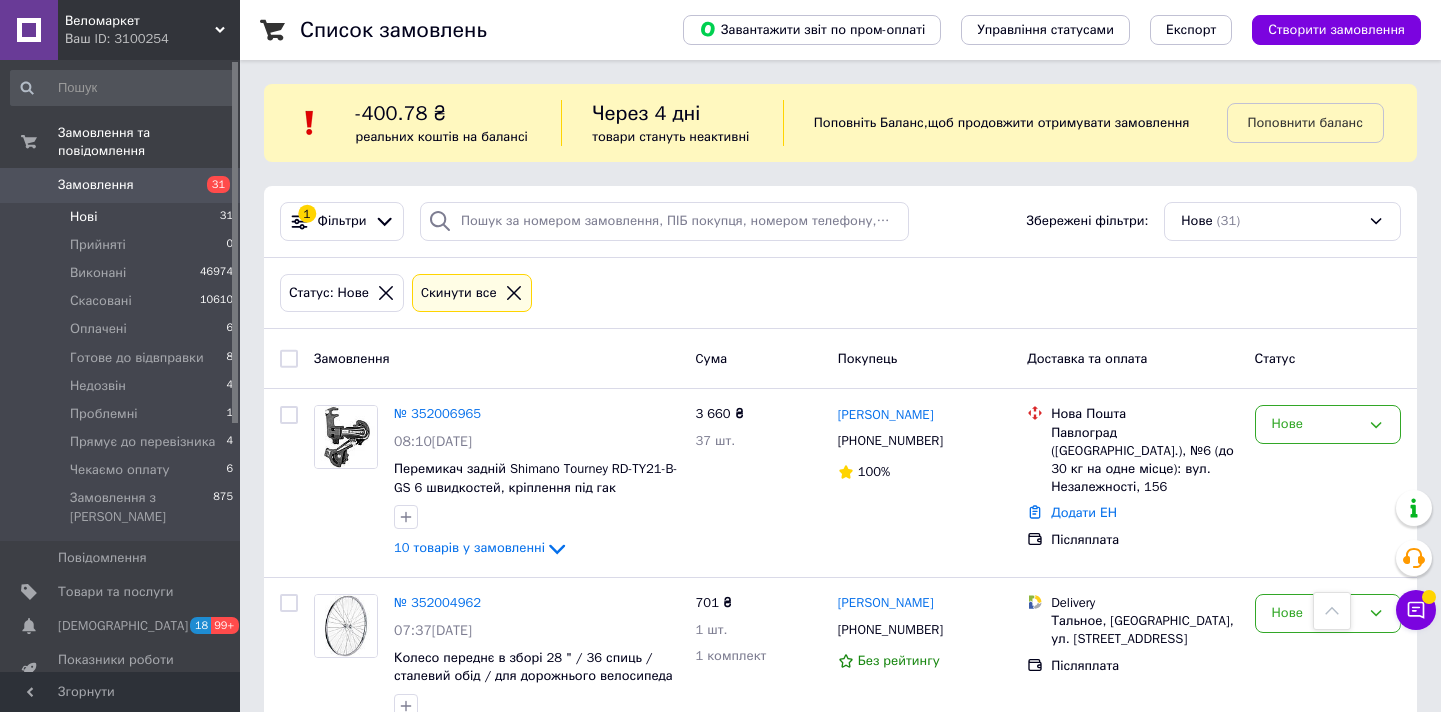 scroll, scrollTop: 1245, scrollLeft: 0, axis: vertical 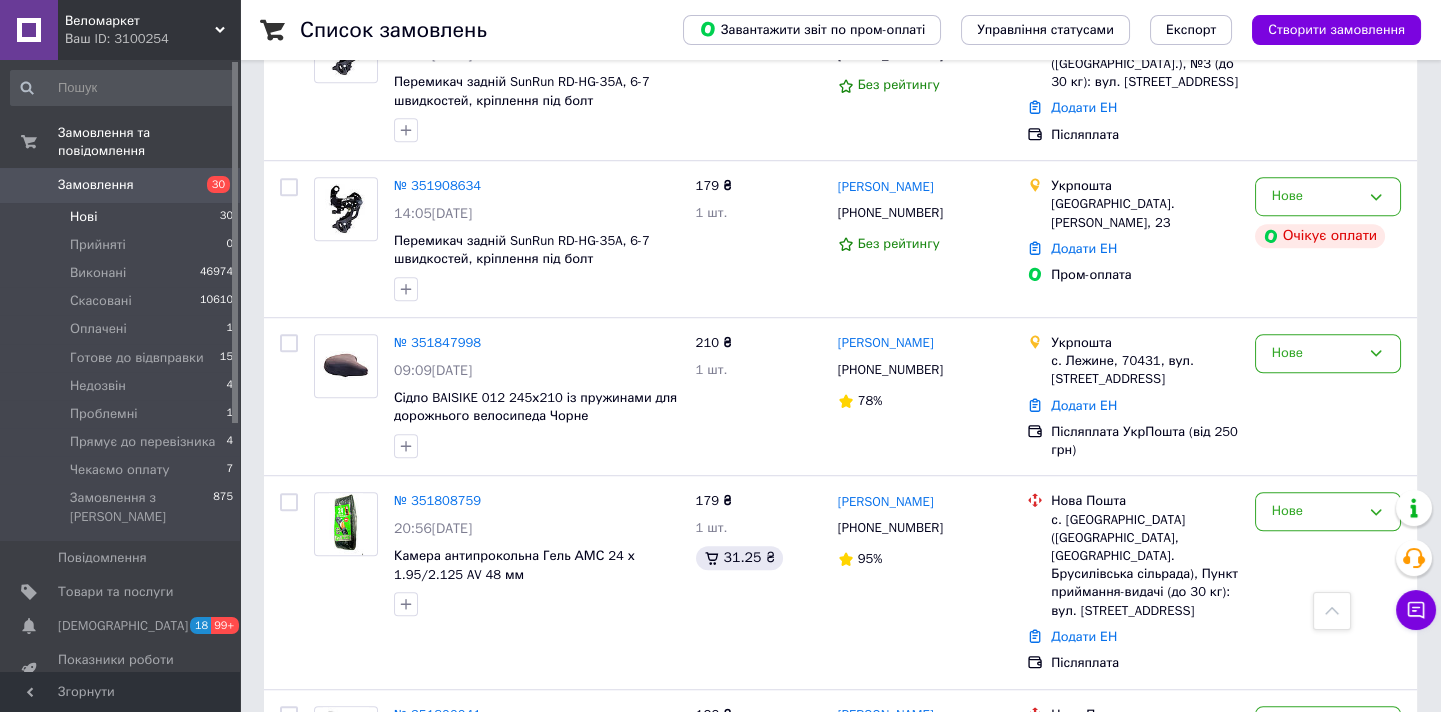 click on "Нові 30" at bounding box center [122, 217] 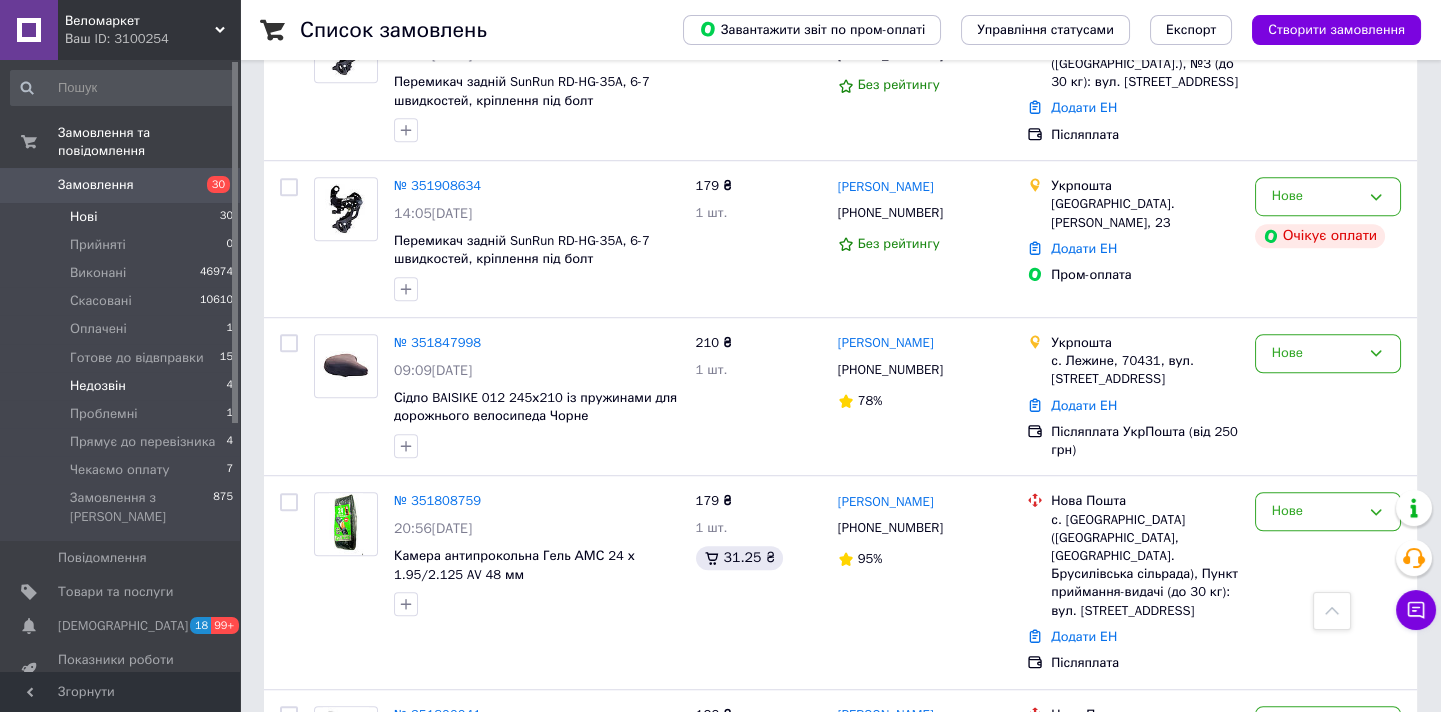 click on "Недозвін 4" at bounding box center [122, 386] 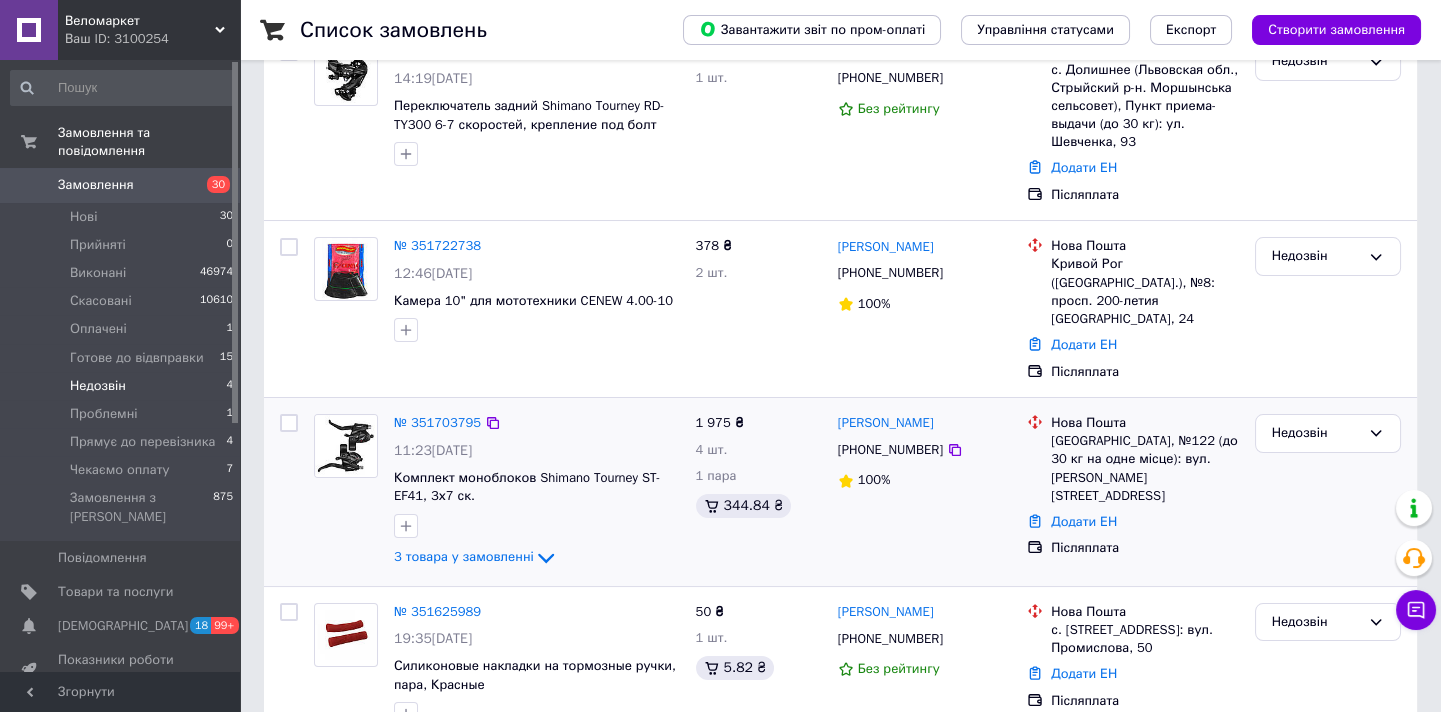 scroll, scrollTop: 416, scrollLeft: 0, axis: vertical 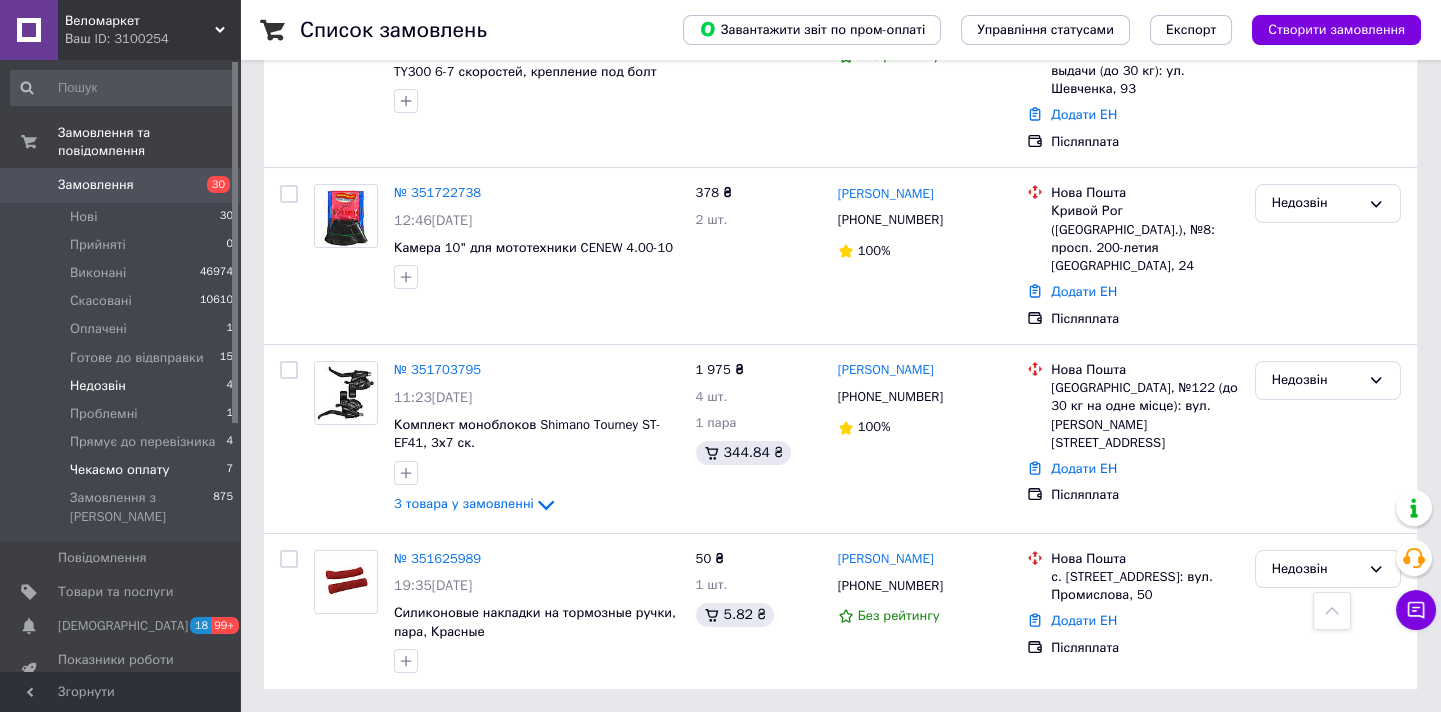 click on "Чекаємо оплату 7" at bounding box center (122, 470) 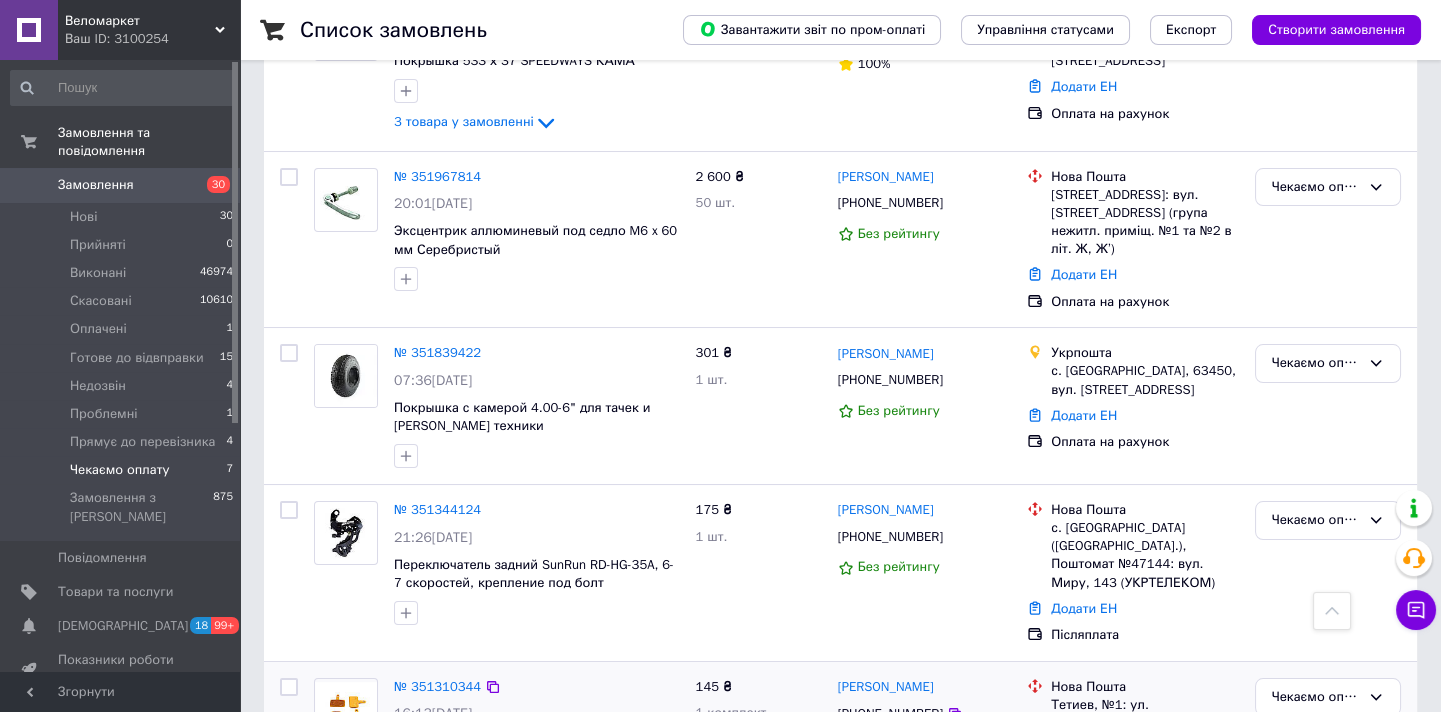 scroll, scrollTop: 135, scrollLeft: 0, axis: vertical 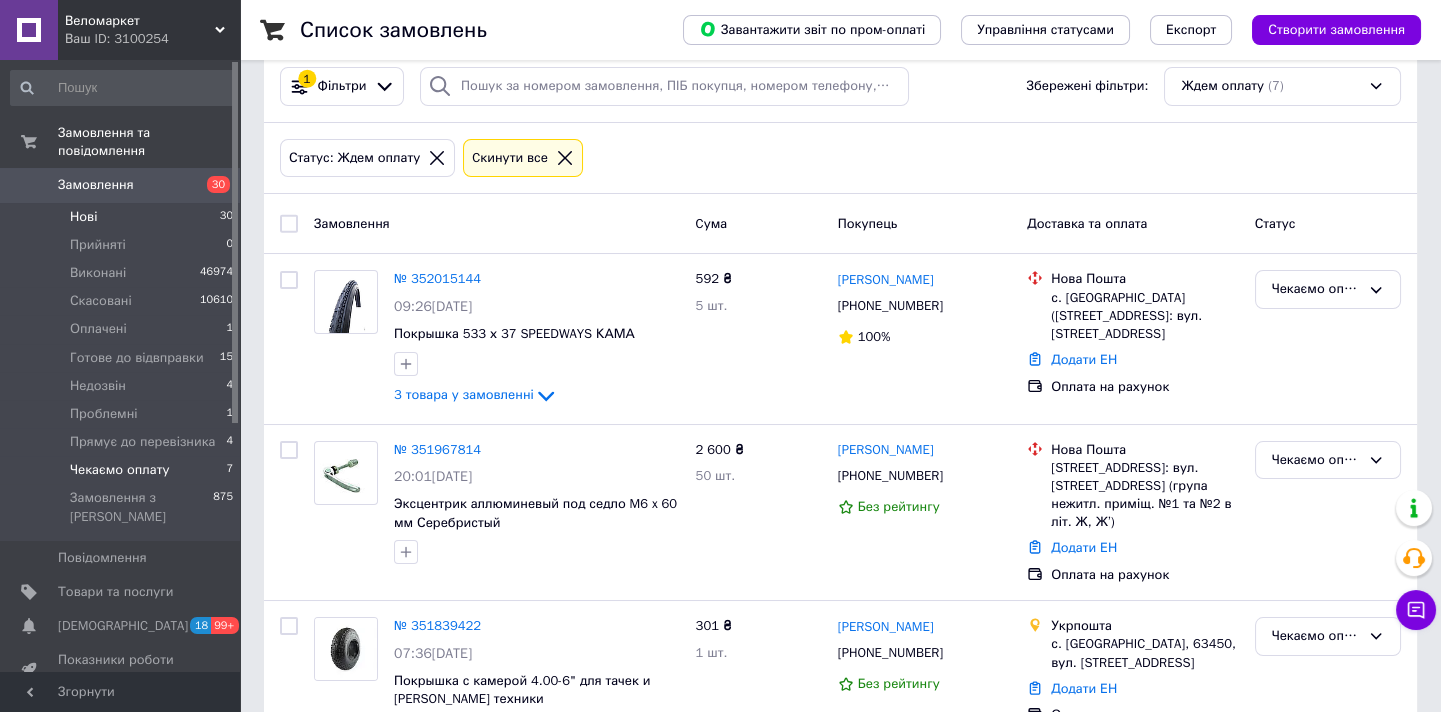 click on "Нові 30" at bounding box center (122, 217) 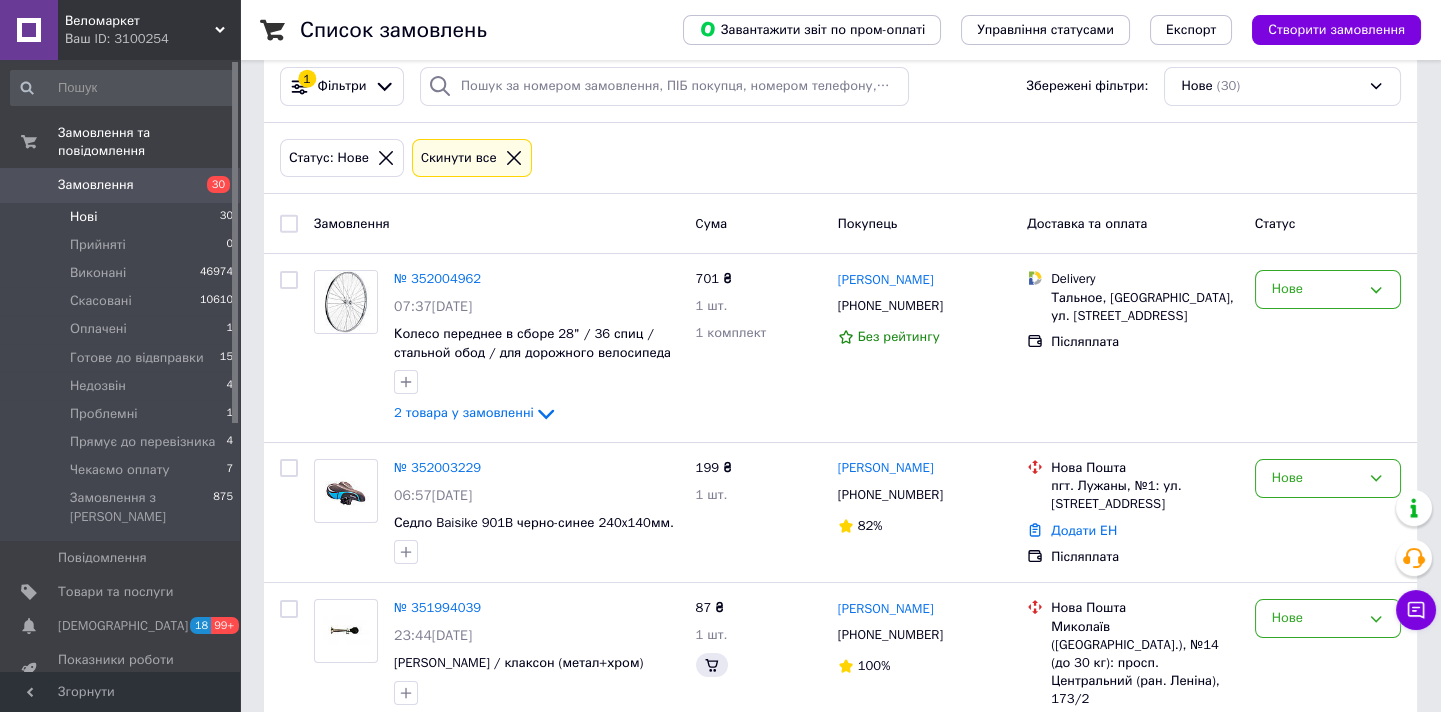 scroll, scrollTop: 0, scrollLeft: 0, axis: both 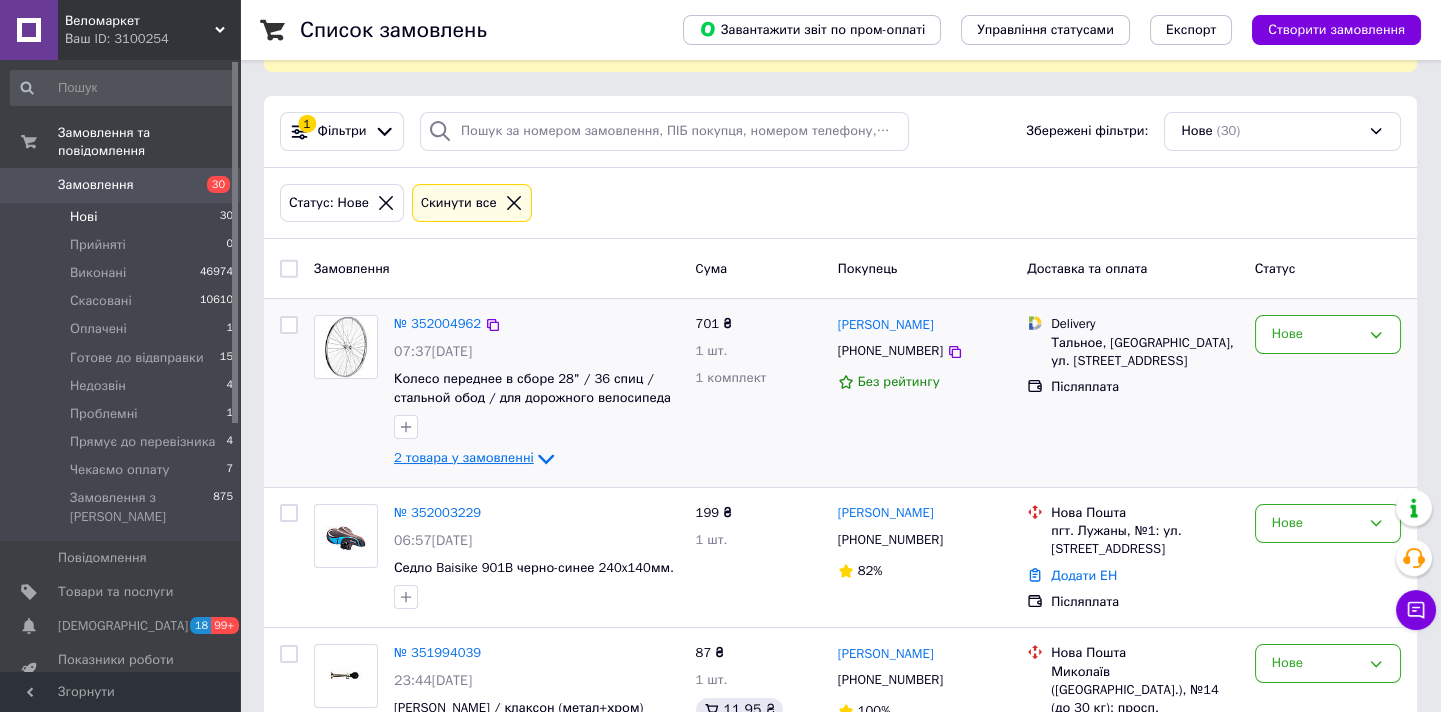 click 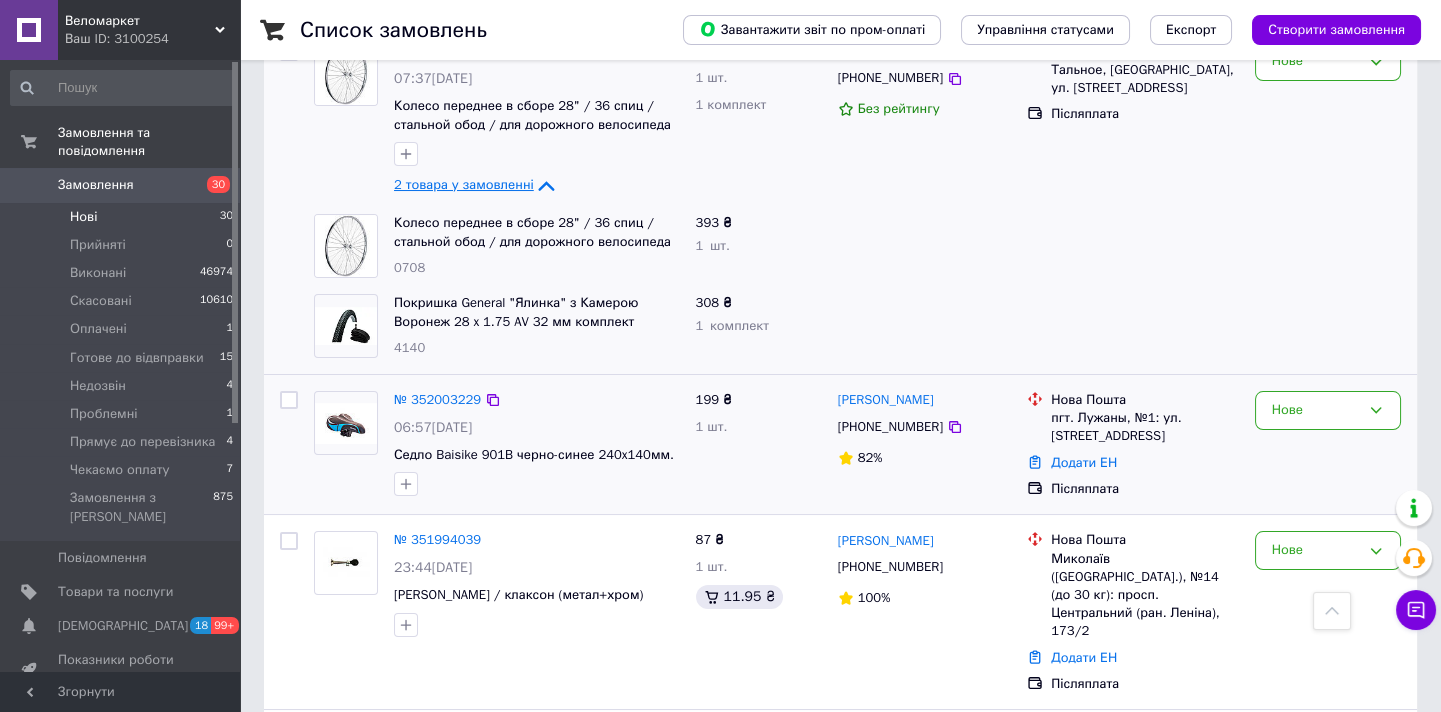 scroll, scrollTop: 272, scrollLeft: 0, axis: vertical 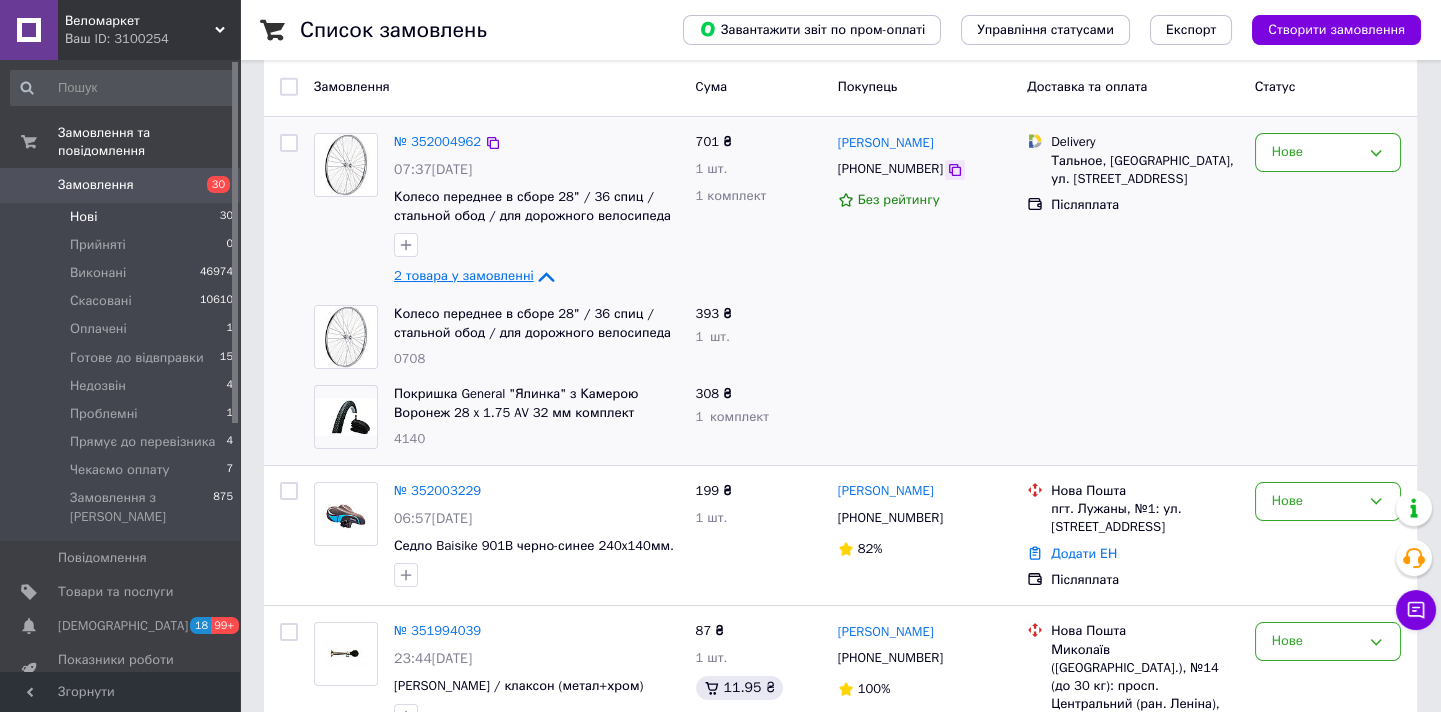 click 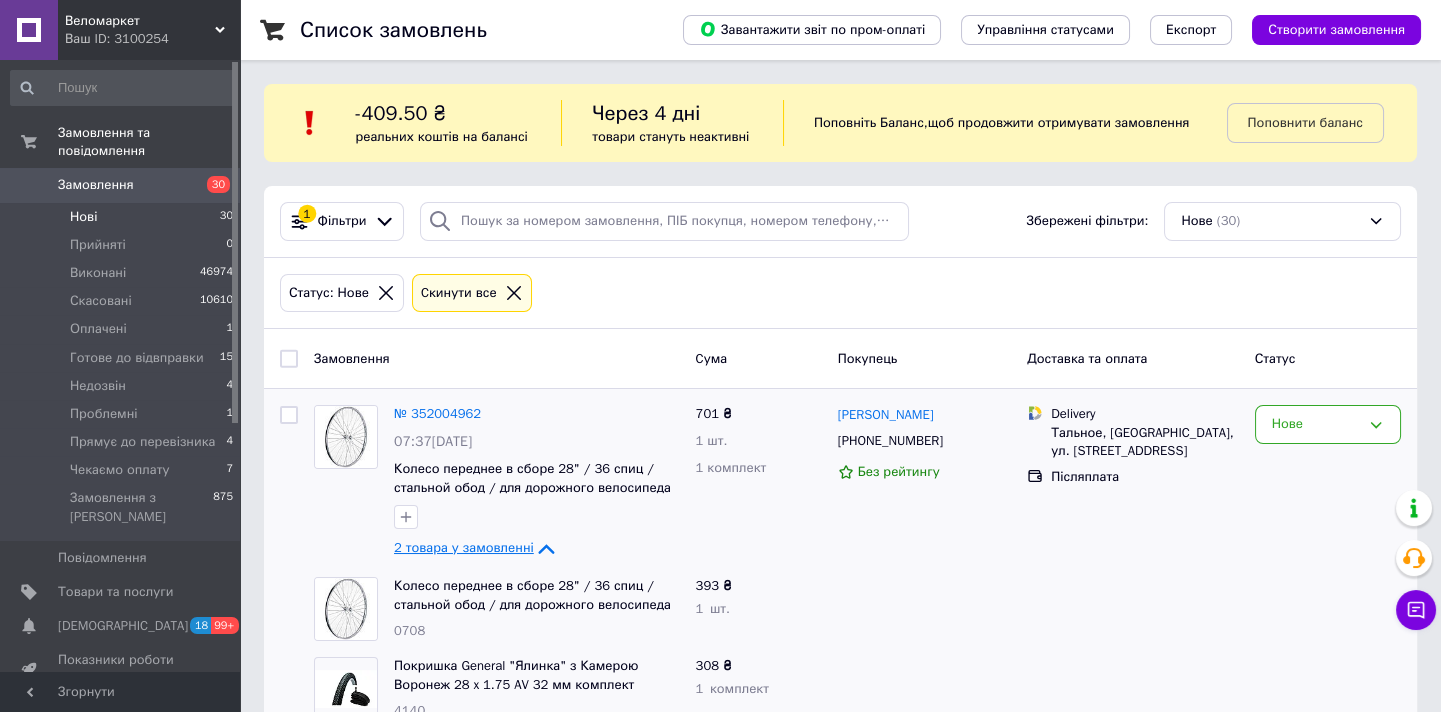 scroll, scrollTop: 181, scrollLeft: 0, axis: vertical 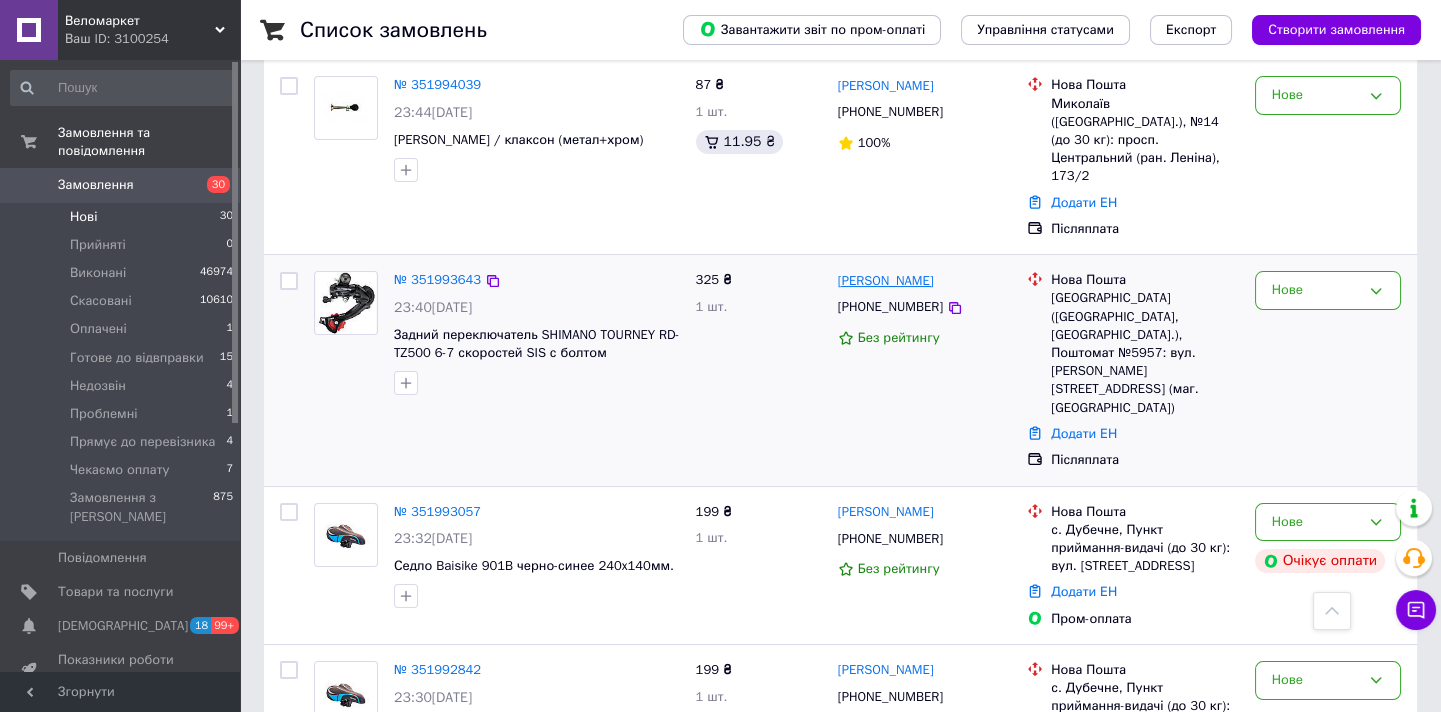 click on "[PERSON_NAME]" at bounding box center [886, 281] 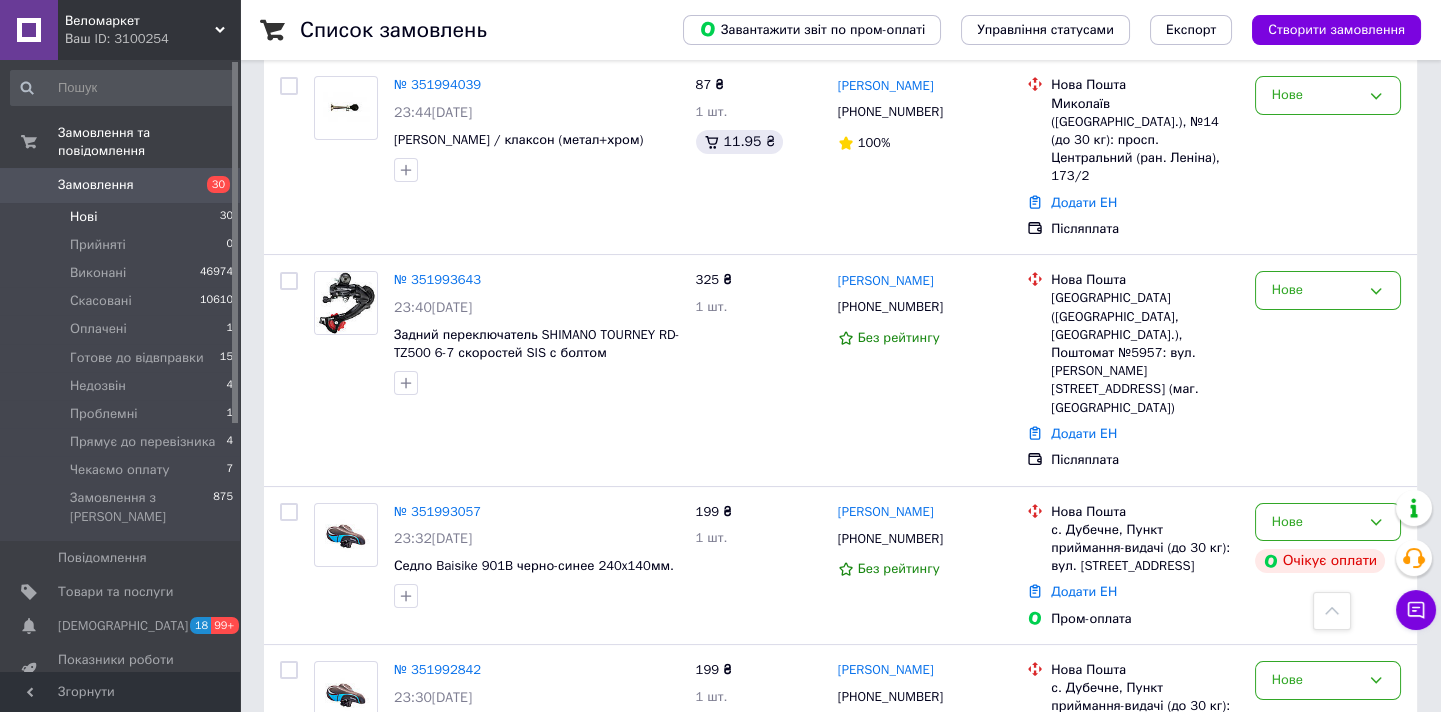 scroll, scrollTop: 0, scrollLeft: 0, axis: both 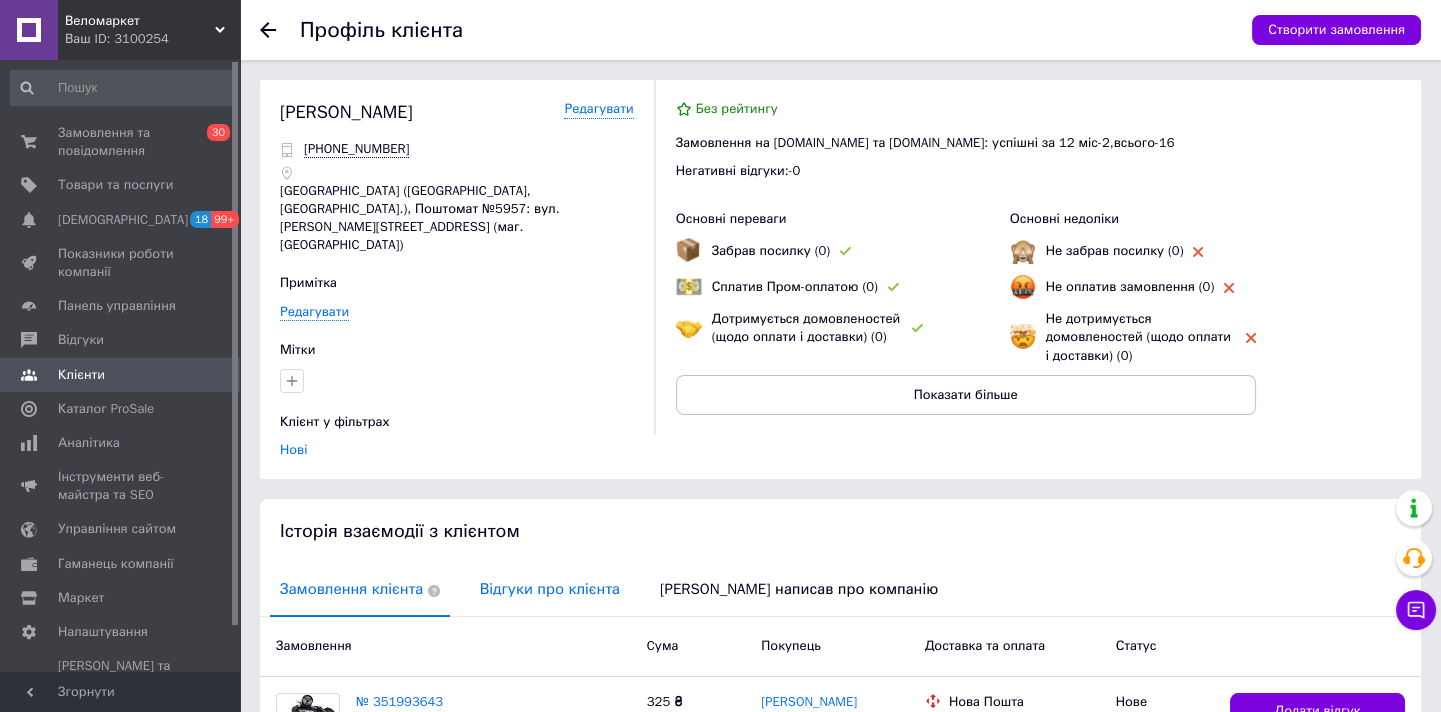 click on "Відгуки про клієнта" at bounding box center [550, 589] 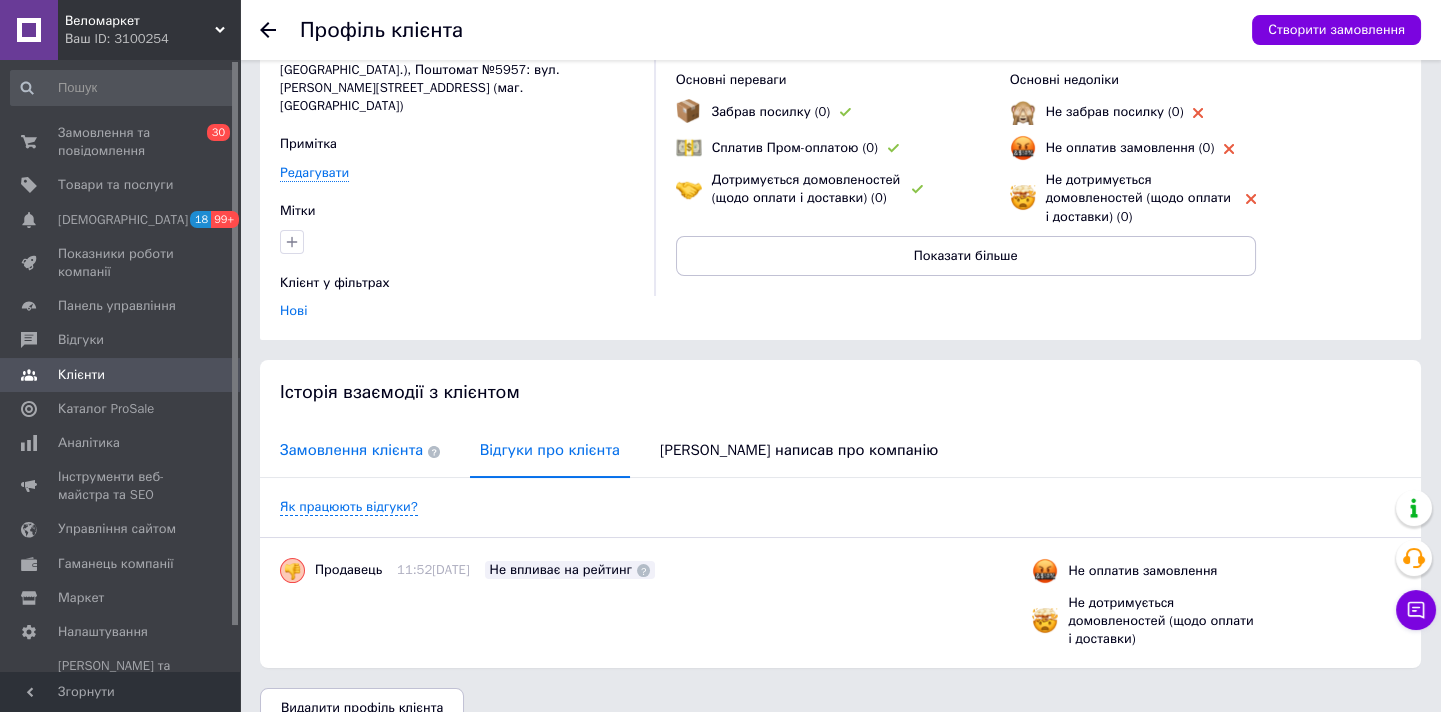 click on "Замовлення клієнта" at bounding box center [360, 450] 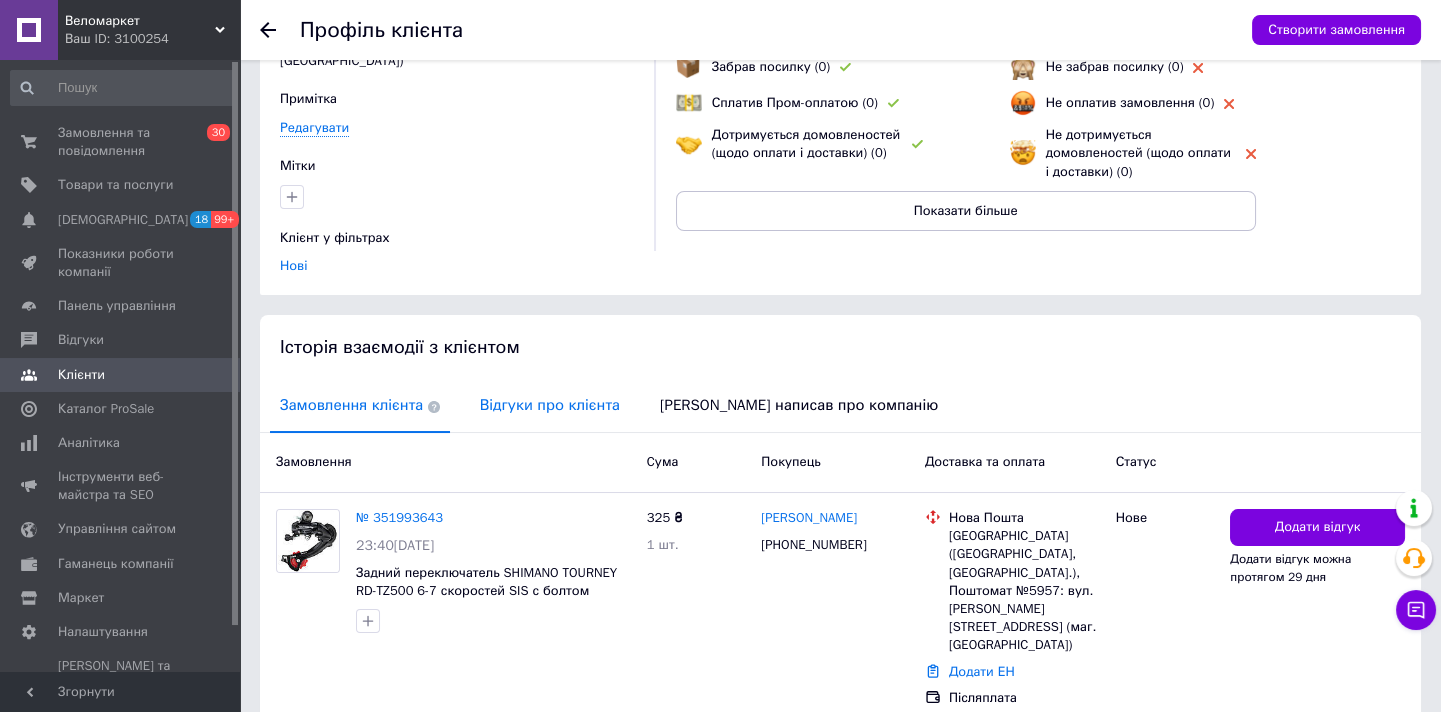 click on "Відгуки про клієнта" at bounding box center (550, 405) 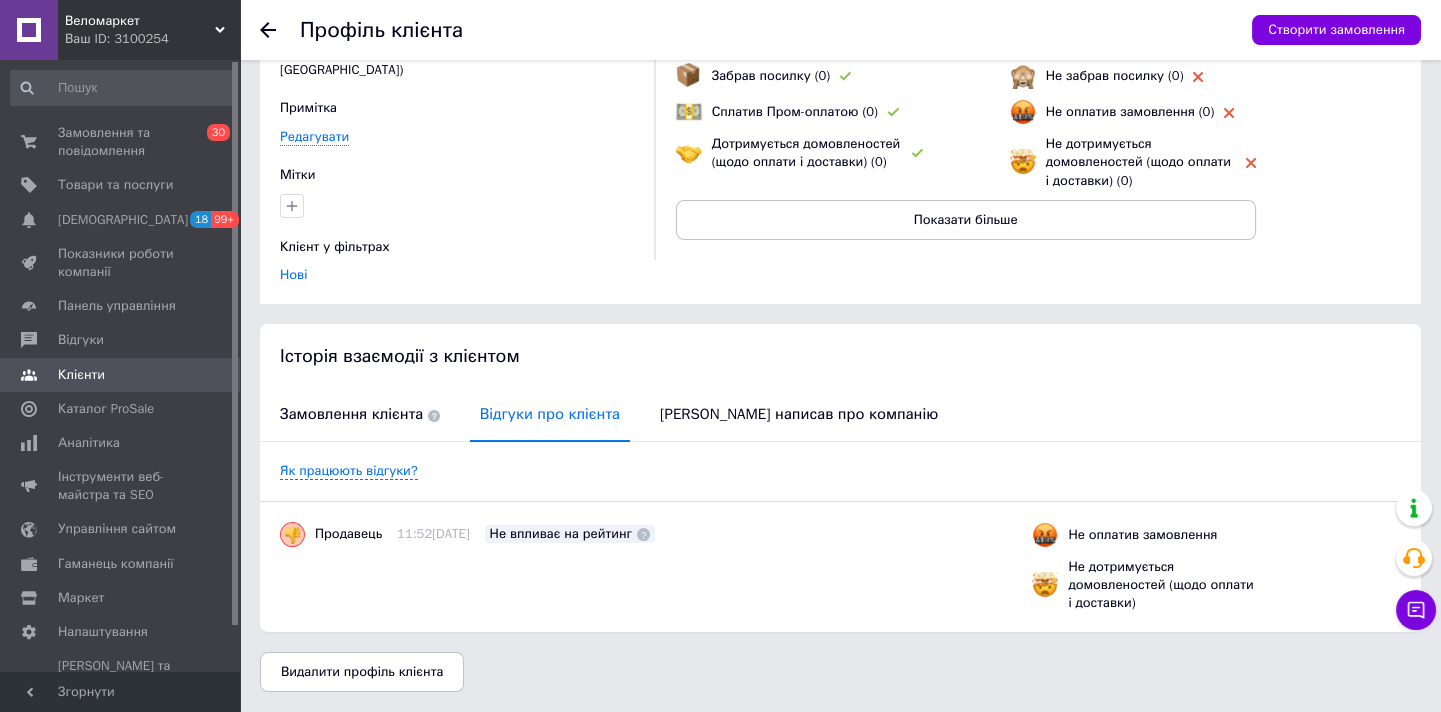 scroll, scrollTop: 139, scrollLeft: 0, axis: vertical 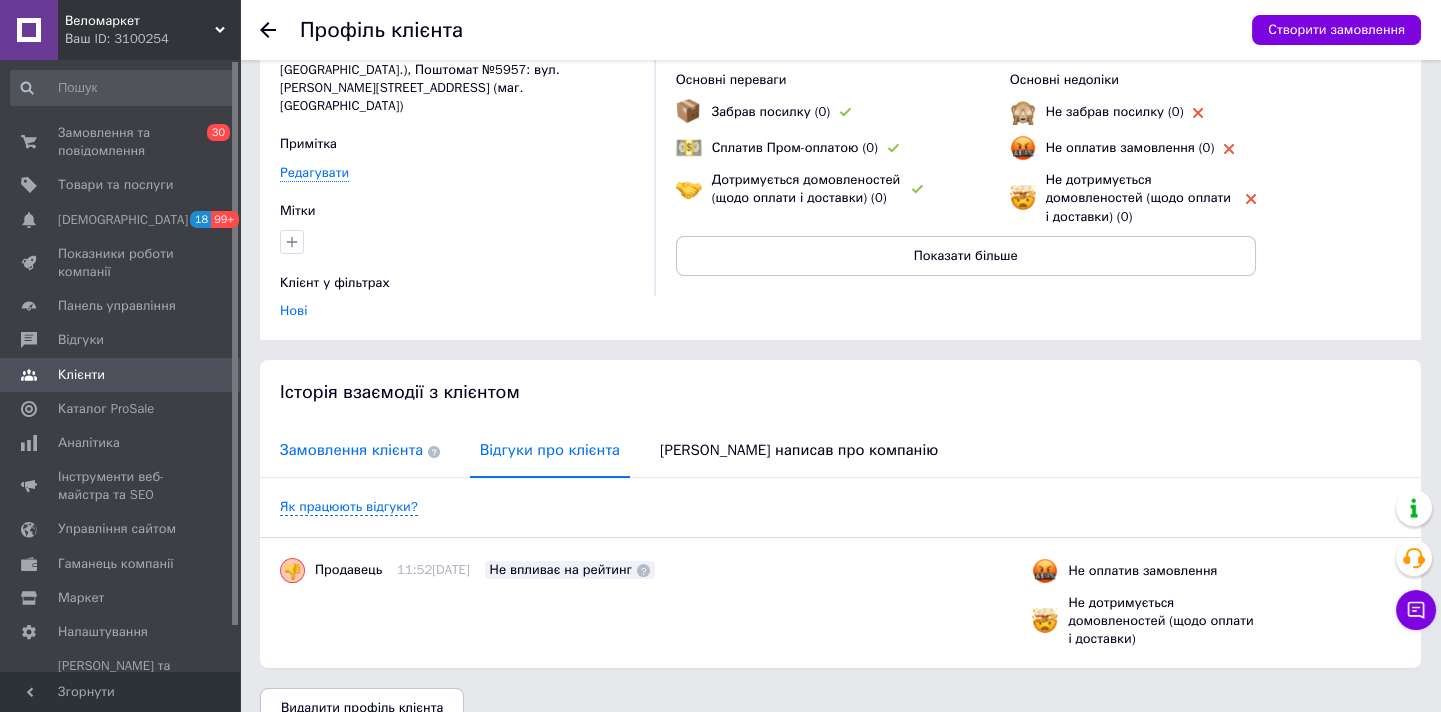 click on "Замовлення клієнта" at bounding box center [360, 450] 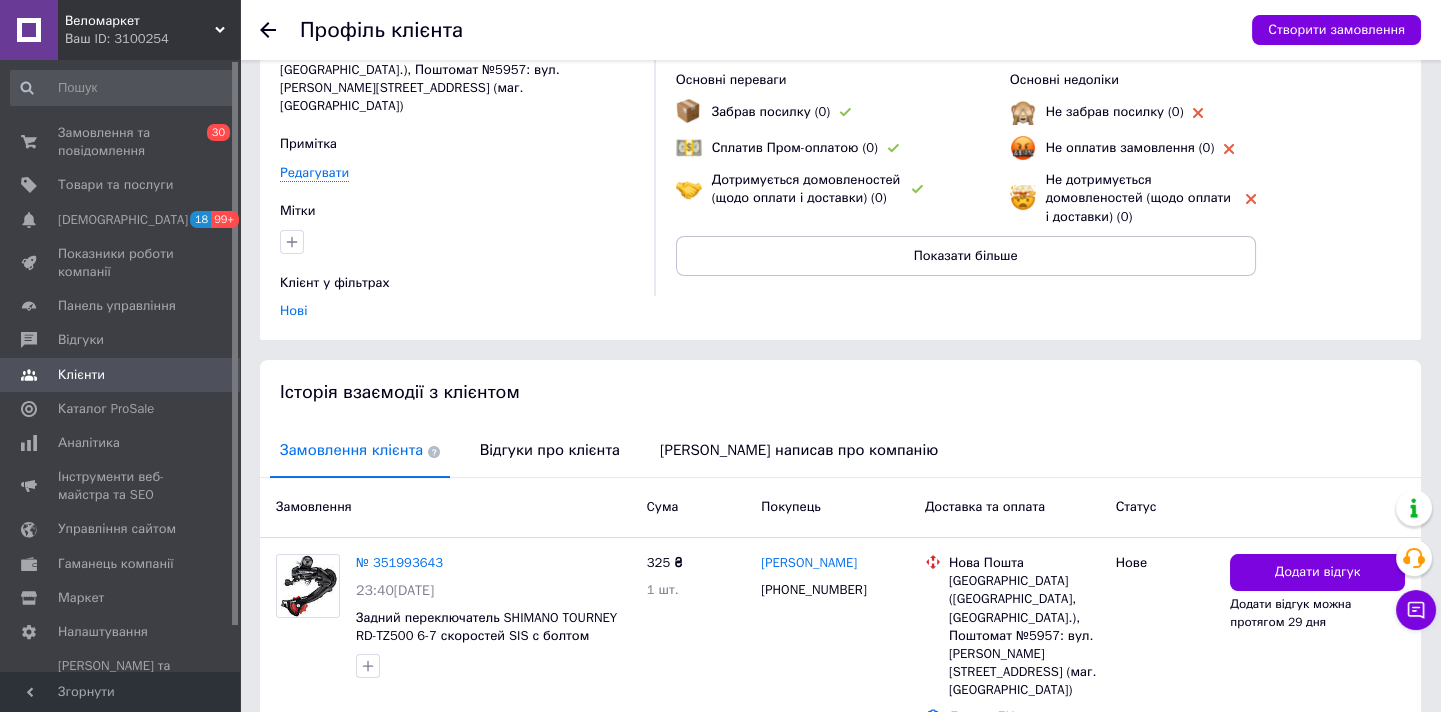 scroll, scrollTop: 184, scrollLeft: 0, axis: vertical 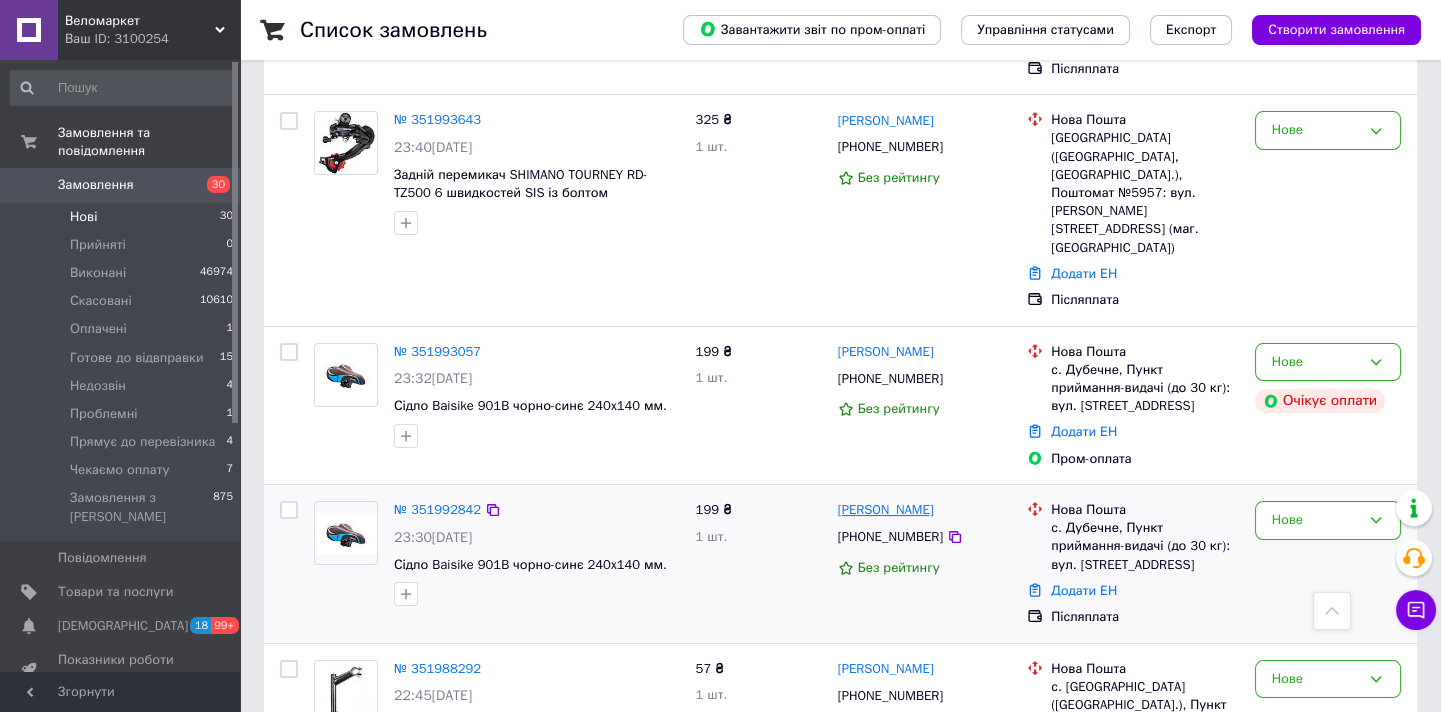 click on "[PERSON_NAME]" at bounding box center (886, 510) 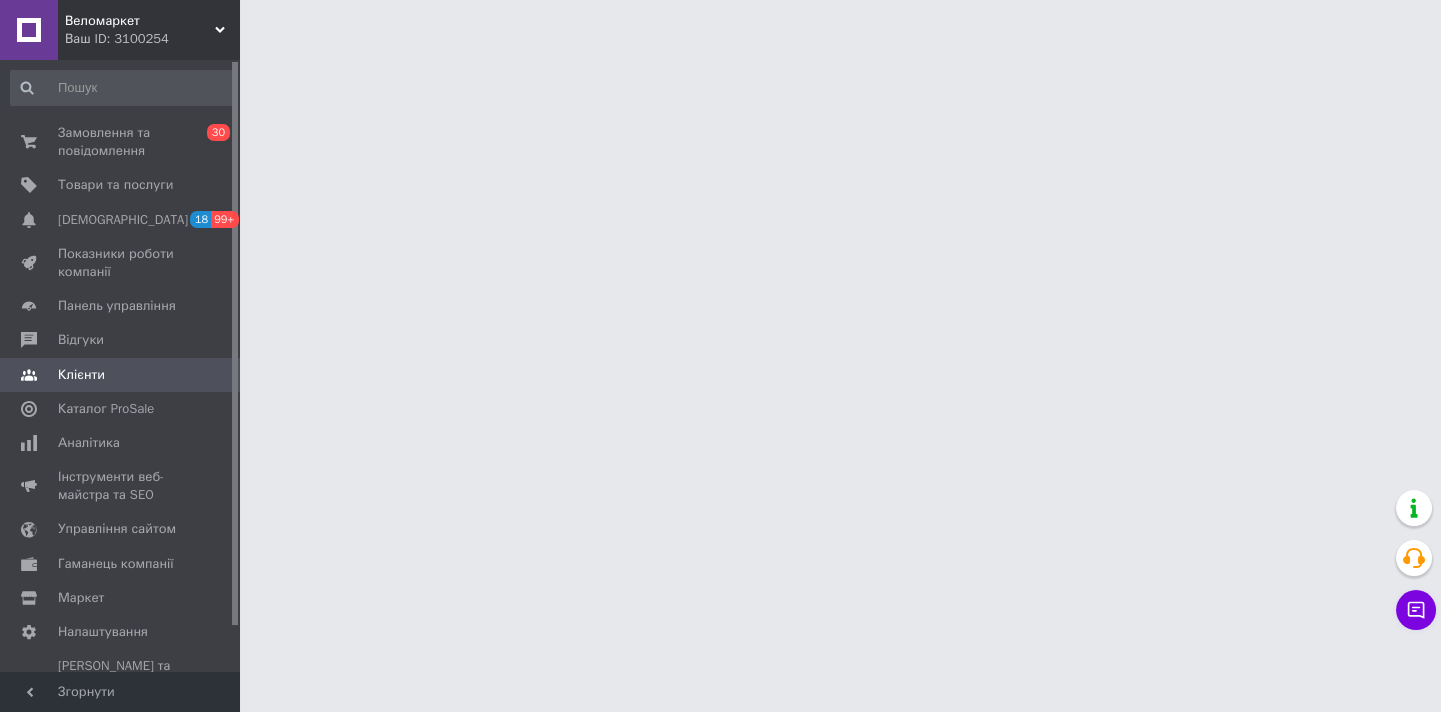 scroll, scrollTop: 0, scrollLeft: 0, axis: both 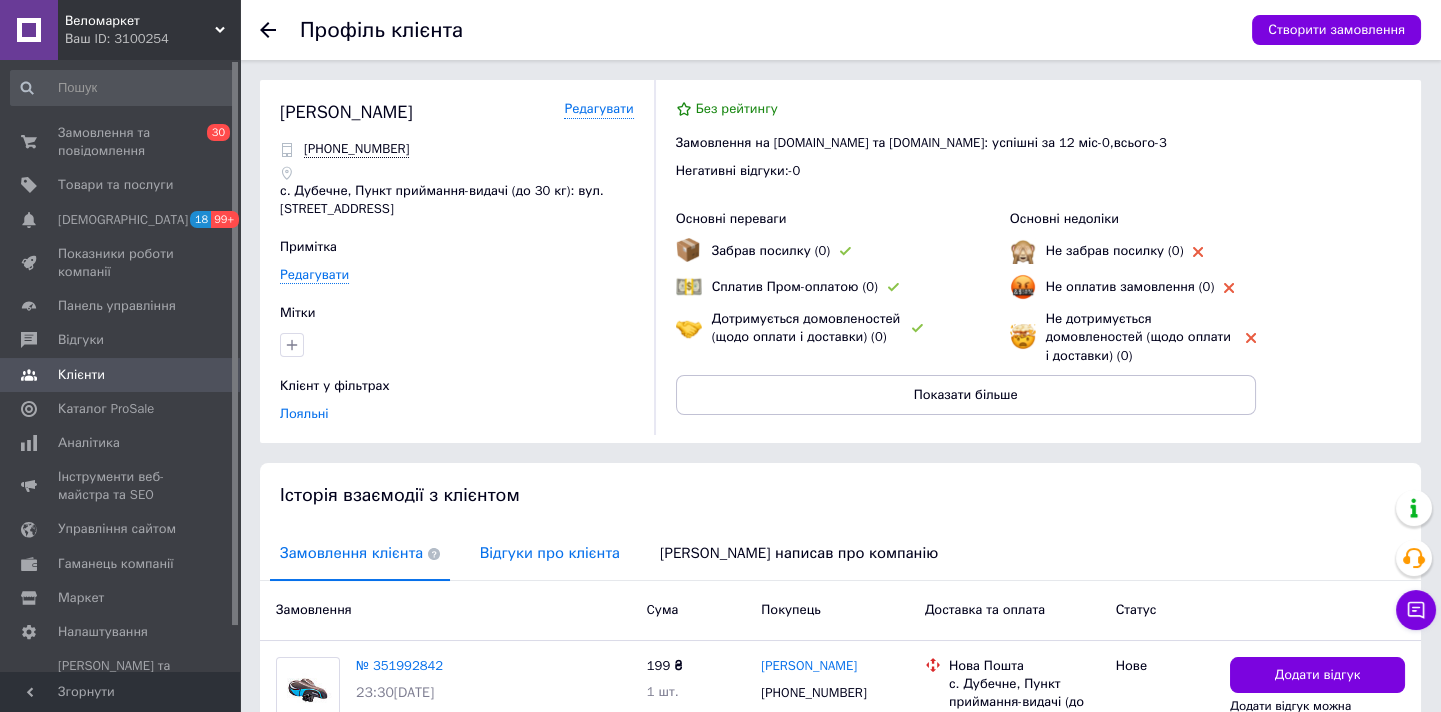 click on "Відгуки про клієнта" at bounding box center (550, 553) 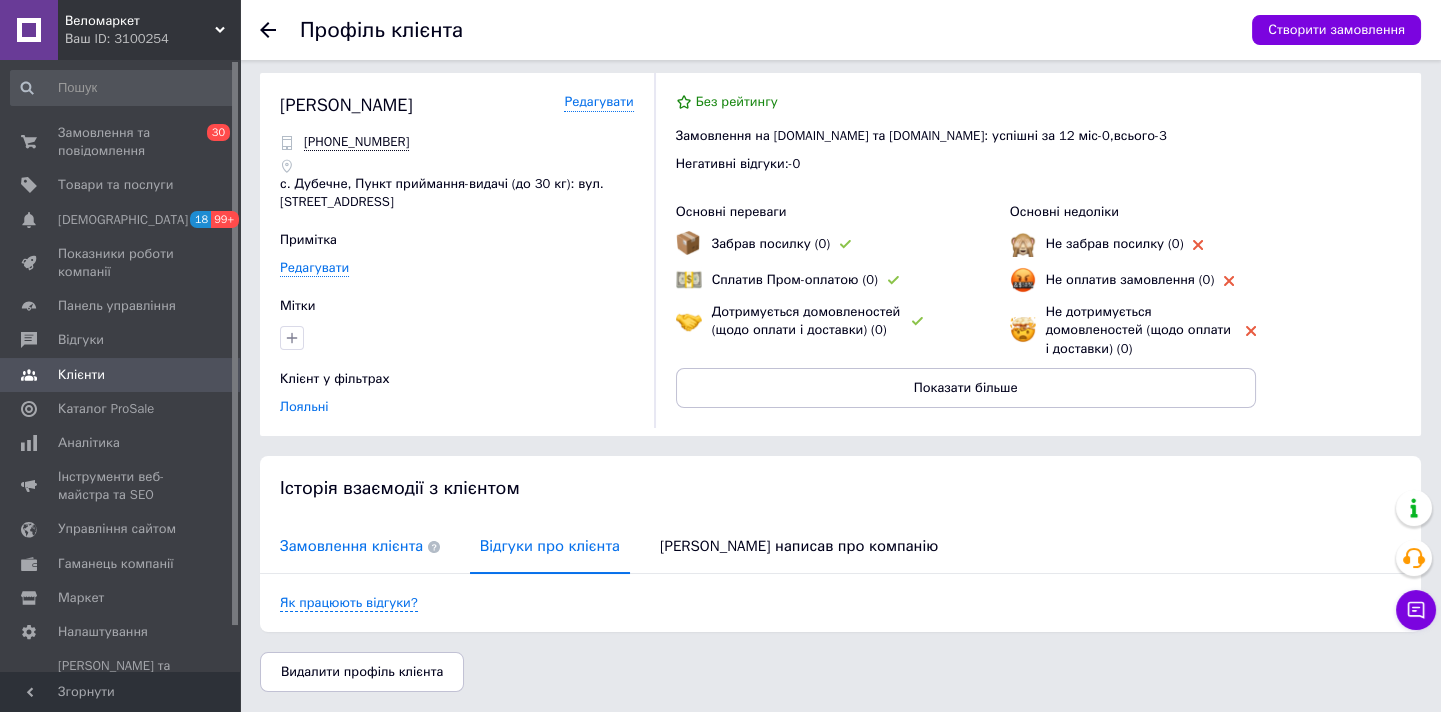click on "Замовлення клієнта" at bounding box center [360, 546] 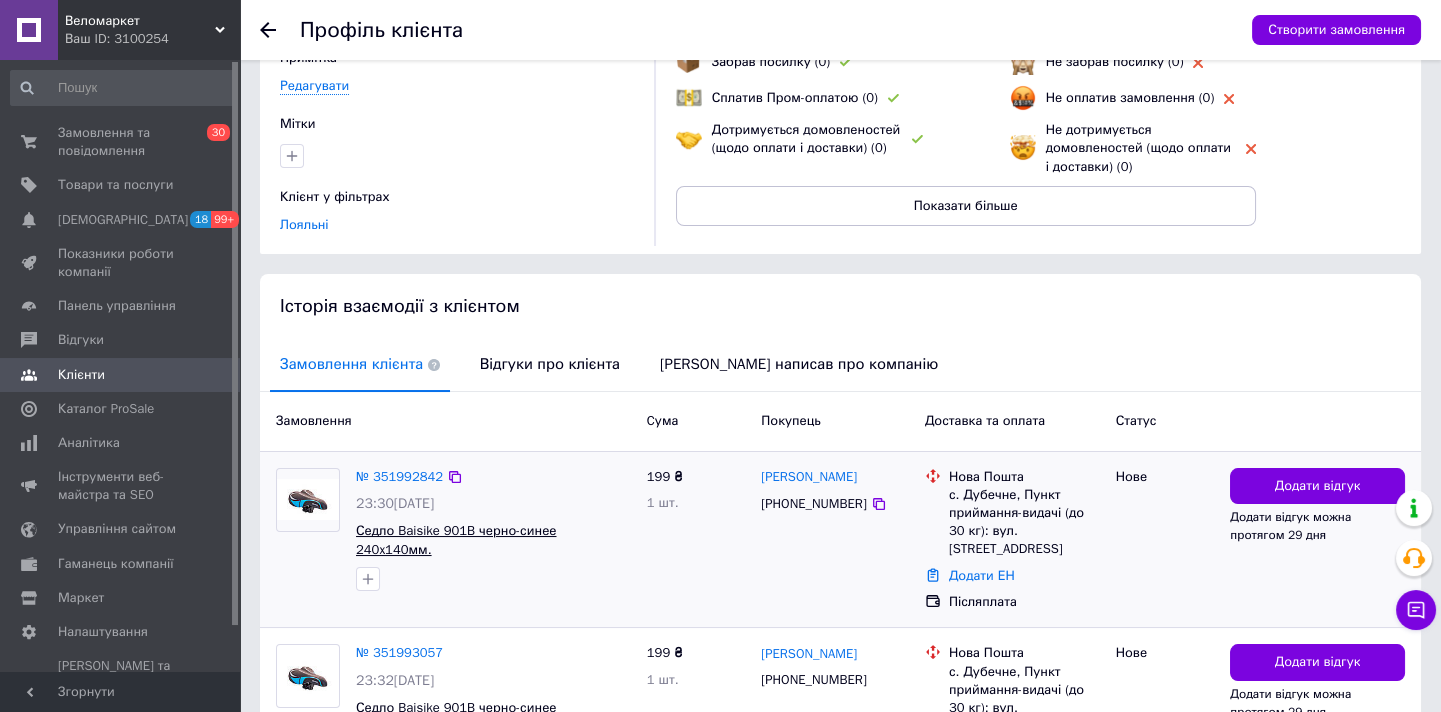 scroll, scrollTop: 324, scrollLeft: 0, axis: vertical 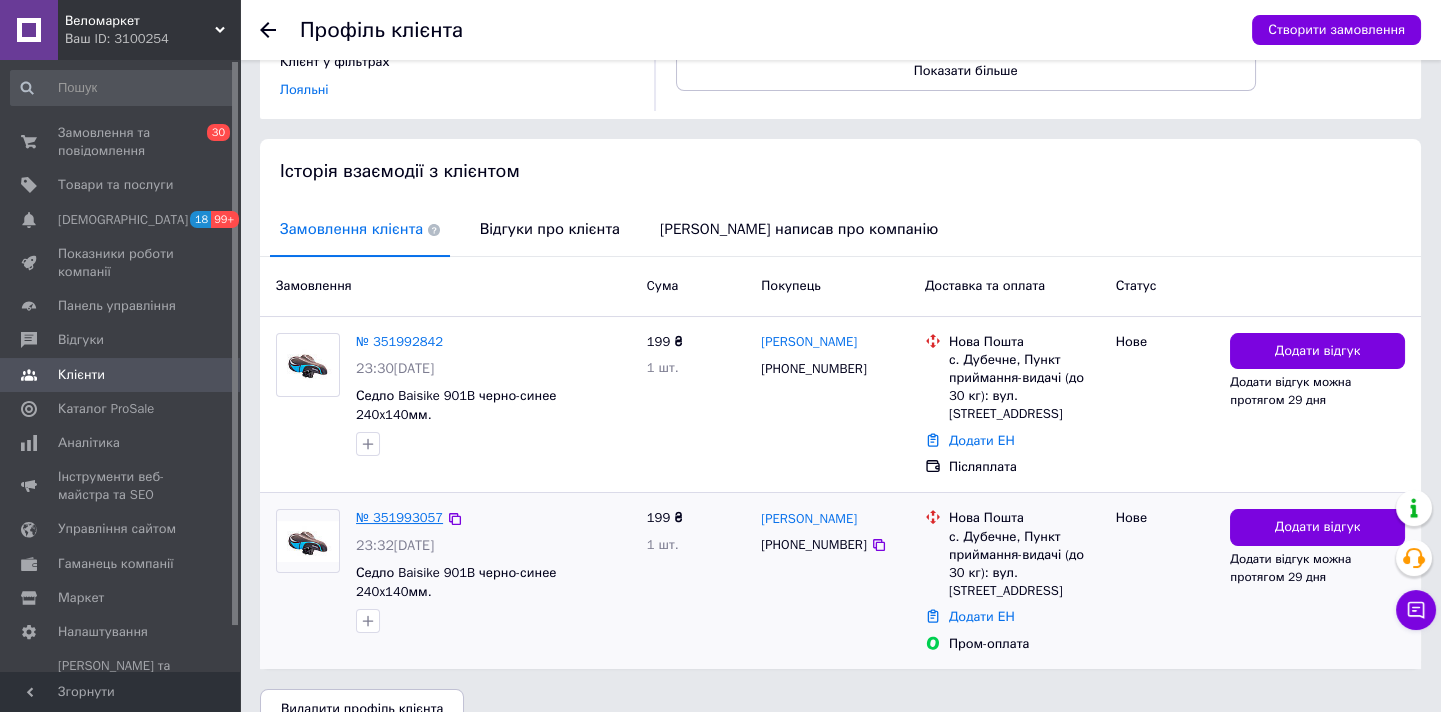 click on "№ 351993057" at bounding box center (399, 517) 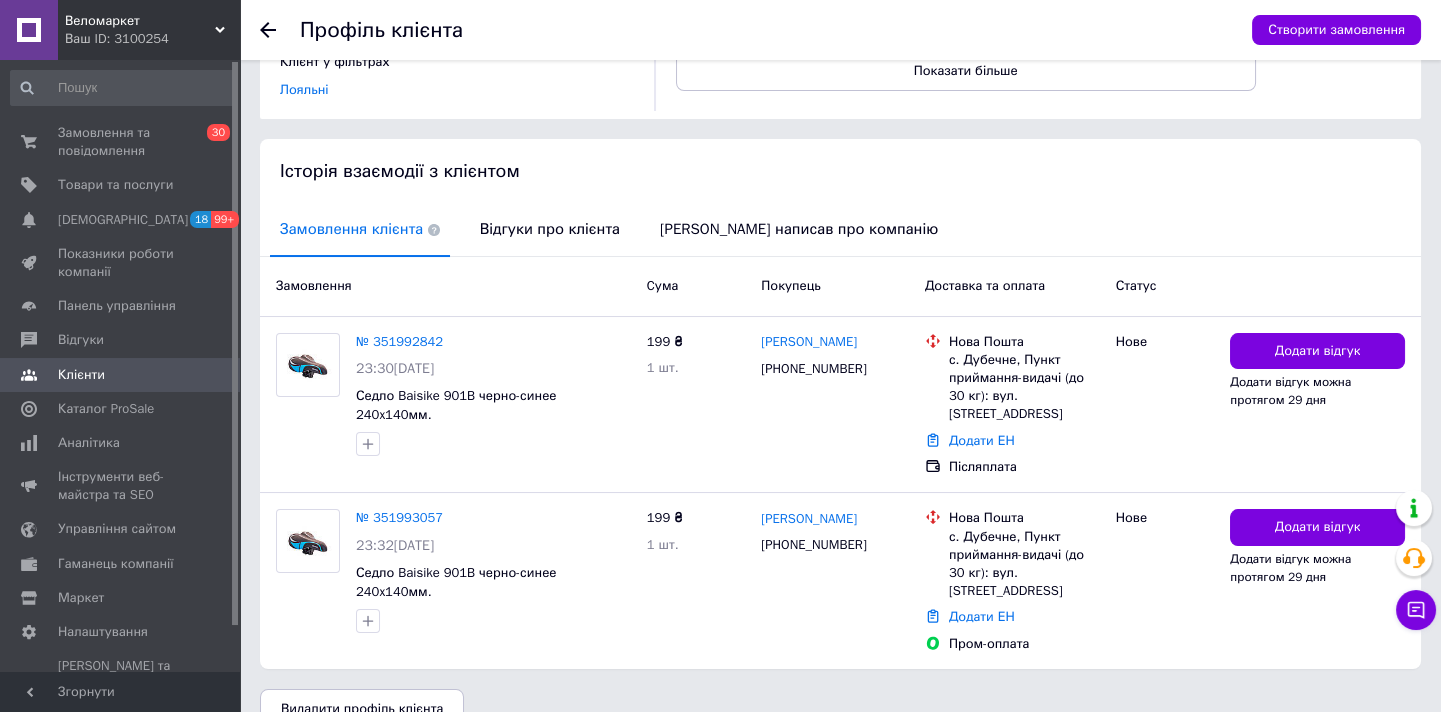 scroll, scrollTop: 0, scrollLeft: 0, axis: both 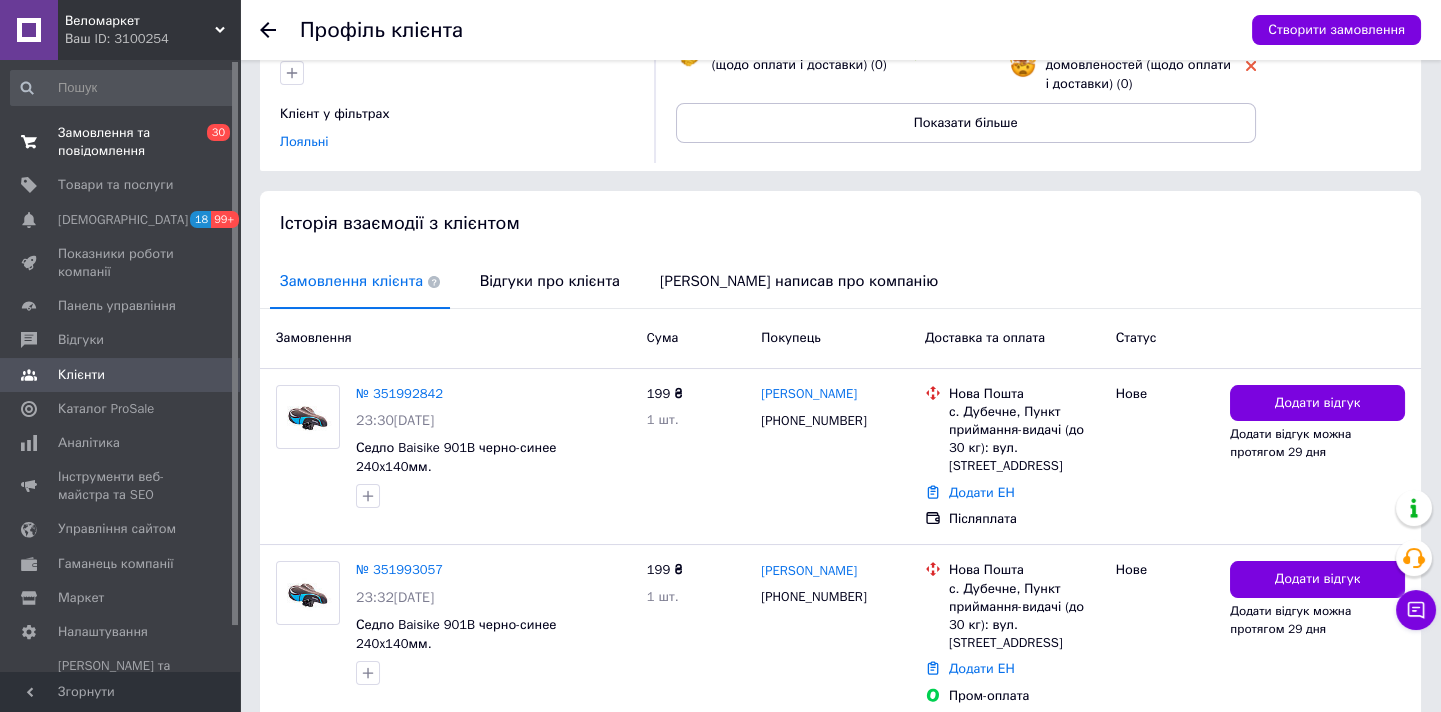 click on "Замовлення та повідомлення" at bounding box center (121, 142) 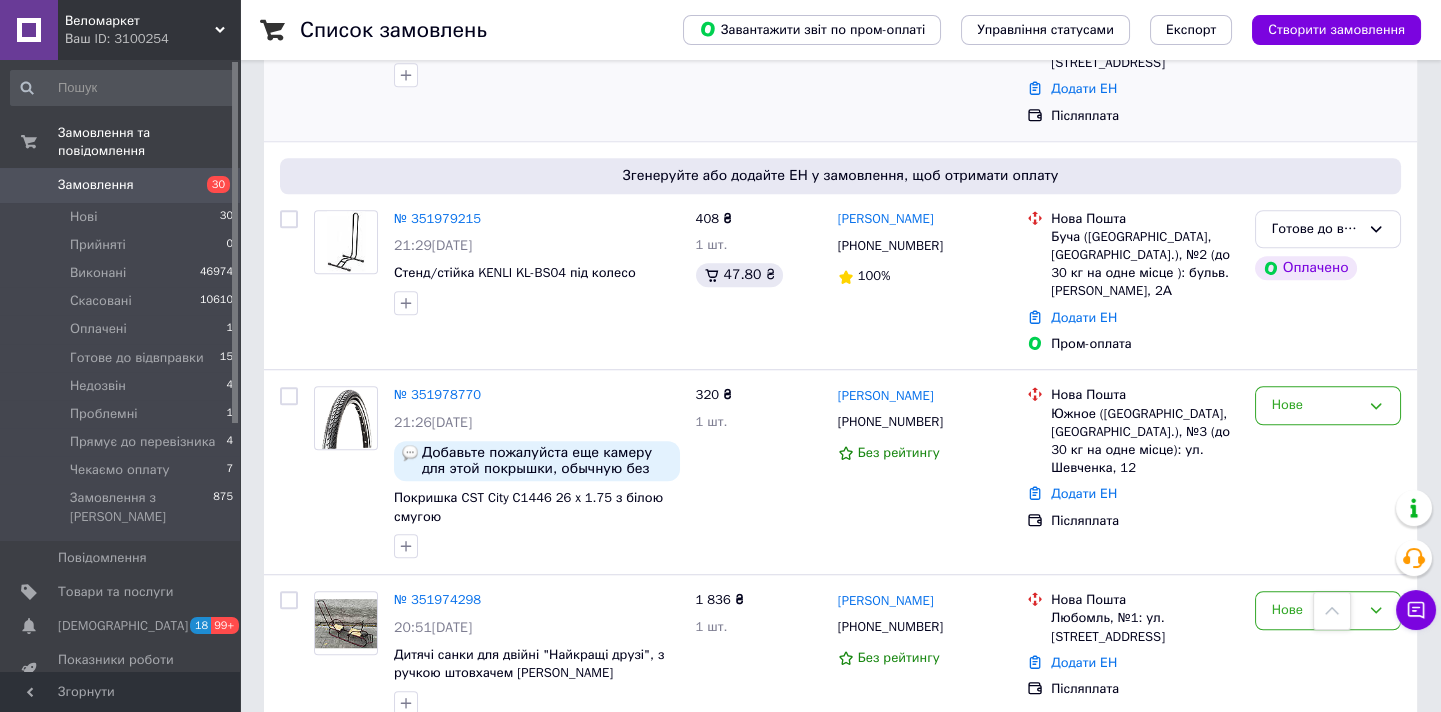 scroll, scrollTop: 3503, scrollLeft: 0, axis: vertical 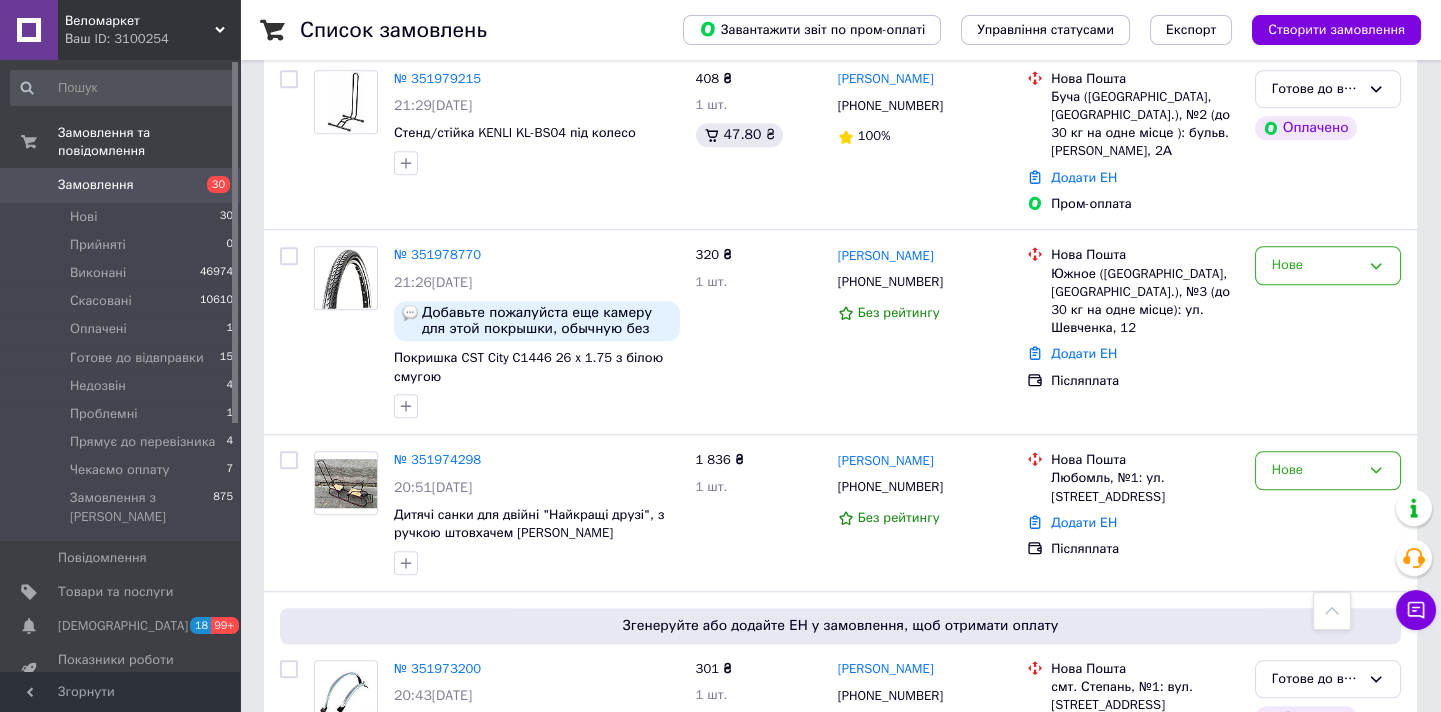 click on "2" at bounding box center [327, 845] 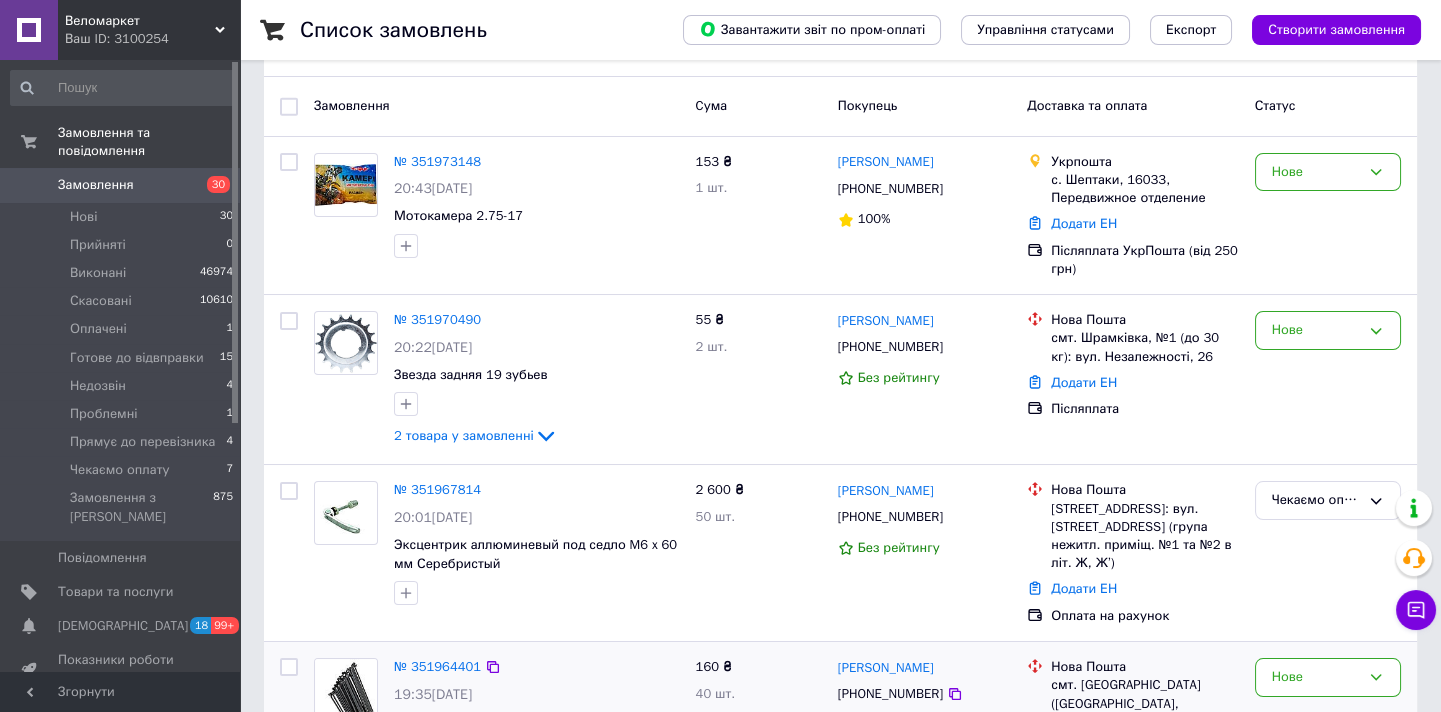 scroll, scrollTop: 272, scrollLeft: 0, axis: vertical 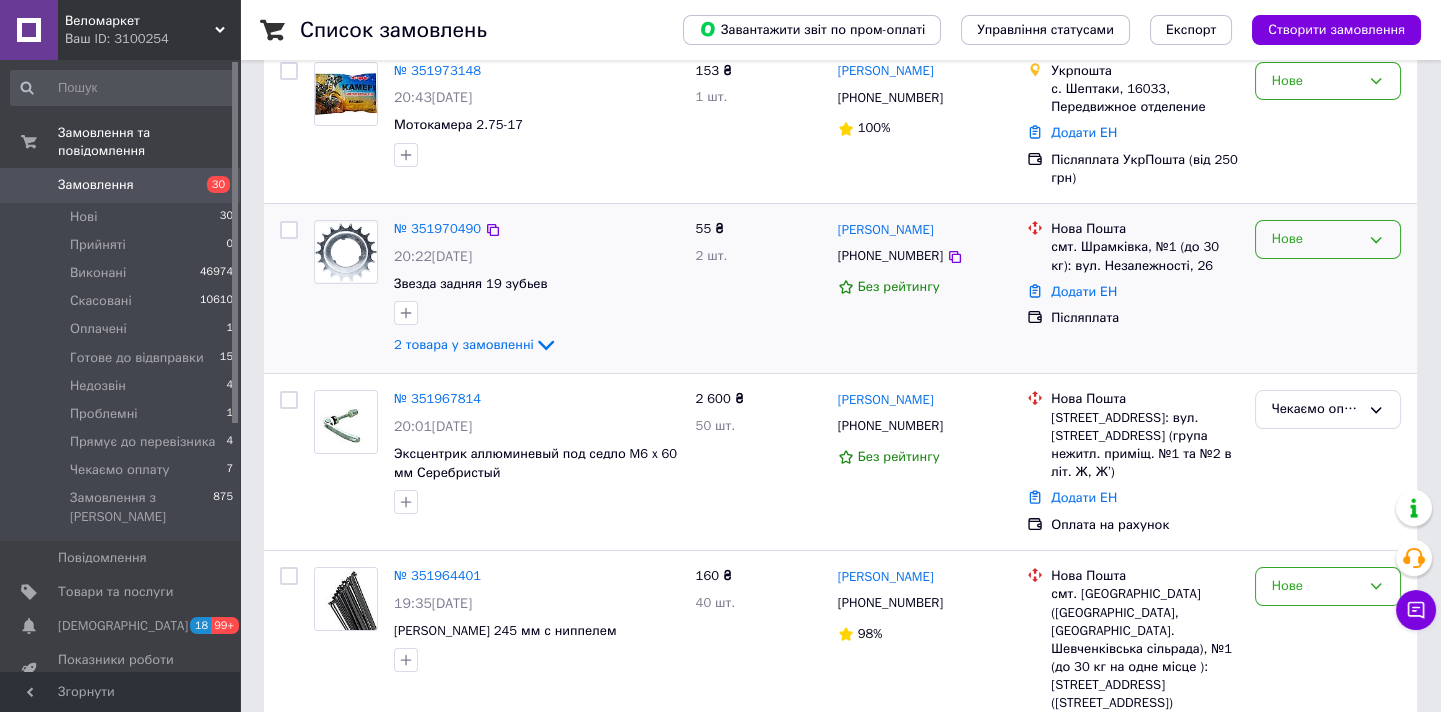click on "Нове" at bounding box center (1316, 239) 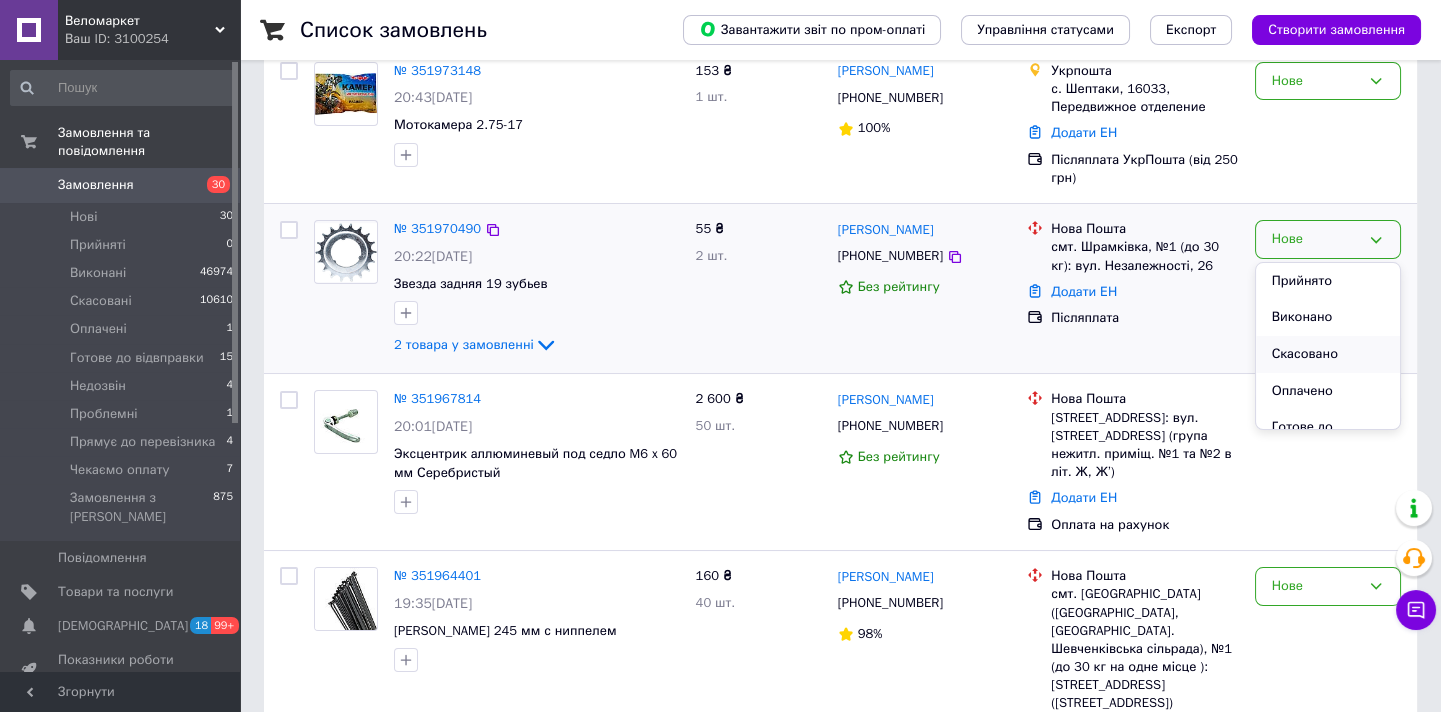 click on "Скасовано" at bounding box center [1328, 354] 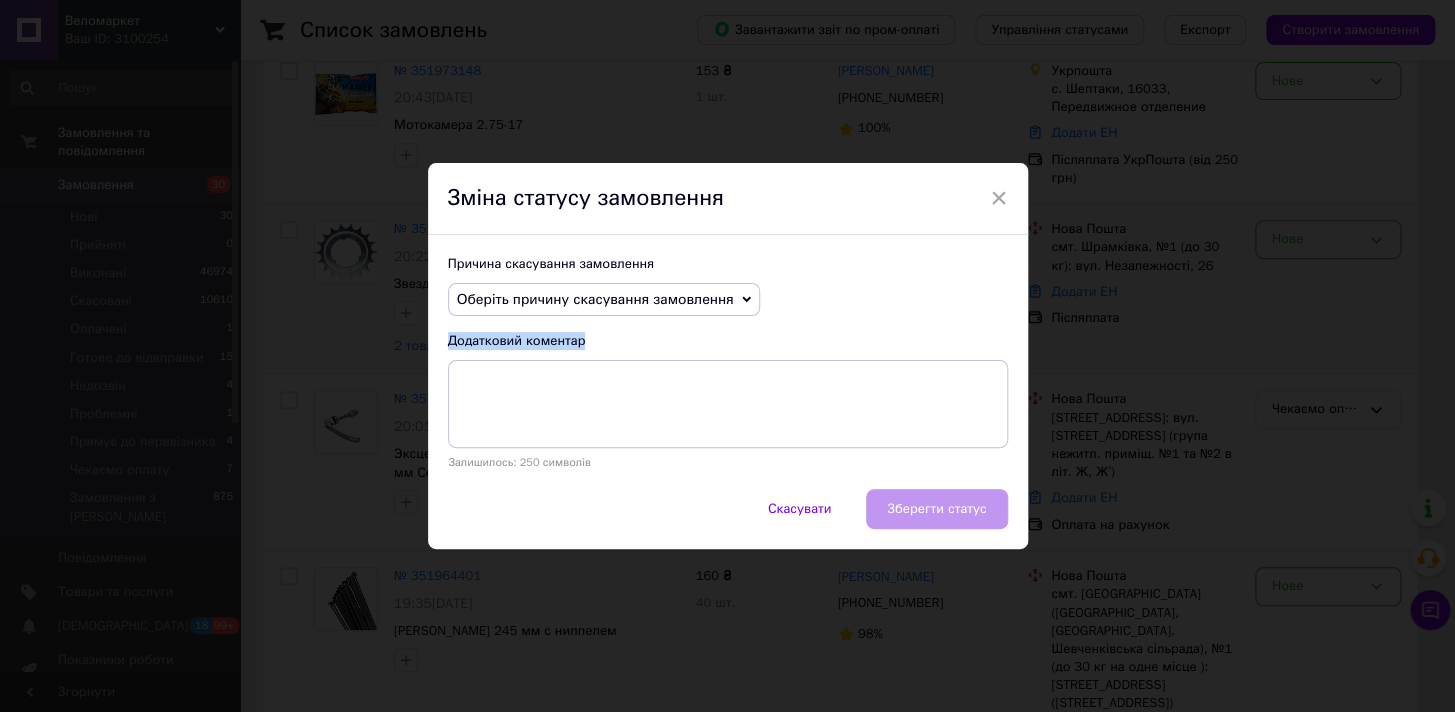 click on "Причина скасування замовлення Оберіть причину скасування замовлення Немає в наявності Немає різновиду товару Оплата не надійшла На прохання покупця Замовлення-дублікат Не виходить додзвонитися Інше Додатковий коментар Залишилось: 250 символів" at bounding box center (728, 362) 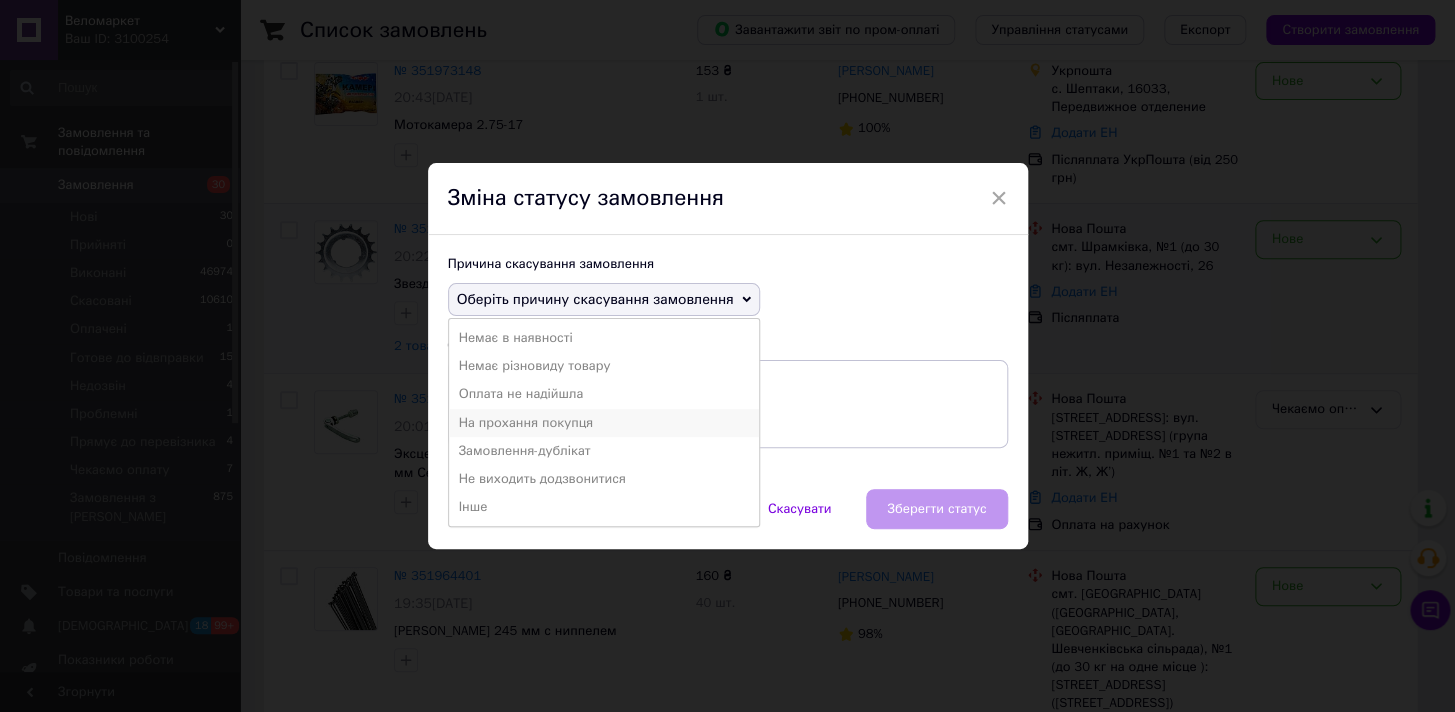 click on "На прохання покупця" at bounding box center [604, 423] 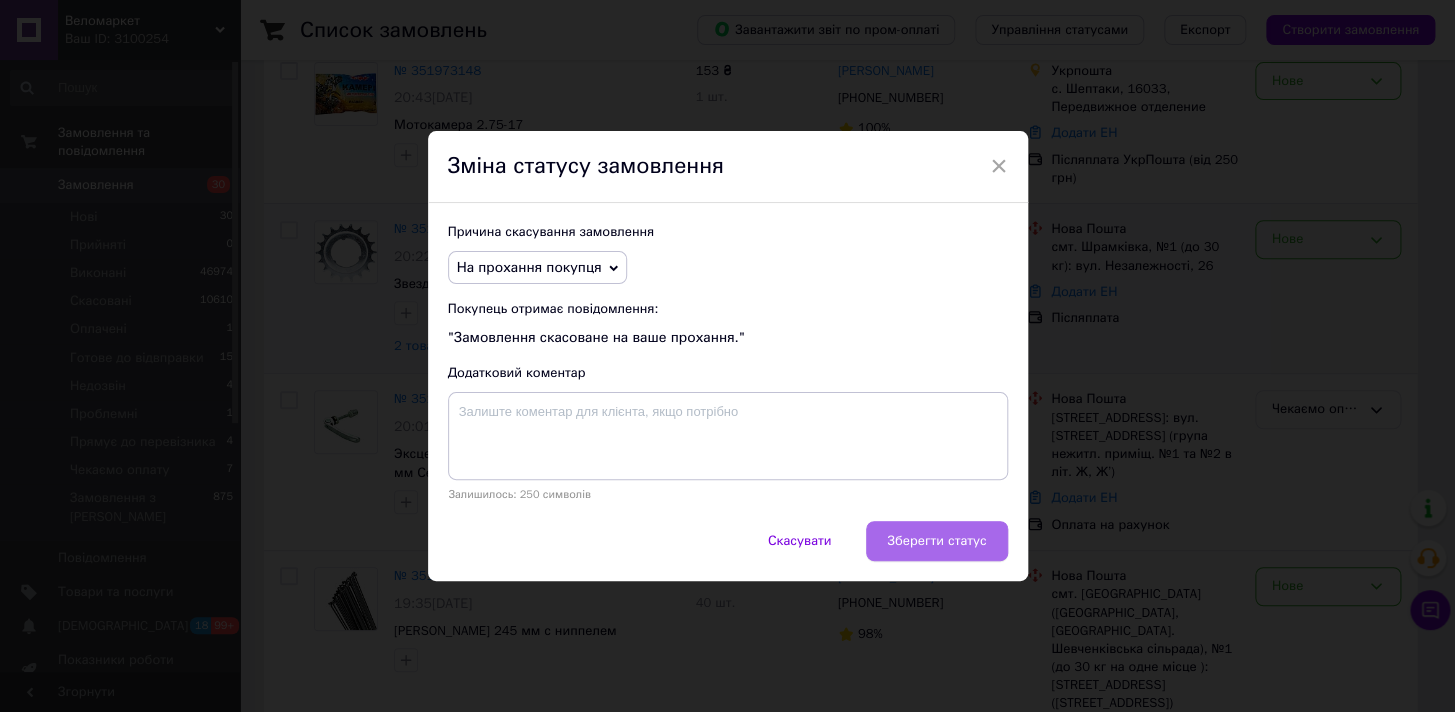 click on "Зберегти статус" at bounding box center [936, 541] 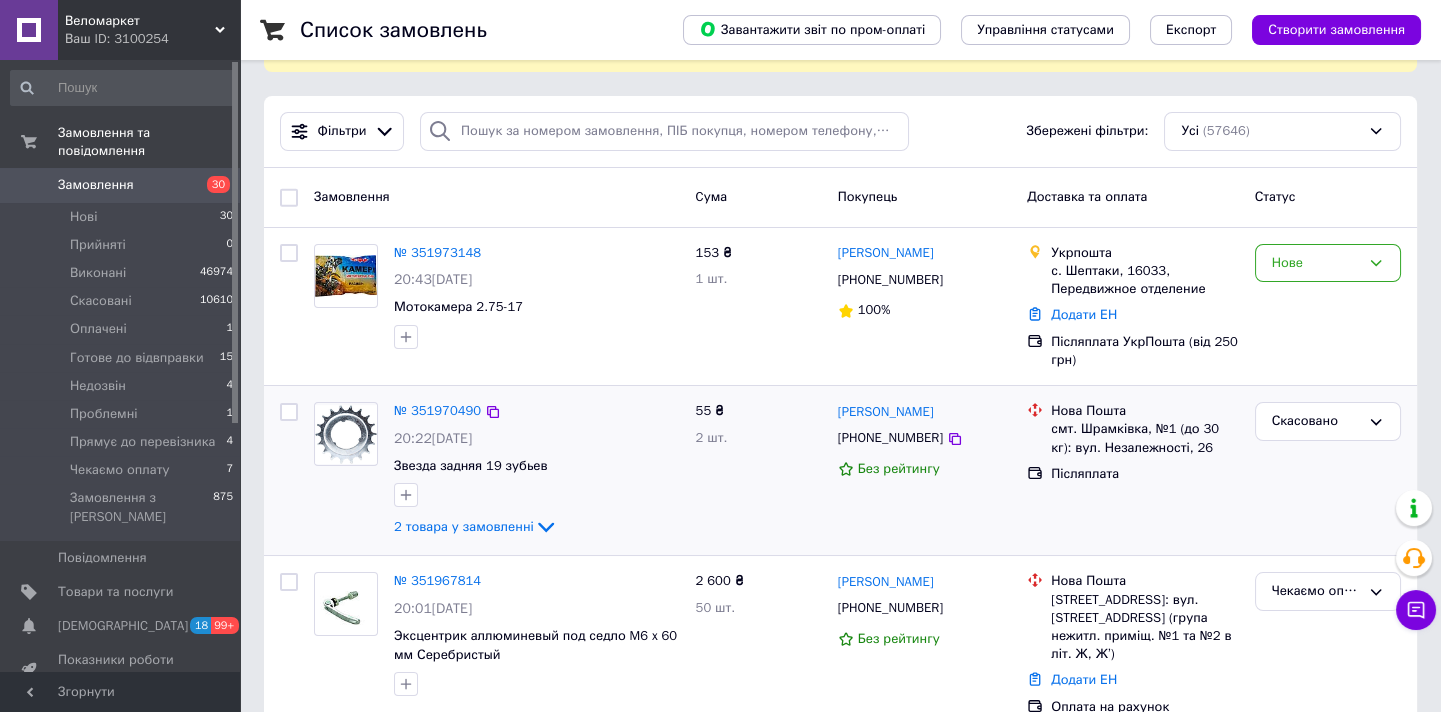 scroll, scrollTop: 0, scrollLeft: 0, axis: both 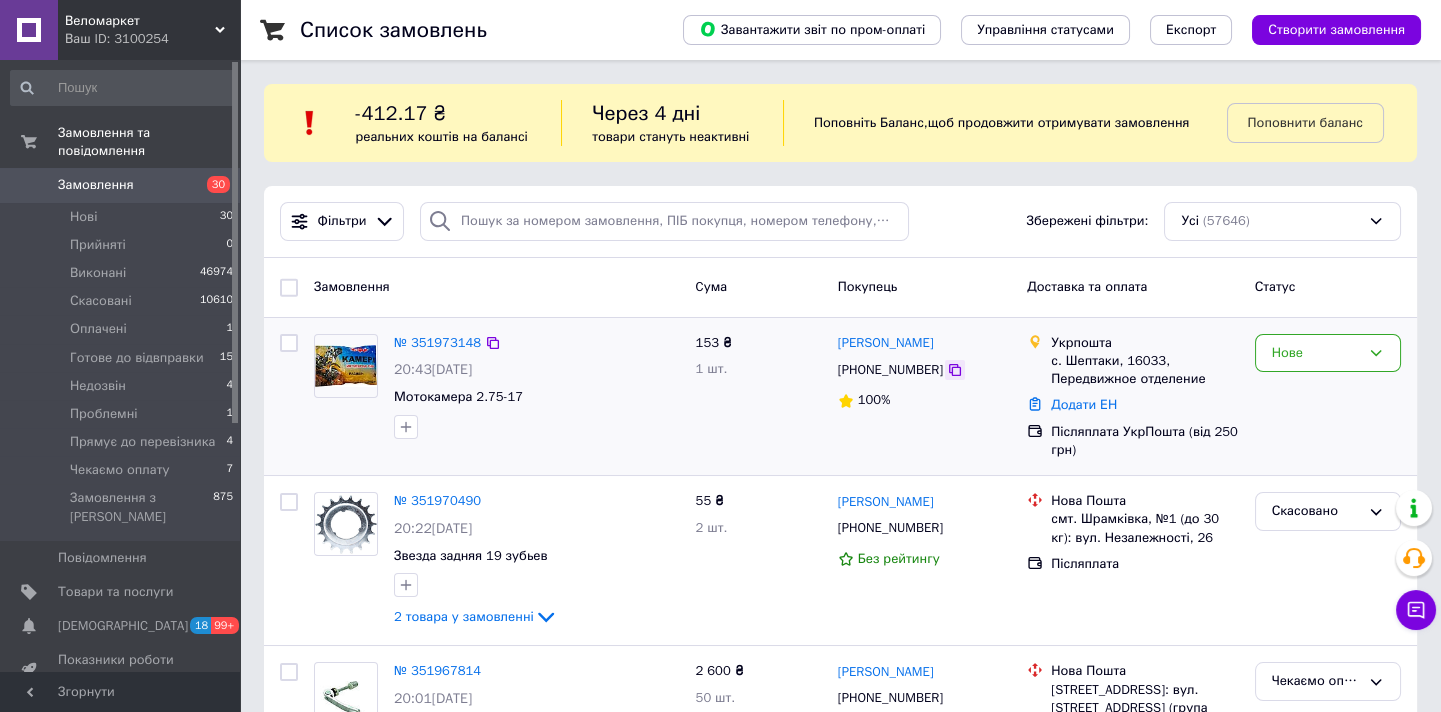 click 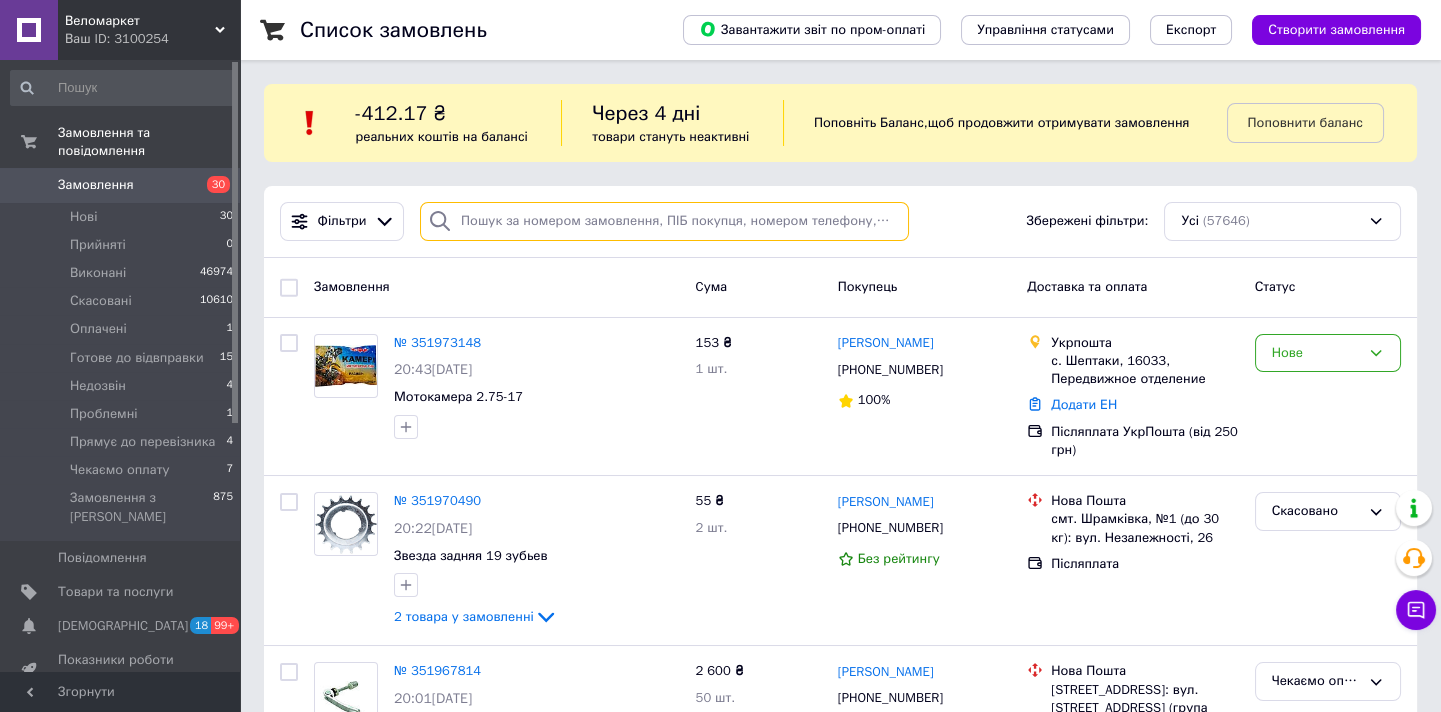 click at bounding box center [664, 221] 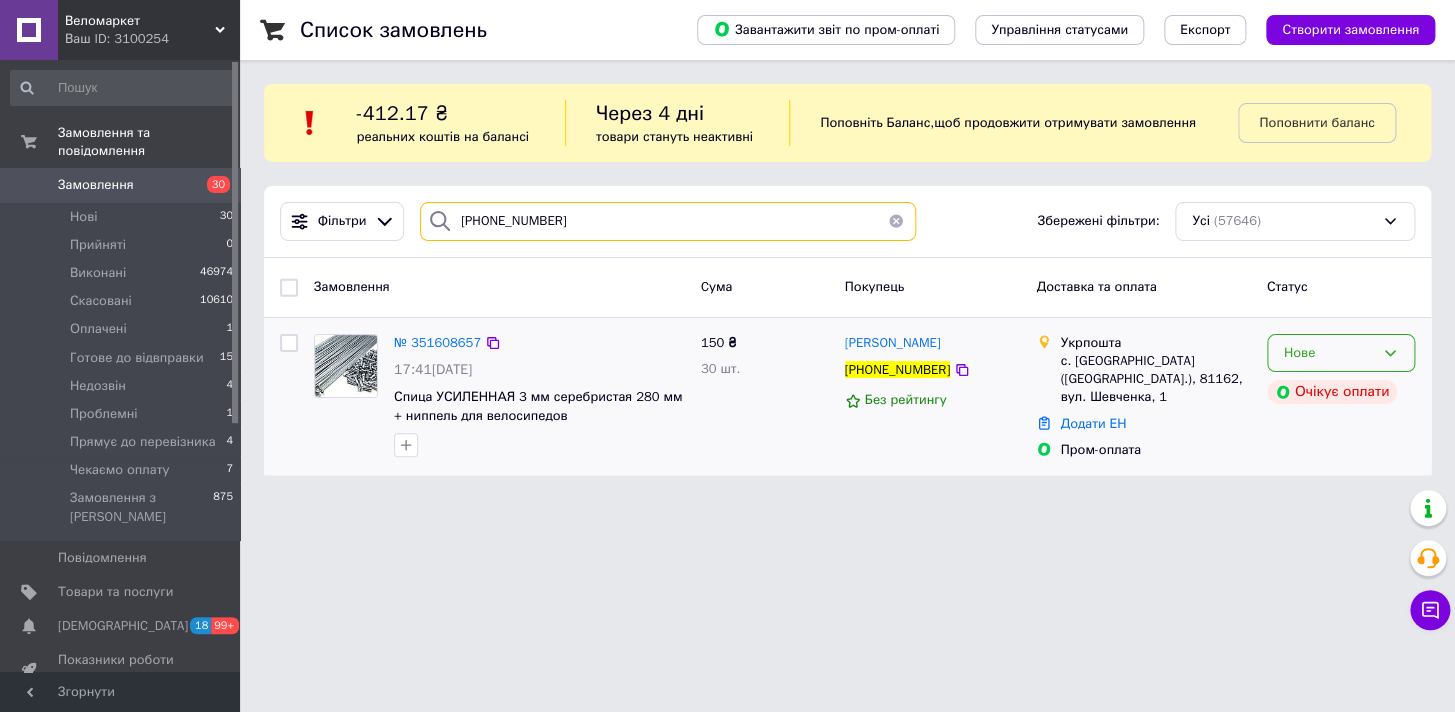 type on "+380678464618" 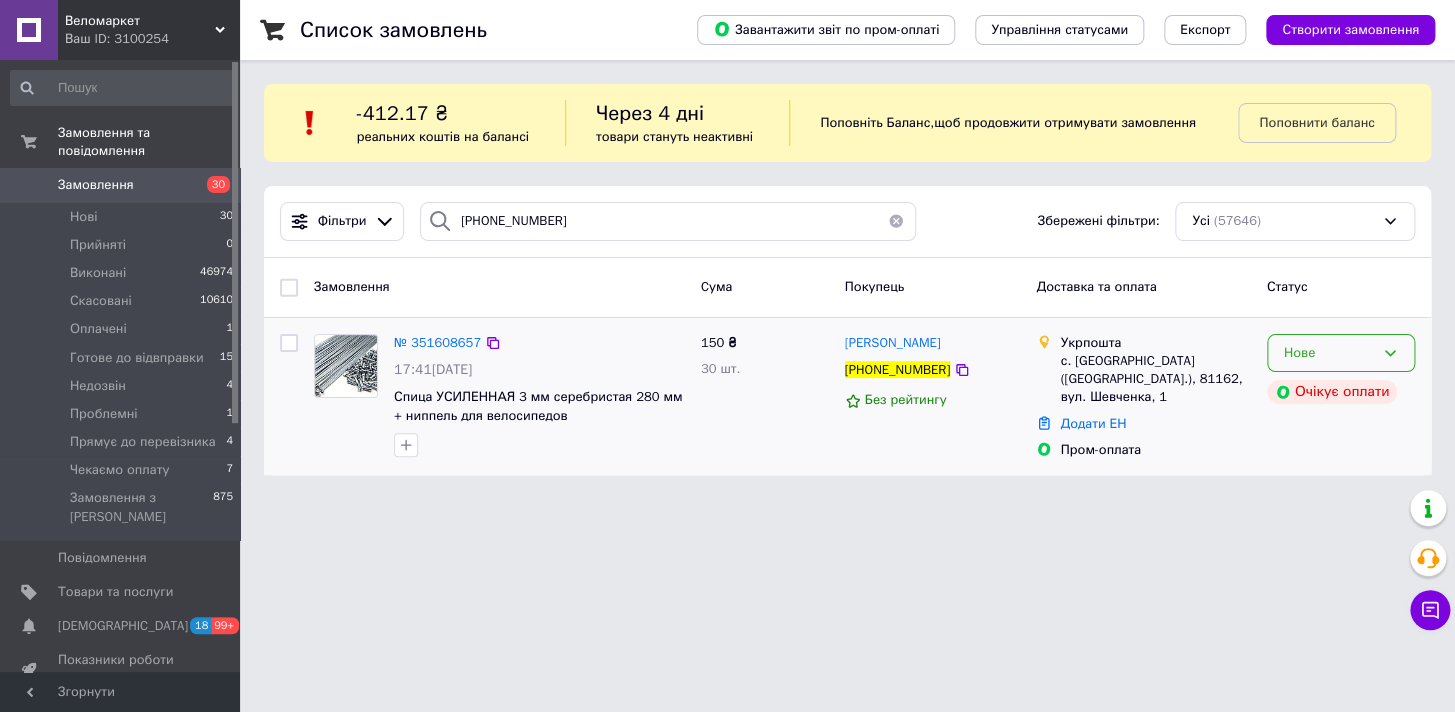click on "Нове" at bounding box center (1341, 353) 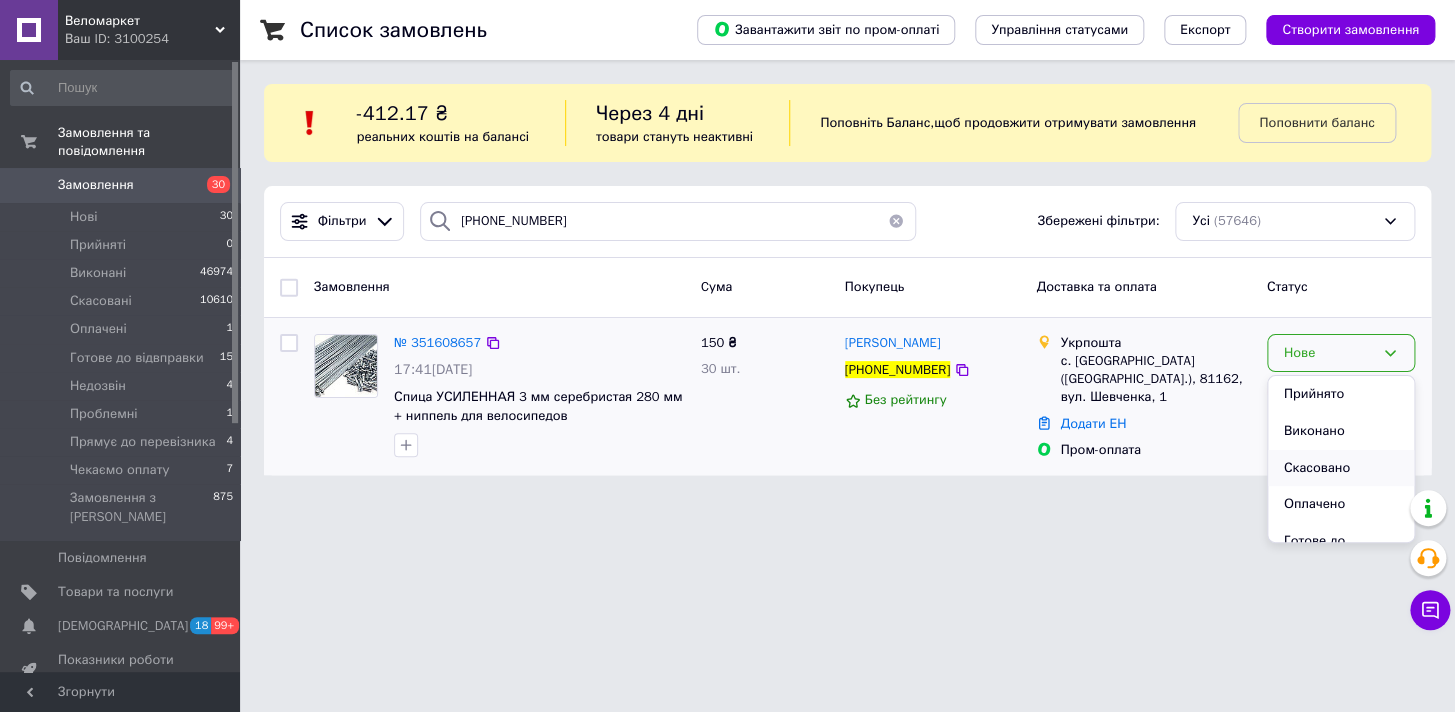 click on "Скасовано" at bounding box center (1341, 468) 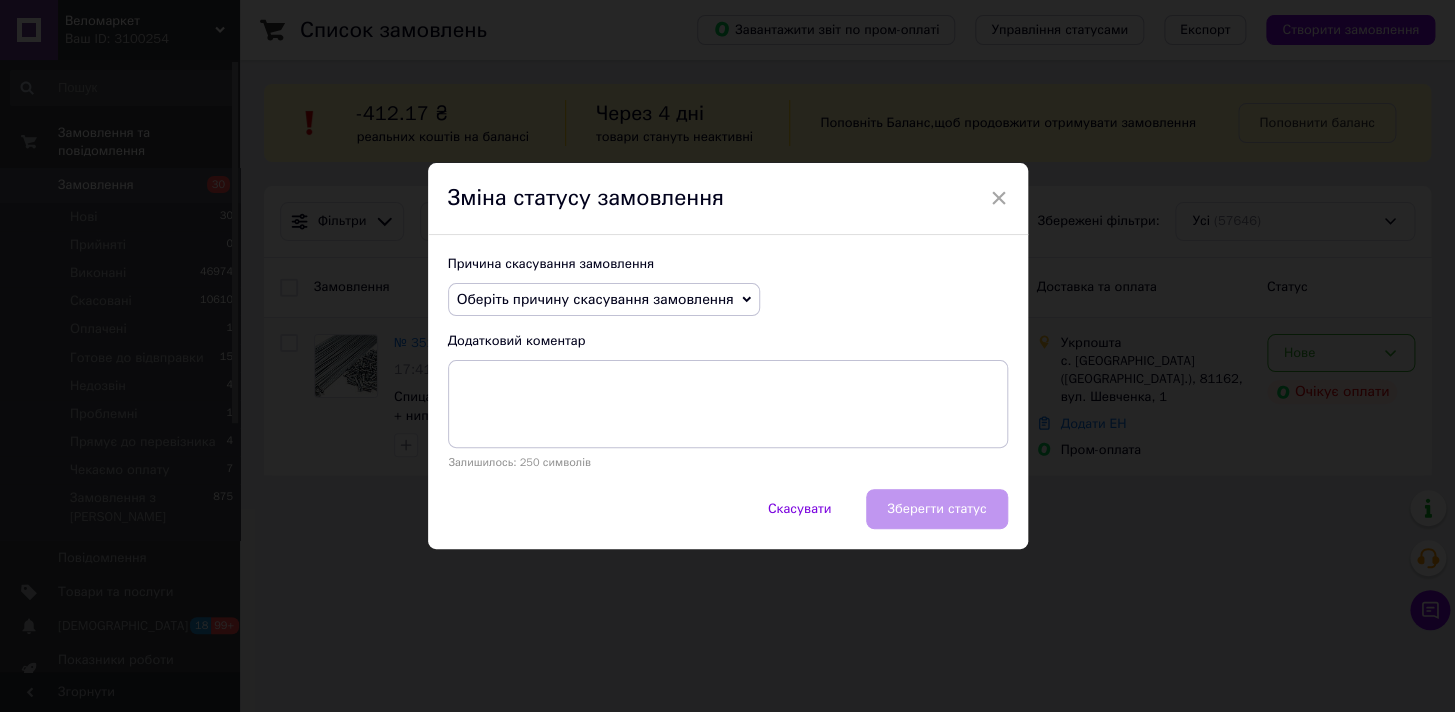 click on "Оберіть причину скасування замовлення" at bounding box center (595, 299) 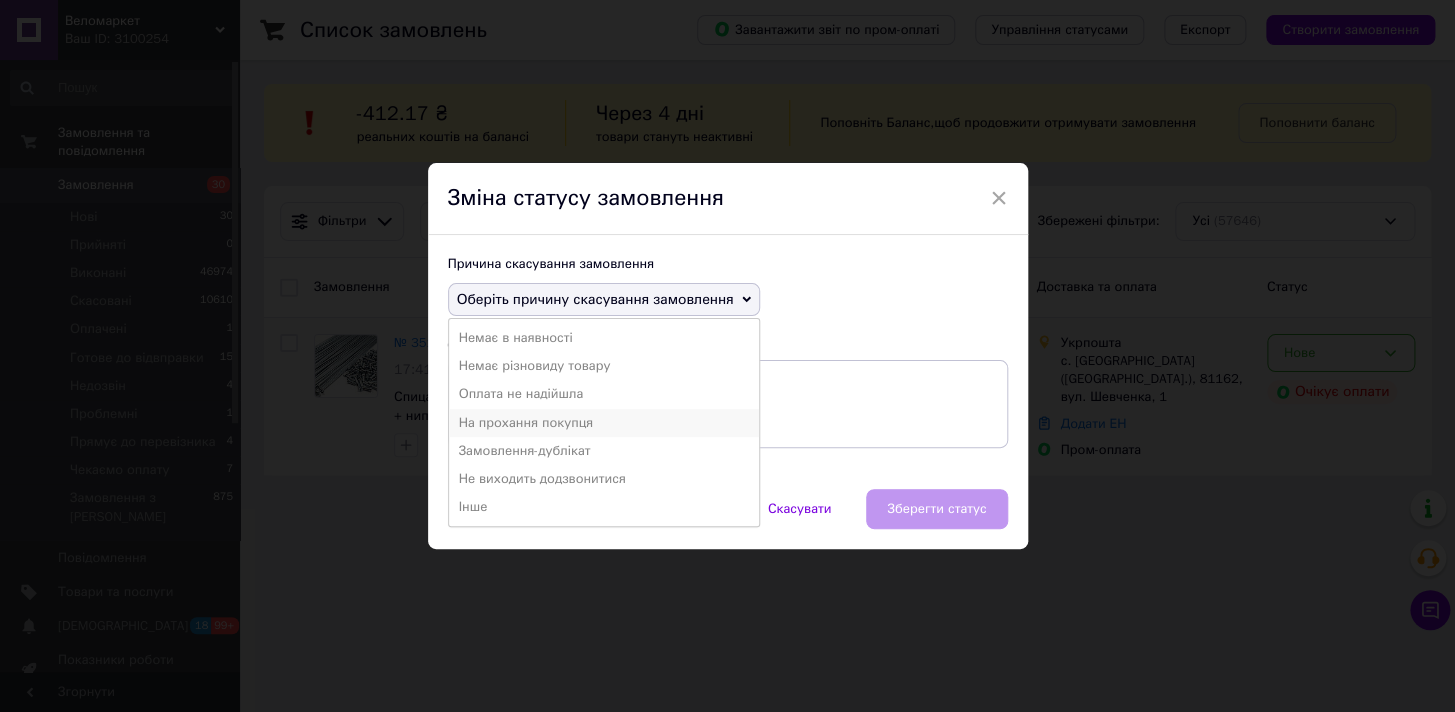 click on "На прохання покупця" at bounding box center (604, 423) 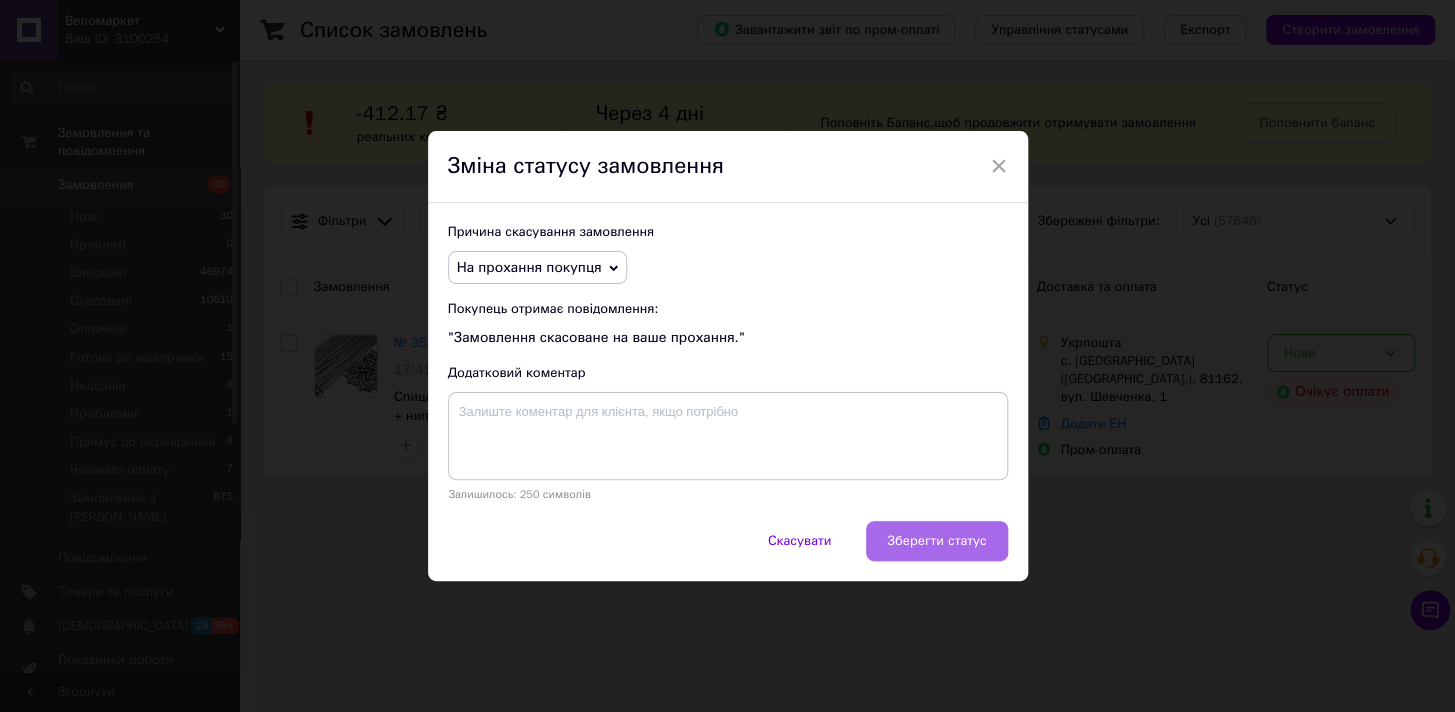 click on "Зберегти статус" at bounding box center (936, 541) 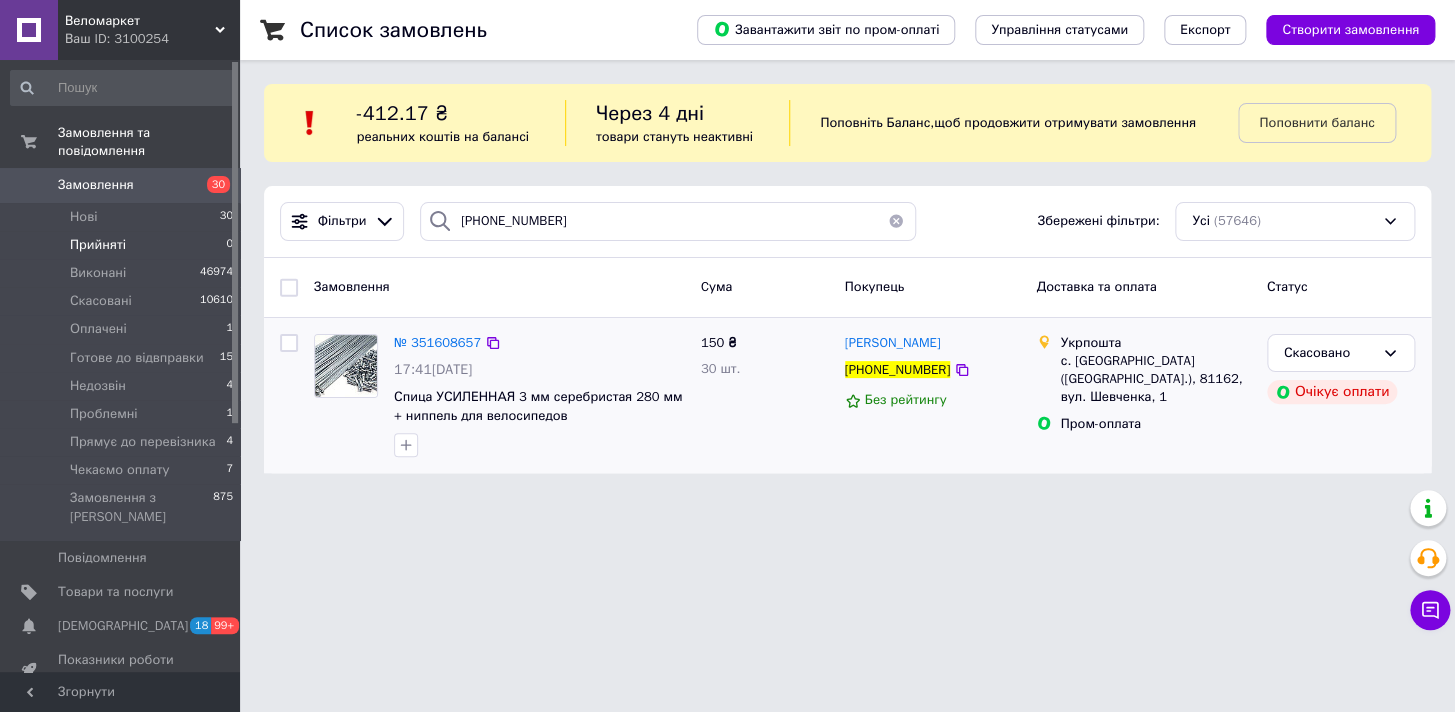click on "Прийняті 0" at bounding box center (122, 245) 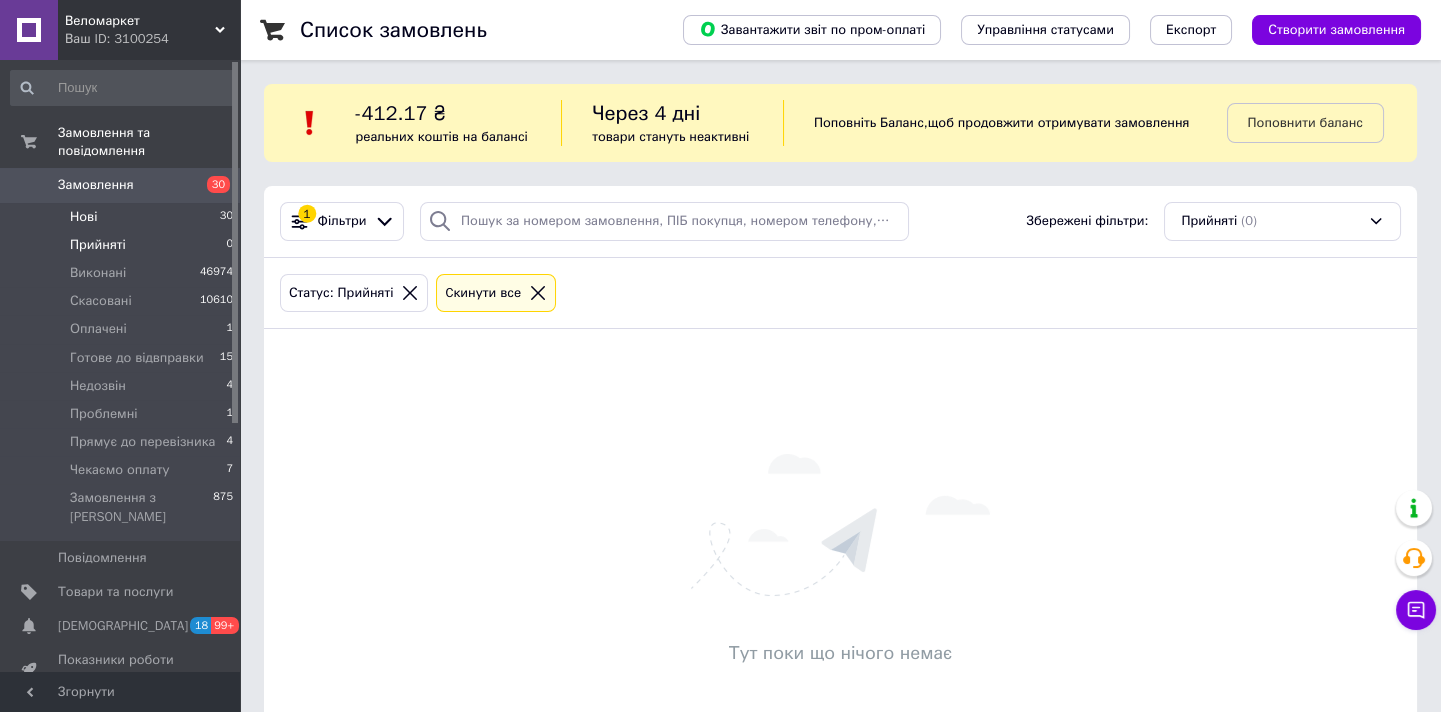 click on "Нові 30" at bounding box center (122, 217) 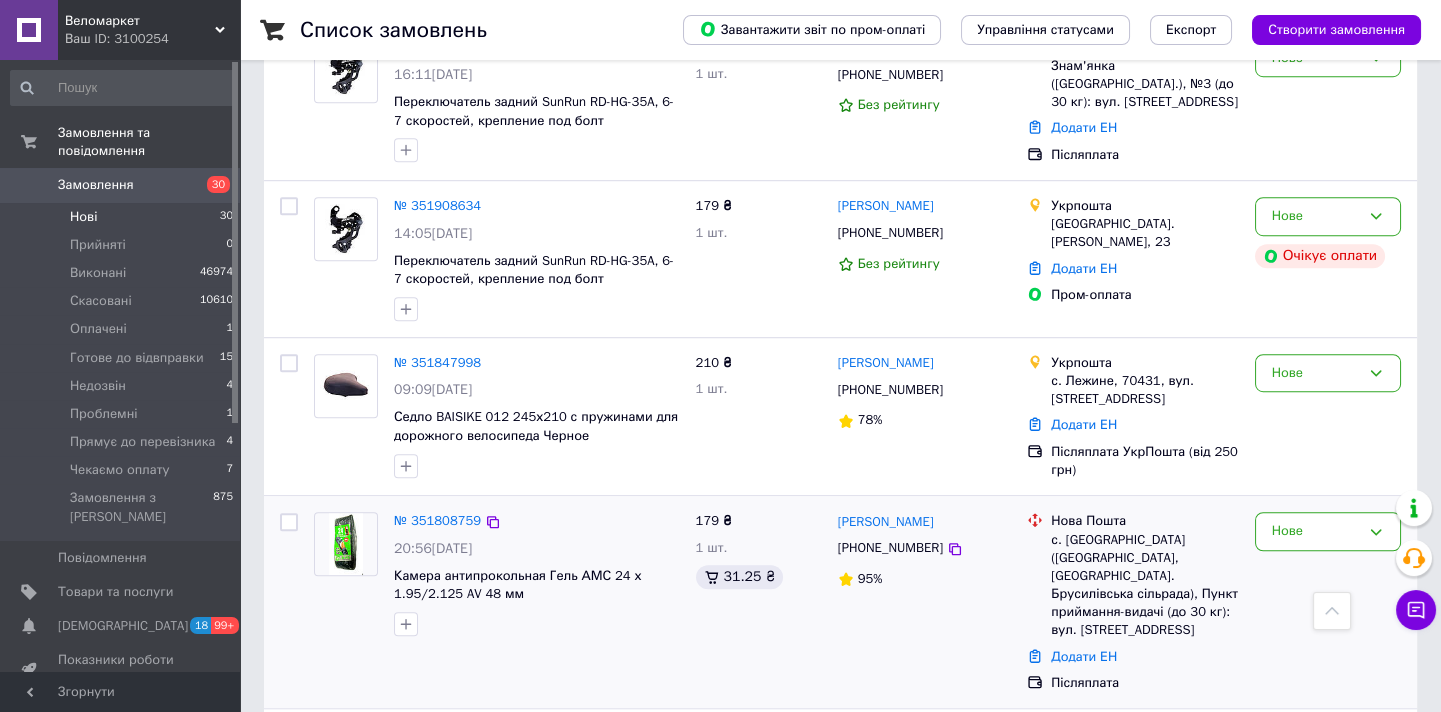 scroll, scrollTop: 3179, scrollLeft: 0, axis: vertical 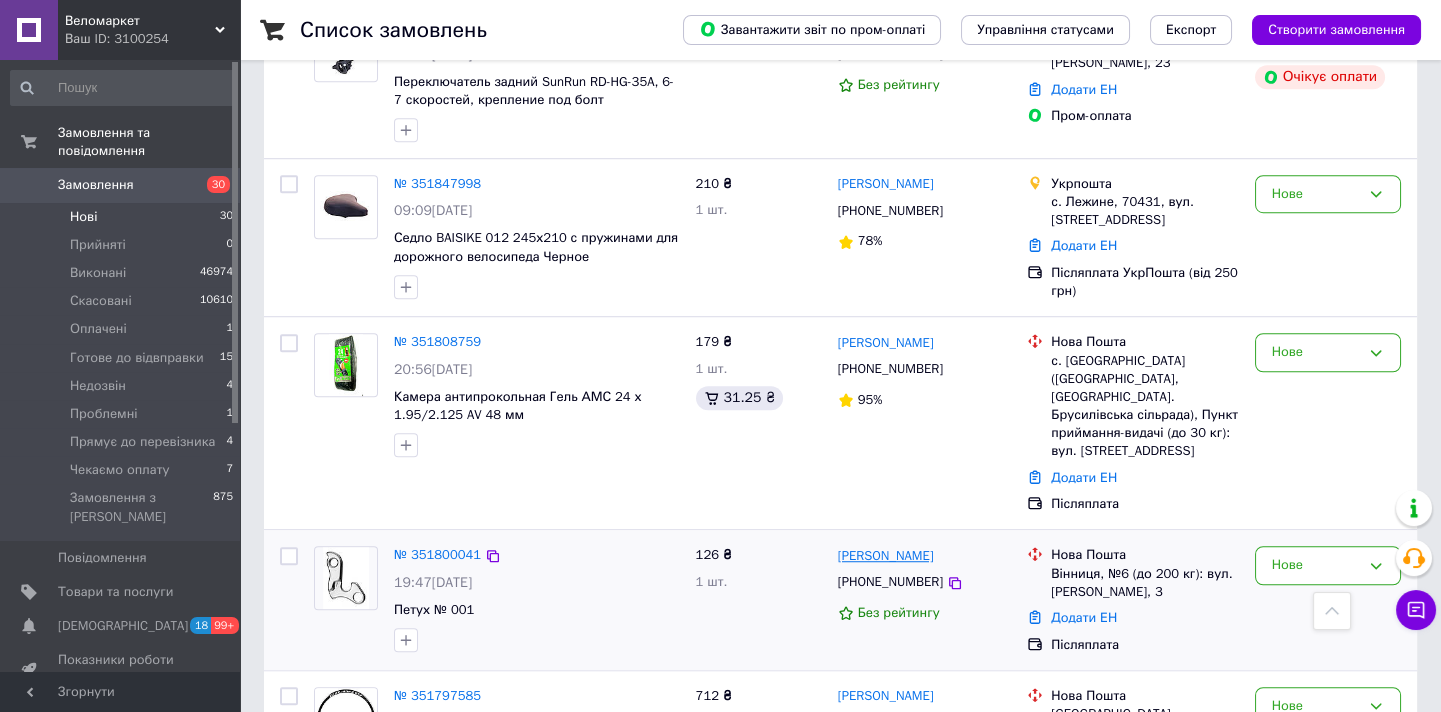 click on "[PERSON_NAME]" at bounding box center [886, 556] 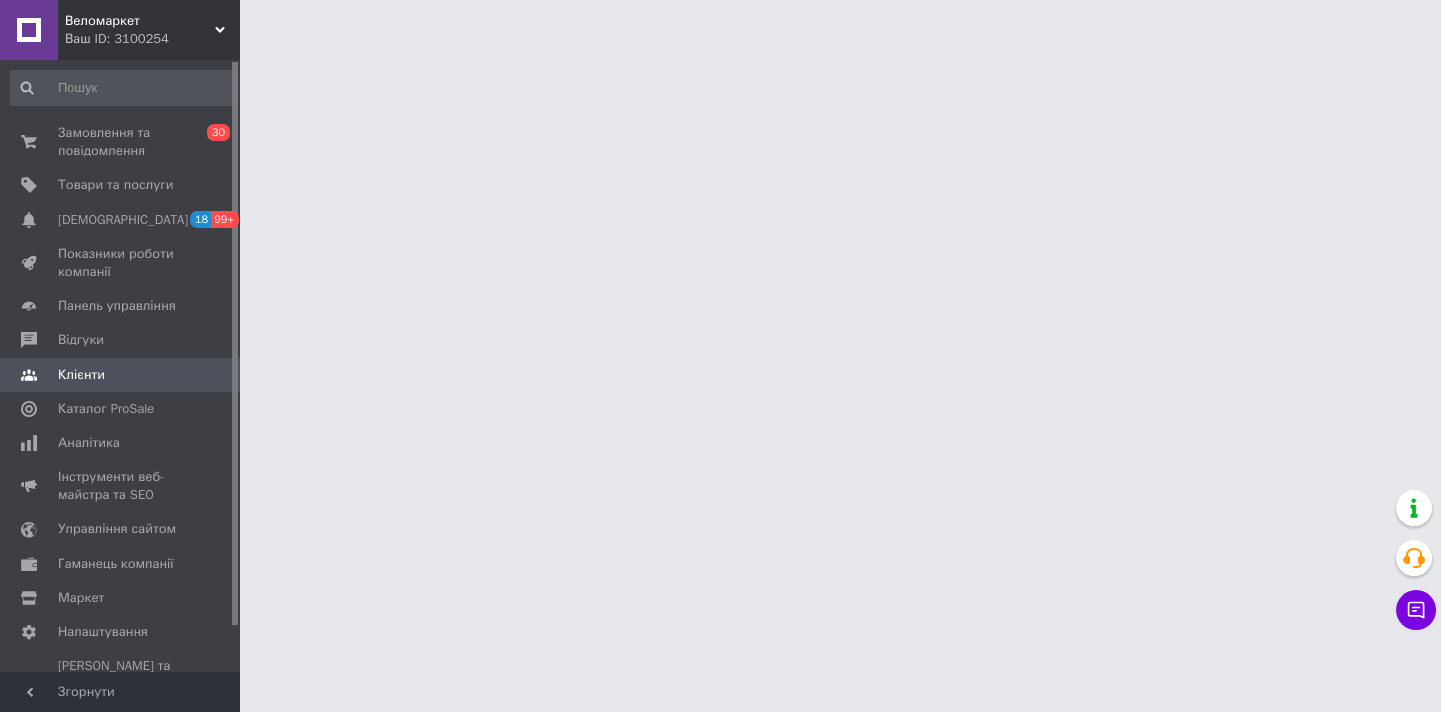 scroll, scrollTop: 0, scrollLeft: 0, axis: both 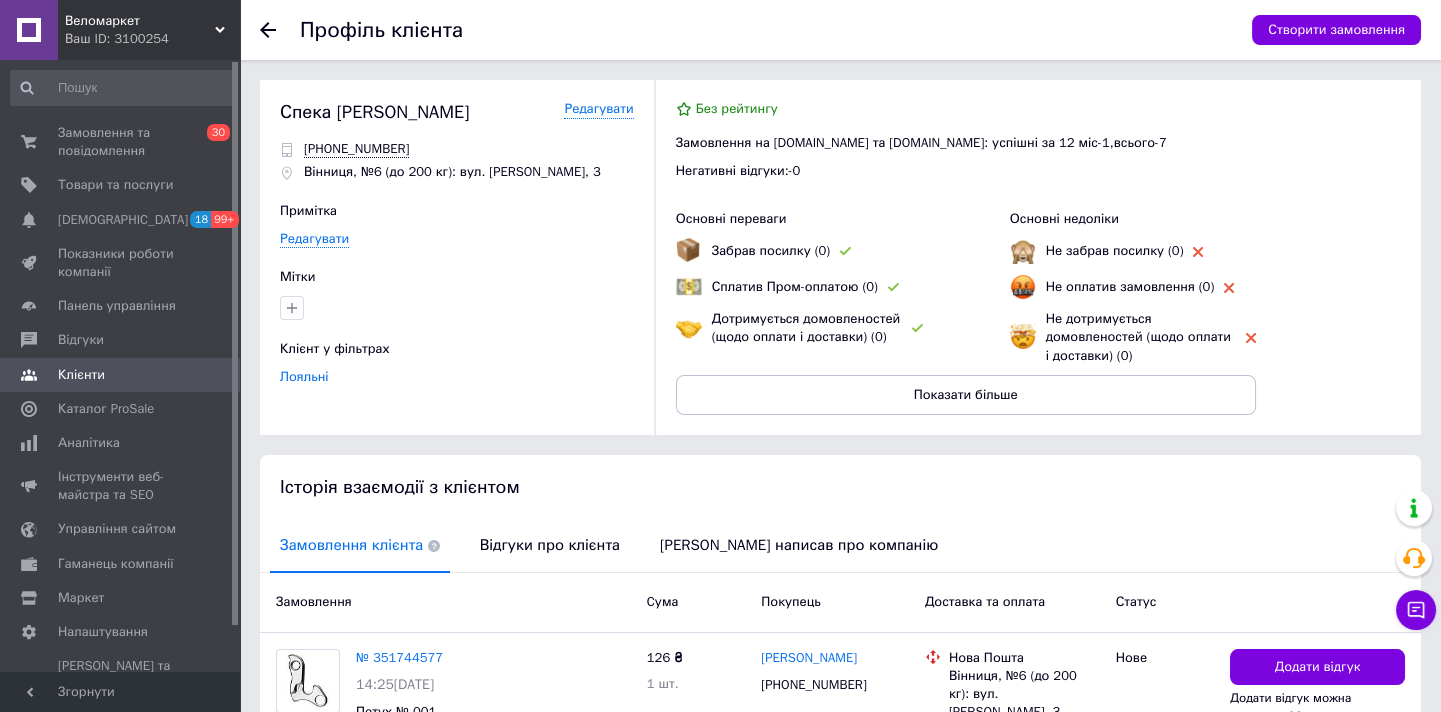 click on "Відгуки про клієнта" at bounding box center (550, 545) 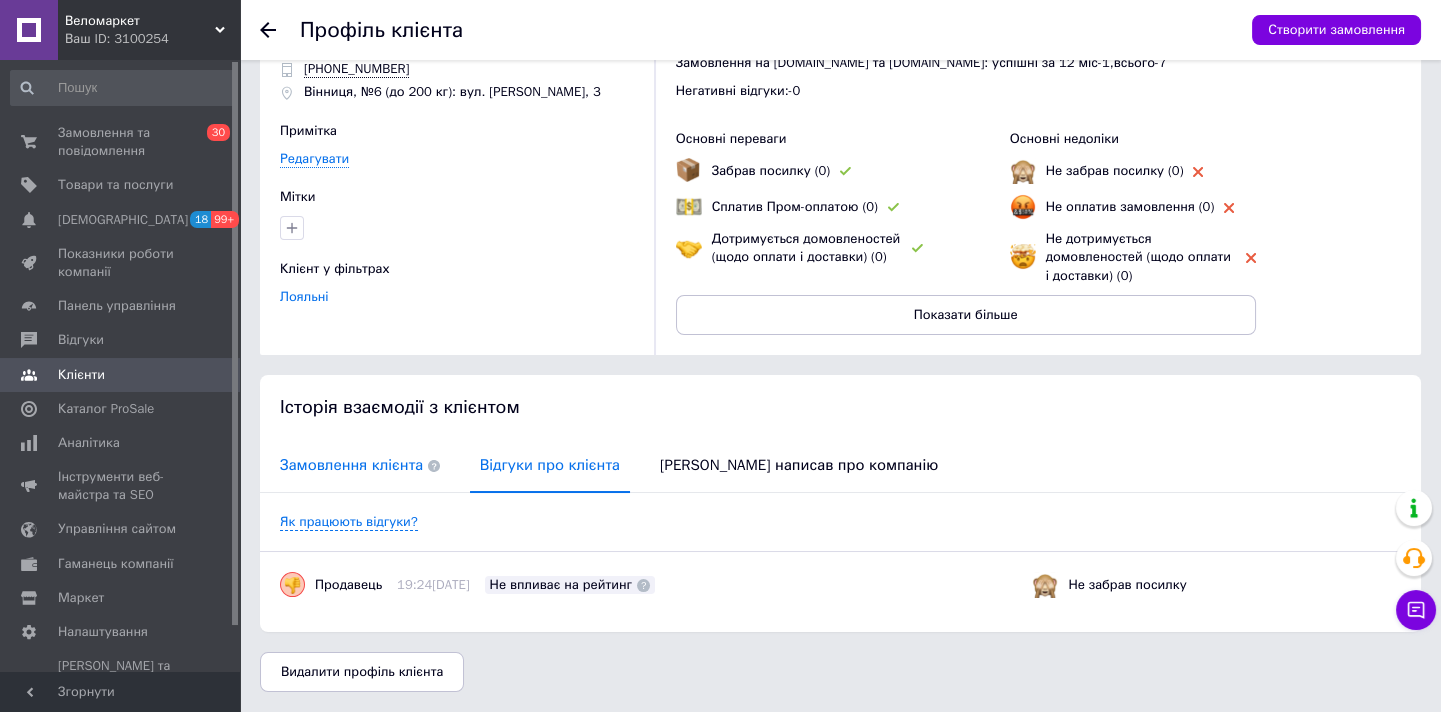 click on "Замовлення клієнта" at bounding box center (360, 465) 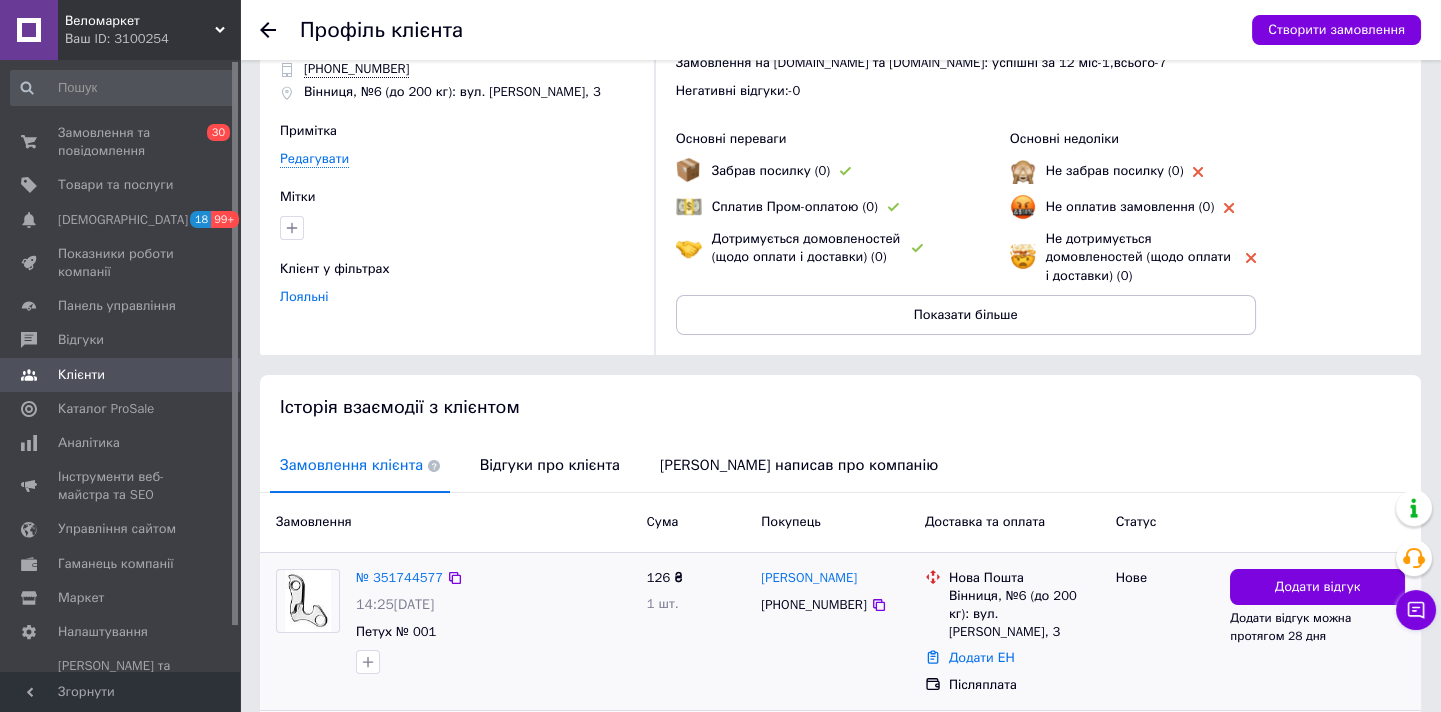 scroll, scrollTop: 280, scrollLeft: 0, axis: vertical 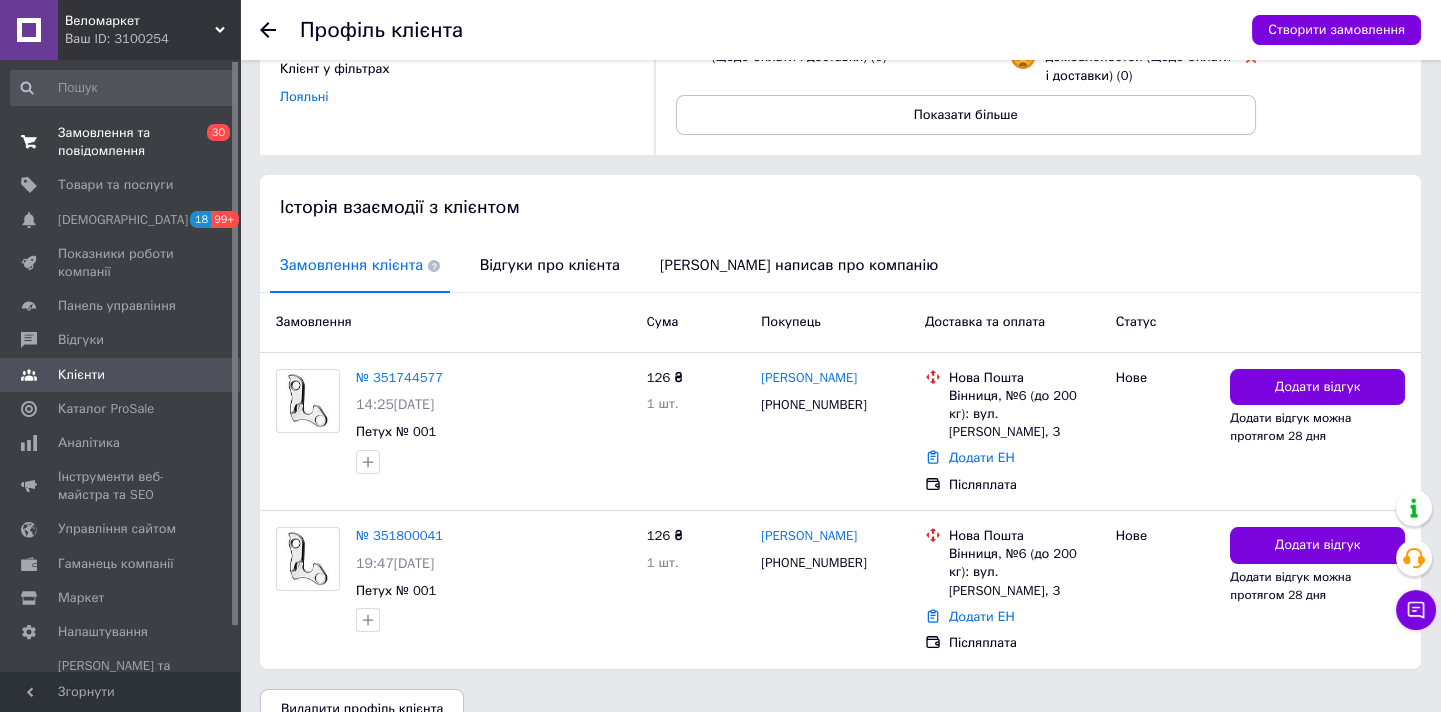 click on "Замовлення та повідомлення" at bounding box center (121, 142) 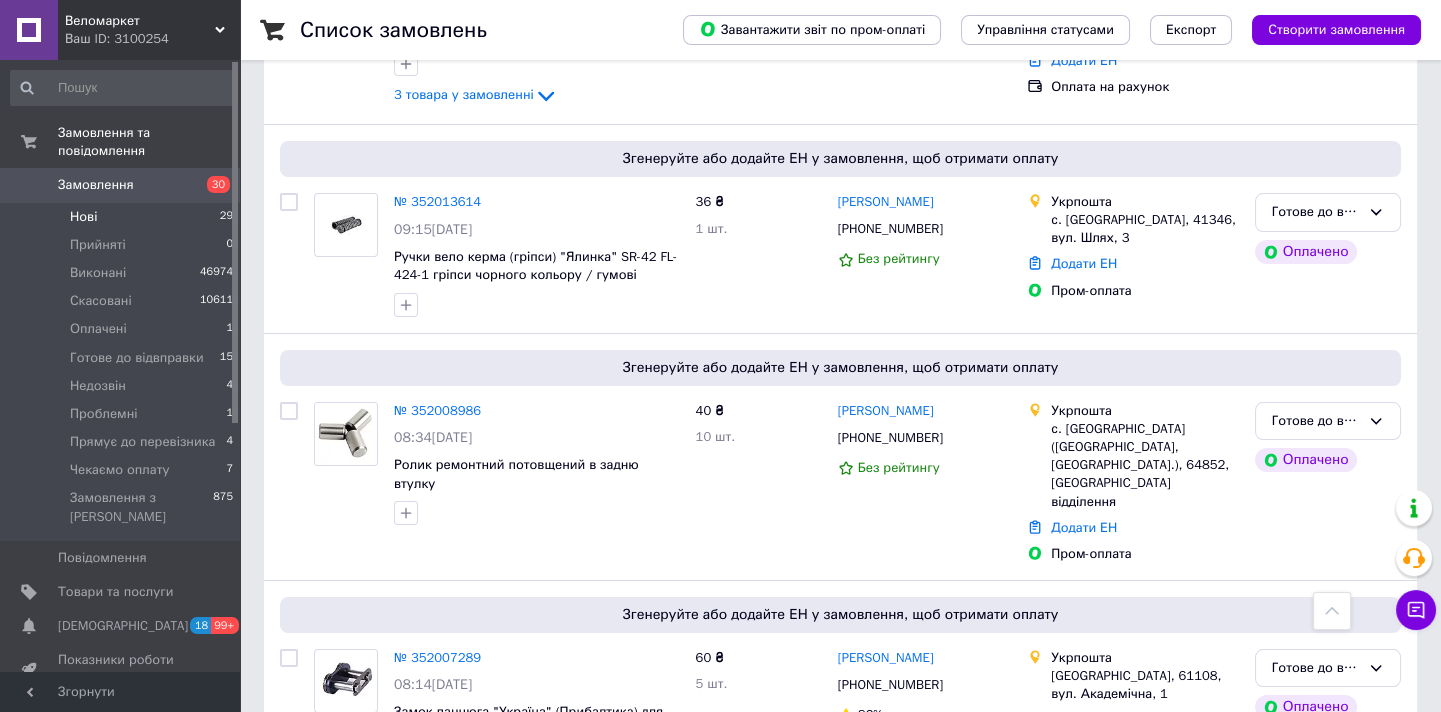 click on "Нові 29" at bounding box center (122, 217) 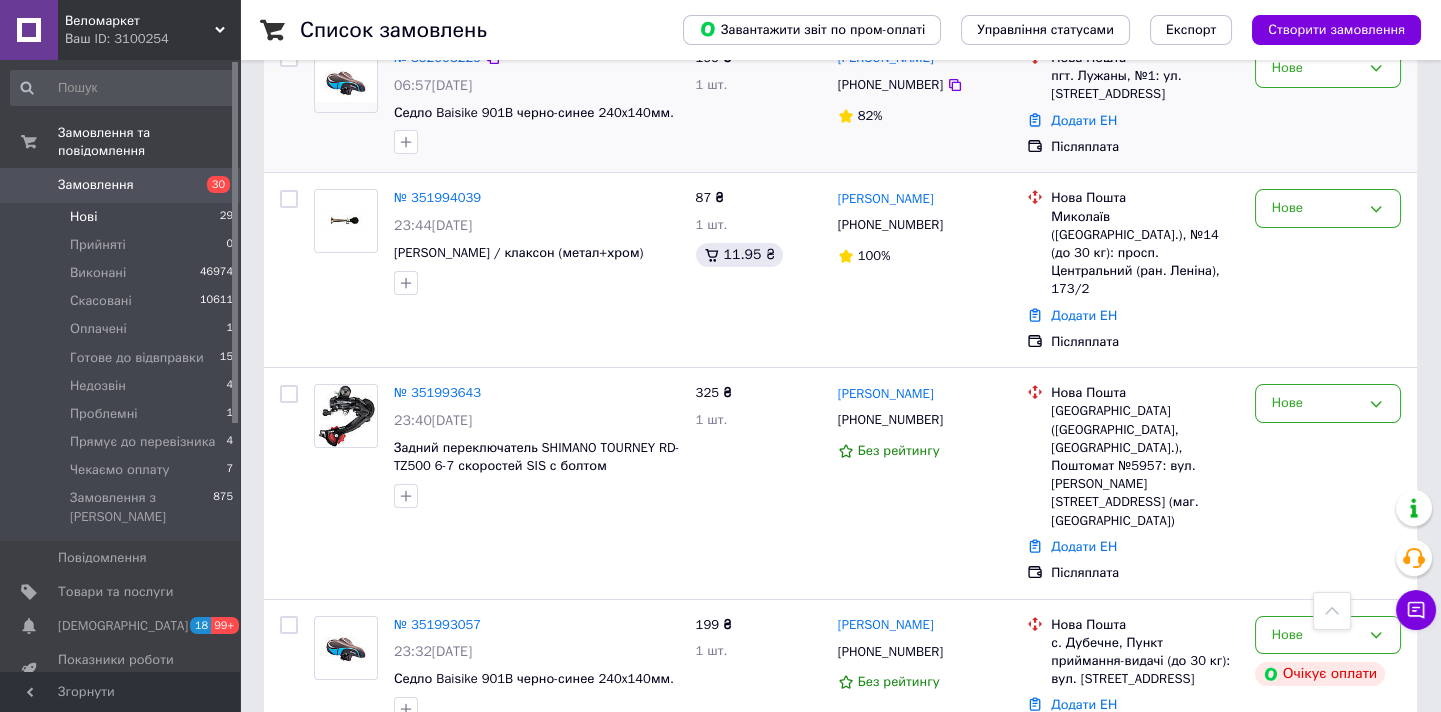scroll, scrollTop: 363, scrollLeft: 0, axis: vertical 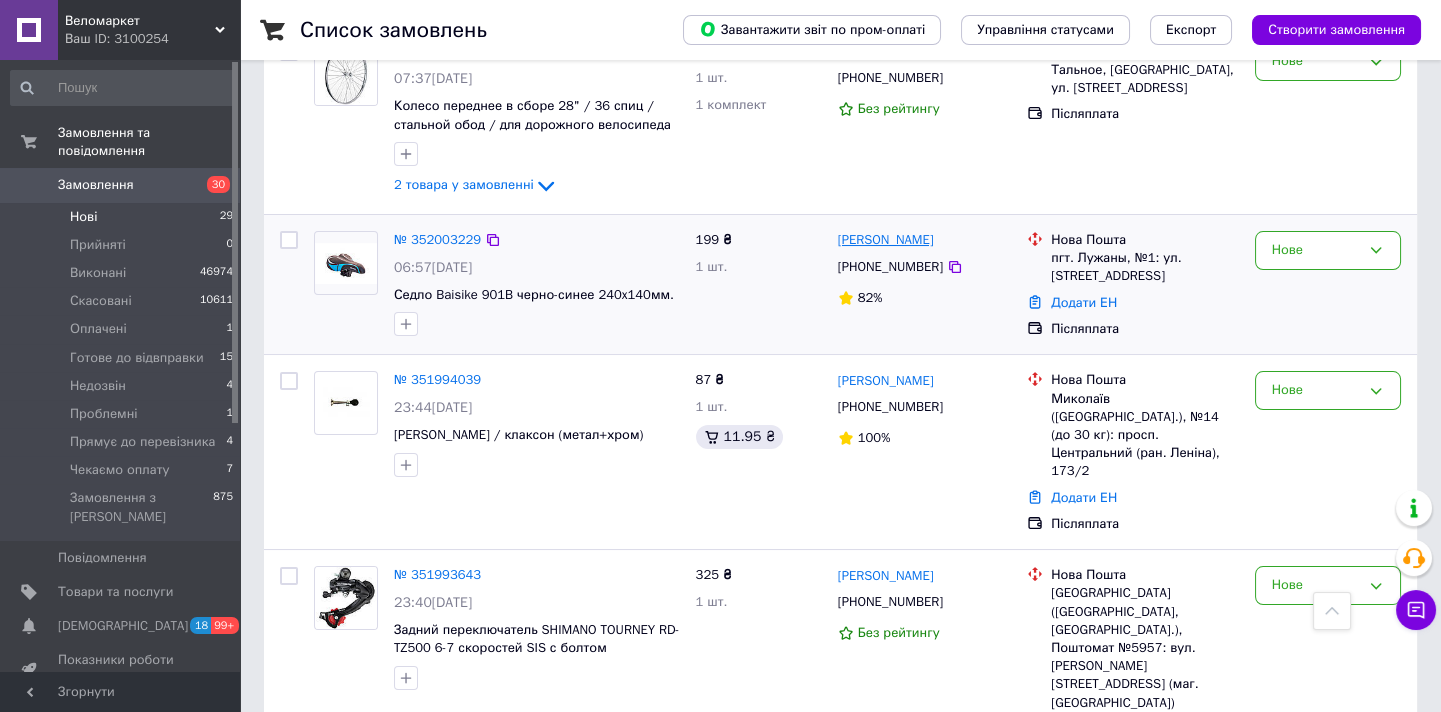 click on "[PERSON_NAME]" at bounding box center (886, 240) 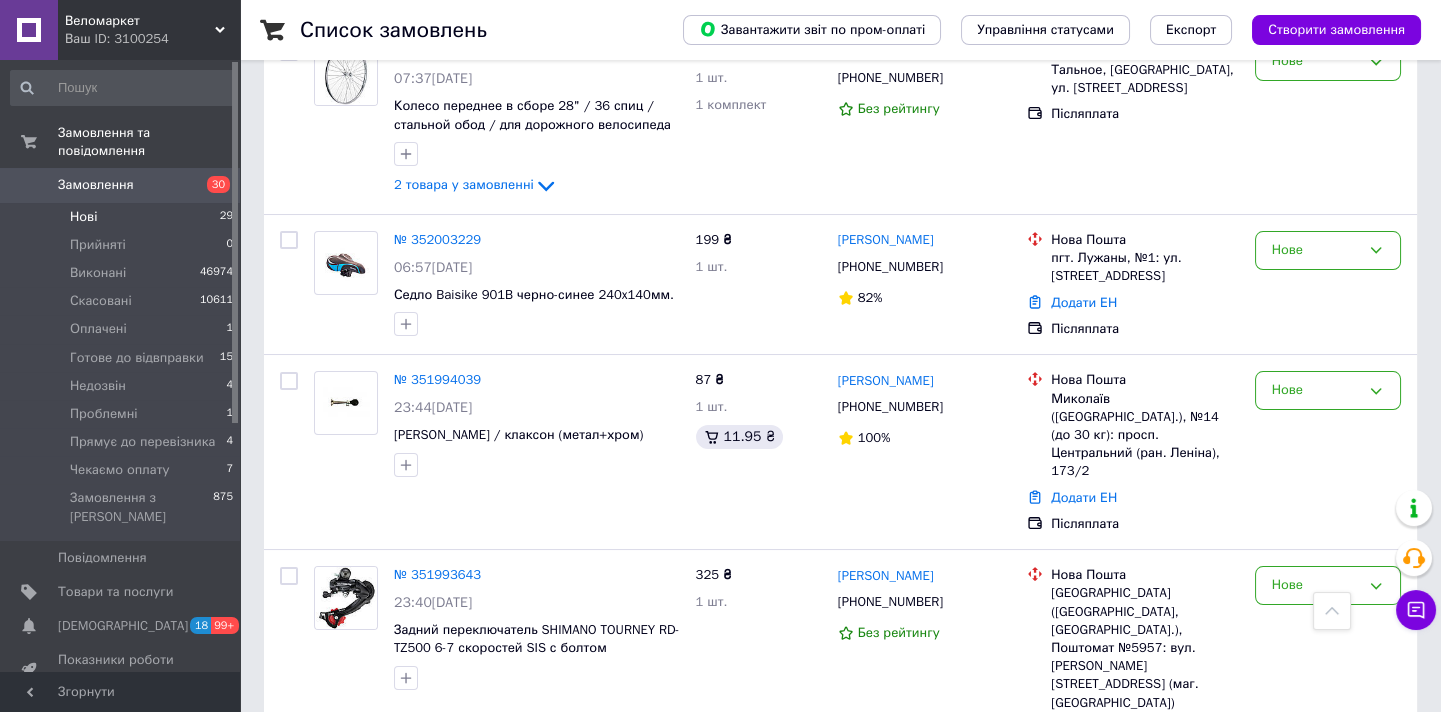 scroll, scrollTop: 0, scrollLeft: 0, axis: both 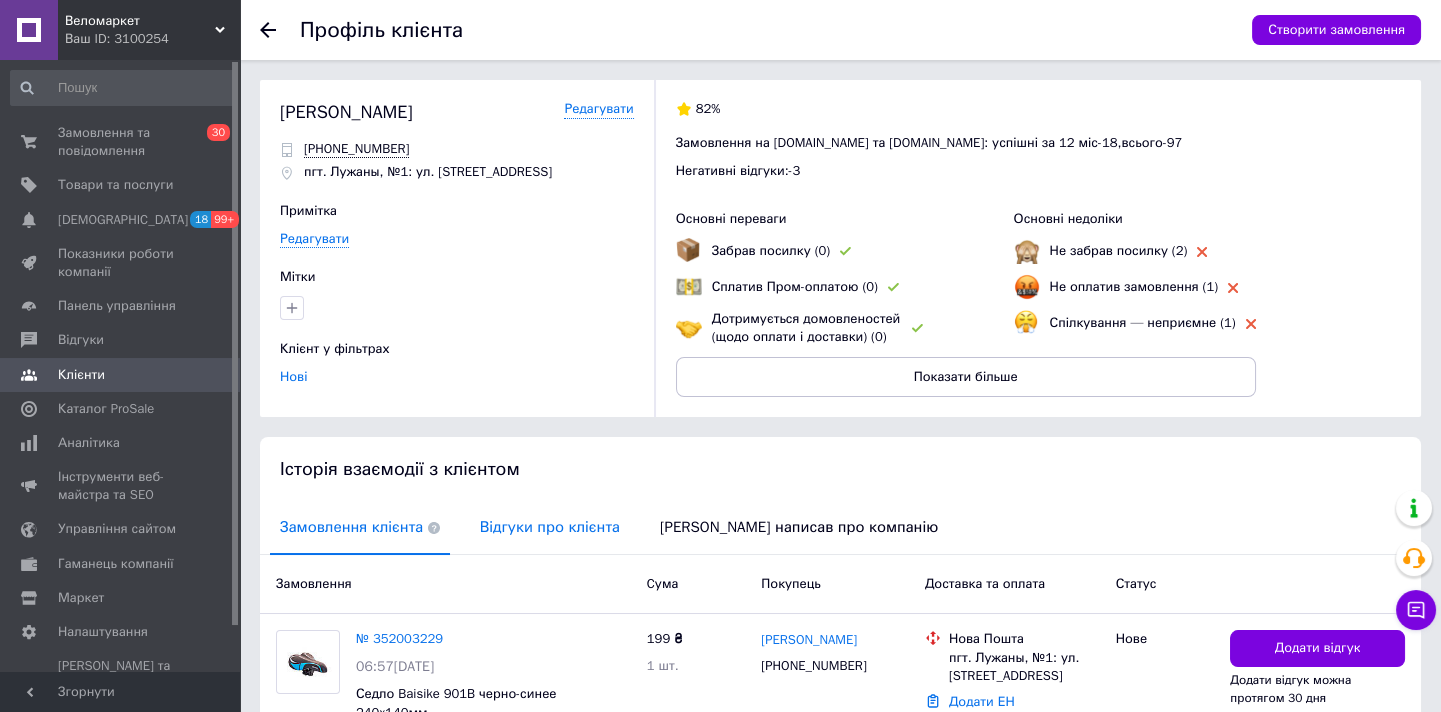 click on "Відгуки про клієнта" at bounding box center [550, 527] 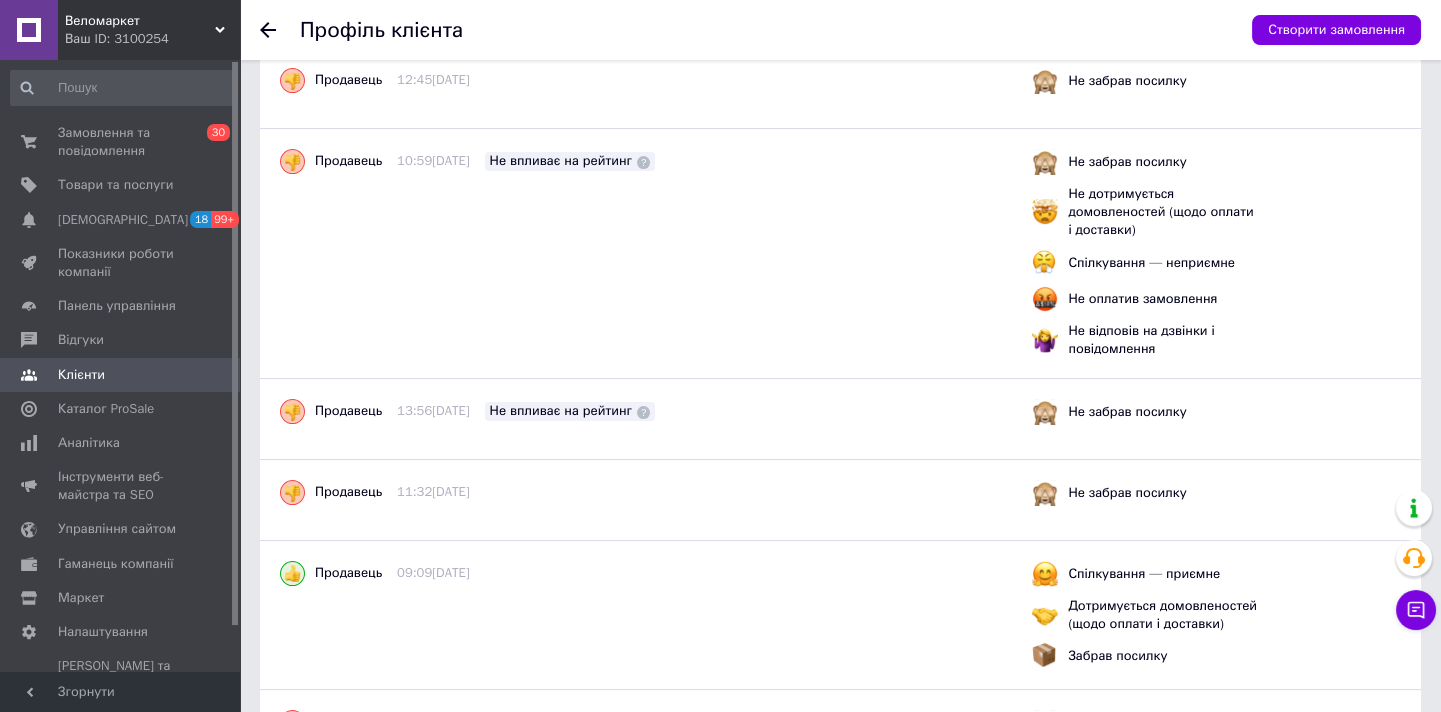 scroll, scrollTop: 1240, scrollLeft: 0, axis: vertical 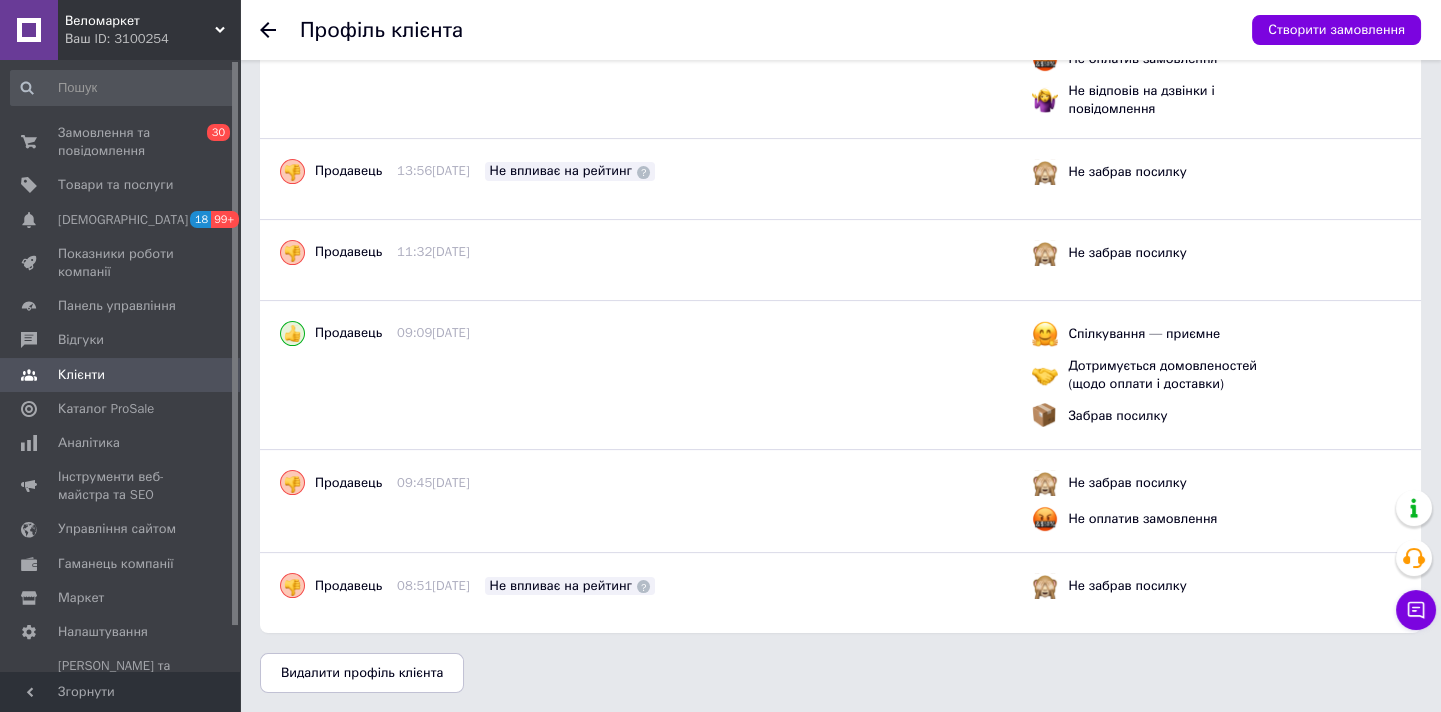 drag, startPoint x: 522, startPoint y: 479, endPoint x: 540, endPoint y: 458, distance: 27.658634 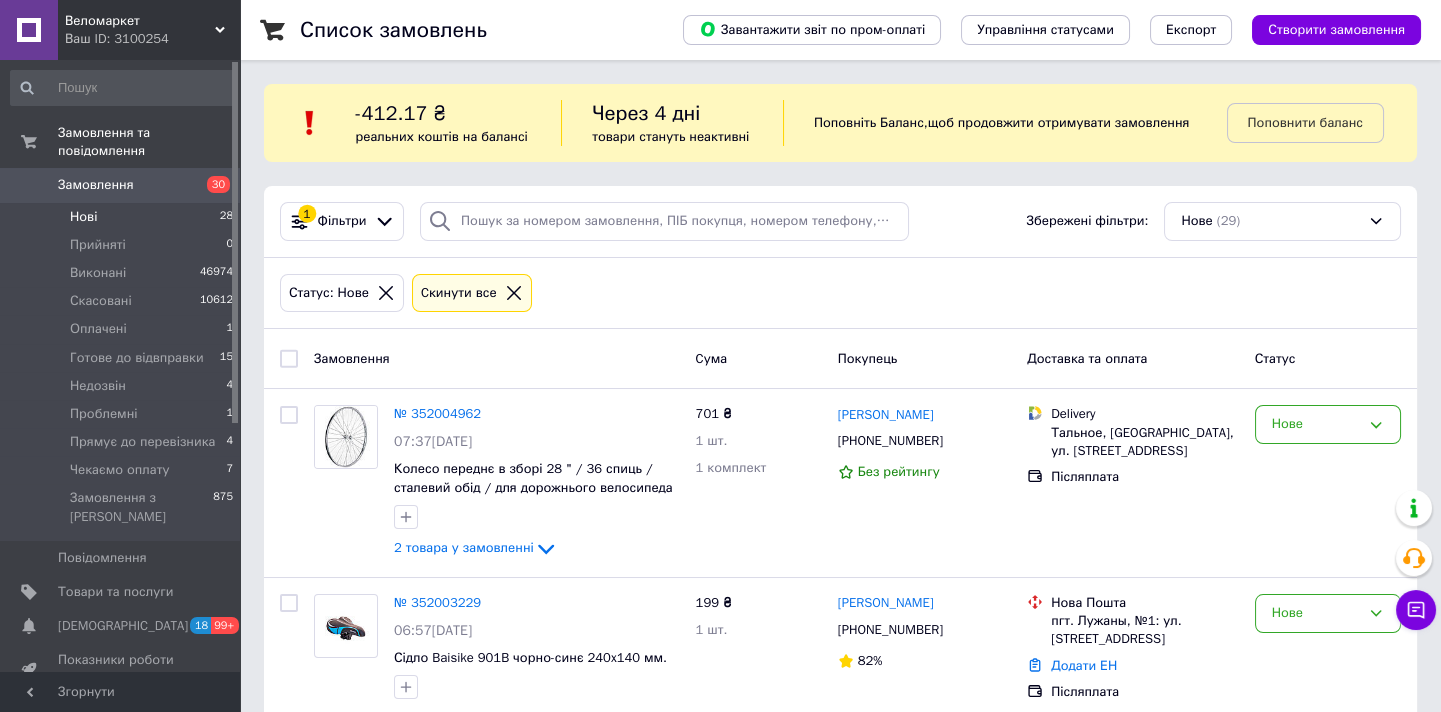 scroll, scrollTop: 363, scrollLeft: 0, axis: vertical 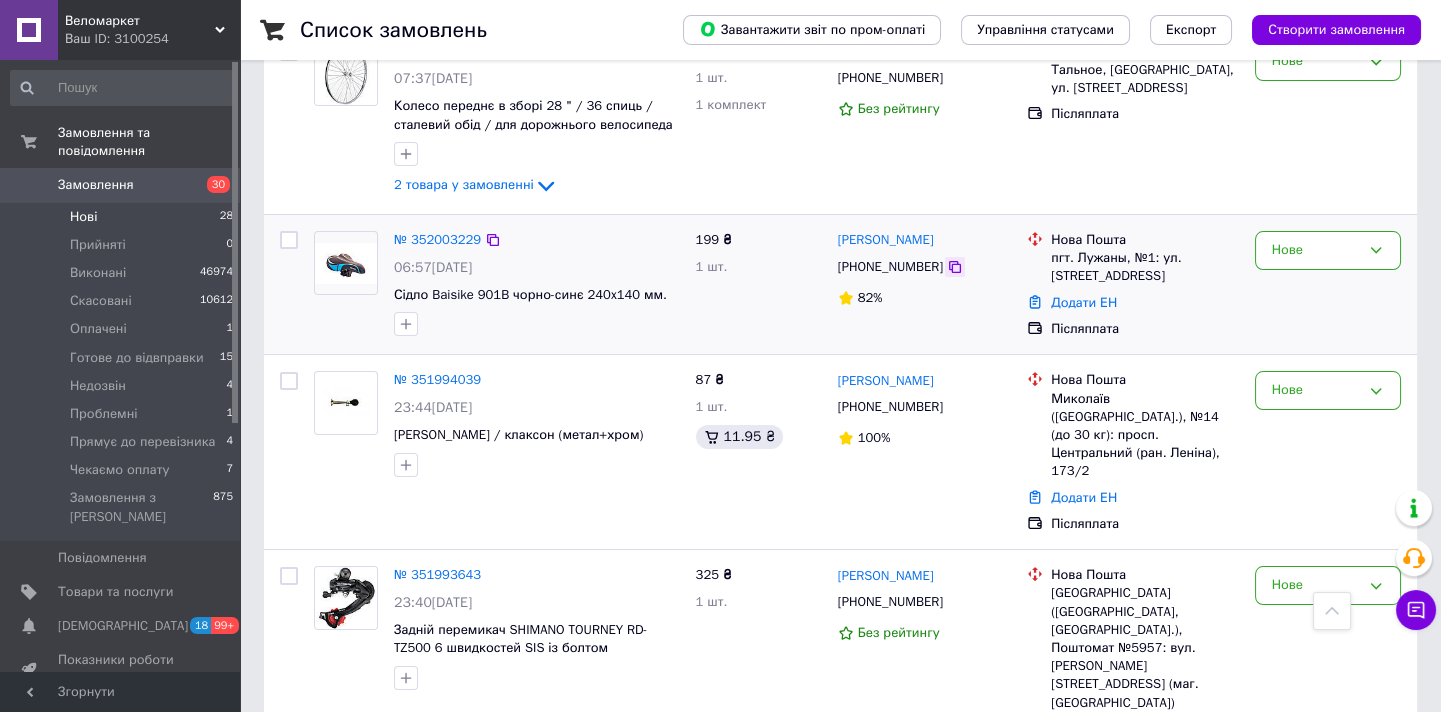 click 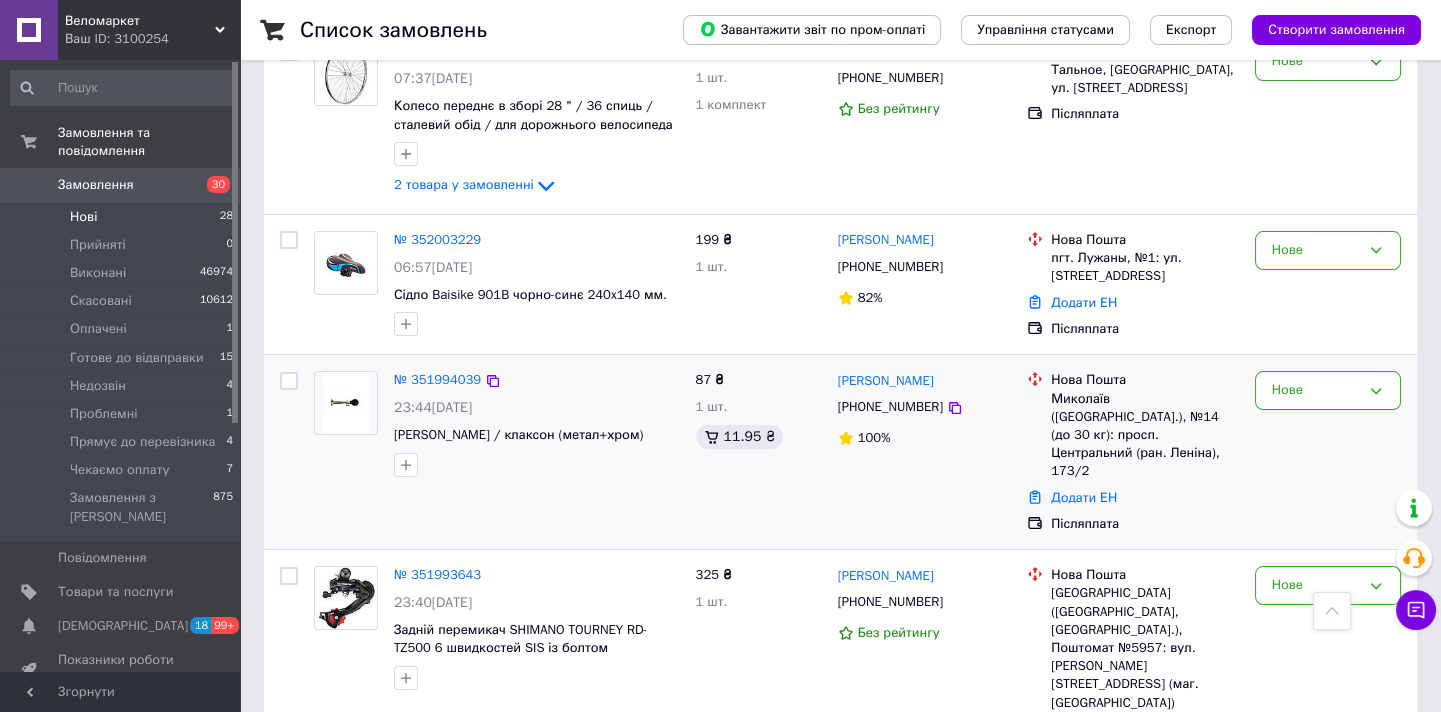 scroll, scrollTop: 636, scrollLeft: 0, axis: vertical 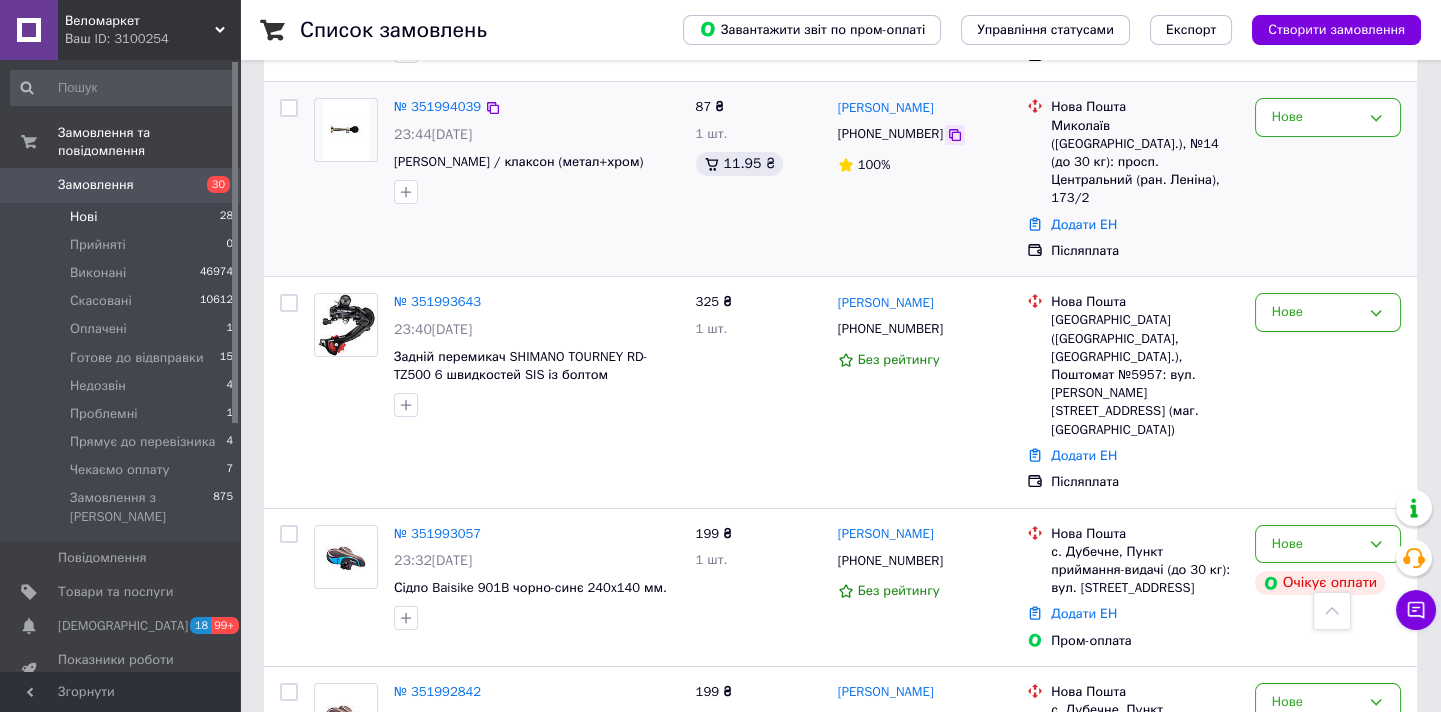click 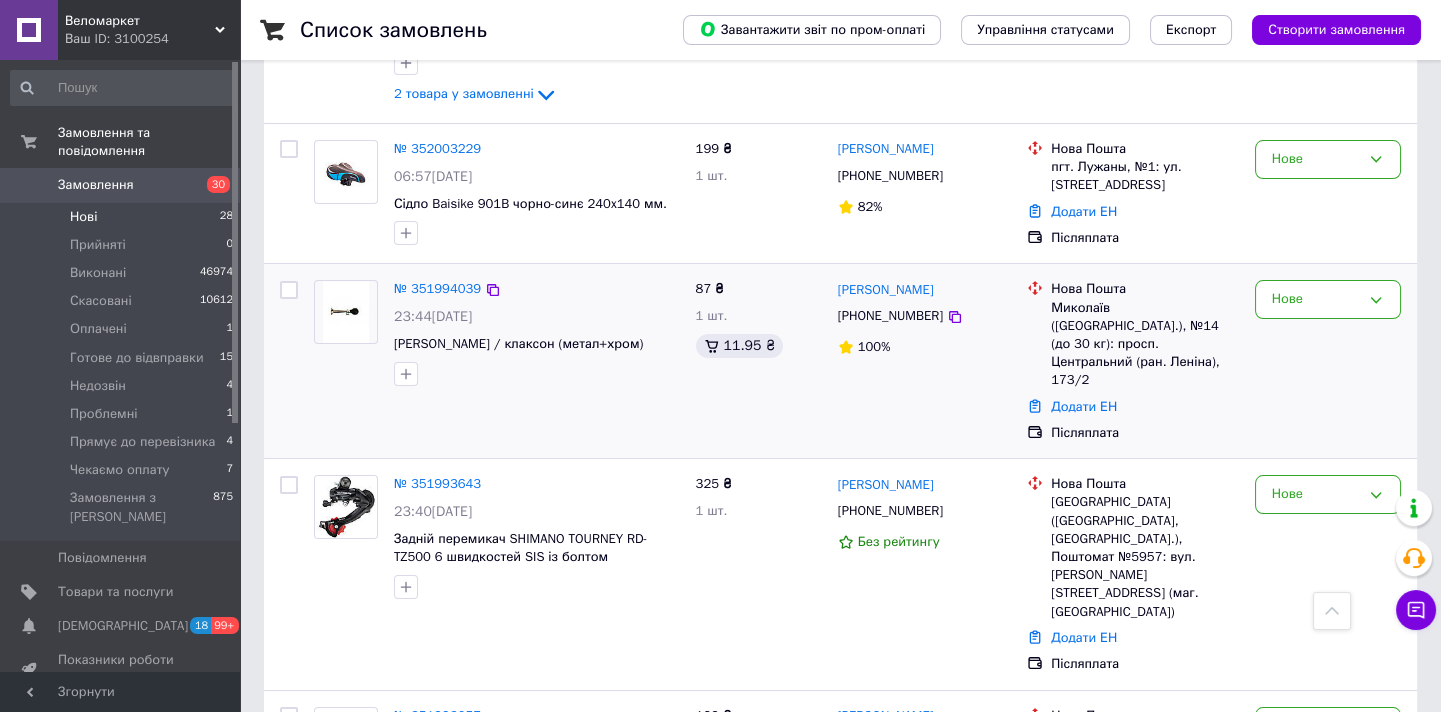 scroll, scrollTop: 636, scrollLeft: 0, axis: vertical 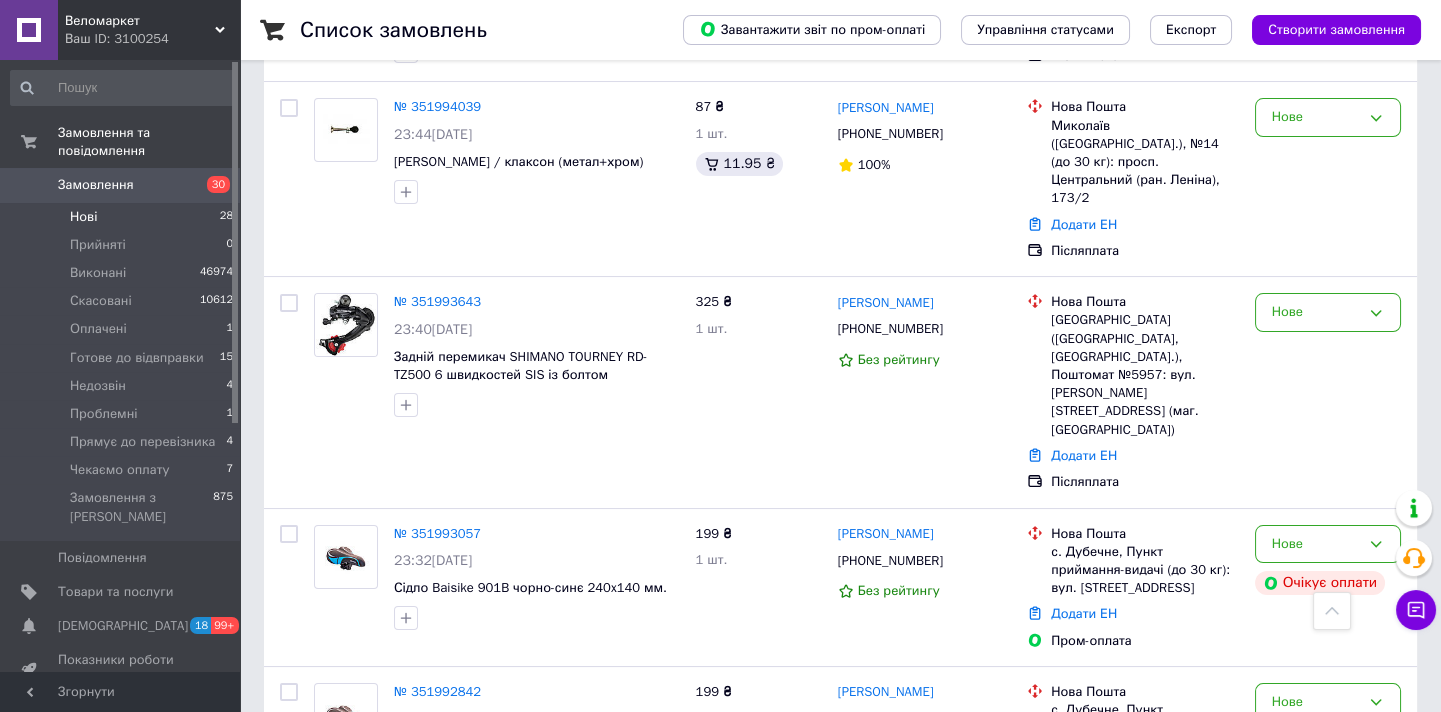 click on "[PERSON_NAME]" at bounding box center (886, 303) 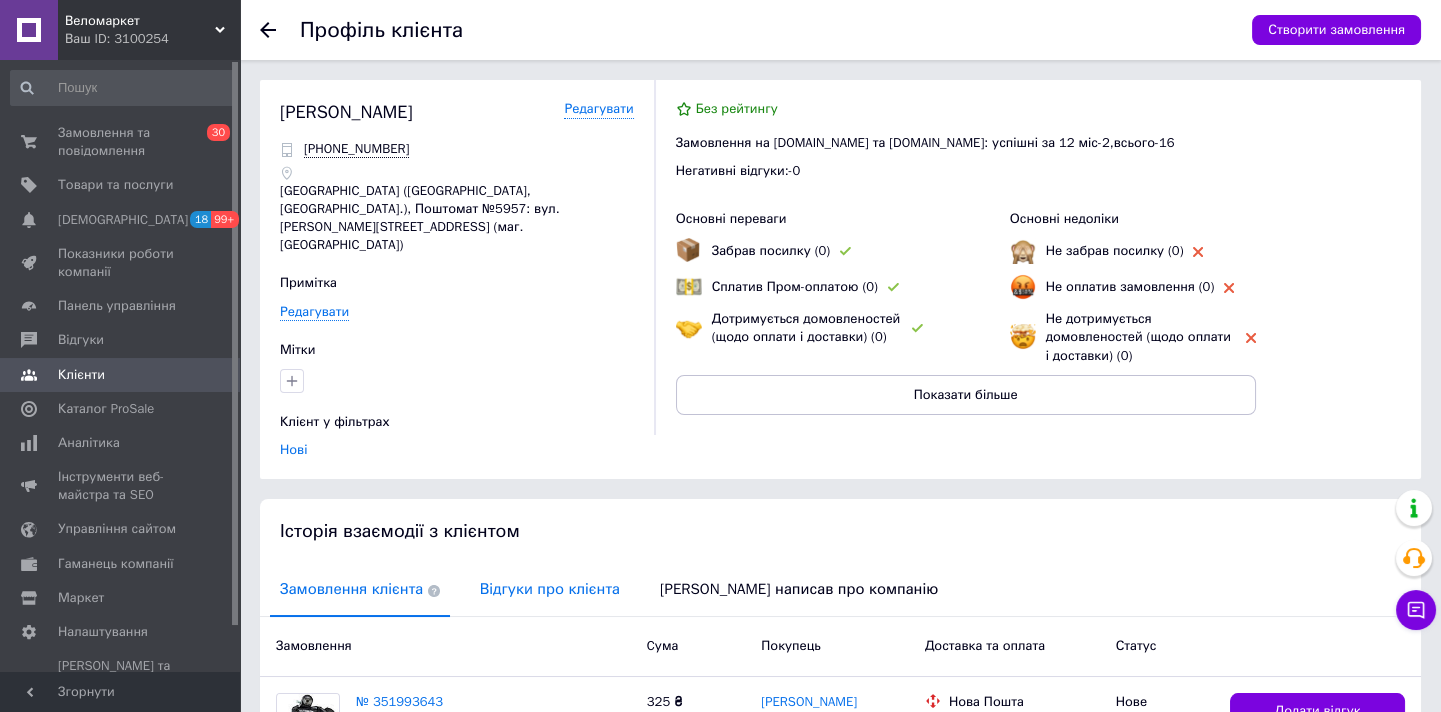 click on "Відгуки про клієнта" at bounding box center [550, 589] 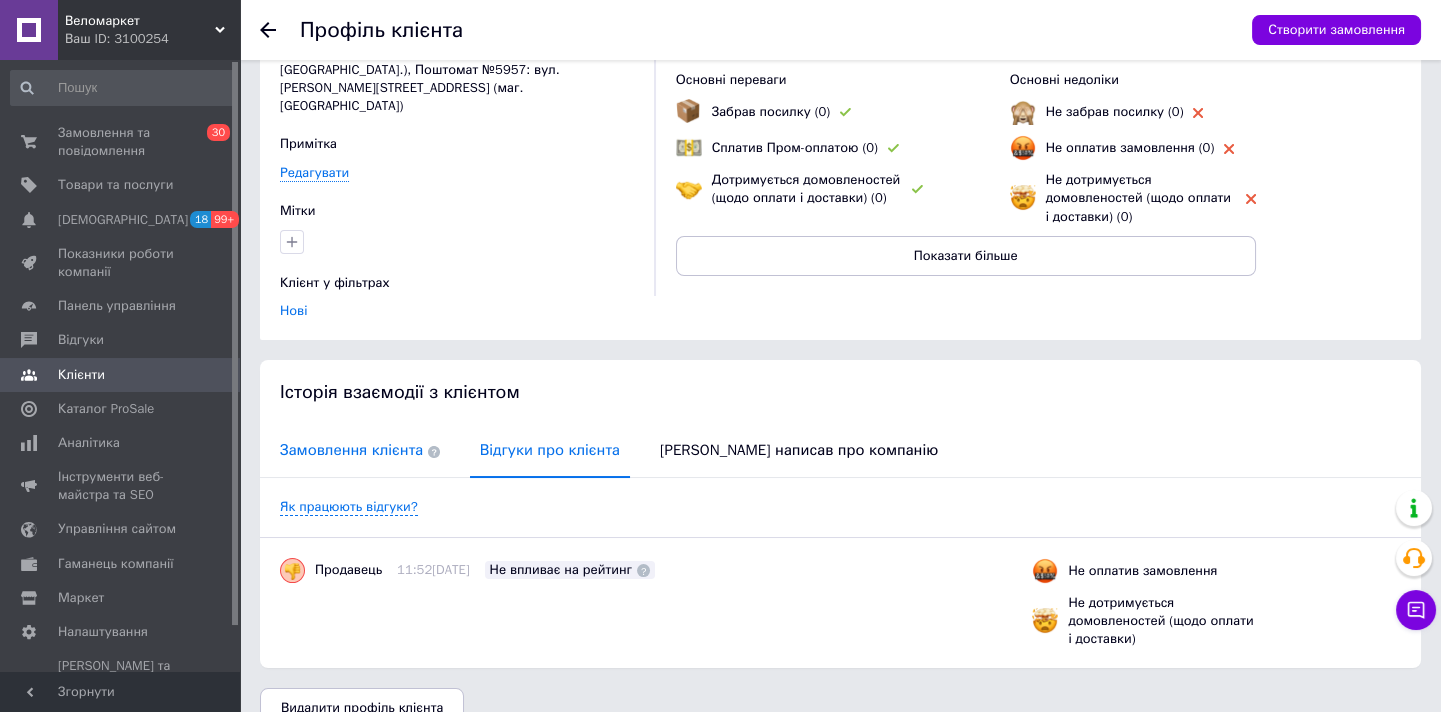 click on "Замовлення клієнта" at bounding box center (360, 450) 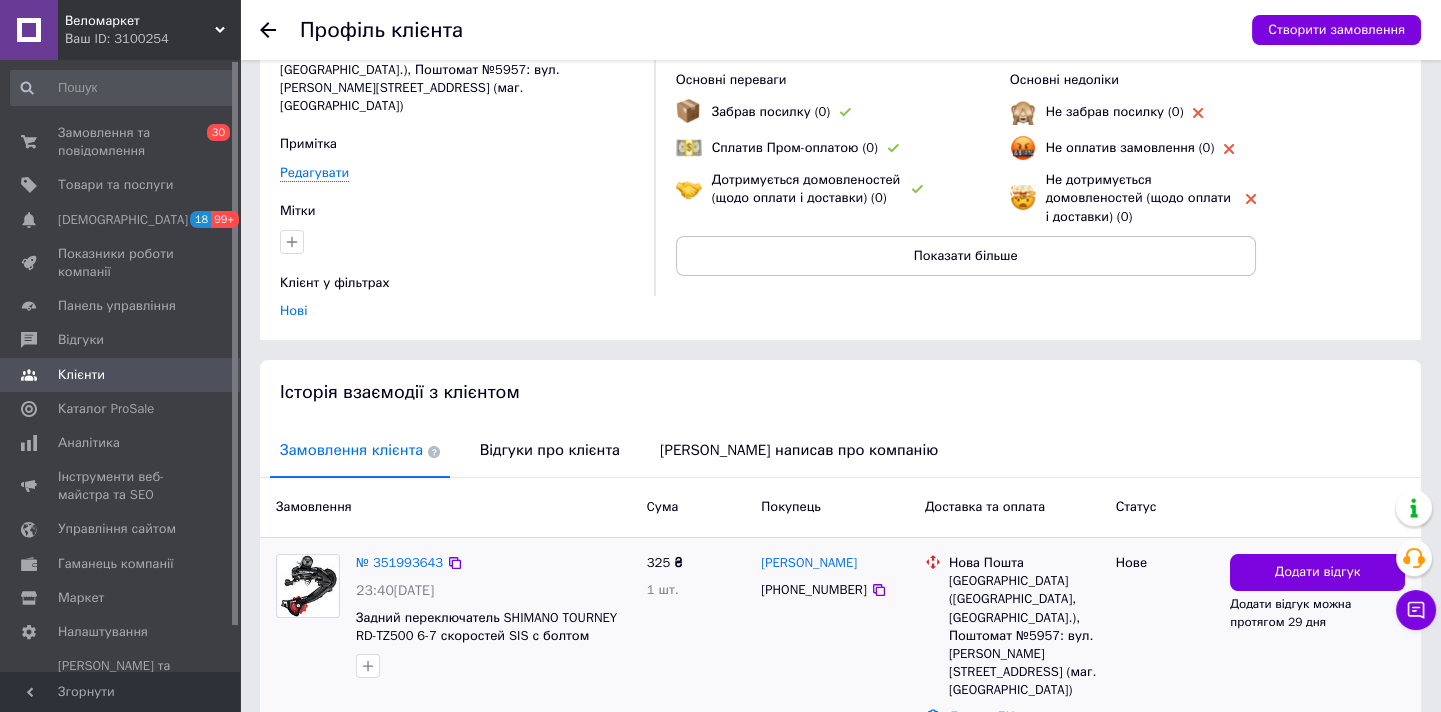 scroll, scrollTop: 184, scrollLeft: 0, axis: vertical 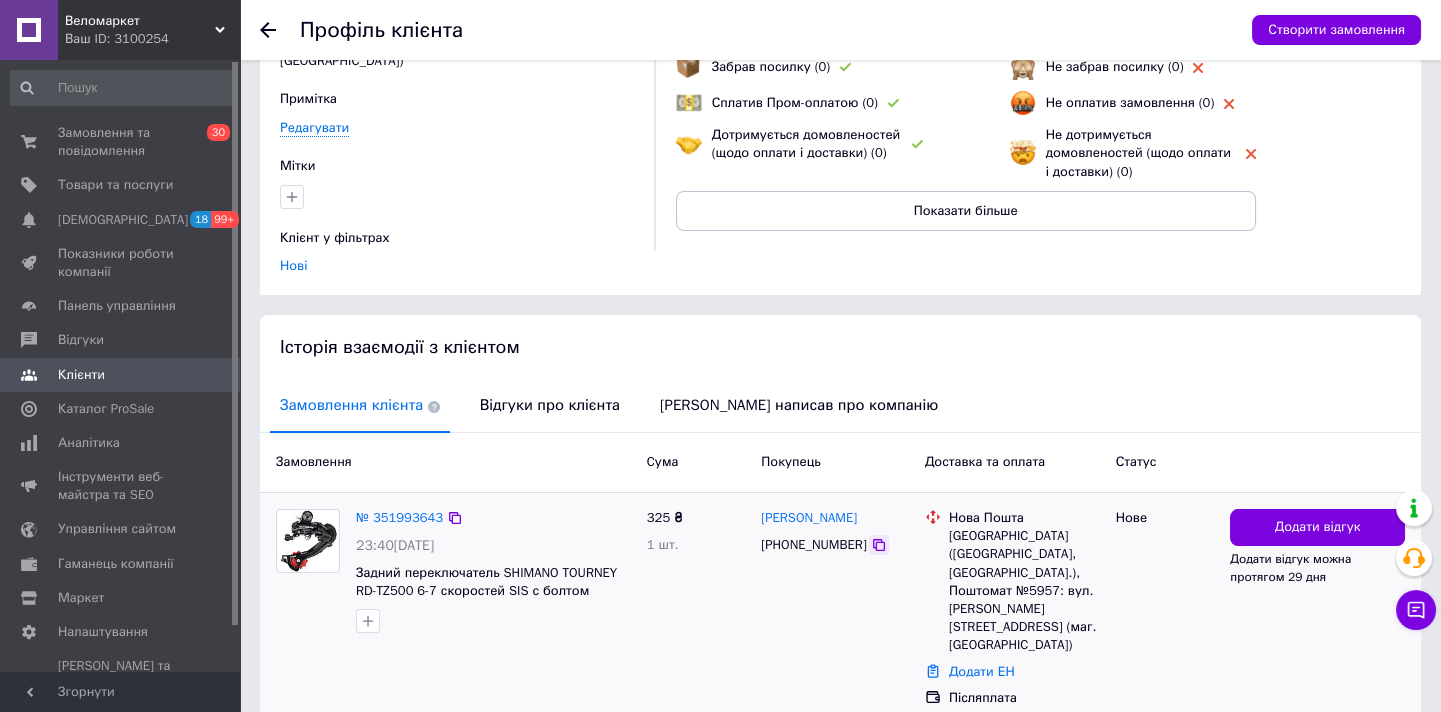 click 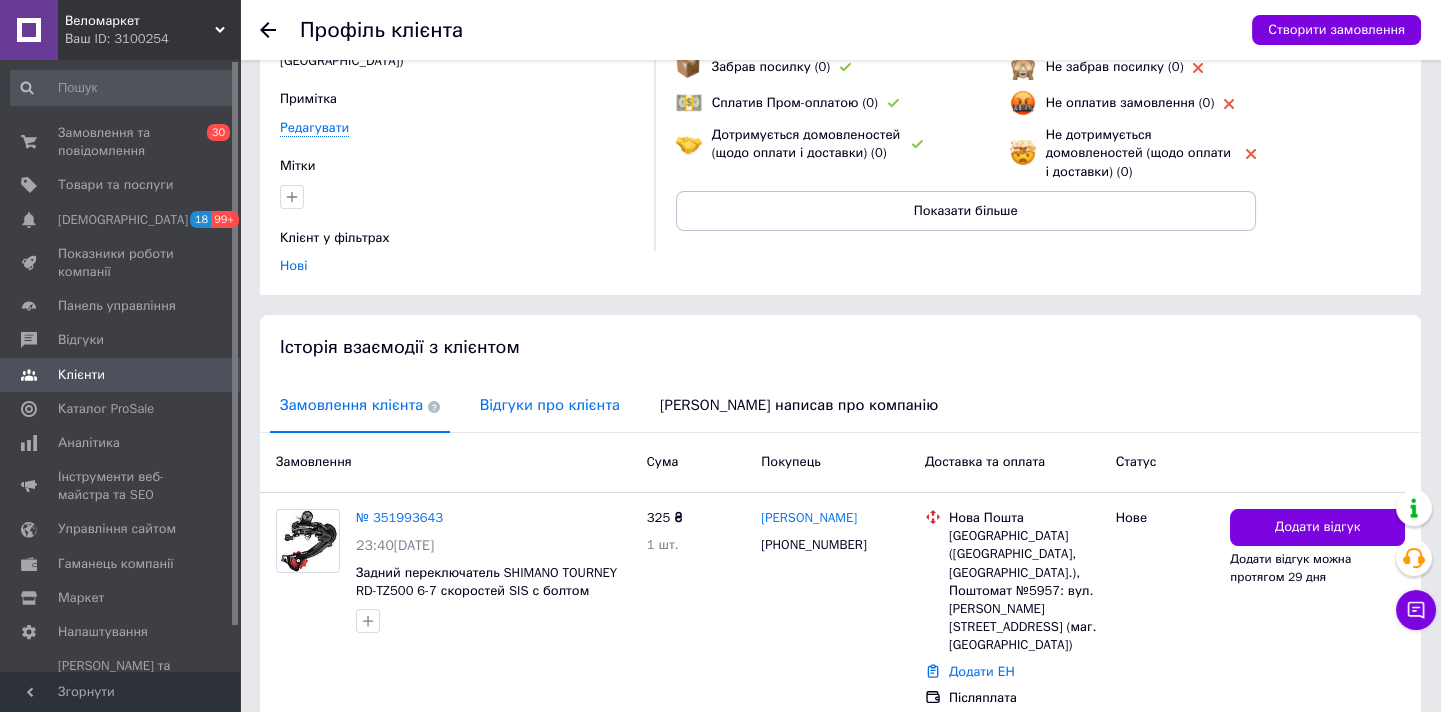 click on "Відгуки про клієнта" at bounding box center [550, 405] 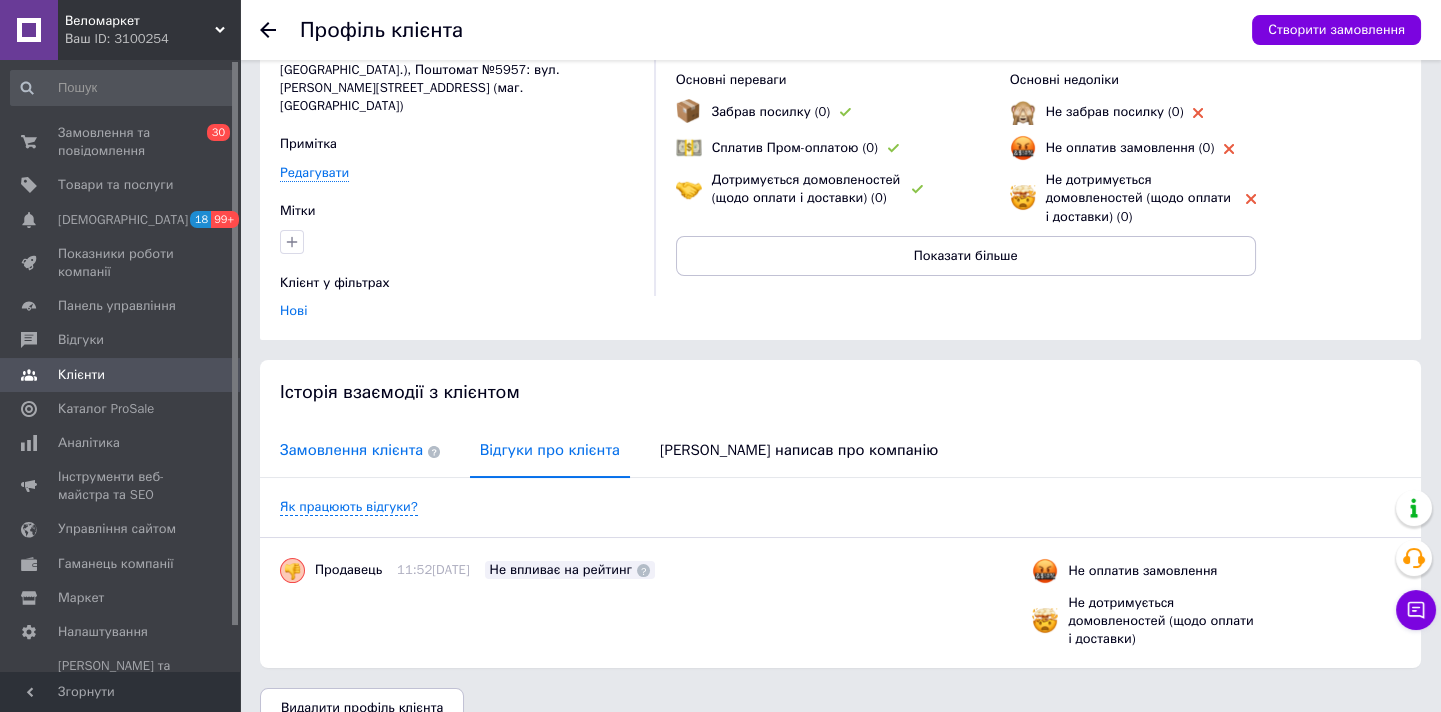 click on "Замовлення клієнта" at bounding box center (360, 450) 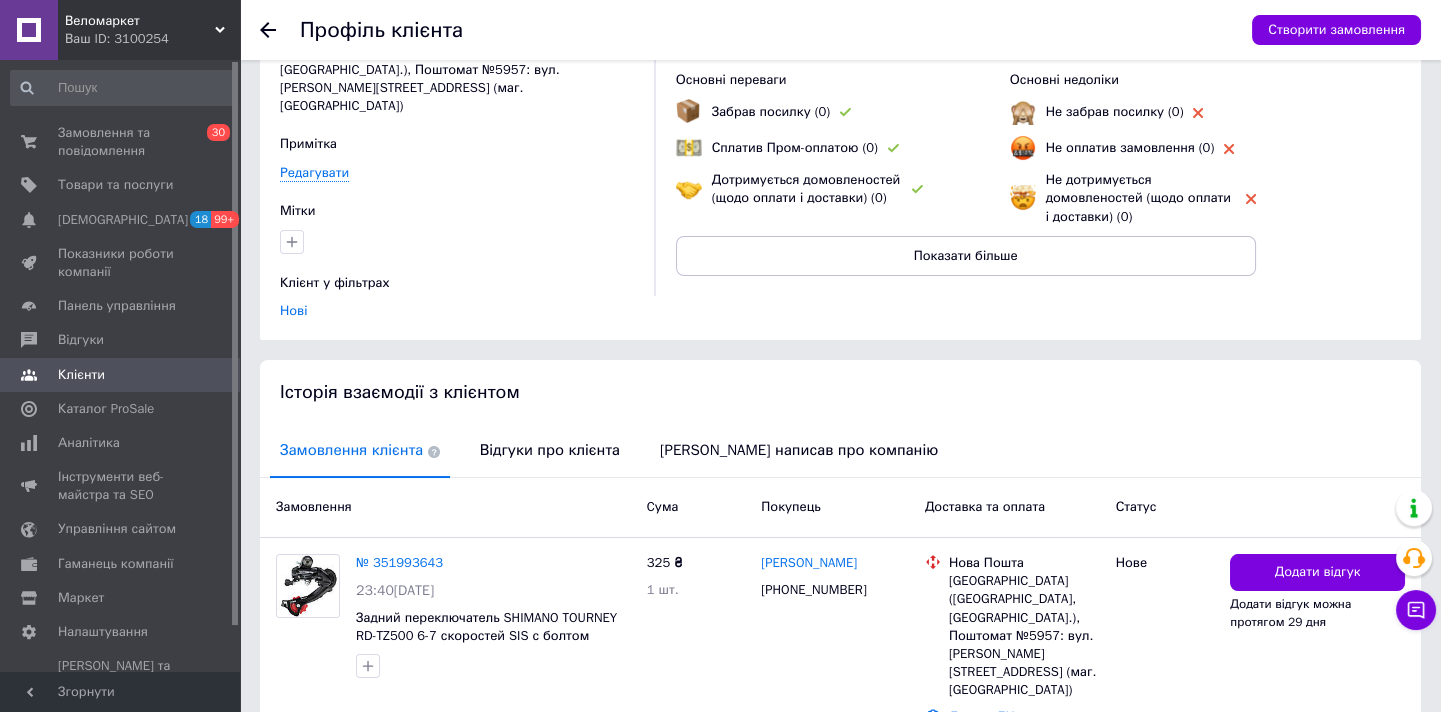 scroll, scrollTop: 184, scrollLeft: 0, axis: vertical 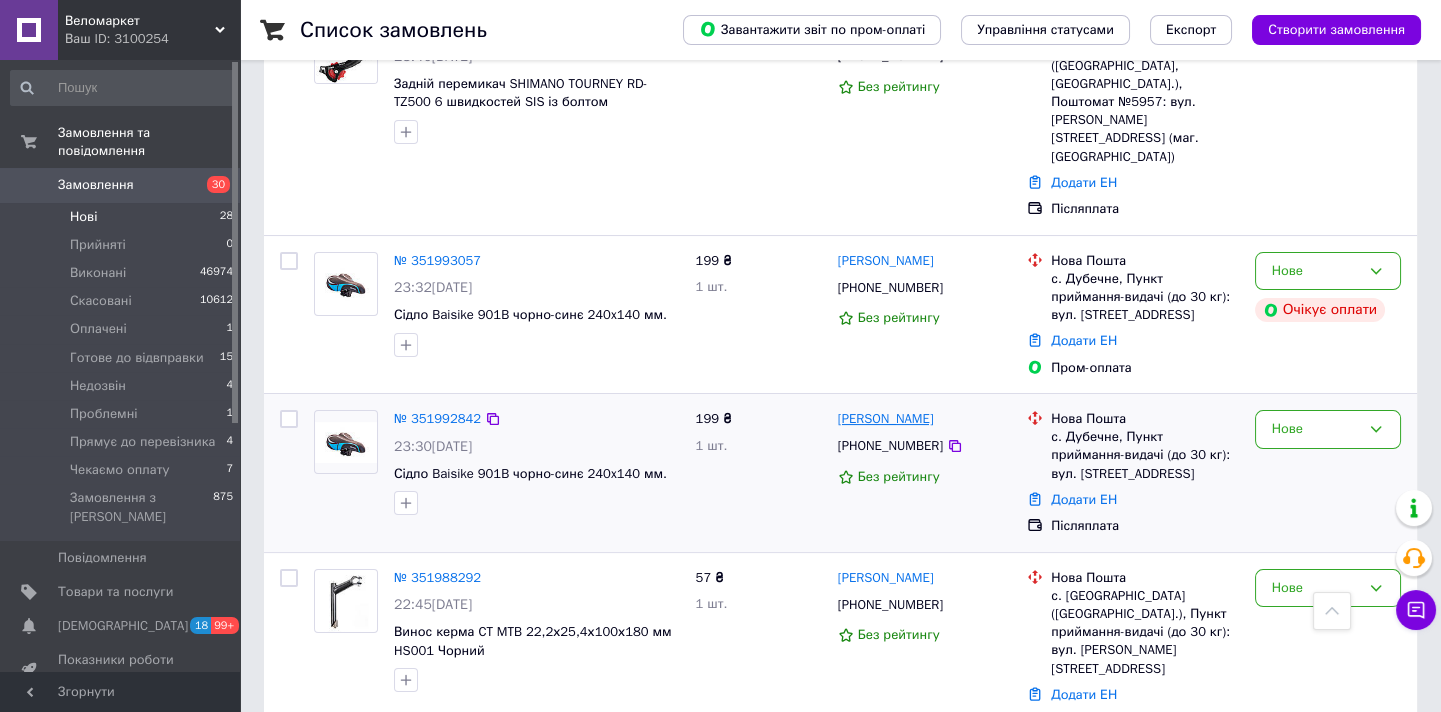 click on "[PERSON_NAME]" at bounding box center (886, 419) 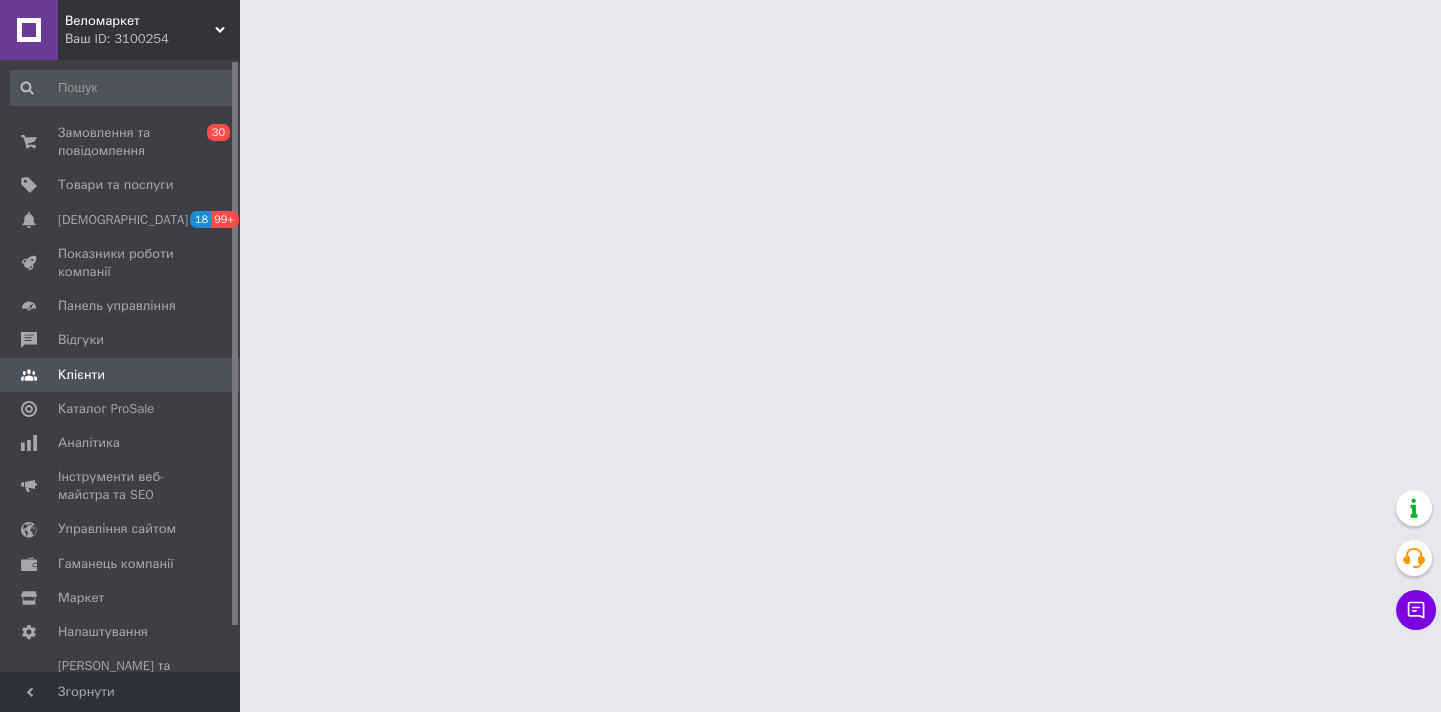 scroll, scrollTop: 0, scrollLeft: 0, axis: both 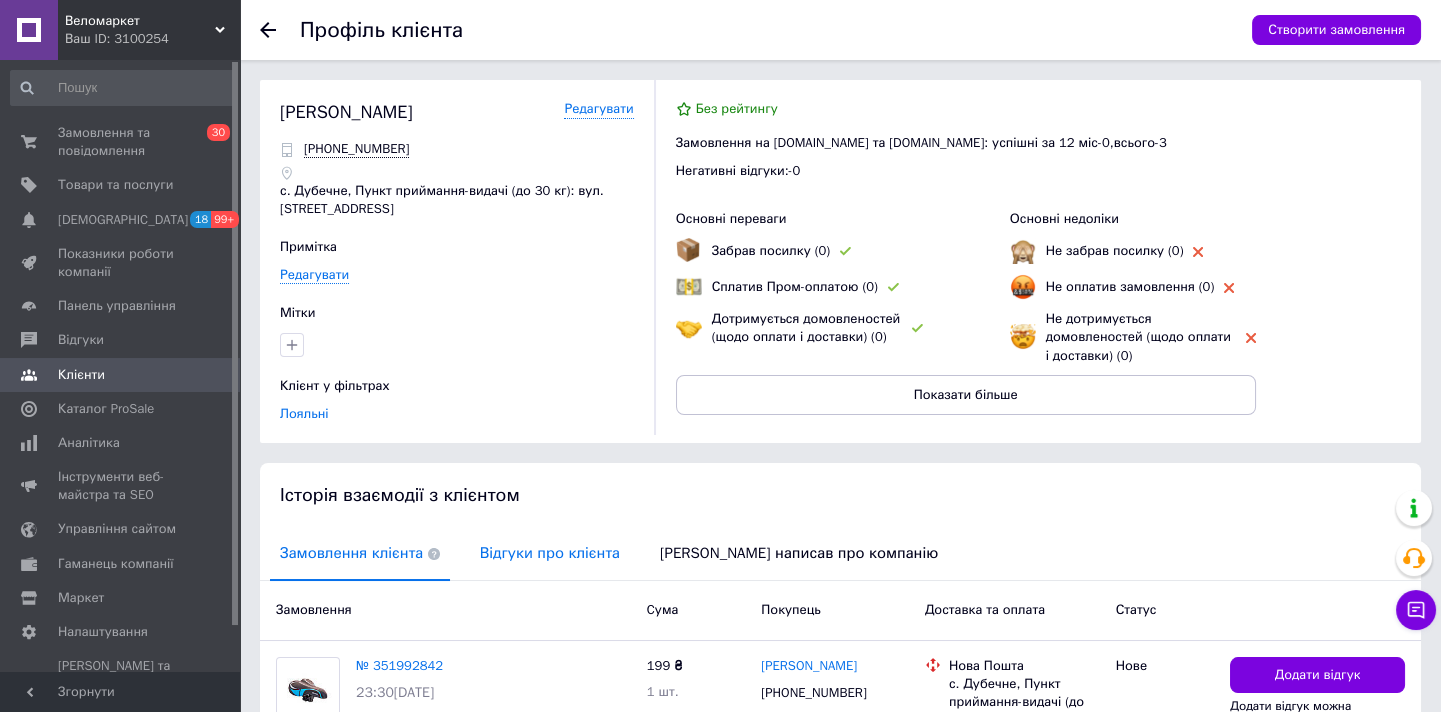 click on "Відгуки про клієнта" at bounding box center [550, 553] 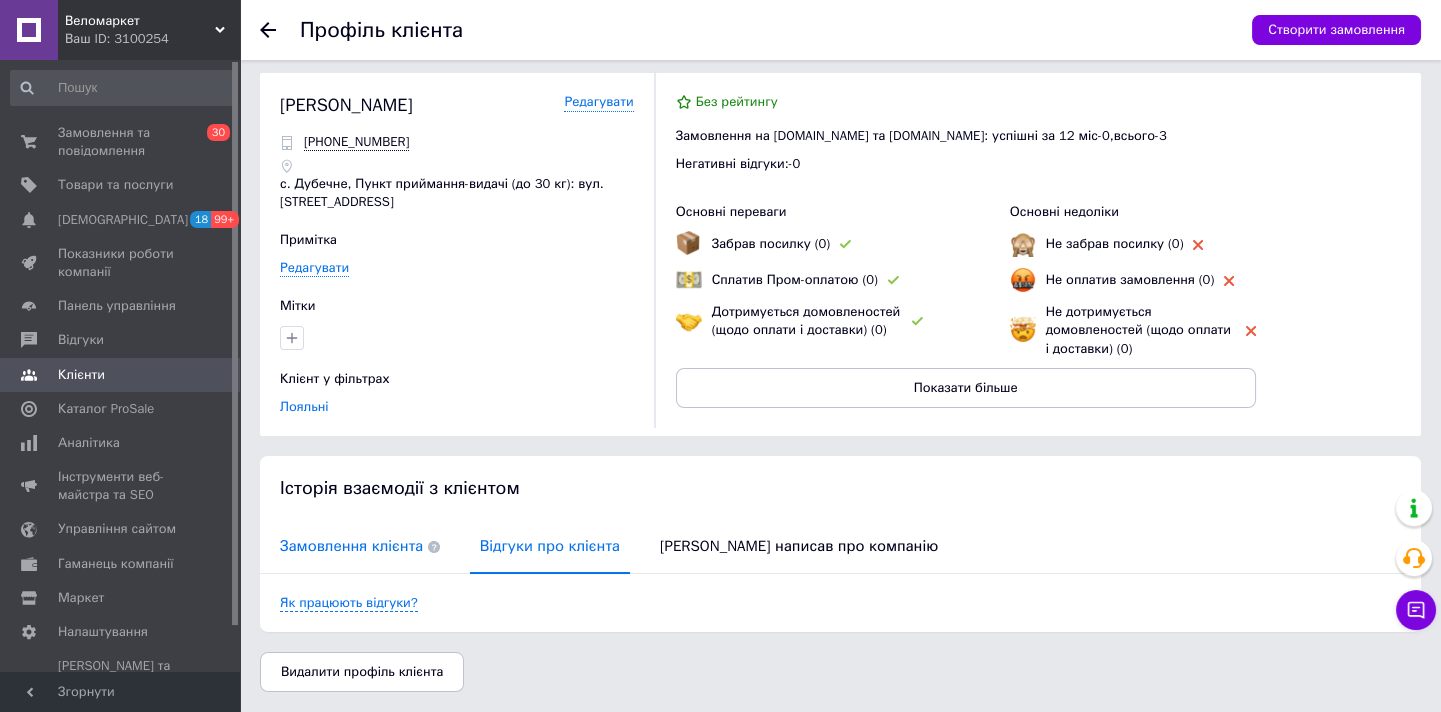 click on "Замовлення клієнта" at bounding box center (360, 546) 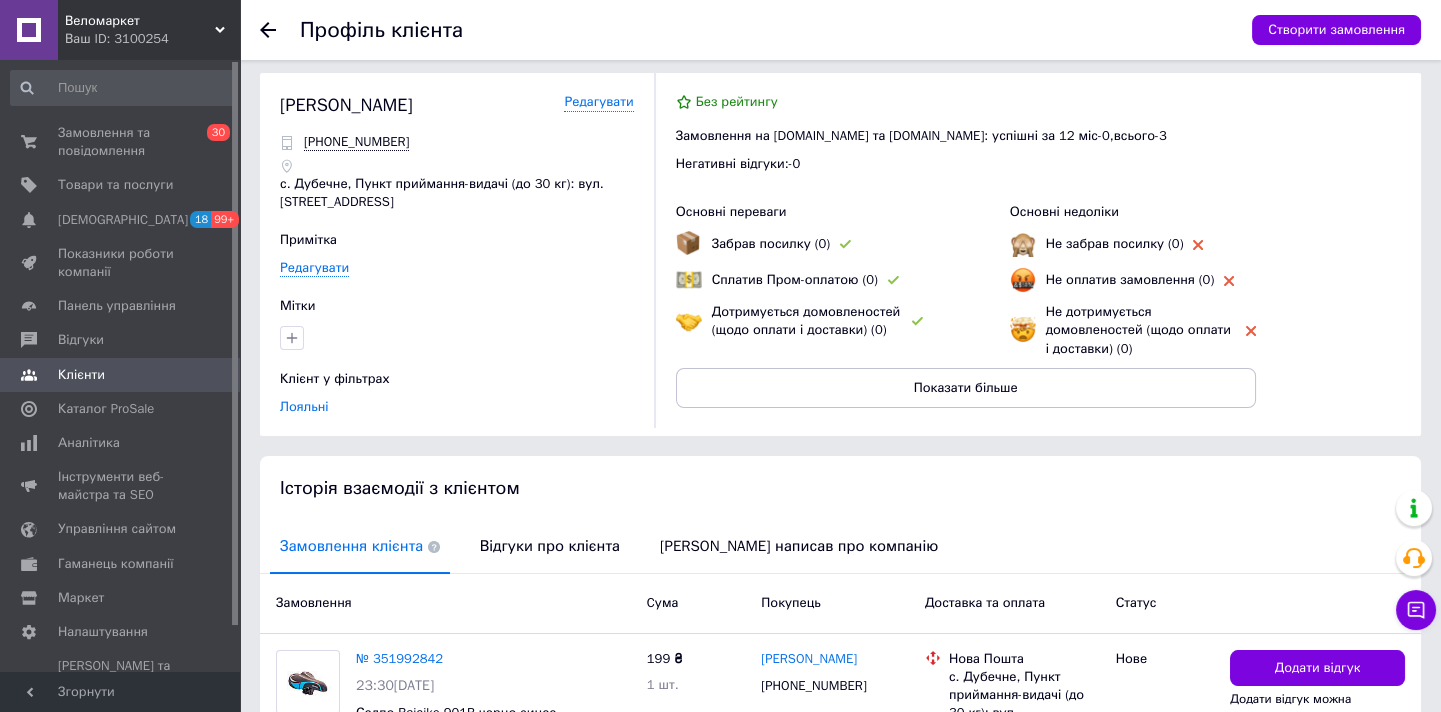 scroll, scrollTop: 324, scrollLeft: 0, axis: vertical 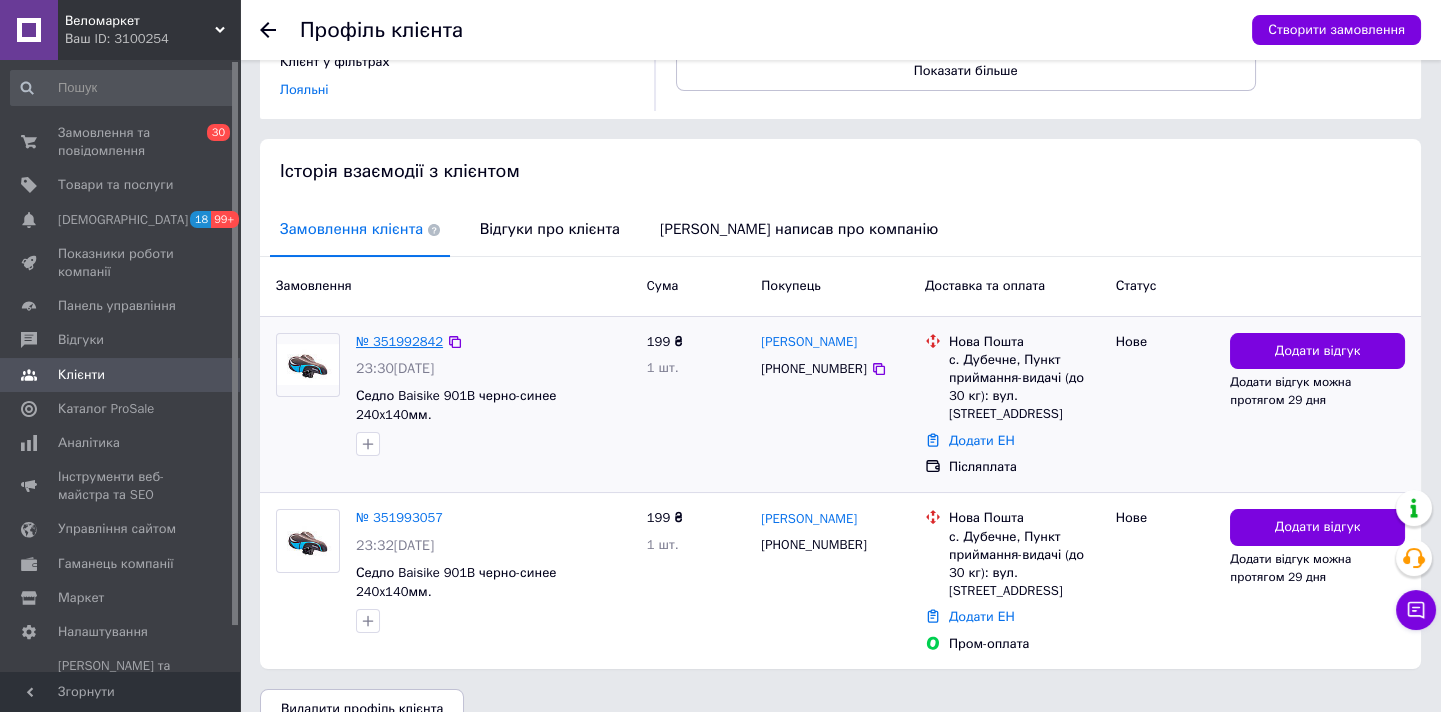 click on "№ 351992842" at bounding box center [399, 341] 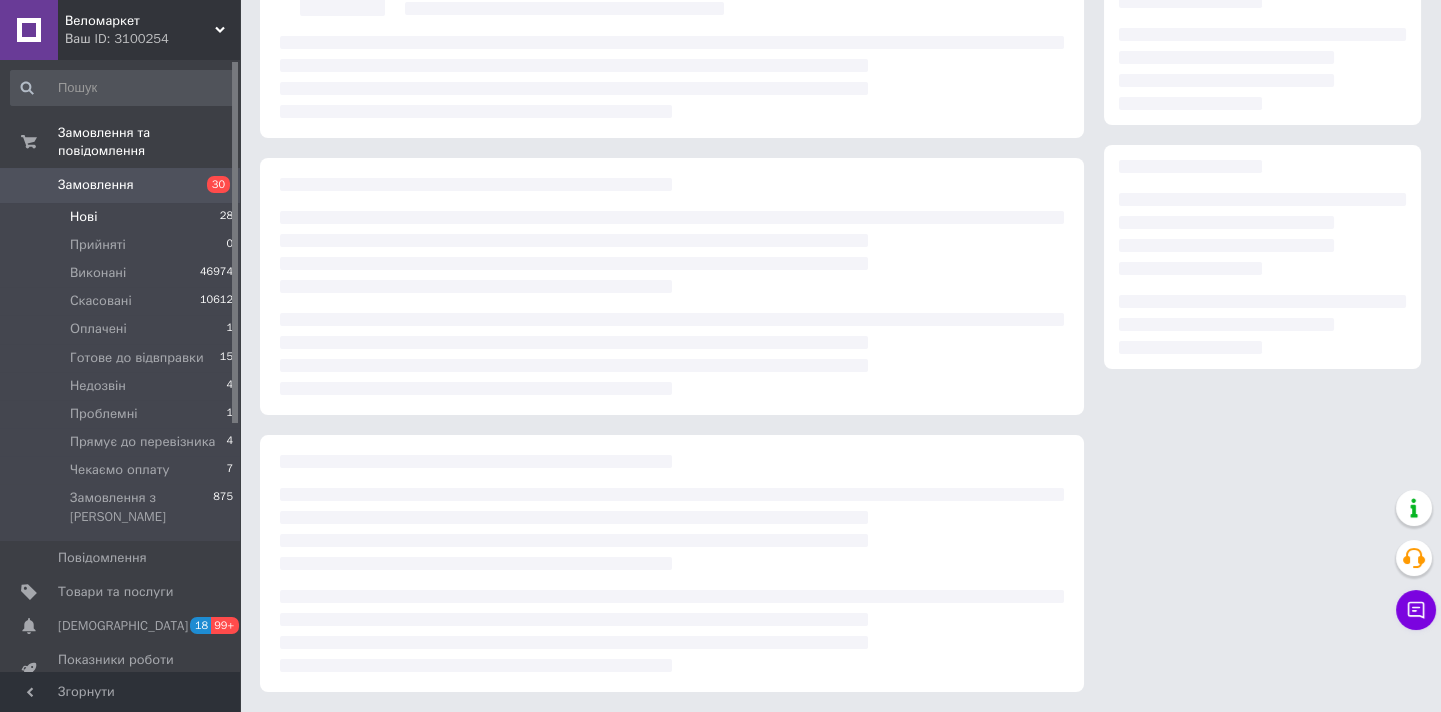 scroll, scrollTop: 0, scrollLeft: 0, axis: both 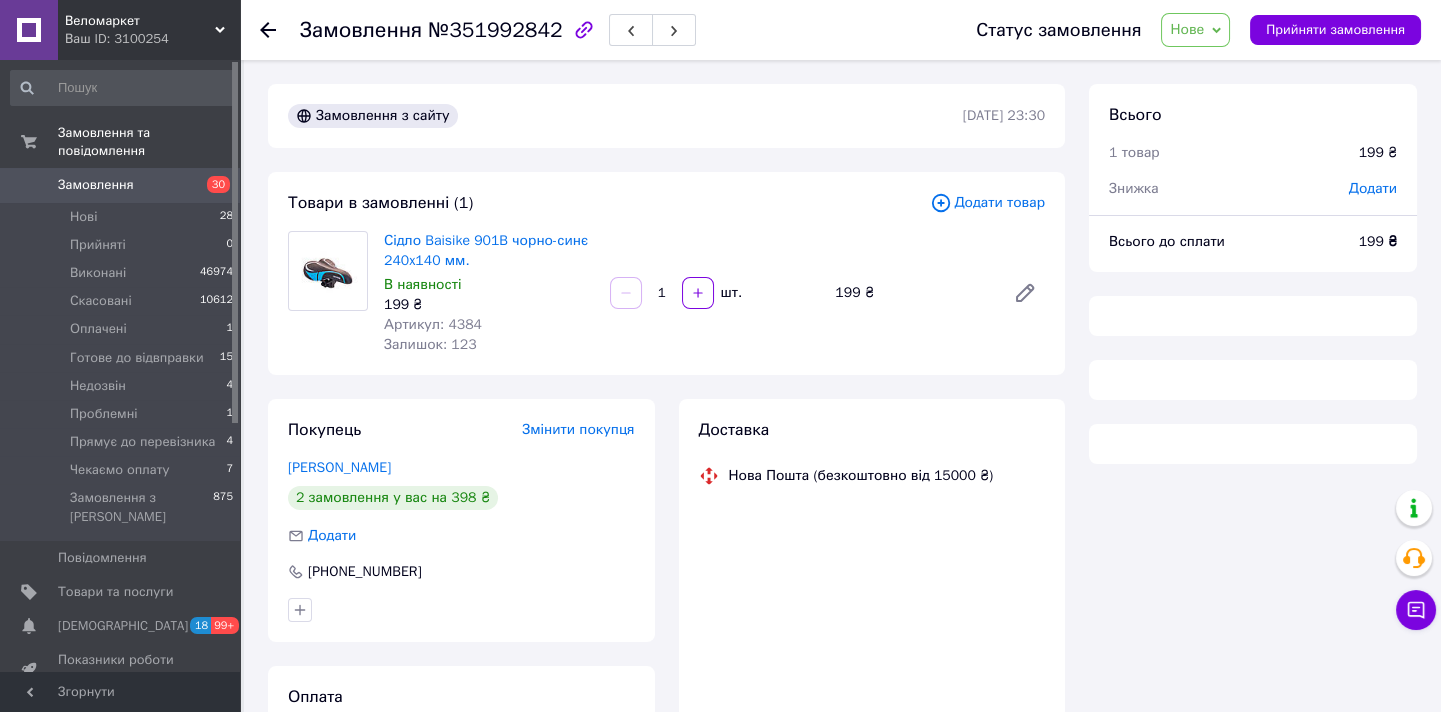click on "Нове" at bounding box center (1195, 30) 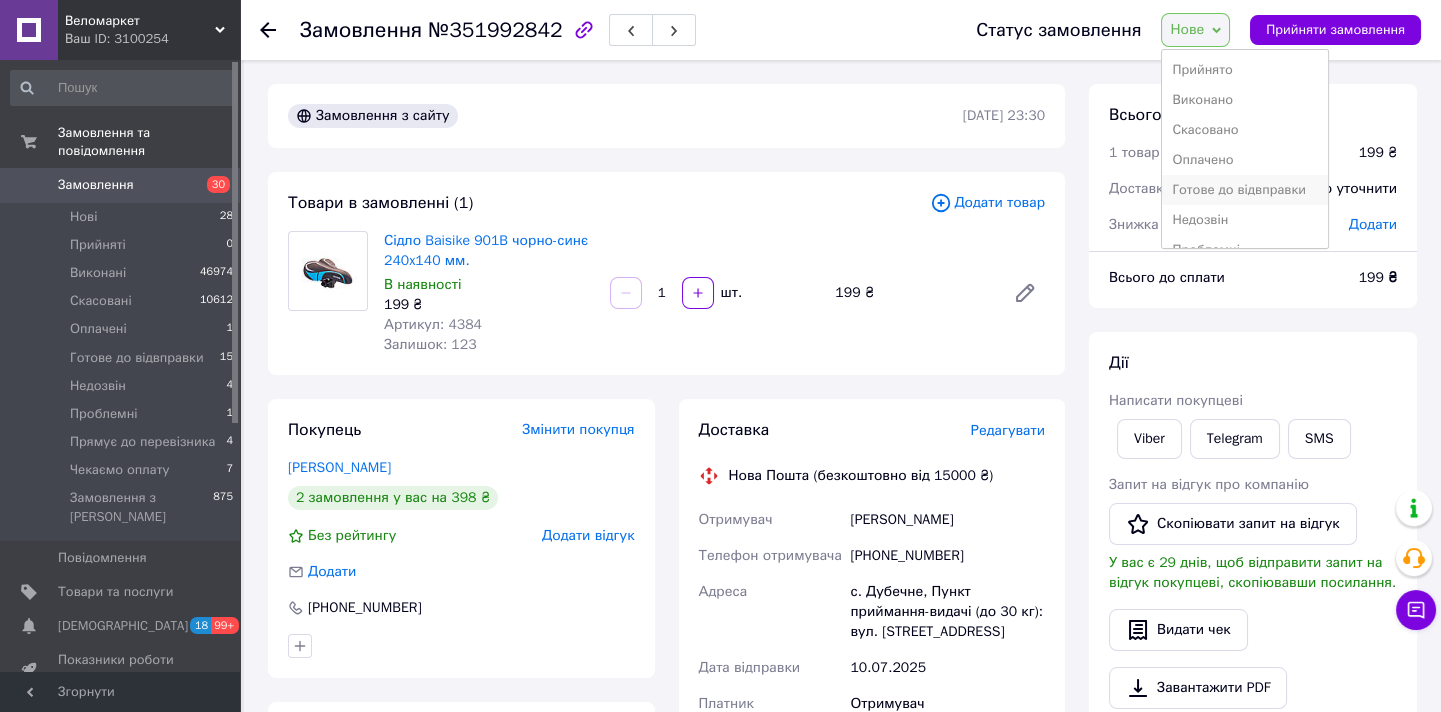 click on "Готове до відвправки" at bounding box center (1244, 190) 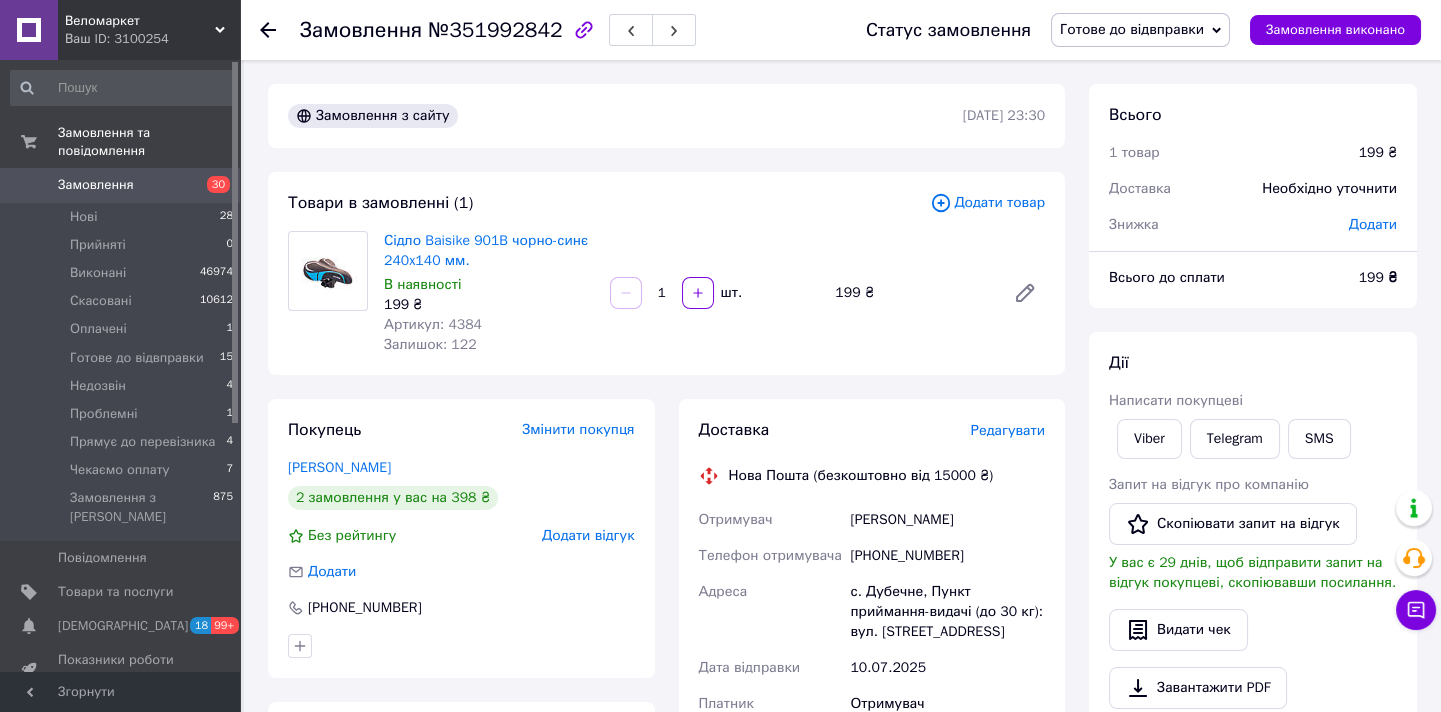 scroll, scrollTop: 181, scrollLeft: 0, axis: vertical 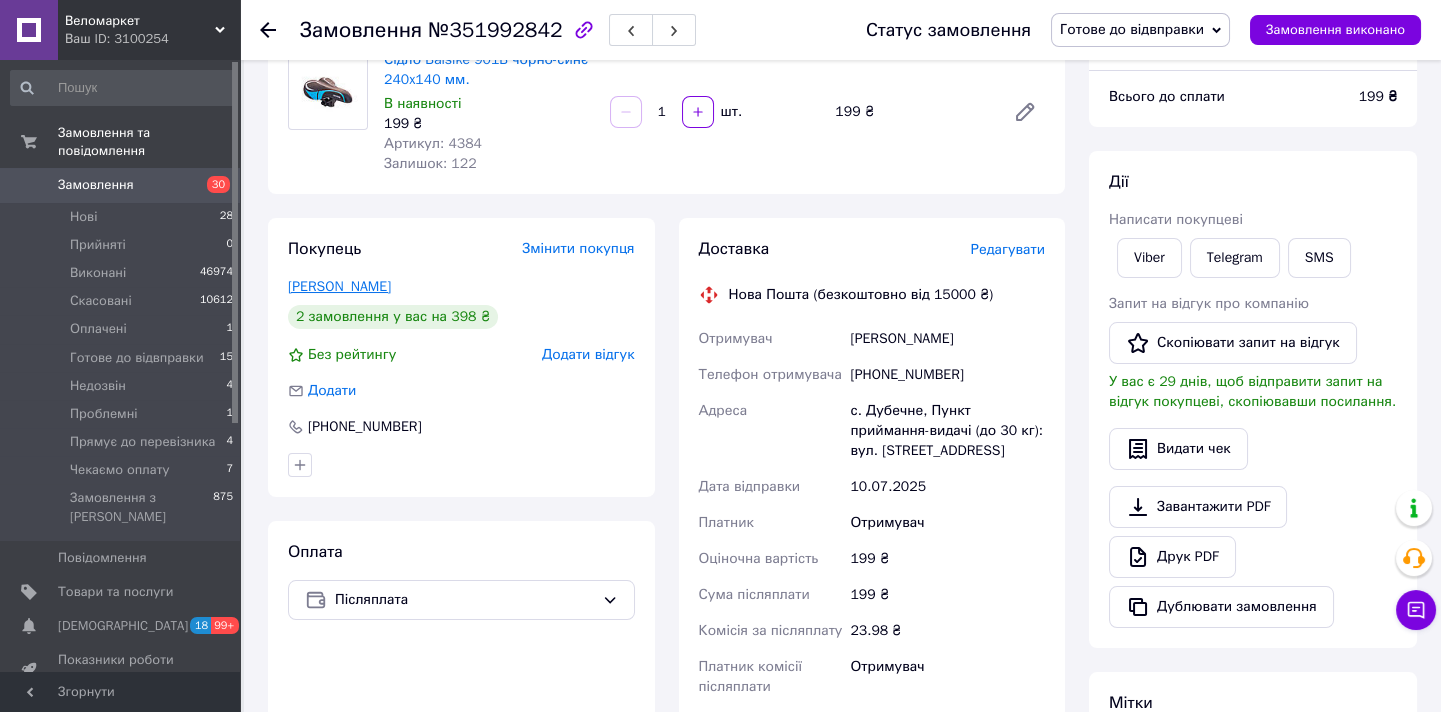 click on "Оксинчук Христина" at bounding box center [339, 286] 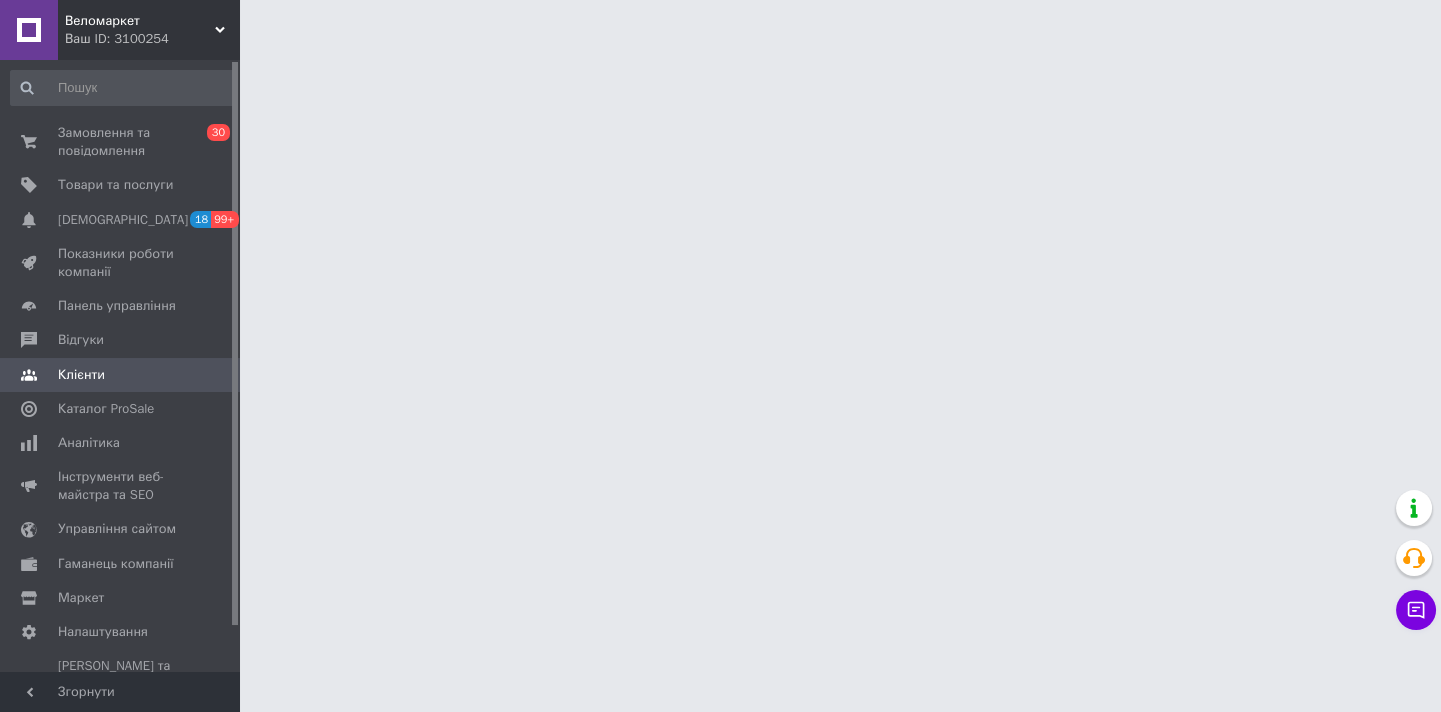 scroll, scrollTop: 0, scrollLeft: 0, axis: both 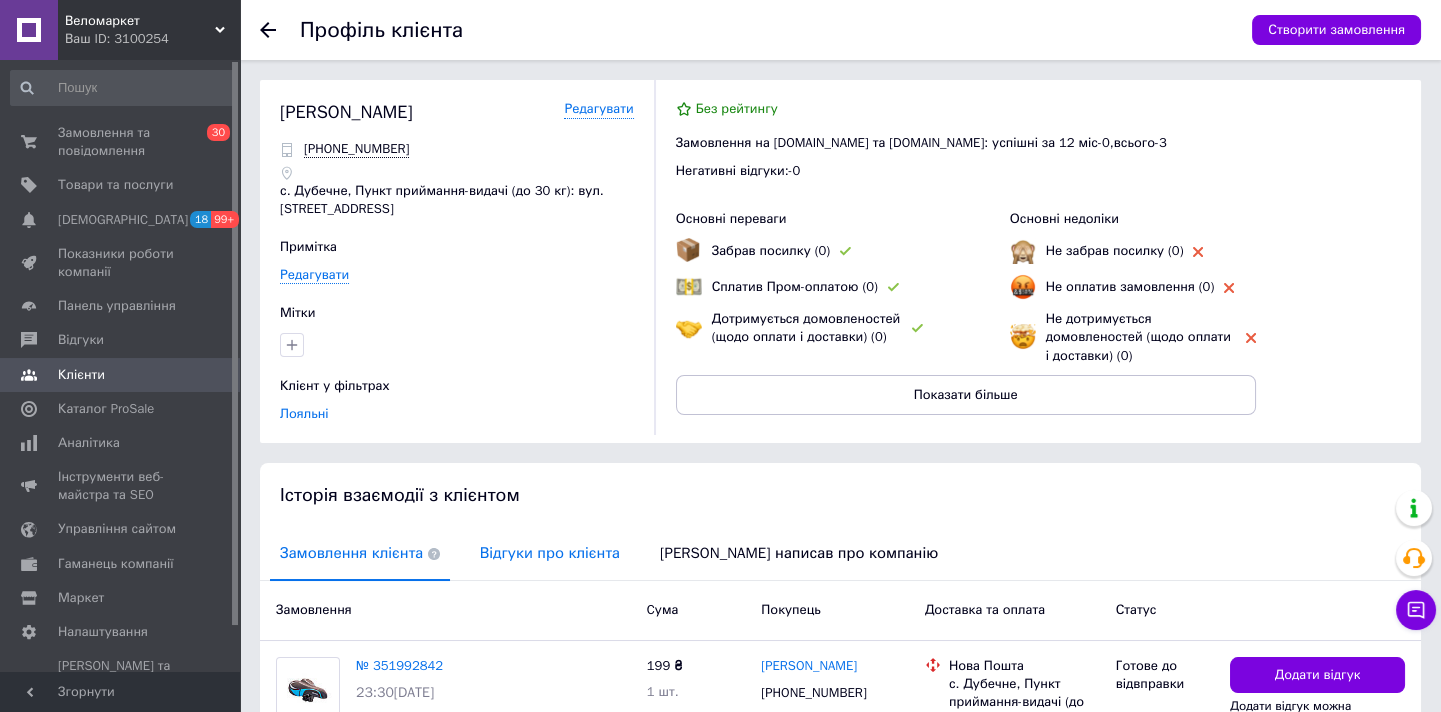 click on "Відгуки про клієнта" at bounding box center (550, 553) 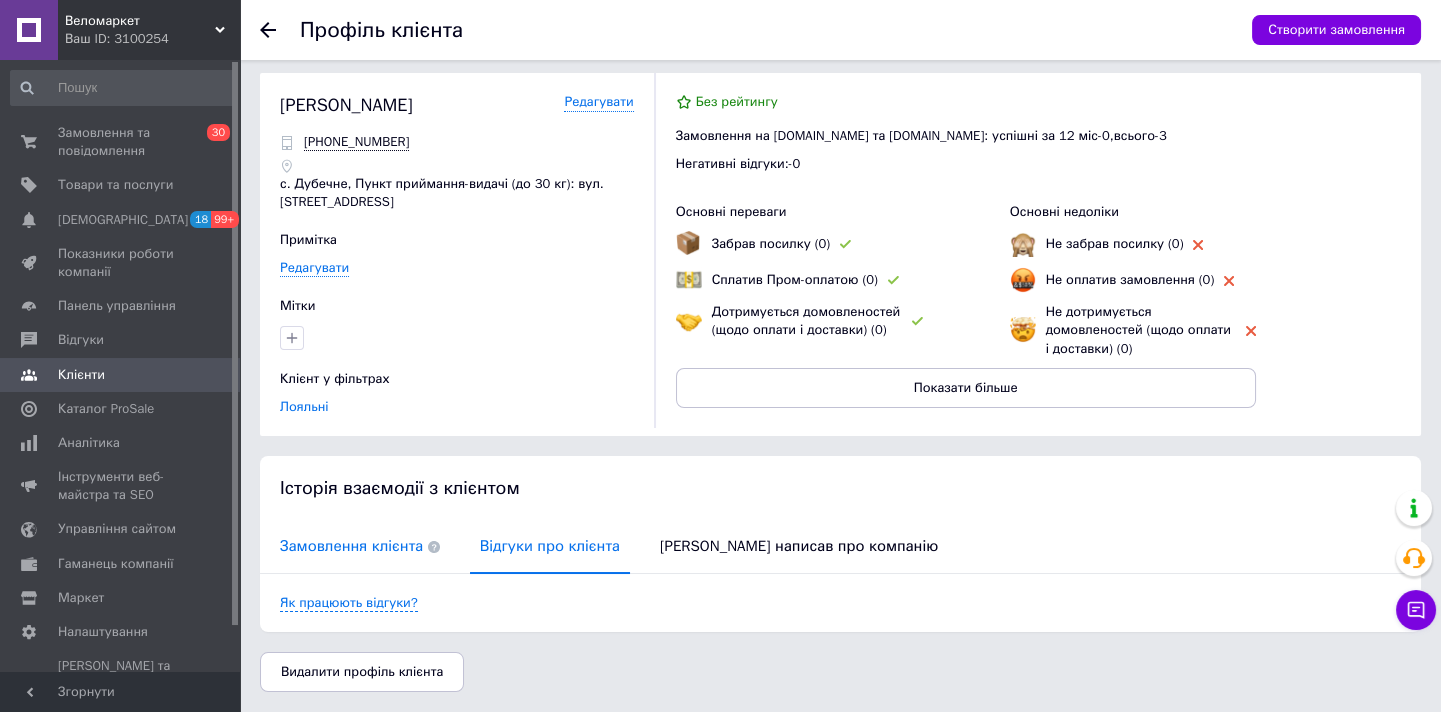 click on "Замовлення клієнта" at bounding box center [360, 546] 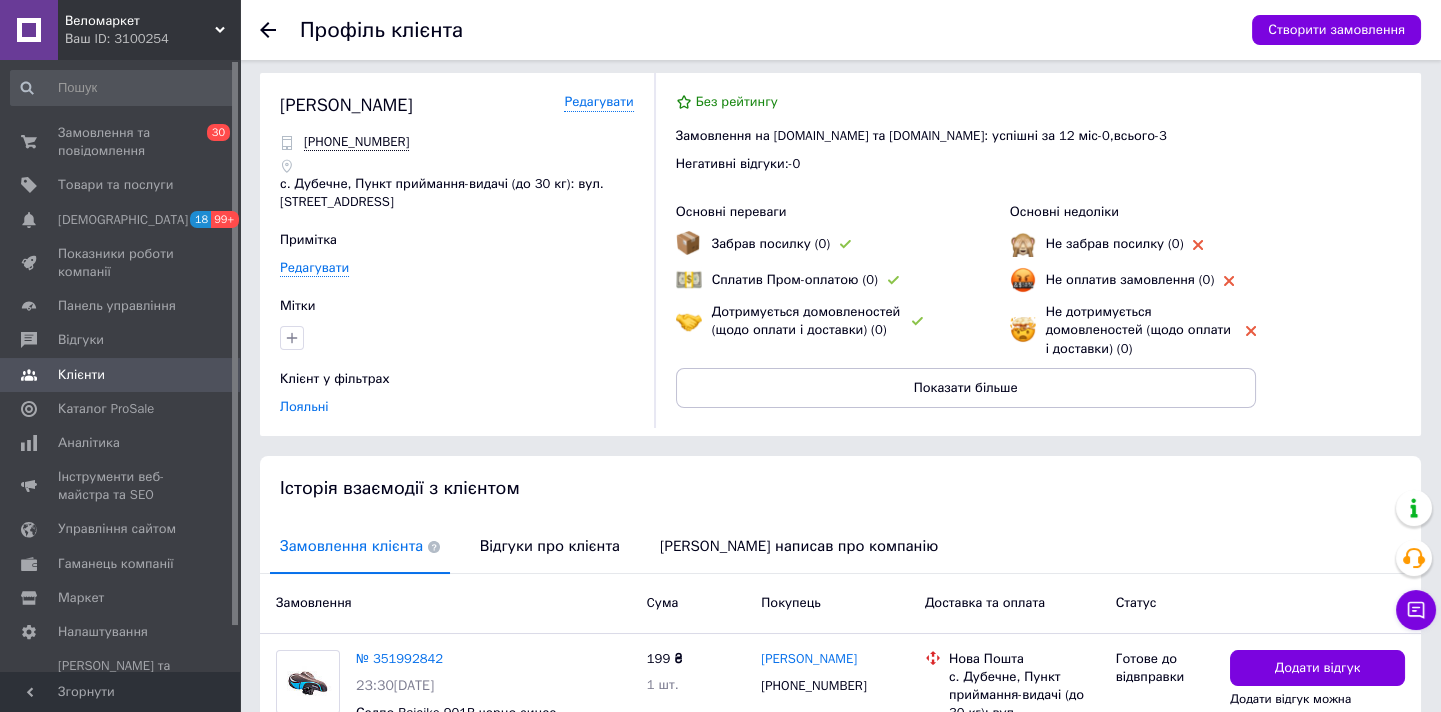 scroll, scrollTop: 324, scrollLeft: 0, axis: vertical 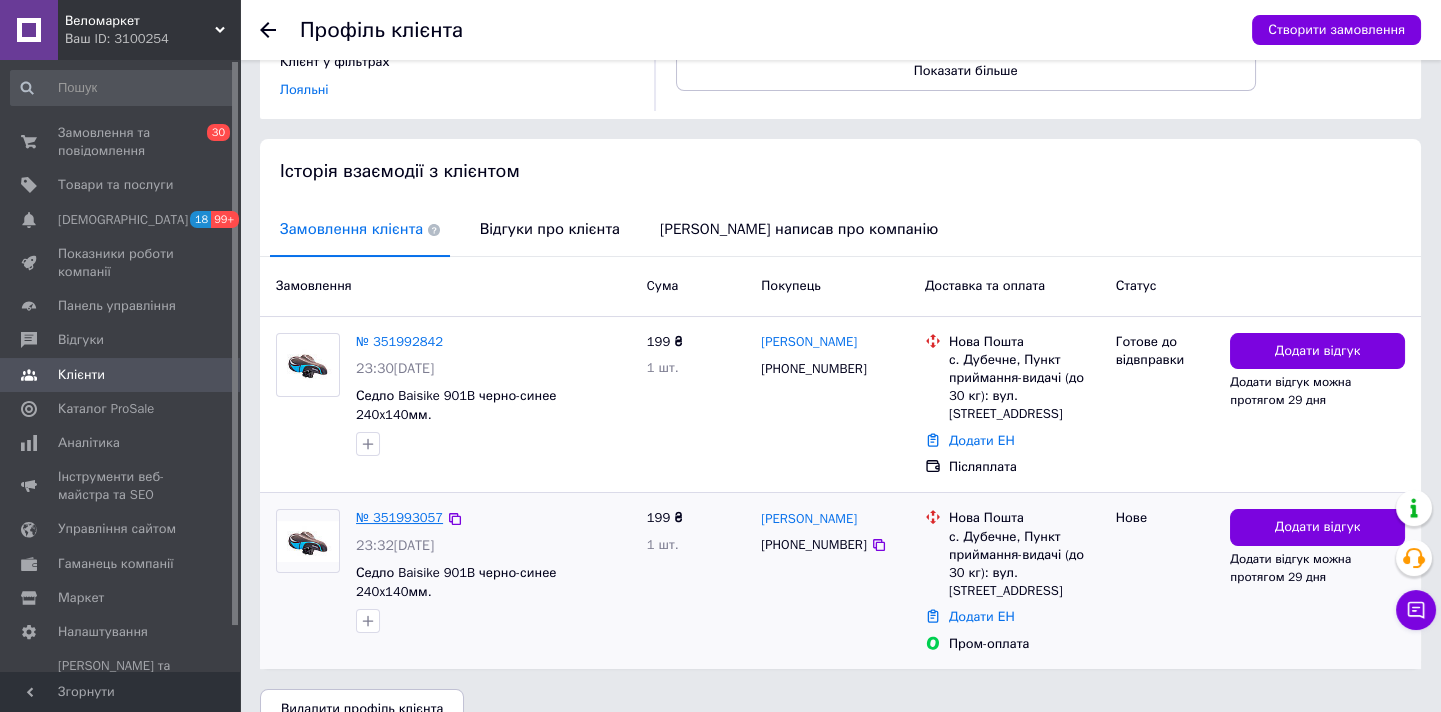 click on "№ 351993057" at bounding box center (399, 517) 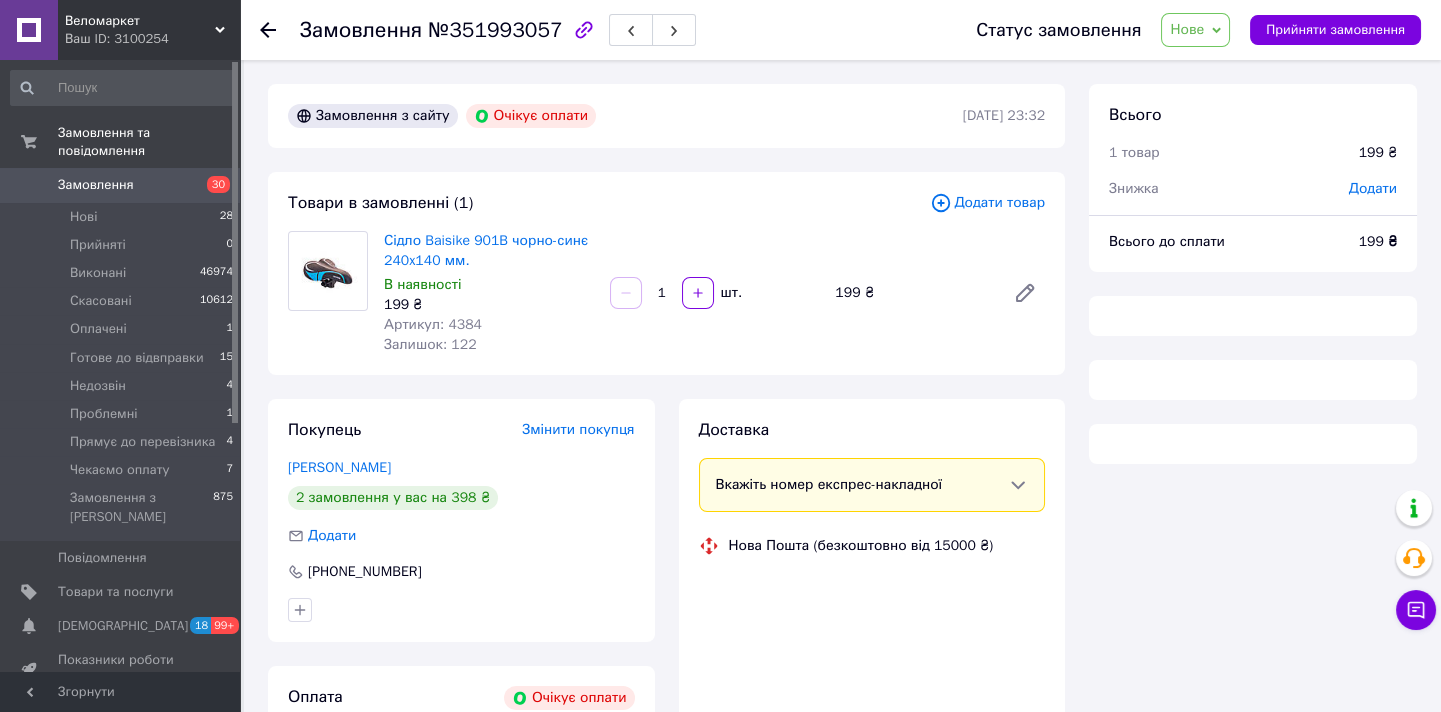 click on "Статус замовлення Нове Прийнято Виконано Скасовано Оплачено Готове до відвправки Недозвін Проблемні Прямує до перевізника [PERSON_NAME] оплату Прийняти замовлення" at bounding box center (1188, 30) 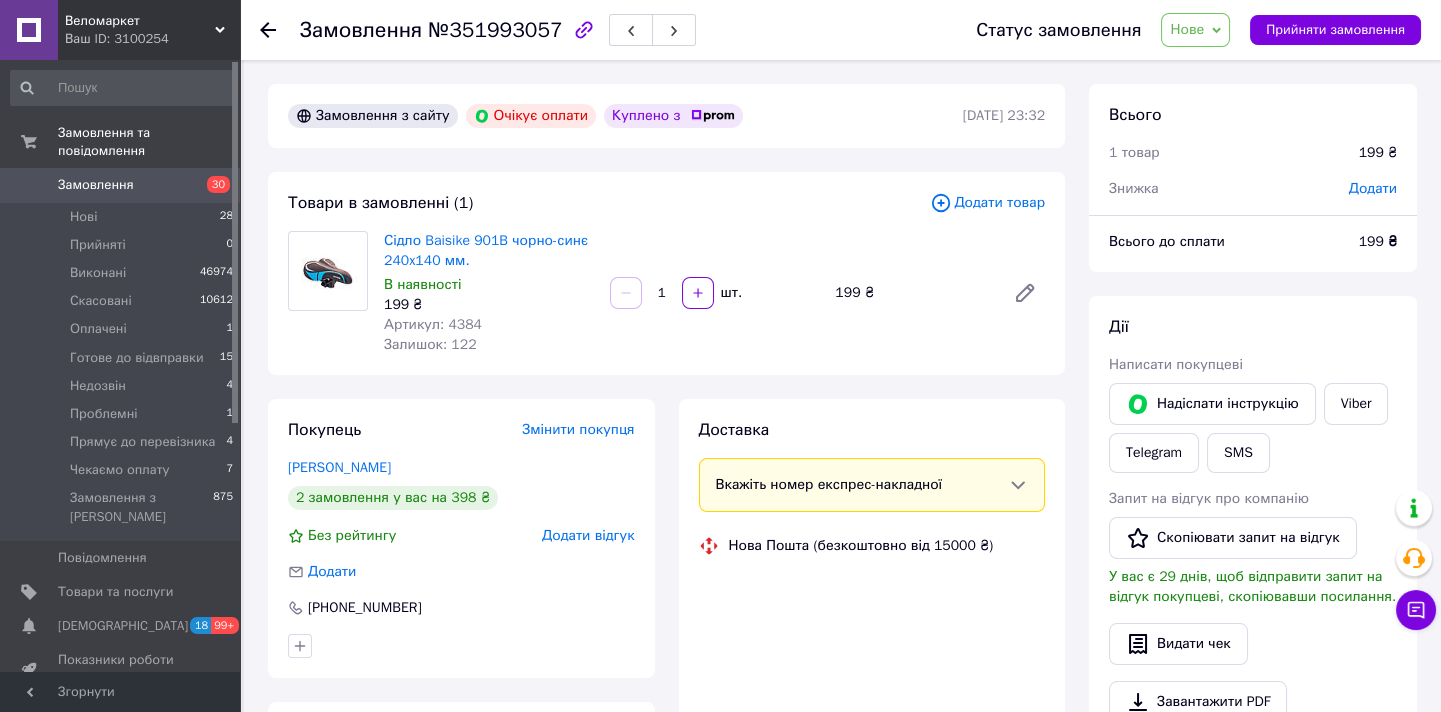 click on "Нове" at bounding box center [1195, 30] 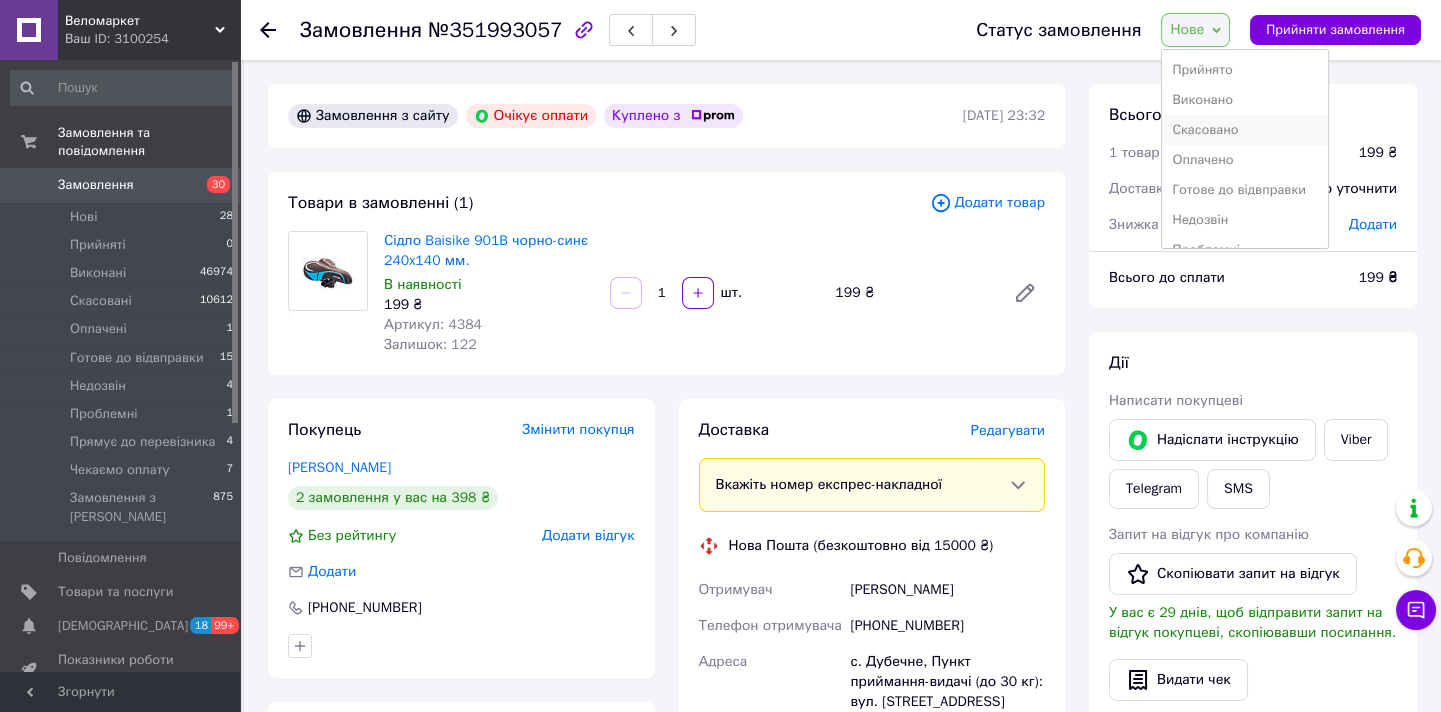 click on "Скасовано" at bounding box center (1244, 130) 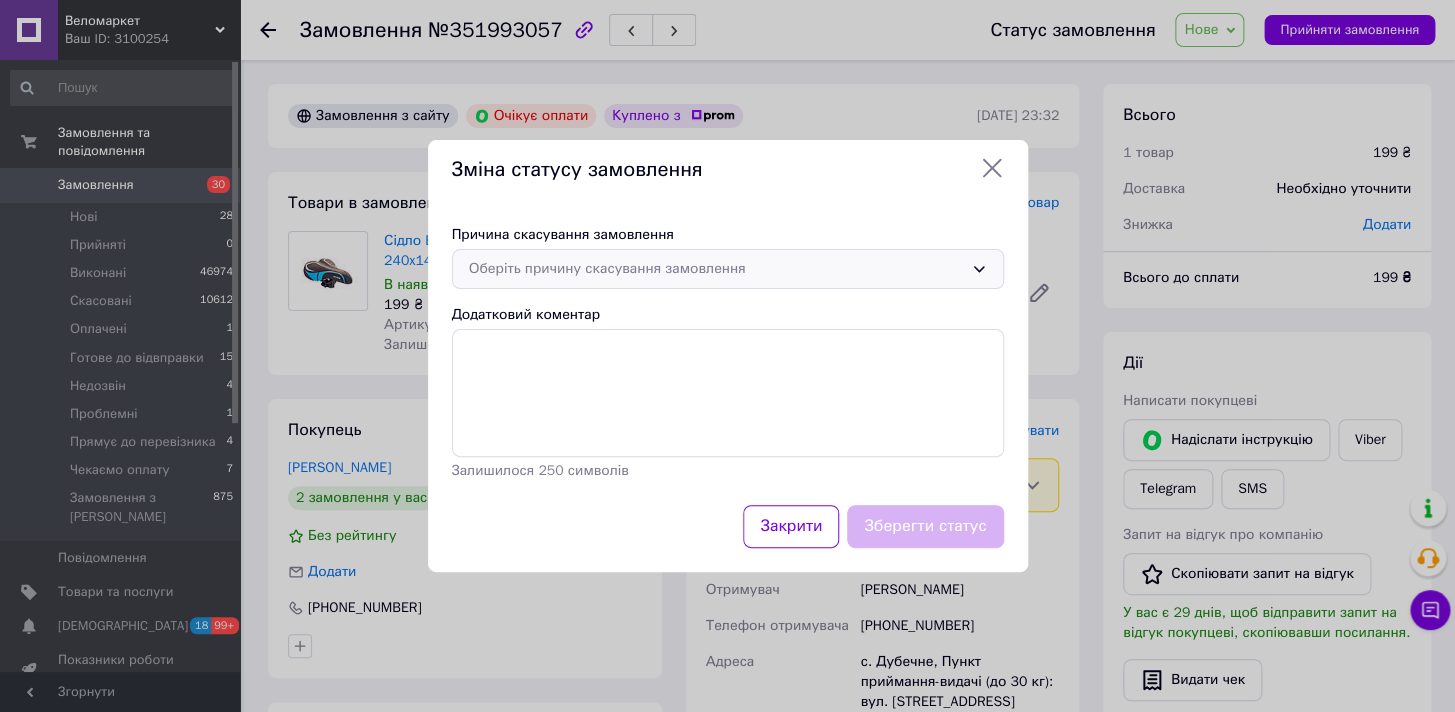 click on "Оберіть причину скасування замовлення" at bounding box center [728, 269] 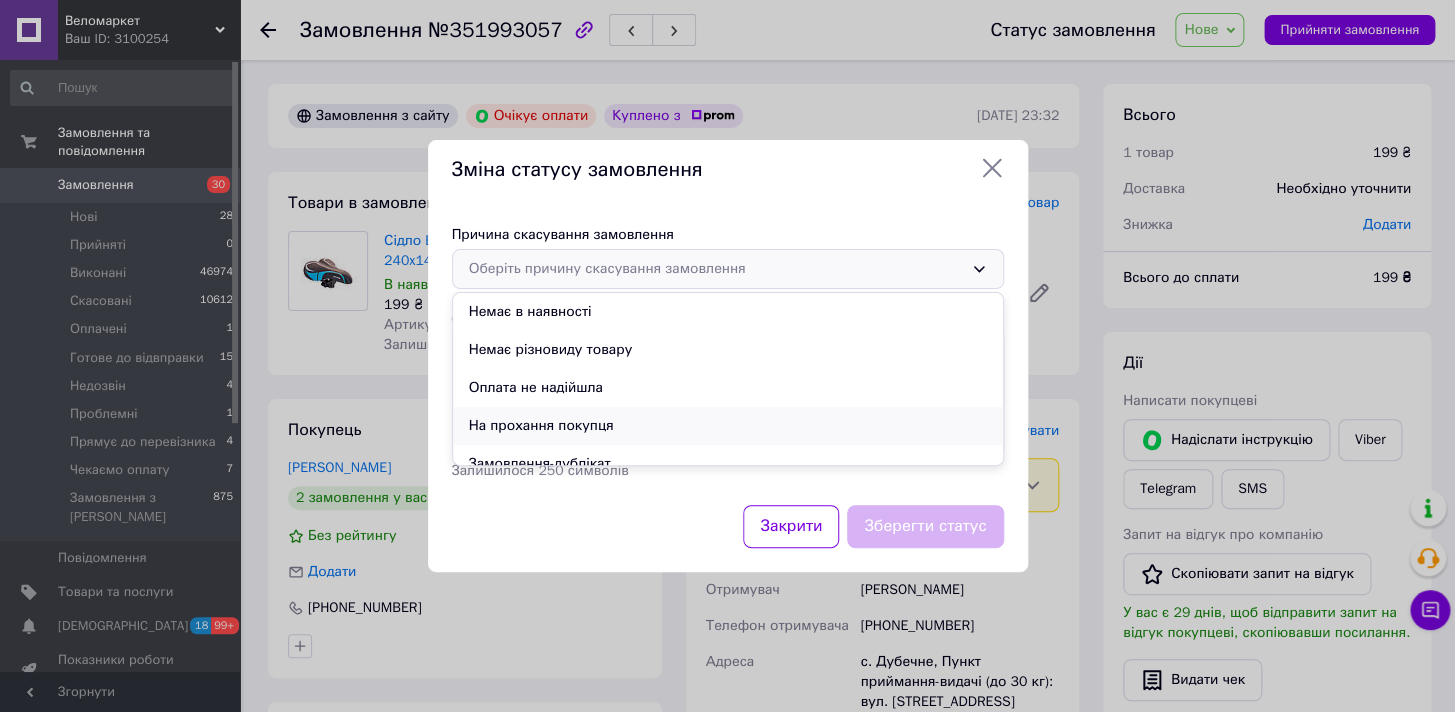 click on "На прохання покупця" at bounding box center [728, 426] 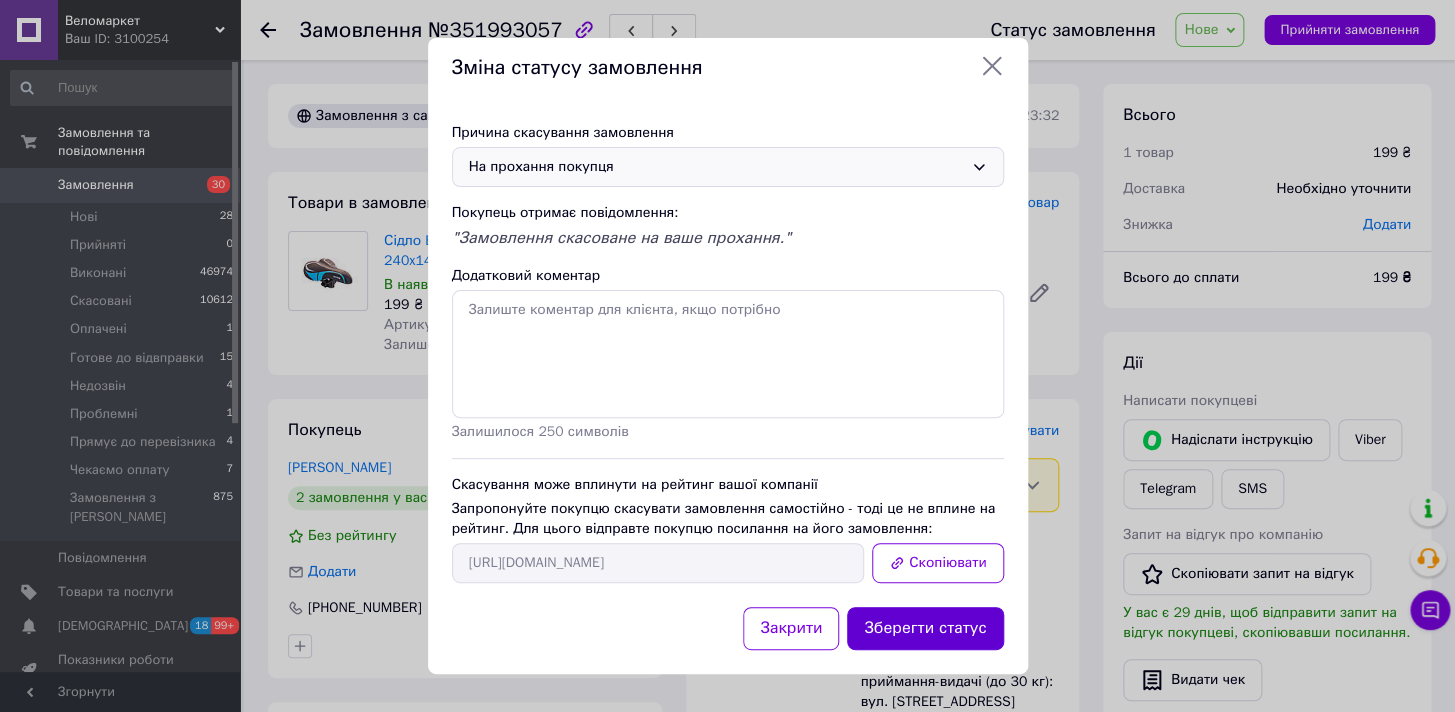 click on "Зберегти статус" at bounding box center [925, 628] 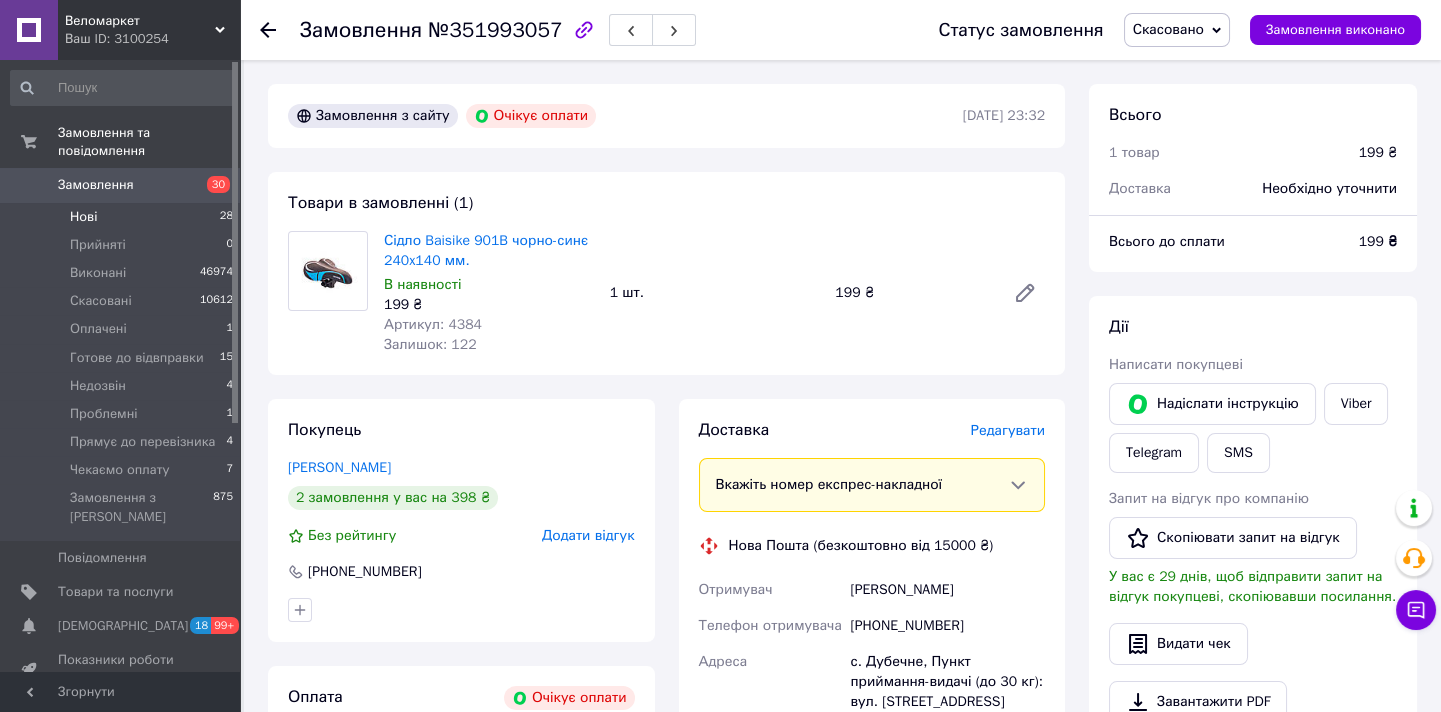 click on "Нові 28" at bounding box center (122, 217) 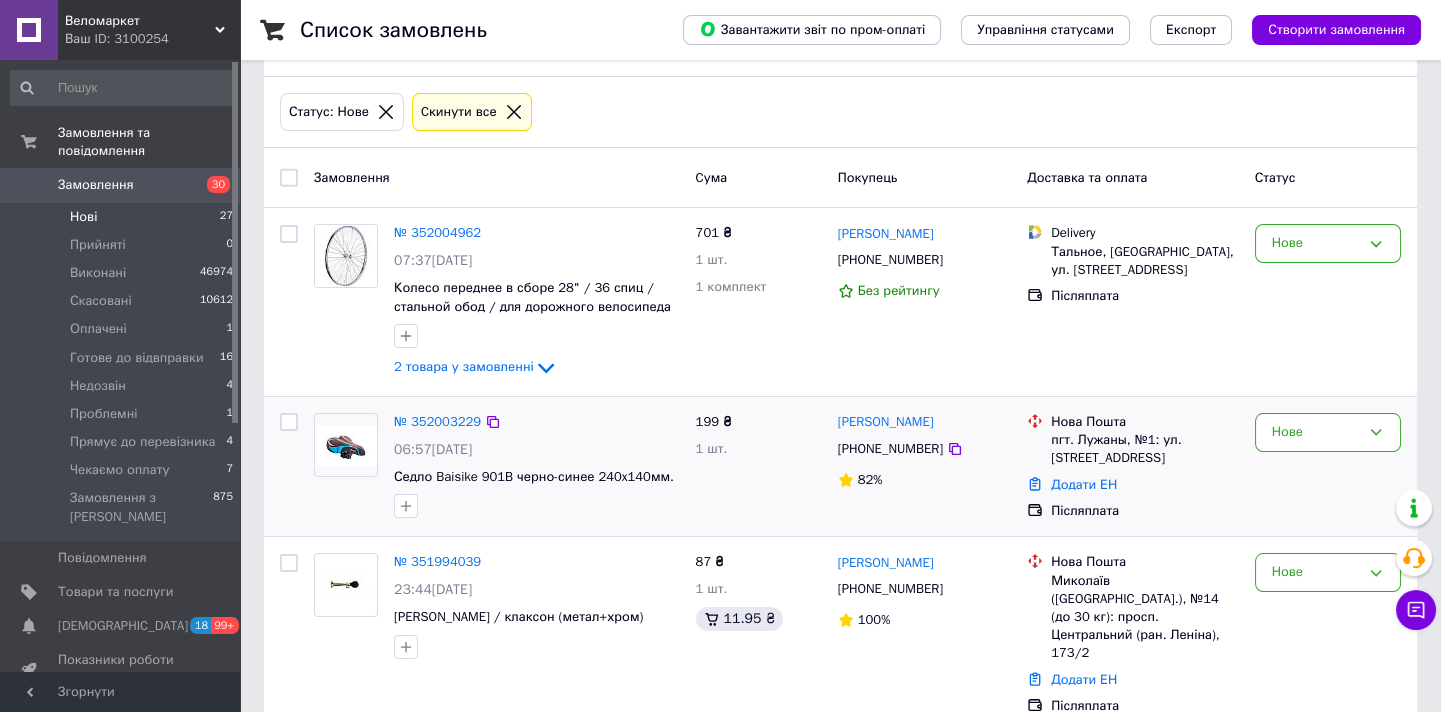 scroll, scrollTop: 272, scrollLeft: 0, axis: vertical 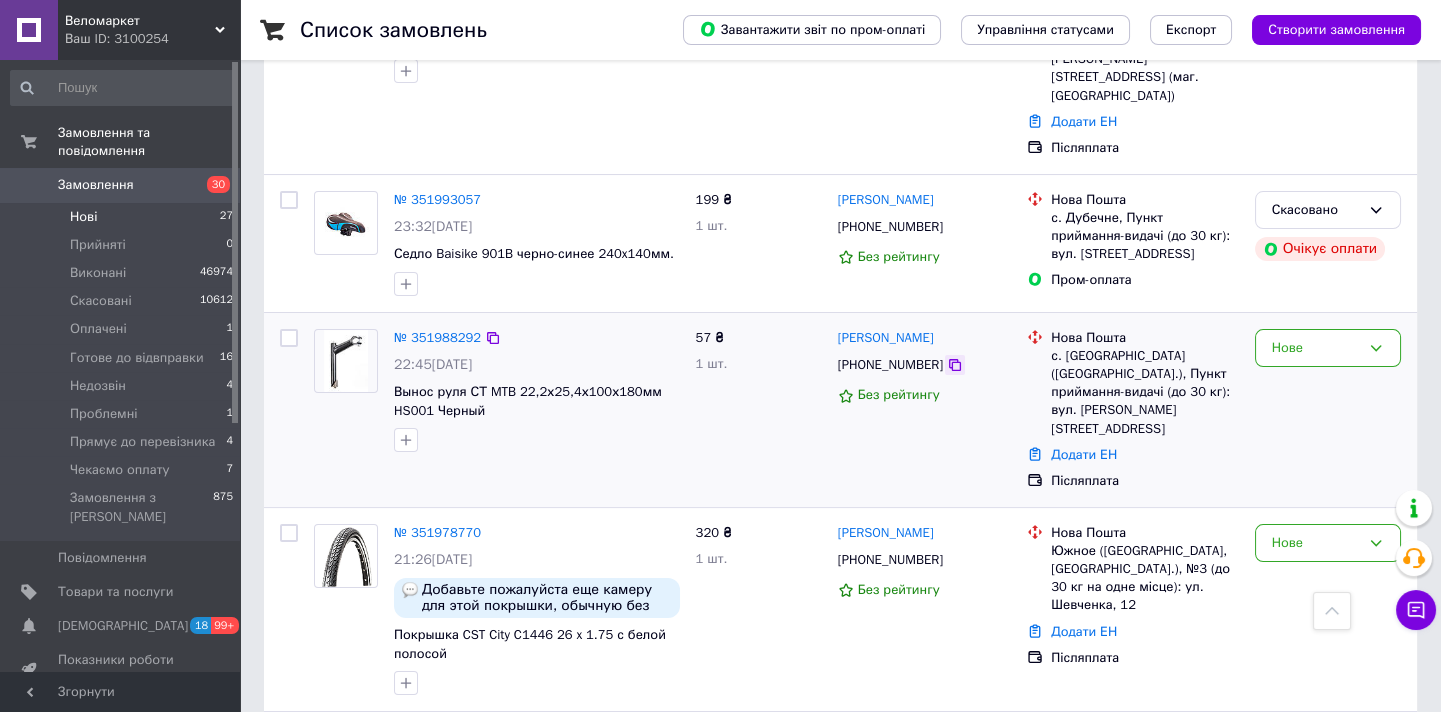 click 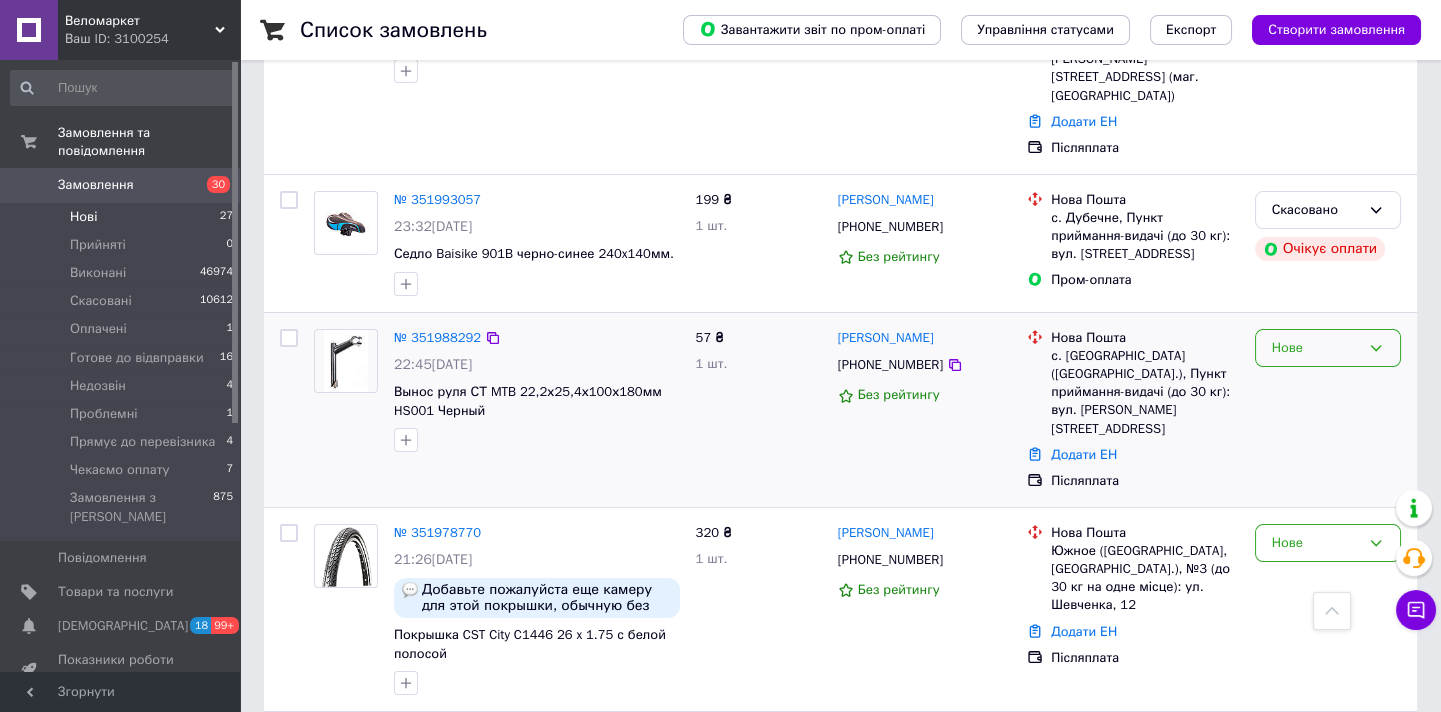 click on "Нове" at bounding box center (1328, 348) 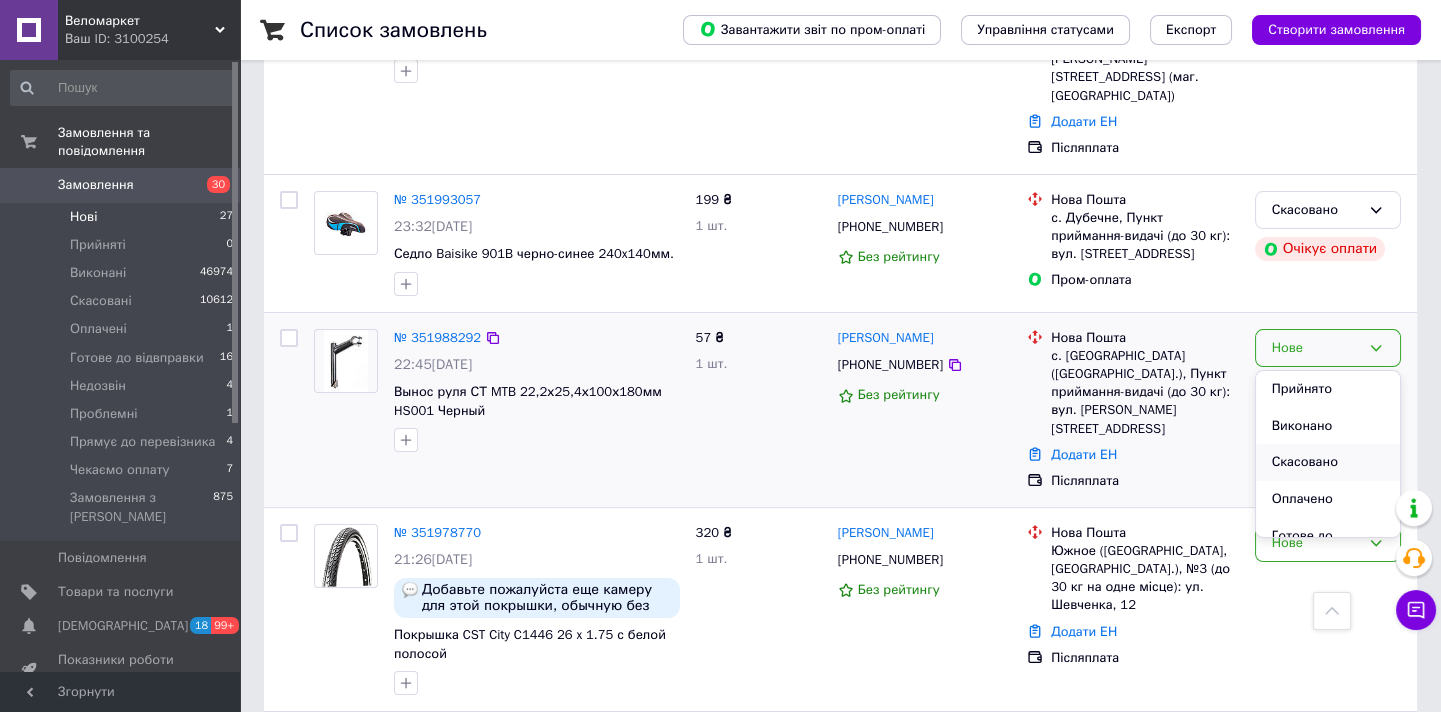 click on "Скасовано" at bounding box center (1328, 462) 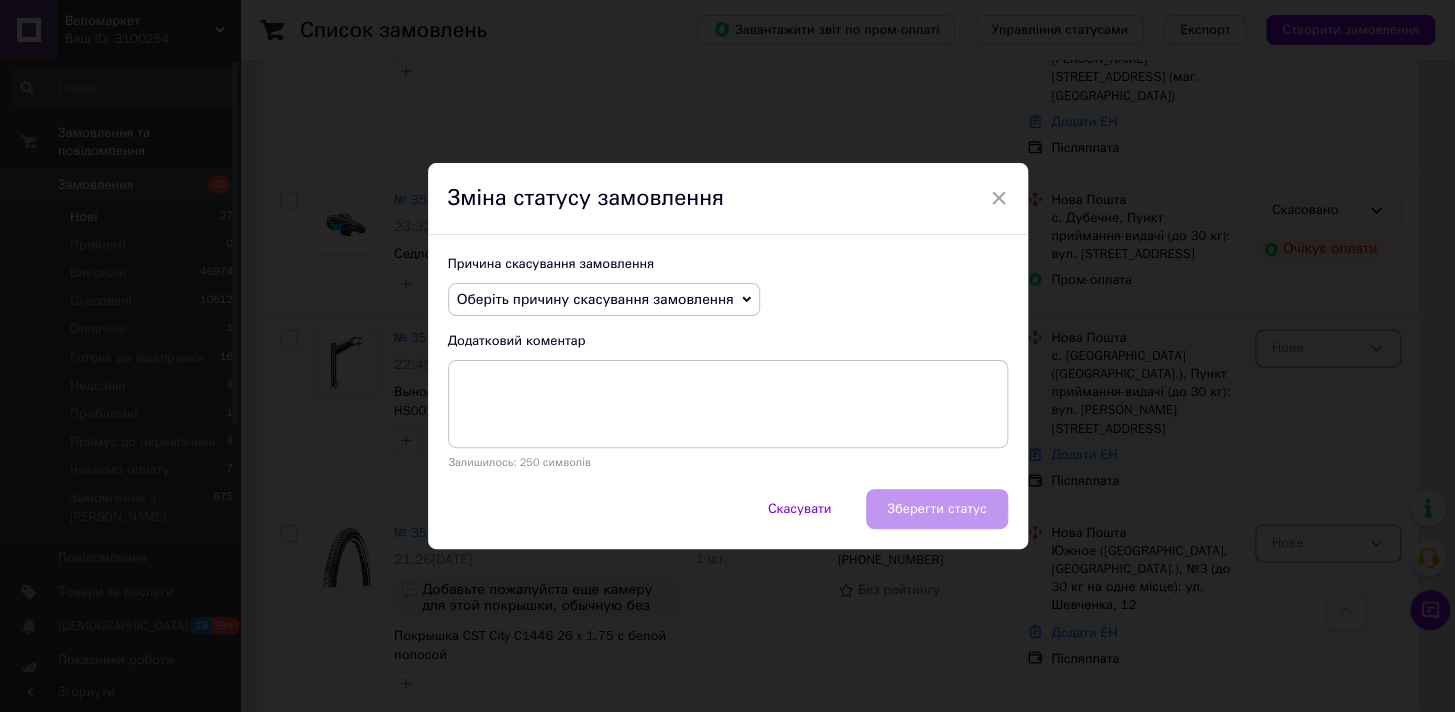 click on "Оберіть причину скасування замовлення" at bounding box center [595, 299] 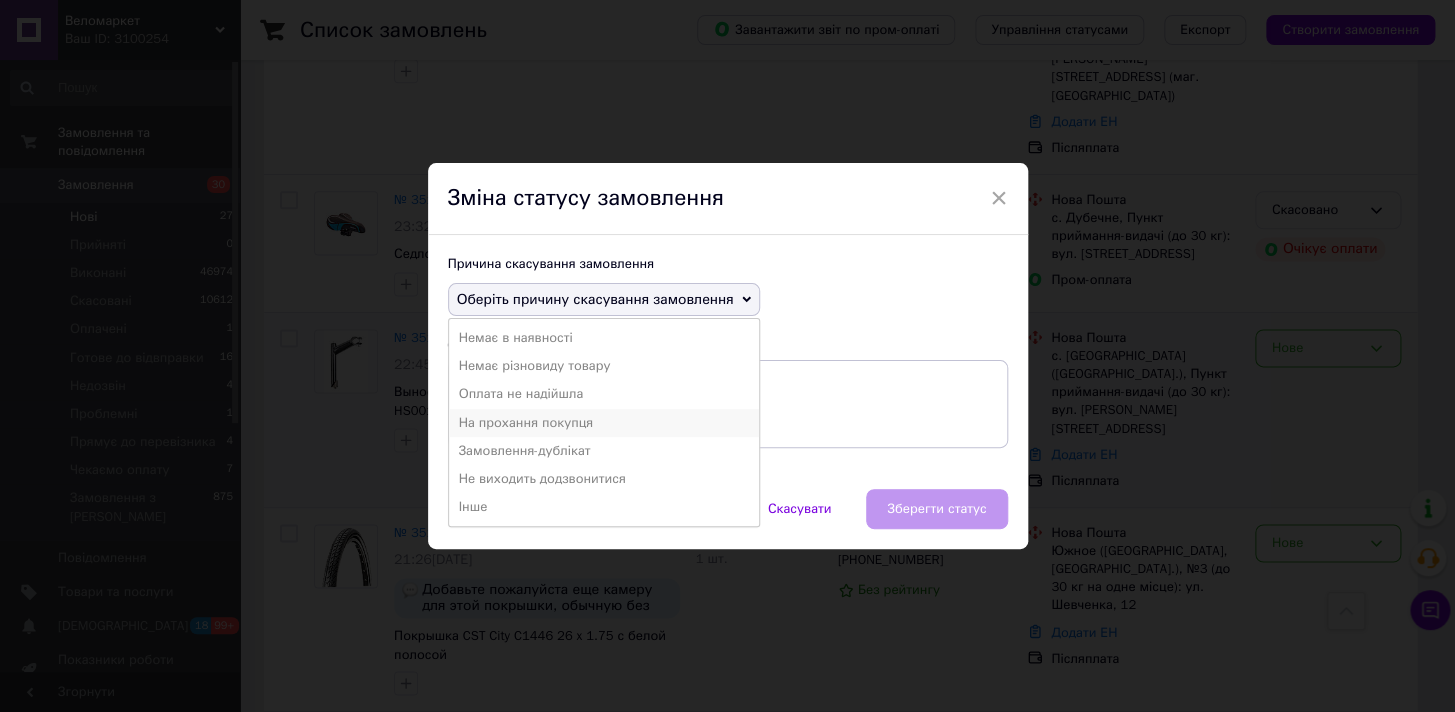 click on "На прохання покупця" at bounding box center [604, 423] 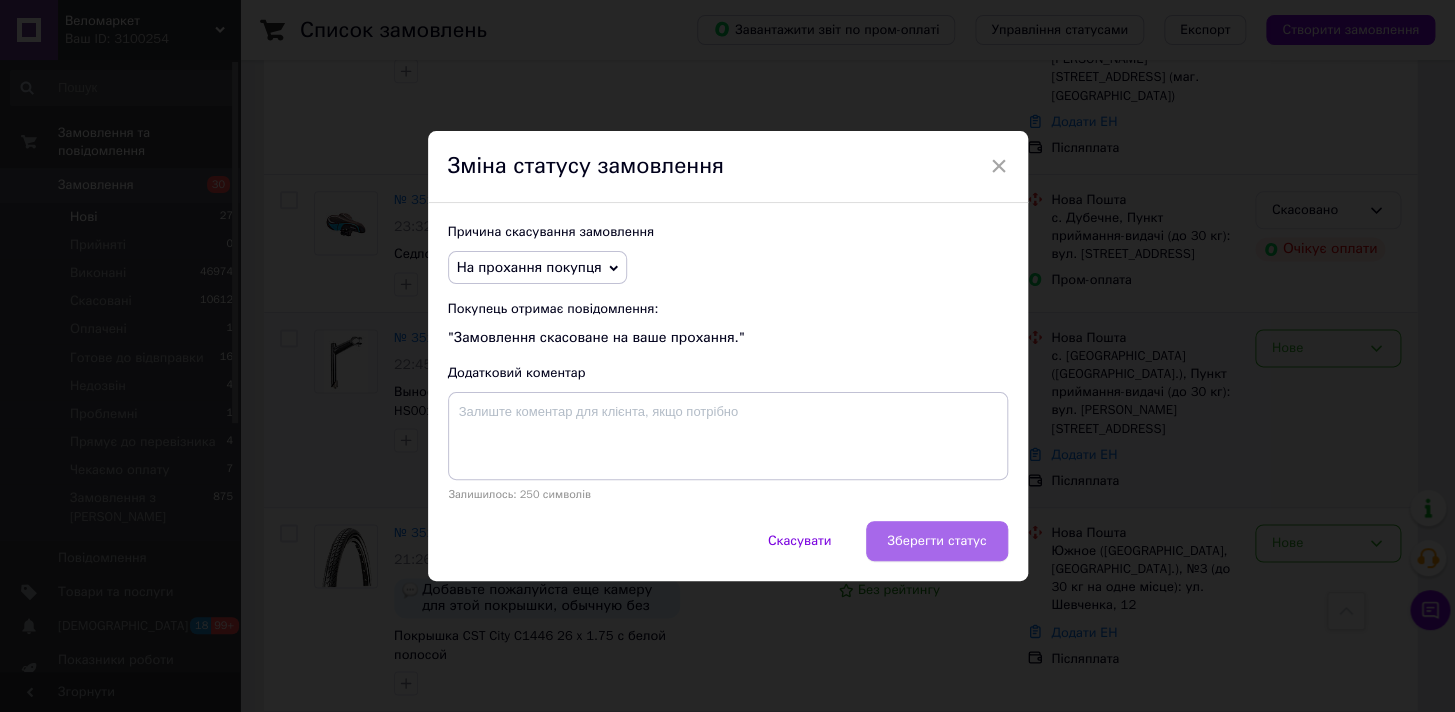 click on "Зберегти статус" at bounding box center [936, 541] 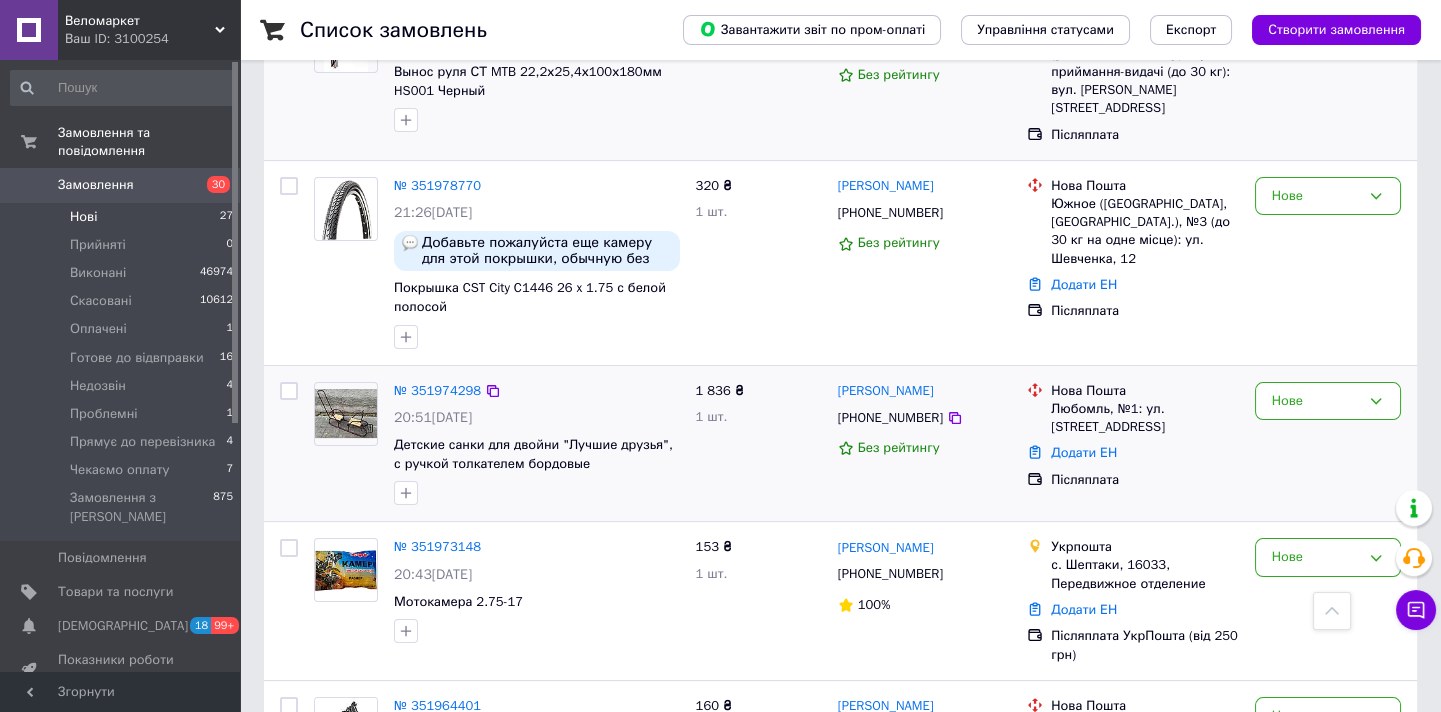 scroll, scrollTop: 1061, scrollLeft: 0, axis: vertical 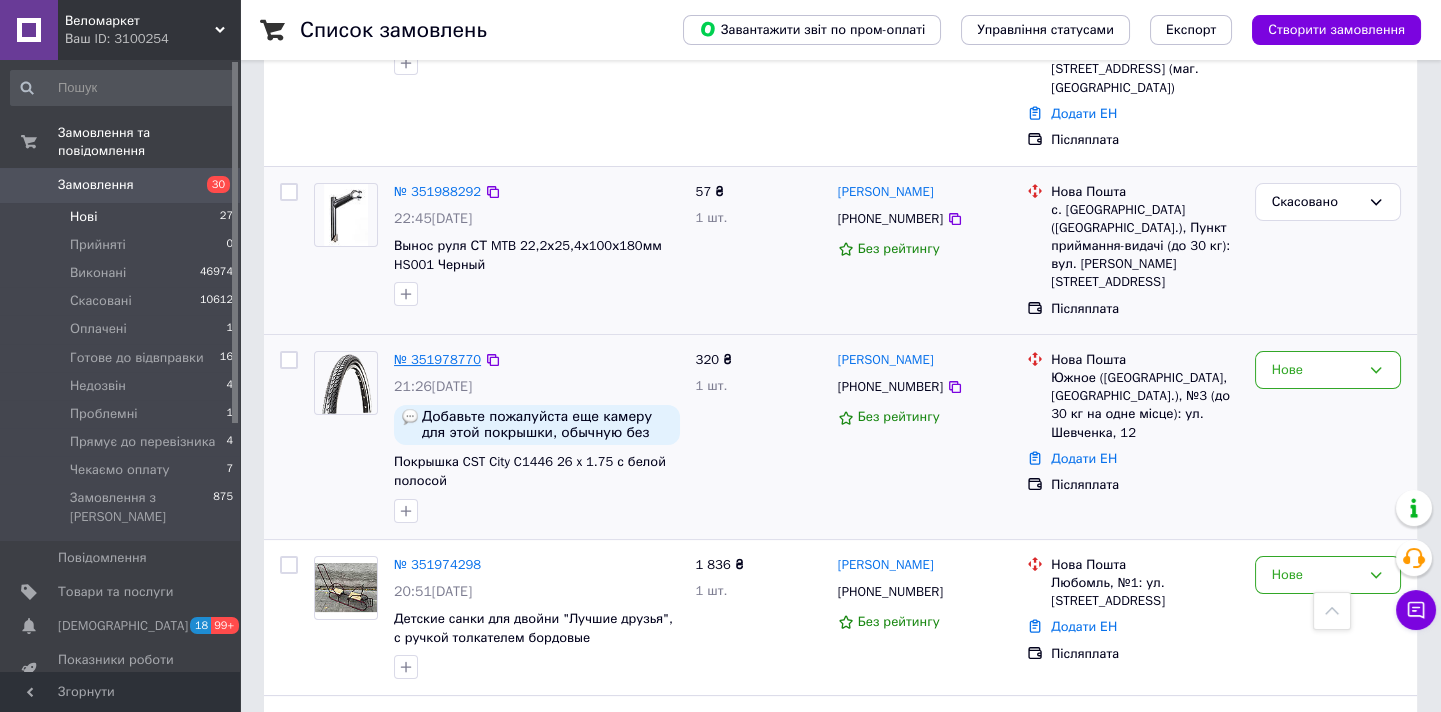 click on "№ 351978770" at bounding box center [437, 359] 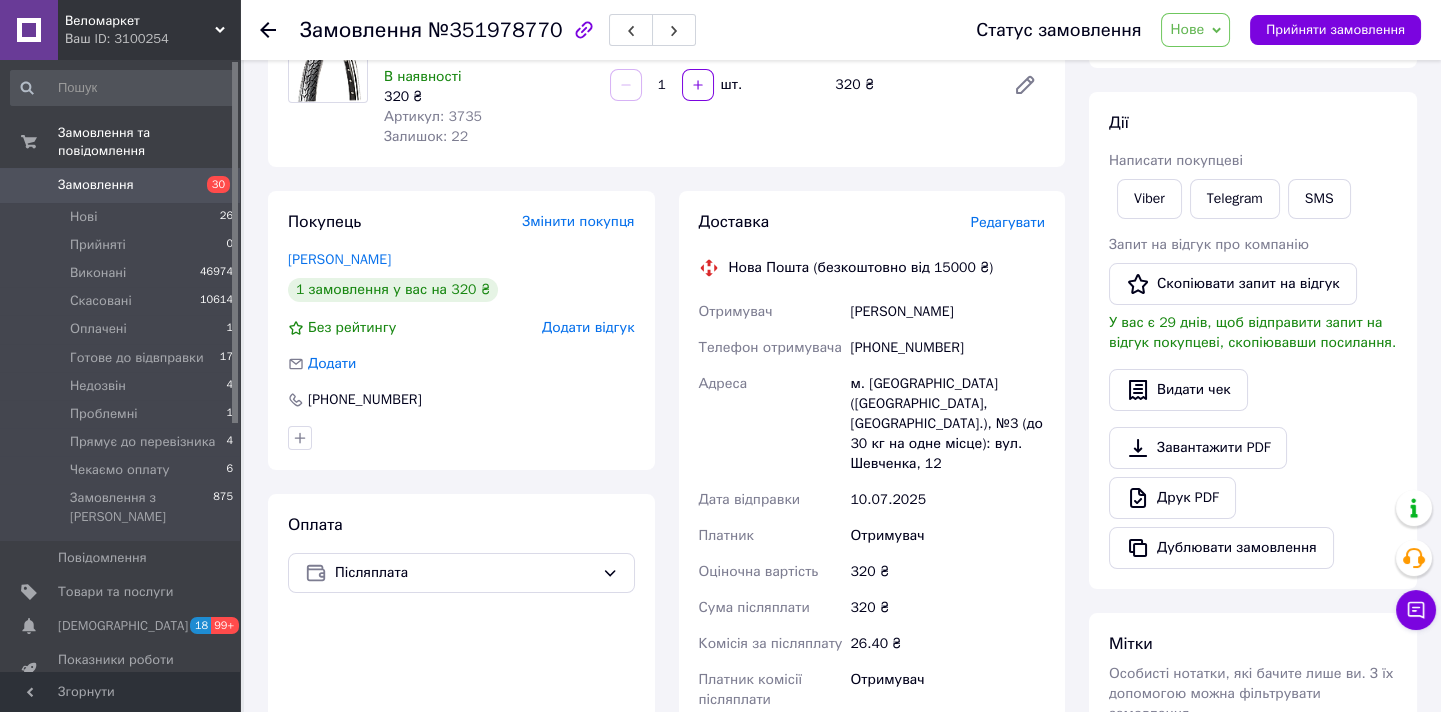 scroll, scrollTop: 0, scrollLeft: 0, axis: both 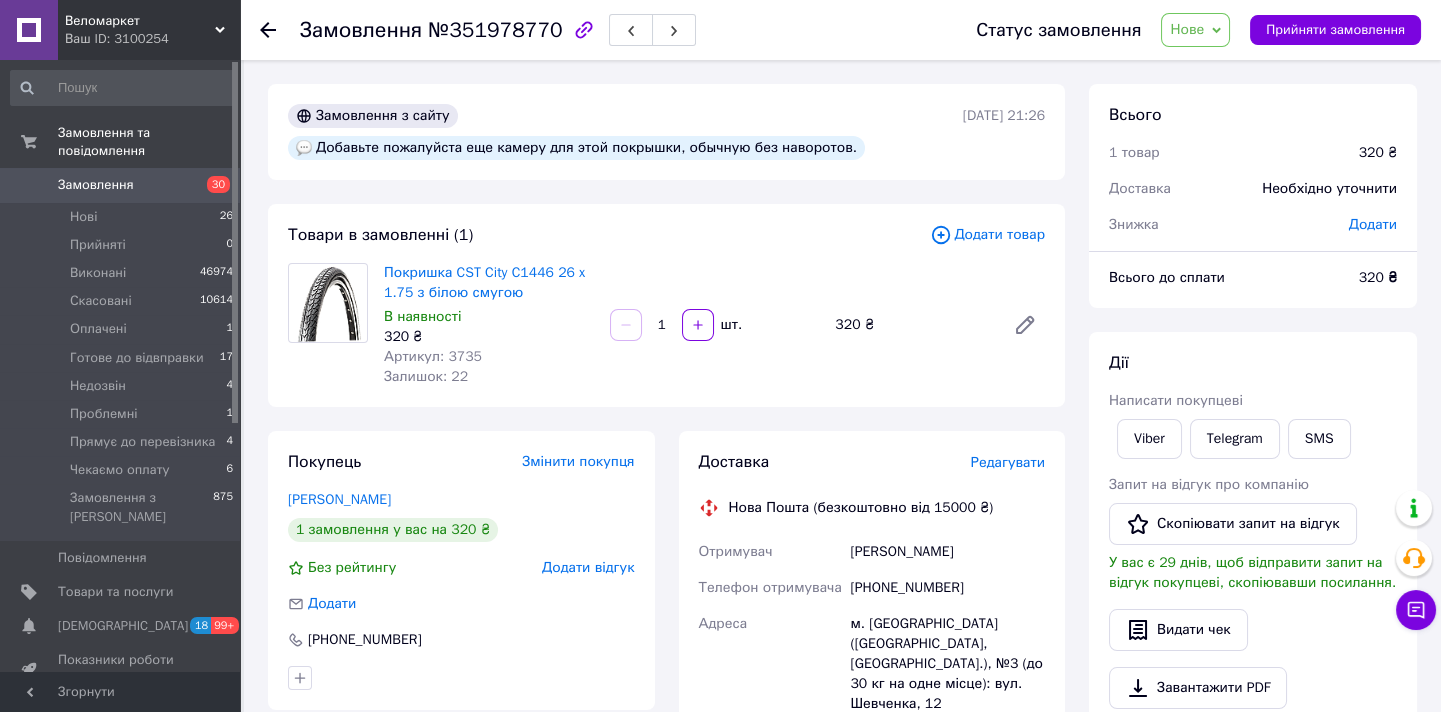 click on "Додати товар" at bounding box center (987, 235) 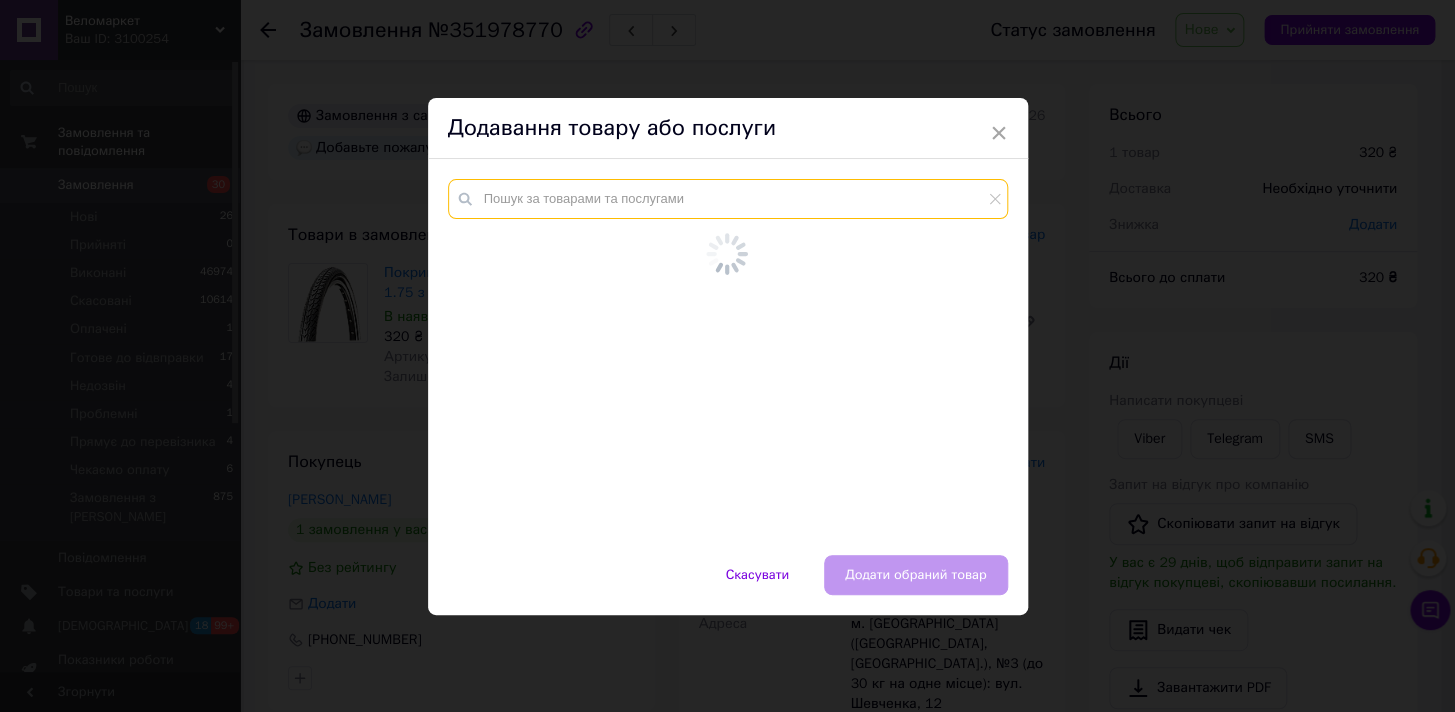 click at bounding box center [728, 199] 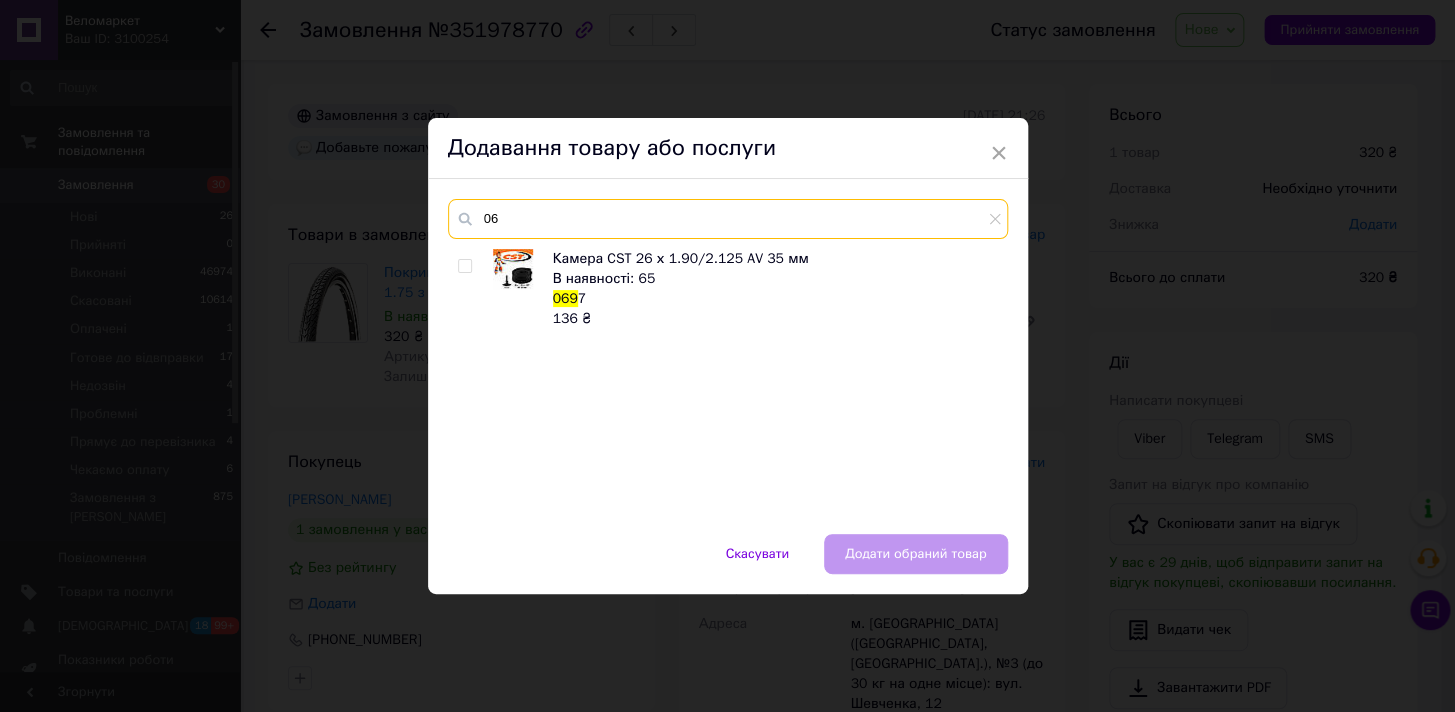 type on "0" 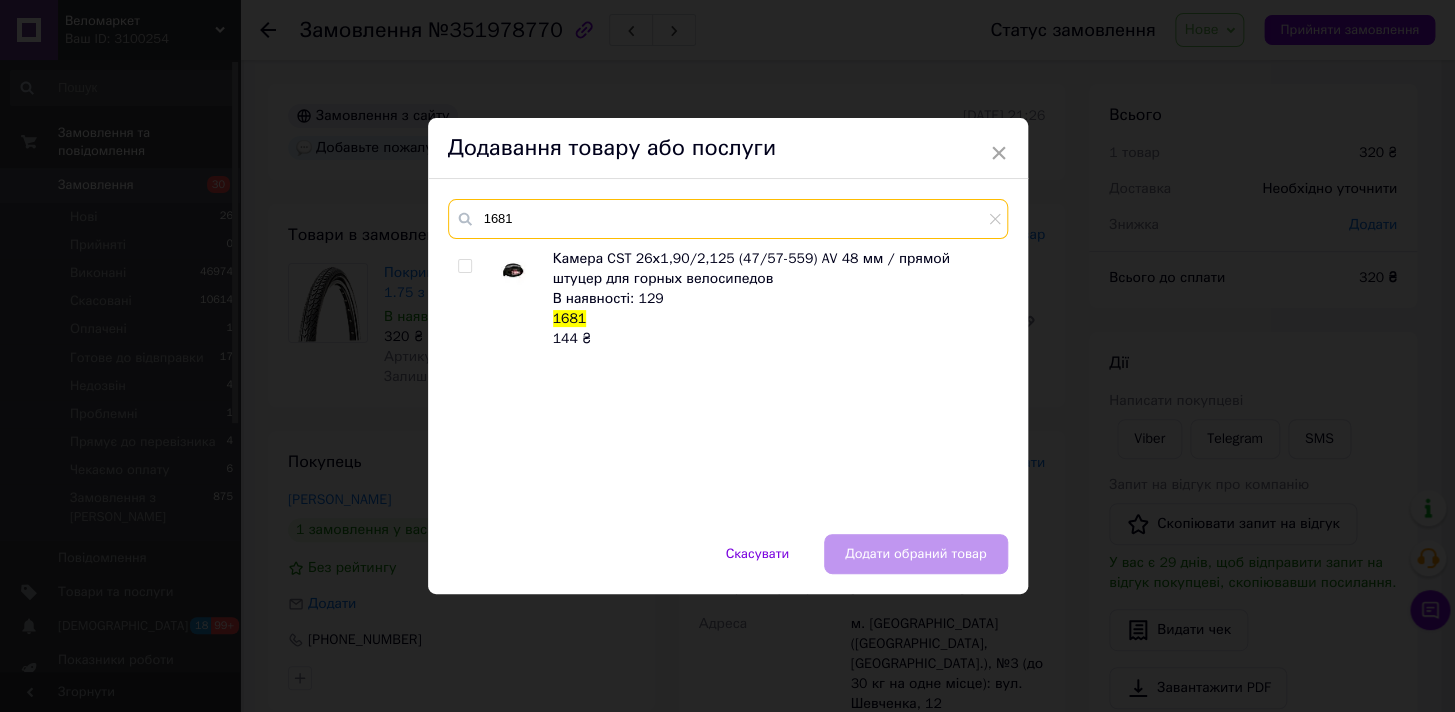 type on "1681" 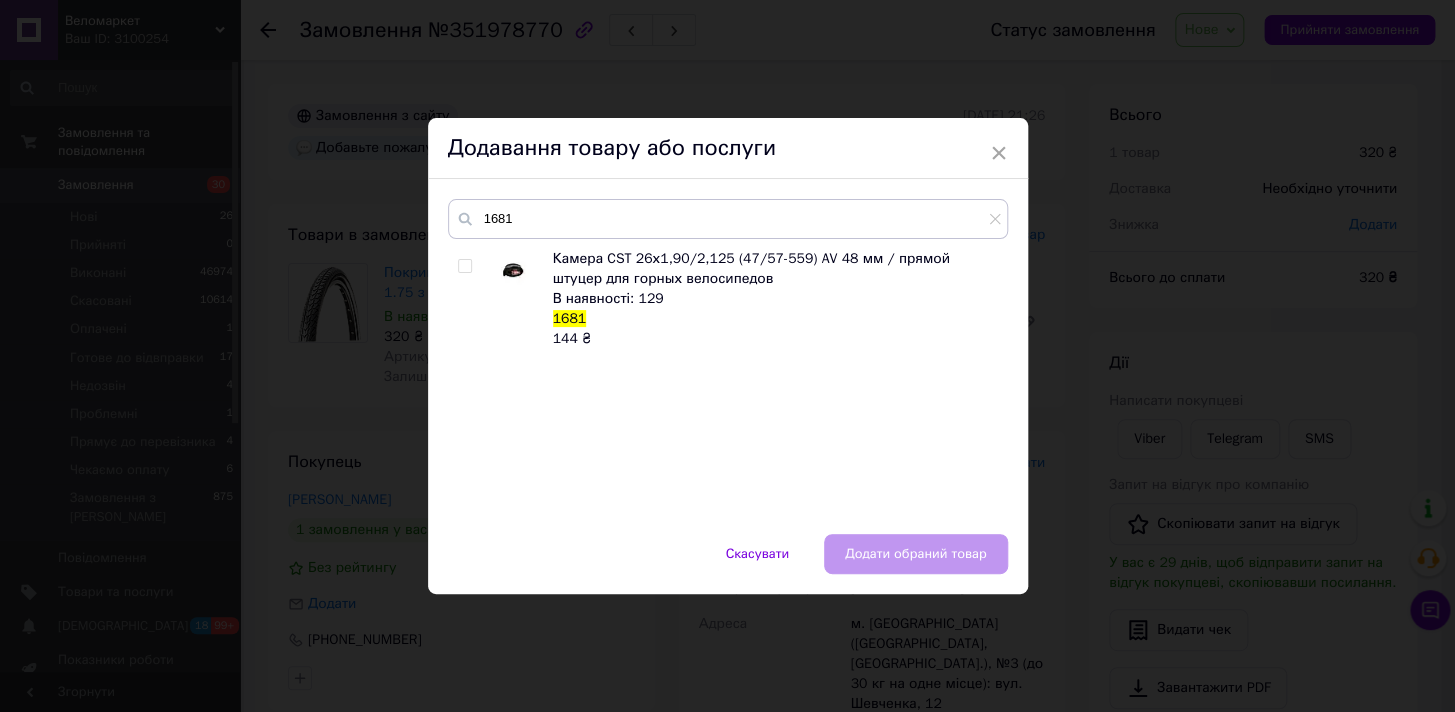 click at bounding box center [464, 266] 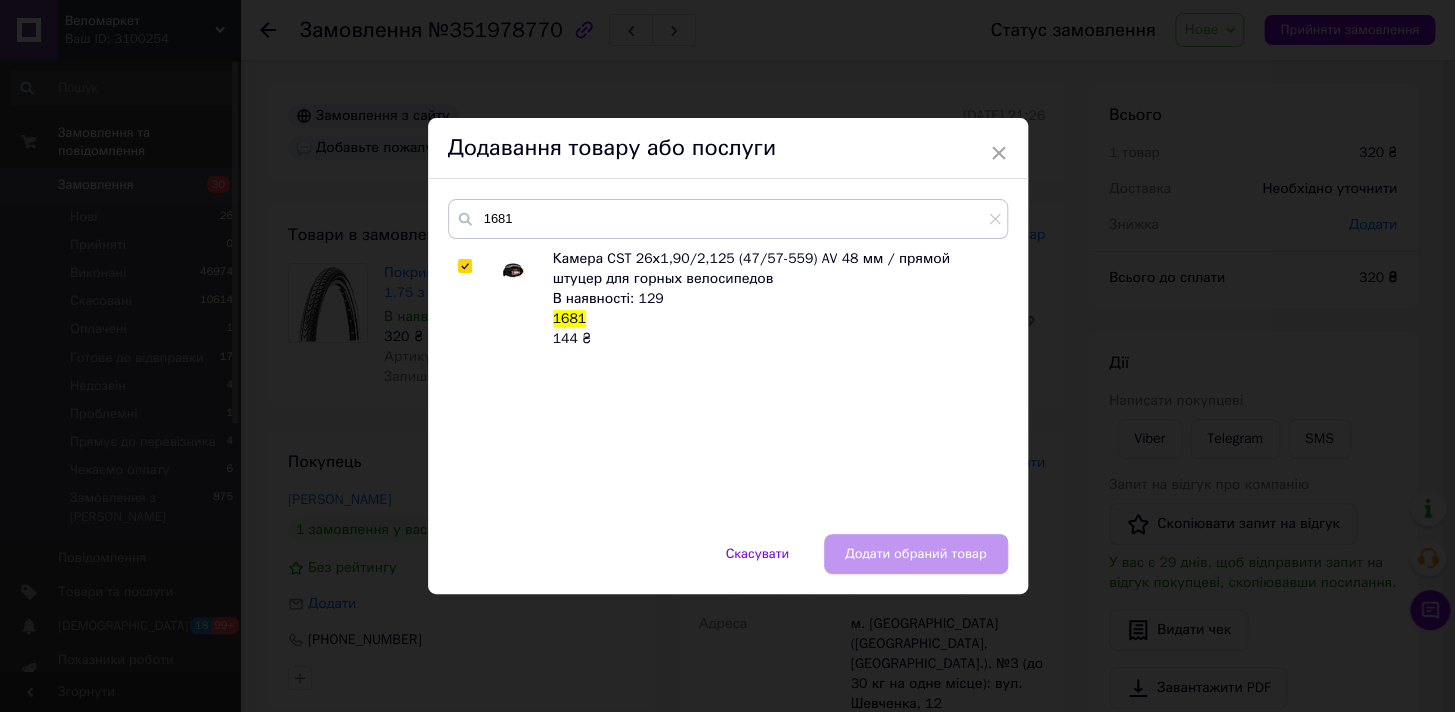 checkbox on "true" 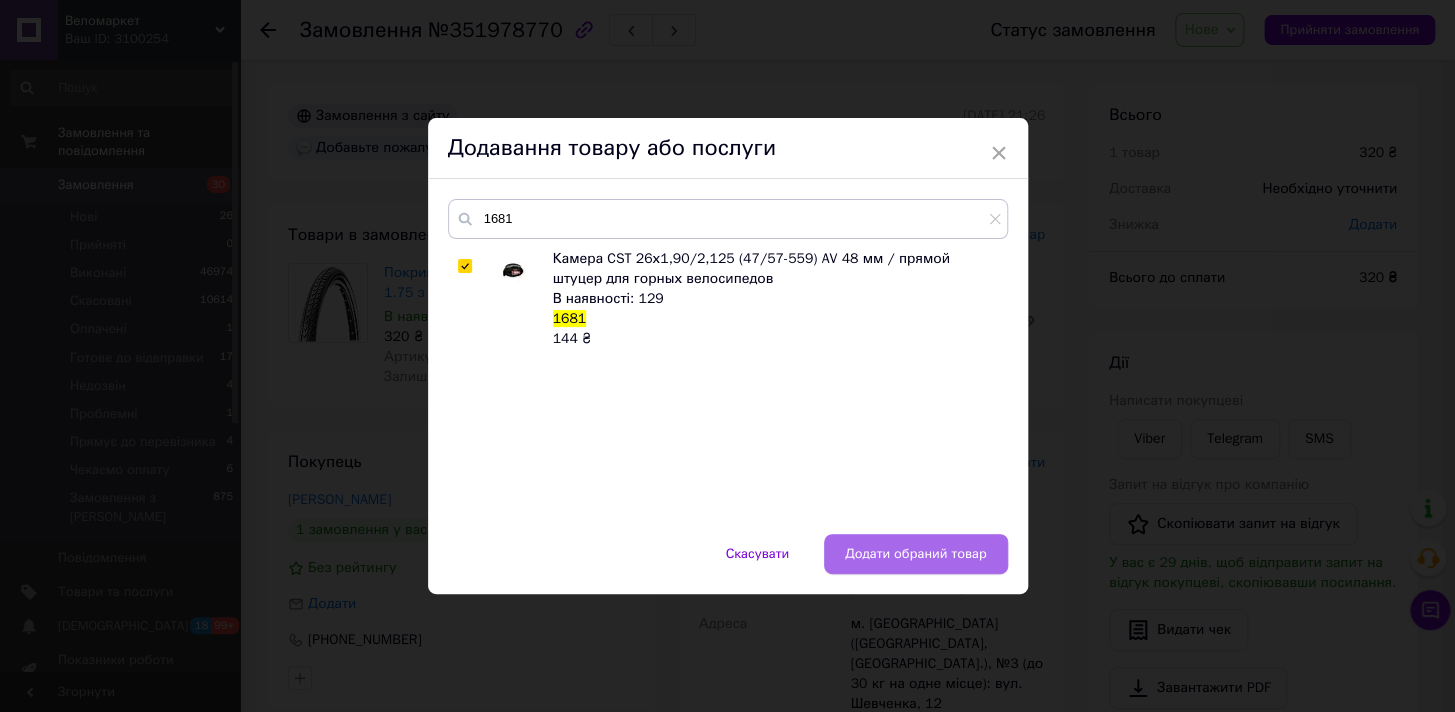click on "Додати обраний товар" at bounding box center (916, 554) 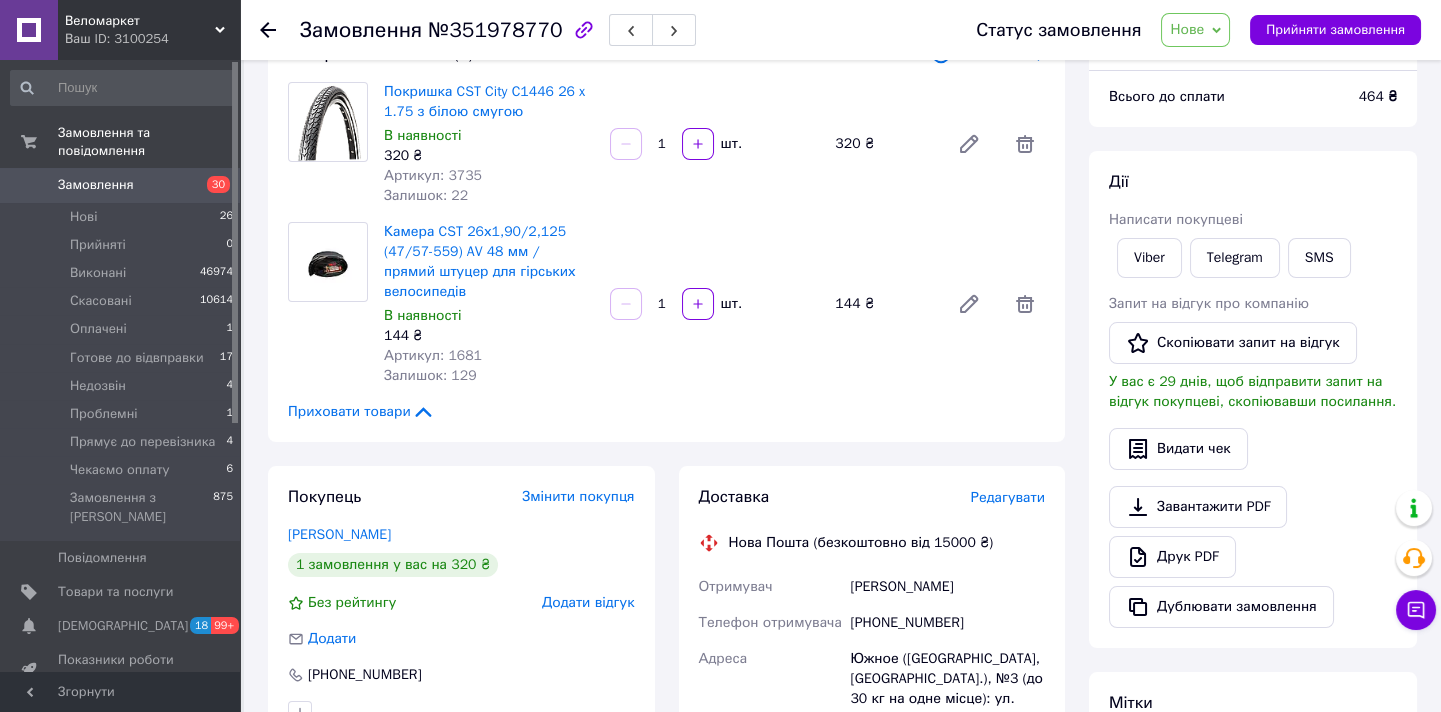 scroll, scrollTop: 363, scrollLeft: 0, axis: vertical 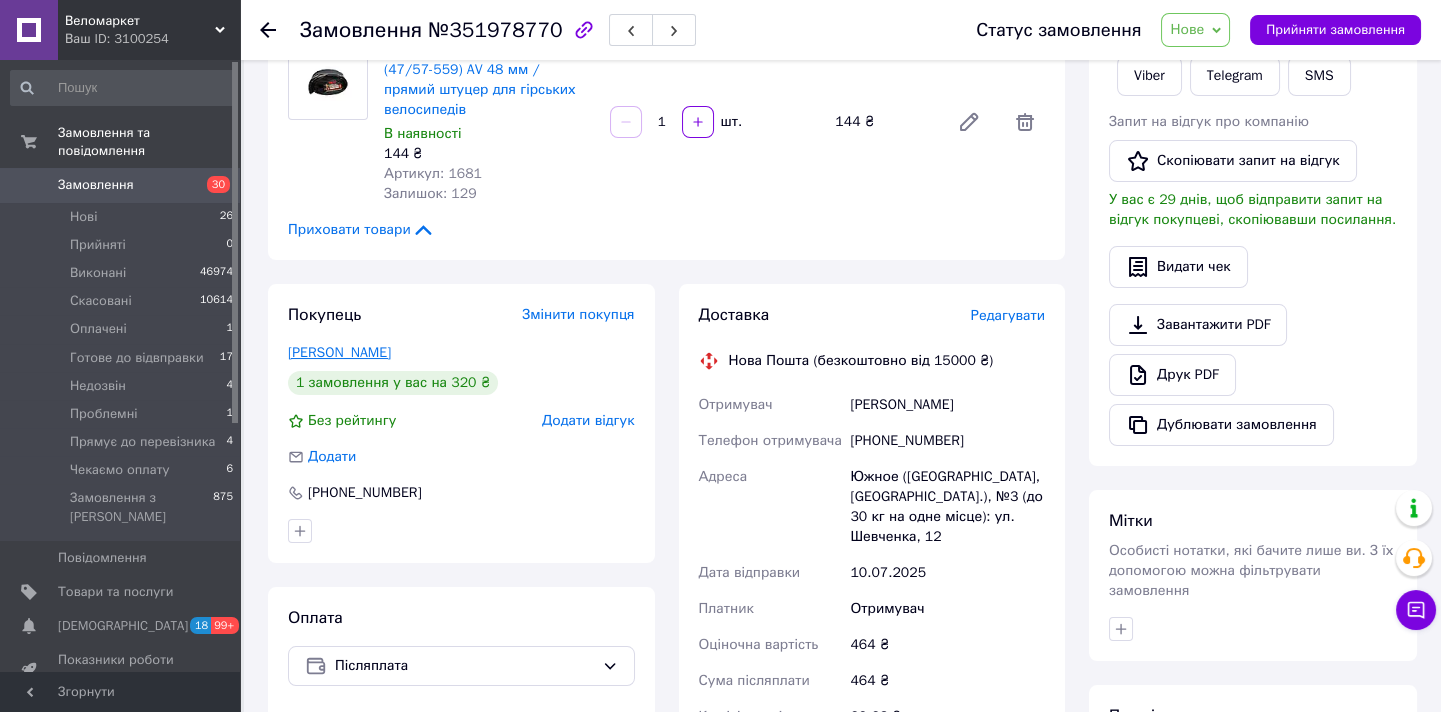 click on "[PERSON_NAME]" at bounding box center (339, 352) 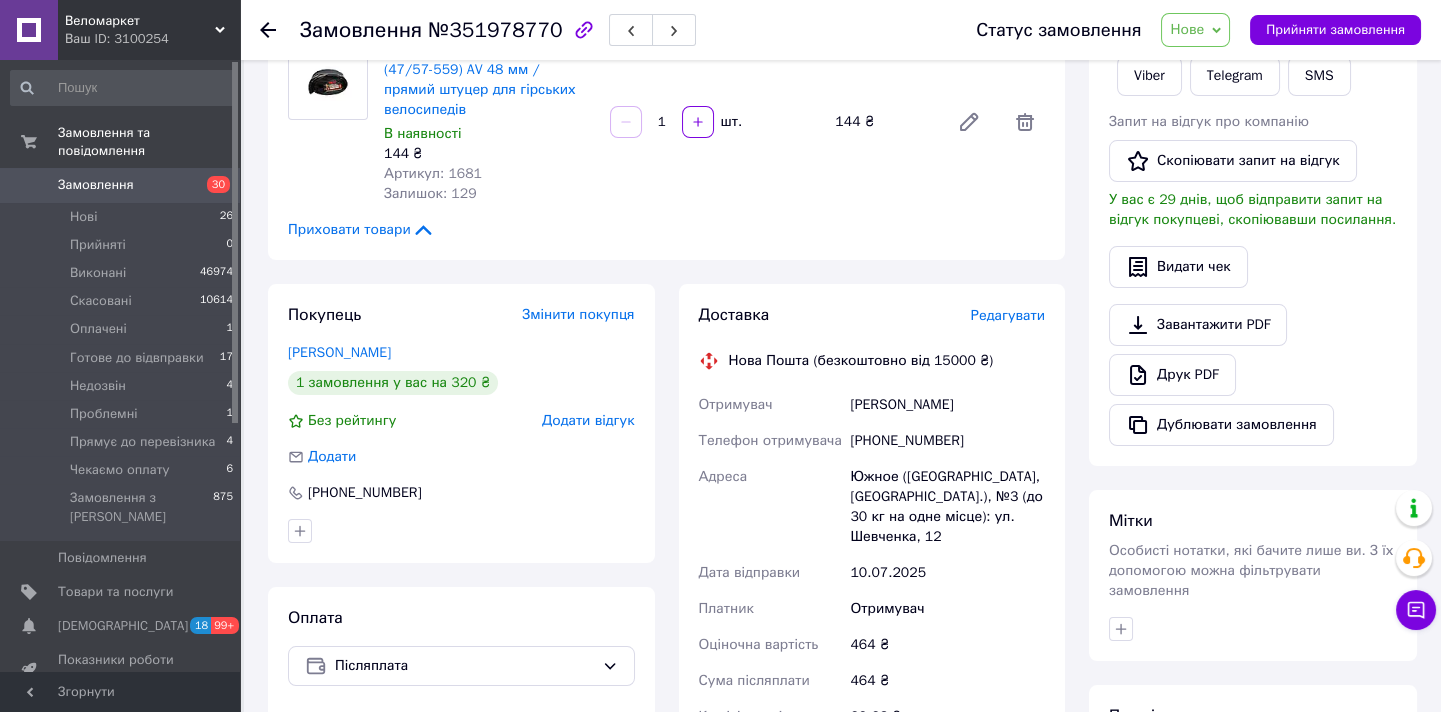 scroll, scrollTop: 0, scrollLeft: 0, axis: both 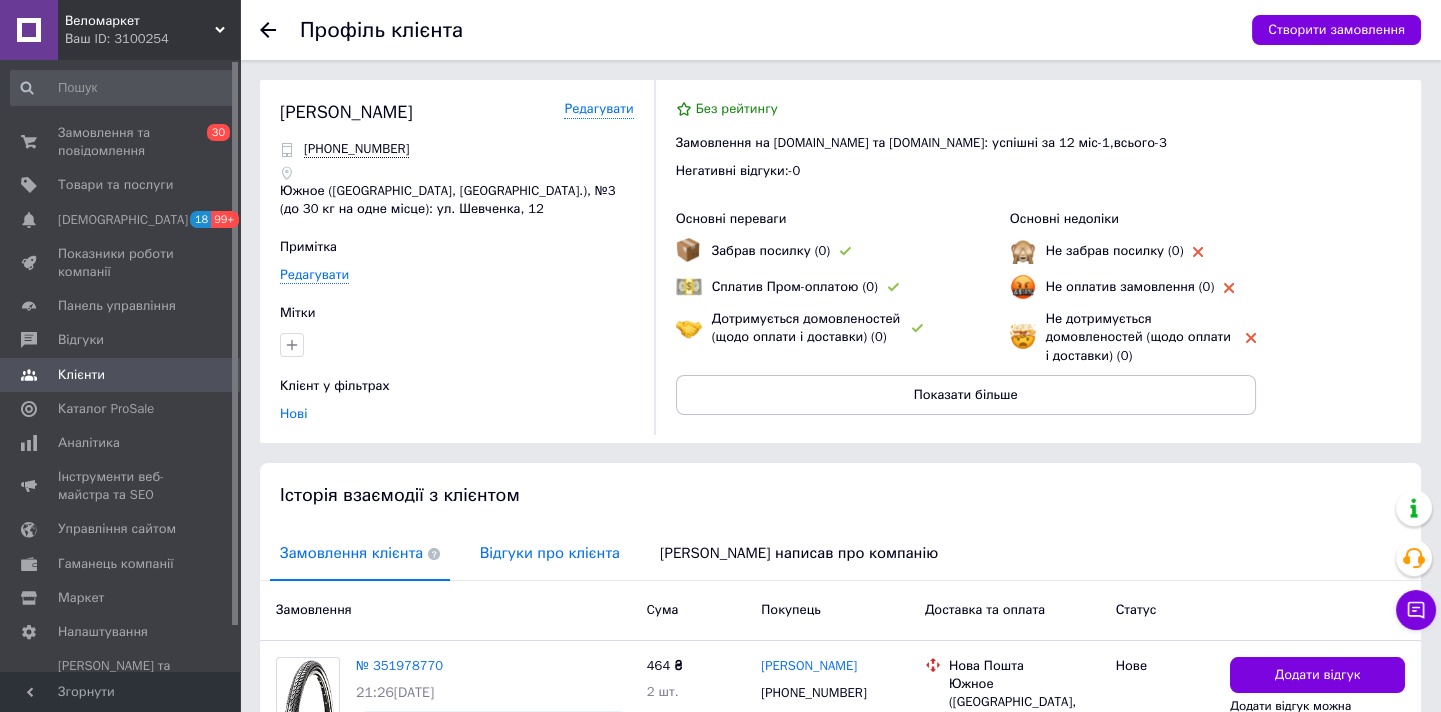 click on "Відгуки про клієнта" at bounding box center [550, 553] 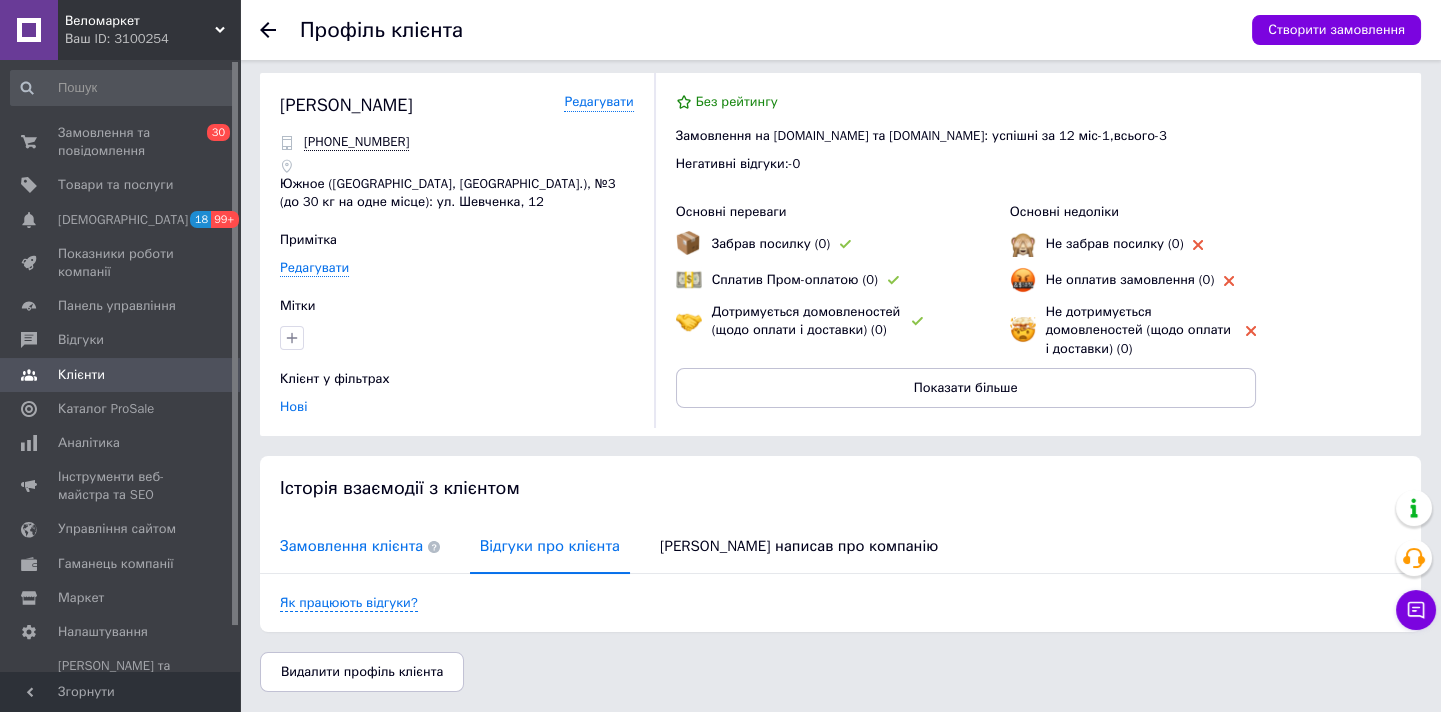 click on "Замовлення клієнта" at bounding box center [360, 546] 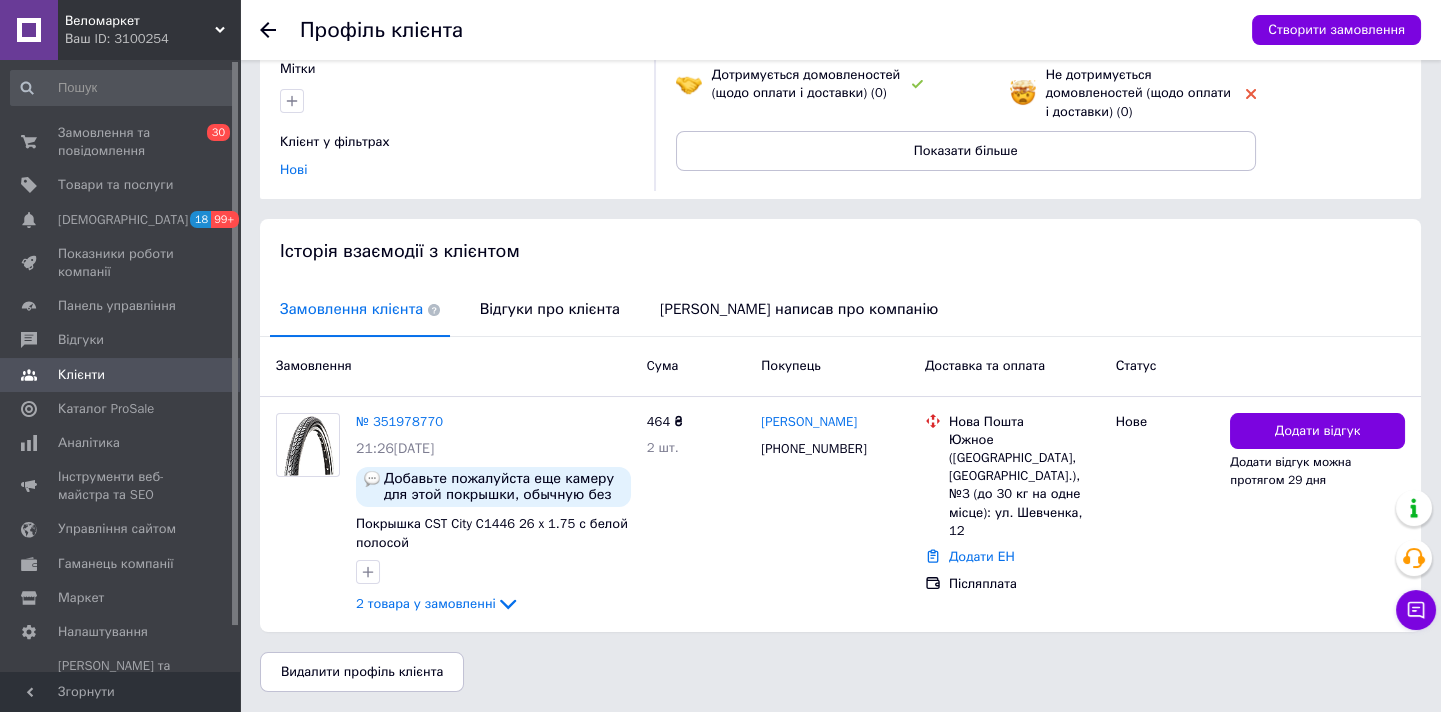 scroll, scrollTop: 0, scrollLeft: 0, axis: both 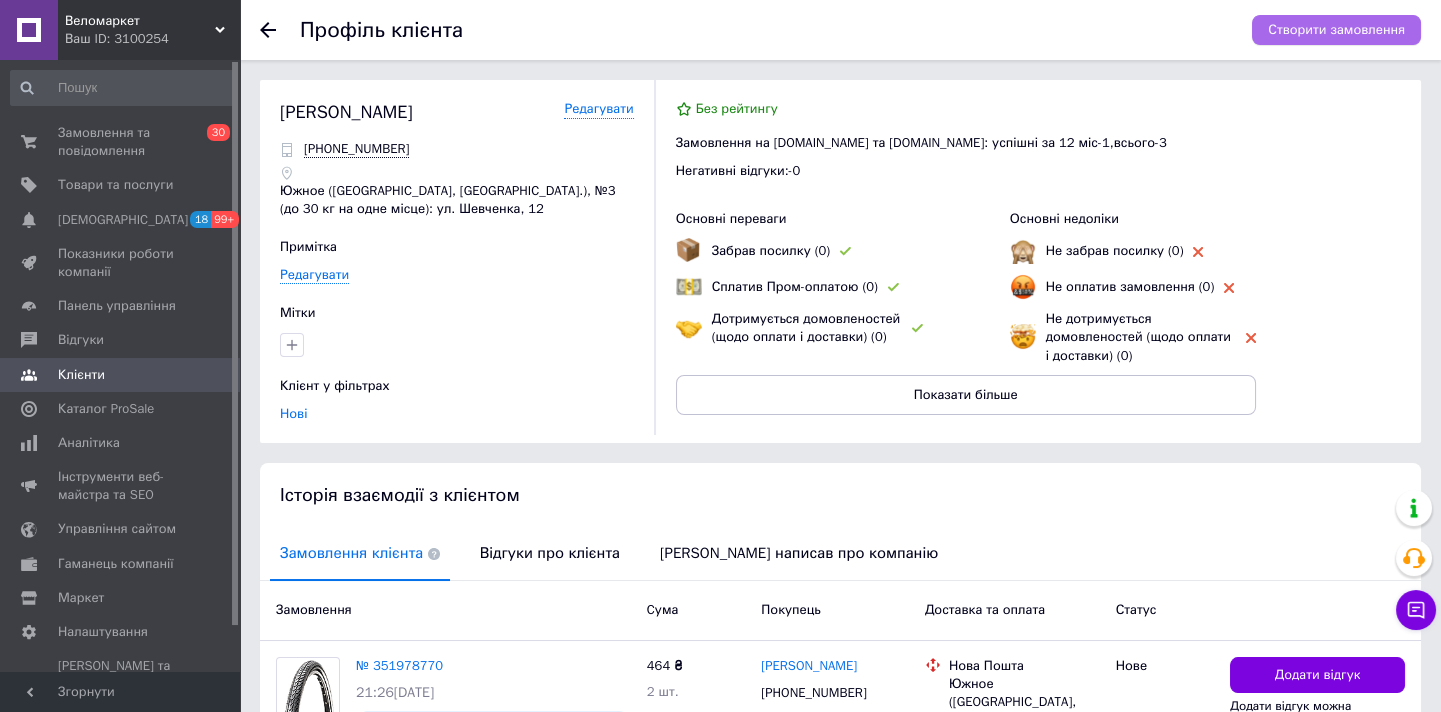click on "Створити замовлення" at bounding box center (1336, 30) 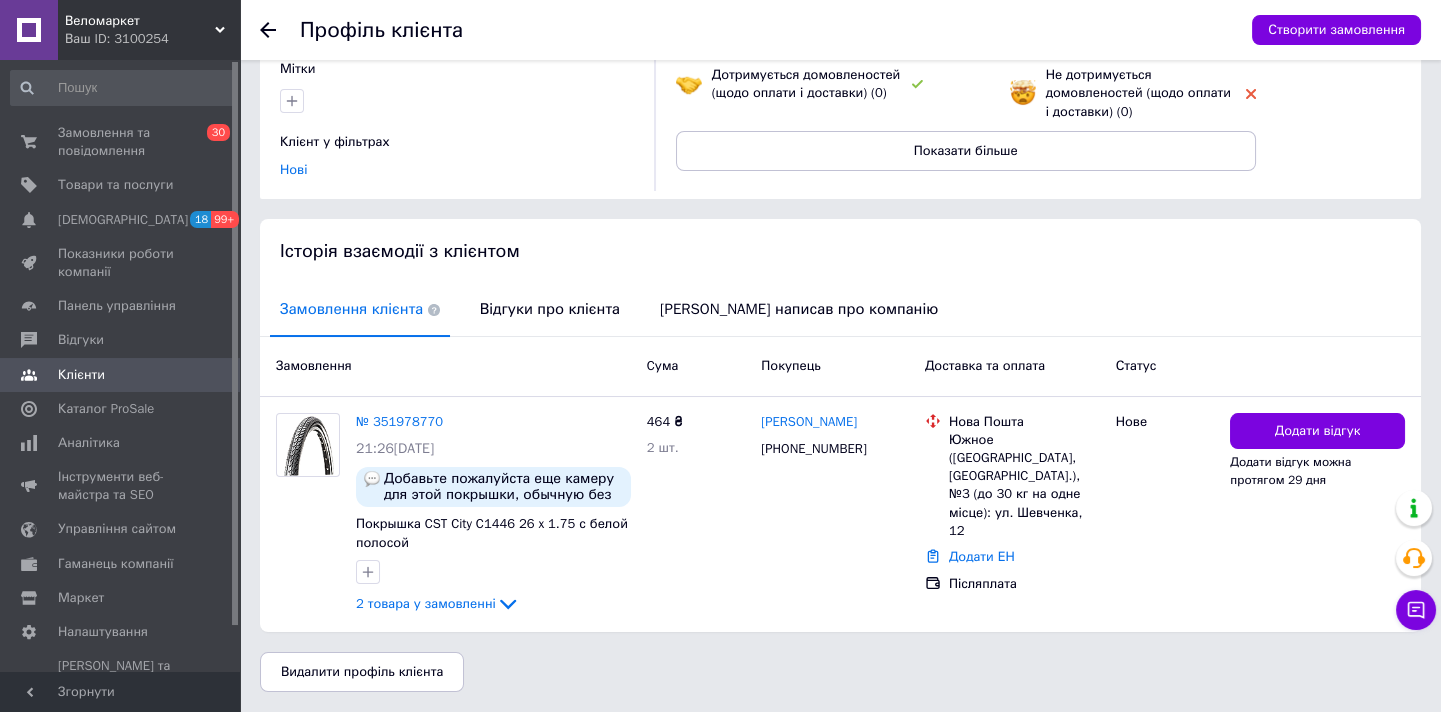 scroll, scrollTop: 0, scrollLeft: 0, axis: both 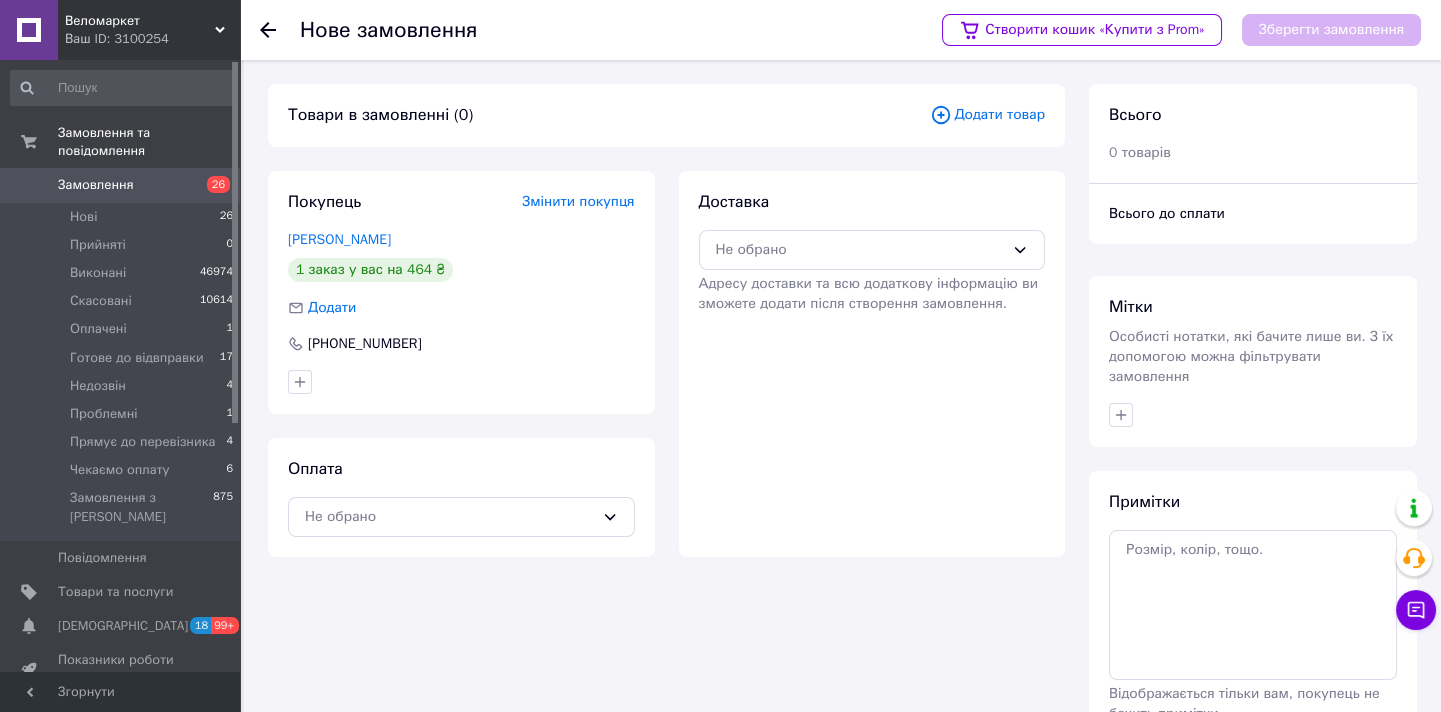 click on "Додати товар" at bounding box center [987, 115] 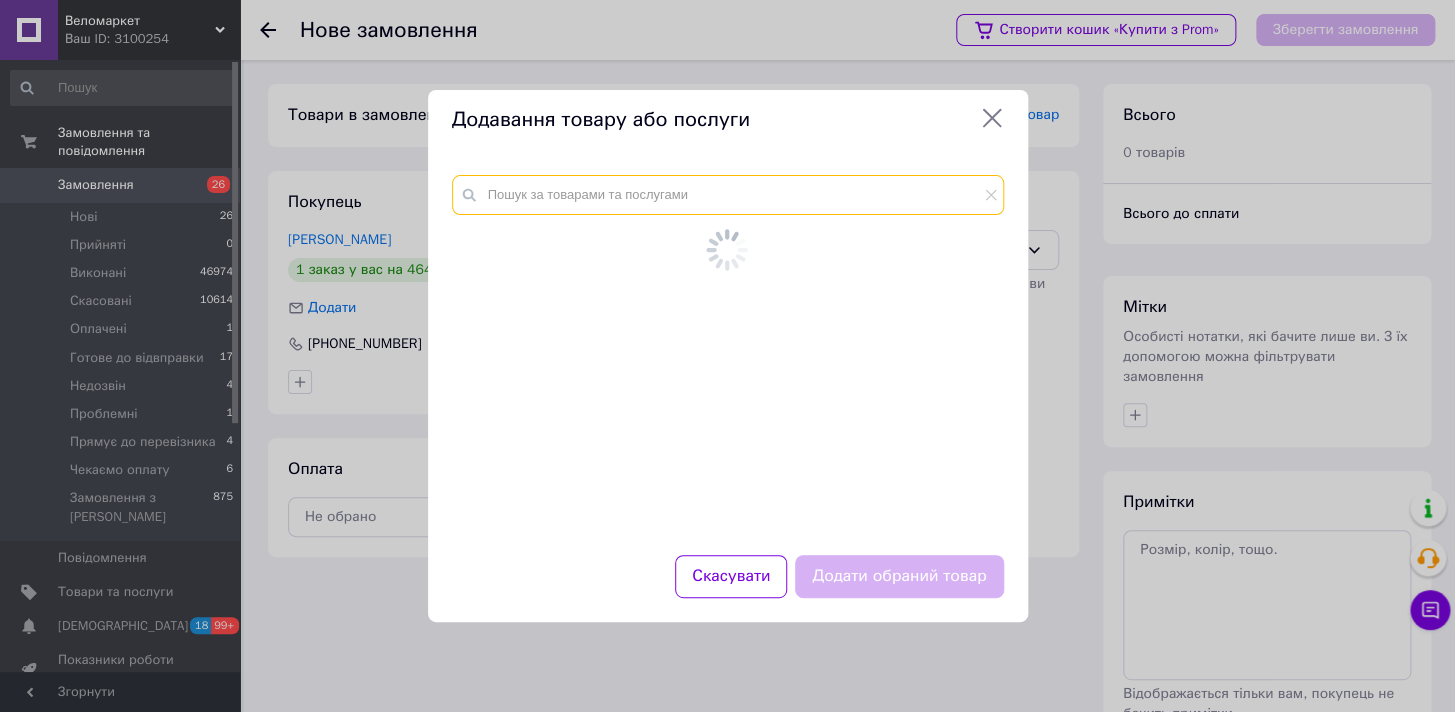 click at bounding box center (728, 195) 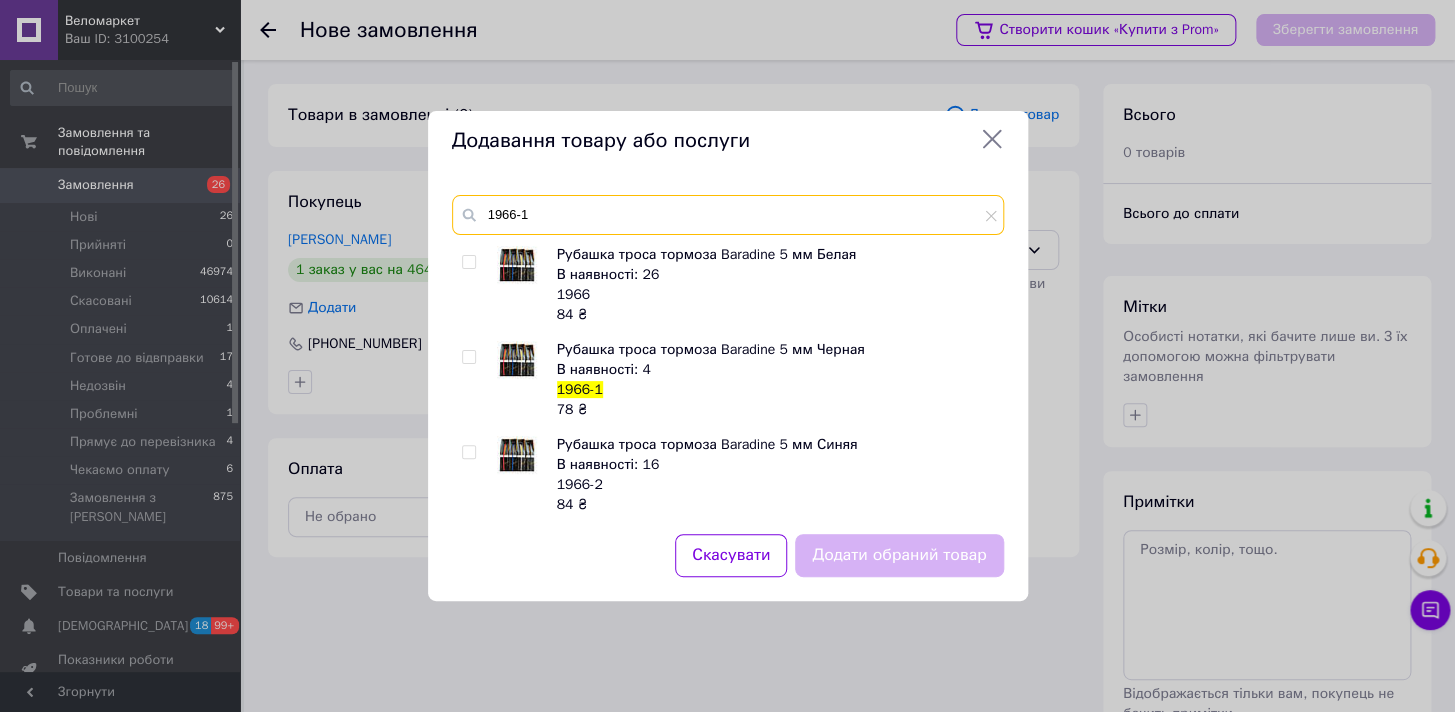 type on "1966-1" 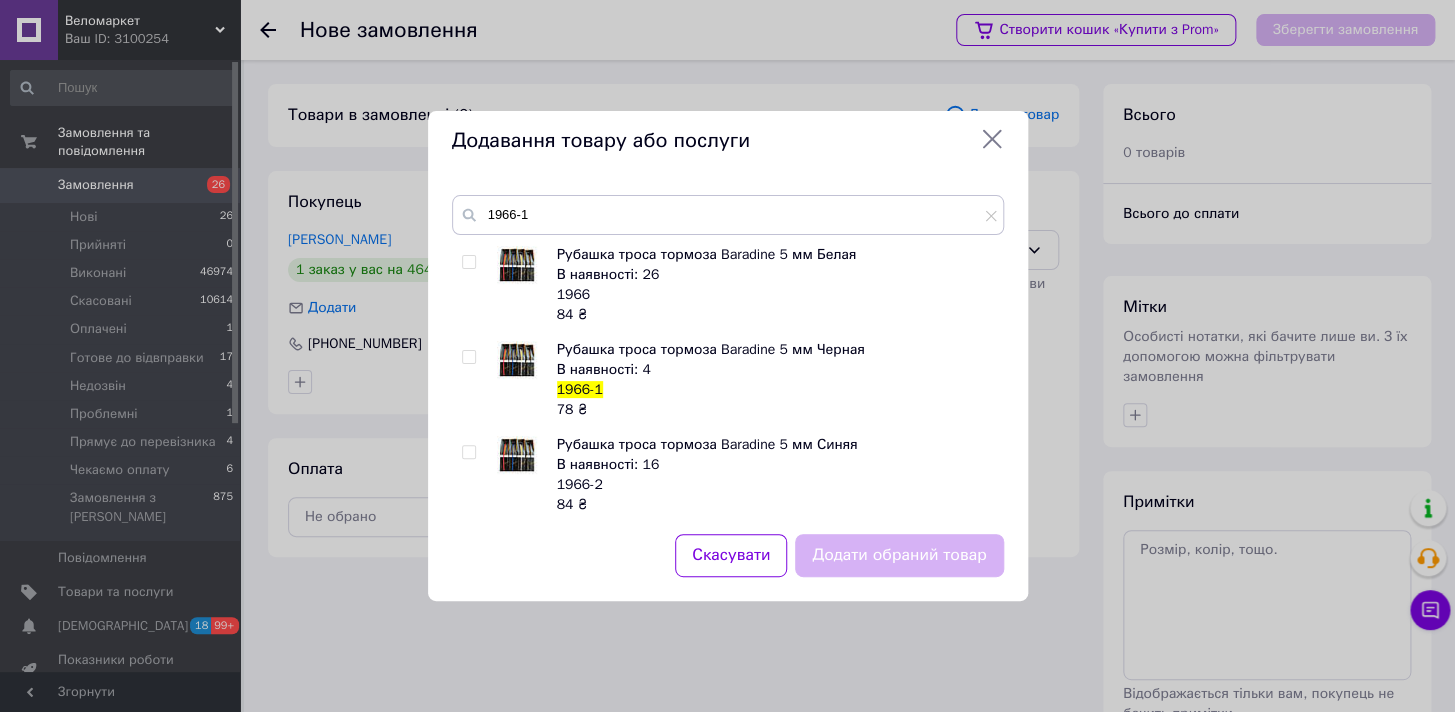 click at bounding box center [468, 357] 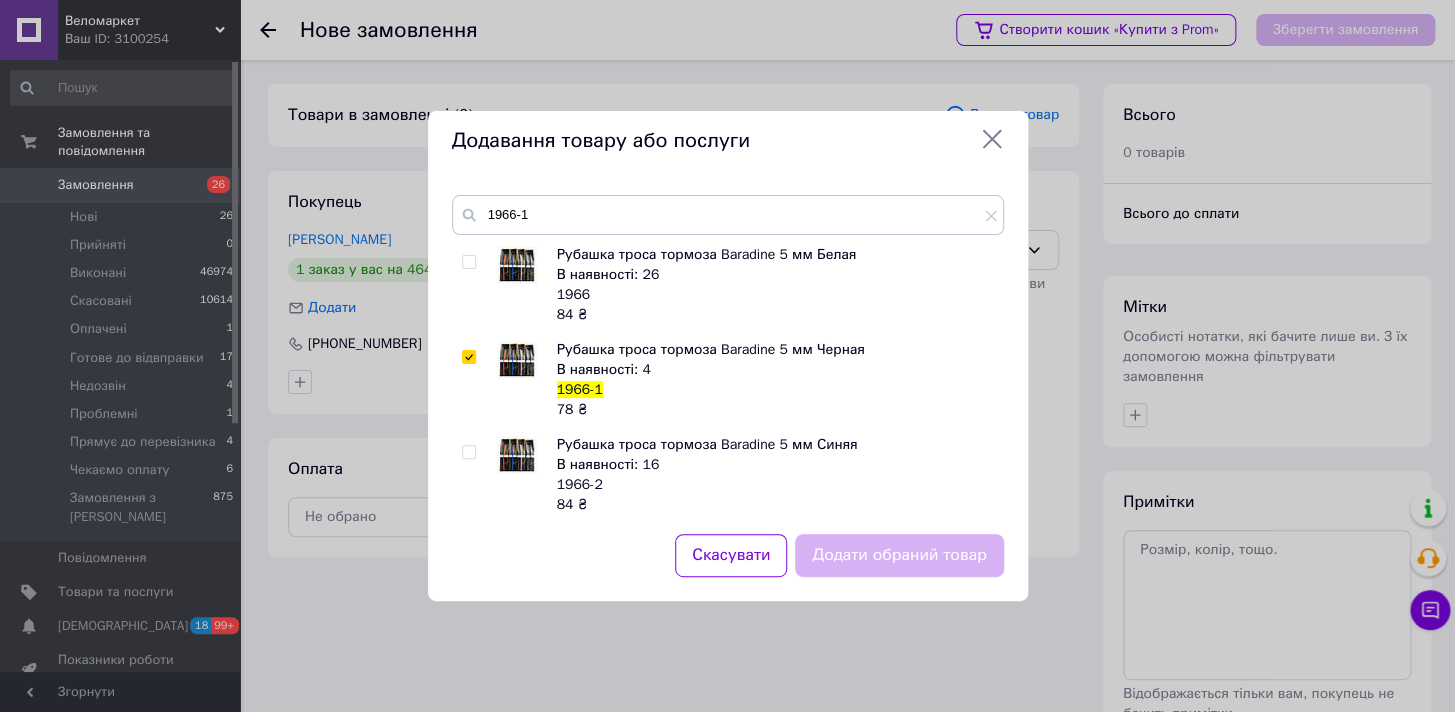 checkbox on "true" 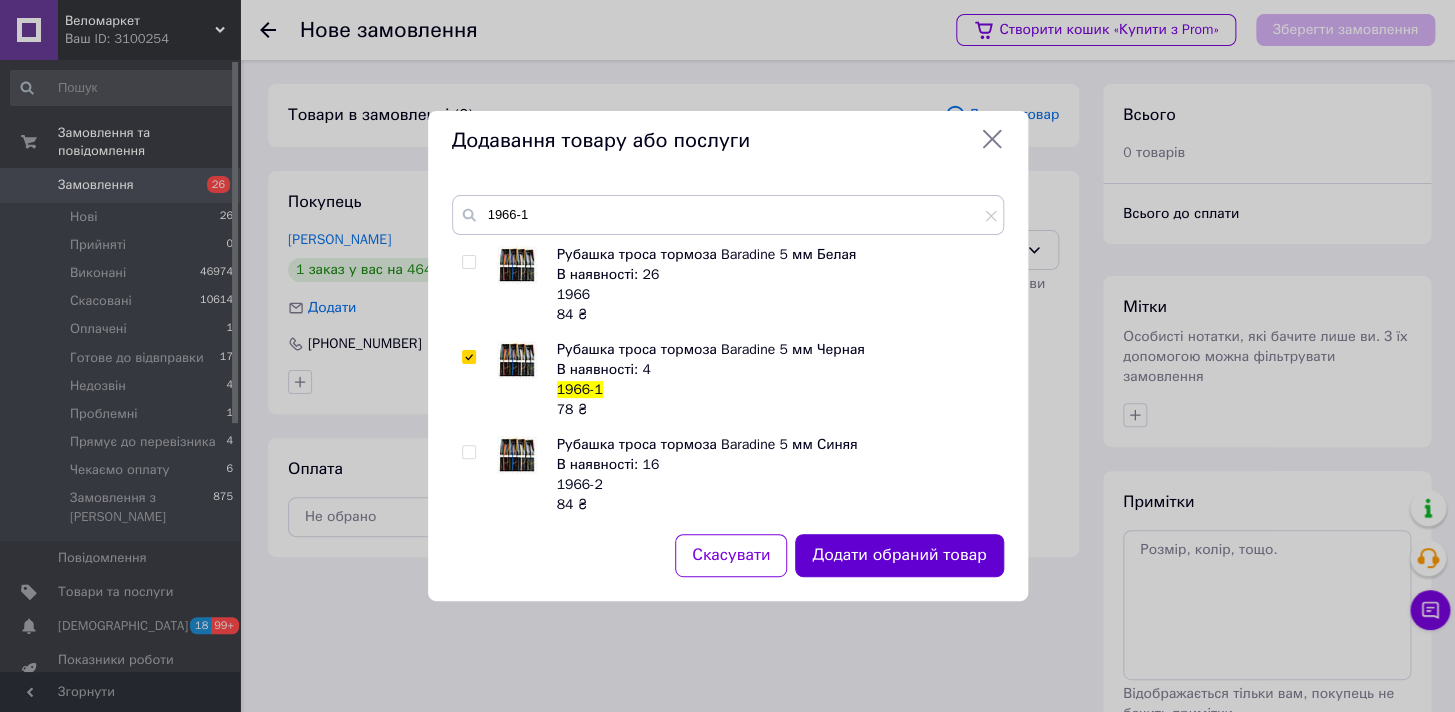click on "Додати обраний товар" at bounding box center [899, 555] 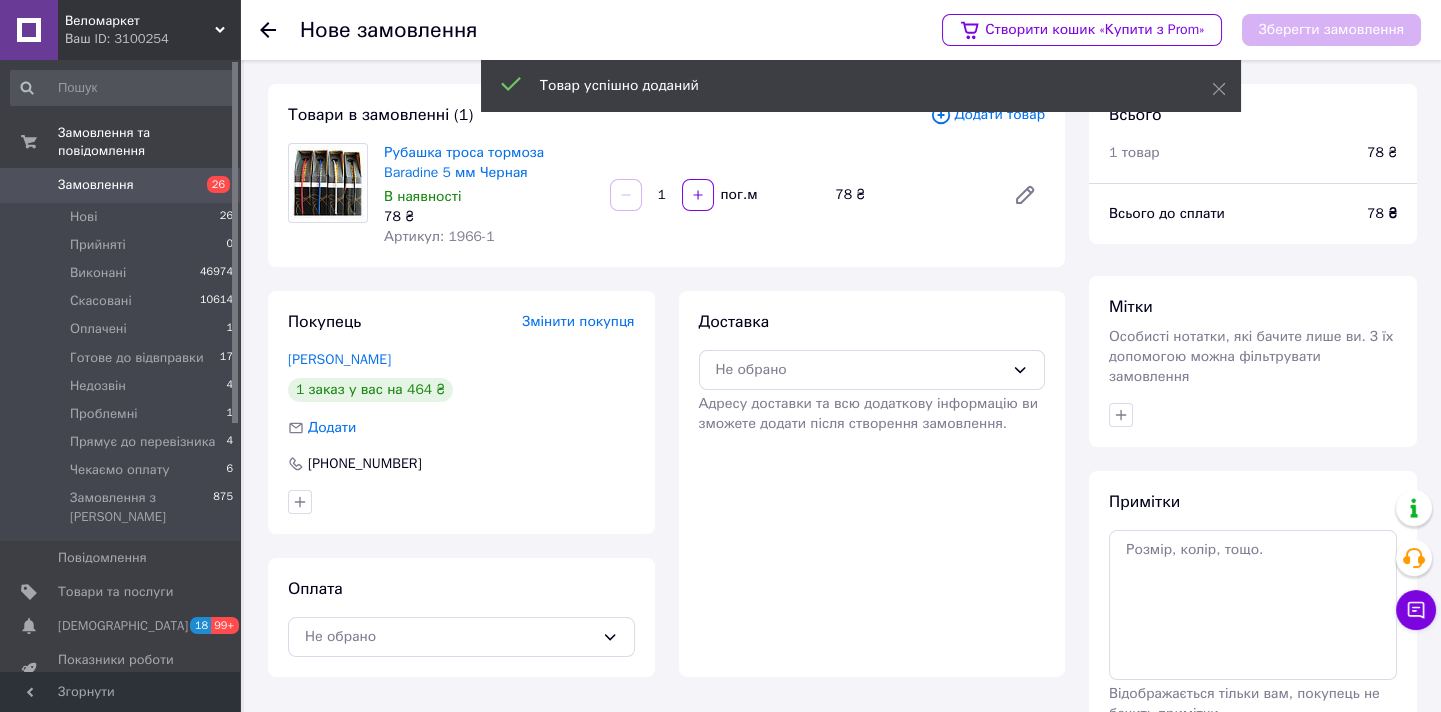 click on "1" at bounding box center (662, 195) 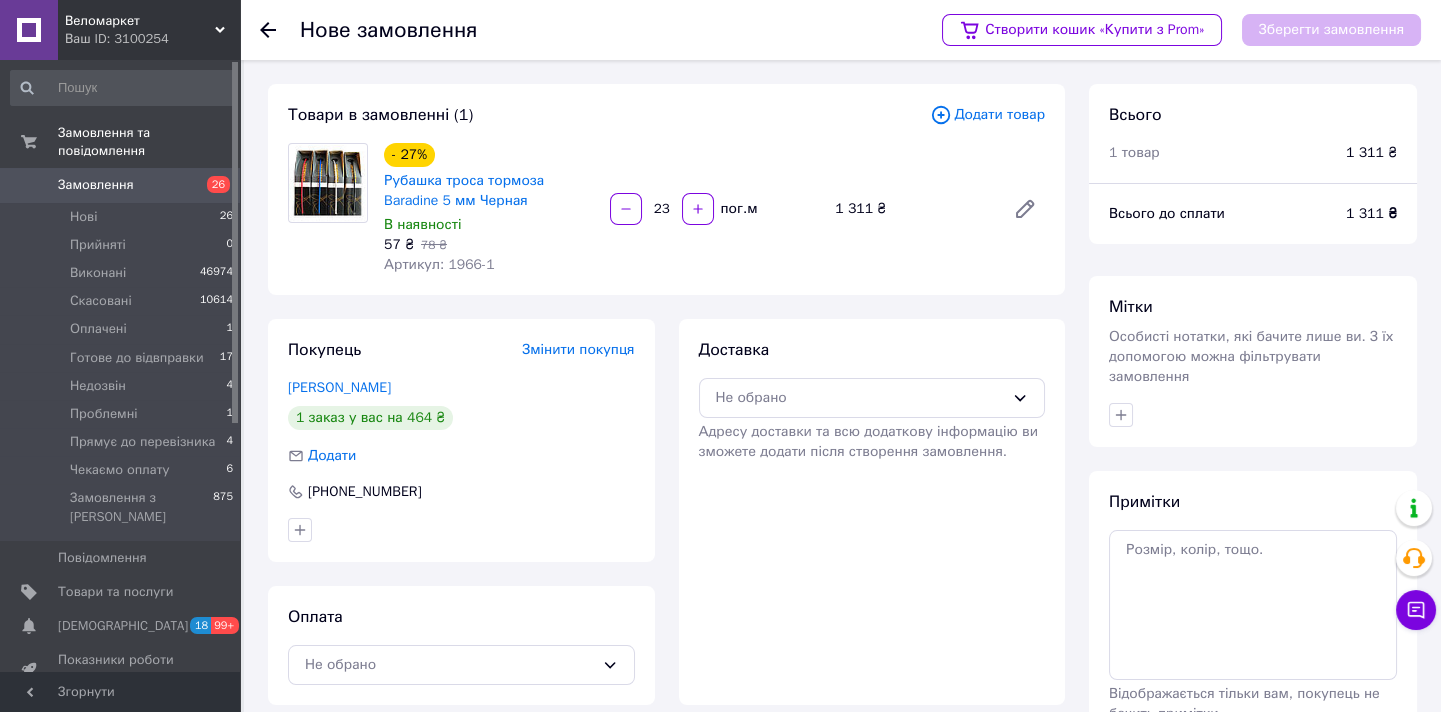 type on "2" 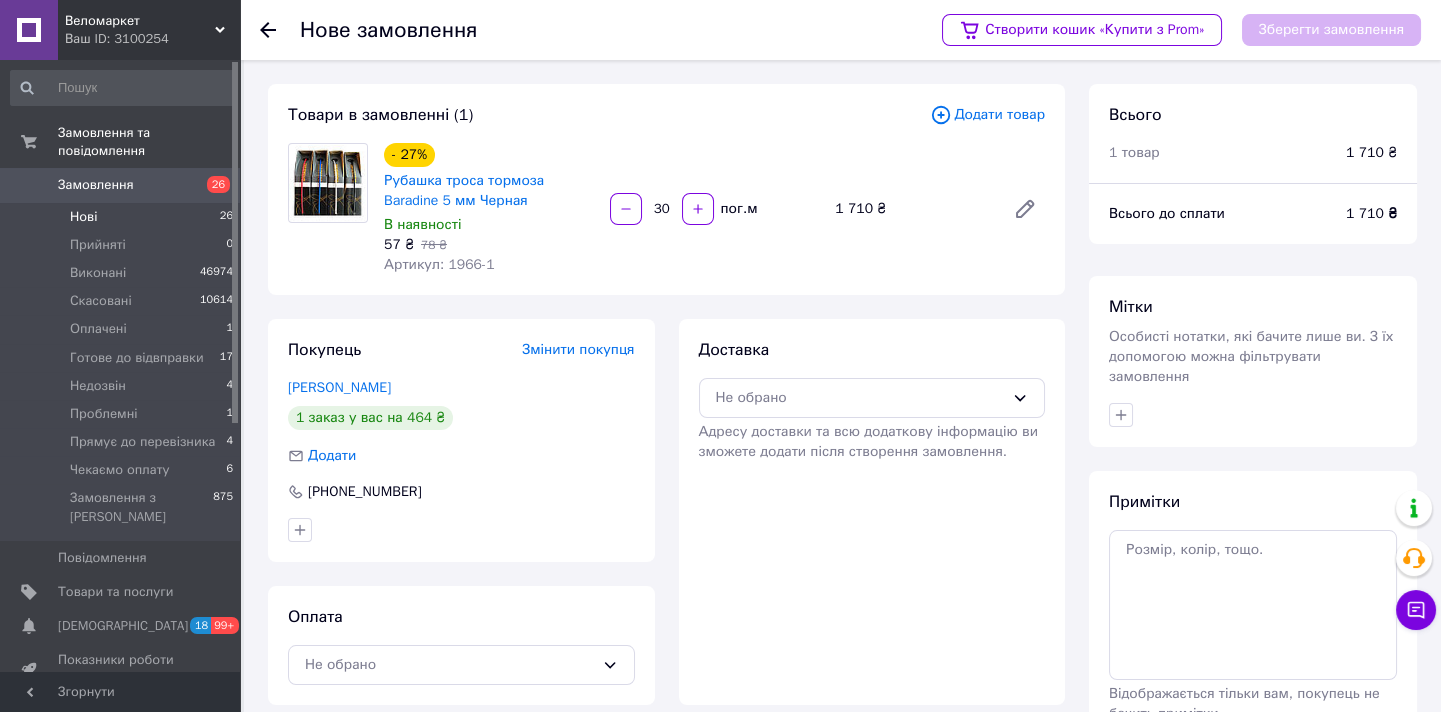 type on "30" 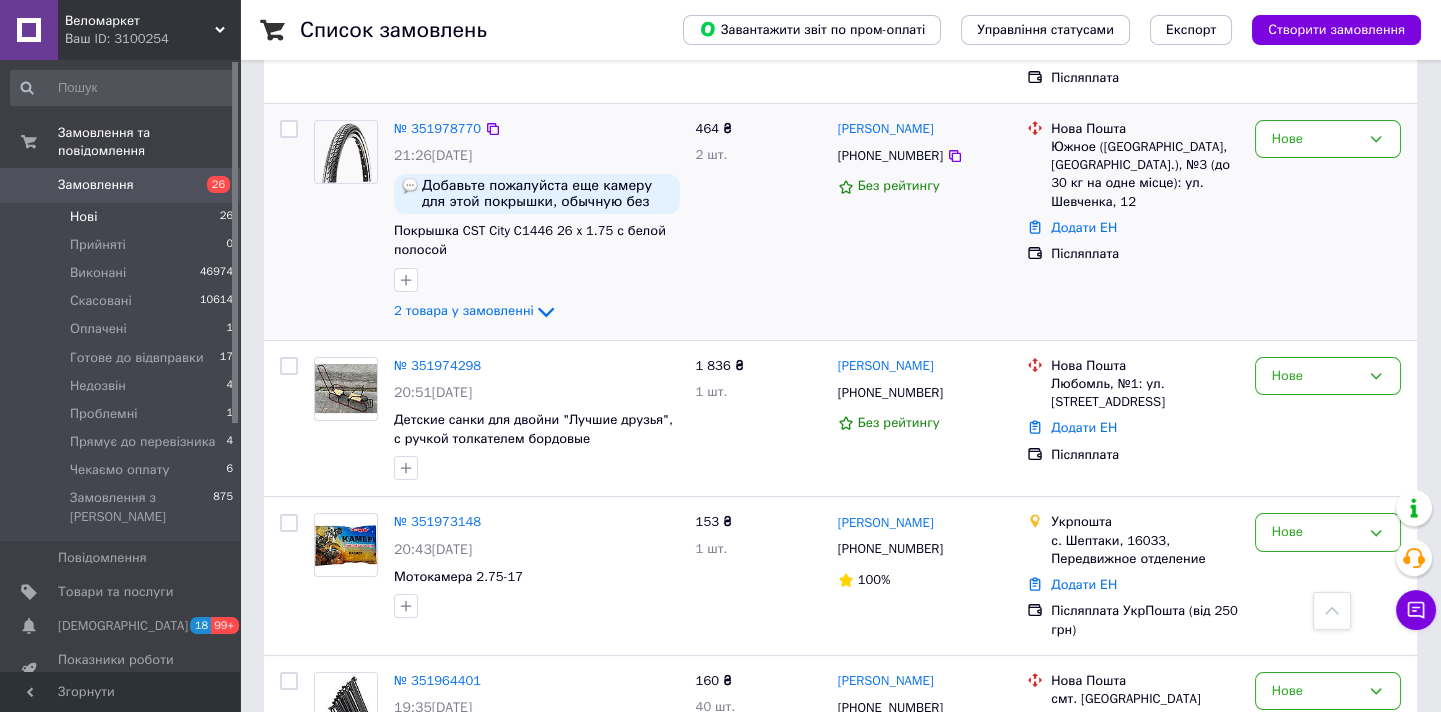 scroll, scrollTop: 1090, scrollLeft: 0, axis: vertical 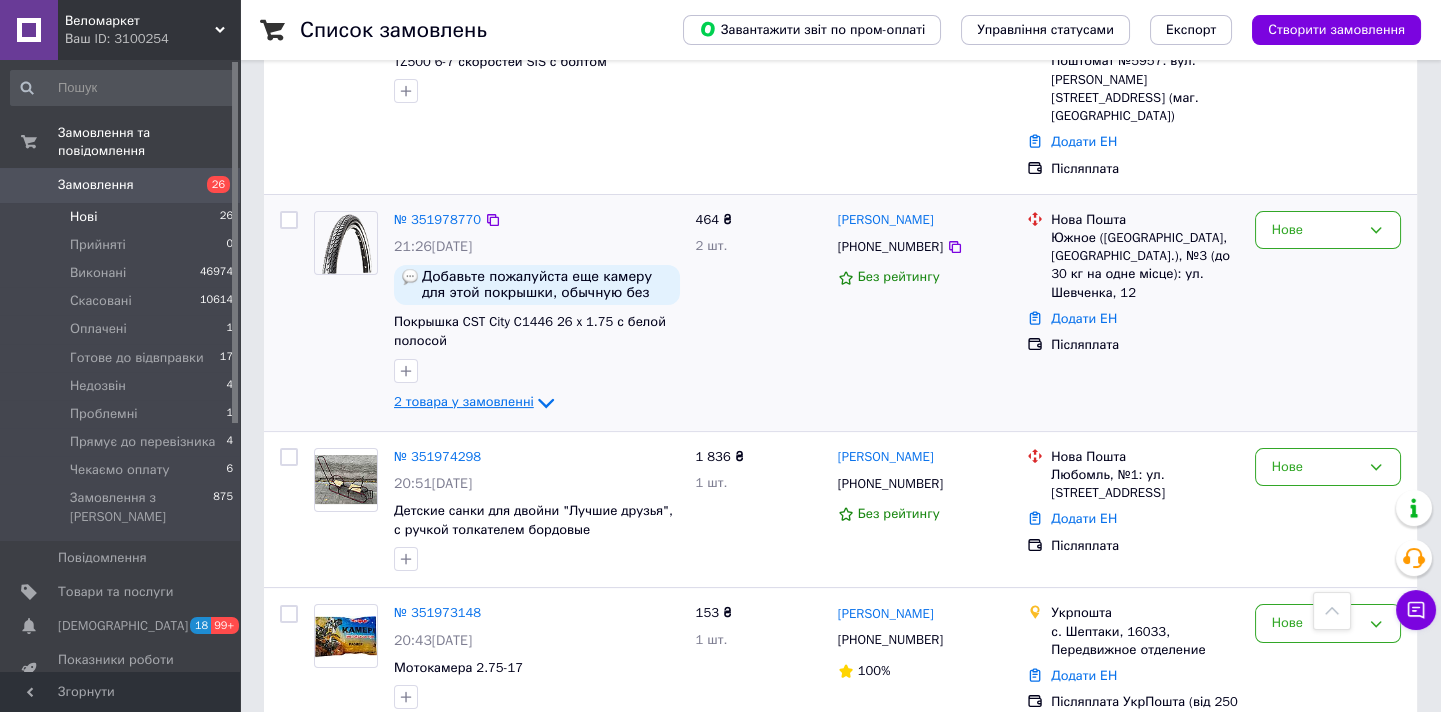 click on "2 товара у замовленні" at bounding box center (464, 401) 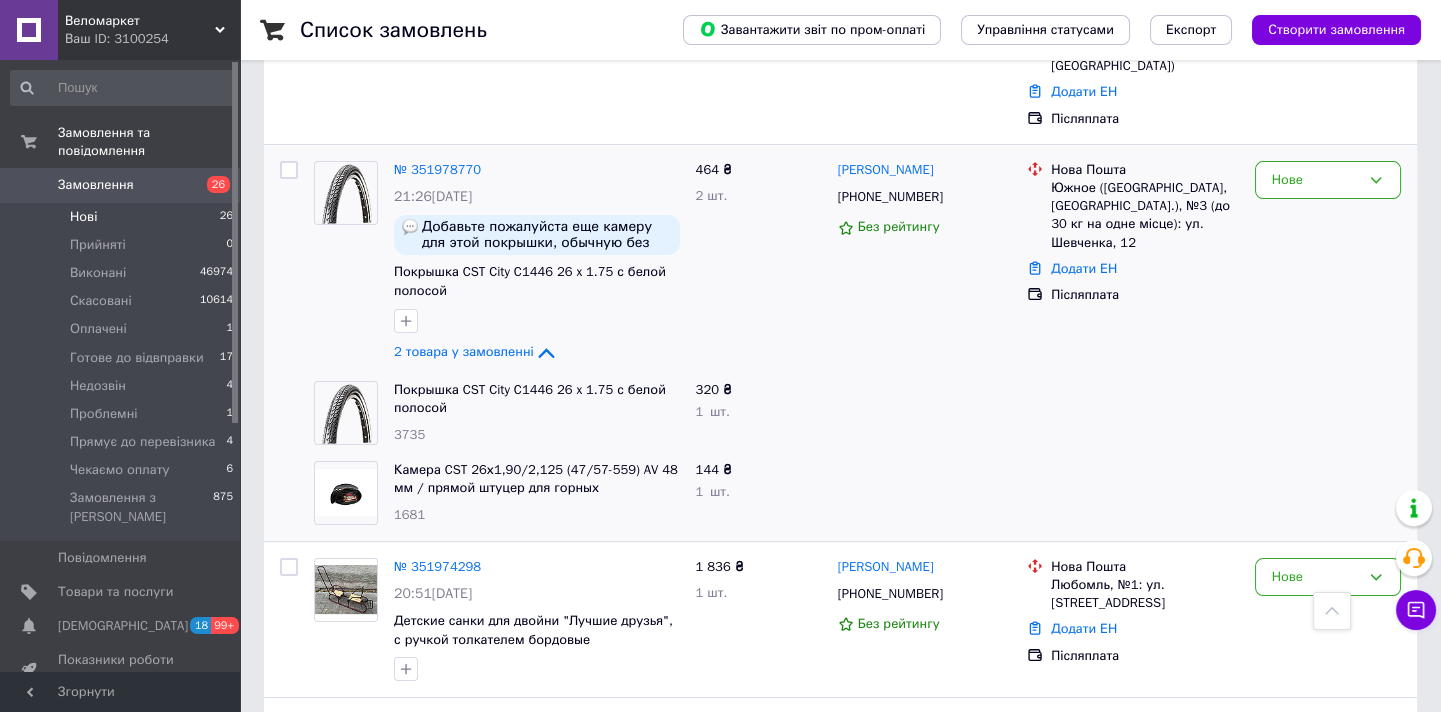 scroll, scrollTop: 1150, scrollLeft: 0, axis: vertical 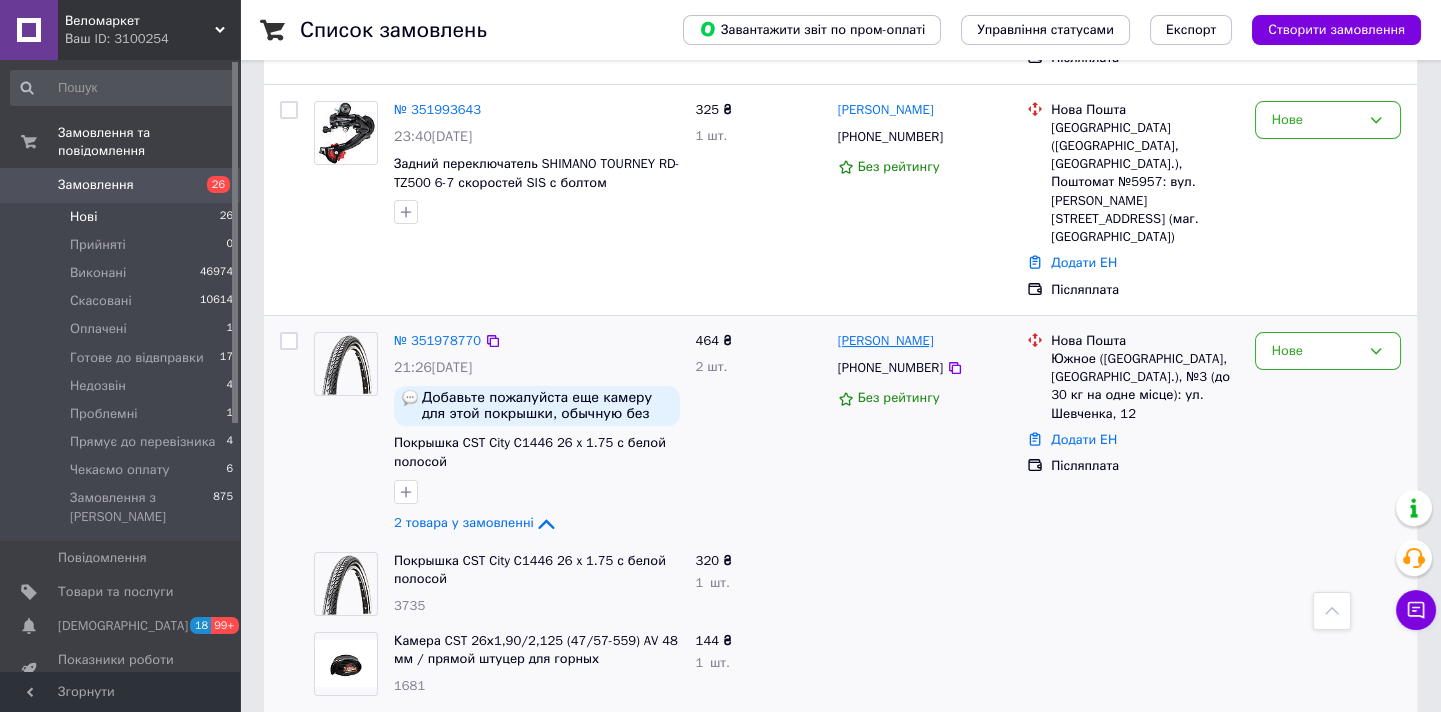 click on "[PERSON_NAME]" at bounding box center [886, 341] 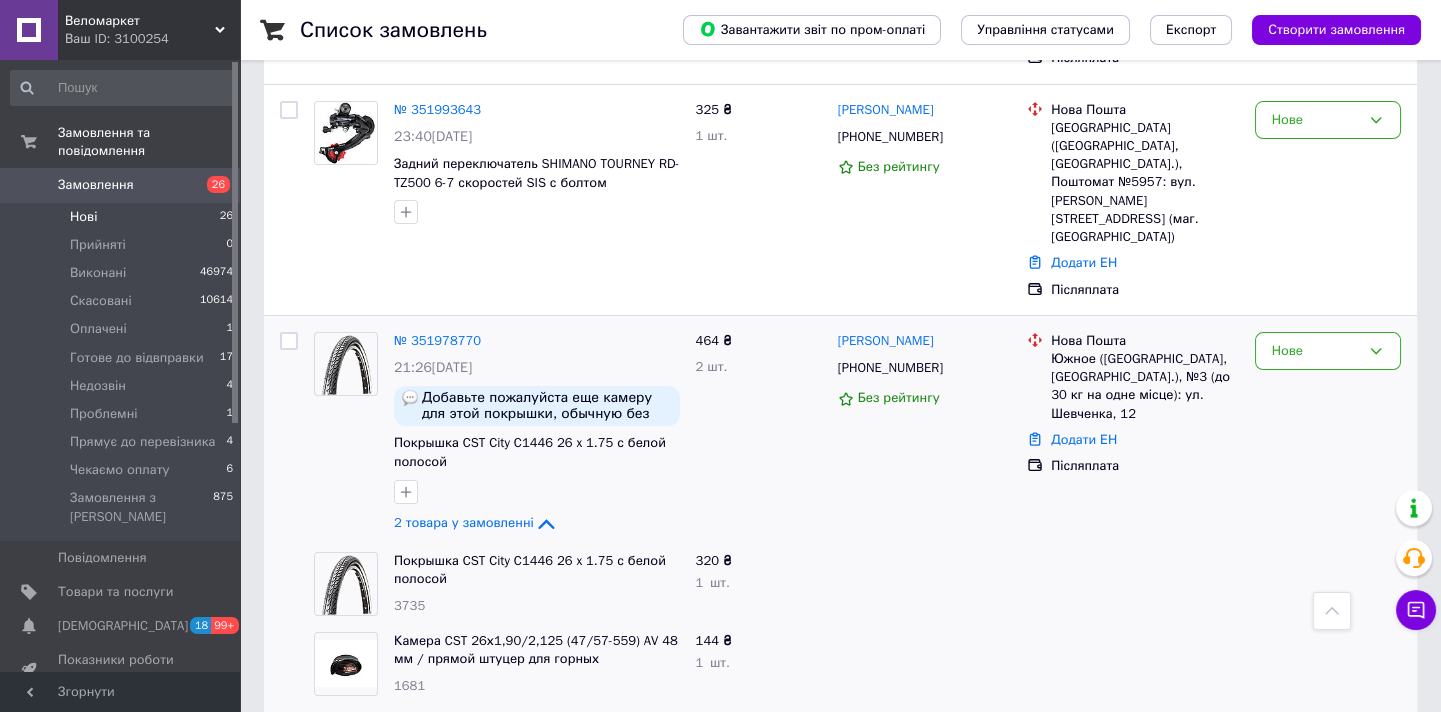 scroll, scrollTop: 0, scrollLeft: 0, axis: both 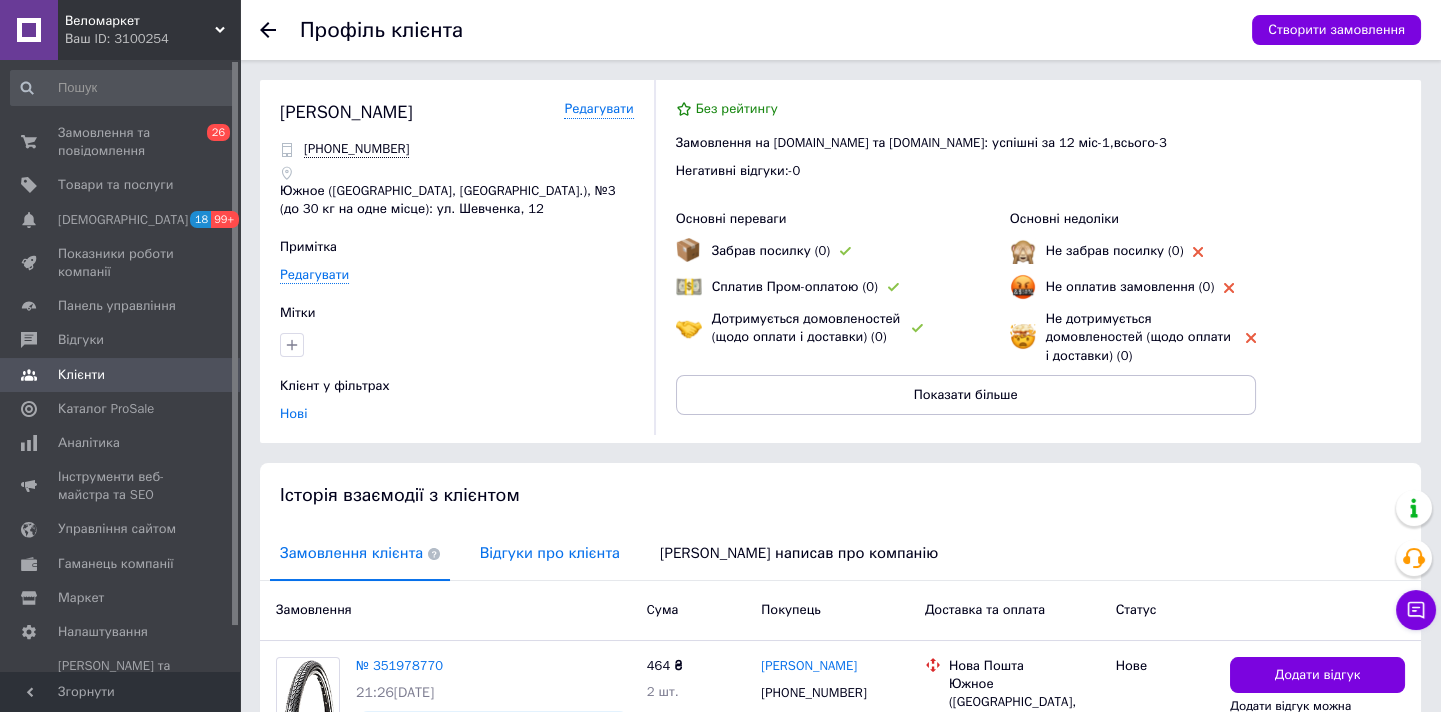 click on "Відгуки про клієнта" at bounding box center (550, 553) 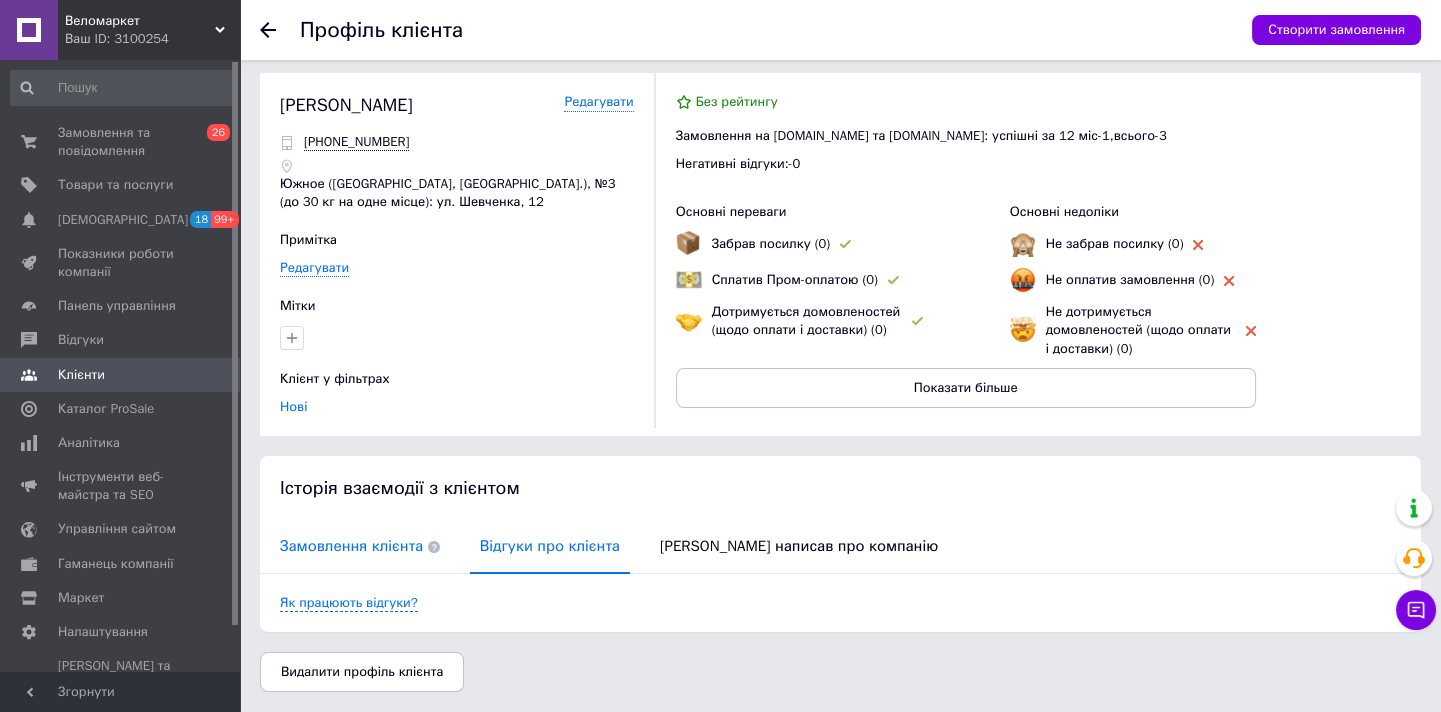 click on "Замовлення клієнта" at bounding box center (360, 546) 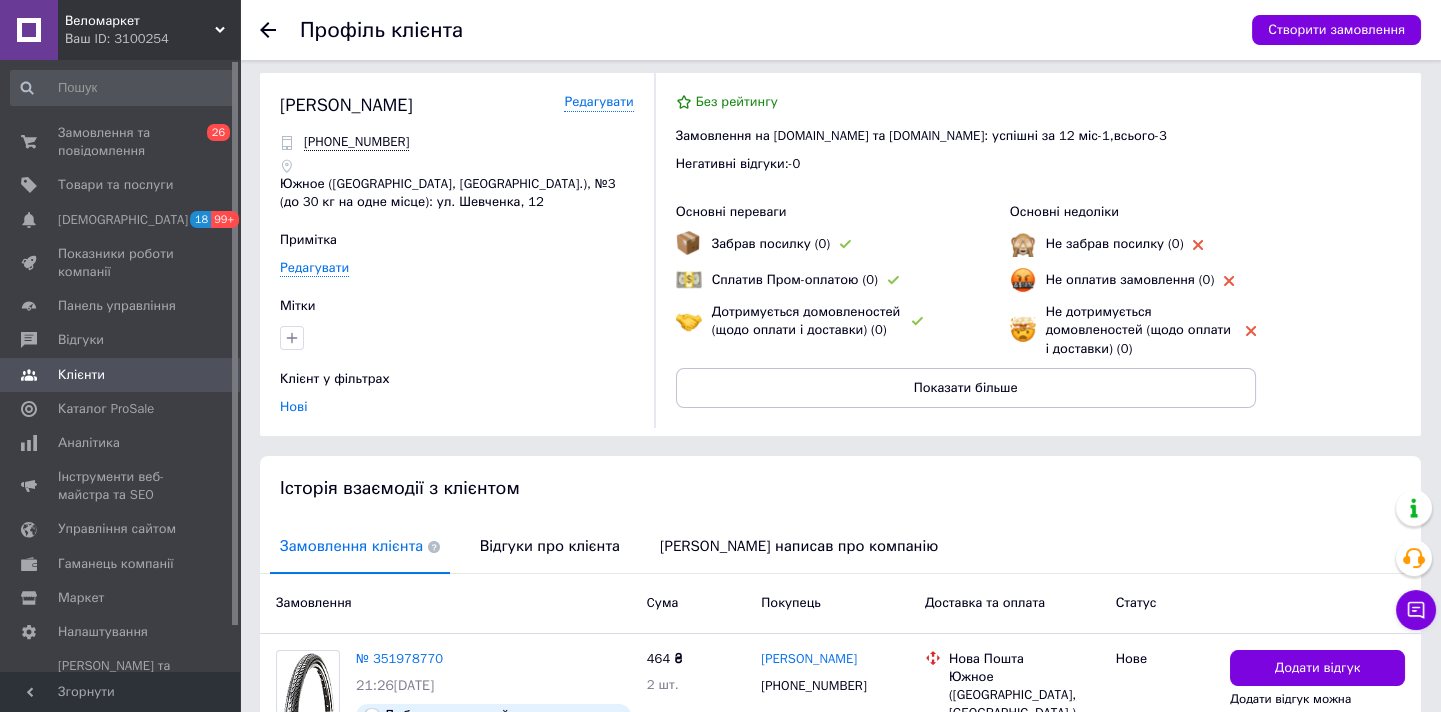 scroll, scrollTop: 244, scrollLeft: 0, axis: vertical 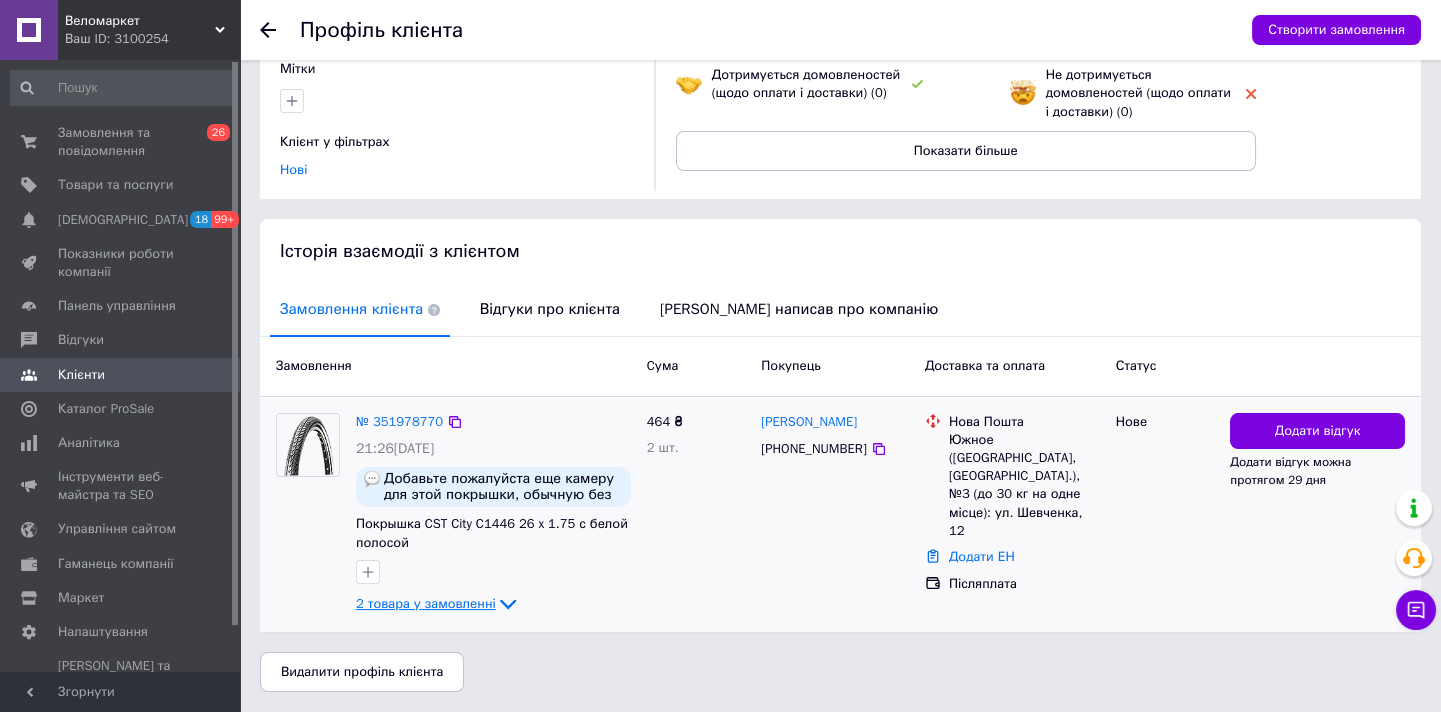 click 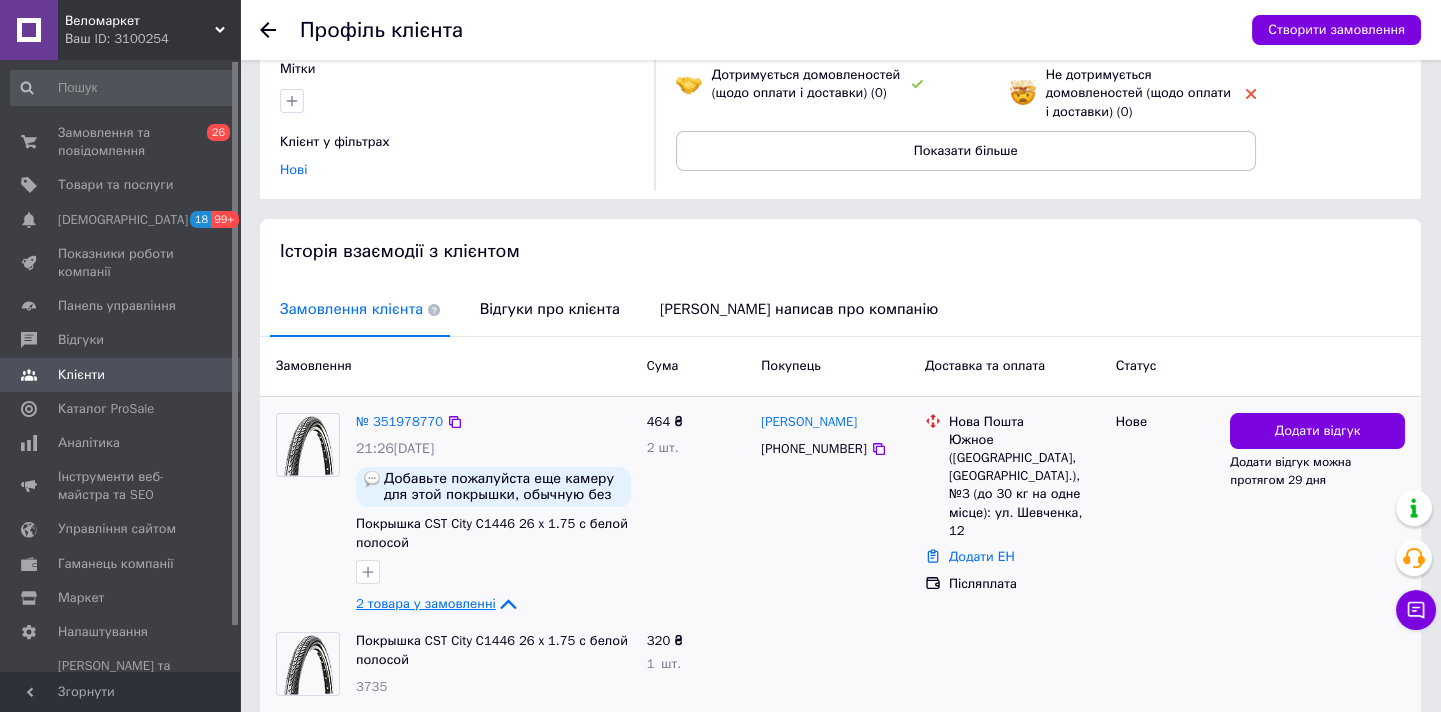 scroll, scrollTop: 405, scrollLeft: 0, axis: vertical 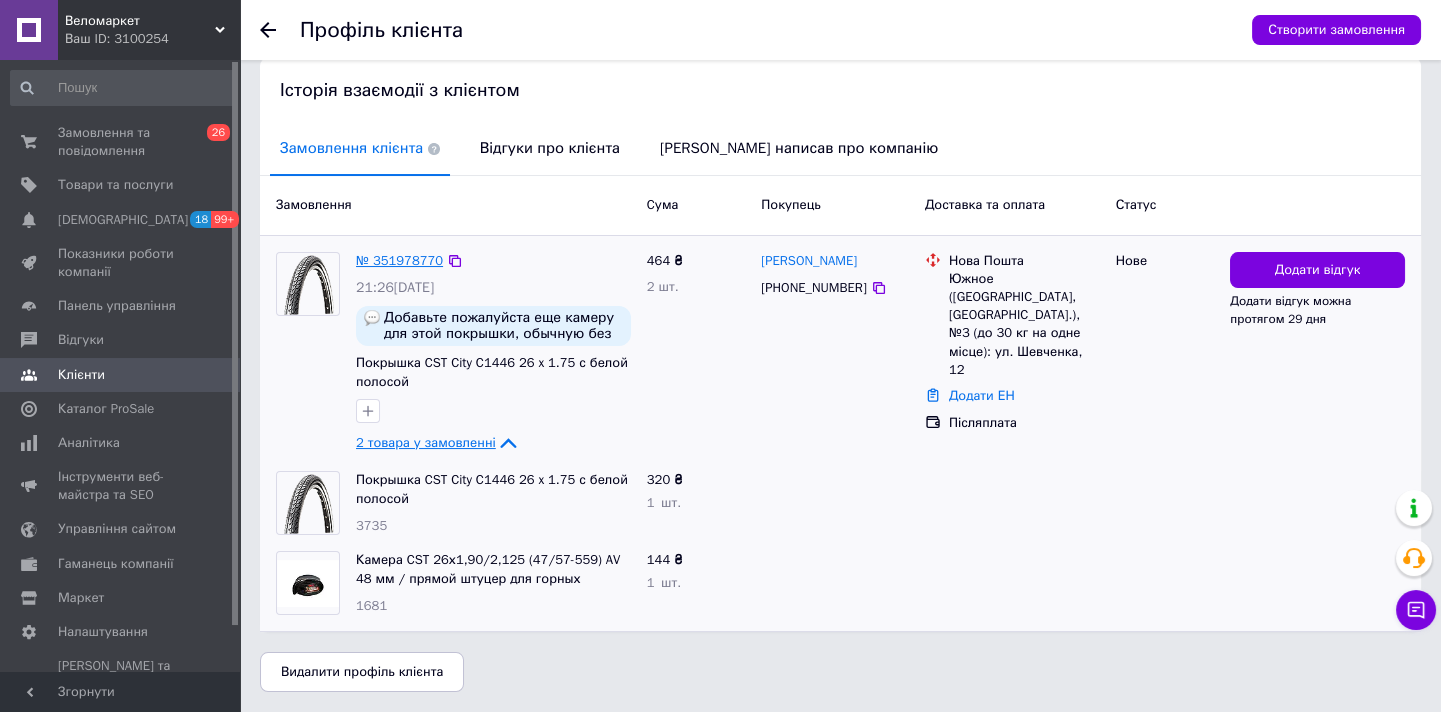 click on "№ 351978770" at bounding box center [399, 260] 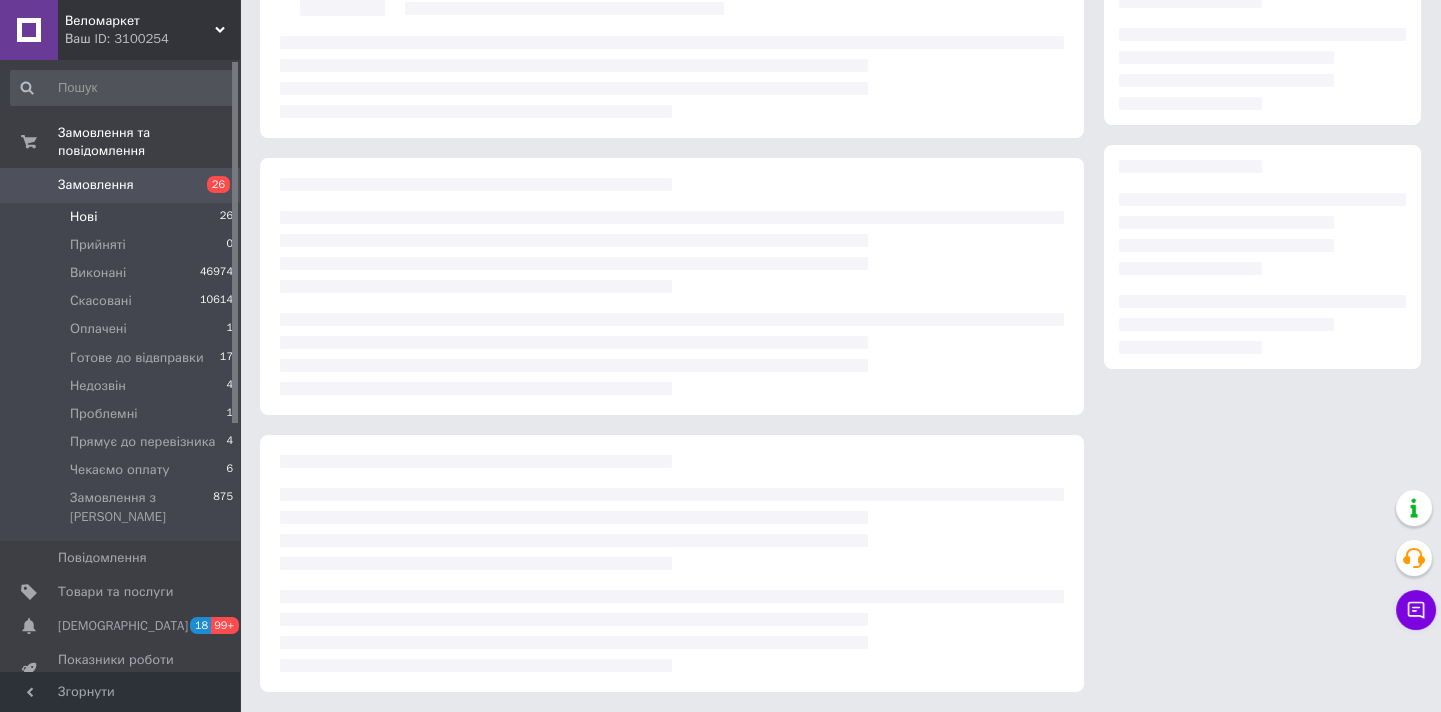 scroll, scrollTop: 0, scrollLeft: 0, axis: both 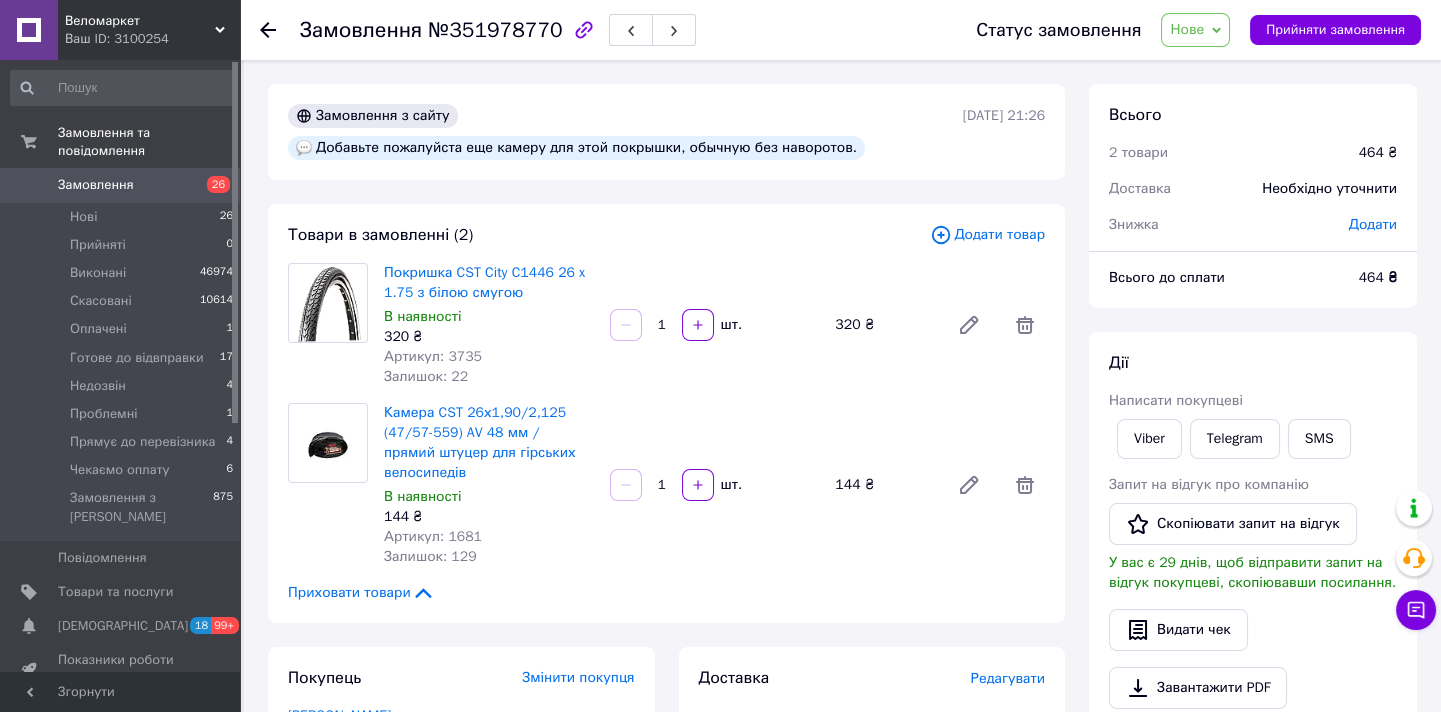 click on "Нове" at bounding box center [1195, 30] 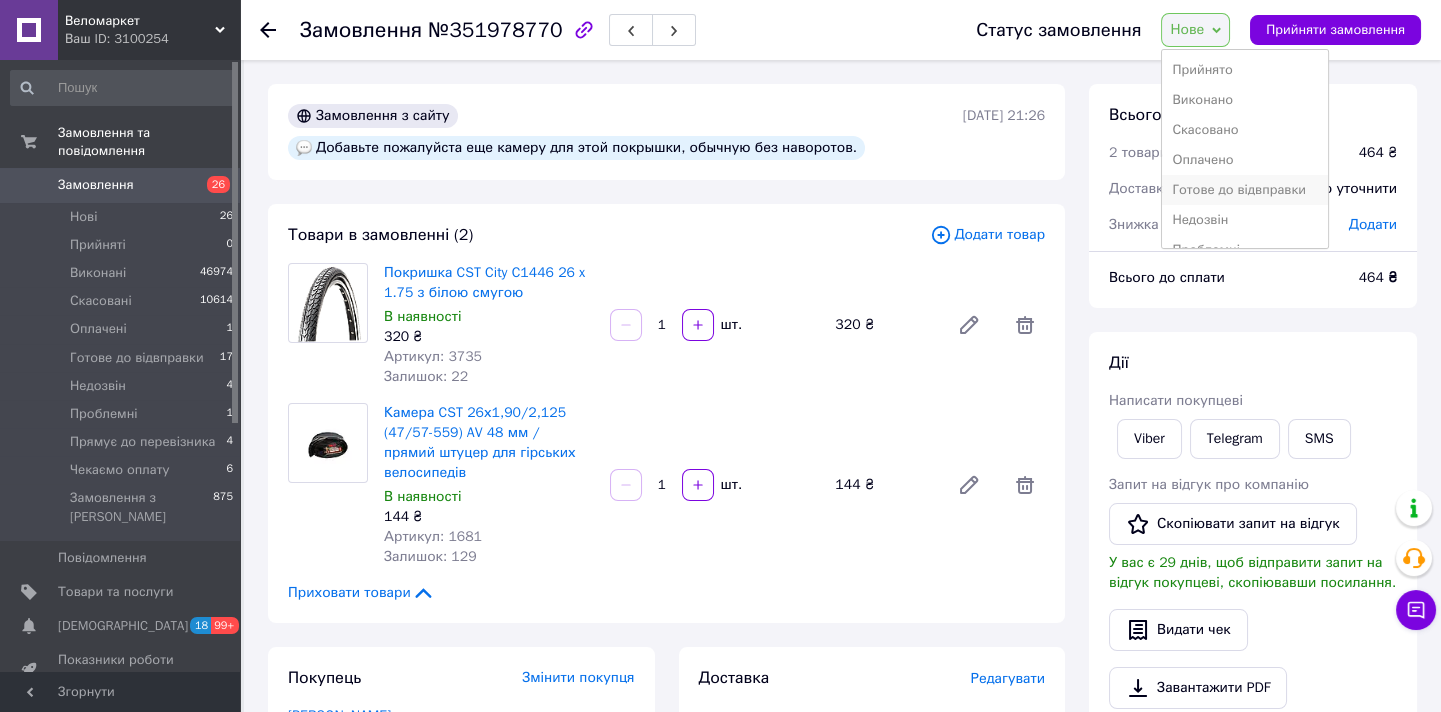 click on "Готове до відвправки" at bounding box center [1244, 190] 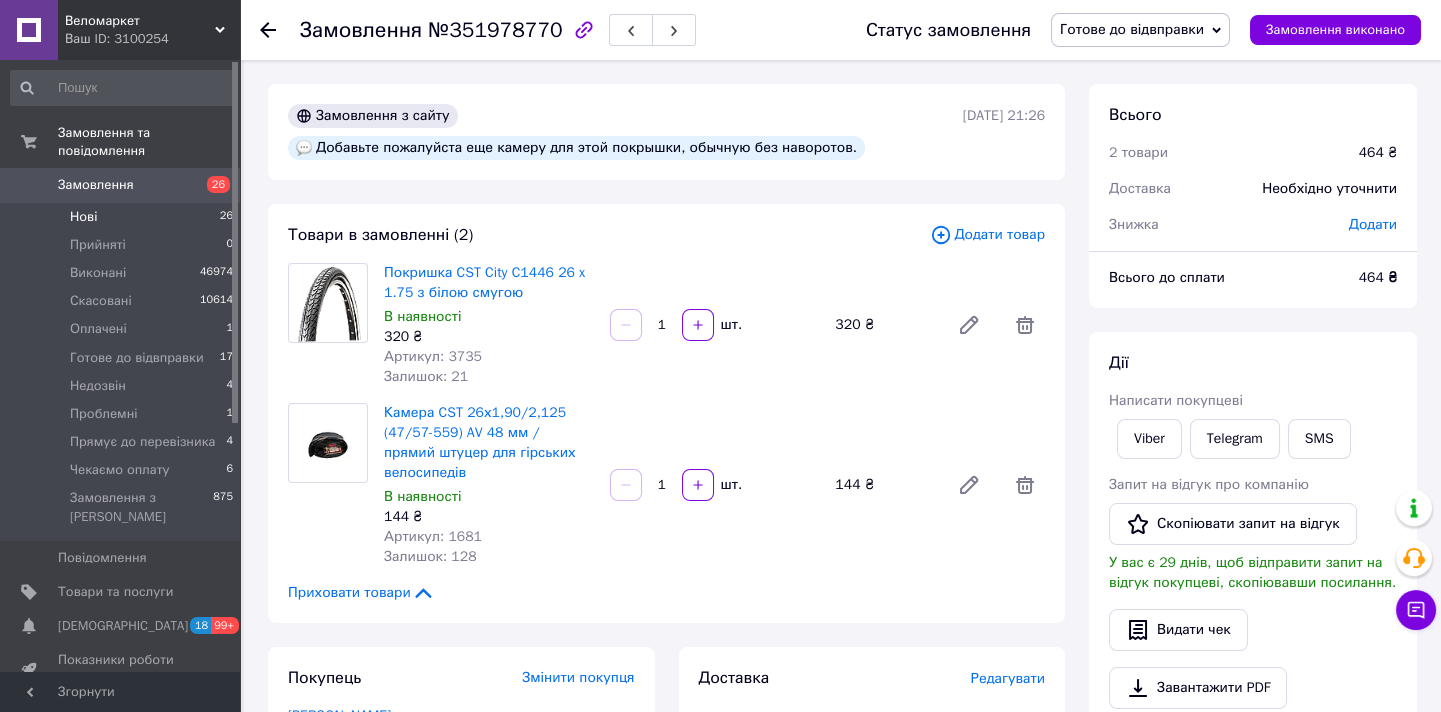 click on "Нові 26" at bounding box center [122, 217] 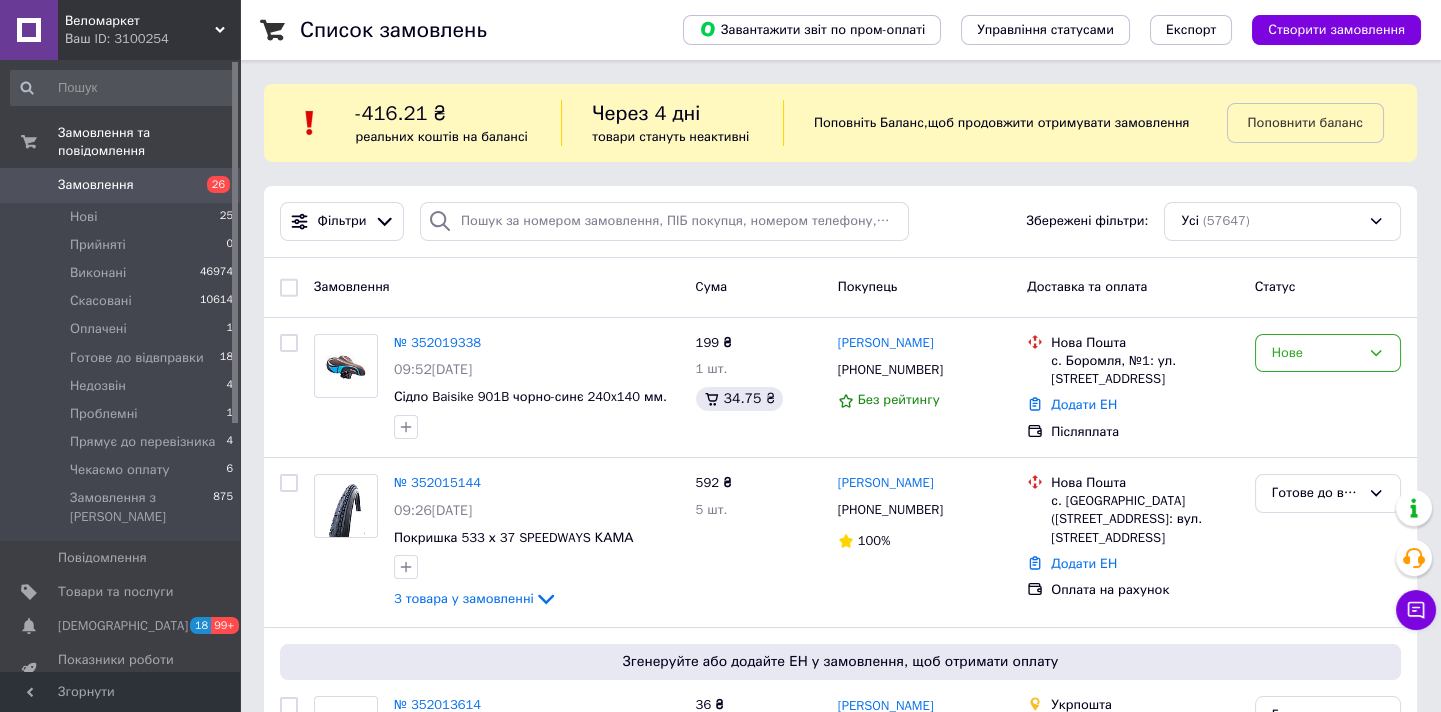 scroll, scrollTop: 90, scrollLeft: 0, axis: vertical 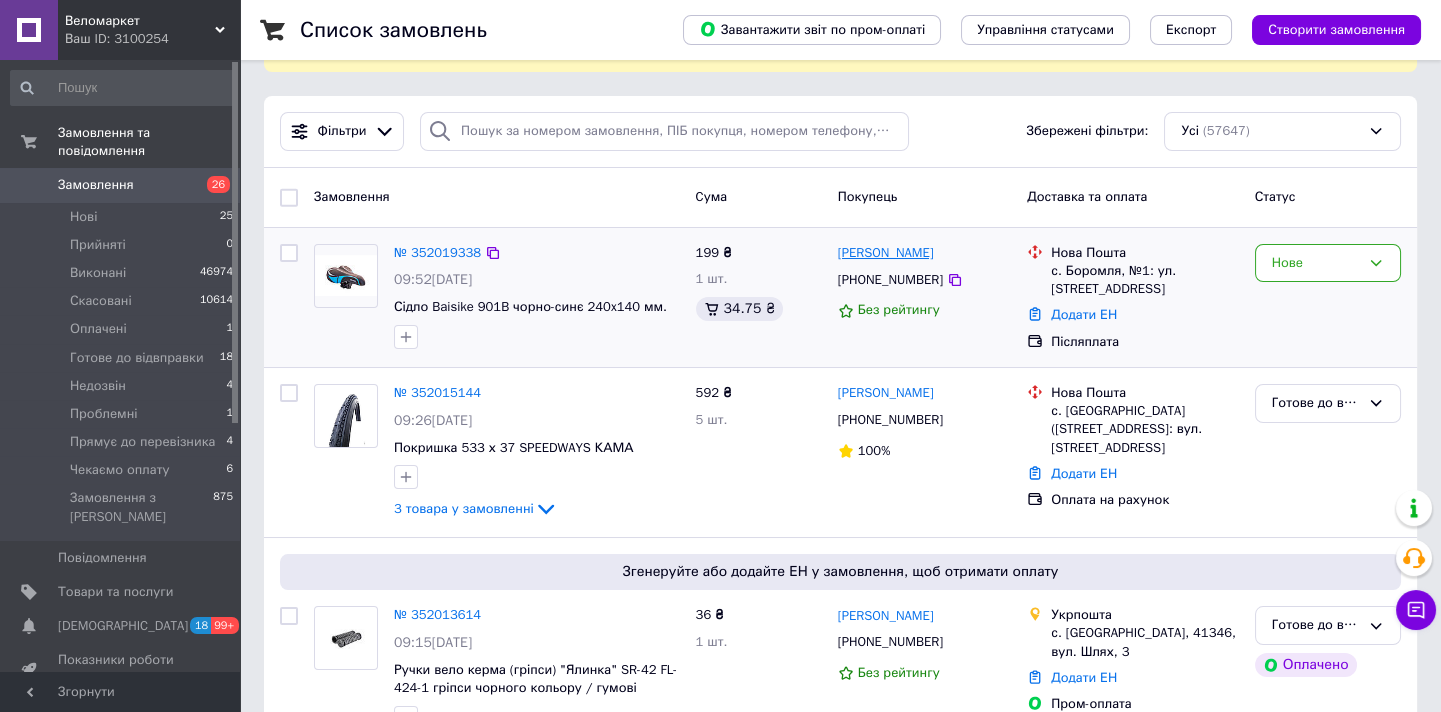 click on "[PERSON_NAME]" at bounding box center (886, 253) 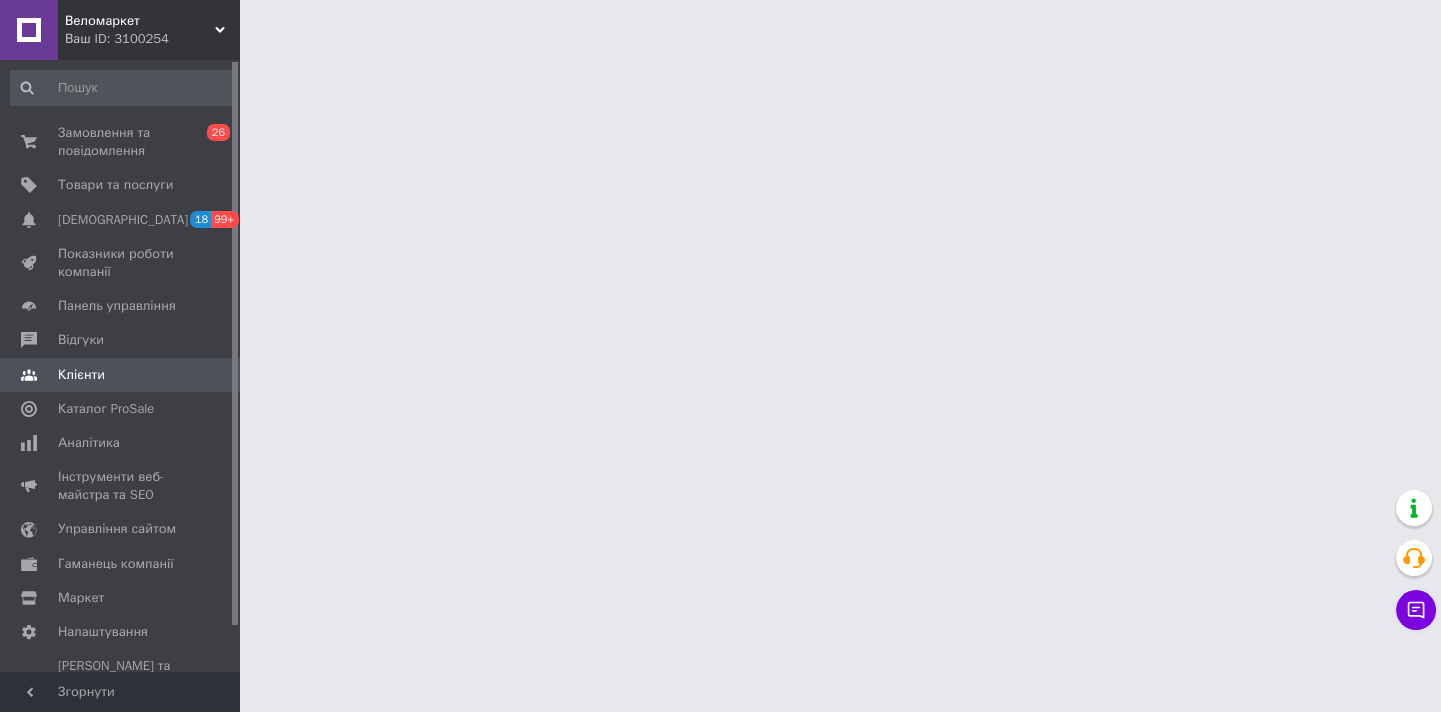 scroll, scrollTop: 0, scrollLeft: 0, axis: both 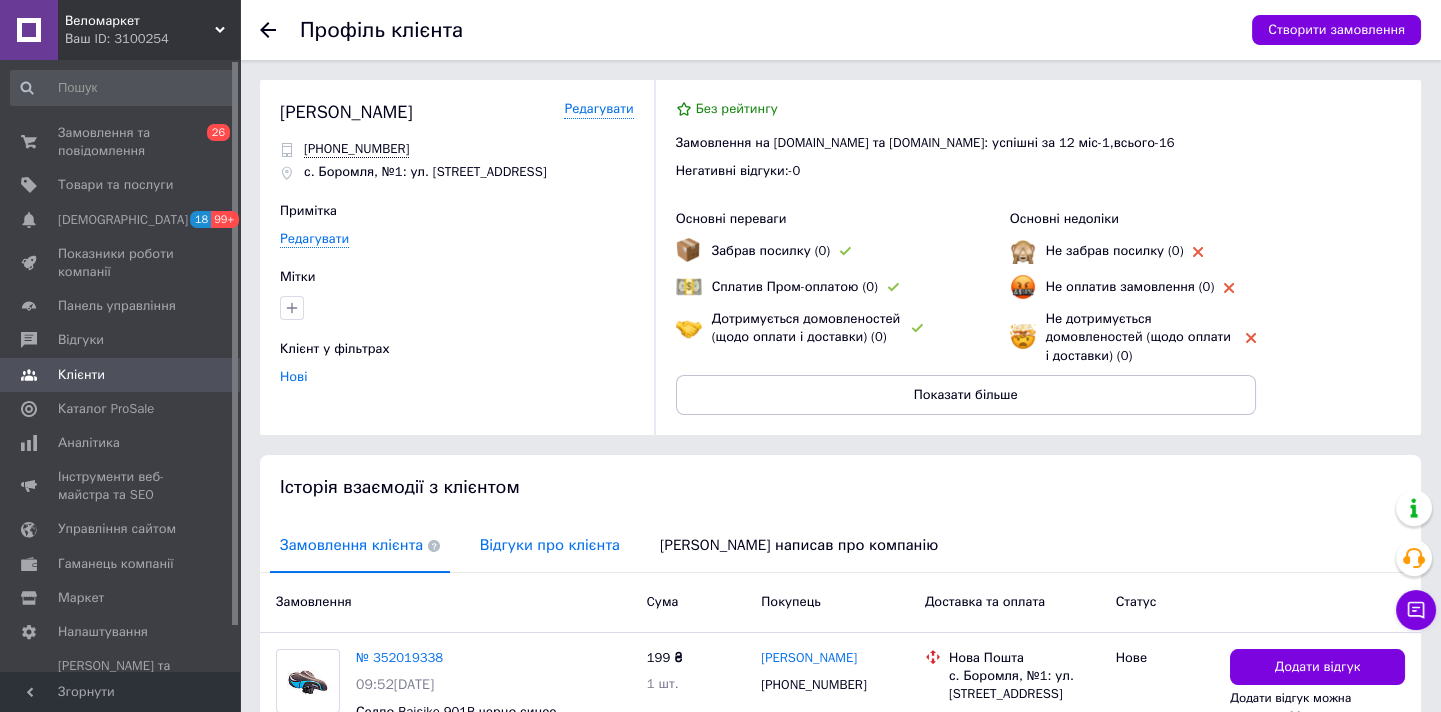 click on "Відгуки про клієнта" at bounding box center [550, 545] 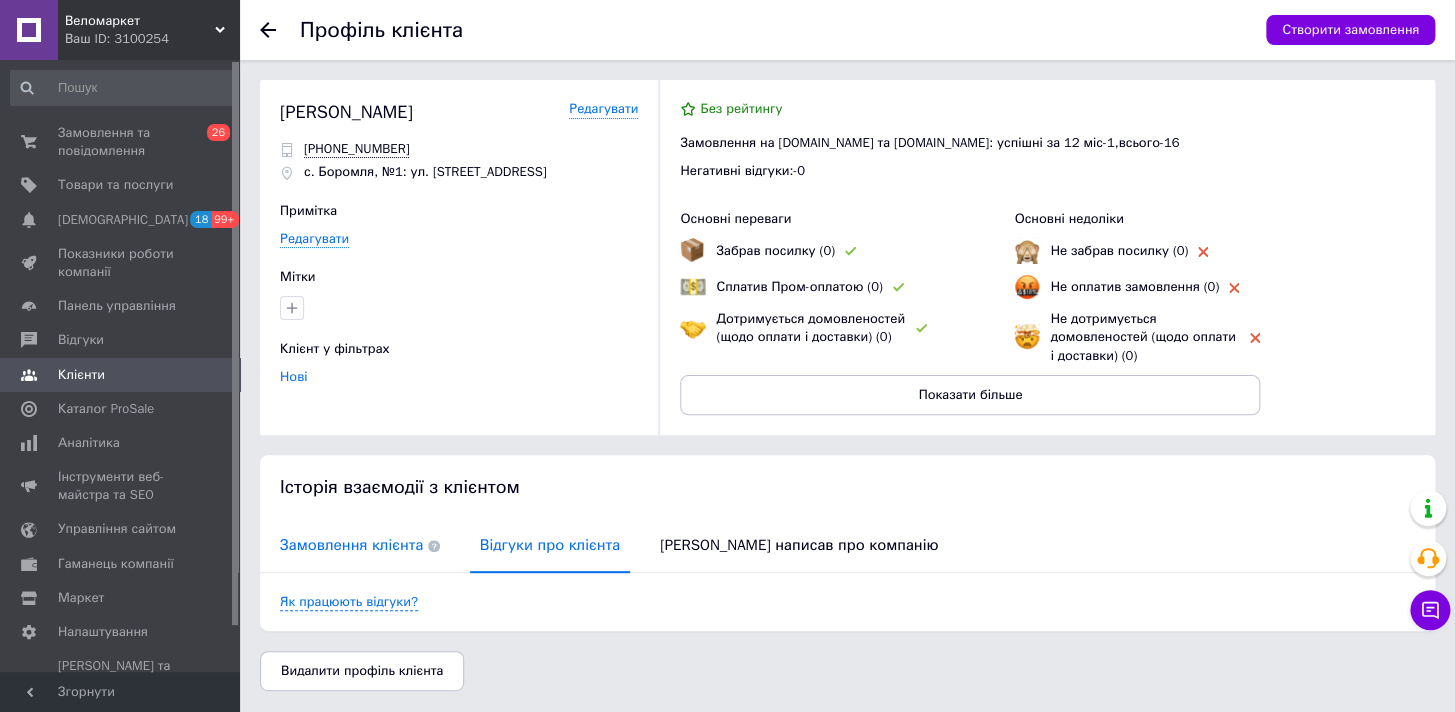 click on "Замовлення клієнта" at bounding box center (360, 545) 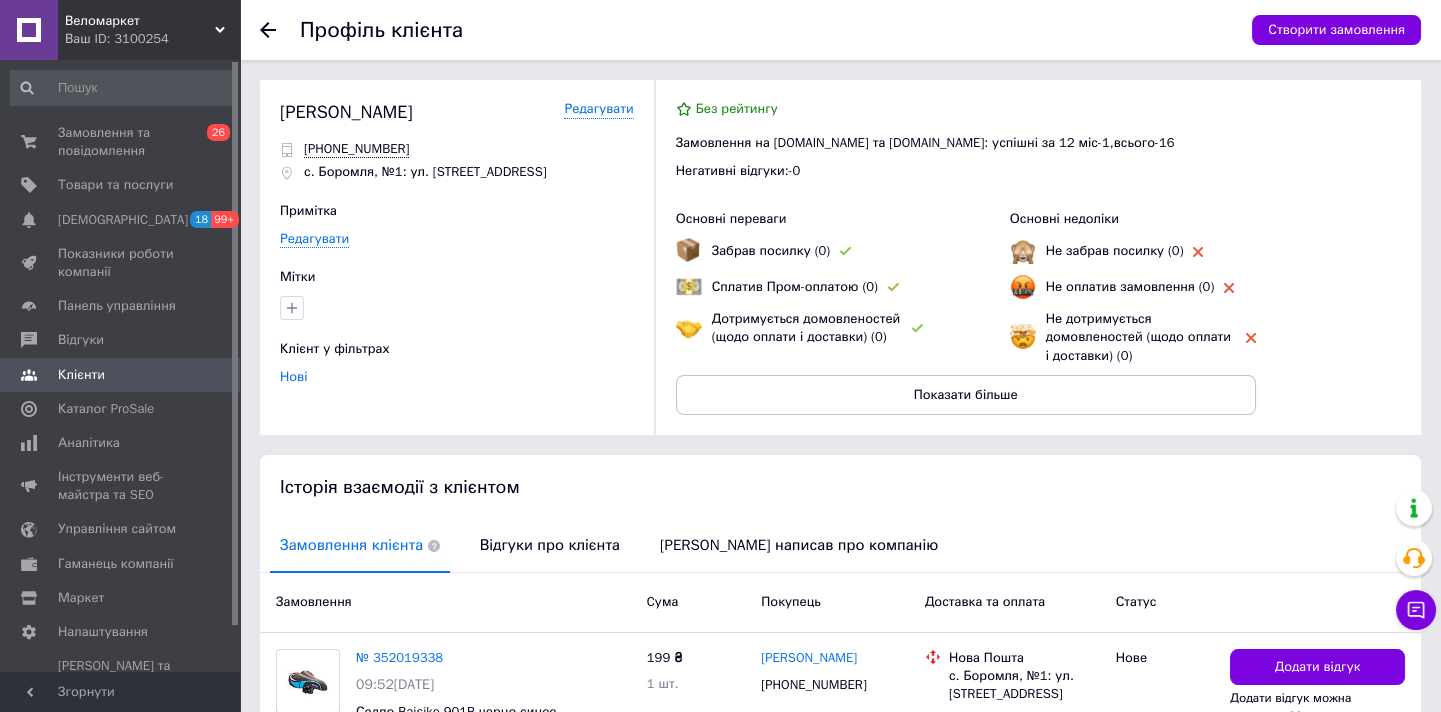 scroll, scrollTop: 140, scrollLeft: 0, axis: vertical 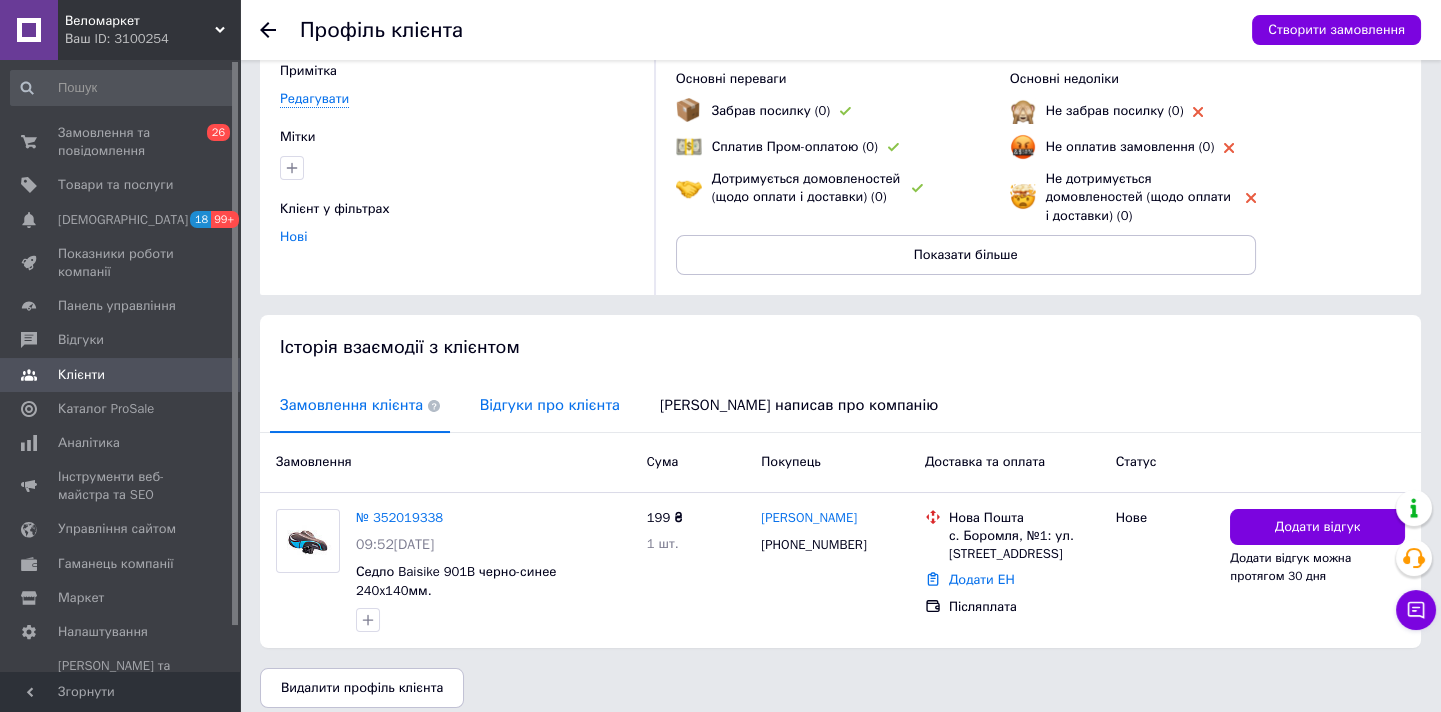 click on "Відгуки про клієнта" at bounding box center [550, 405] 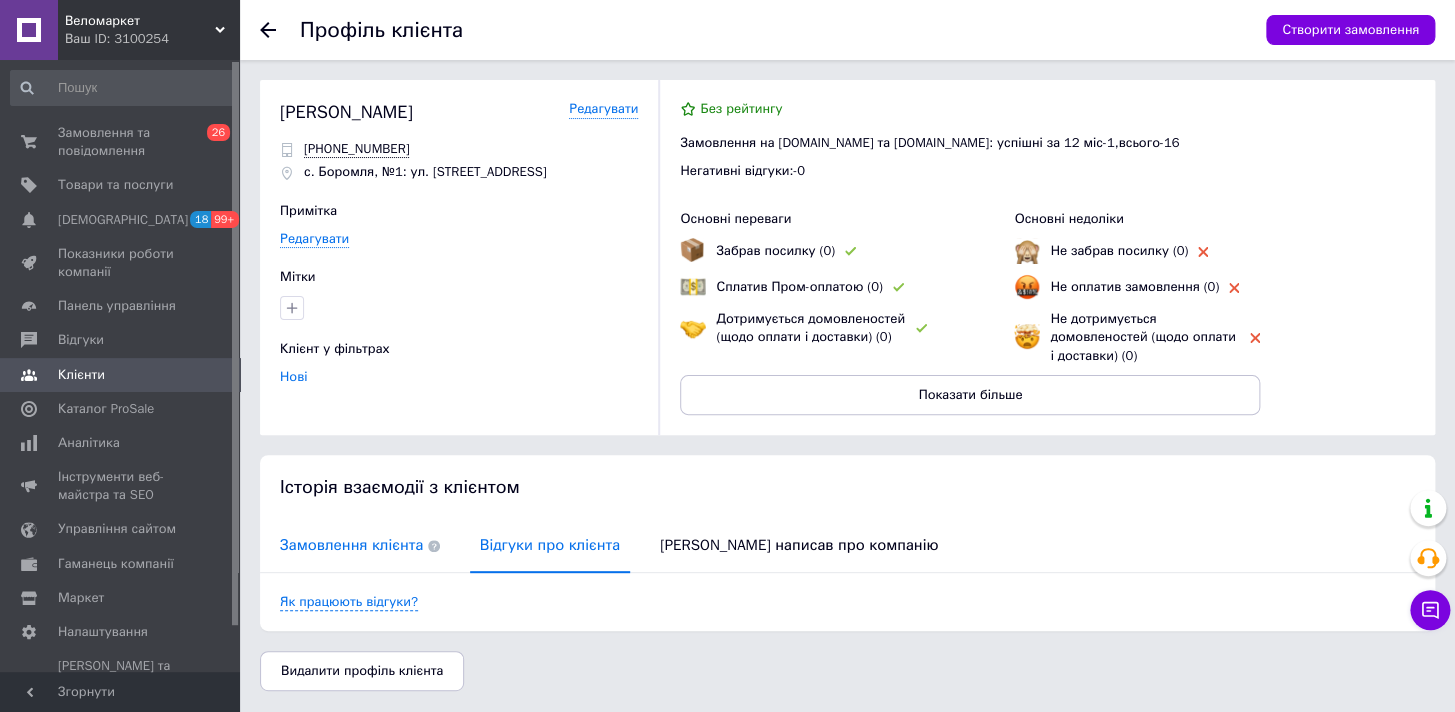 click on "Замовлення клієнта" at bounding box center (360, 545) 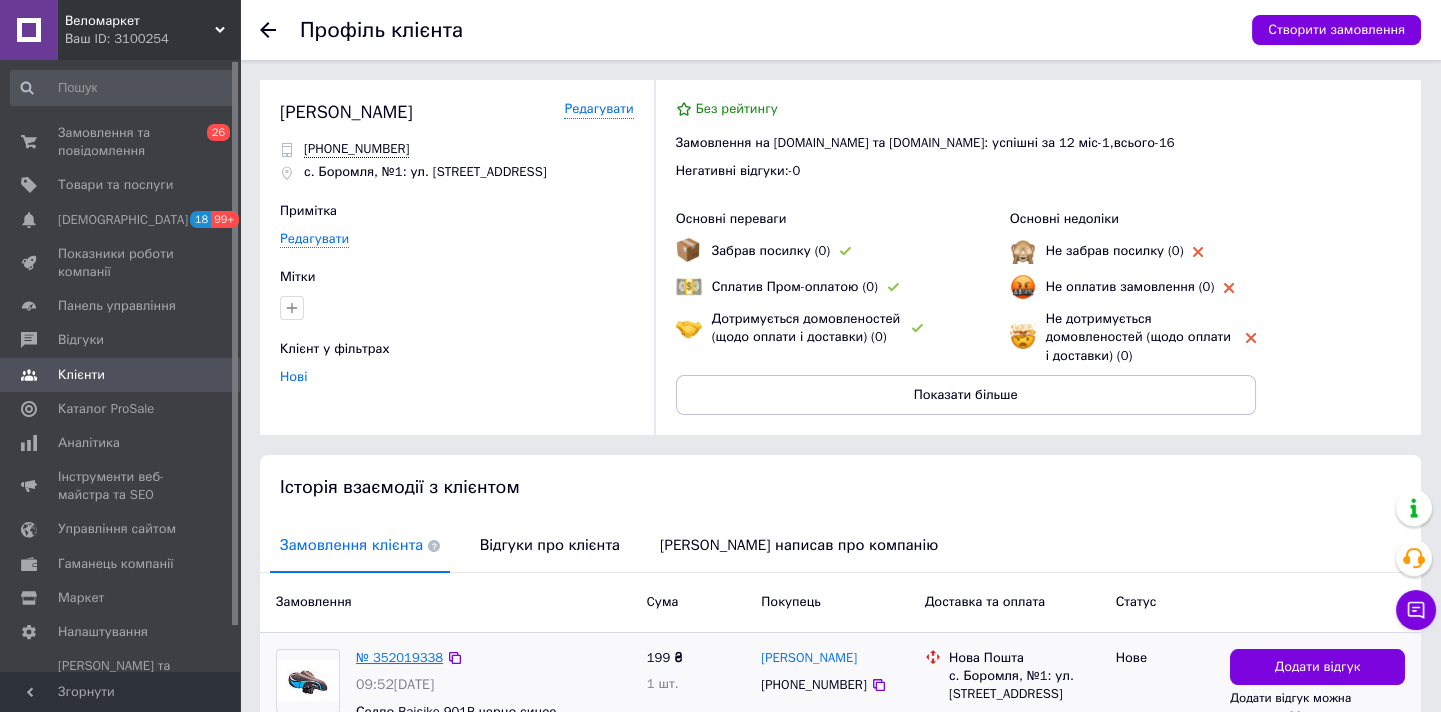 click on "№ 352019338" at bounding box center (399, 657) 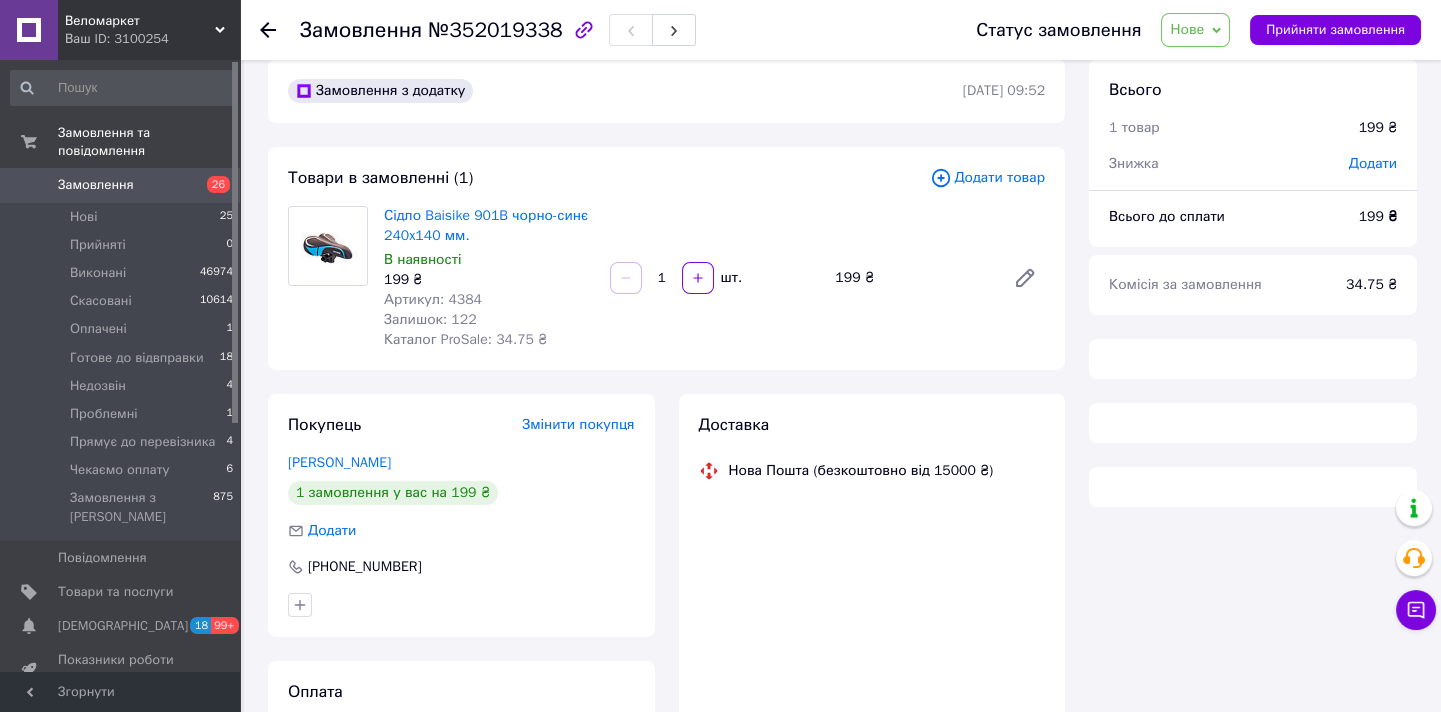 scroll, scrollTop: 0, scrollLeft: 0, axis: both 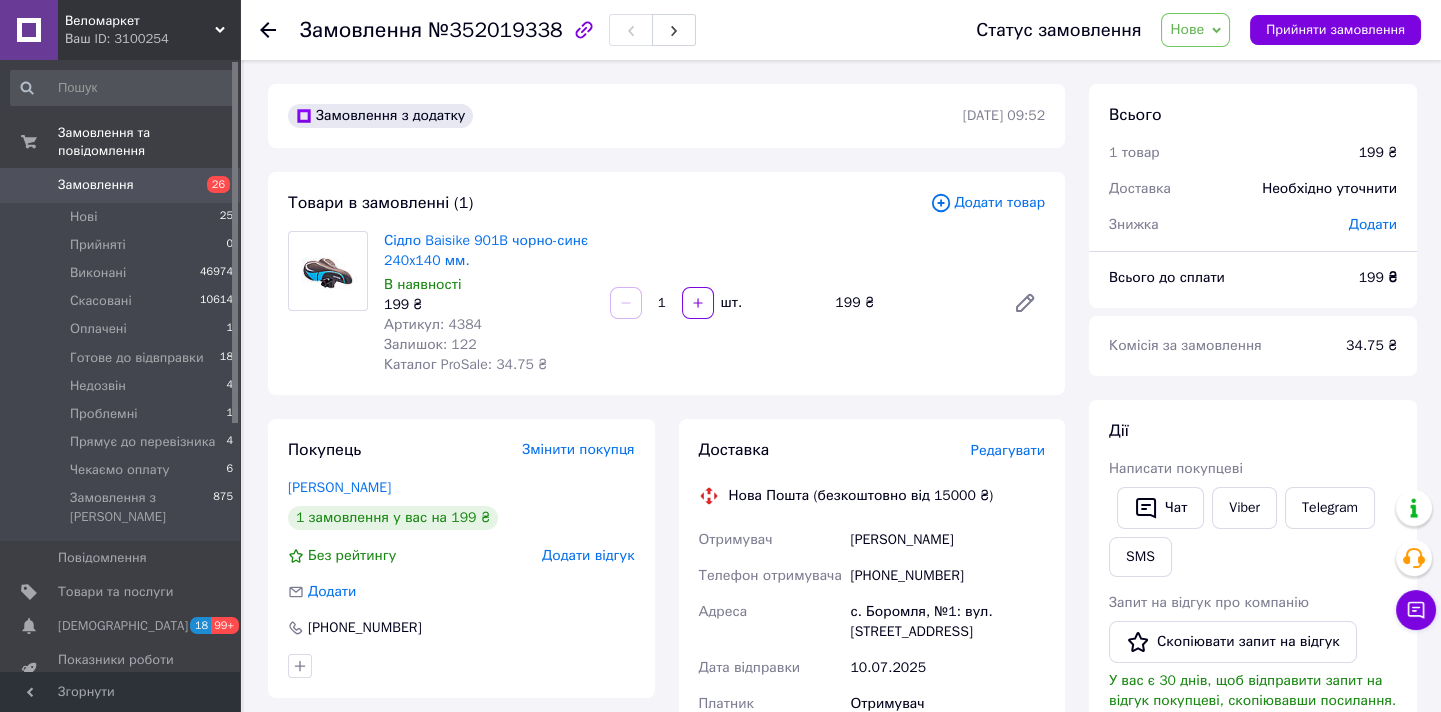 click on "Нове" at bounding box center [1195, 30] 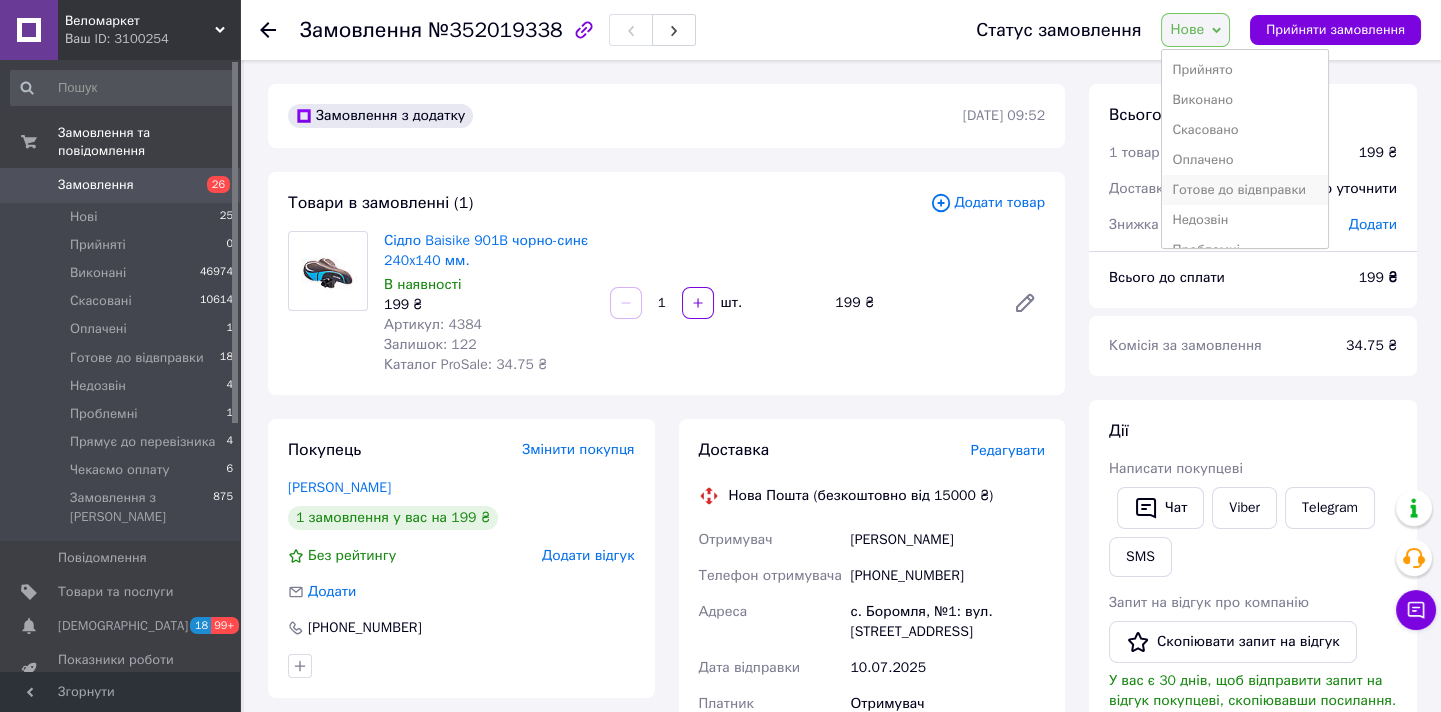 click on "Готове до відвправки" at bounding box center [1244, 190] 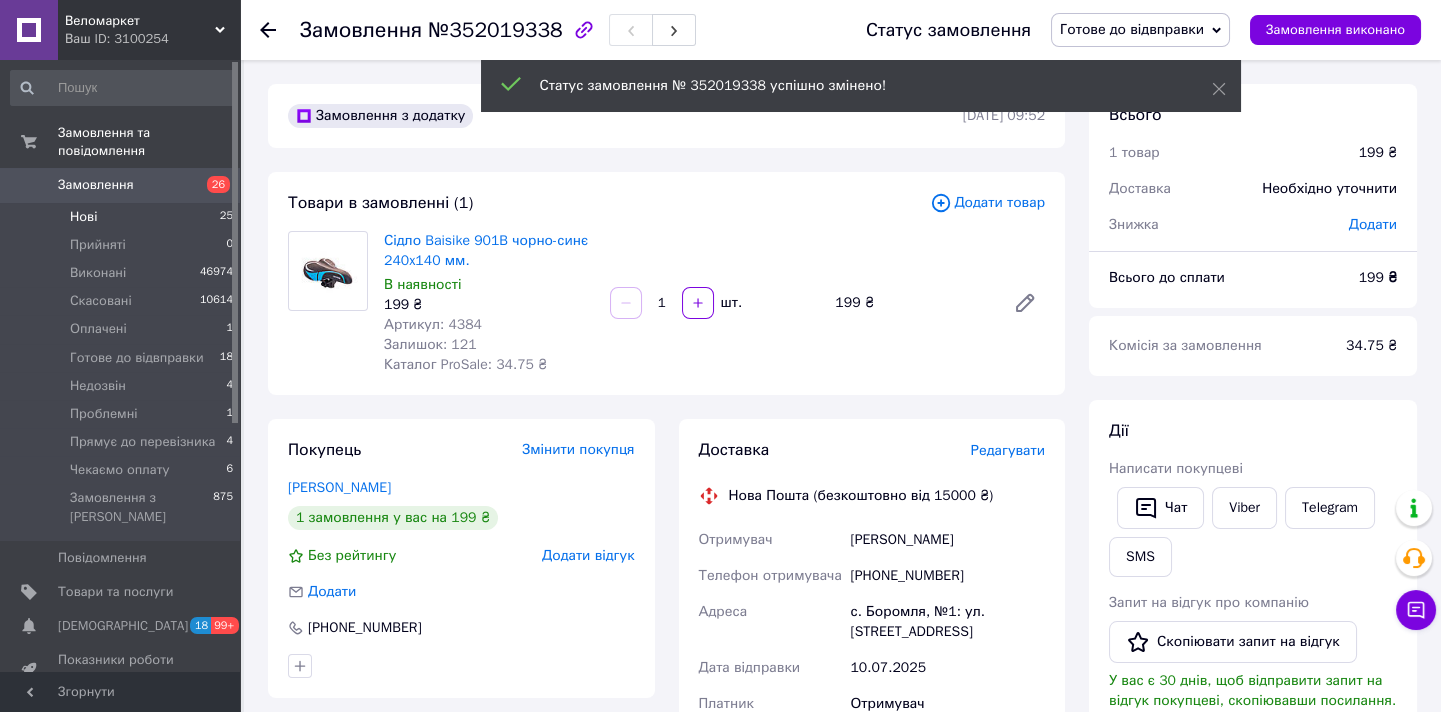 click on "Нові 25" at bounding box center (122, 217) 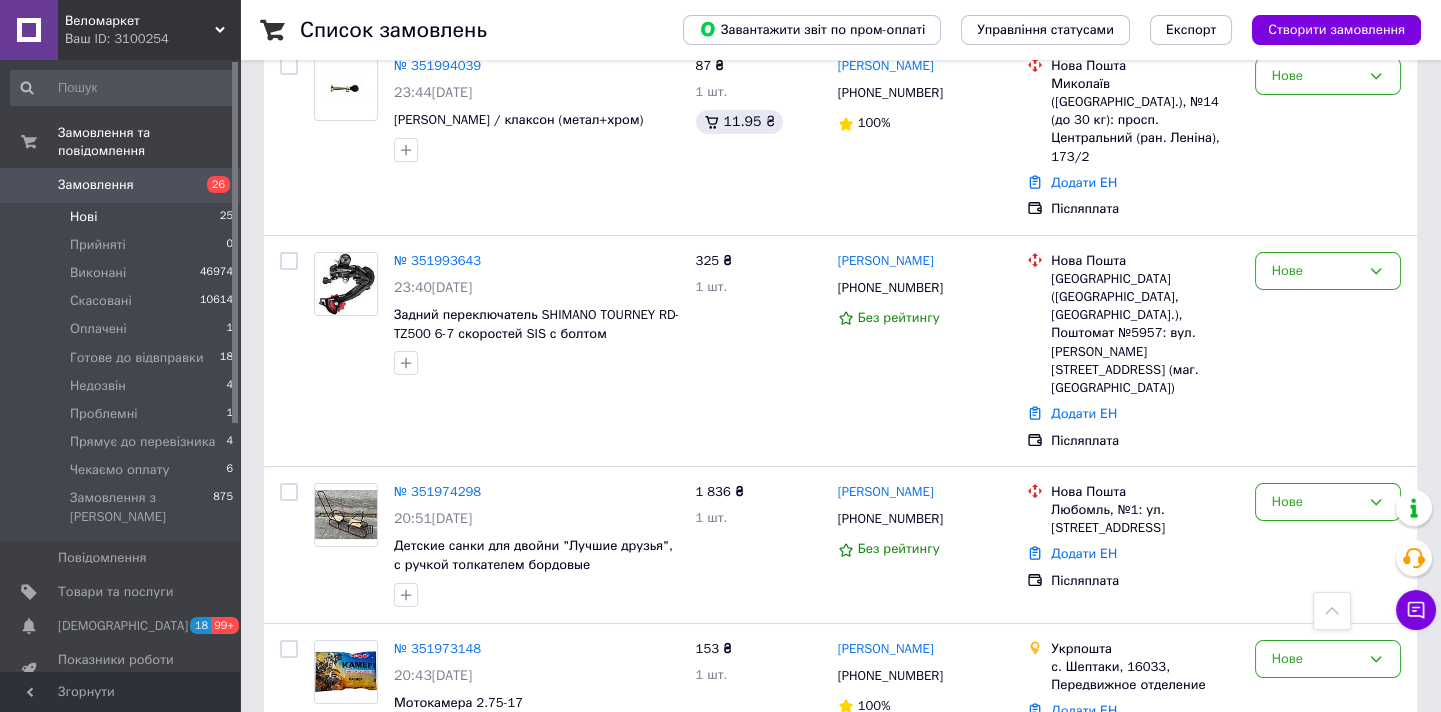 scroll, scrollTop: 545, scrollLeft: 0, axis: vertical 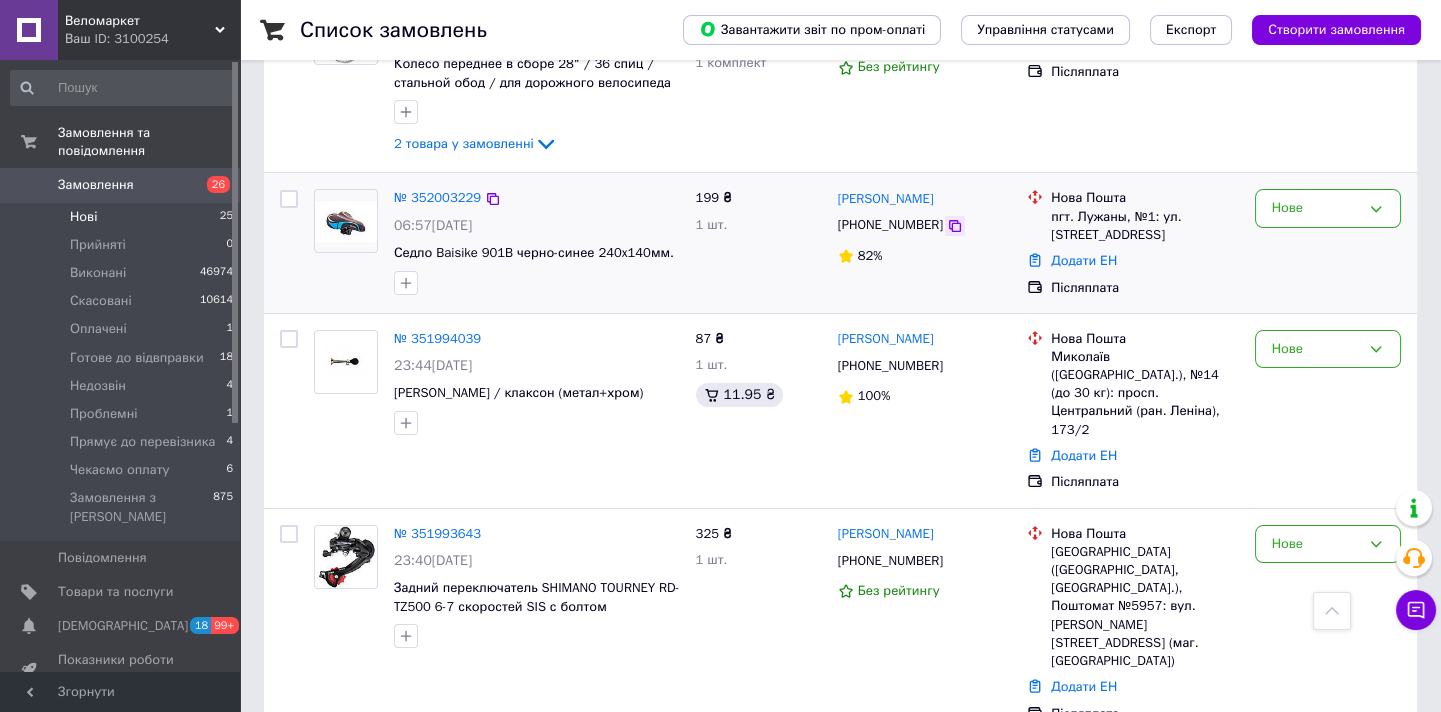 click 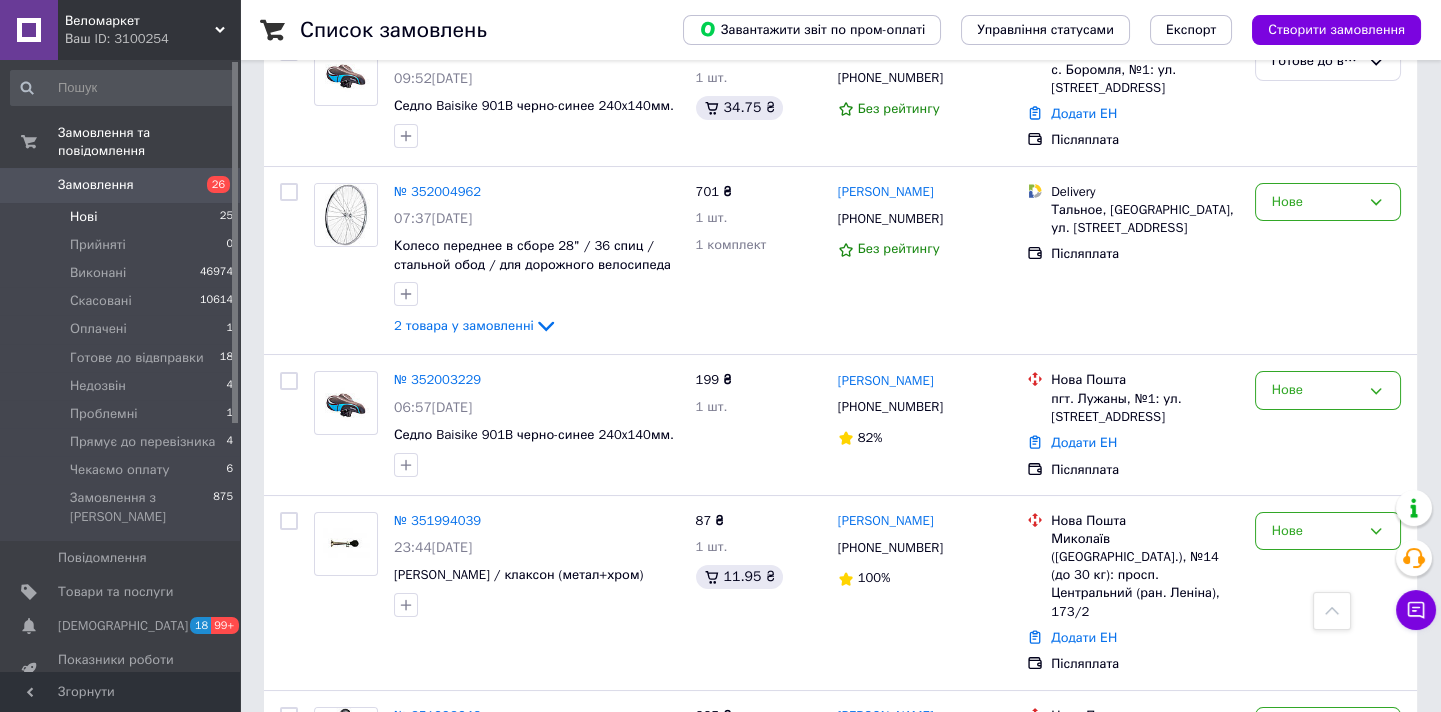 scroll, scrollTop: 454, scrollLeft: 0, axis: vertical 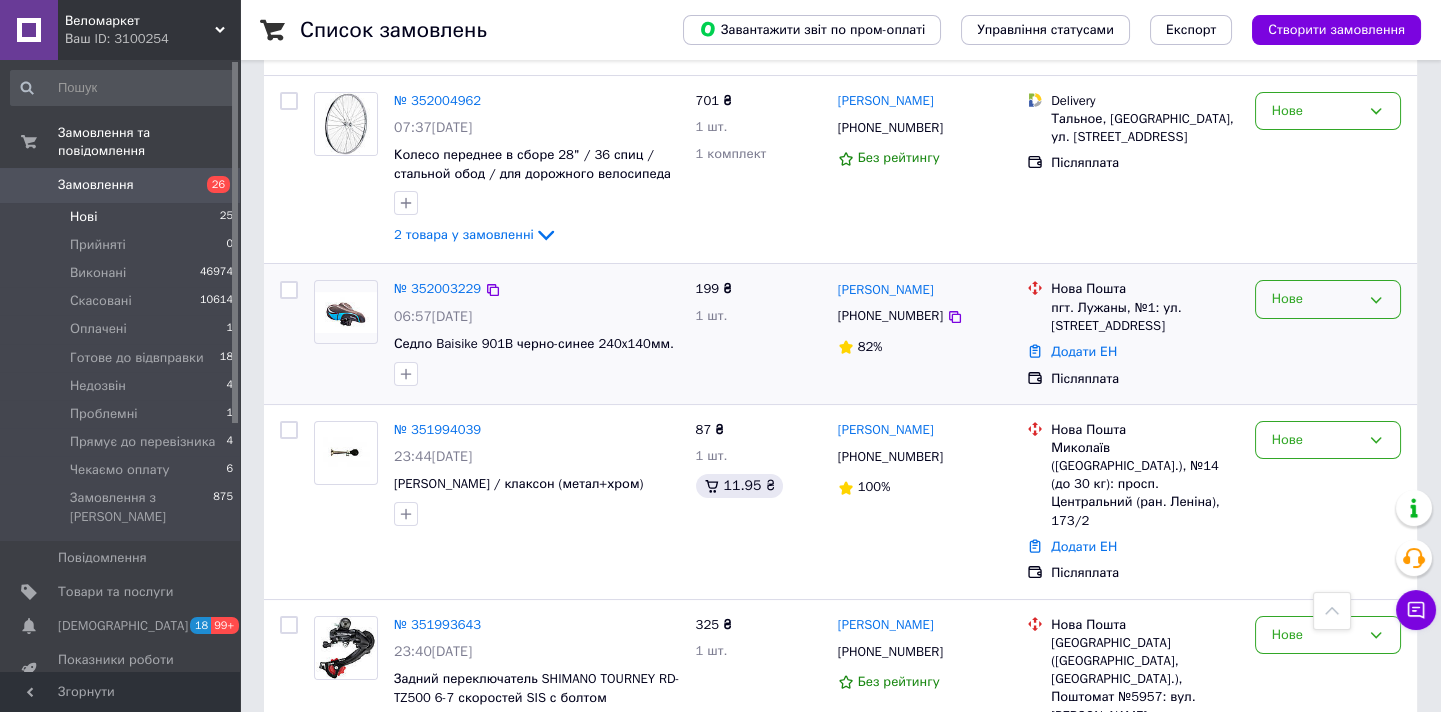 click on "Нове" at bounding box center (1328, 299) 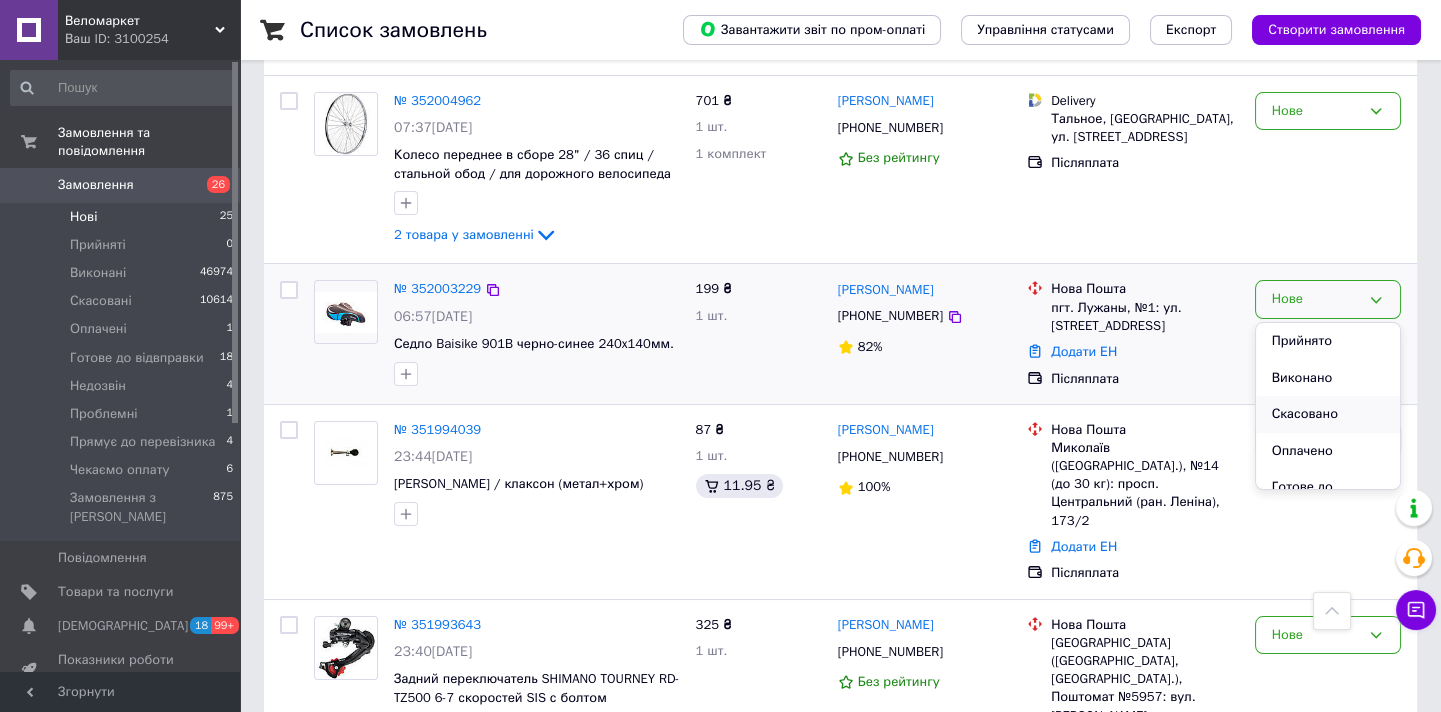click on "Скасовано" at bounding box center [1328, 414] 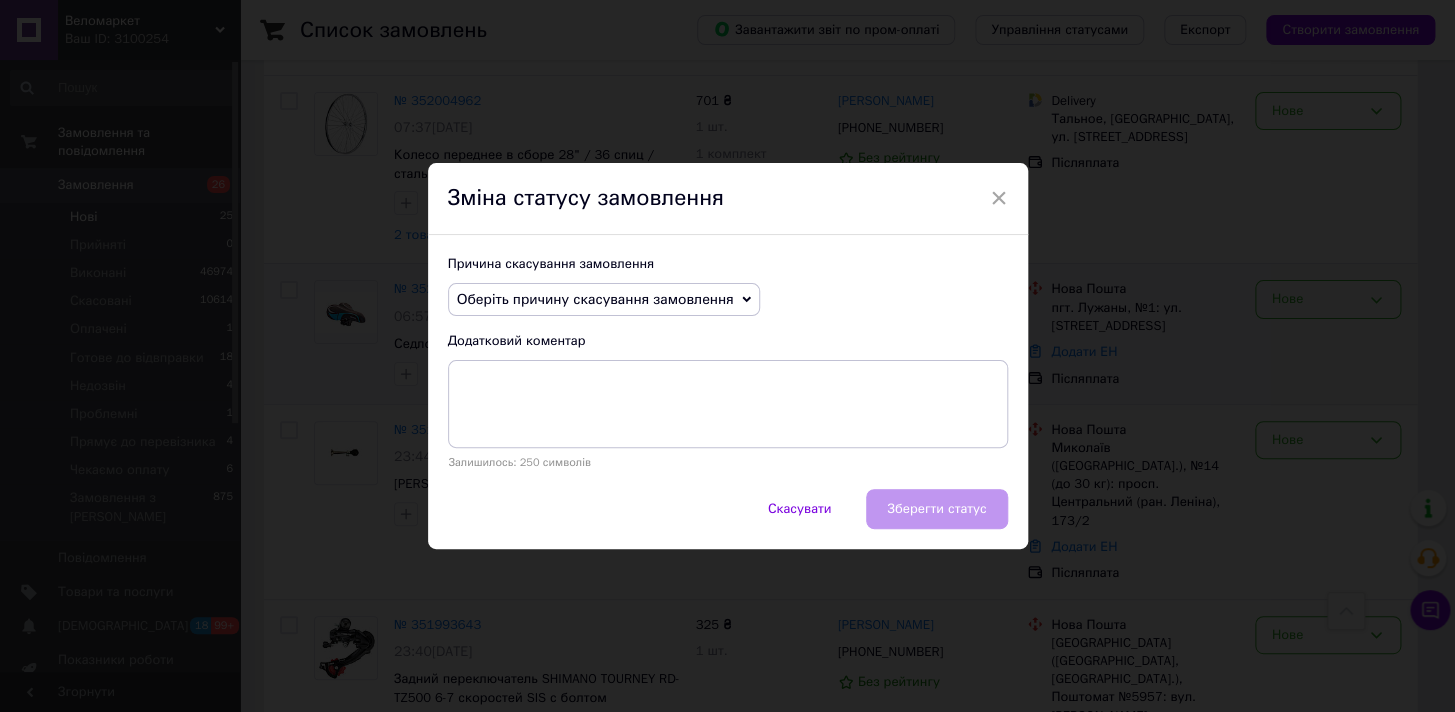 click on "Причина скасування замовлення Оберіть причину скасування замовлення Немає в наявності Немає різновиду товару Оплата не надійшла На прохання покупця Замовлення-дублікат Не виходить додзвонитися Інше Додатковий коментар Залишилось: 250 символів" at bounding box center (728, 362) 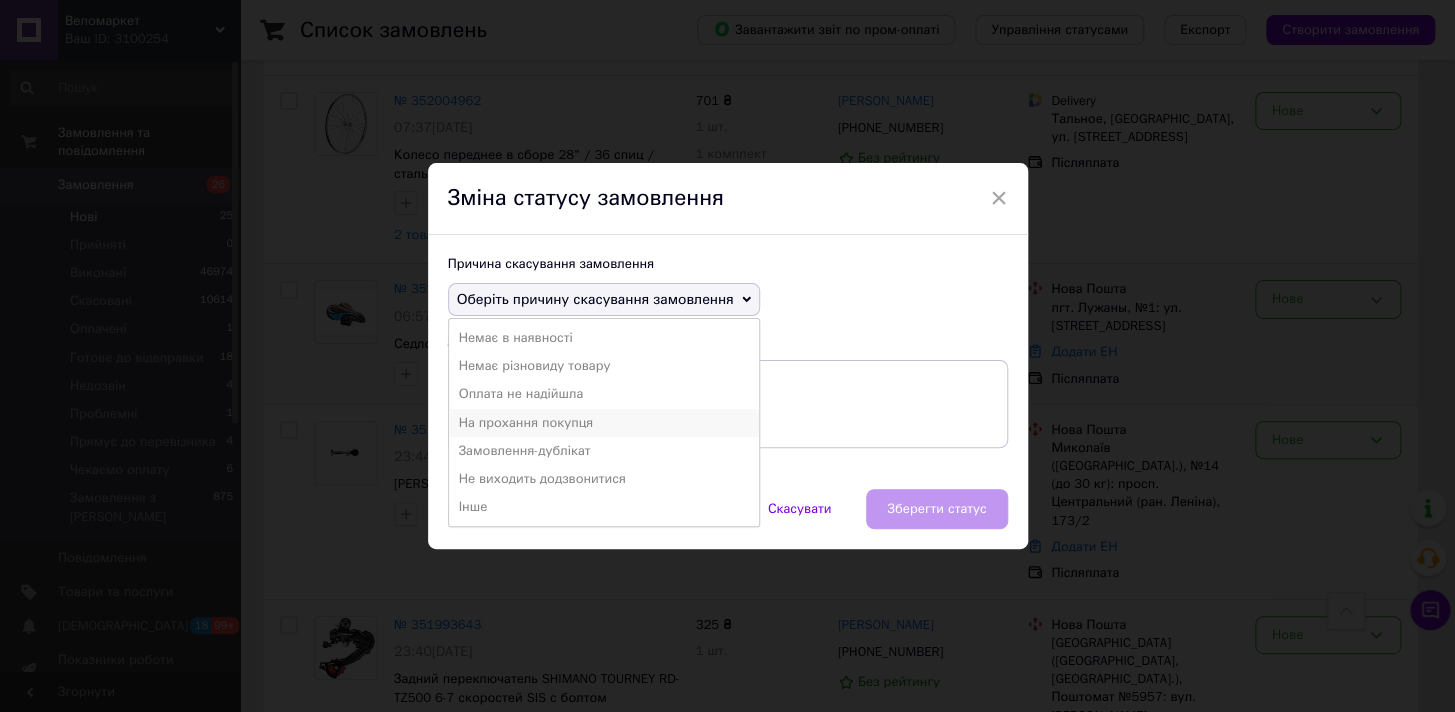 click on "На прохання покупця" at bounding box center (604, 423) 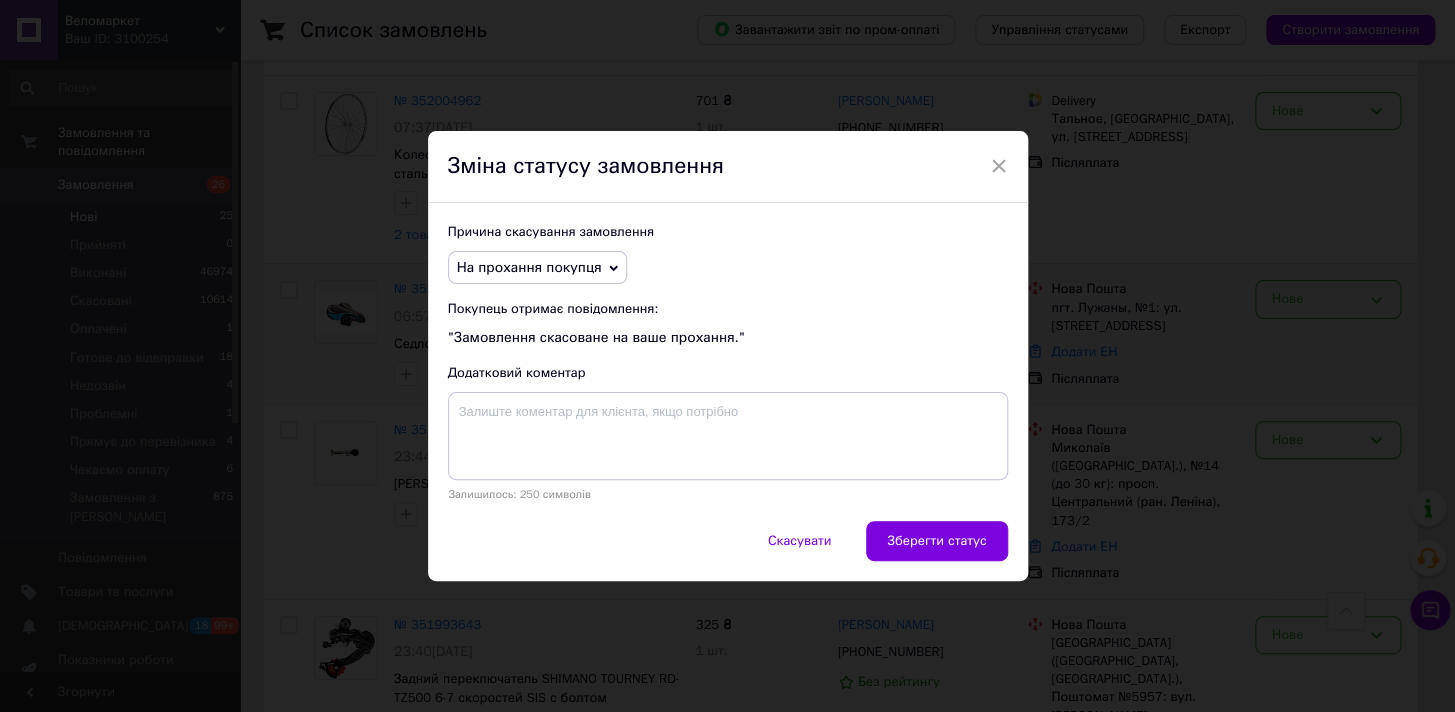 click on "Зберегти статус" at bounding box center [936, 541] 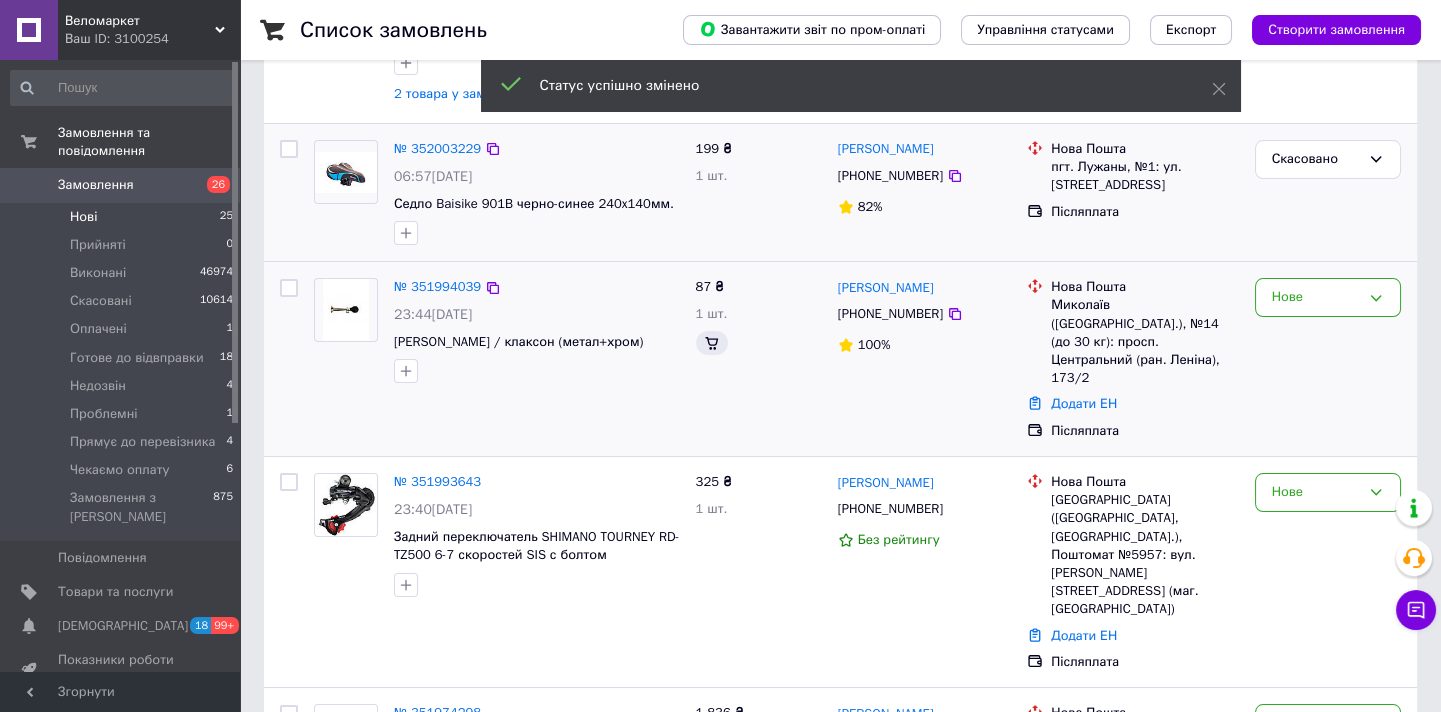 scroll, scrollTop: 314, scrollLeft: 0, axis: vertical 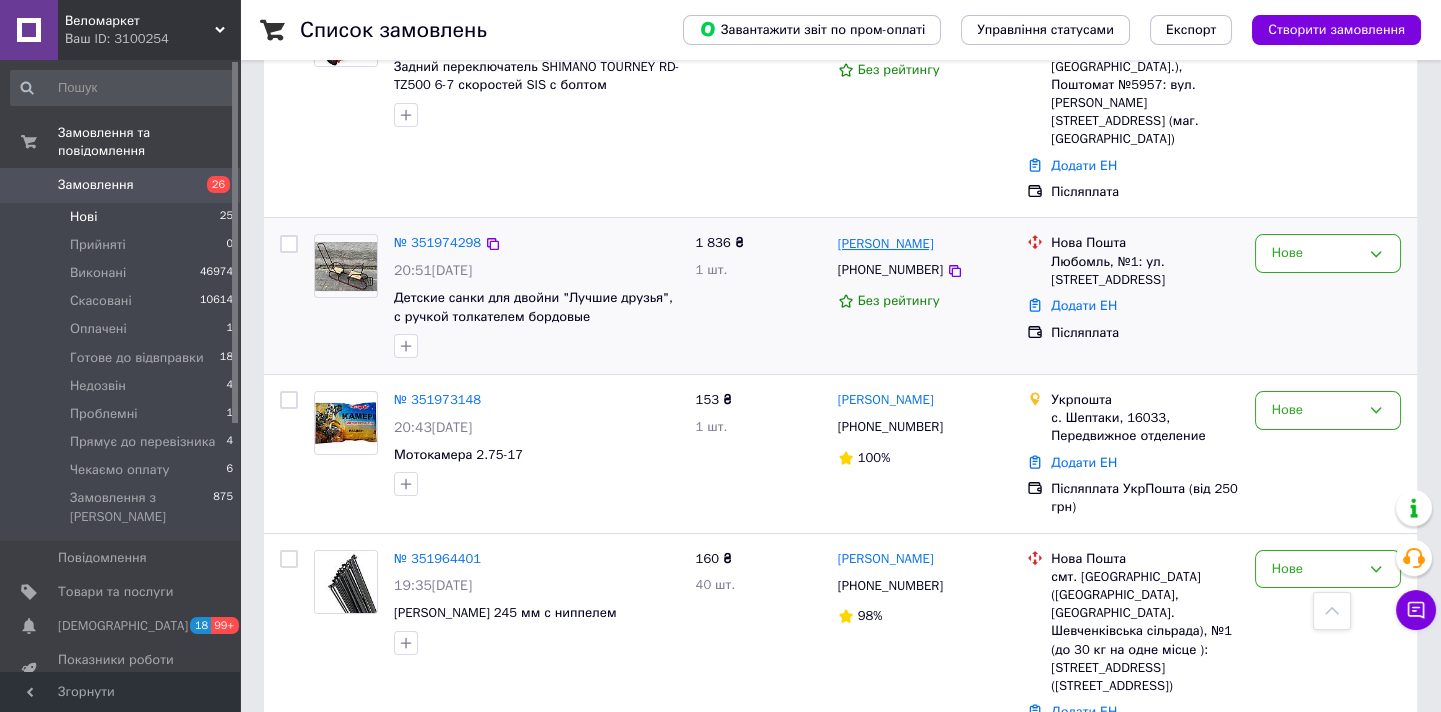 click on "[PERSON_NAME]" at bounding box center [886, 244] 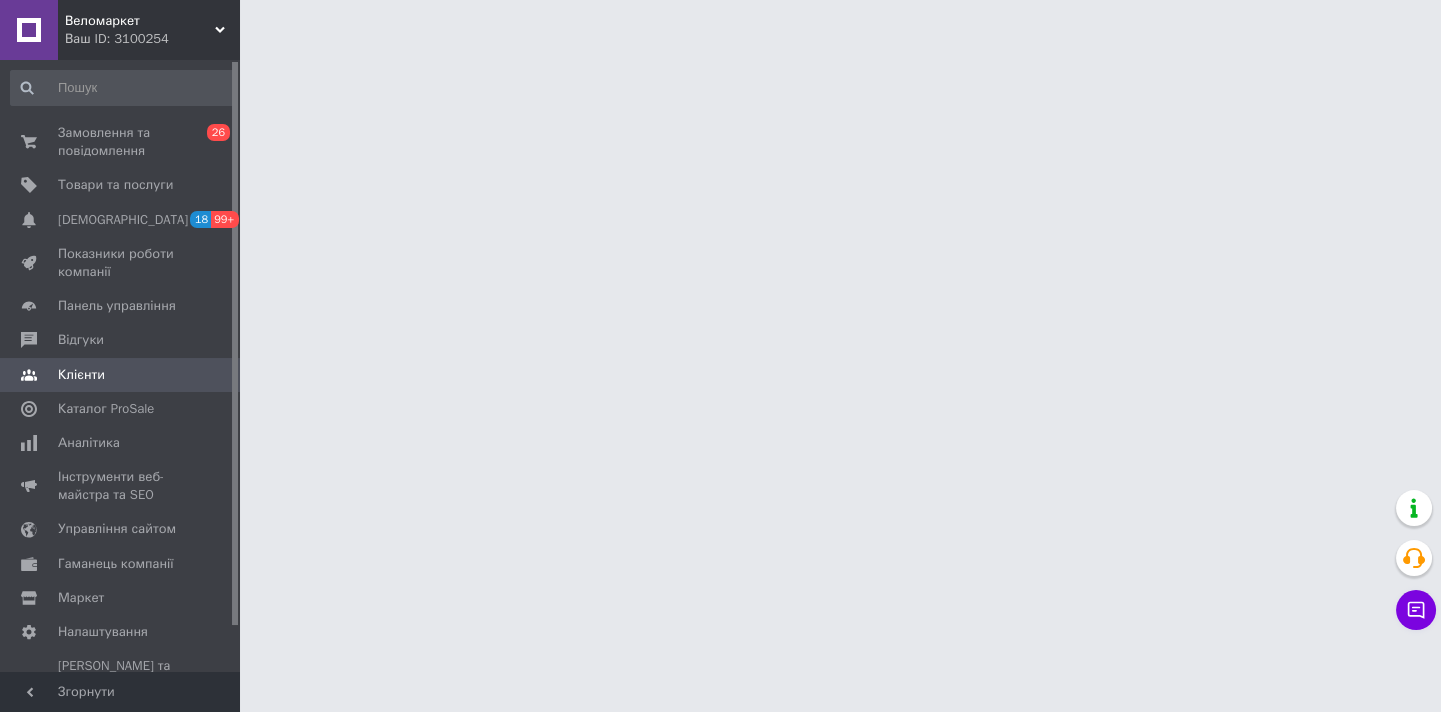 scroll, scrollTop: 0, scrollLeft: 0, axis: both 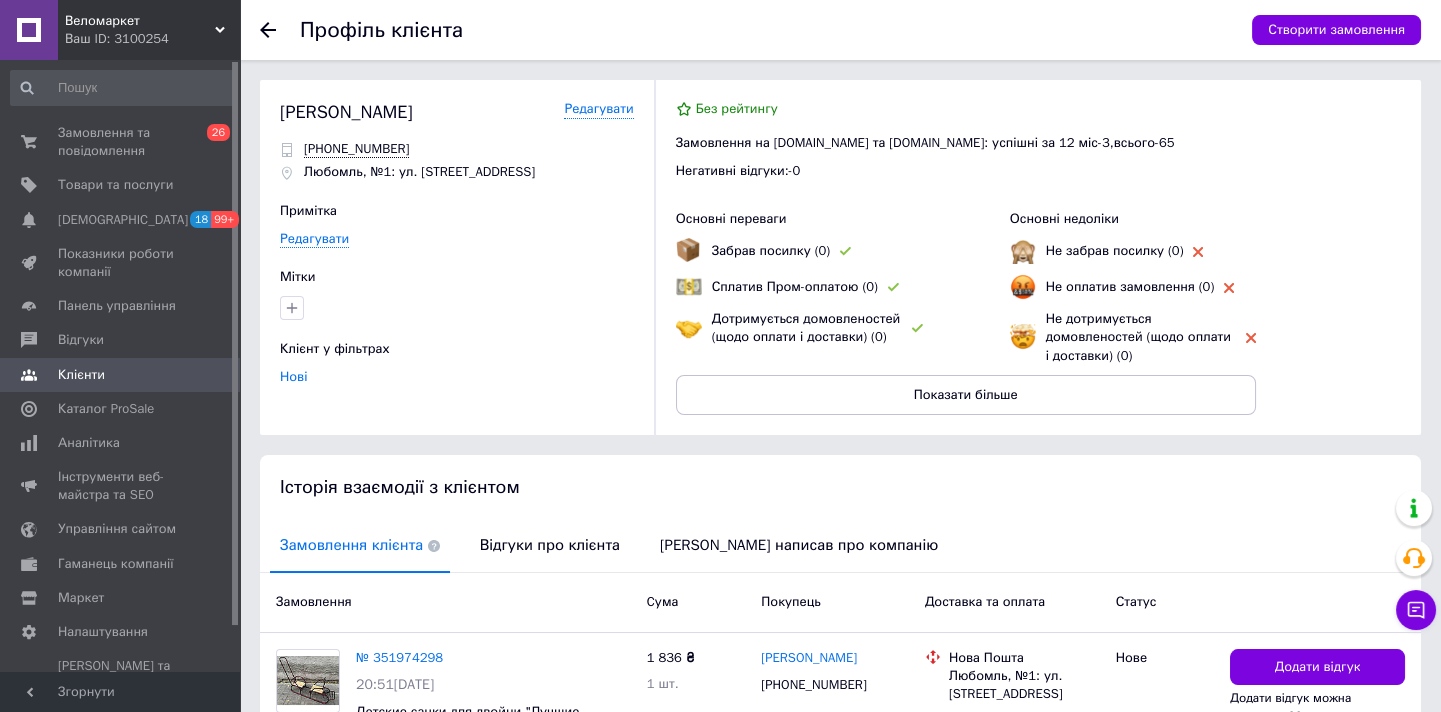 click on "Відгуки про клієнта" at bounding box center [550, 545] 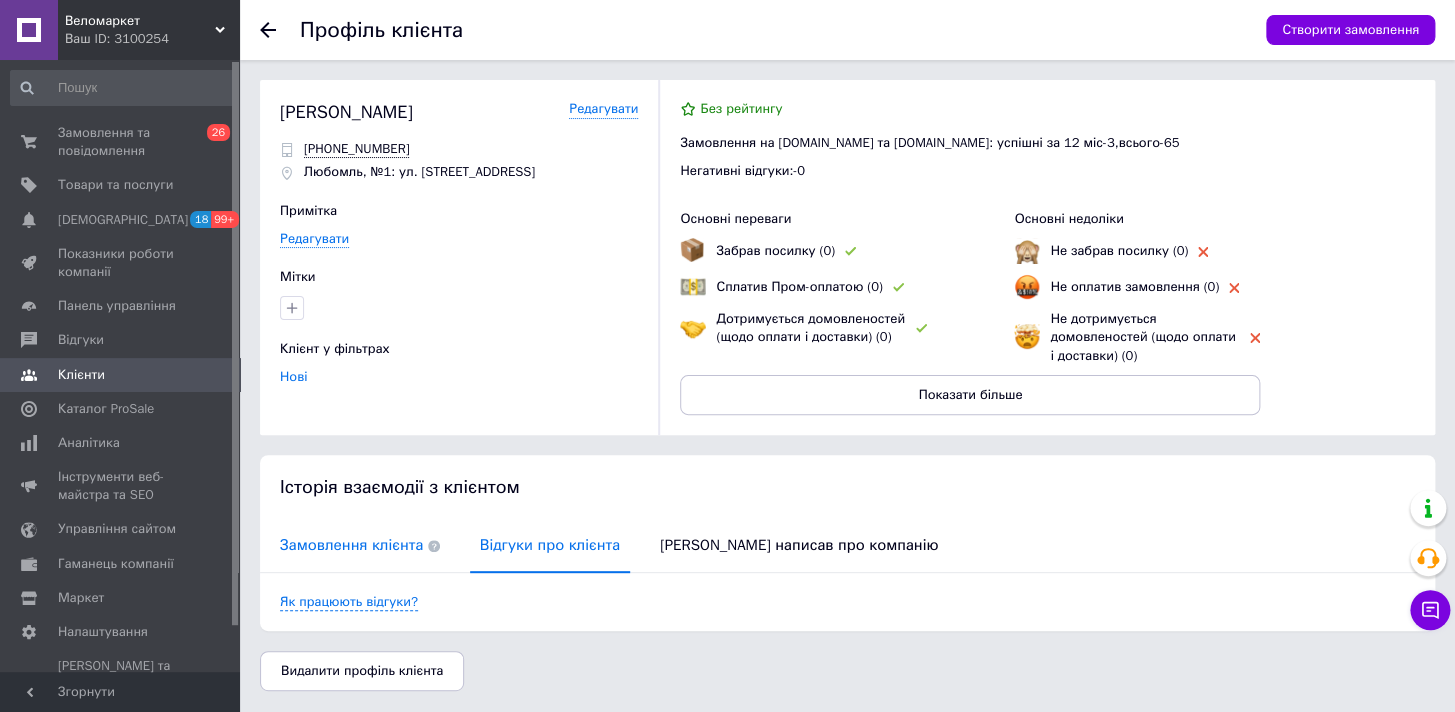 click on "Замовлення клієнта" at bounding box center (360, 545) 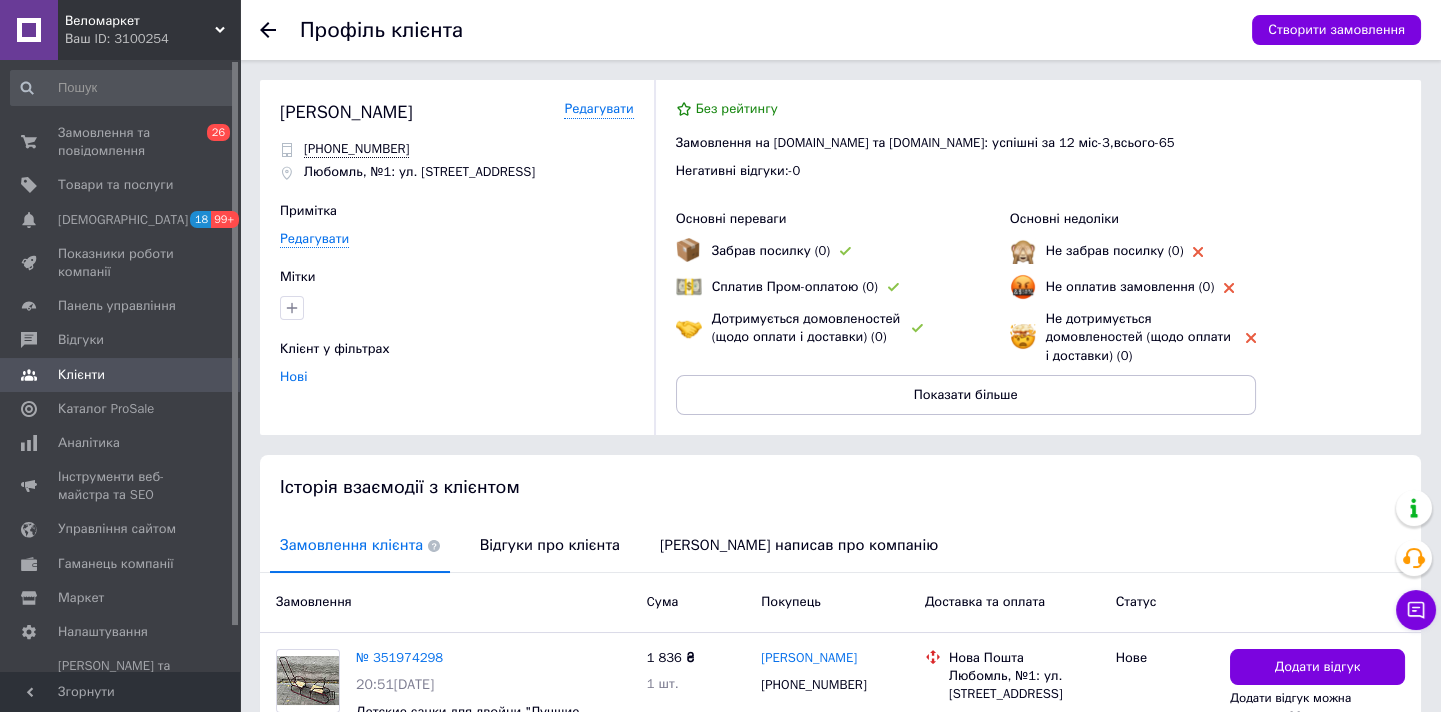scroll, scrollTop: 156, scrollLeft: 0, axis: vertical 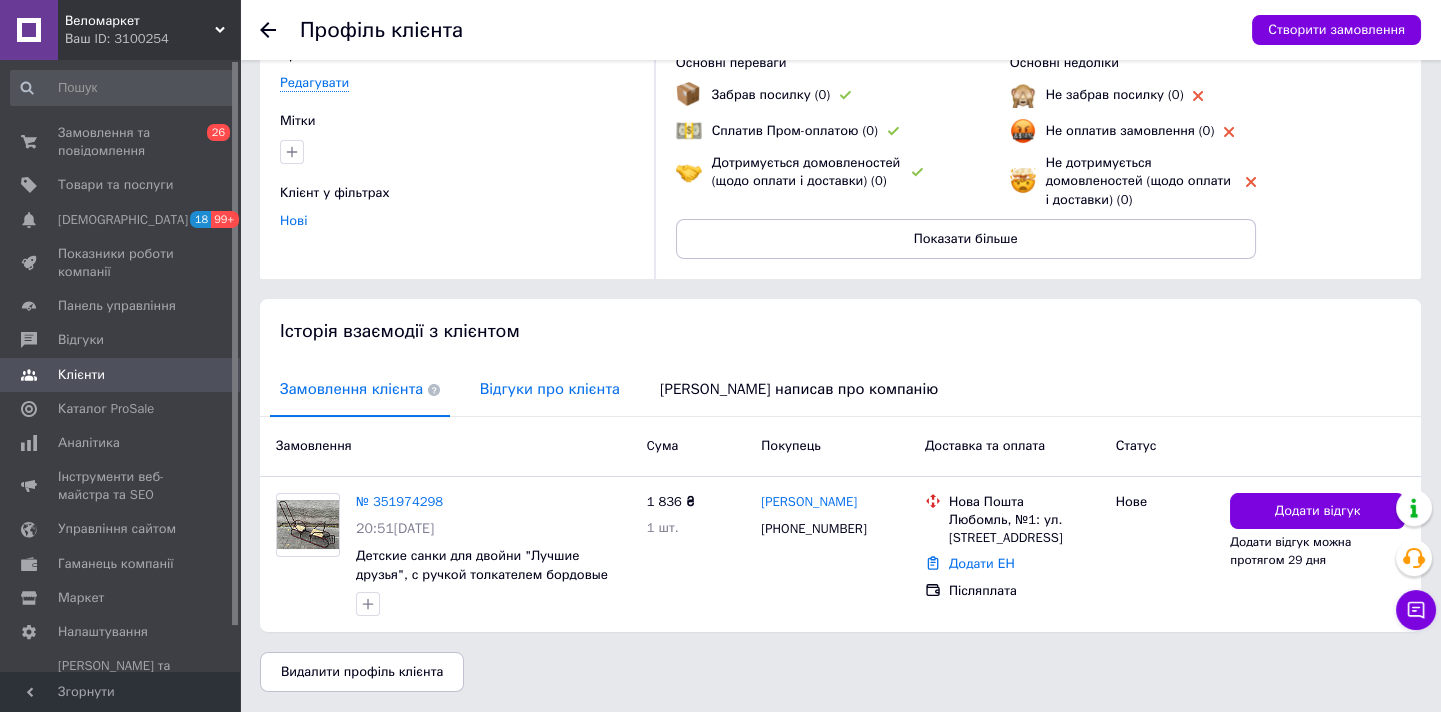 click on "Відгуки про клієнта" at bounding box center [550, 389] 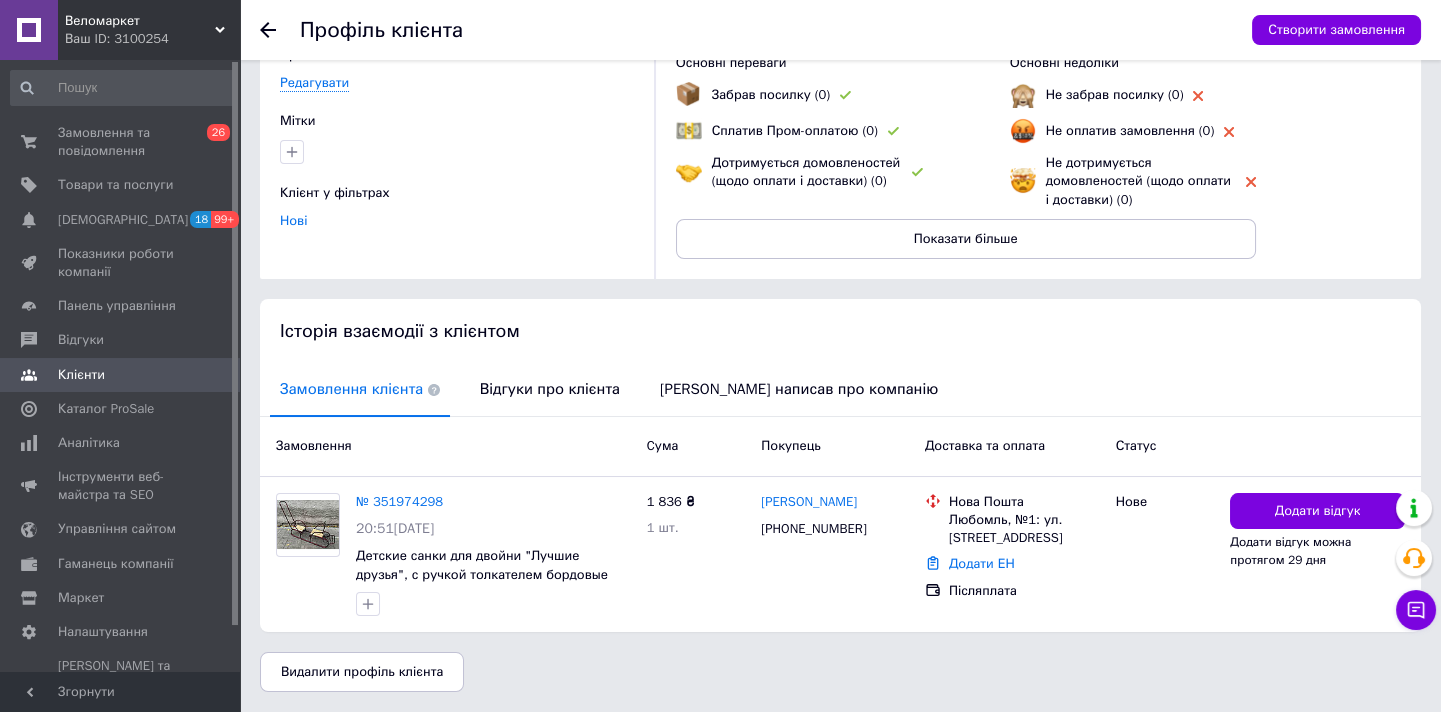 scroll, scrollTop: 0, scrollLeft: 0, axis: both 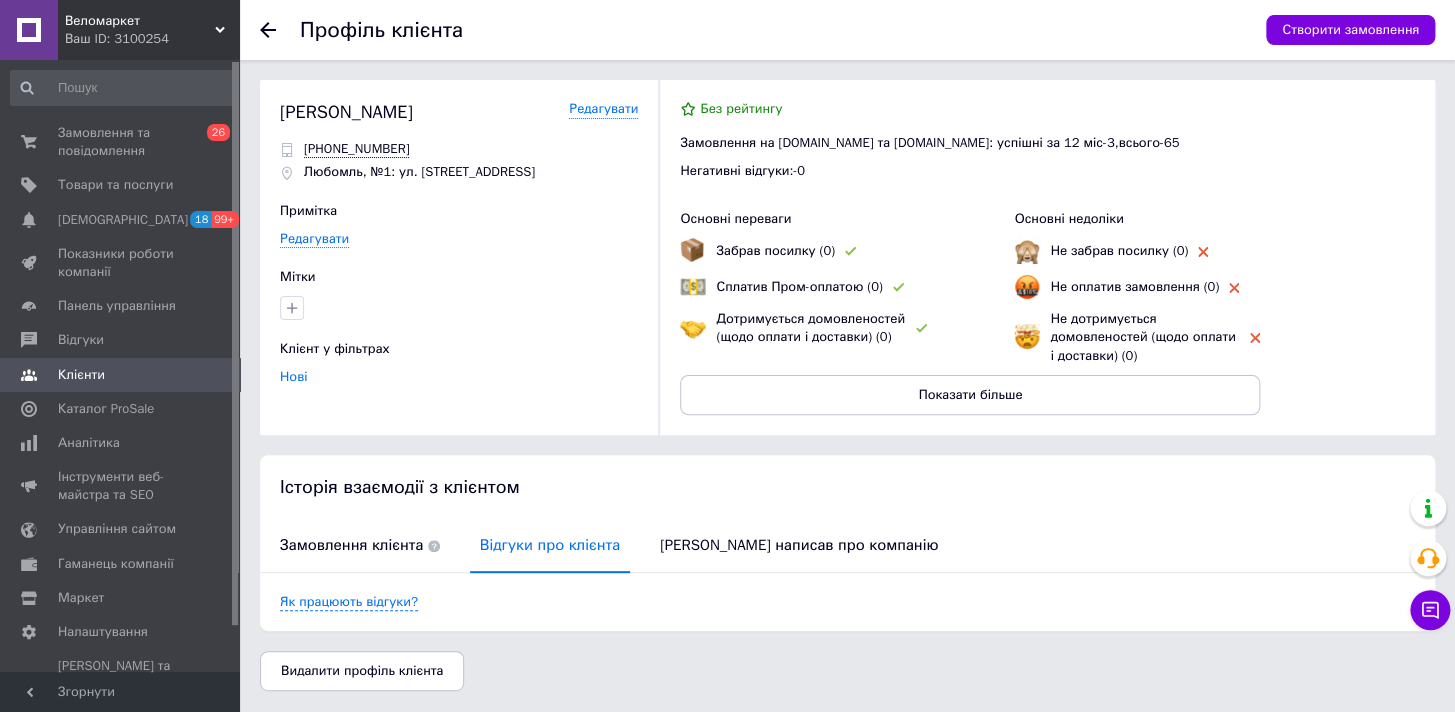 click on "Як працюють відгуки?" at bounding box center (847, 602) 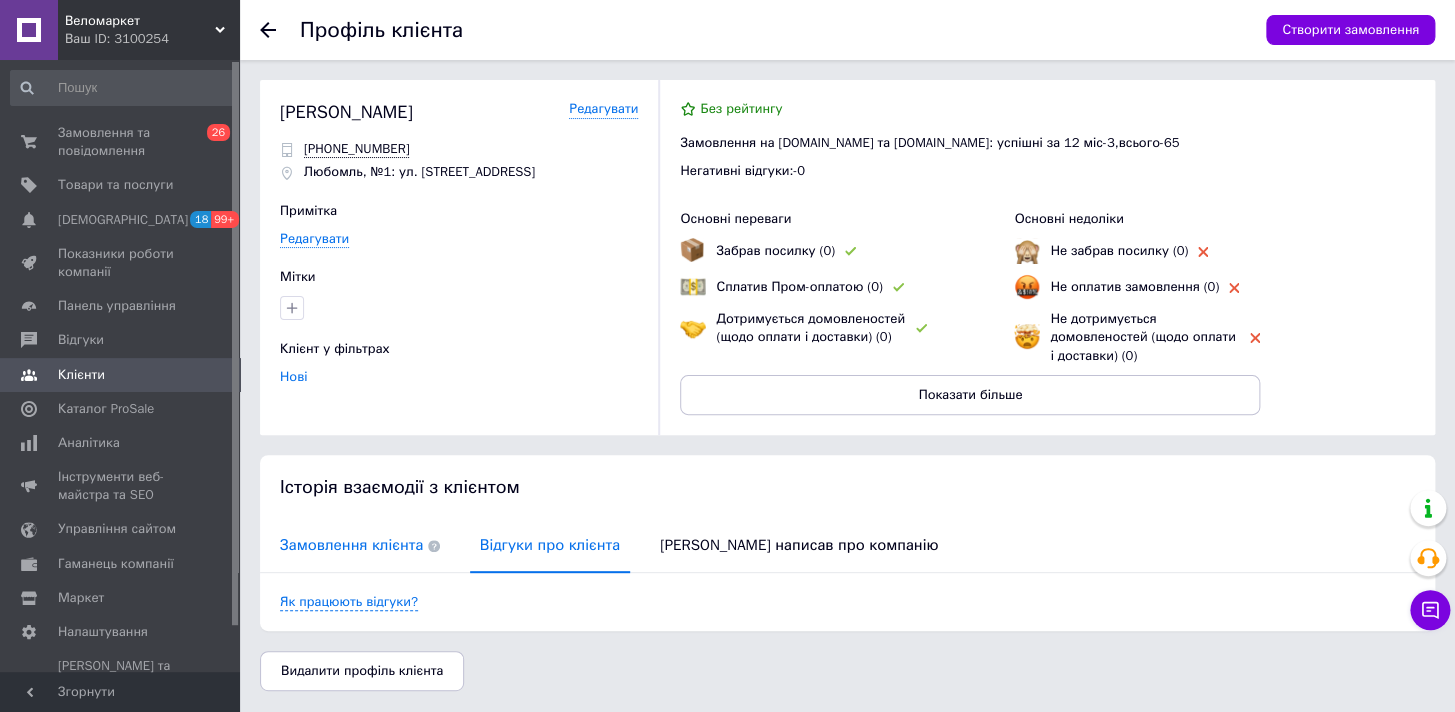 click on "Замовлення клієнта" at bounding box center [360, 545] 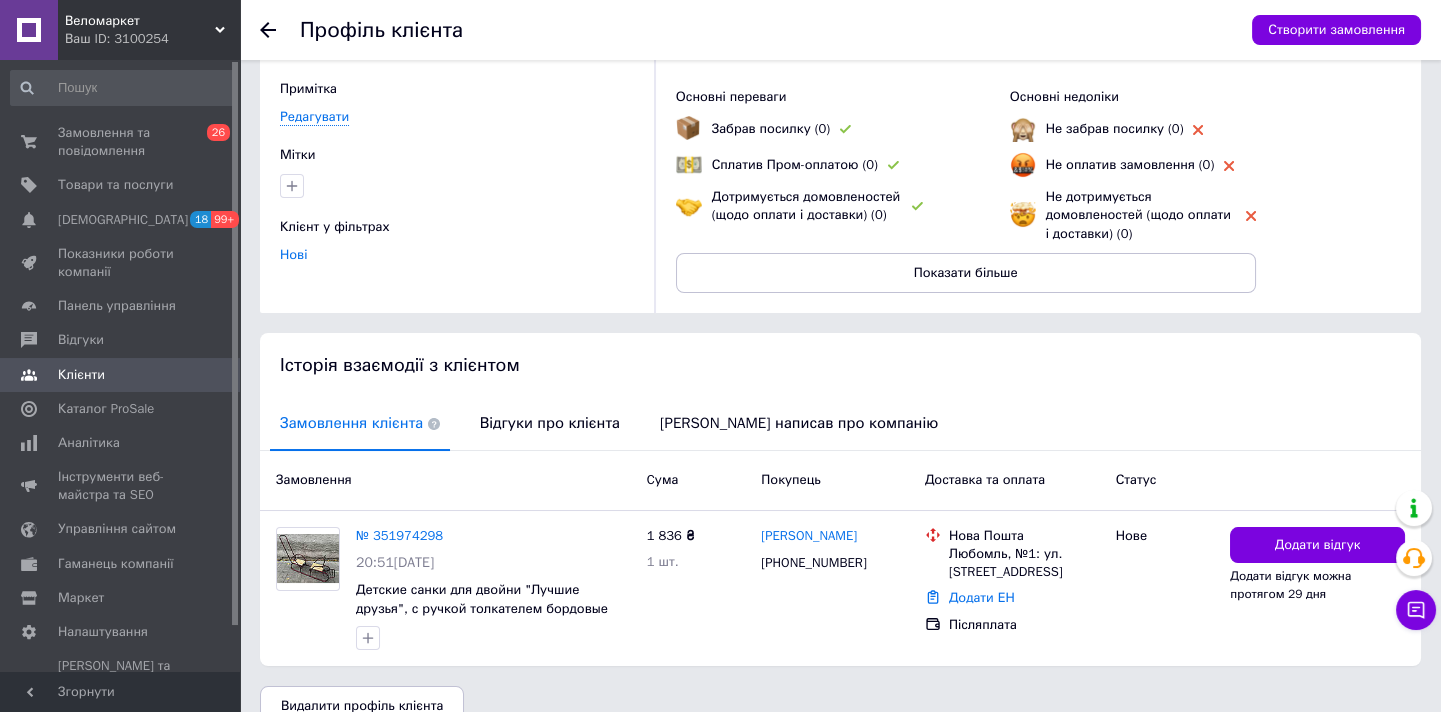 scroll, scrollTop: 156, scrollLeft: 0, axis: vertical 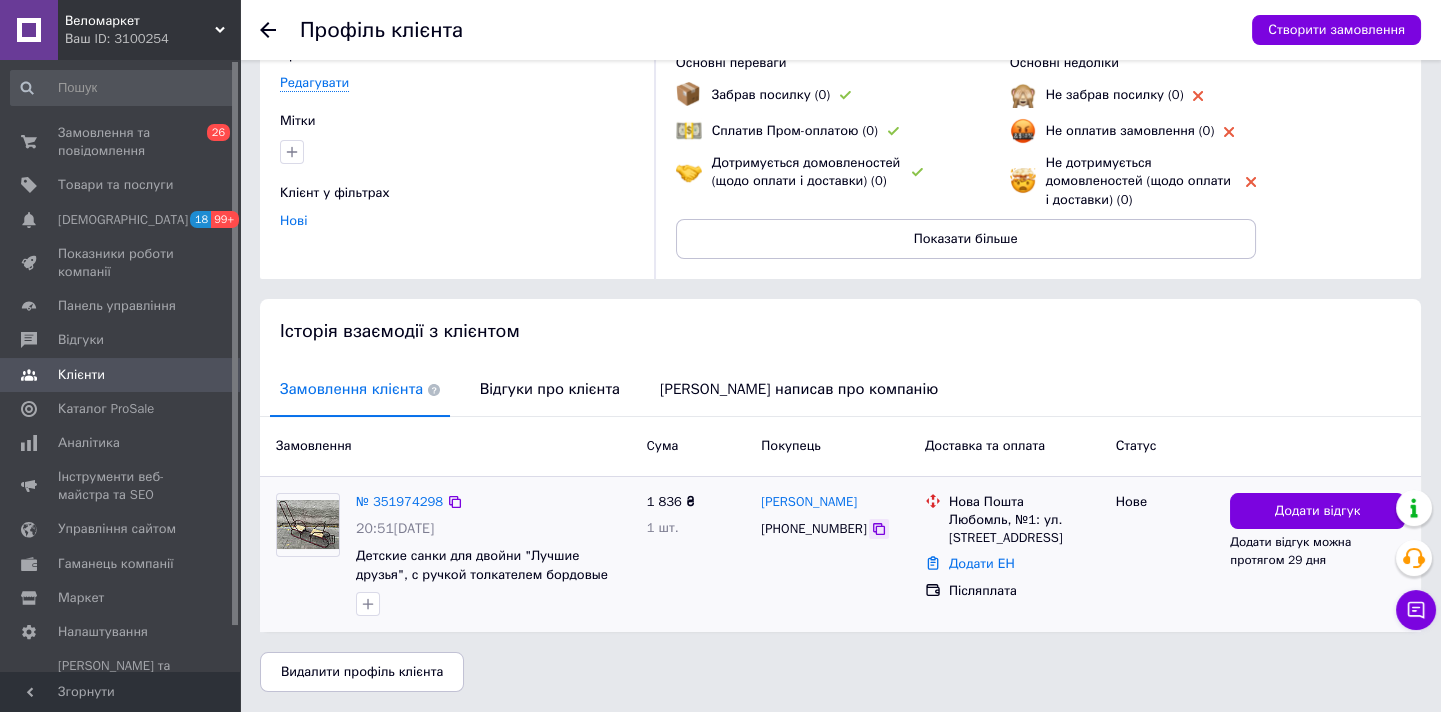 click 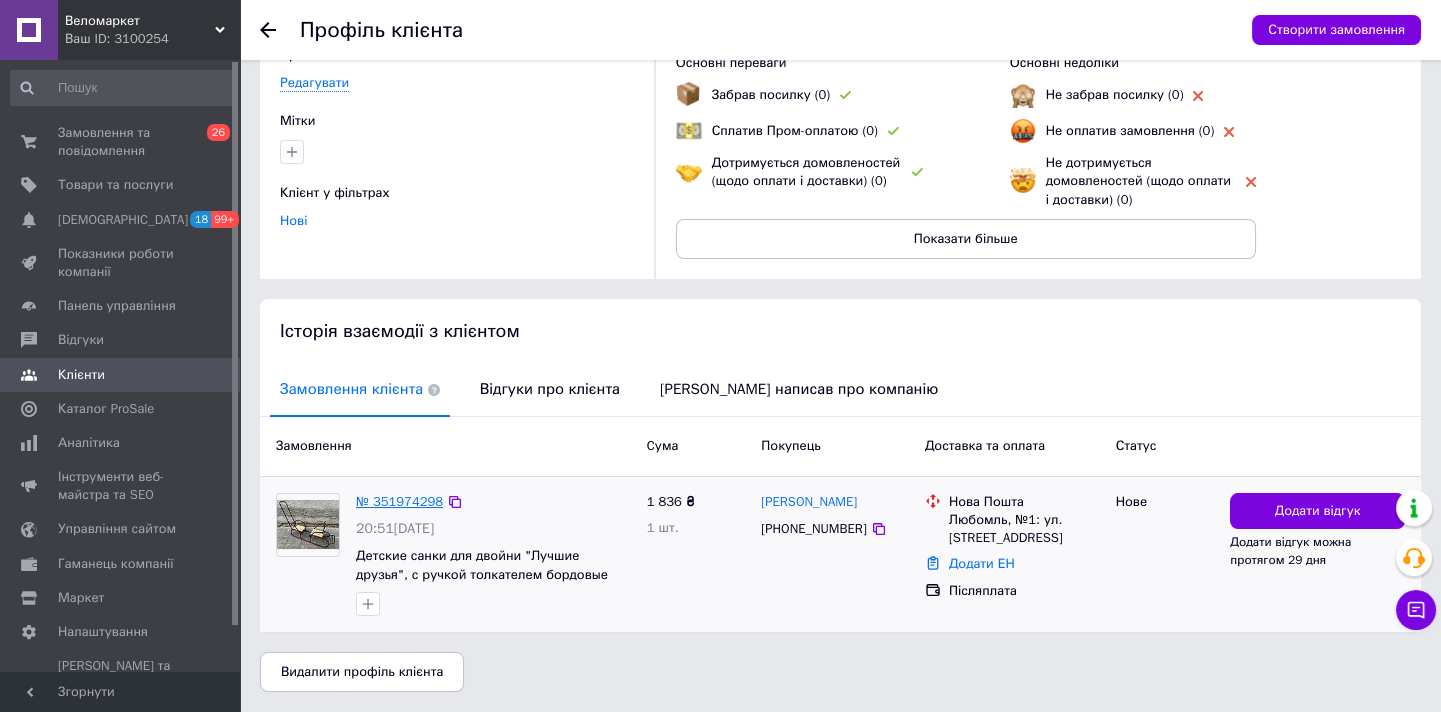 click on "№ 351974298" at bounding box center [399, 501] 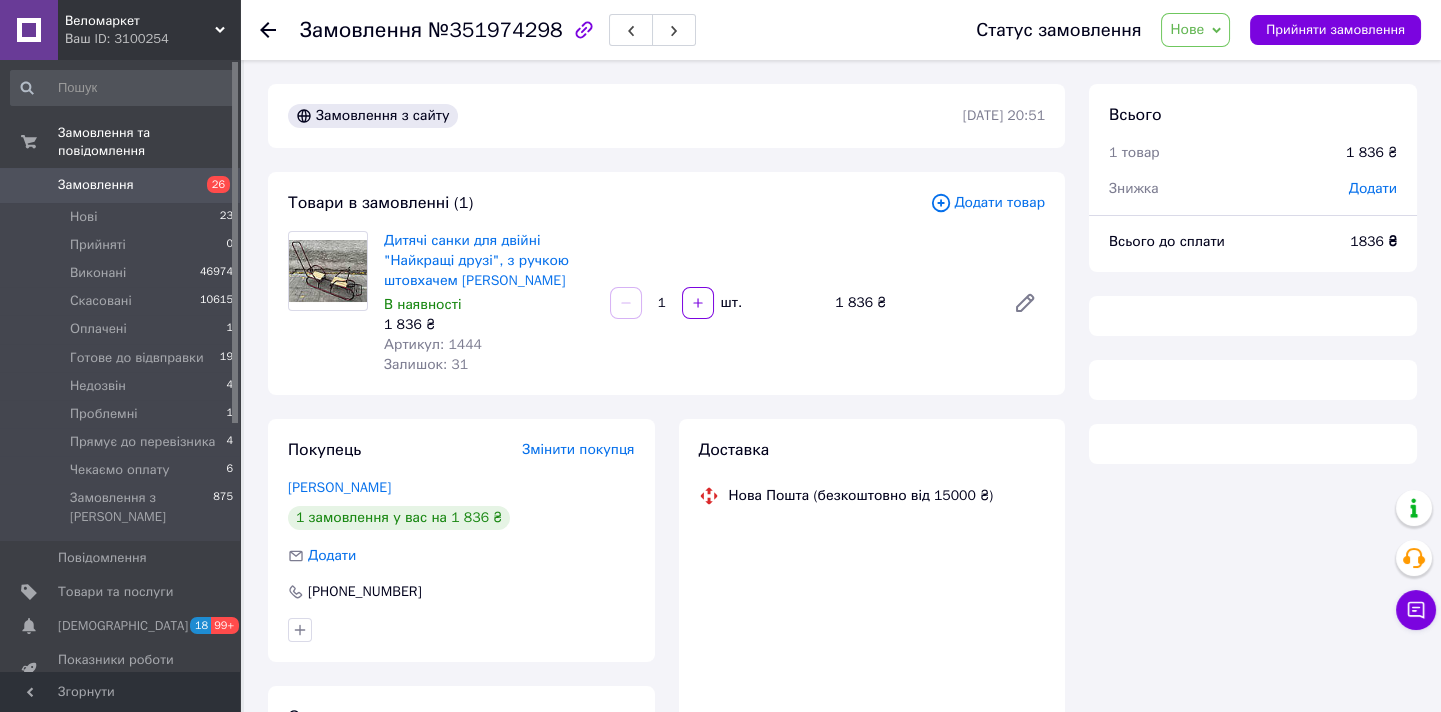 click on "Нове" at bounding box center (1187, 29) 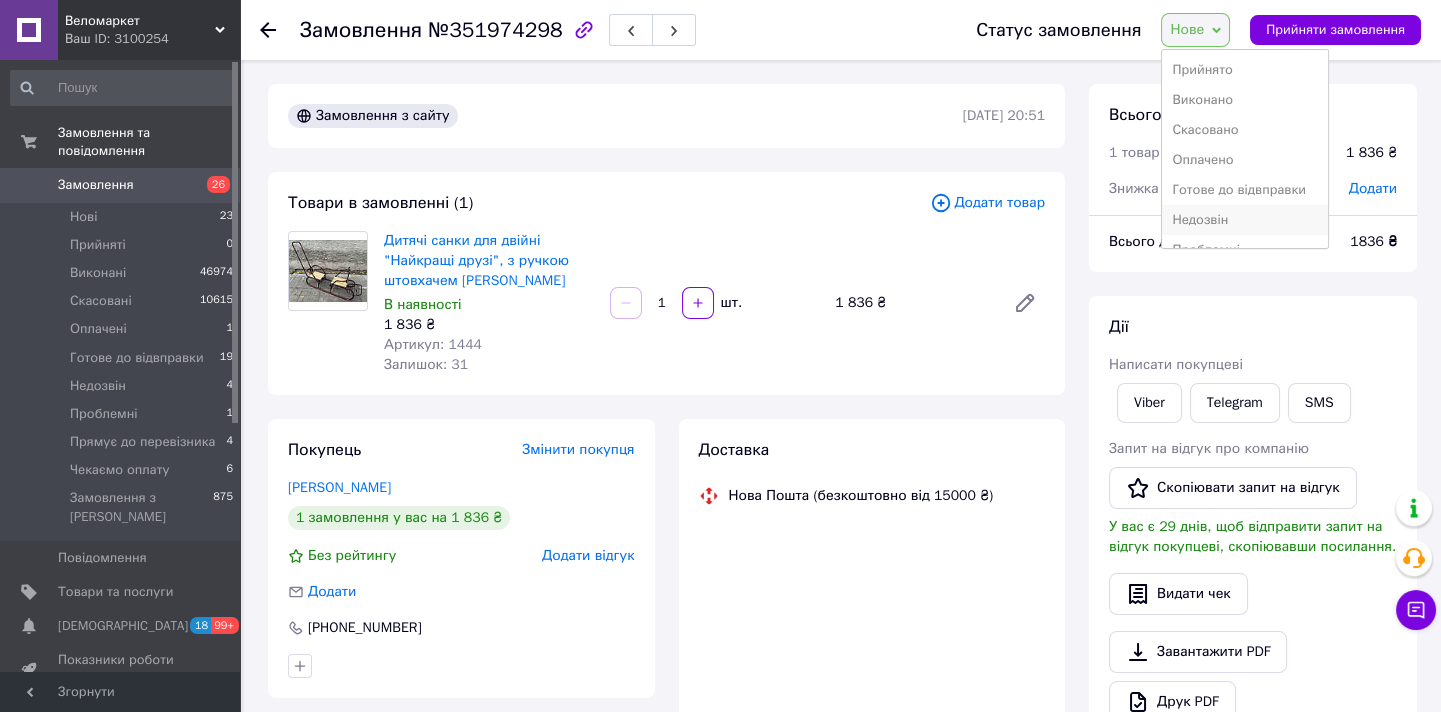 click on "Недозвін" at bounding box center [1244, 220] 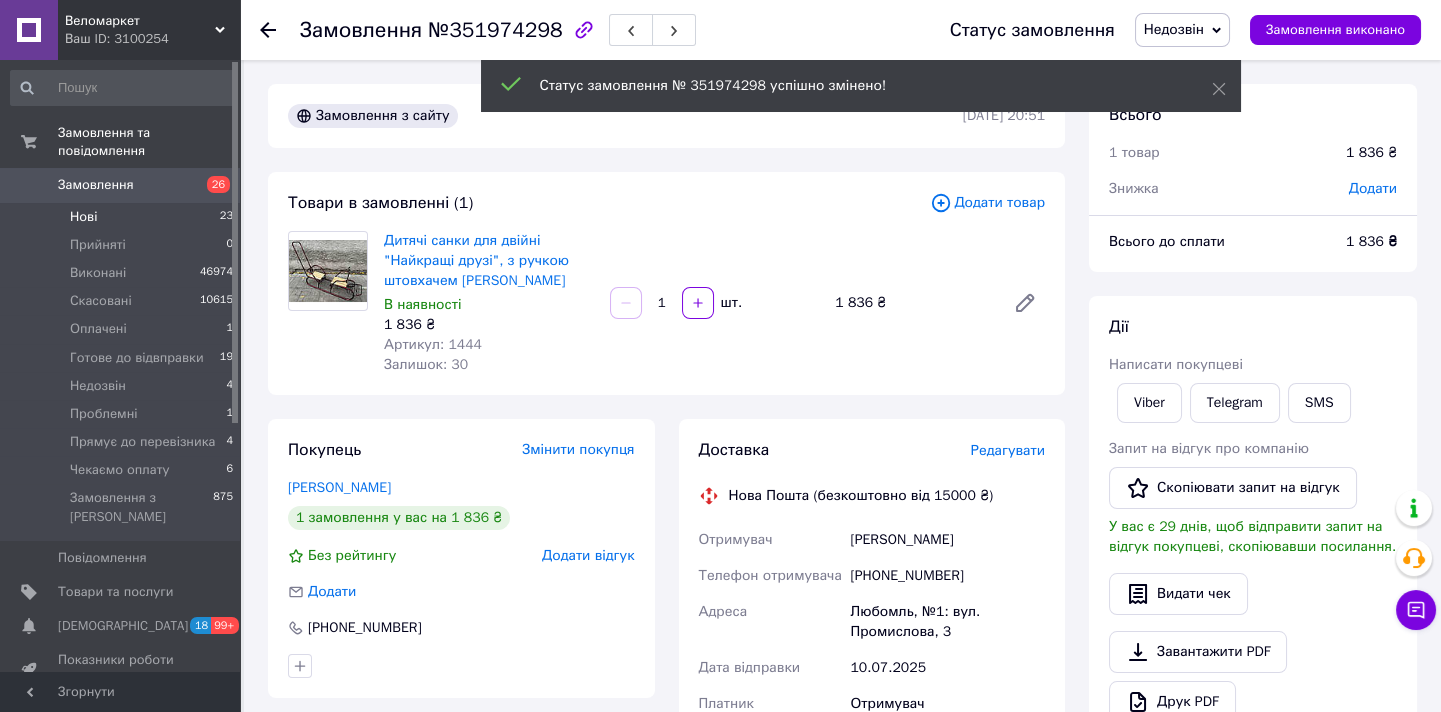 click on "Нові 23" at bounding box center [122, 217] 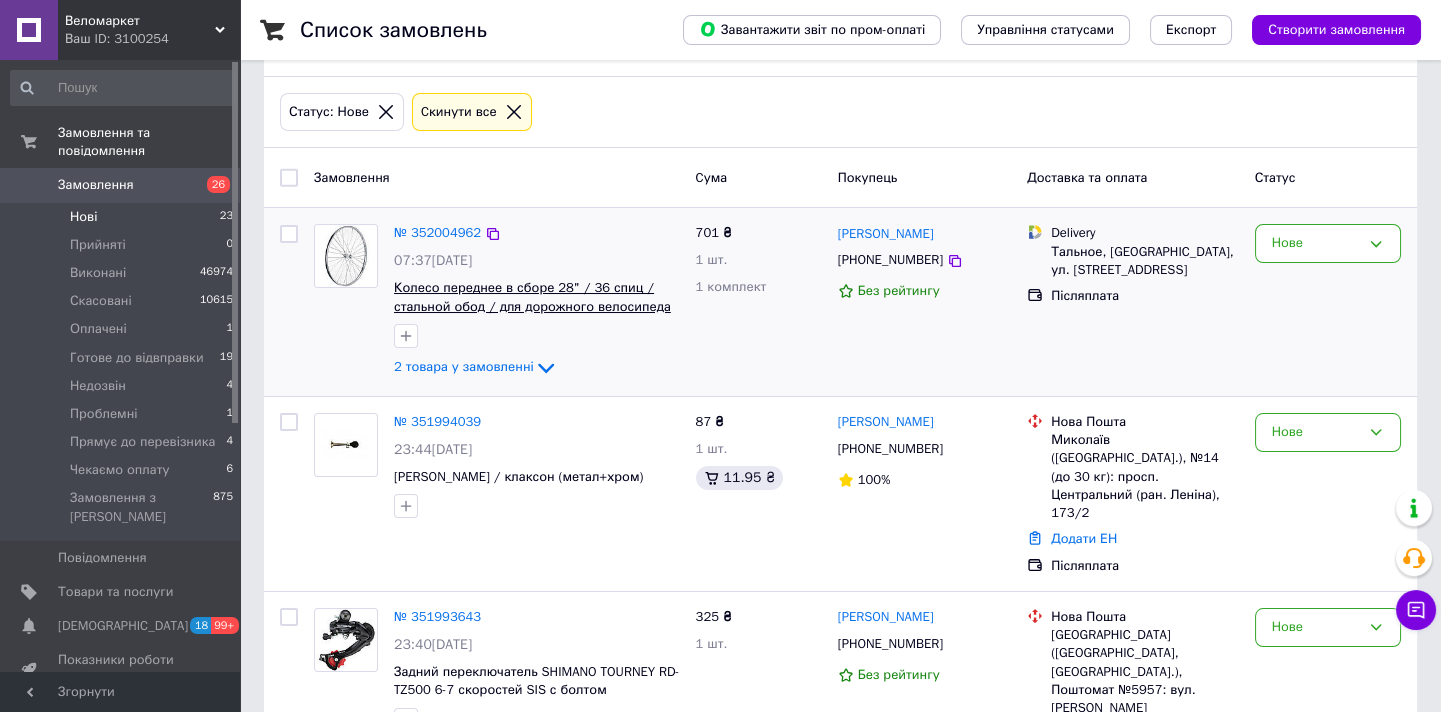 scroll, scrollTop: 363, scrollLeft: 0, axis: vertical 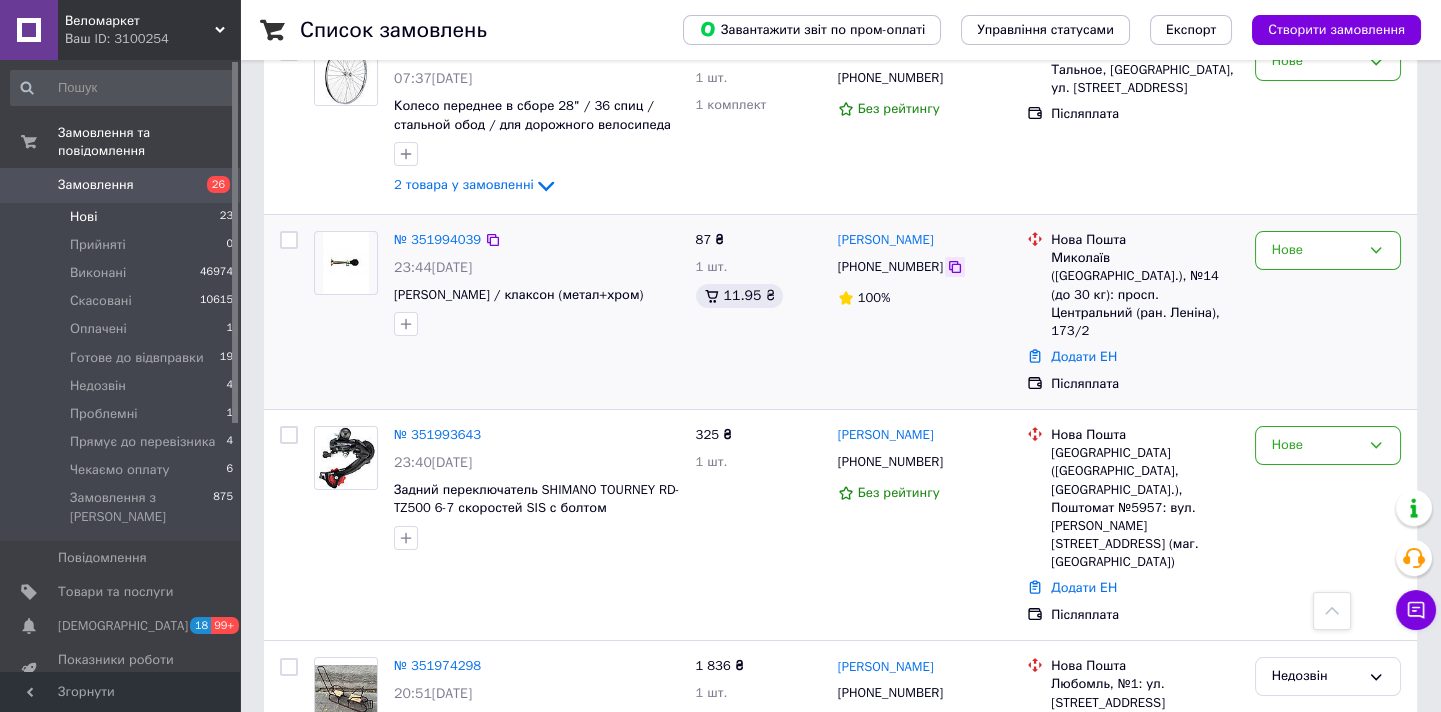 click 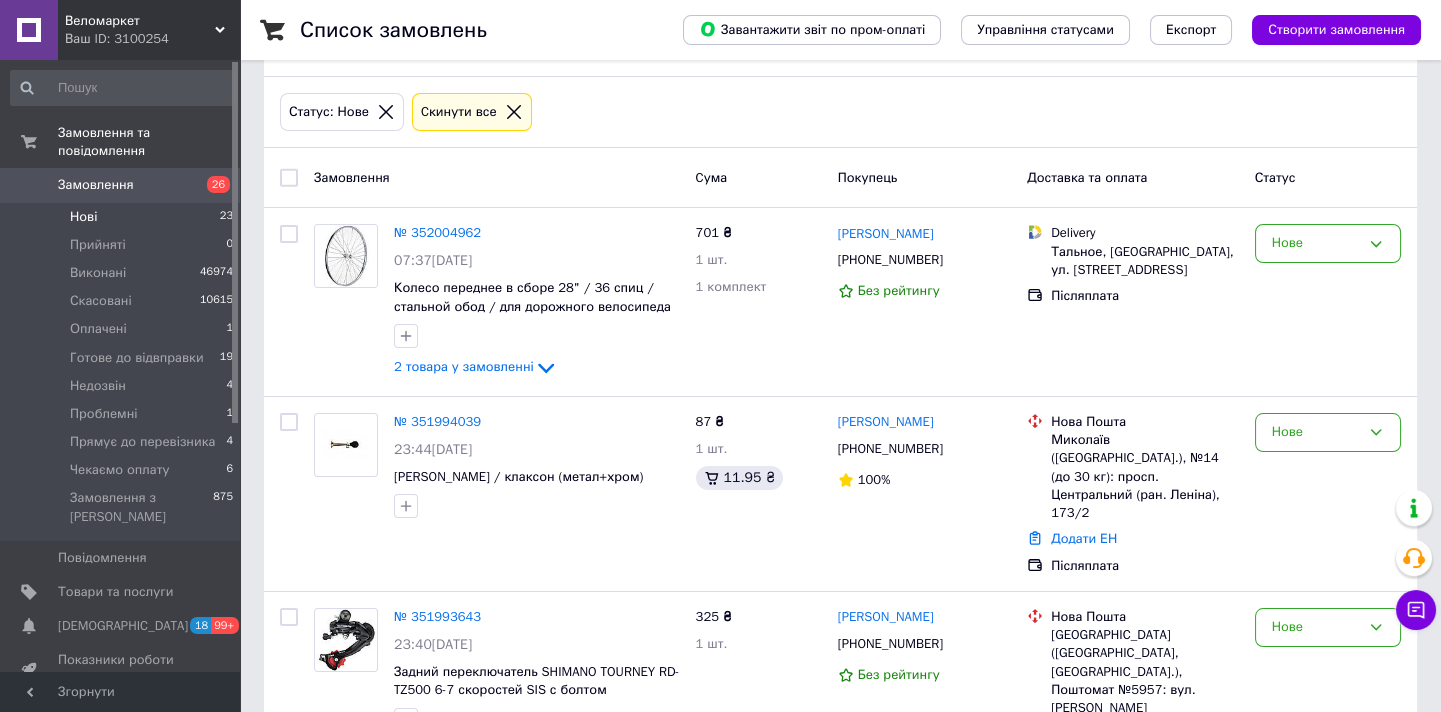 scroll, scrollTop: 90, scrollLeft: 0, axis: vertical 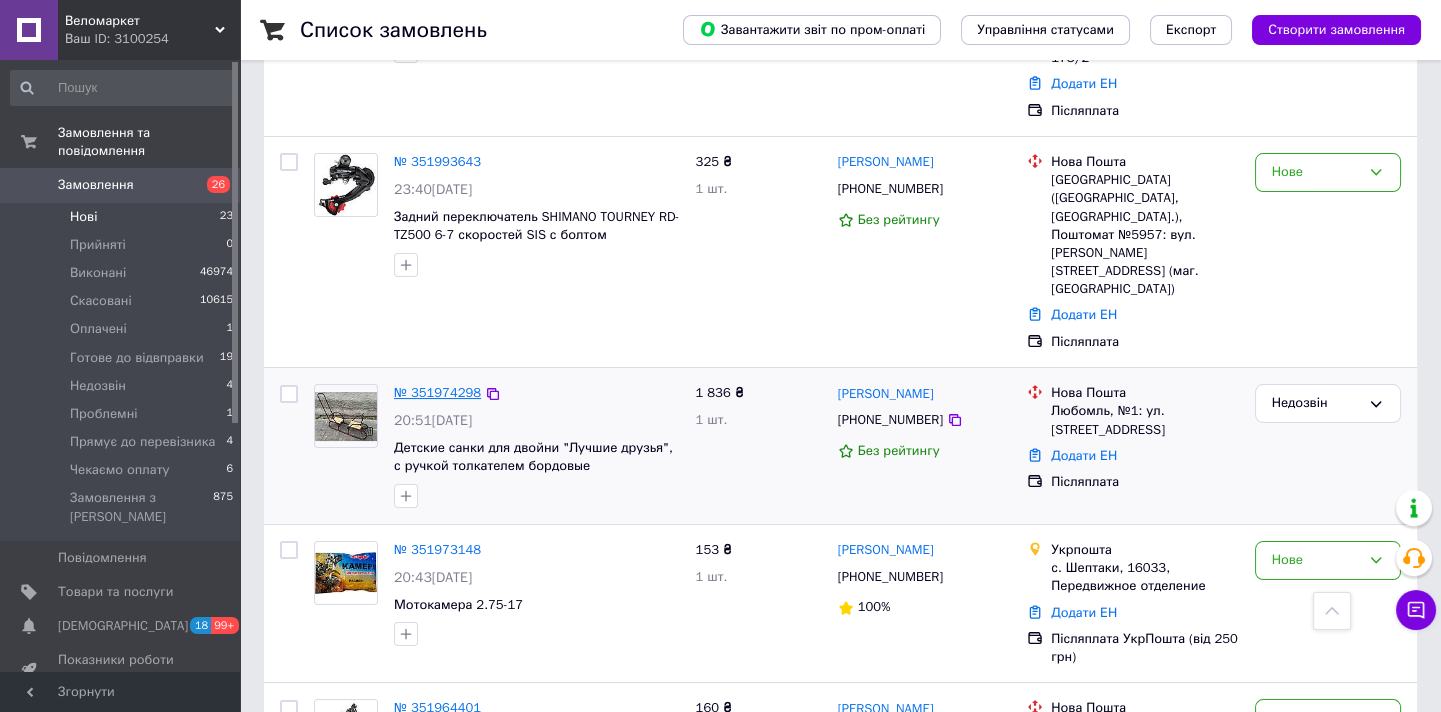 click on "№ 351974298" at bounding box center (437, 392) 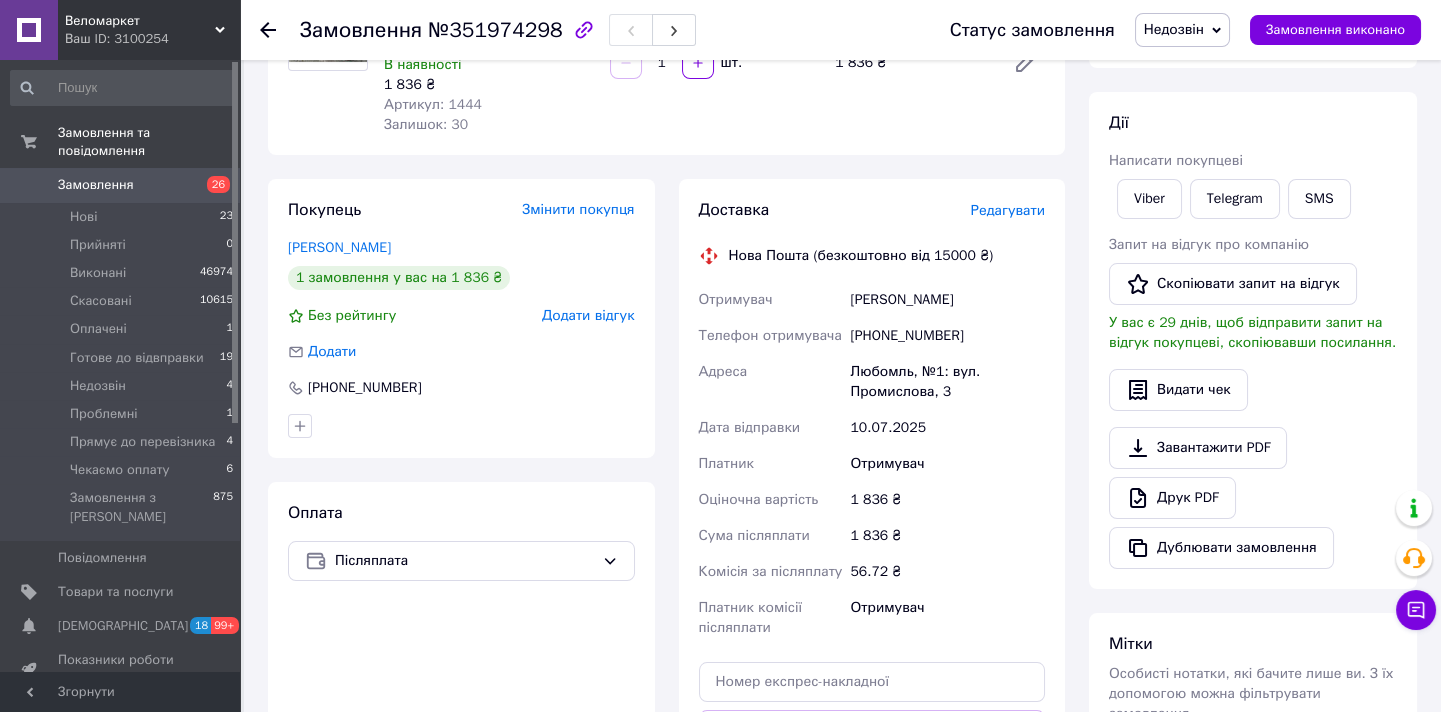 scroll, scrollTop: 149, scrollLeft: 0, axis: vertical 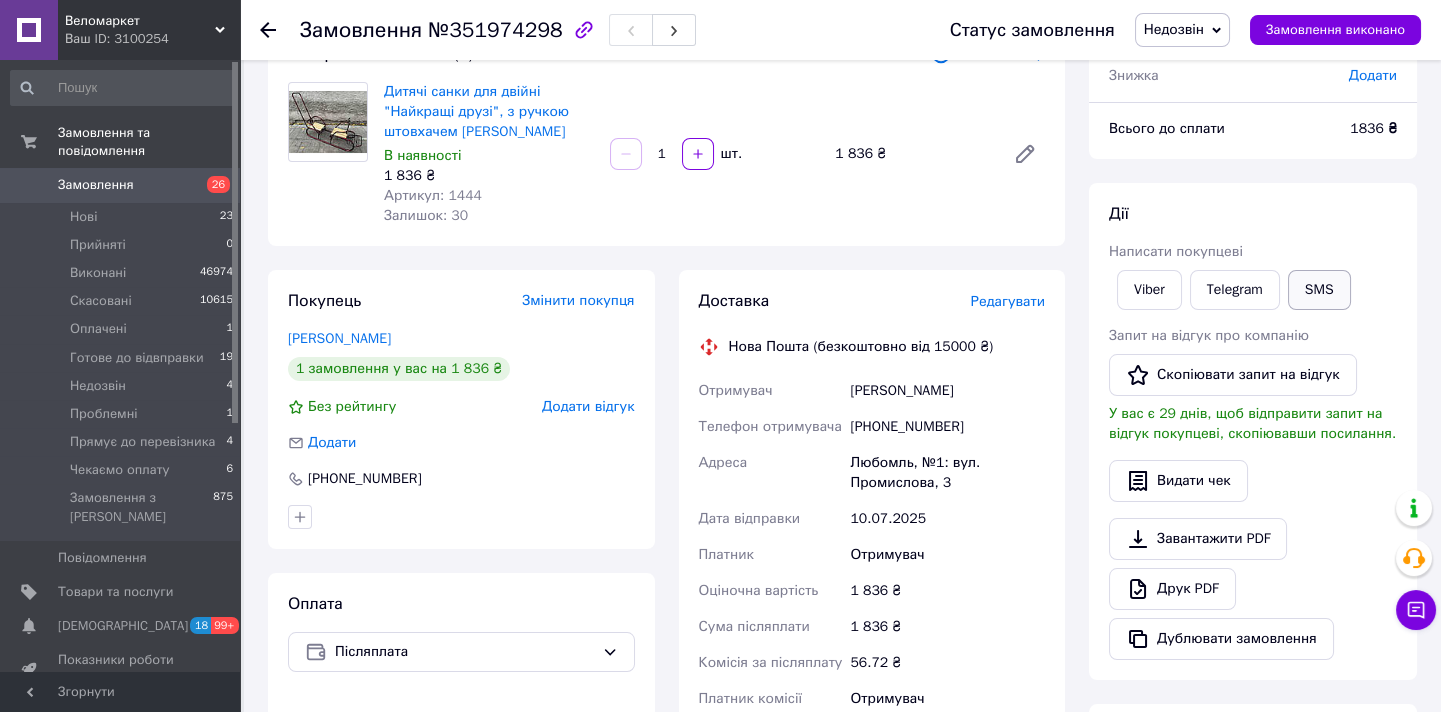 click on "SMS" at bounding box center [1319, 290] 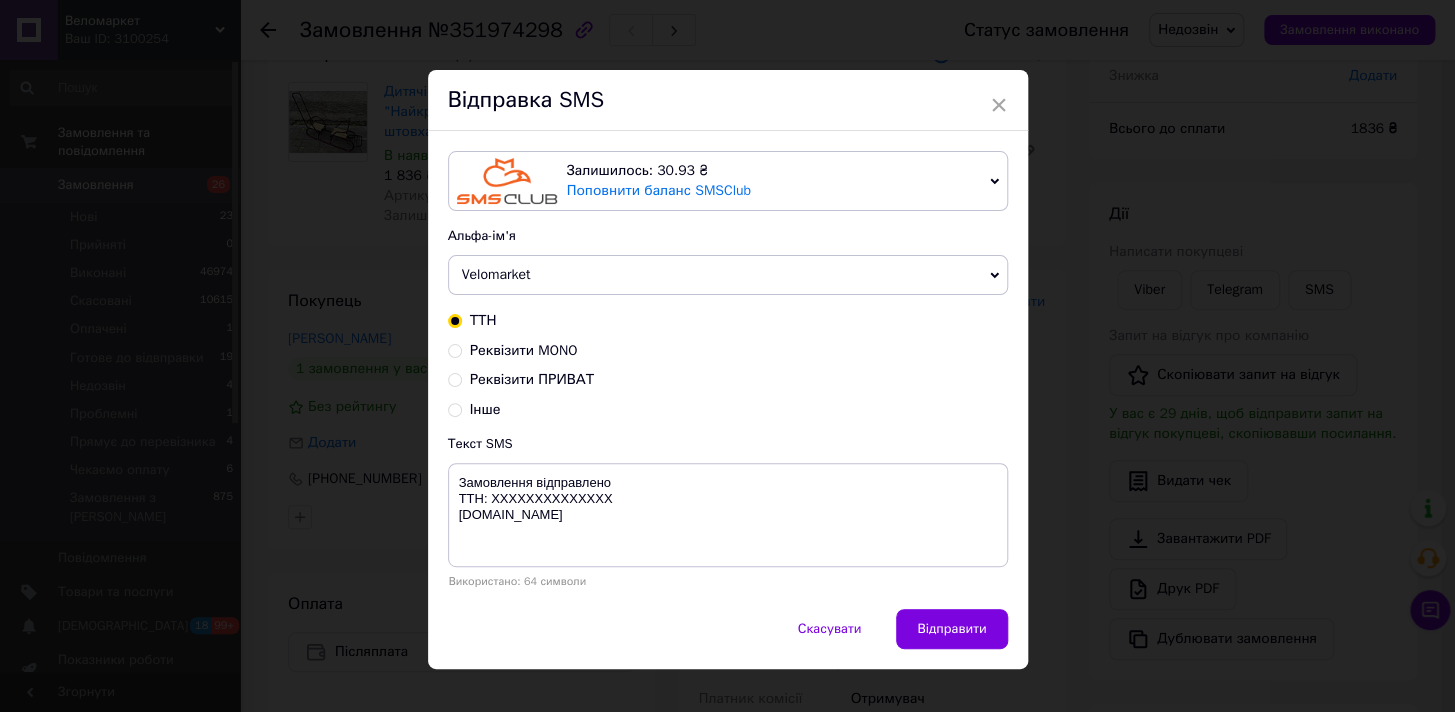 click on "Реквізити MONO" at bounding box center (524, 350) 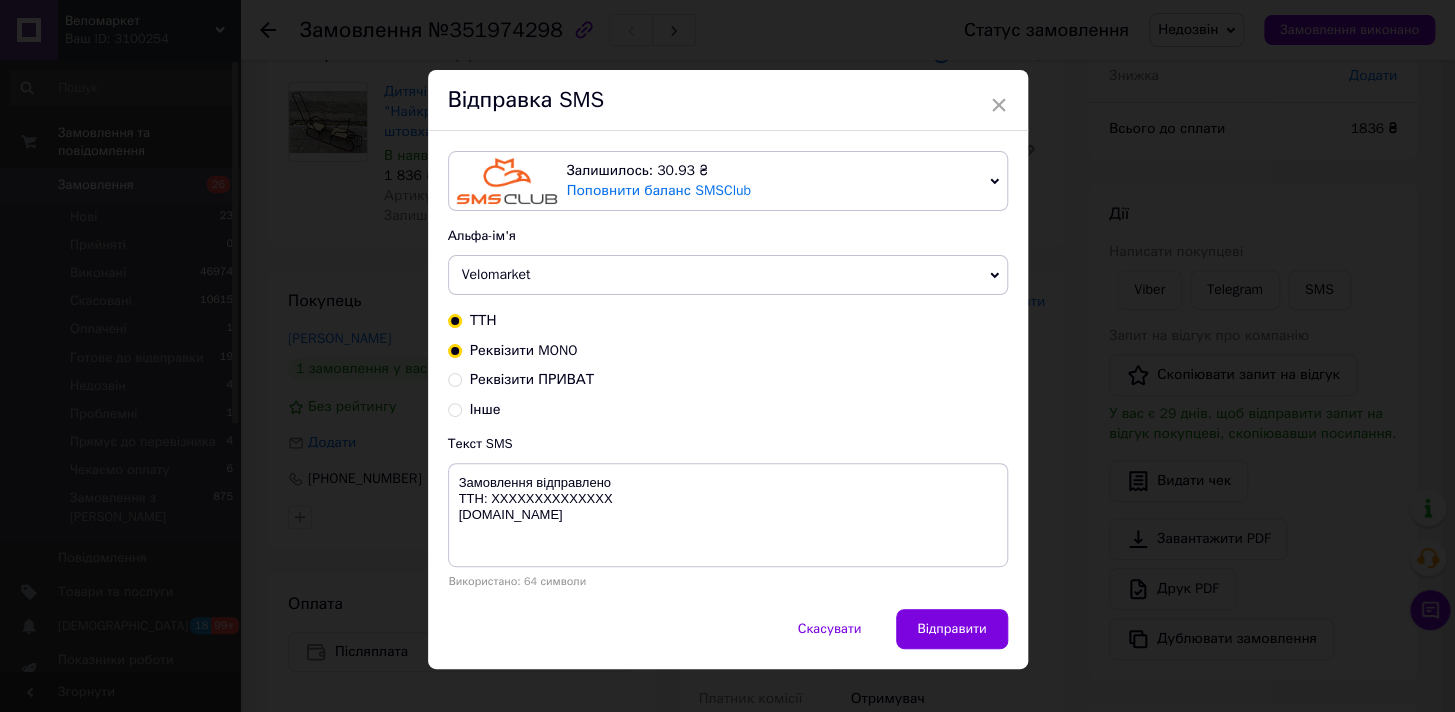 radio on "true" 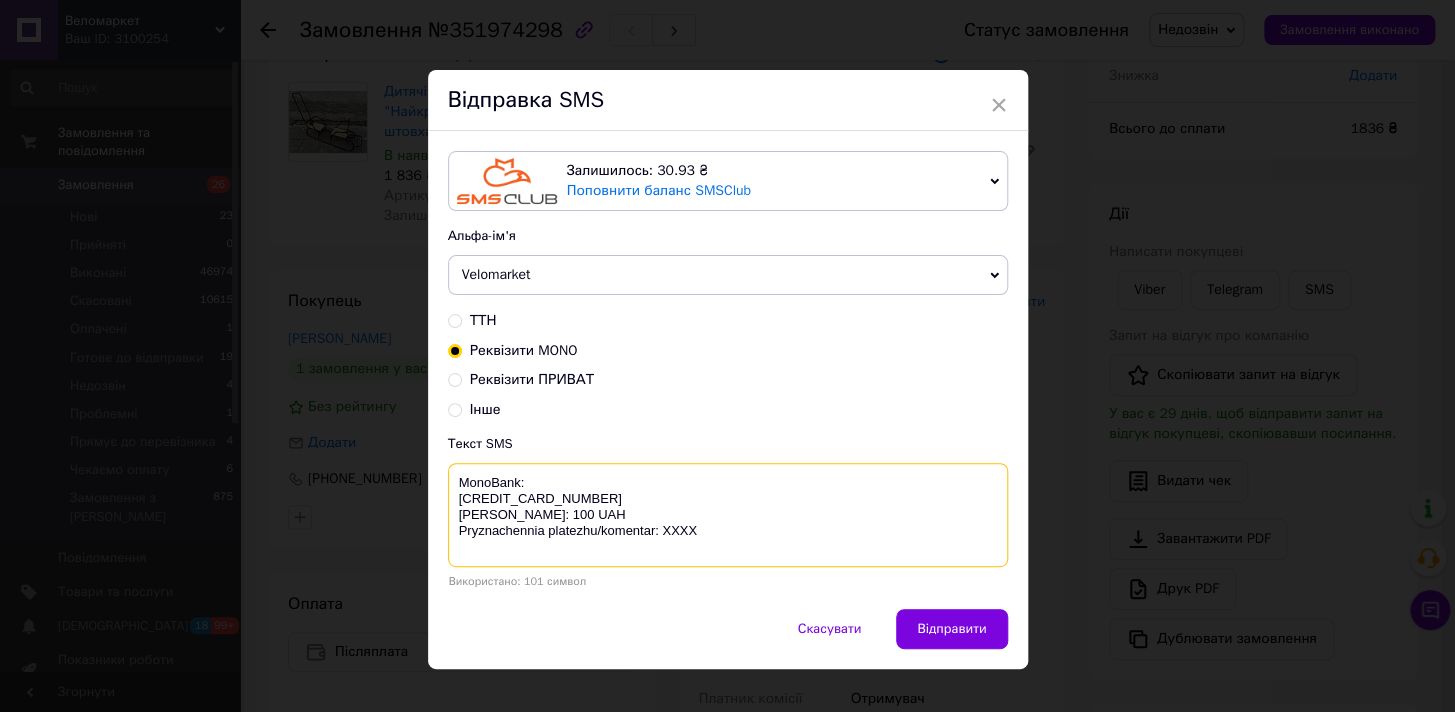 click on "MonoBank:
[CREDIT_CARD_NUMBER]
[PERSON_NAME]: 100 UAH
Pryznachennia platezhu/komentar: XXXX" at bounding box center [728, 515] 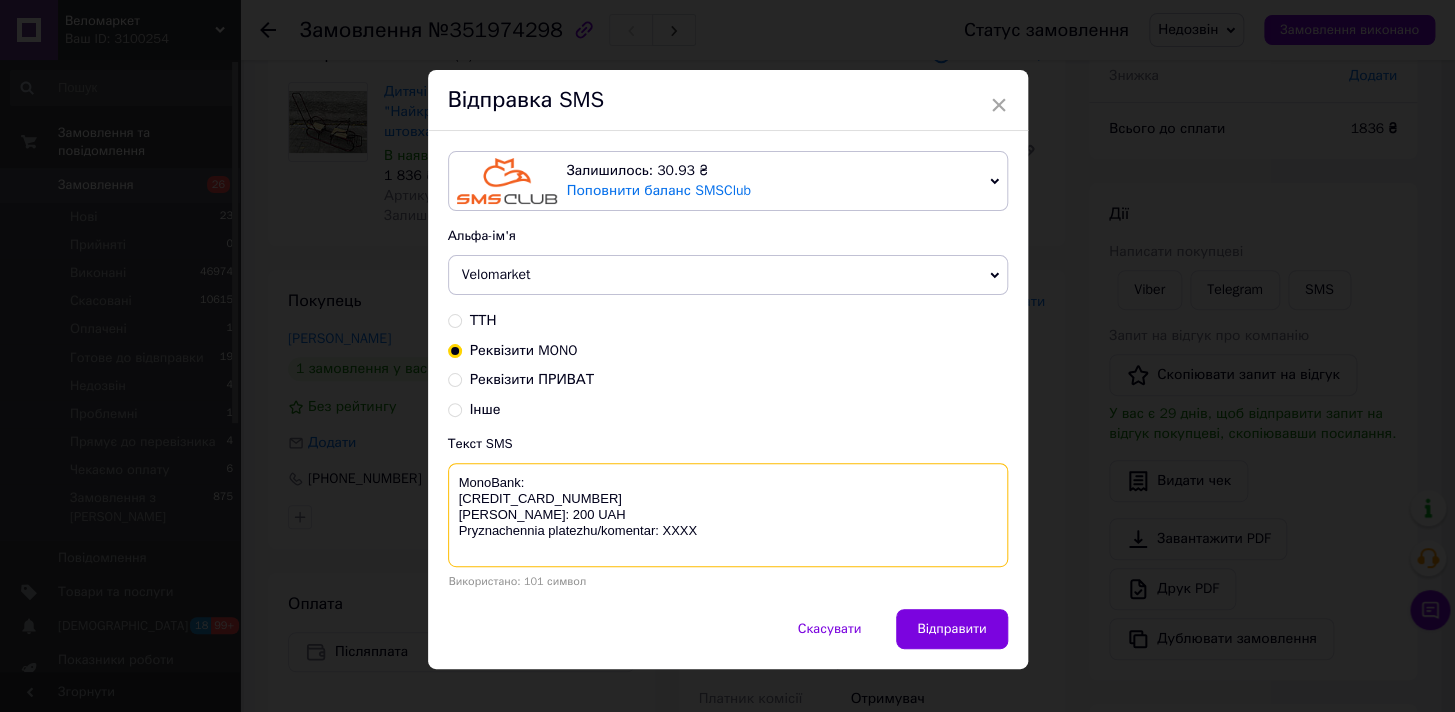 drag, startPoint x: 556, startPoint y: 537, endPoint x: 459, endPoint y: 480, distance: 112.507774 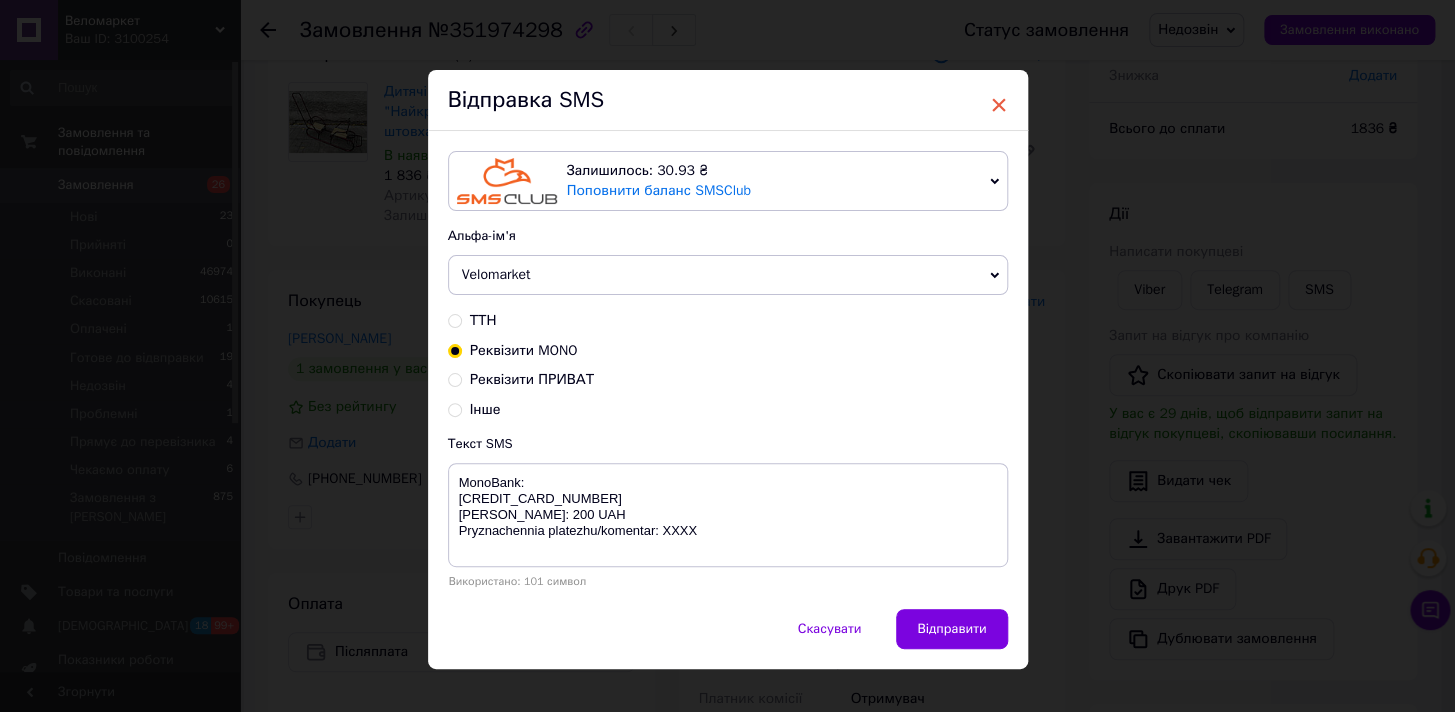 click on "×" at bounding box center [999, 105] 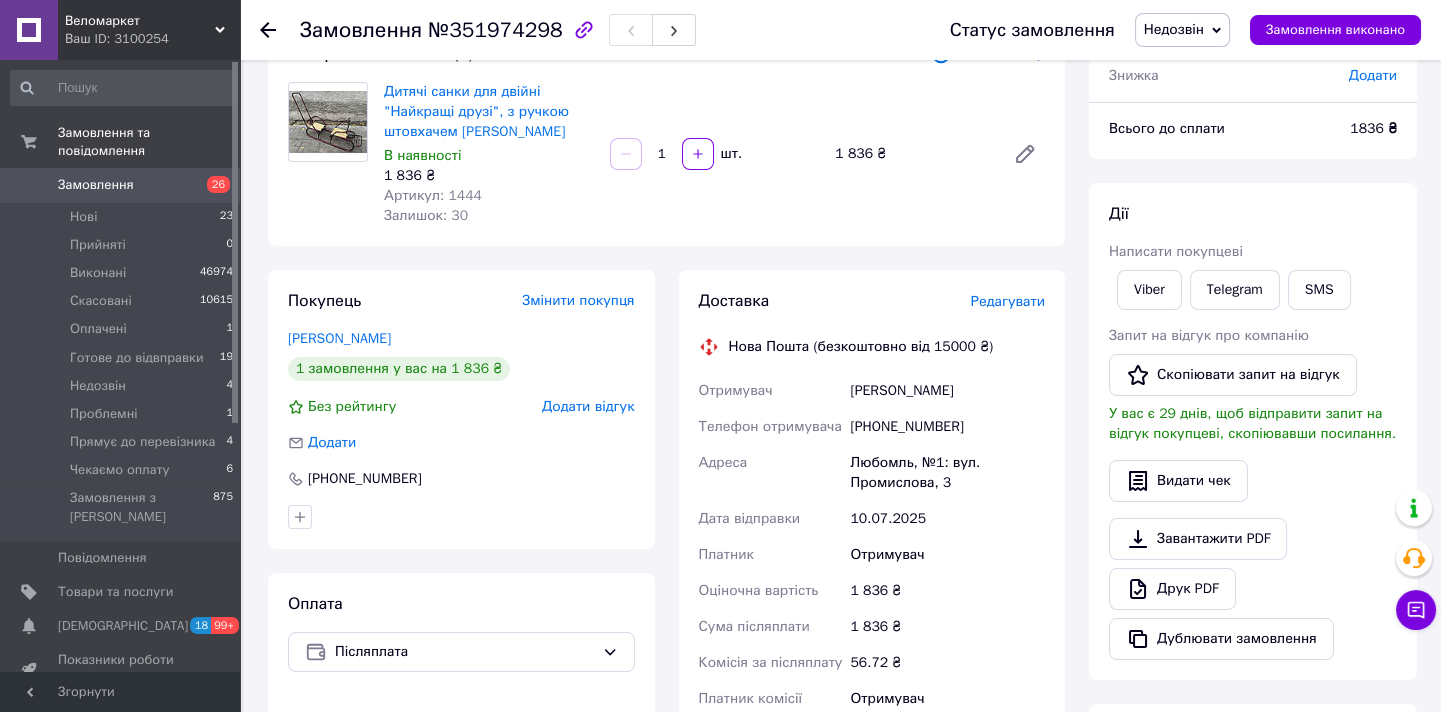 click on "Недозвін" at bounding box center (1174, 29) 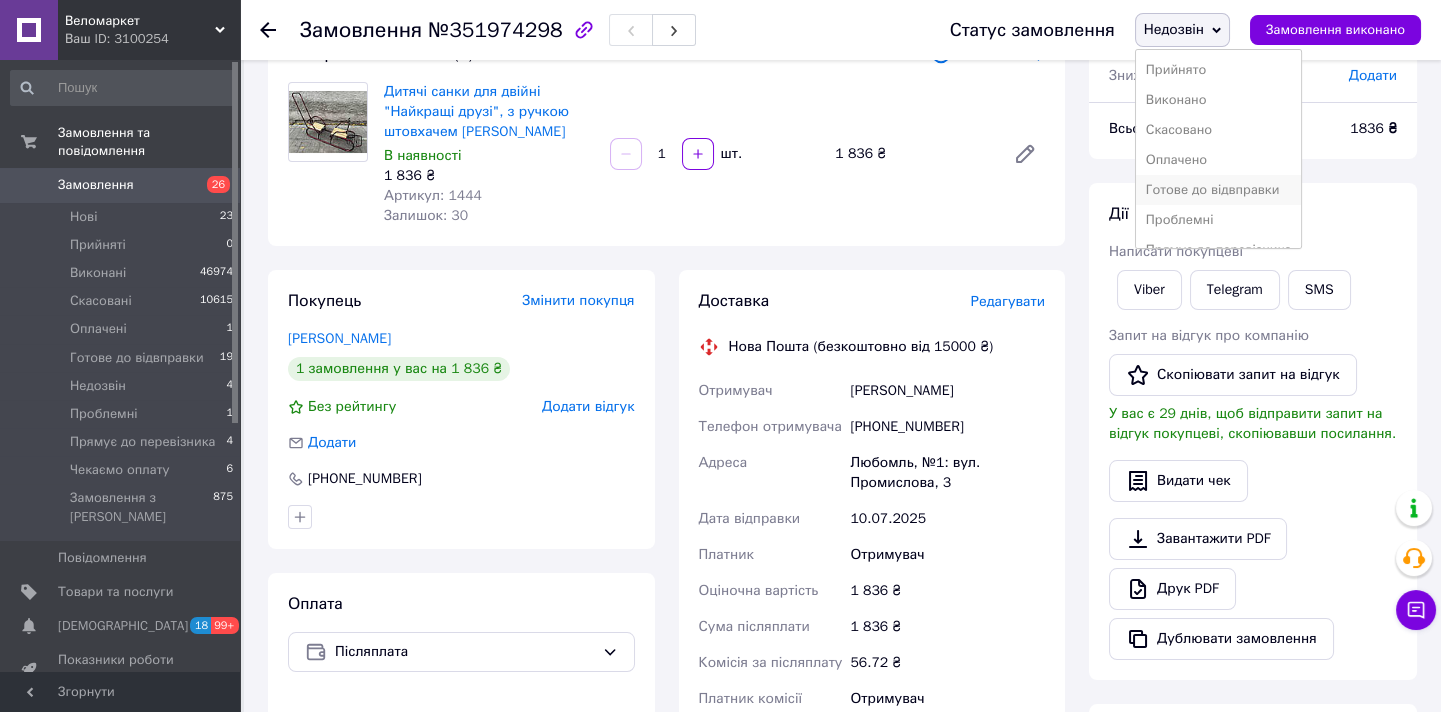 scroll, scrollTop: 51, scrollLeft: 0, axis: vertical 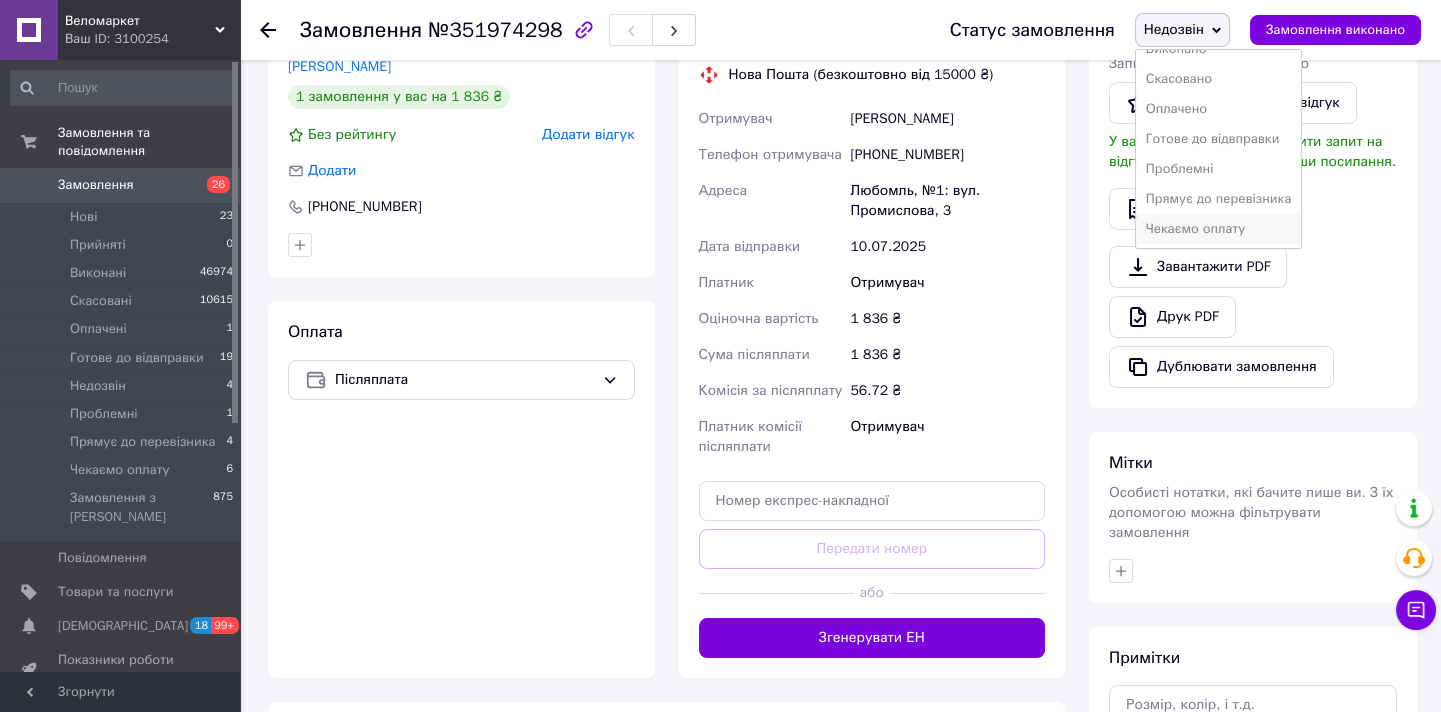 click on "Чекаємо оплату" at bounding box center (1218, 229) 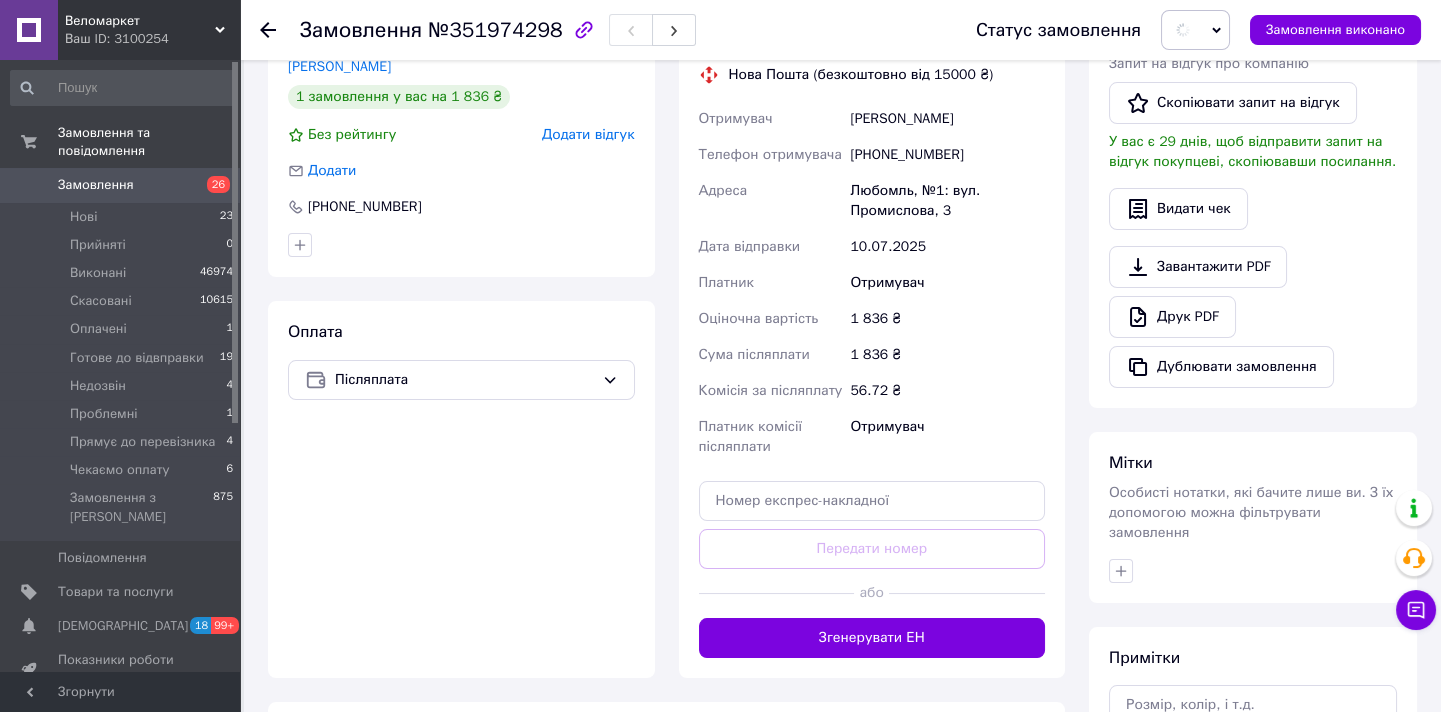 scroll, scrollTop: 0, scrollLeft: 0, axis: both 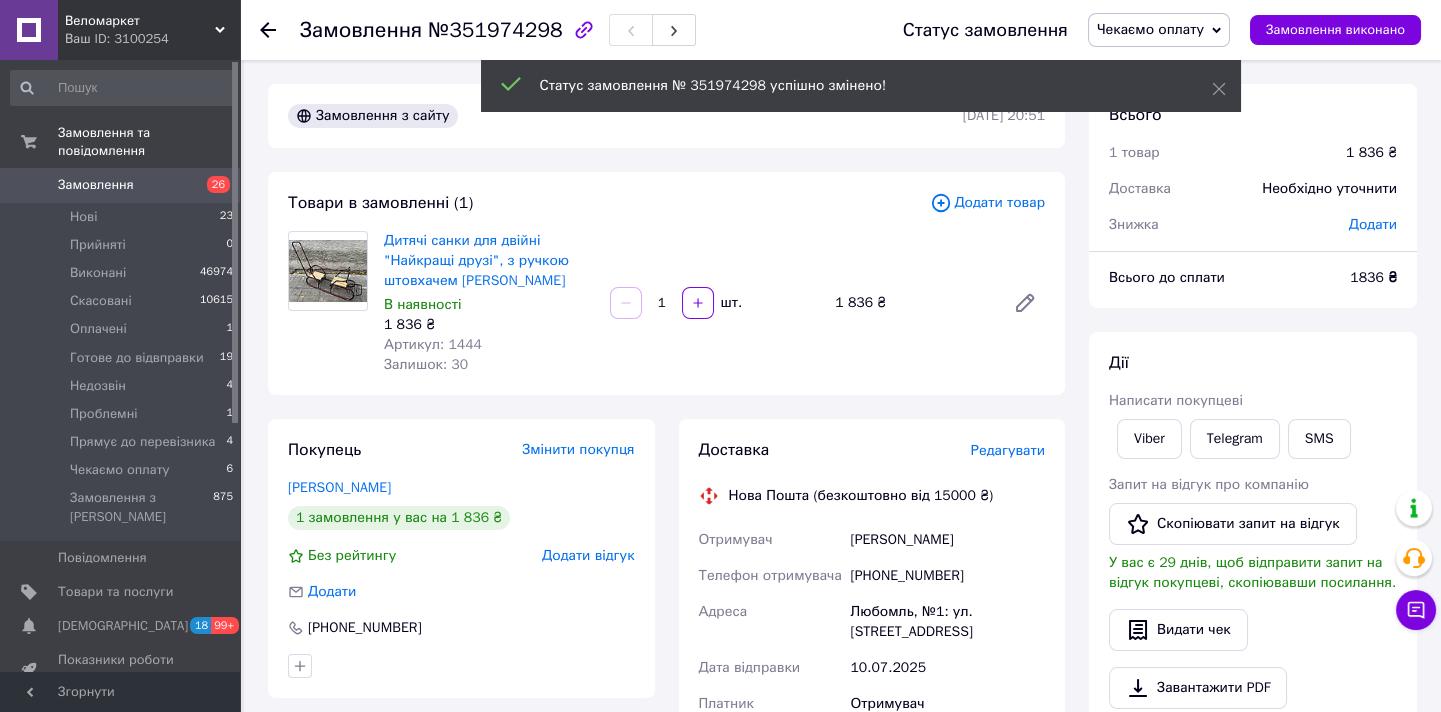 click on "Додати" at bounding box center (1373, 224) 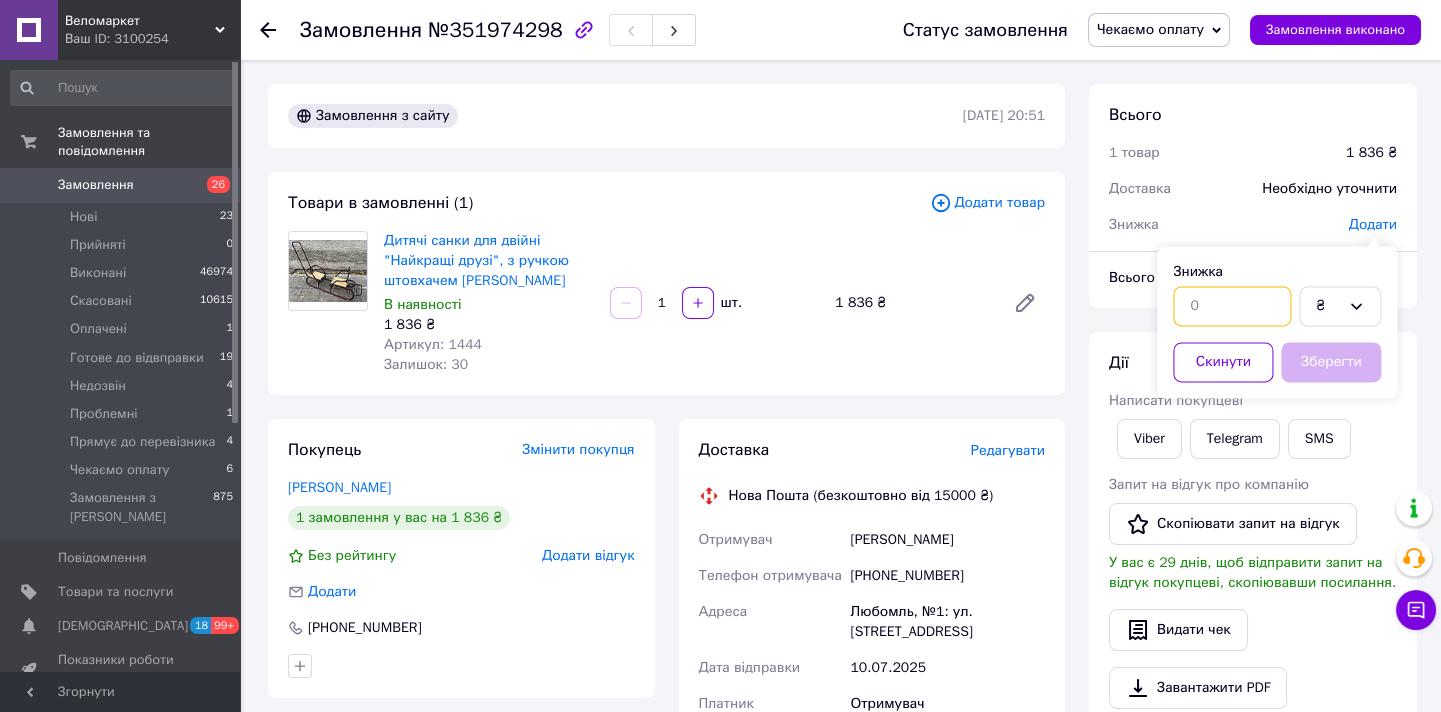 click at bounding box center [1232, 306] 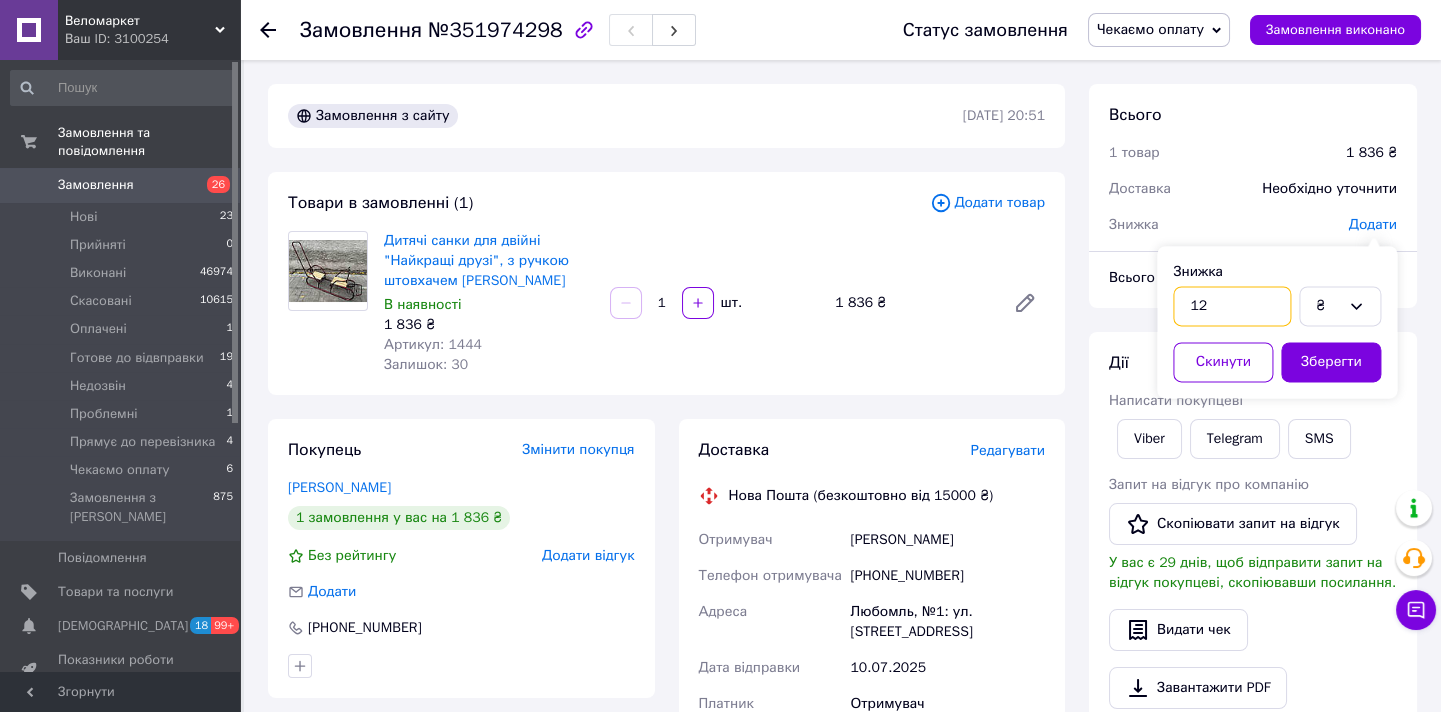 type on "1" 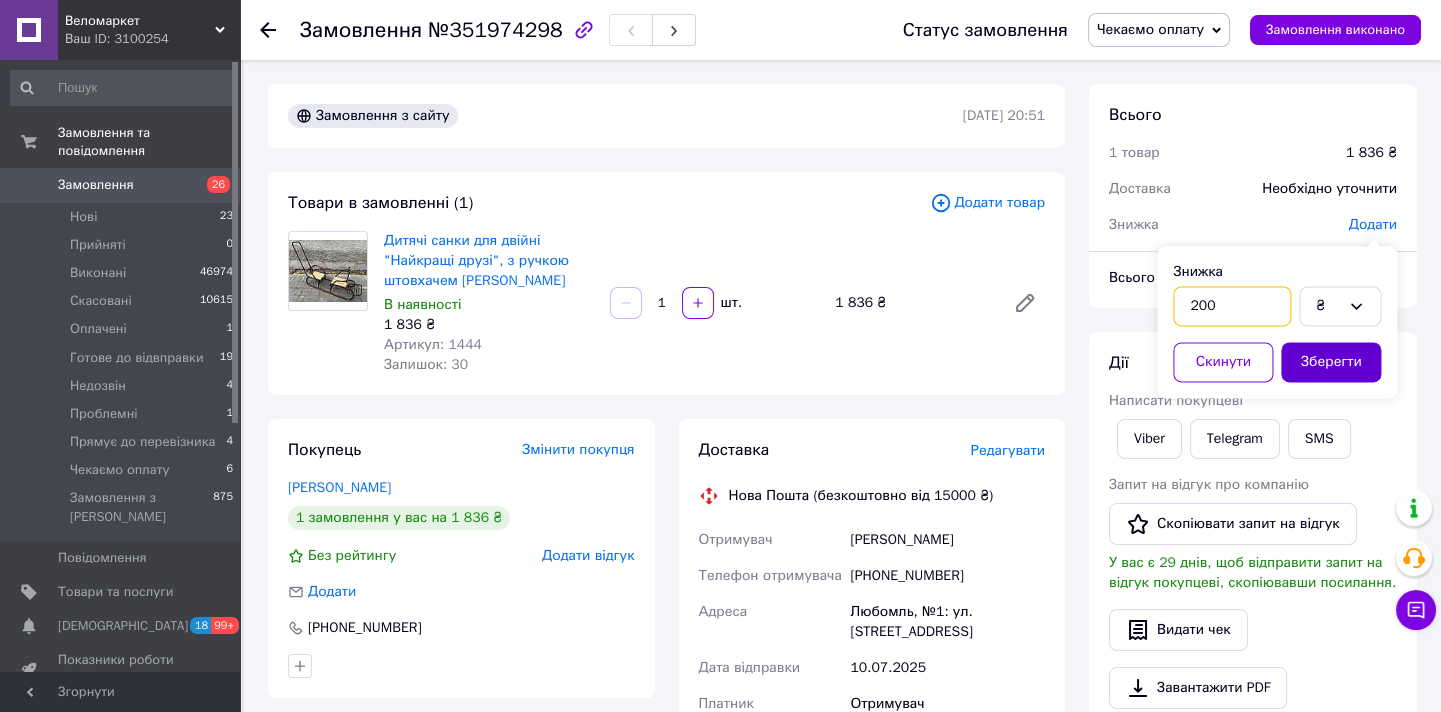 type on "200" 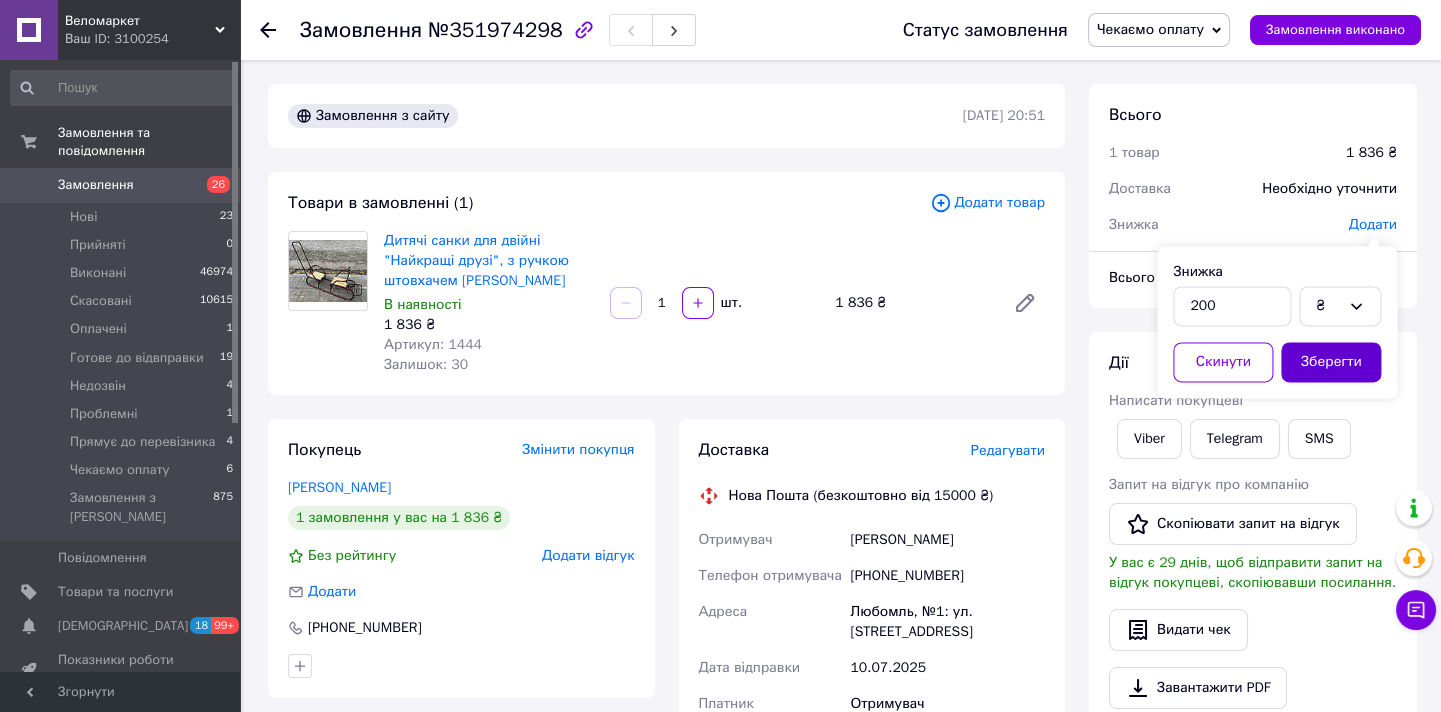 click on "Зберегти" at bounding box center [1331, 362] 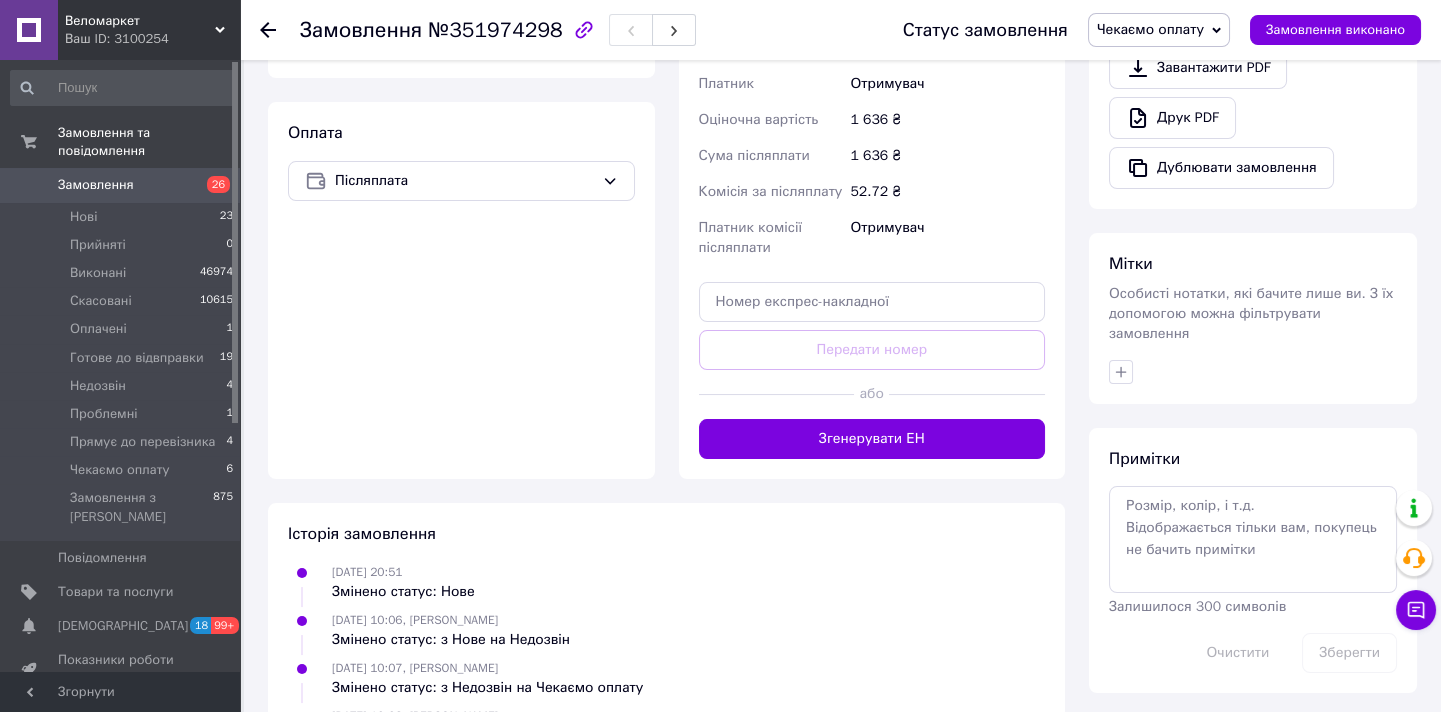 scroll, scrollTop: 658, scrollLeft: 0, axis: vertical 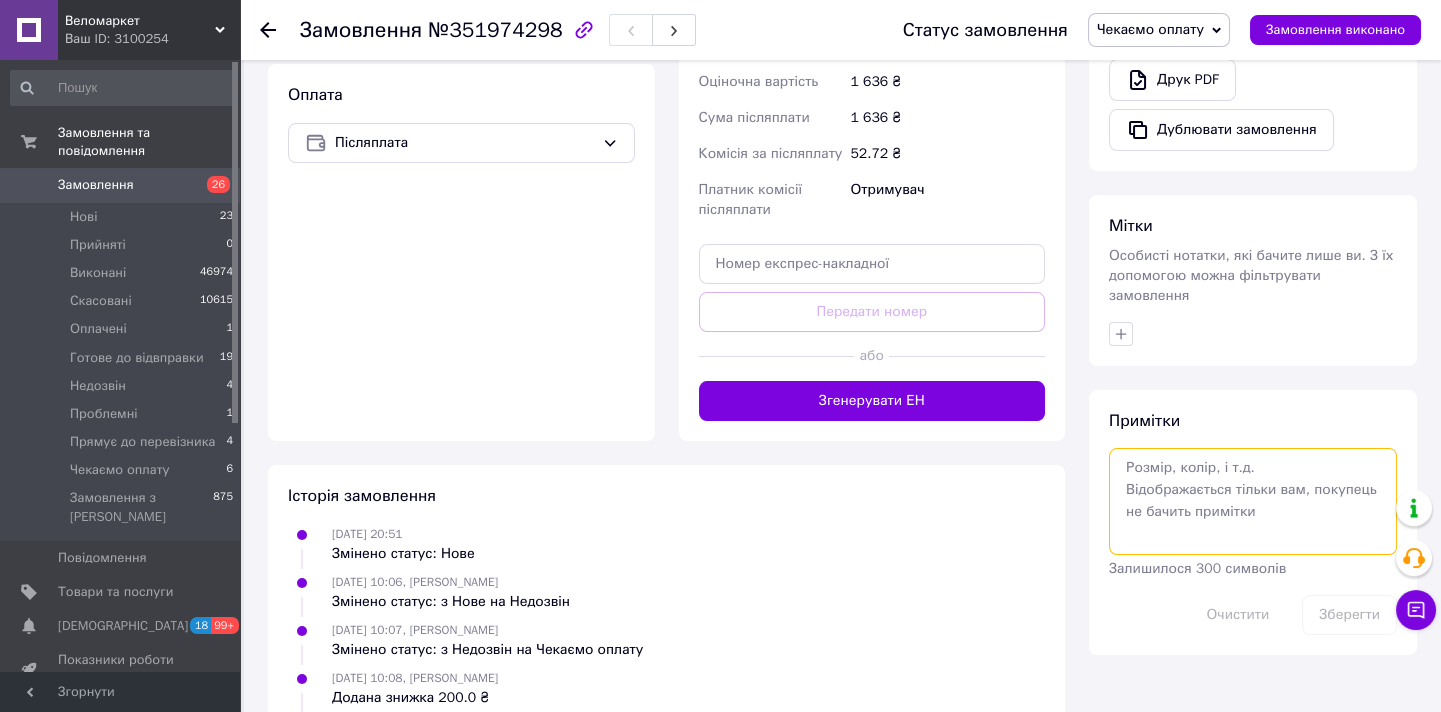 click at bounding box center [1253, 501] 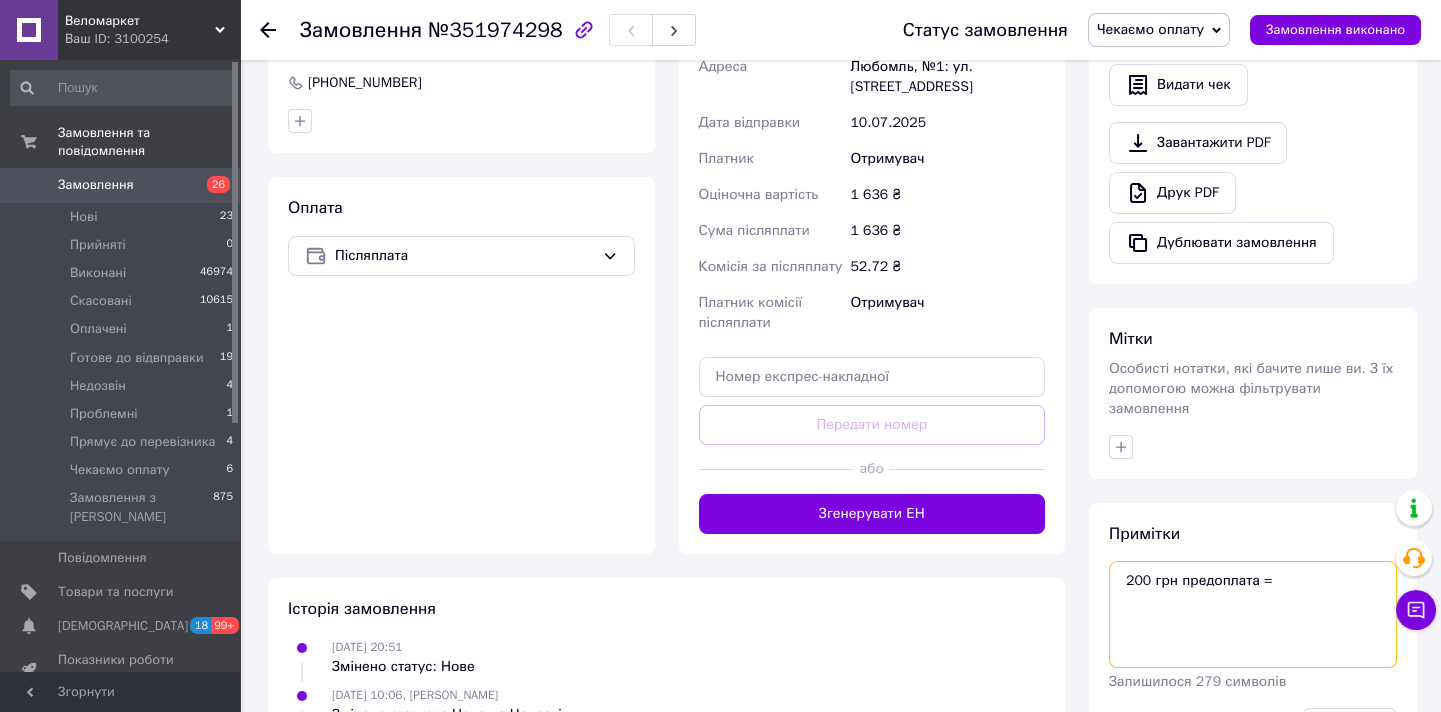 scroll, scrollTop: 636, scrollLeft: 0, axis: vertical 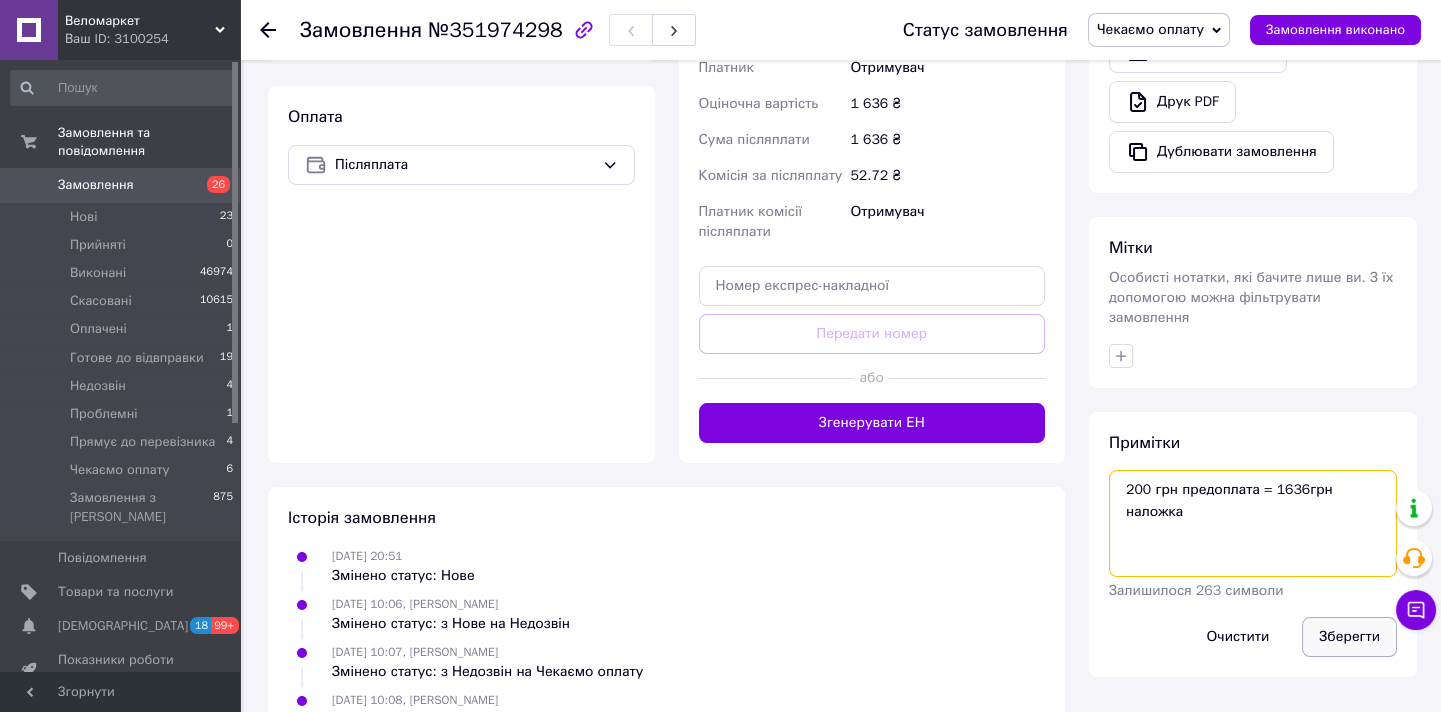 type on "200 грн предоплата = 1636грн наложка" 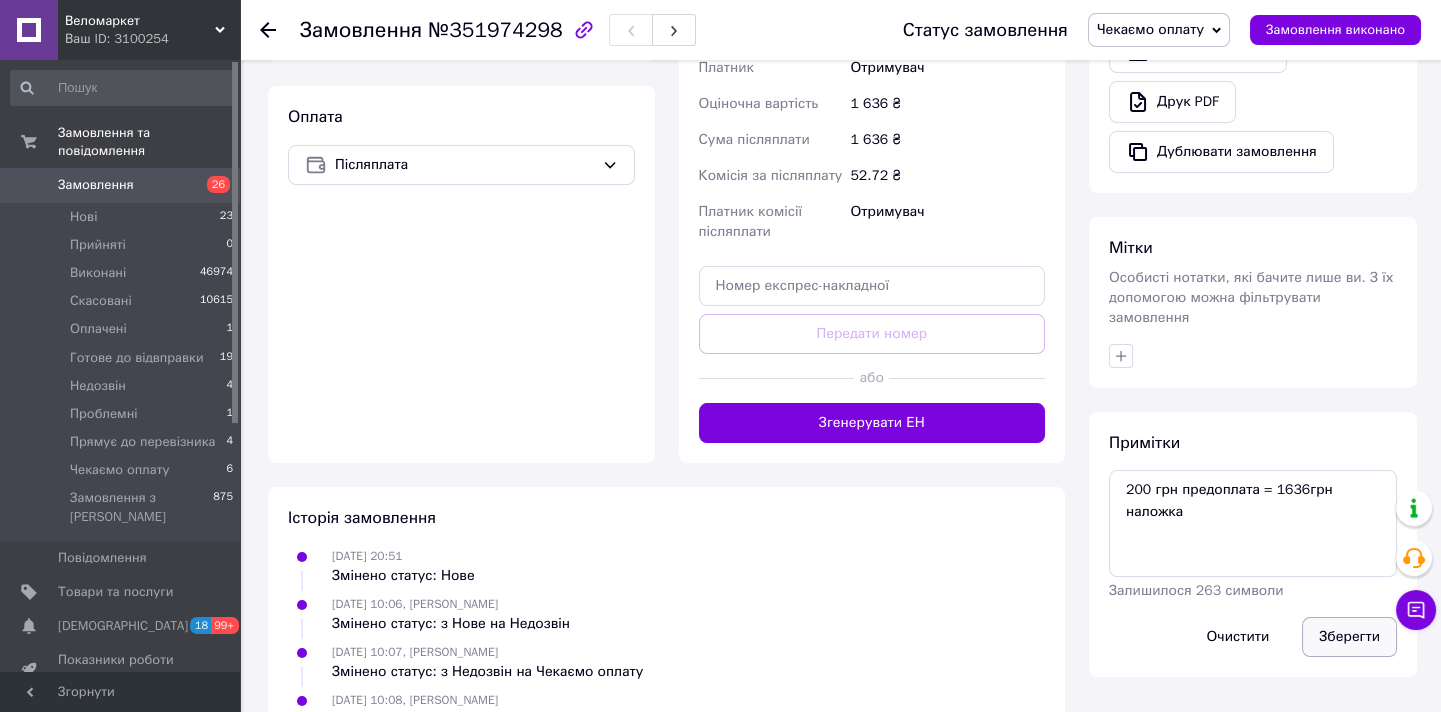 click on "Зберегти" at bounding box center [1349, 637] 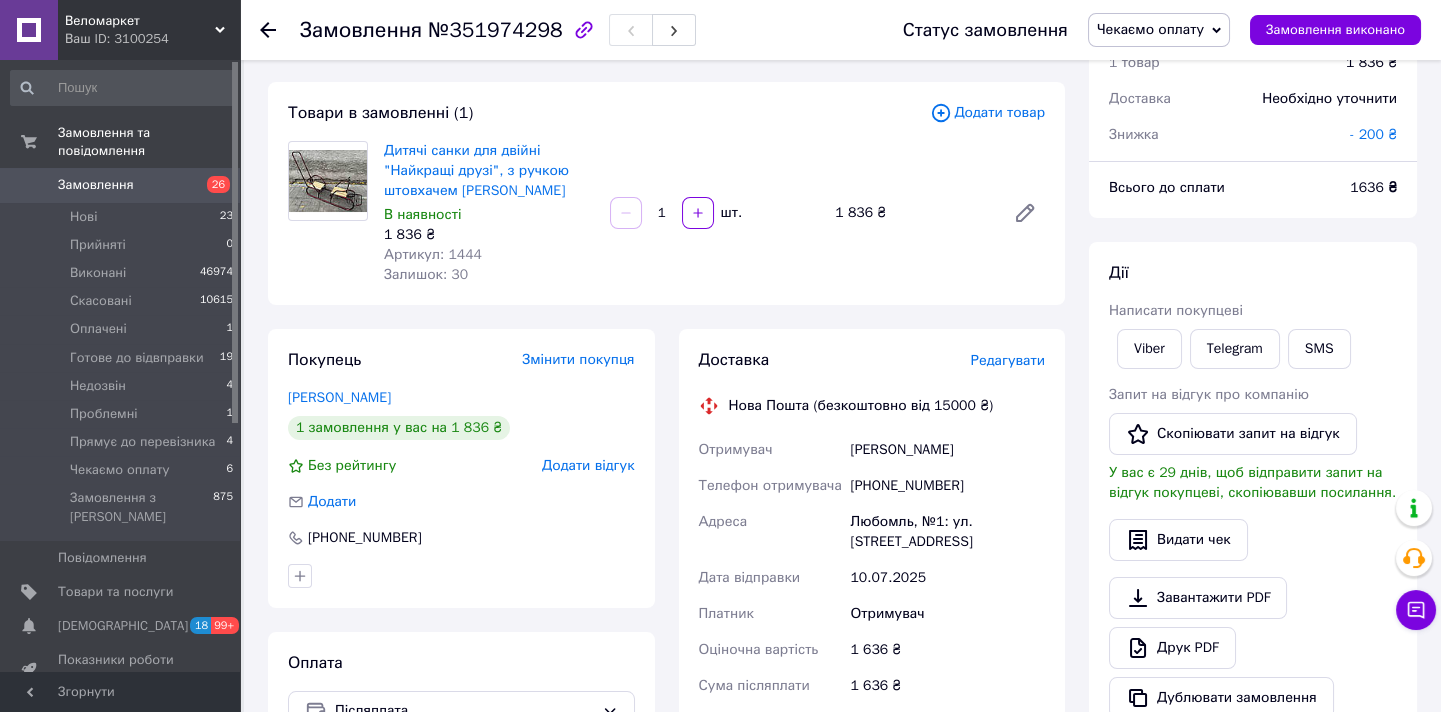 scroll, scrollTop: 0, scrollLeft: 0, axis: both 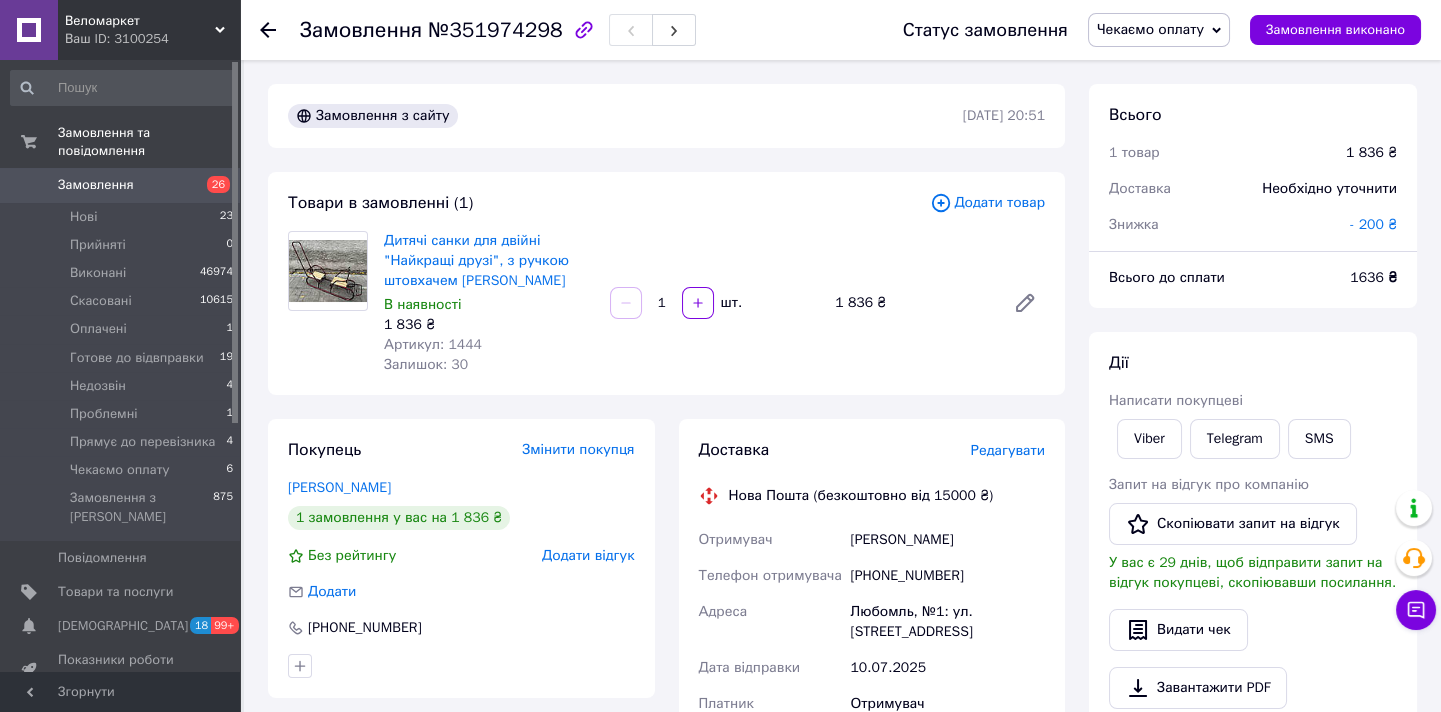 click on "Чекаємо оплату" at bounding box center (1159, 30) 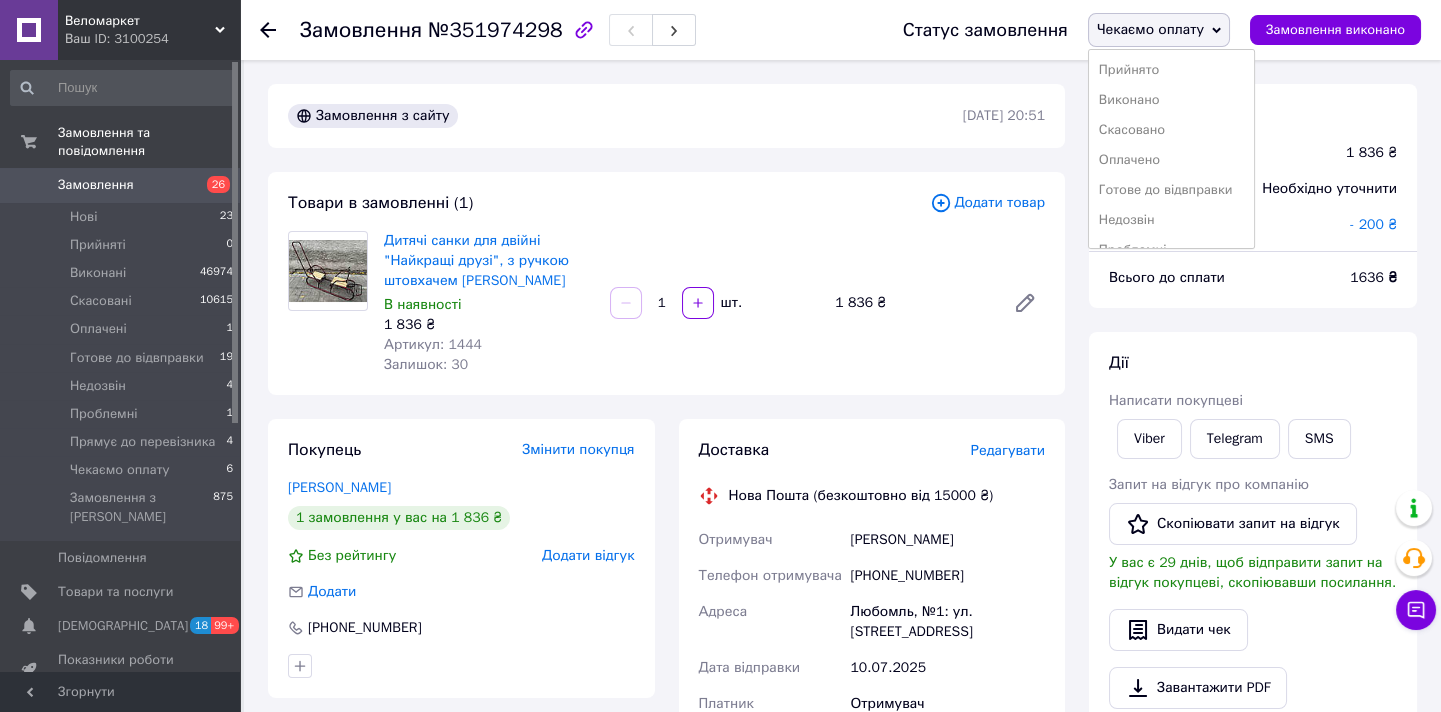 scroll, scrollTop: 51, scrollLeft: 0, axis: vertical 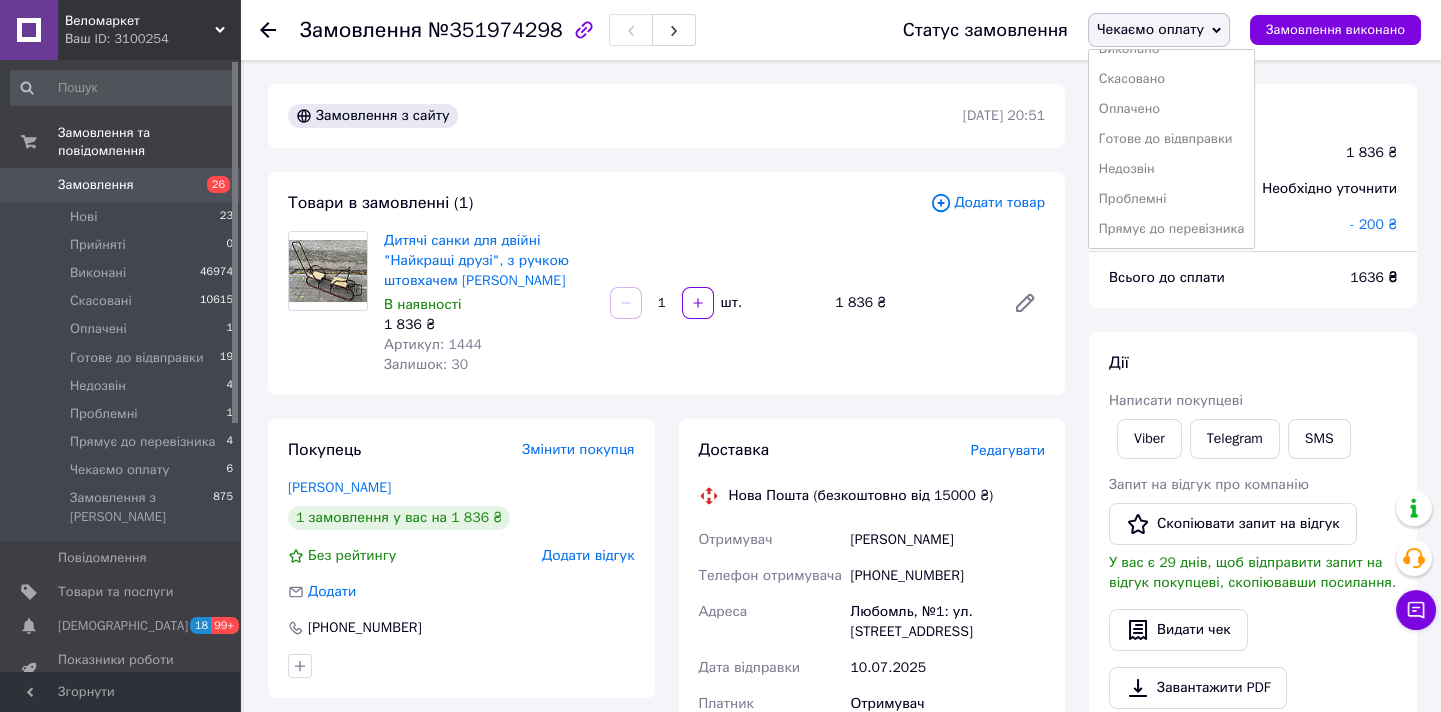 click on "Чекаємо оплату" at bounding box center (1159, 30) 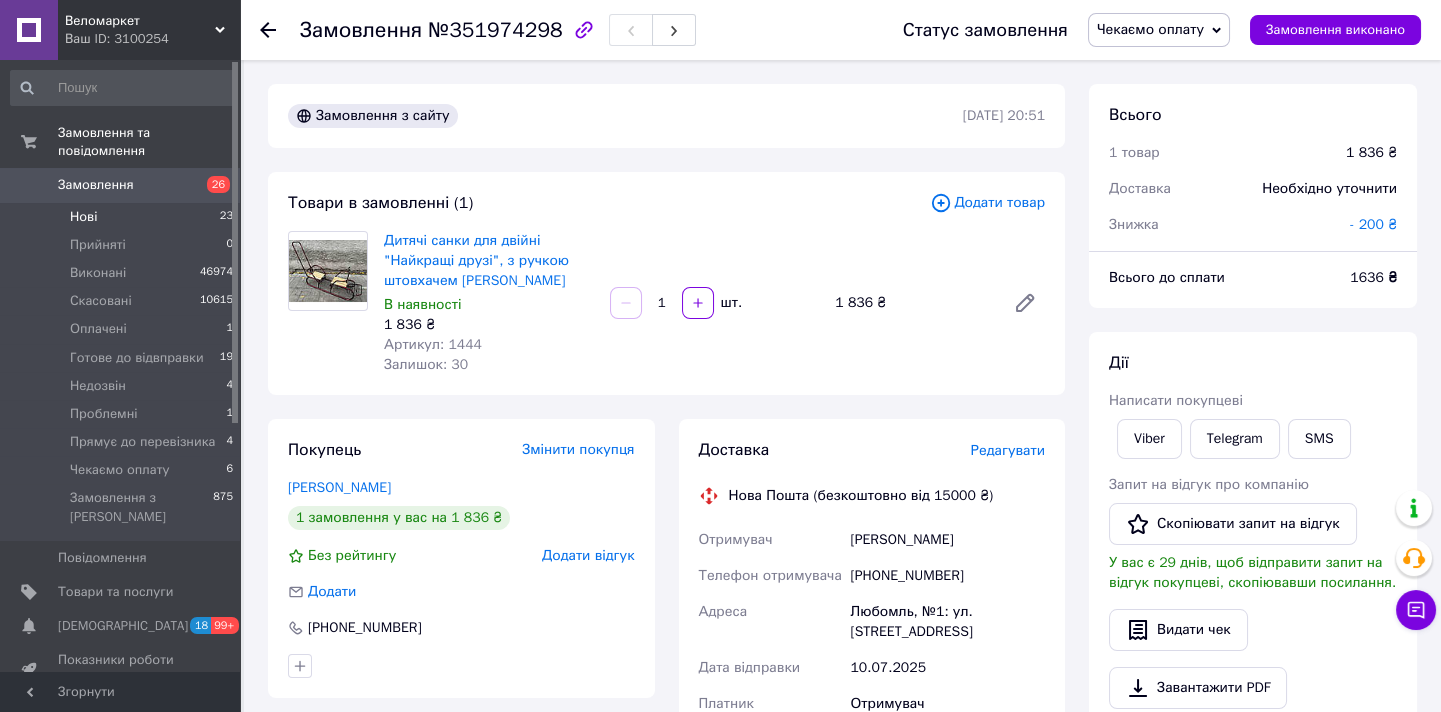 click on "Нові 23" at bounding box center [122, 217] 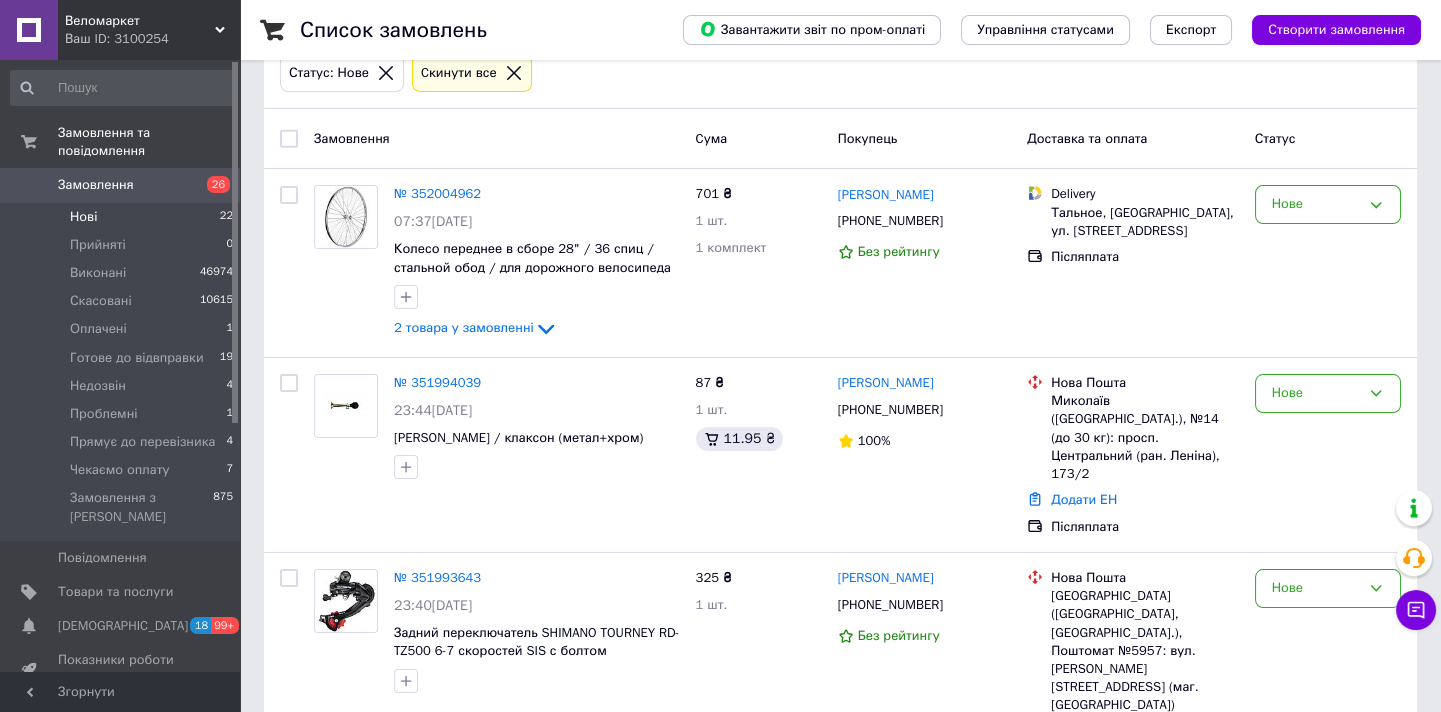 scroll, scrollTop: 225, scrollLeft: 0, axis: vertical 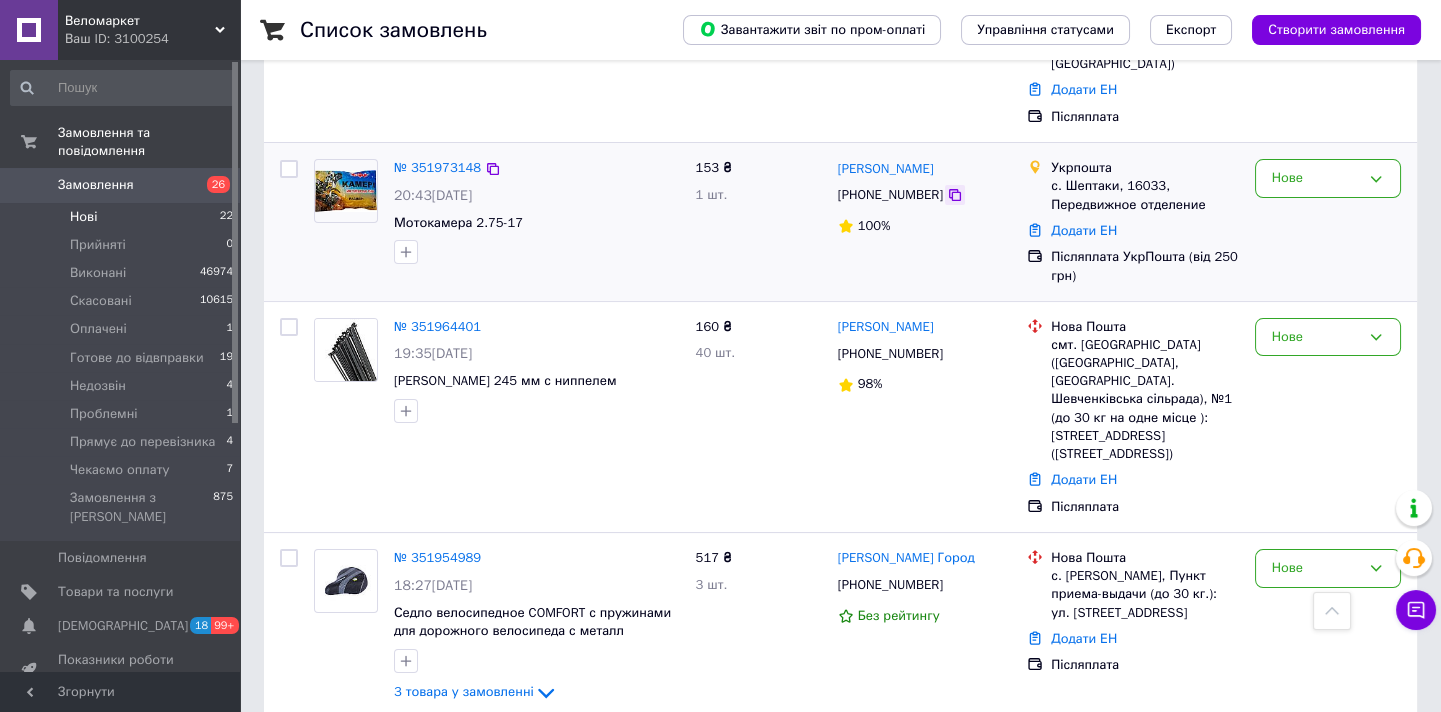 click 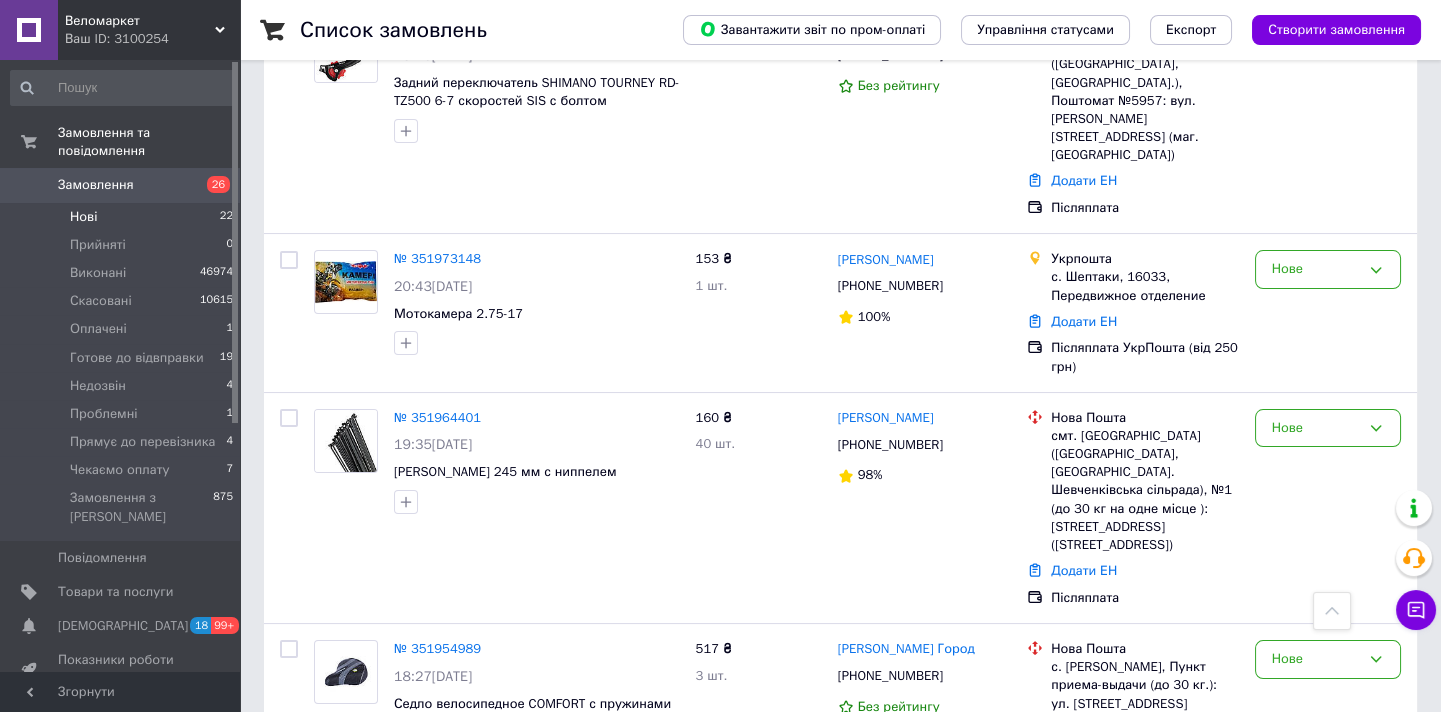 scroll, scrollTop: 680, scrollLeft: 0, axis: vertical 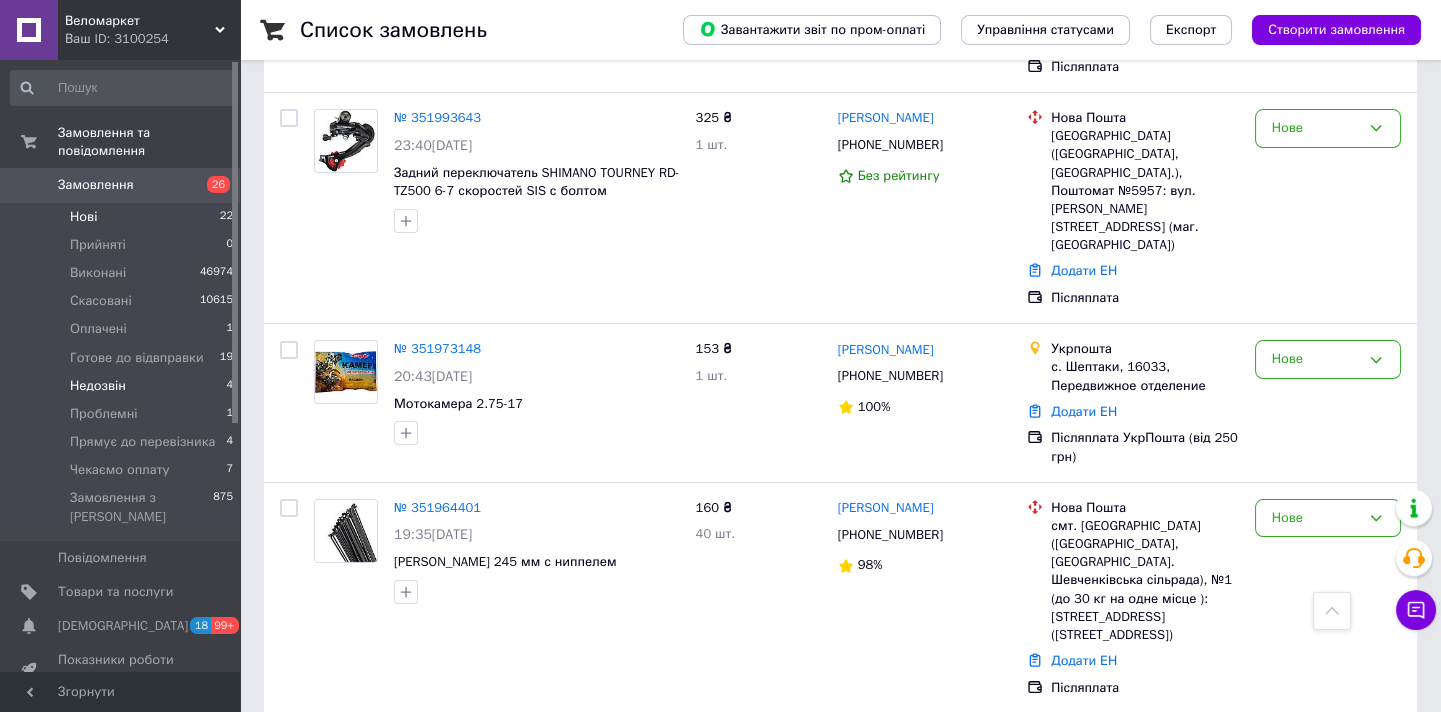 click on "Недозвін" at bounding box center [98, 386] 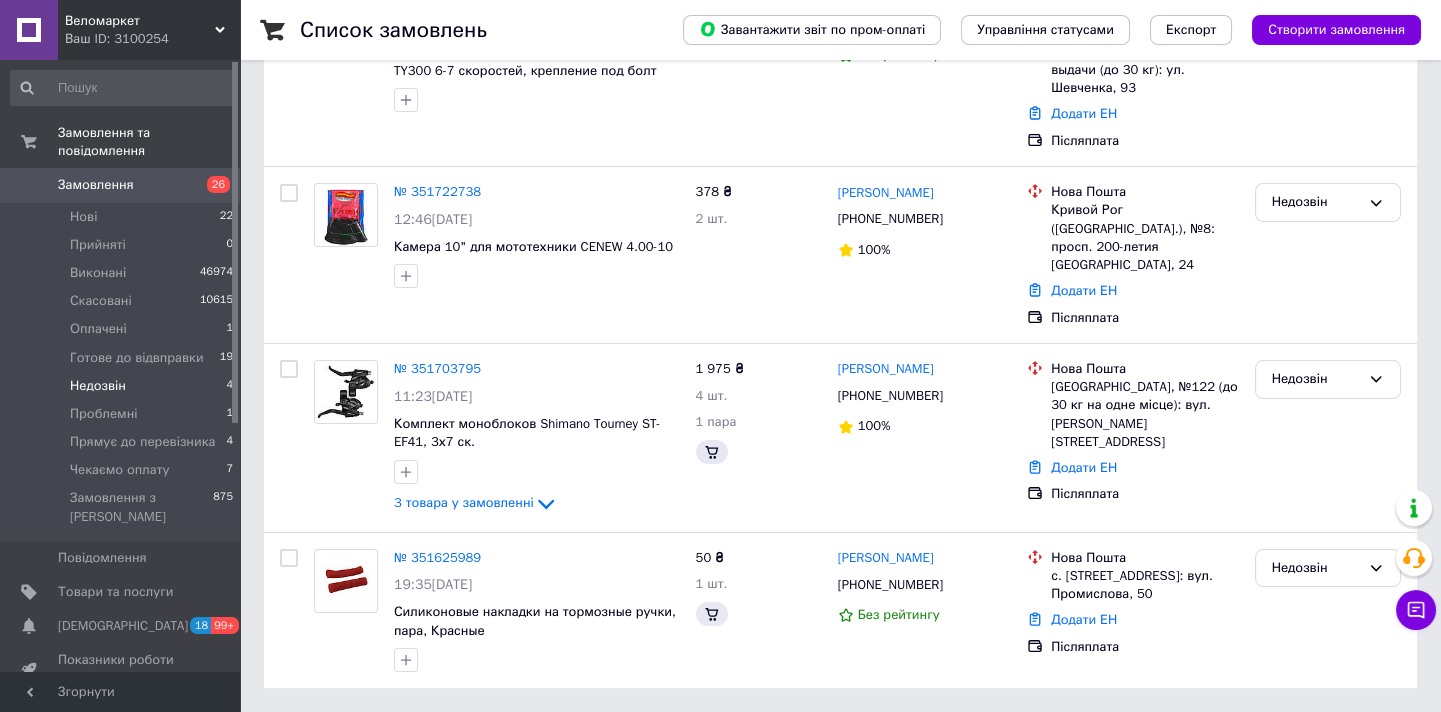 scroll, scrollTop: 0, scrollLeft: 0, axis: both 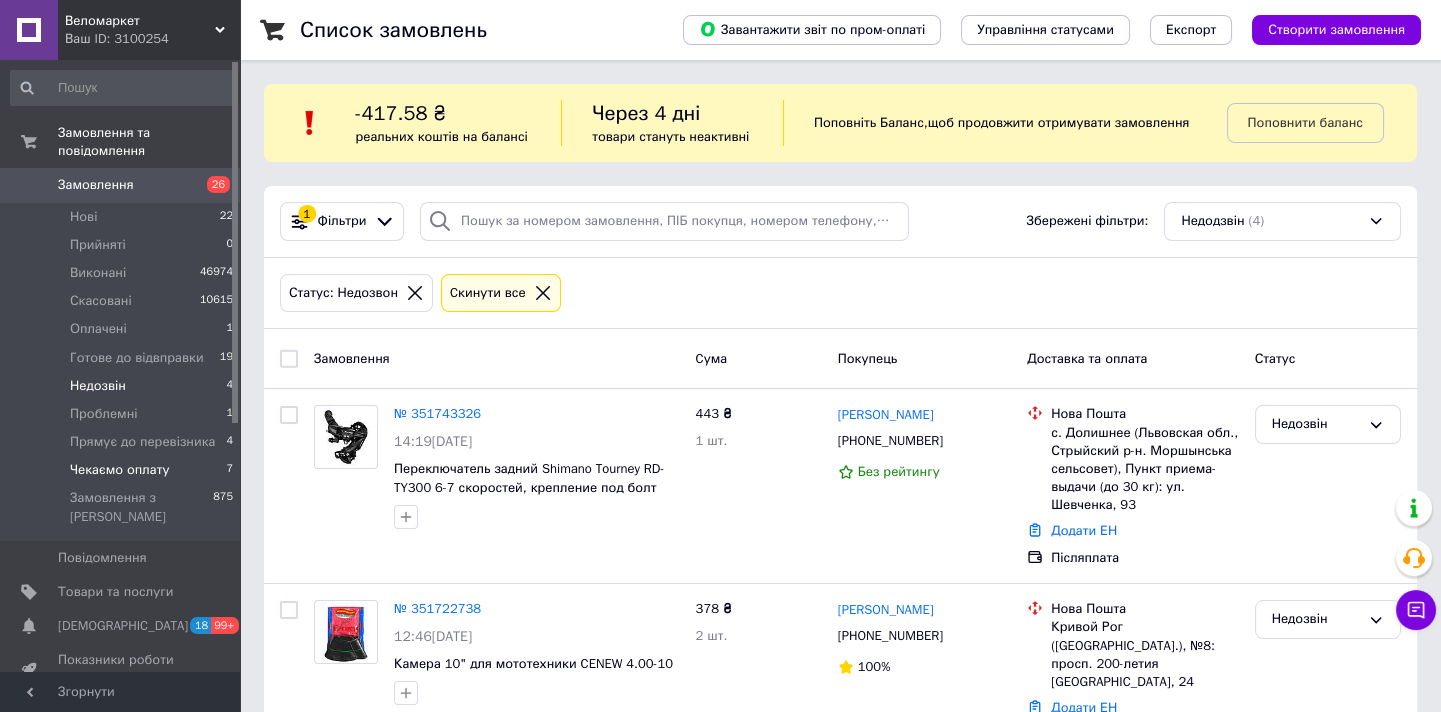 click on "Чекаємо оплату 7" at bounding box center [122, 470] 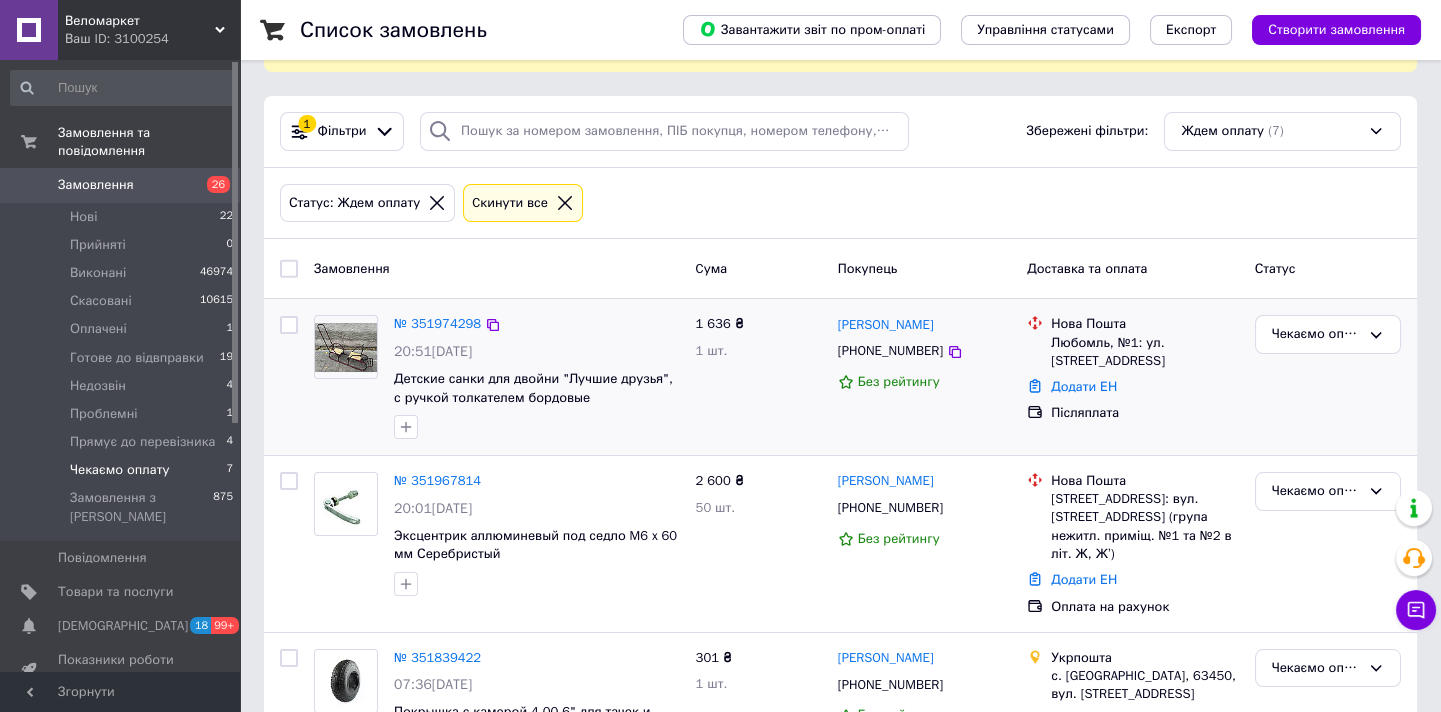 scroll, scrollTop: 181, scrollLeft: 0, axis: vertical 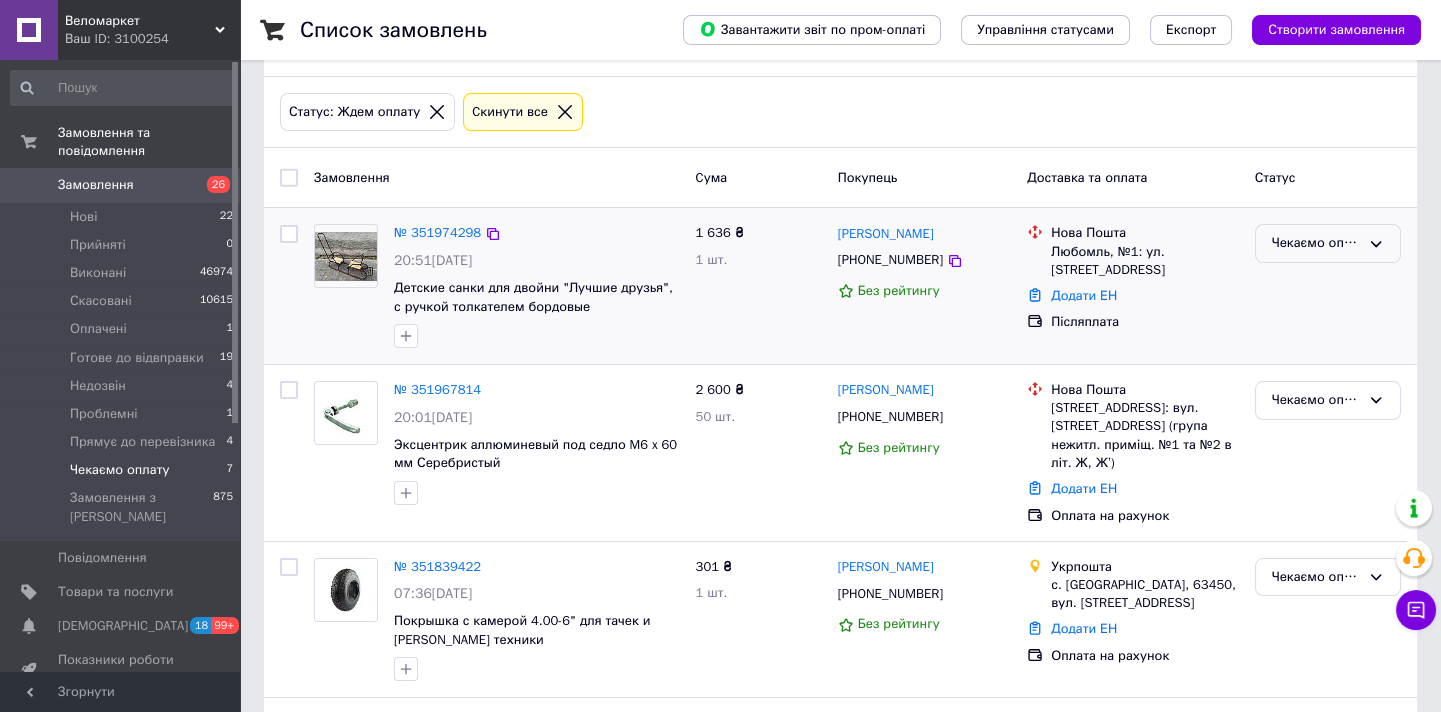 click on "Чекаємо оплату" at bounding box center (1328, 243) 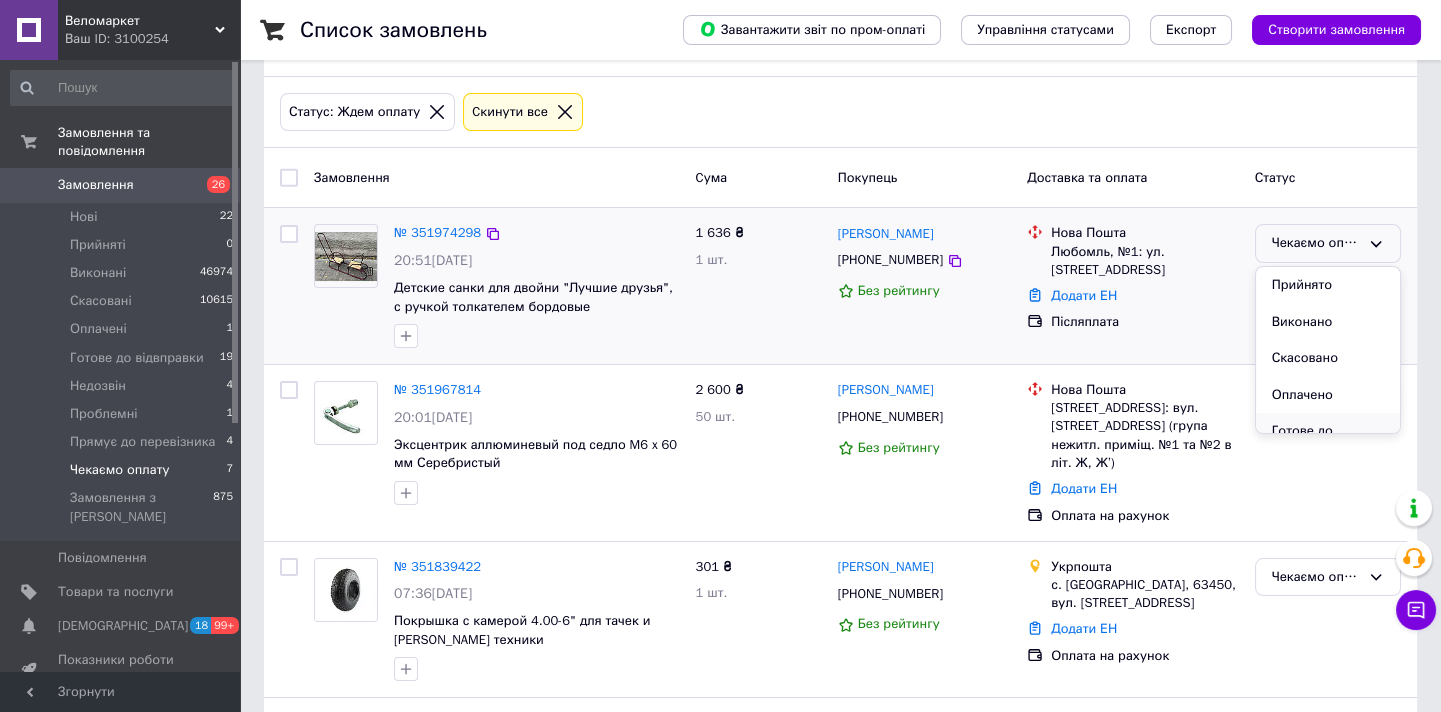 click on "Готове до відвправки" at bounding box center (1328, 441) 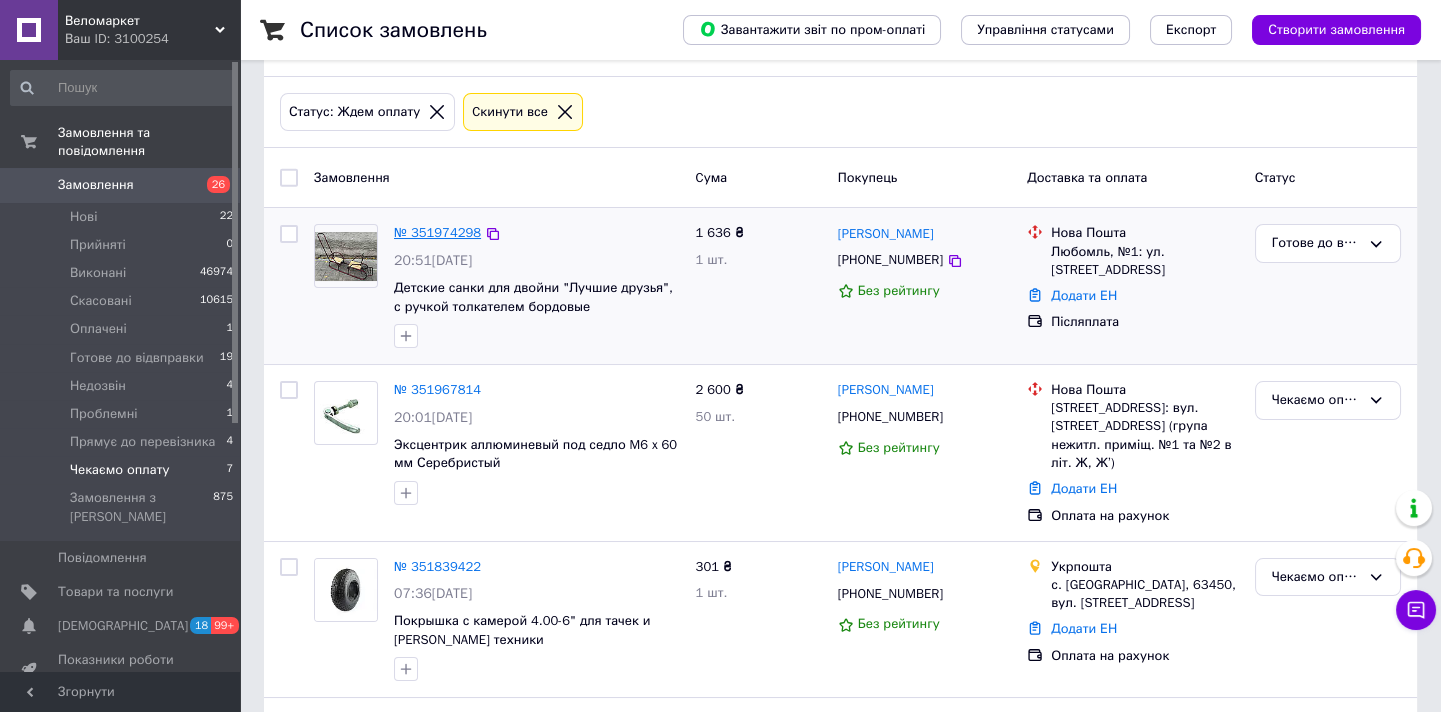 click on "№ 351974298" at bounding box center (437, 232) 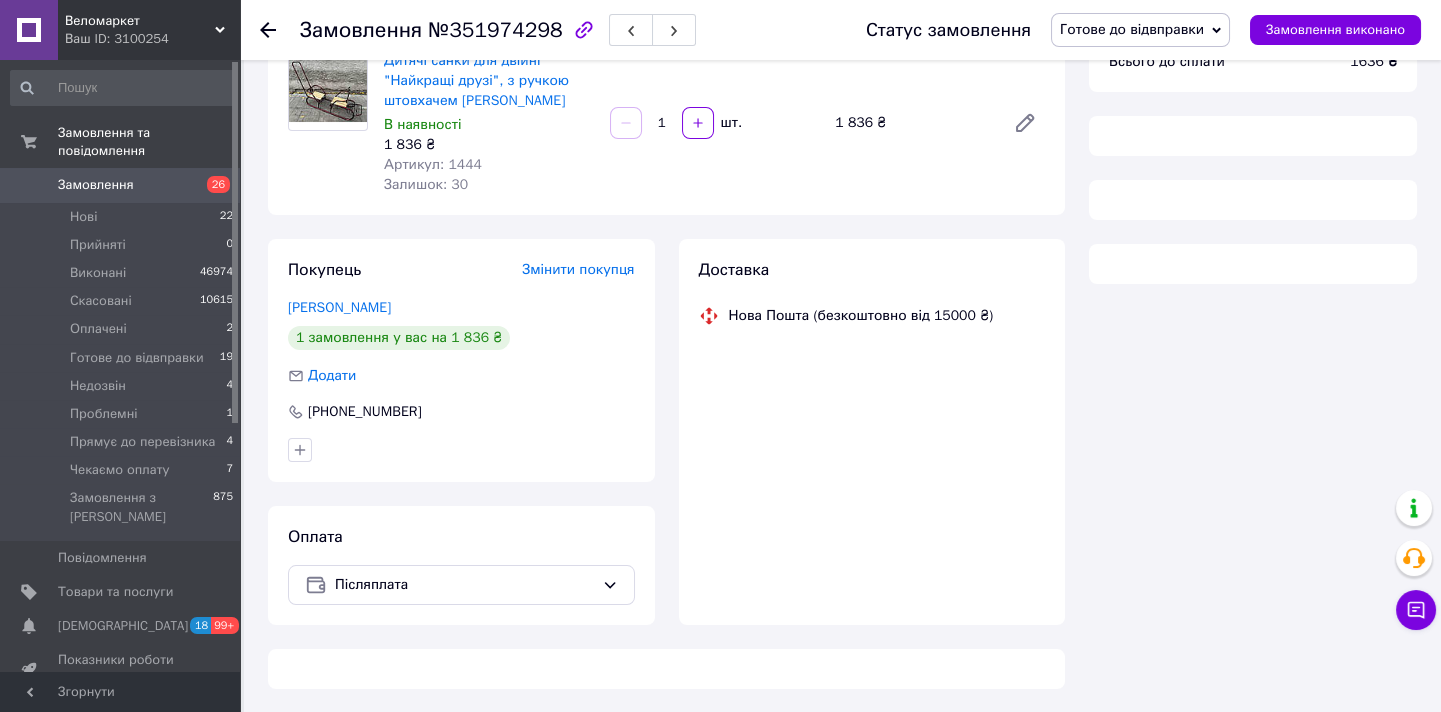 scroll, scrollTop: 181, scrollLeft: 0, axis: vertical 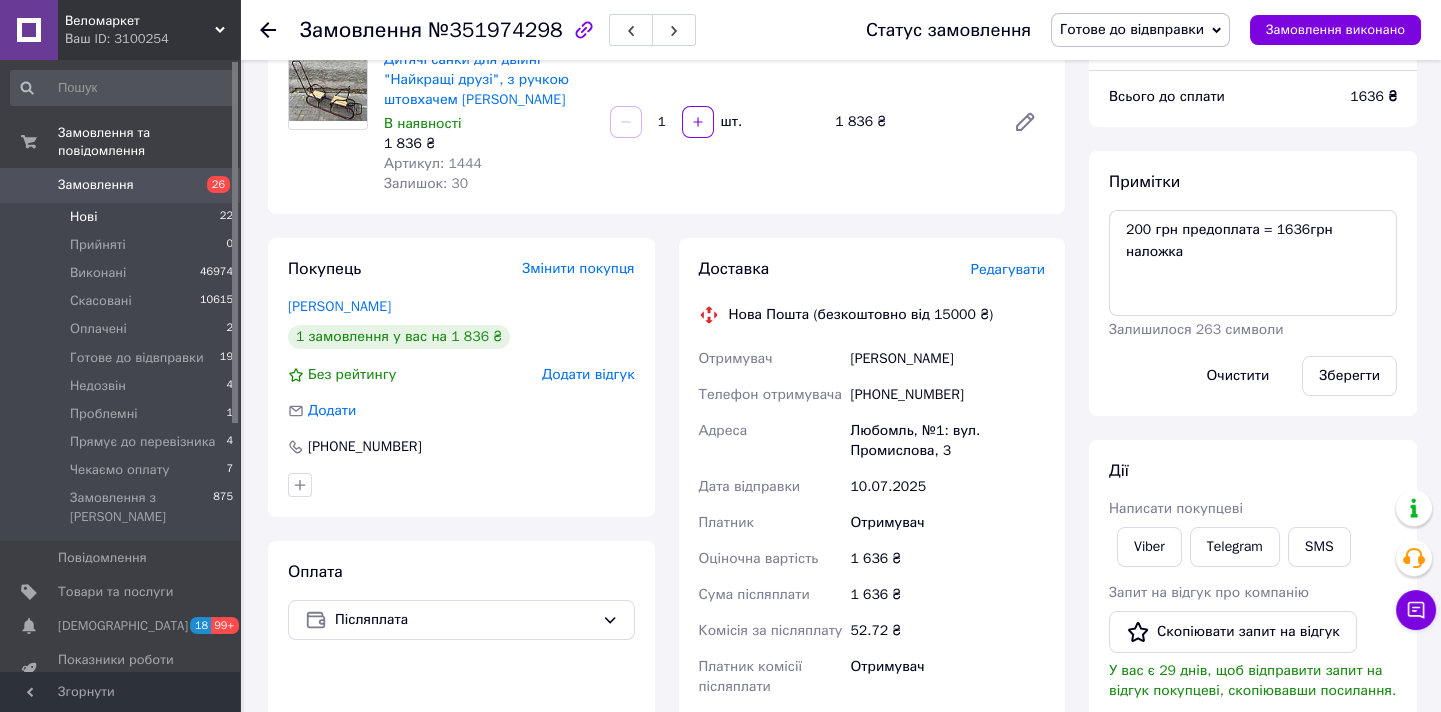 click on "Нові 22" at bounding box center [122, 217] 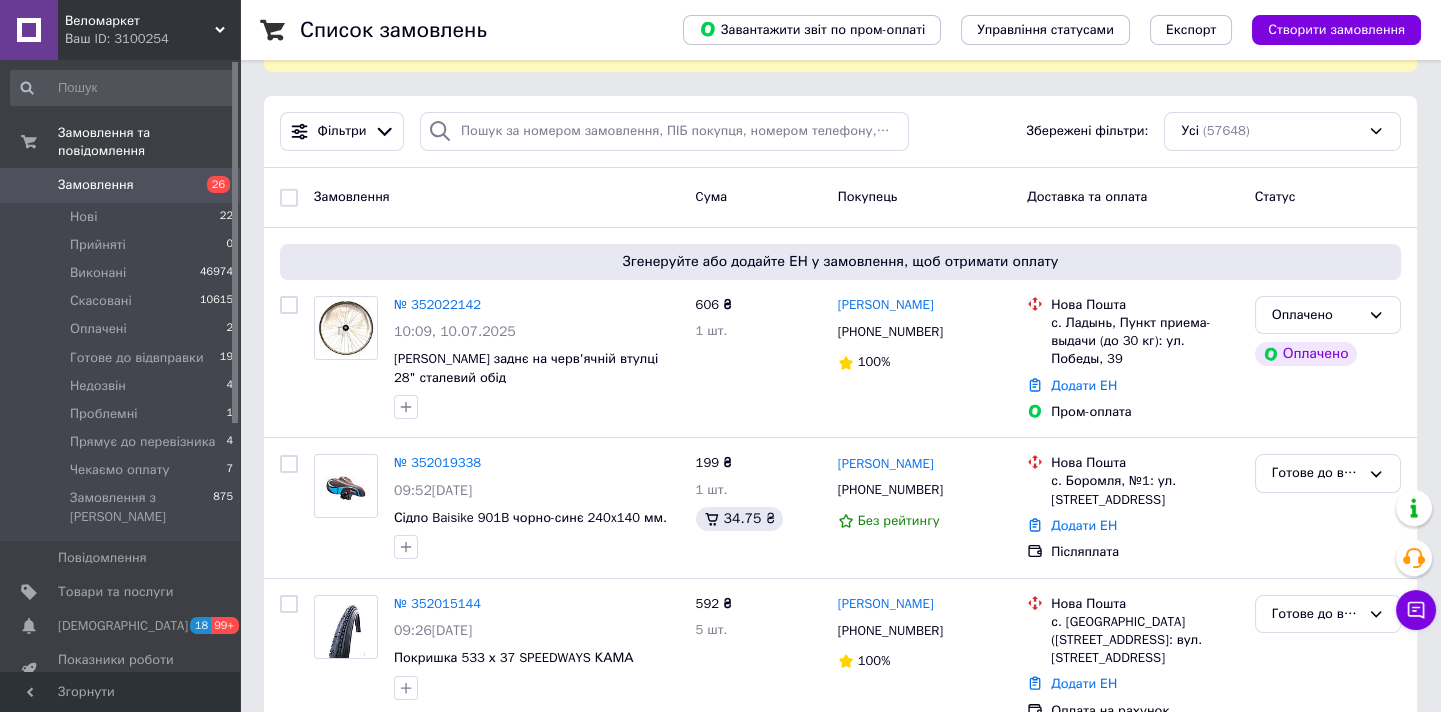 scroll, scrollTop: 181, scrollLeft: 0, axis: vertical 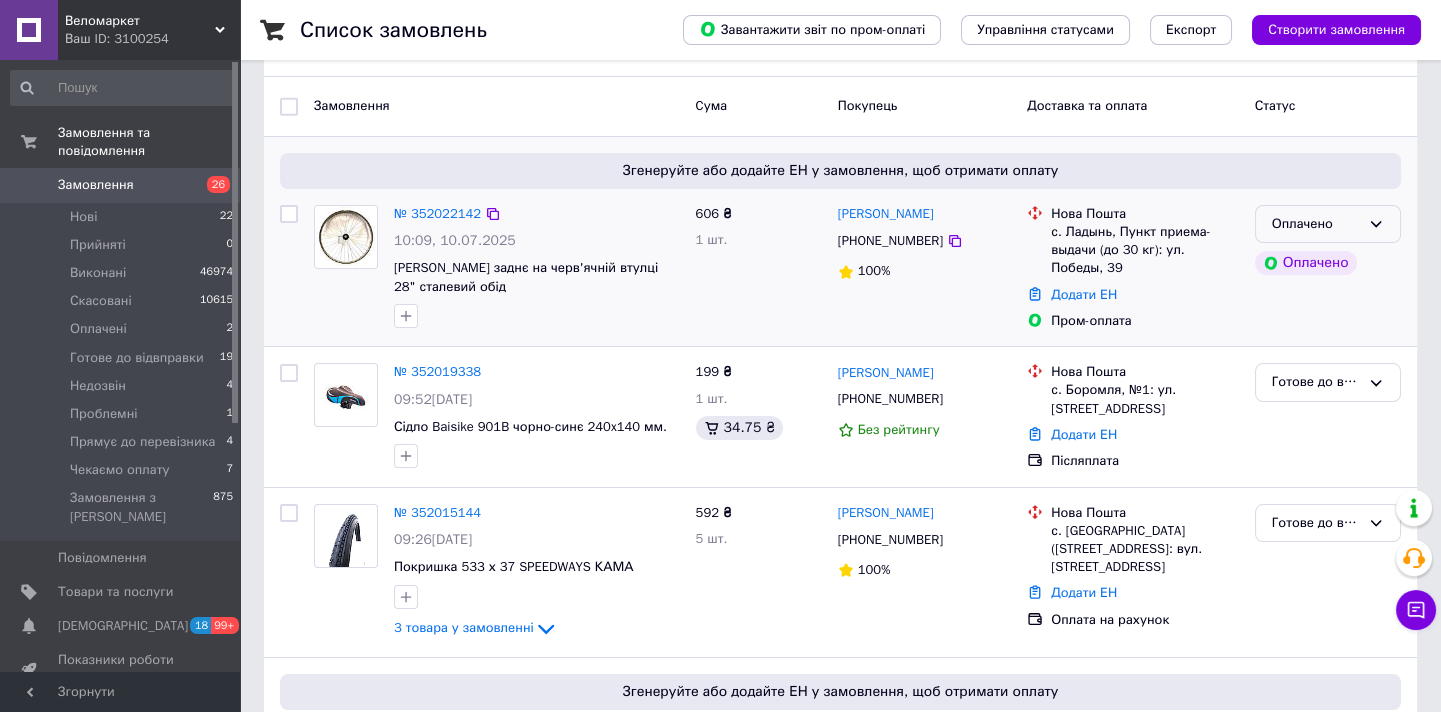 click 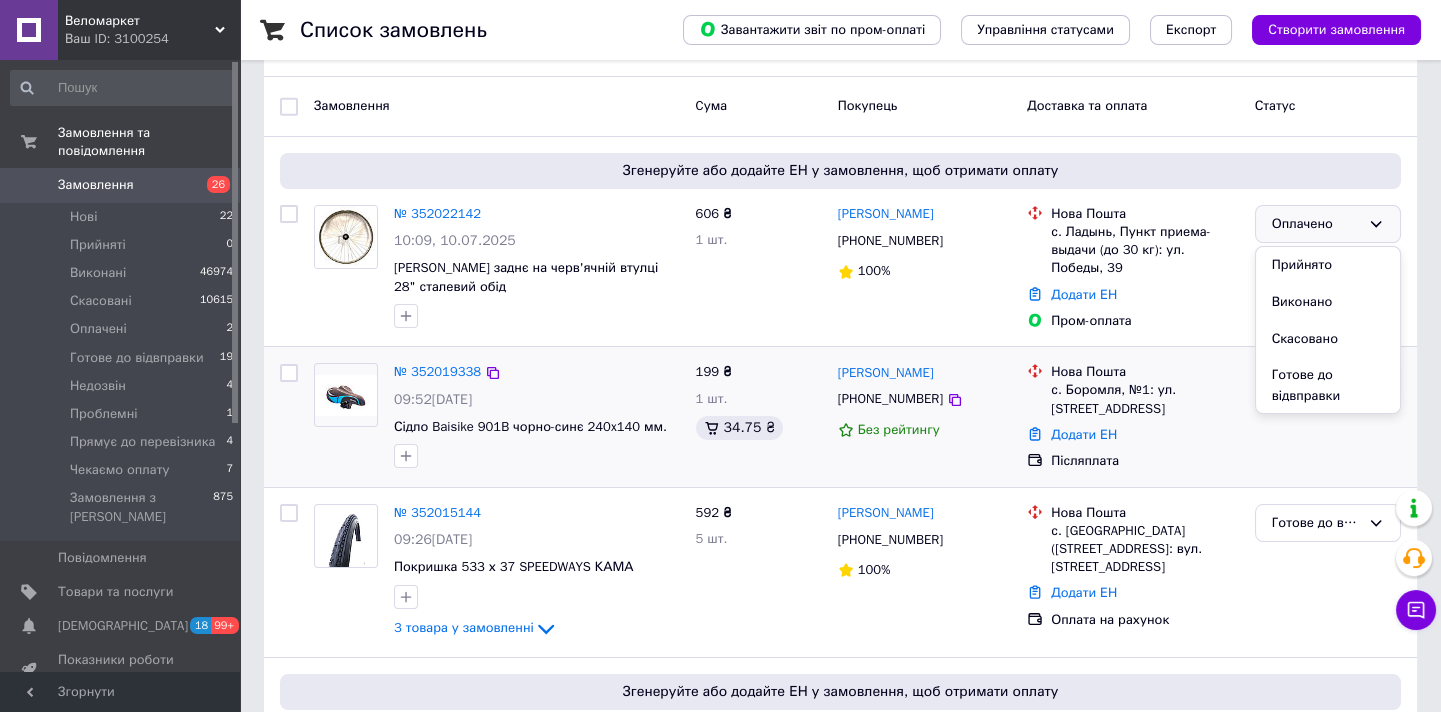 click on "Готове до відвправки" at bounding box center [1328, 385] 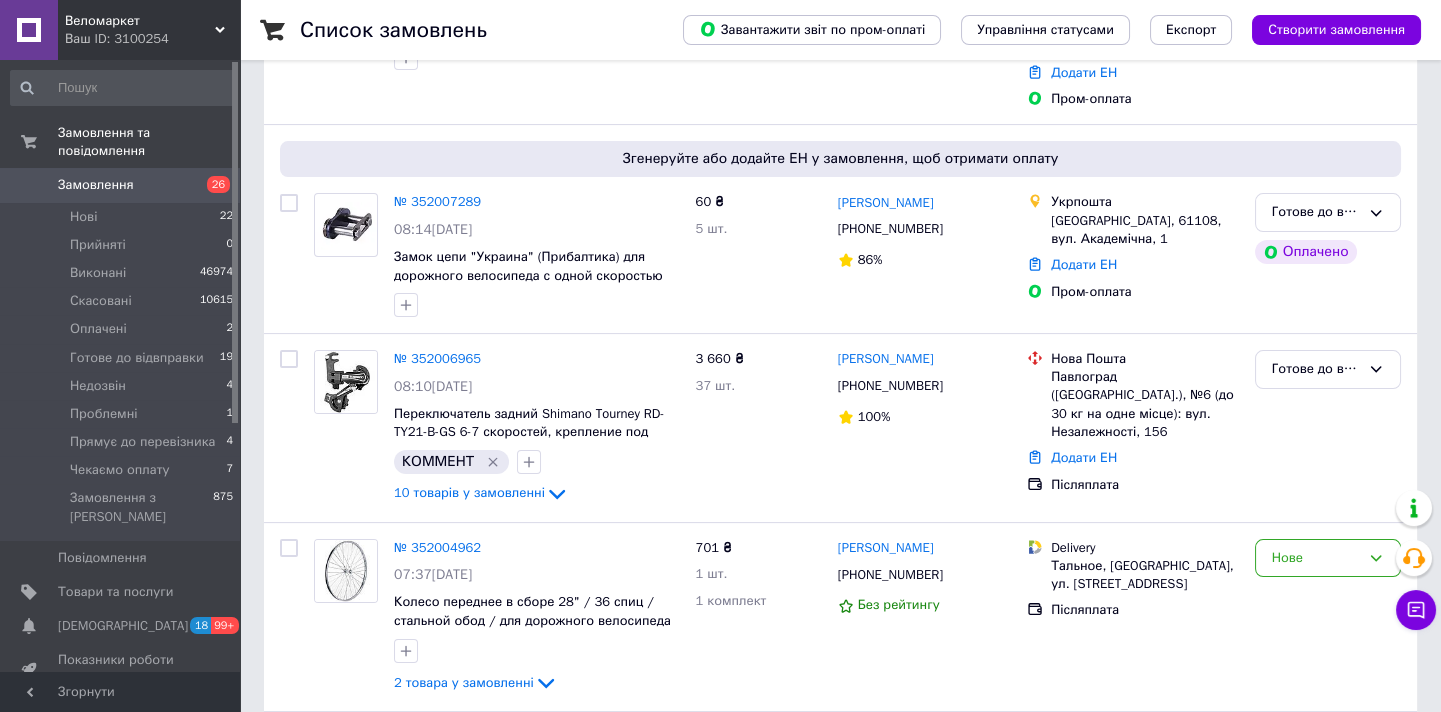 scroll, scrollTop: 1209, scrollLeft: 0, axis: vertical 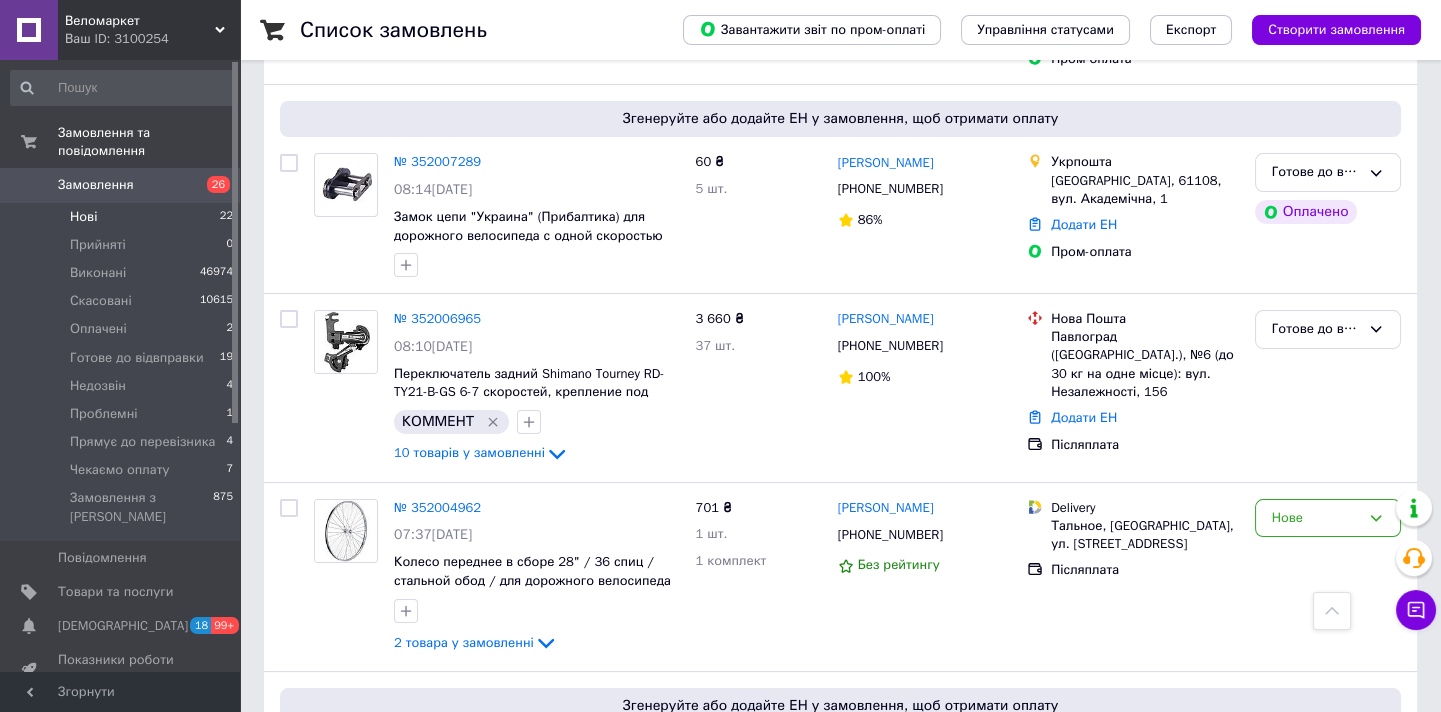click on "Нові 22" at bounding box center [122, 217] 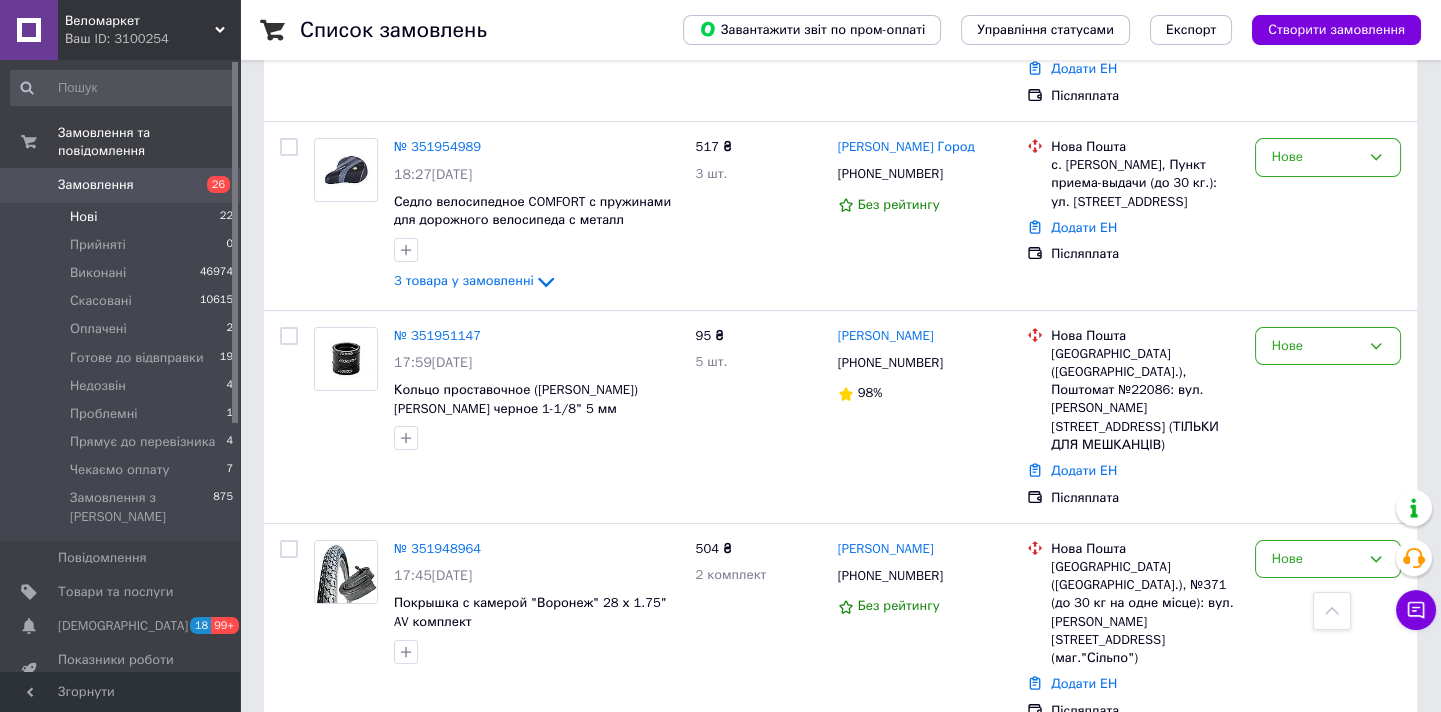 scroll, scrollTop: 1363, scrollLeft: 0, axis: vertical 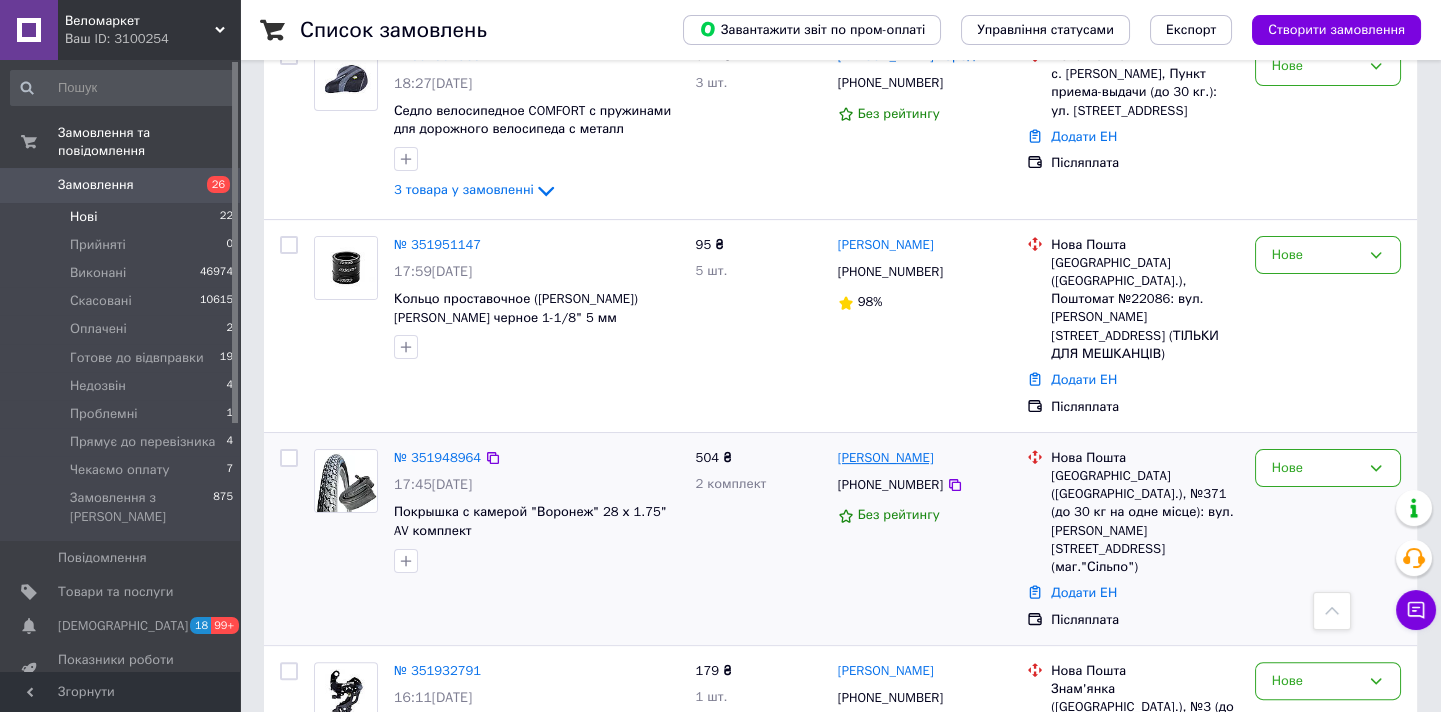 click on "[PERSON_NAME]" at bounding box center (886, 458) 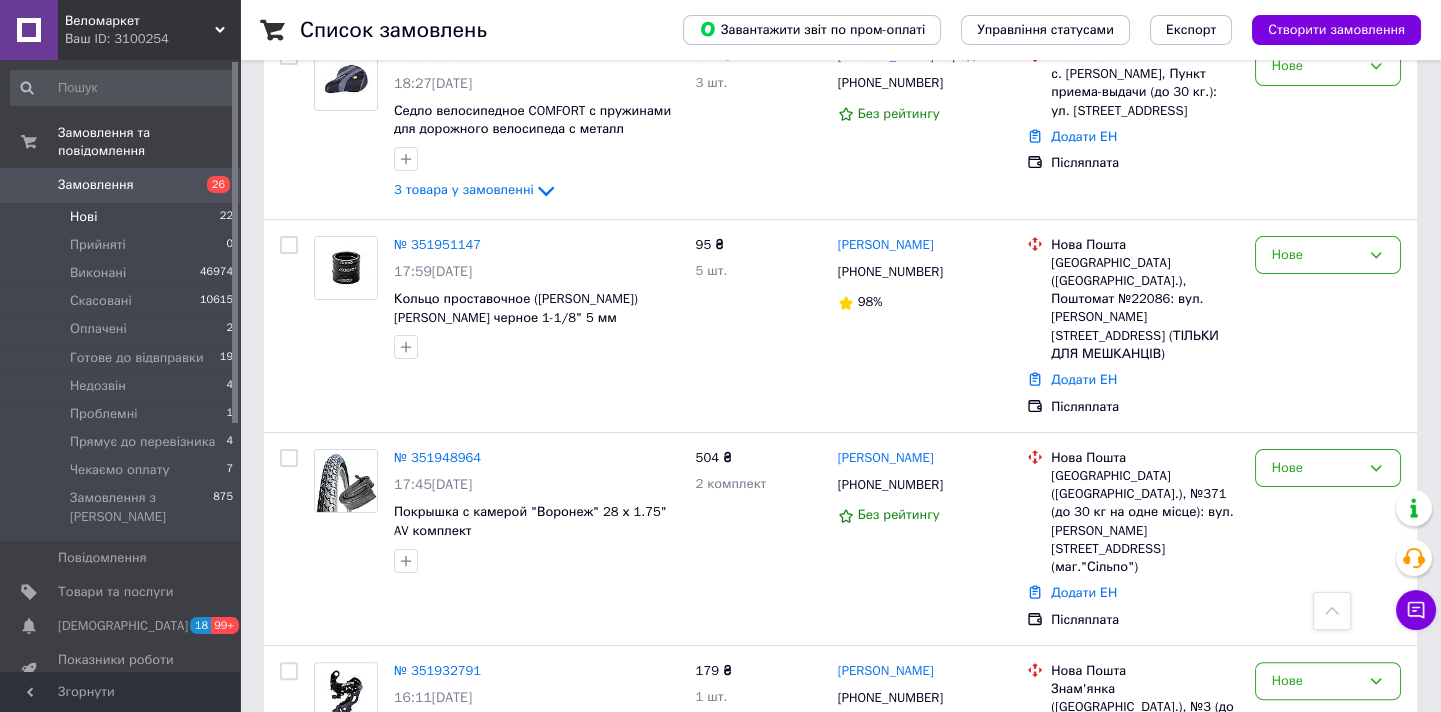scroll, scrollTop: 0, scrollLeft: 0, axis: both 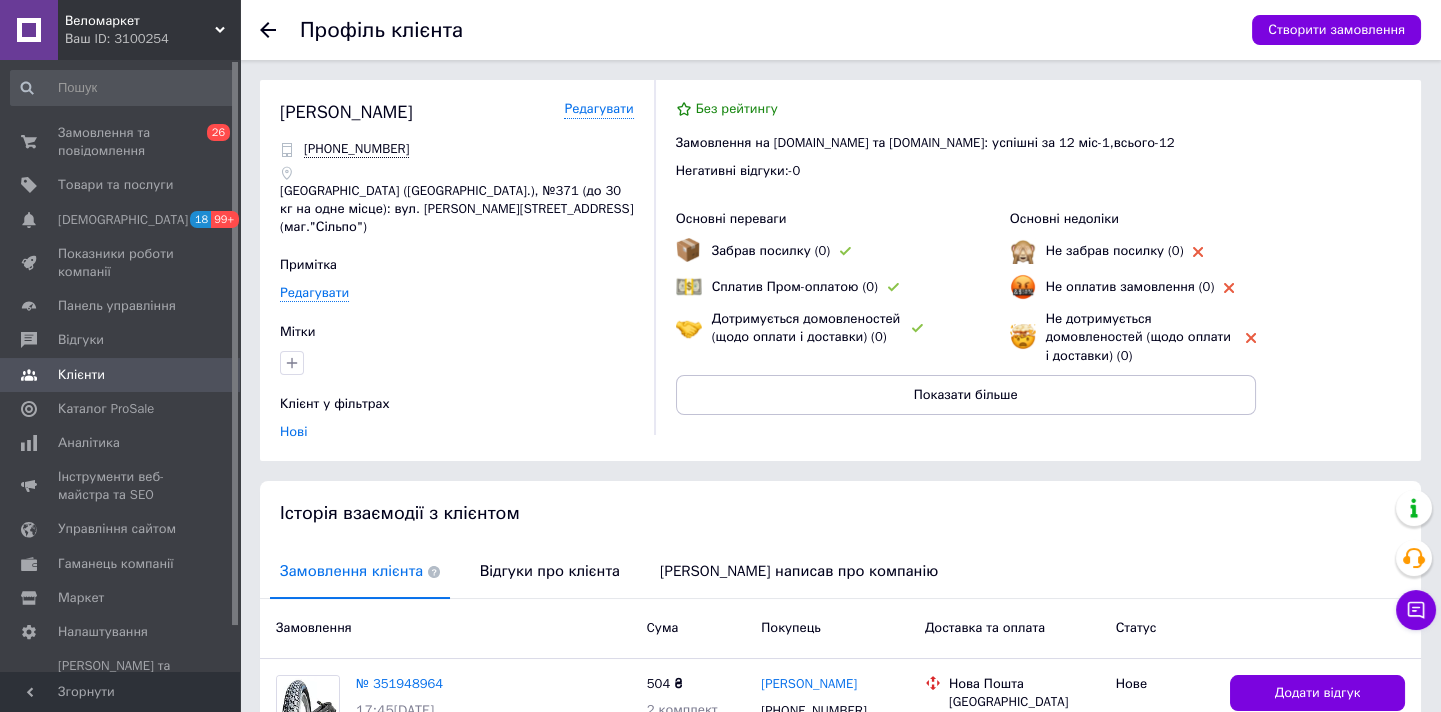 click on "Відгуки про клієнта" at bounding box center [550, 571] 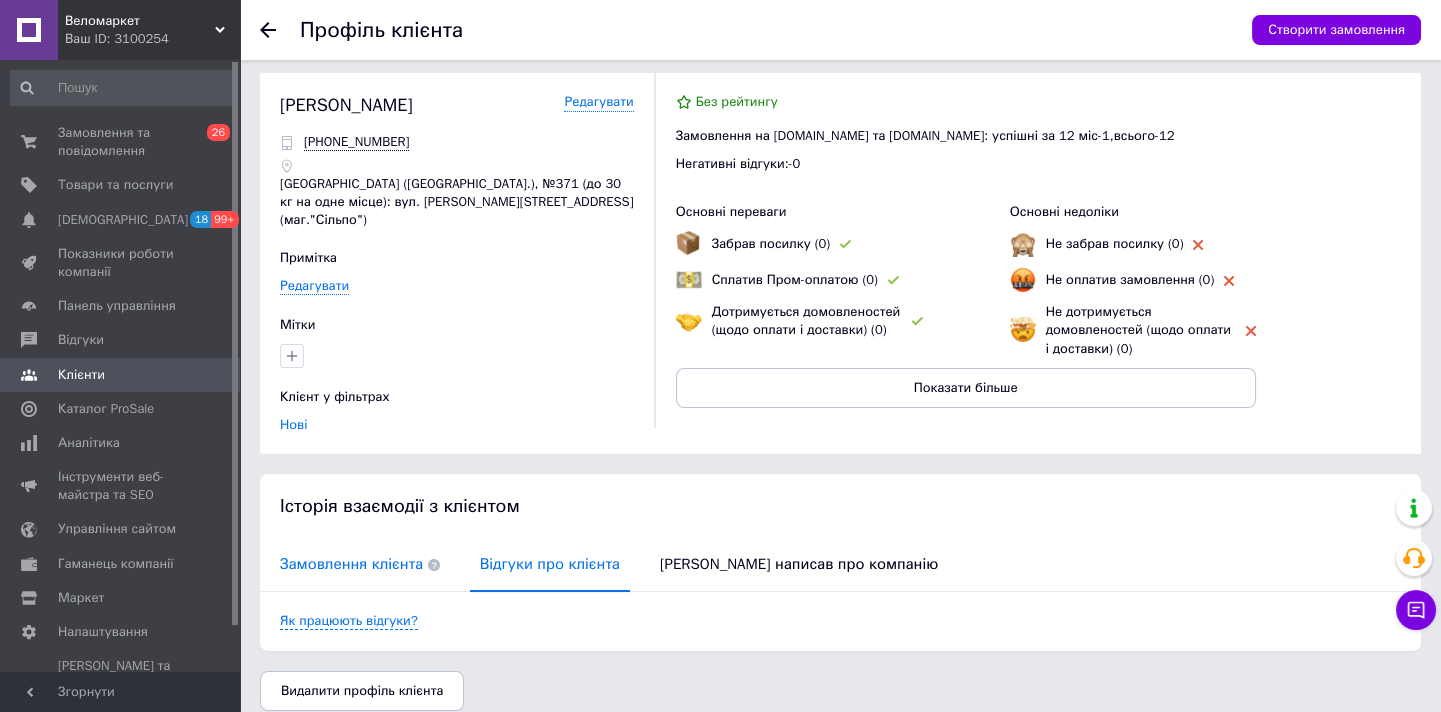 click on "Замовлення клієнта" at bounding box center [360, 564] 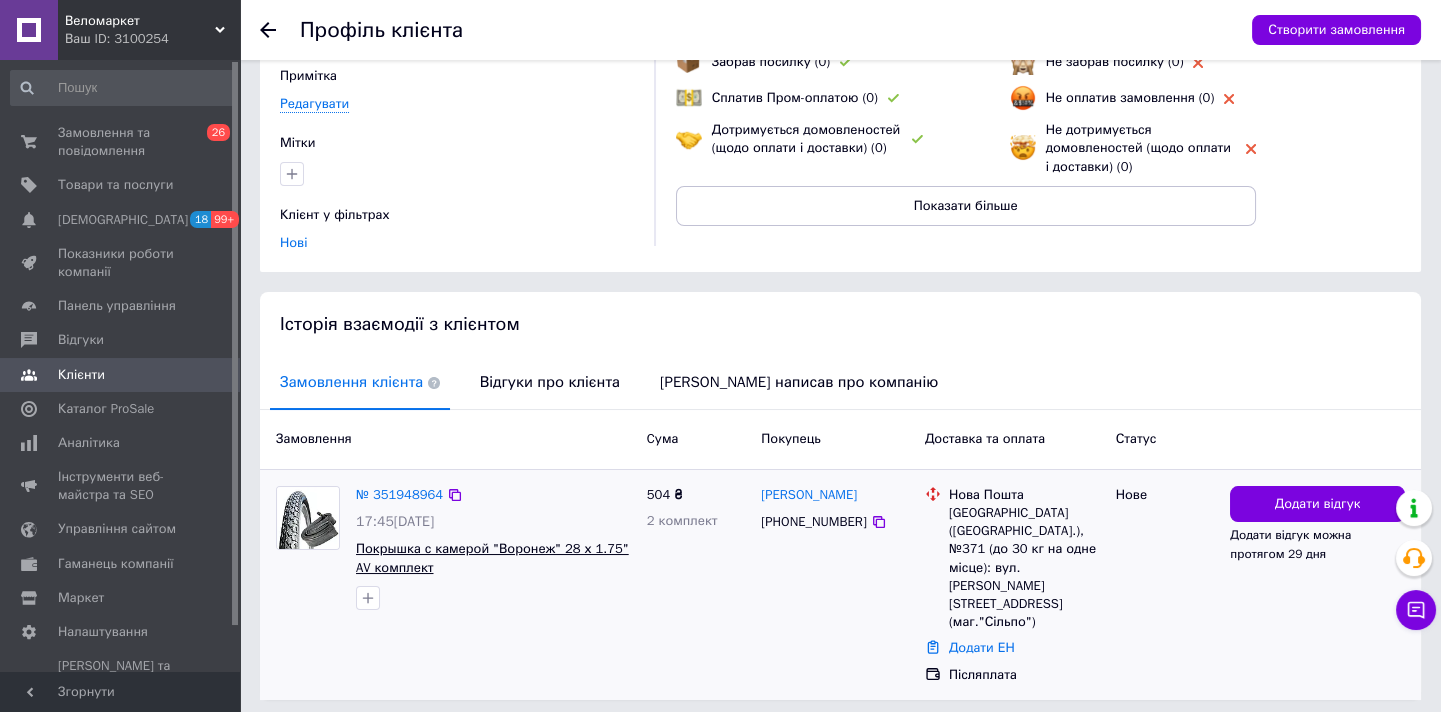 scroll, scrollTop: 202, scrollLeft: 0, axis: vertical 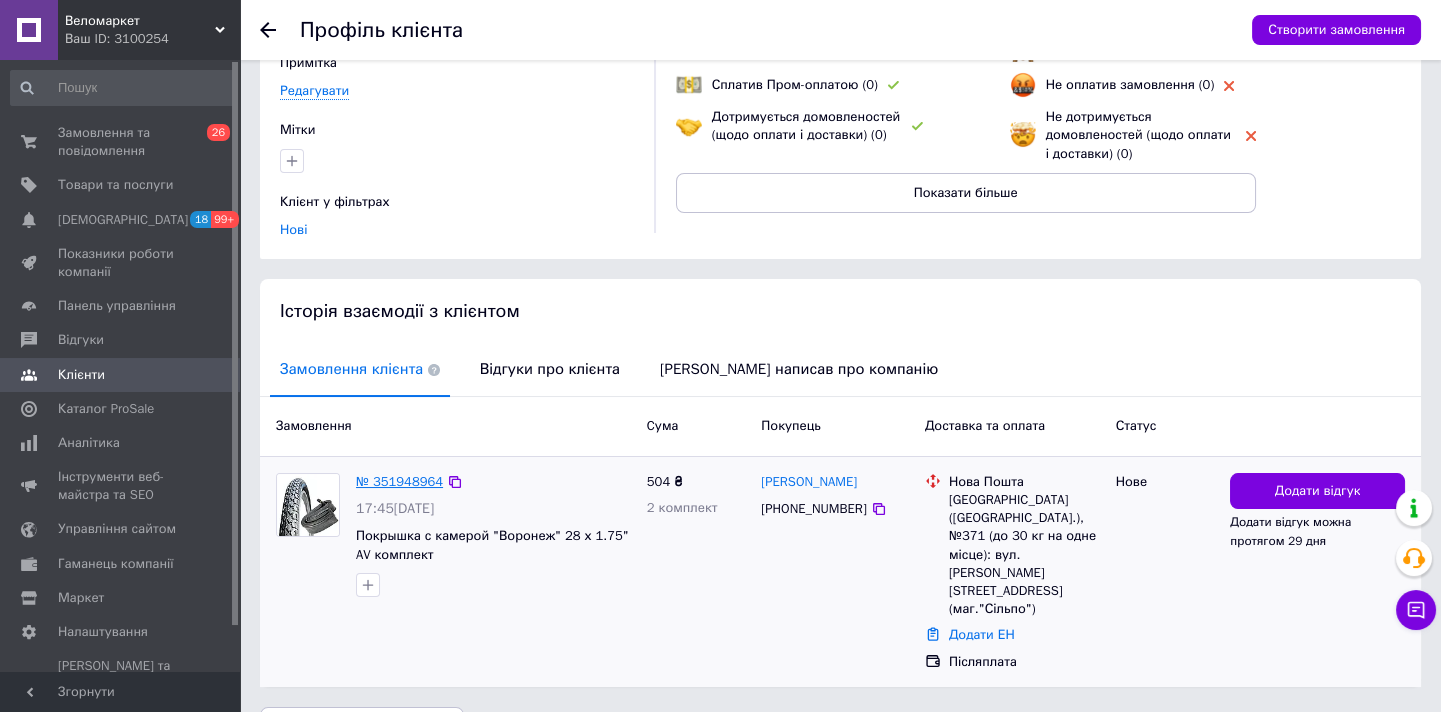 click on "№ 351948964" at bounding box center [399, 481] 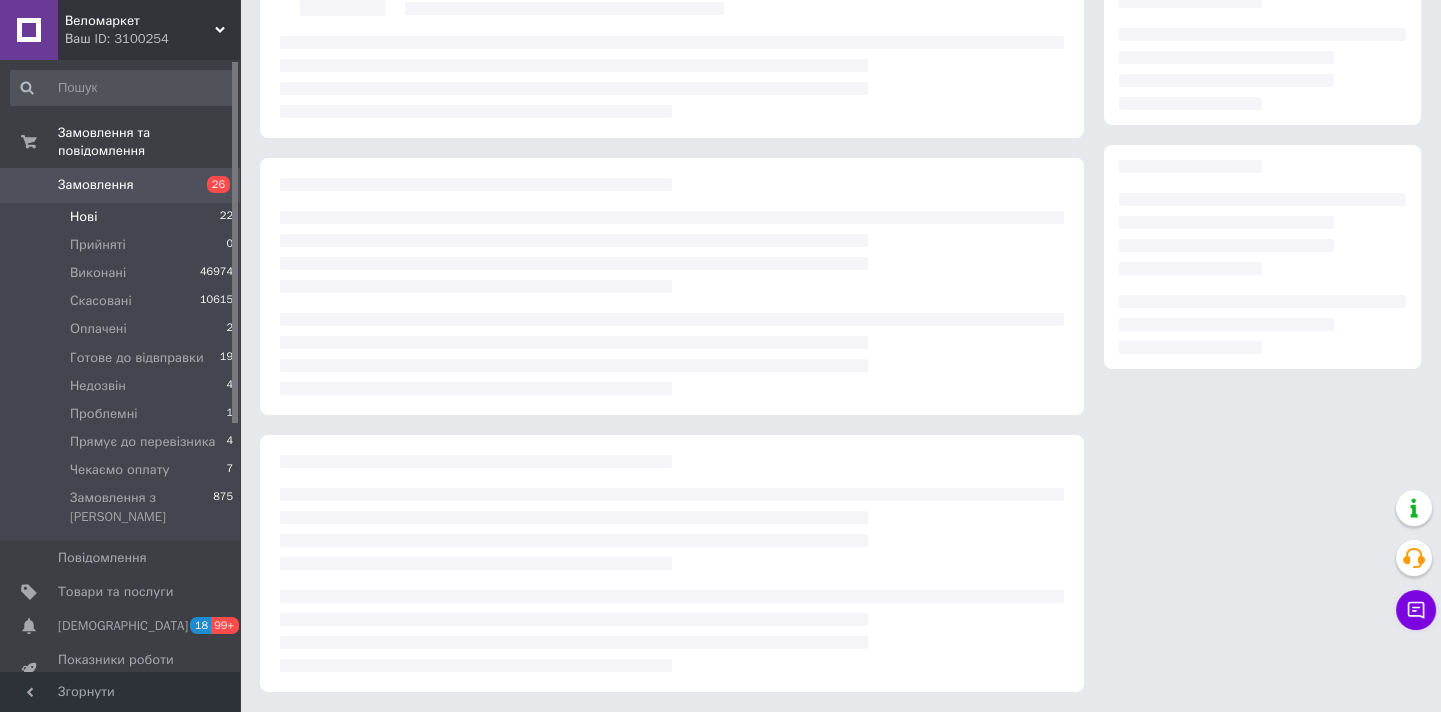 scroll, scrollTop: 0, scrollLeft: 0, axis: both 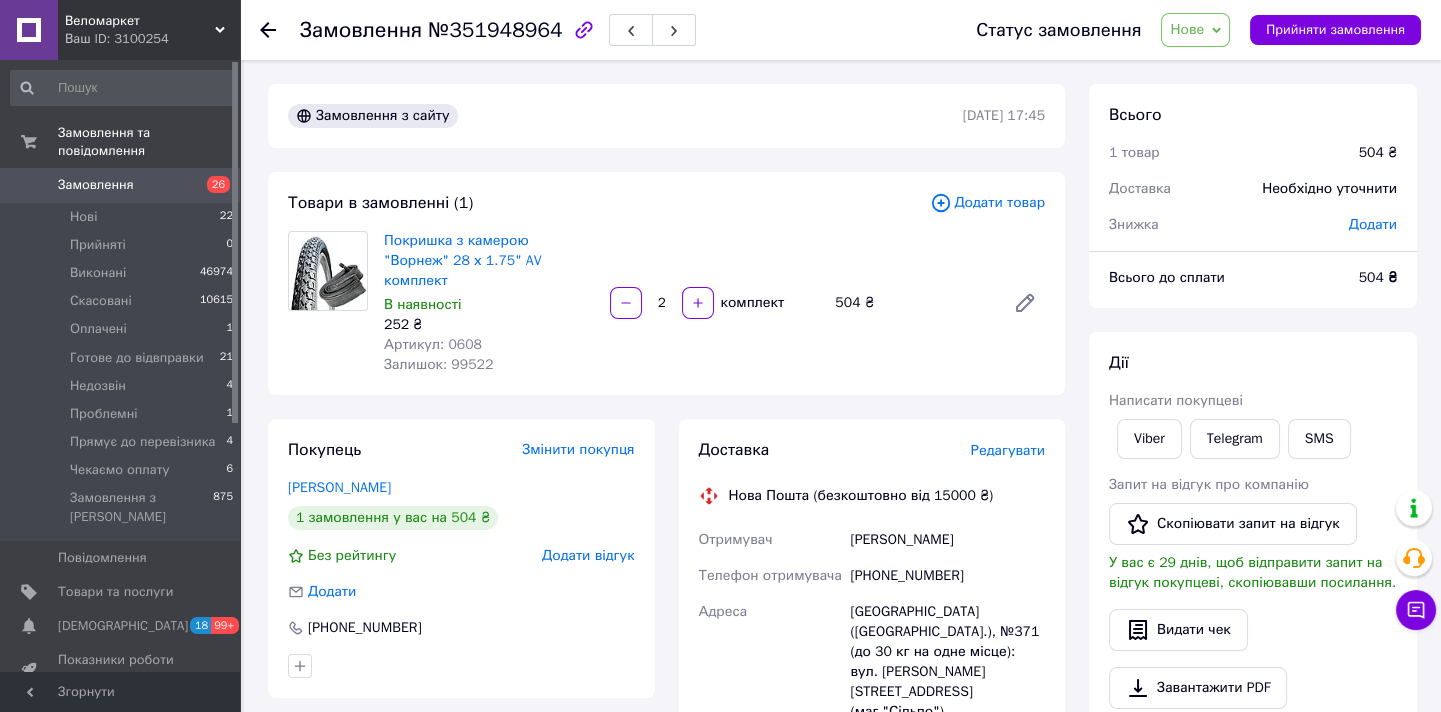 click on "Нове" at bounding box center [1195, 30] 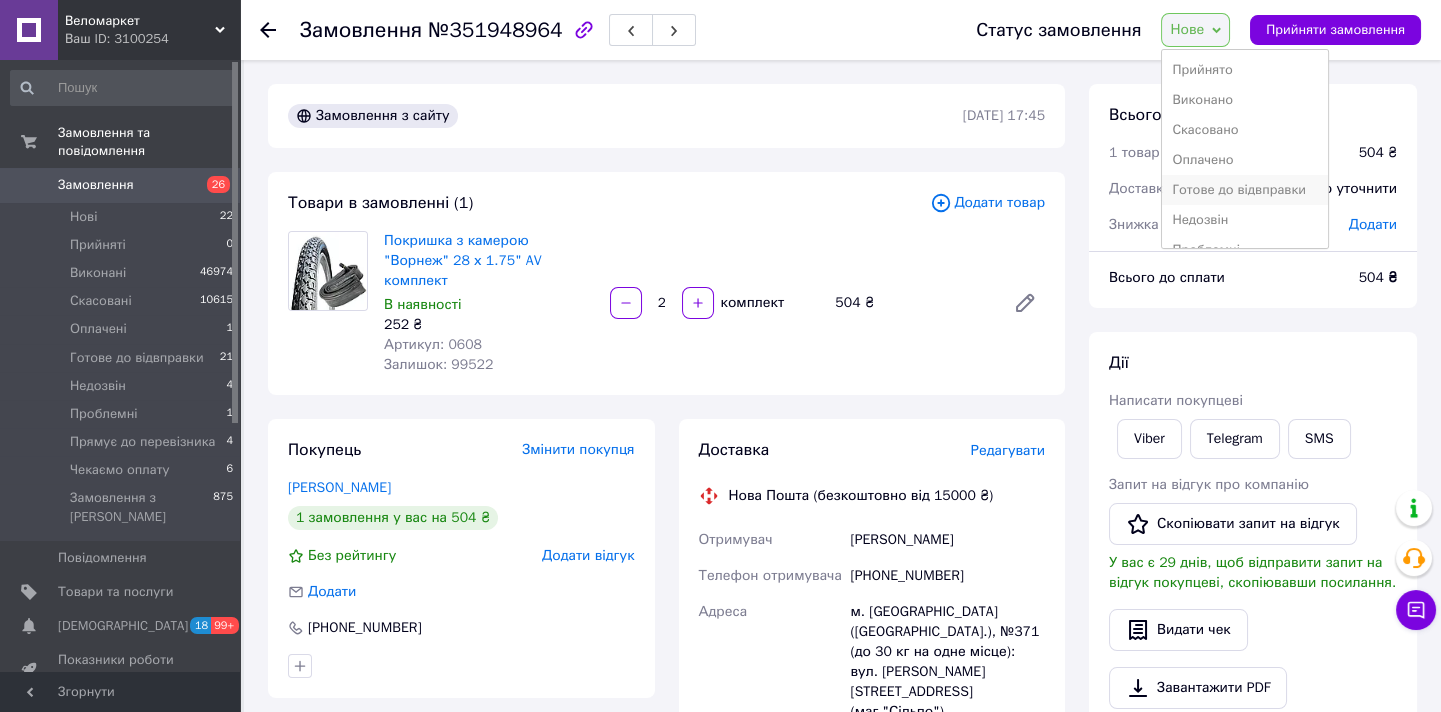 click on "Готове до відвправки" at bounding box center [1244, 190] 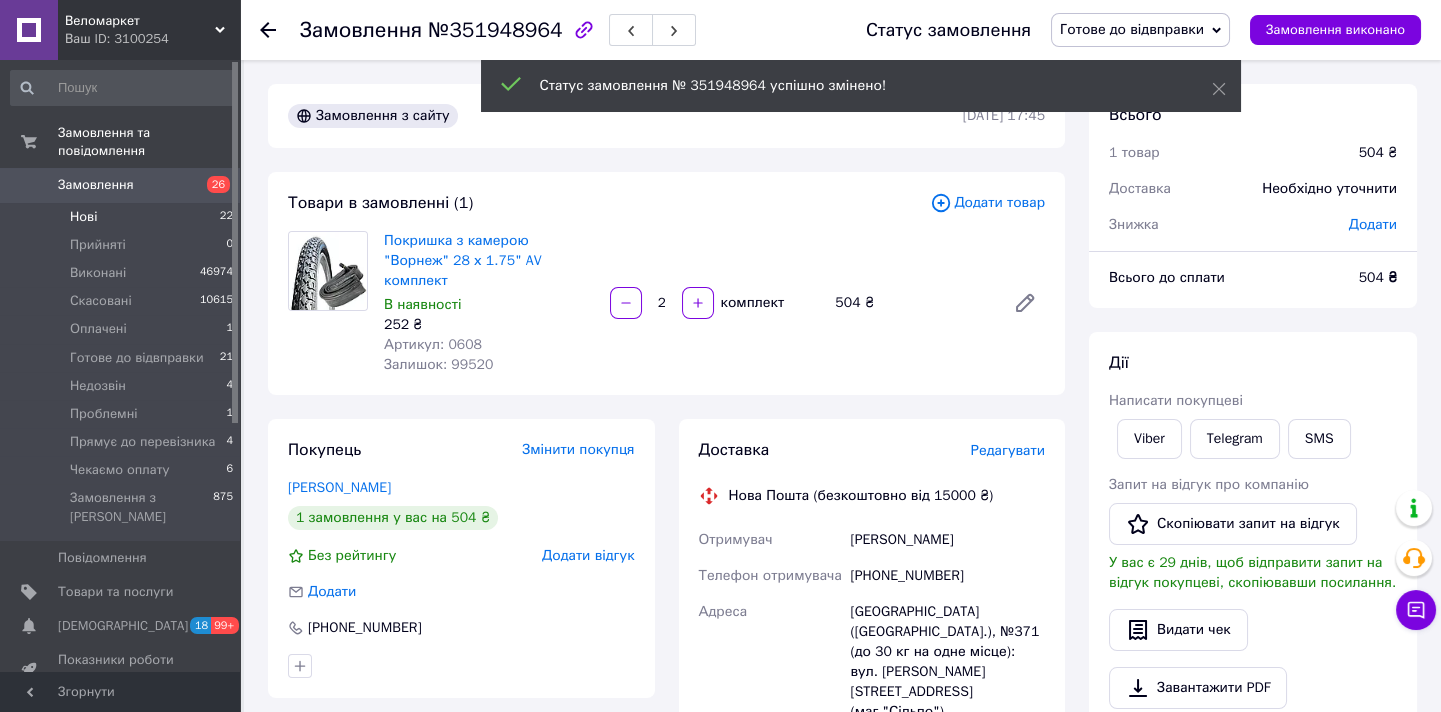 click on "Нові 22" at bounding box center [122, 217] 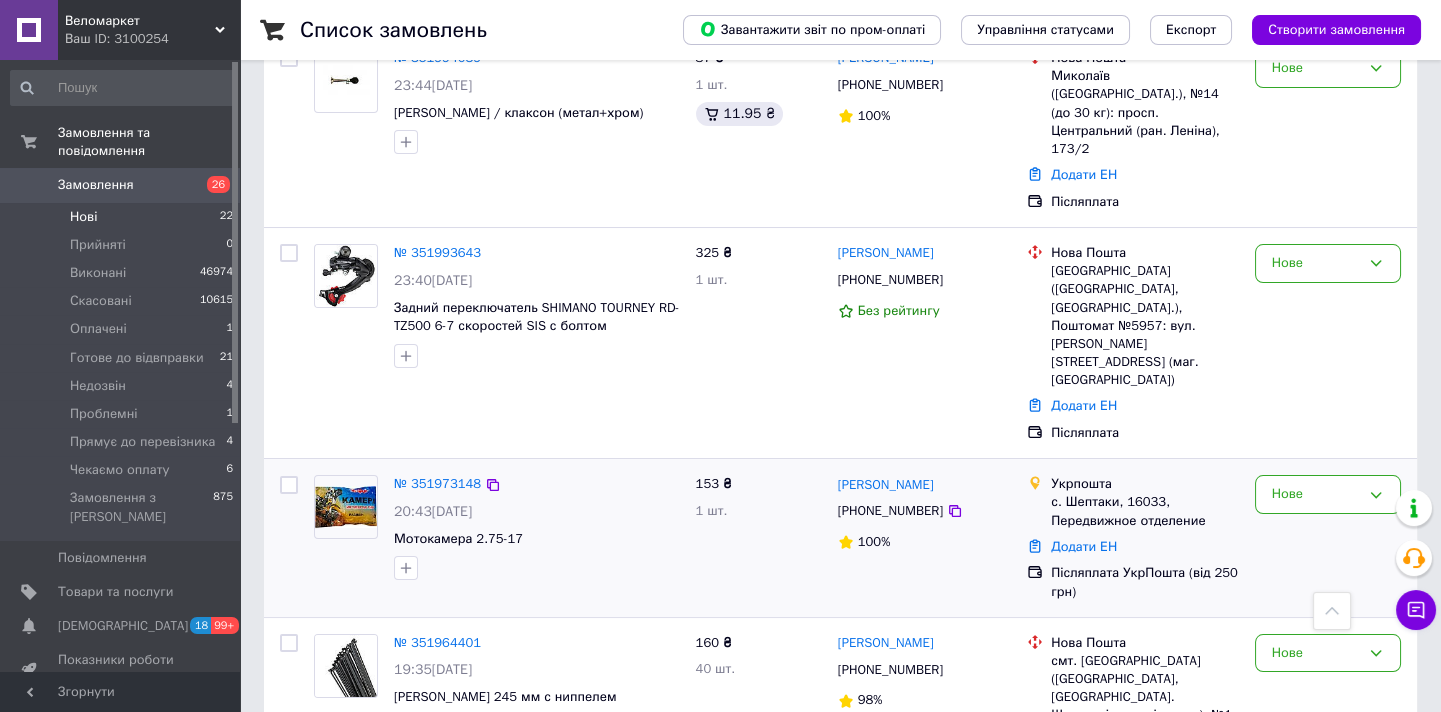scroll, scrollTop: 818, scrollLeft: 0, axis: vertical 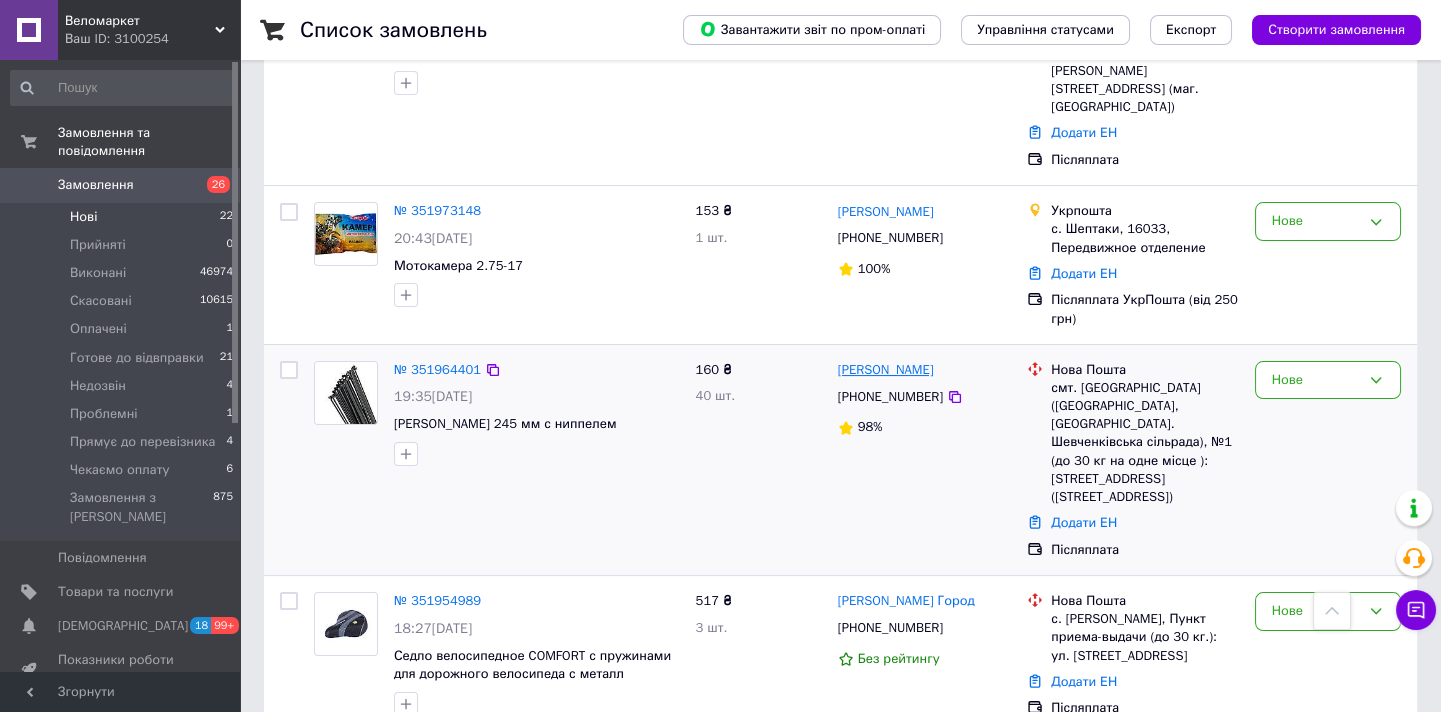 click on "[PERSON_NAME]" at bounding box center (886, 370) 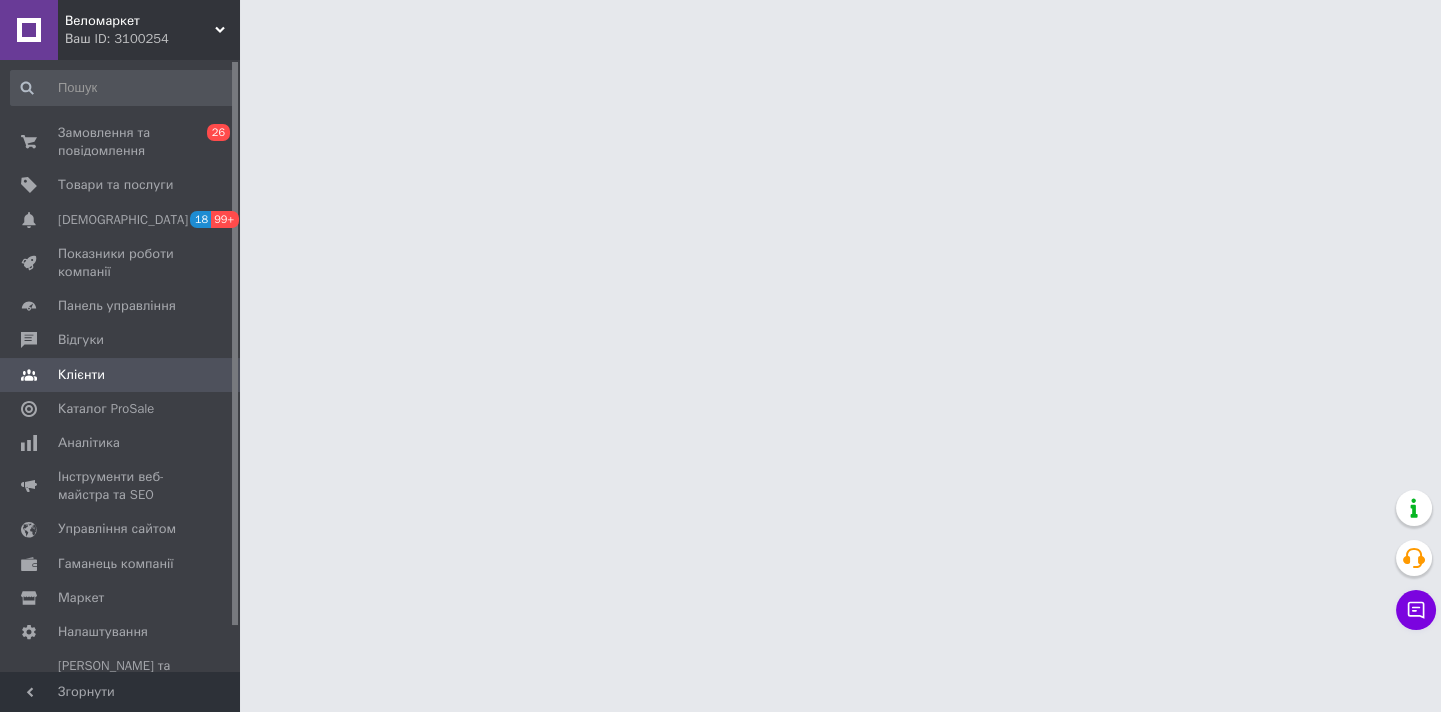 scroll, scrollTop: 0, scrollLeft: 0, axis: both 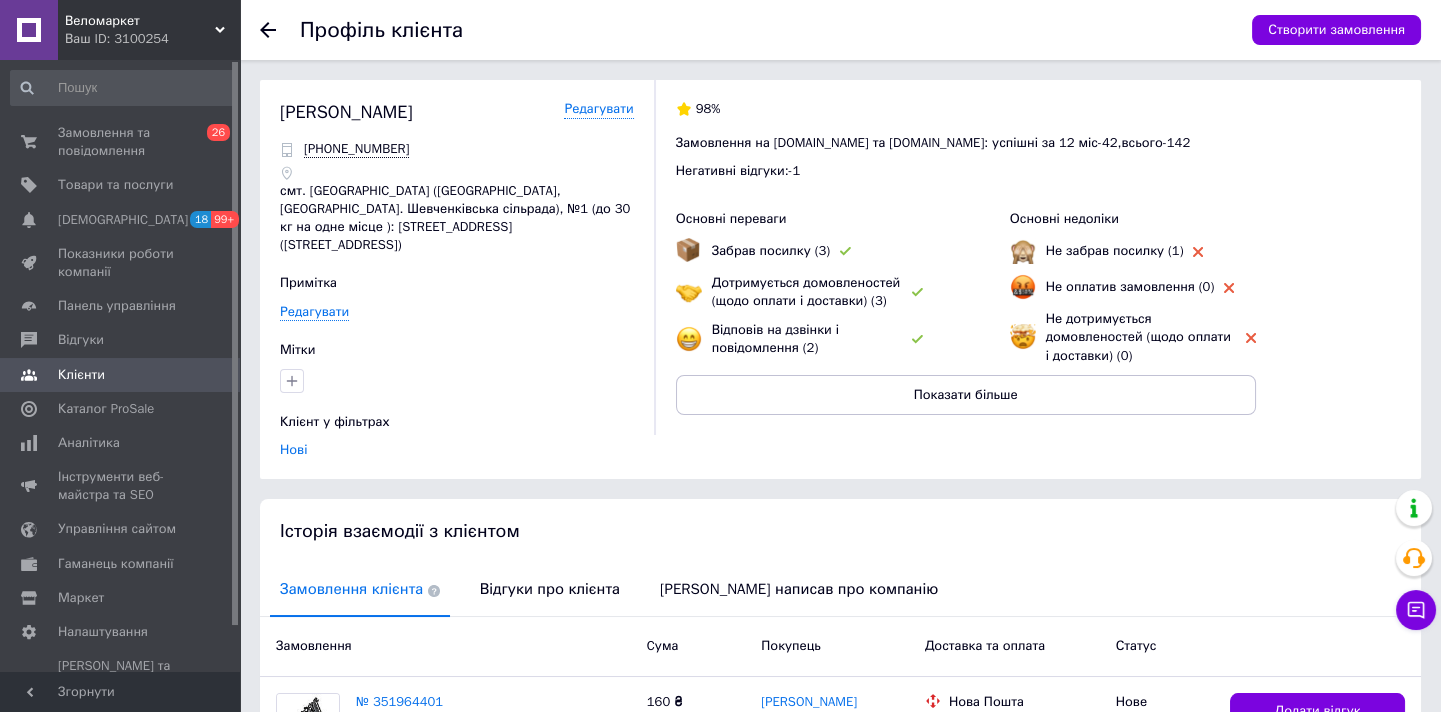 click on "Історія взаємодії з клієнтом" at bounding box center (840, 531) 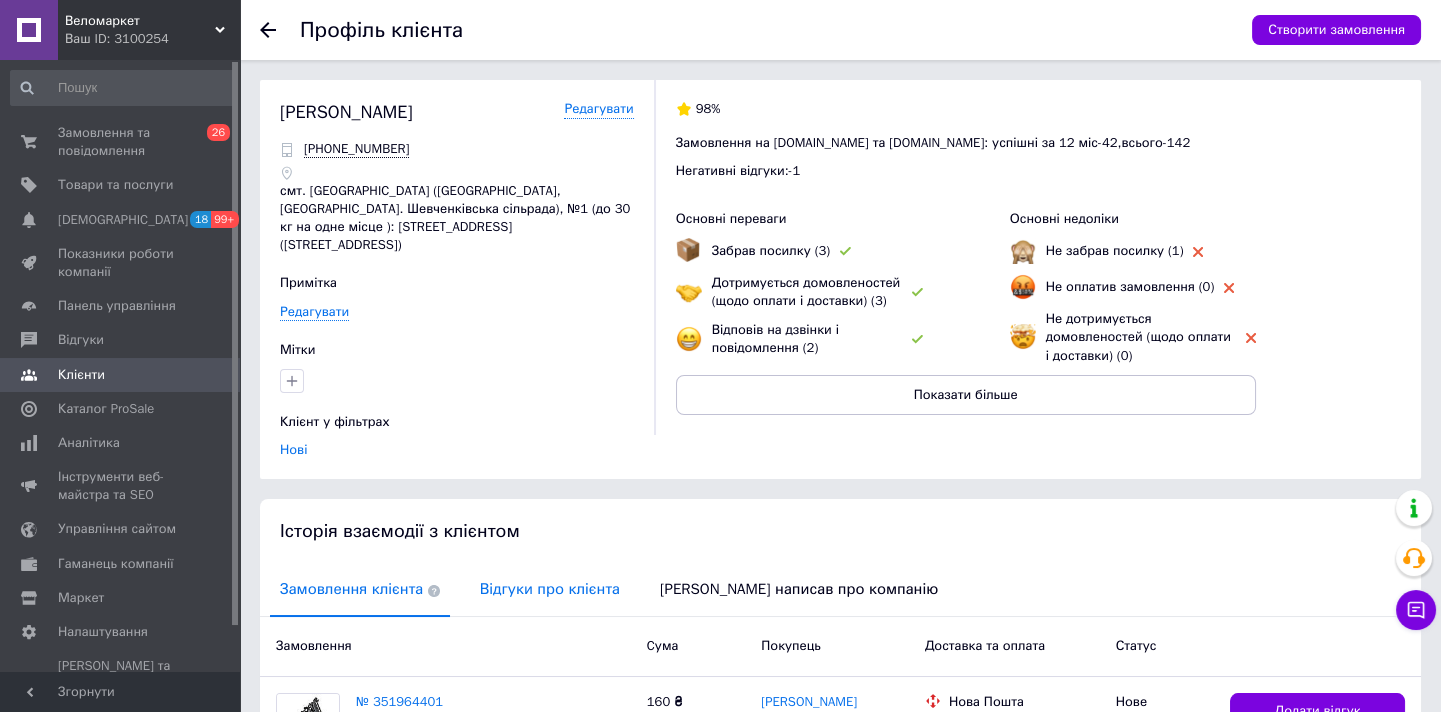 click on "Відгуки про клієнта" at bounding box center (550, 589) 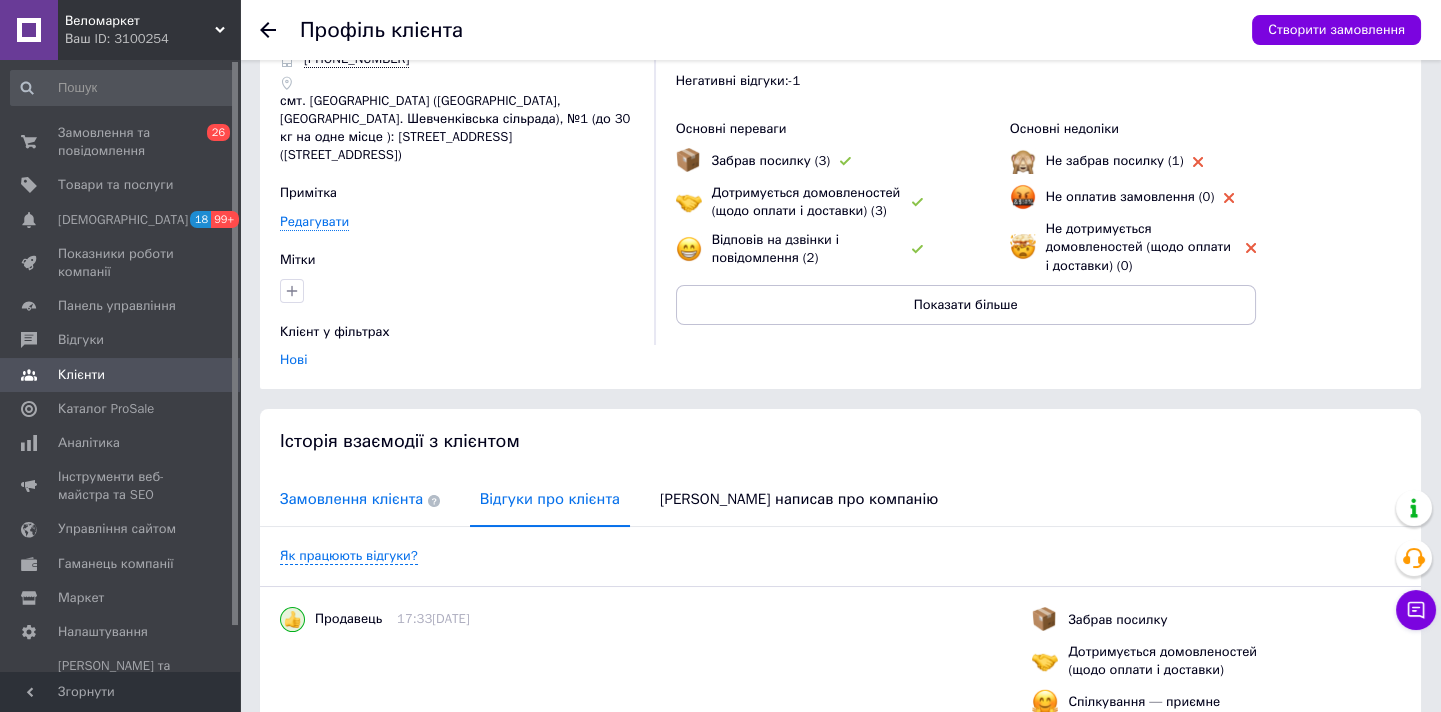 click on "Замовлення клієнта" at bounding box center [360, 499] 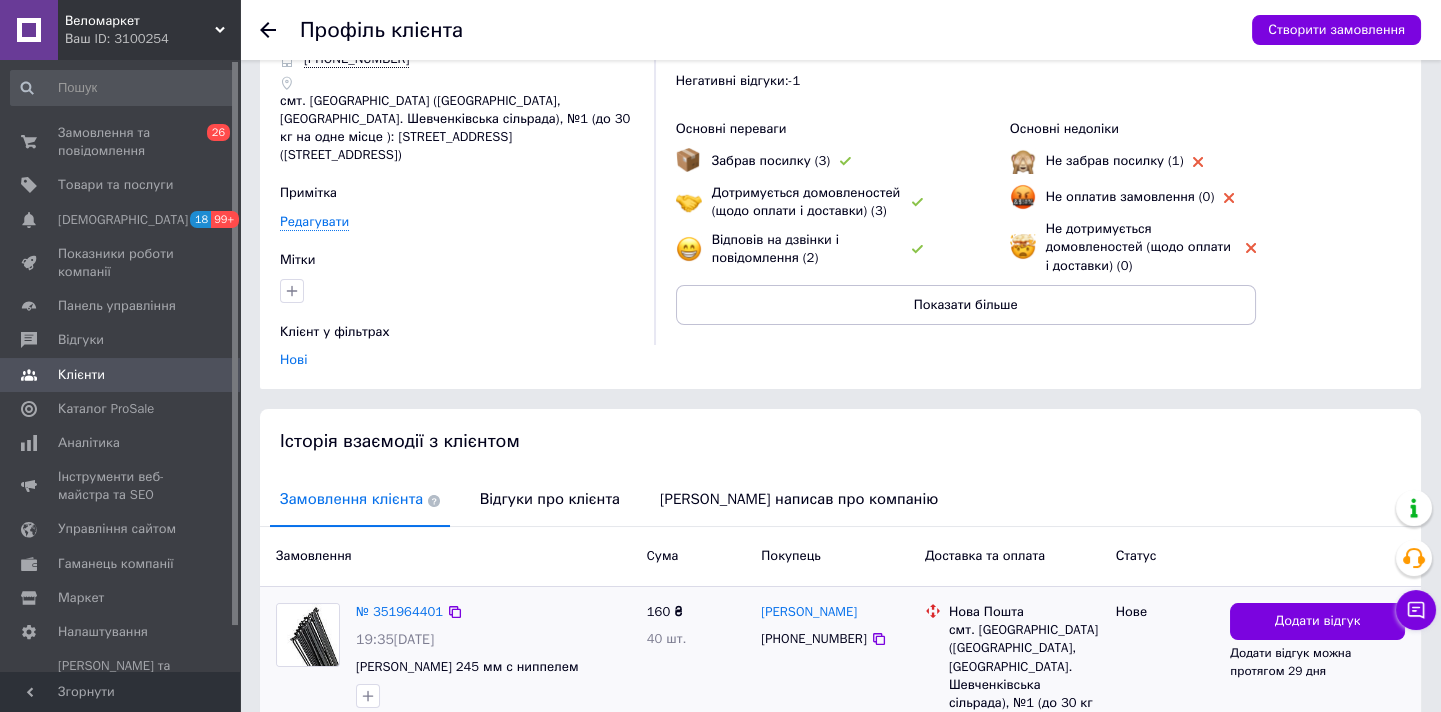 scroll, scrollTop: 275, scrollLeft: 0, axis: vertical 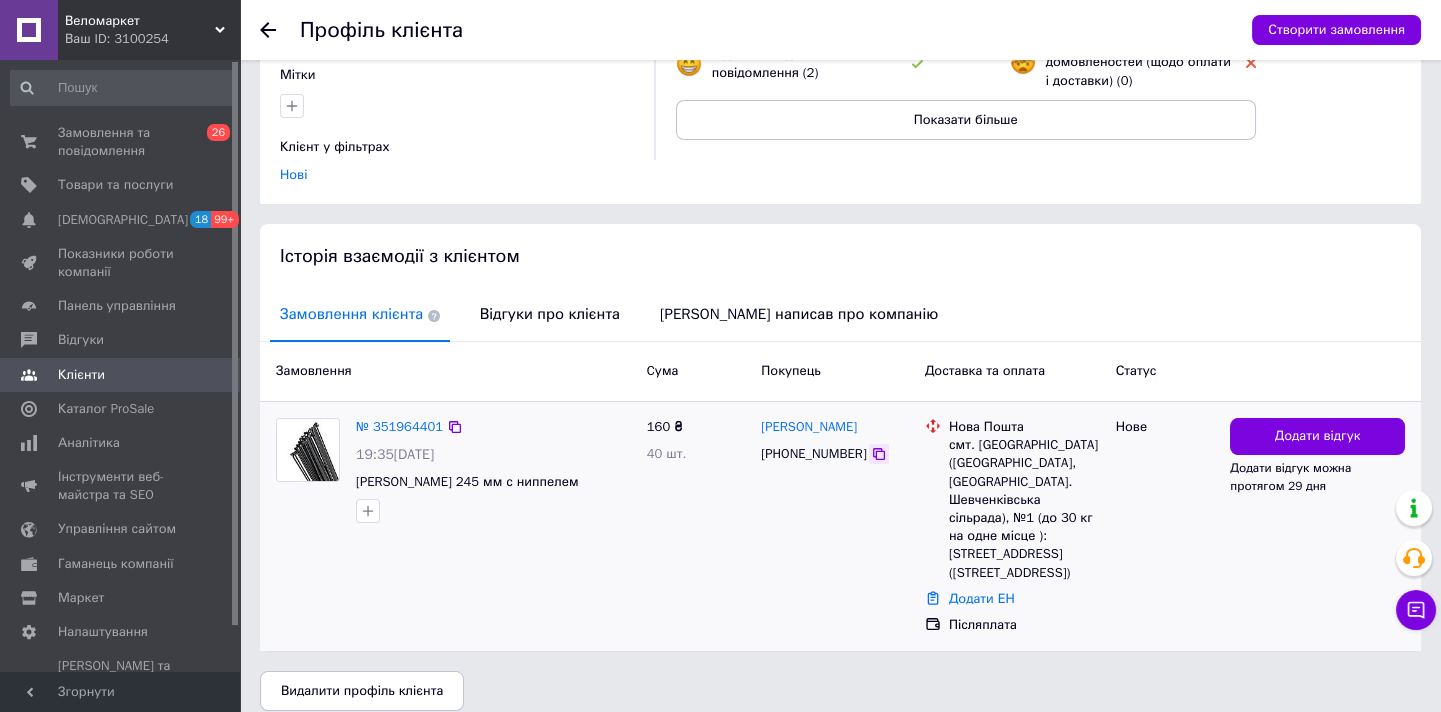 click 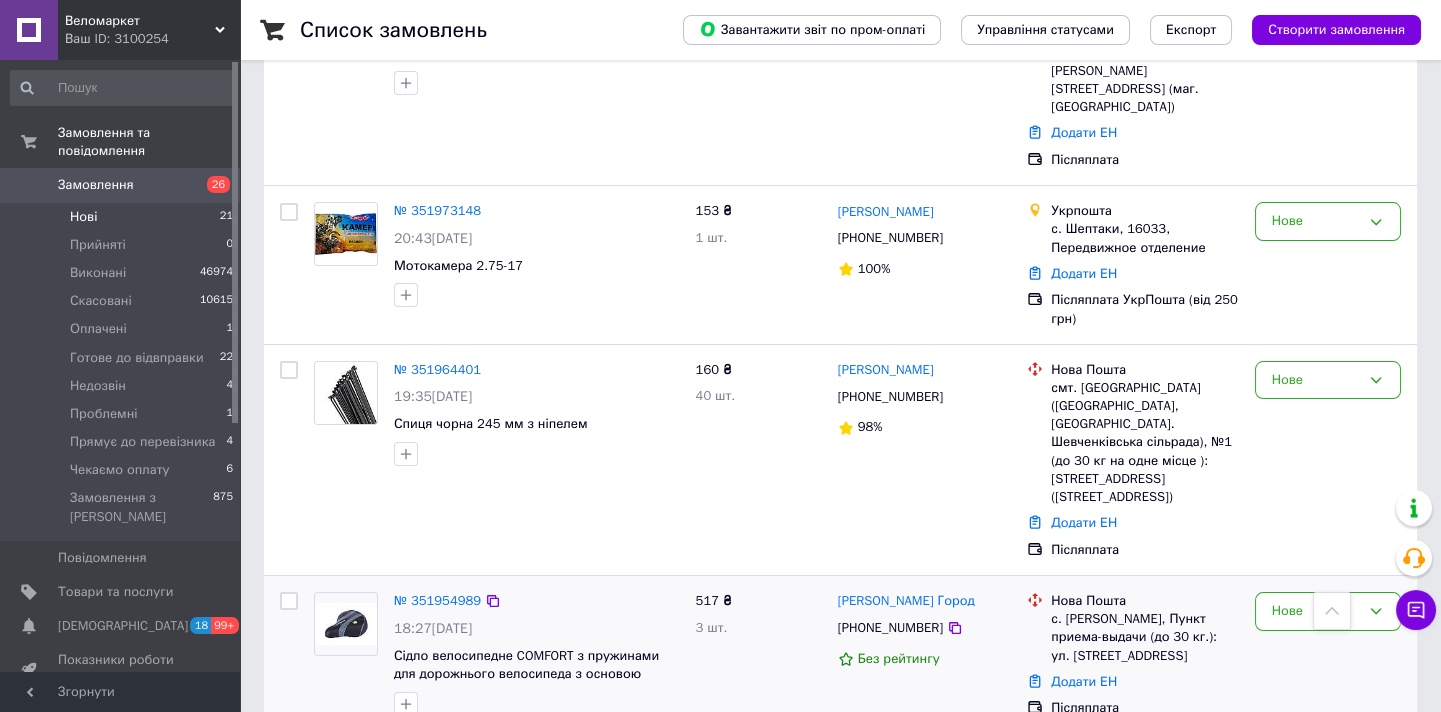 scroll, scrollTop: 1000, scrollLeft: 0, axis: vertical 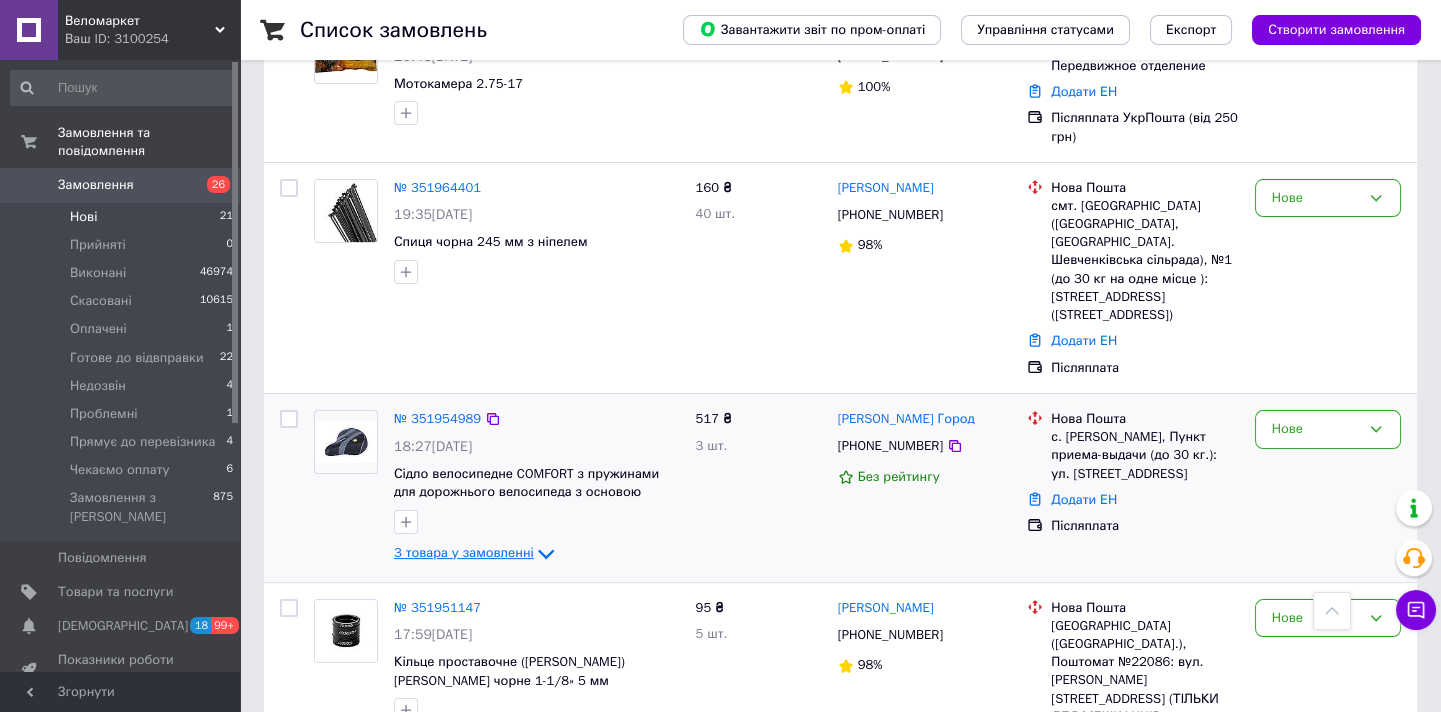 click 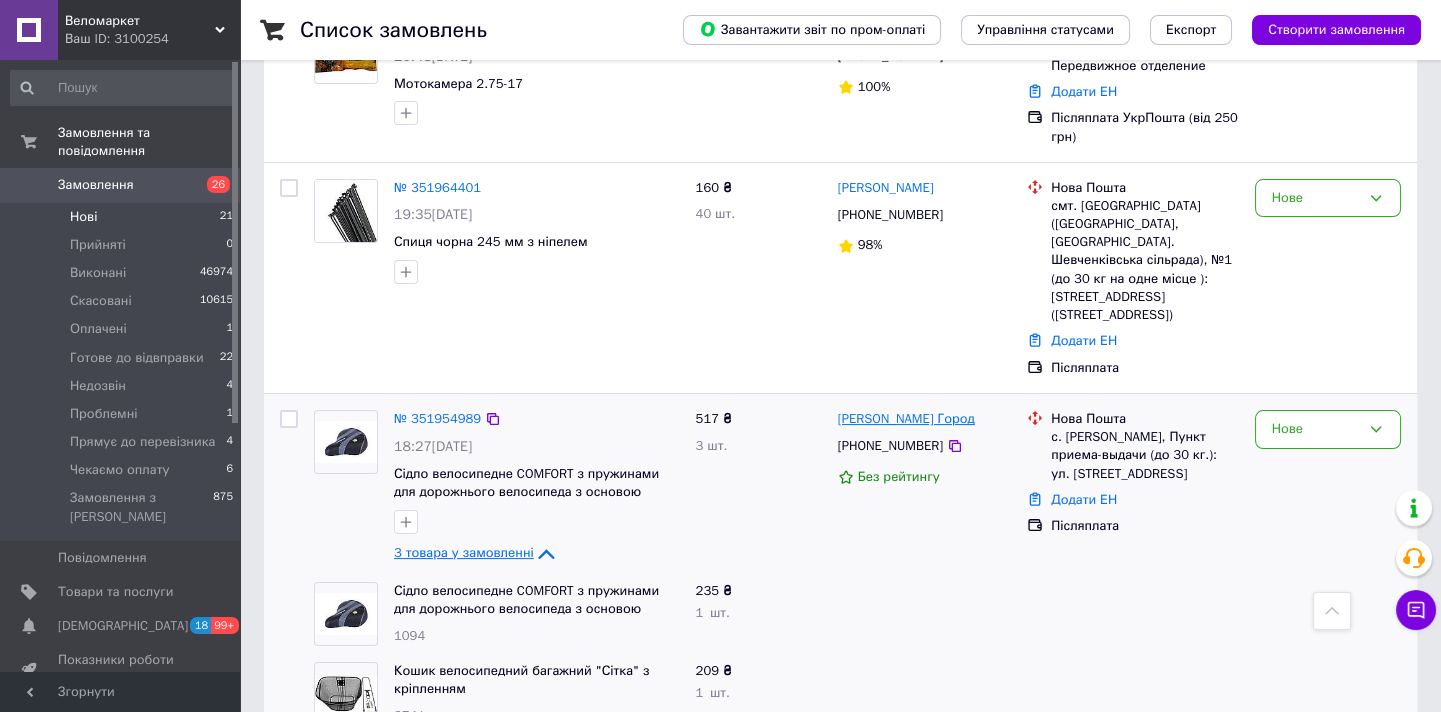 click on "[PERSON_NAME] Город" at bounding box center [906, 419] 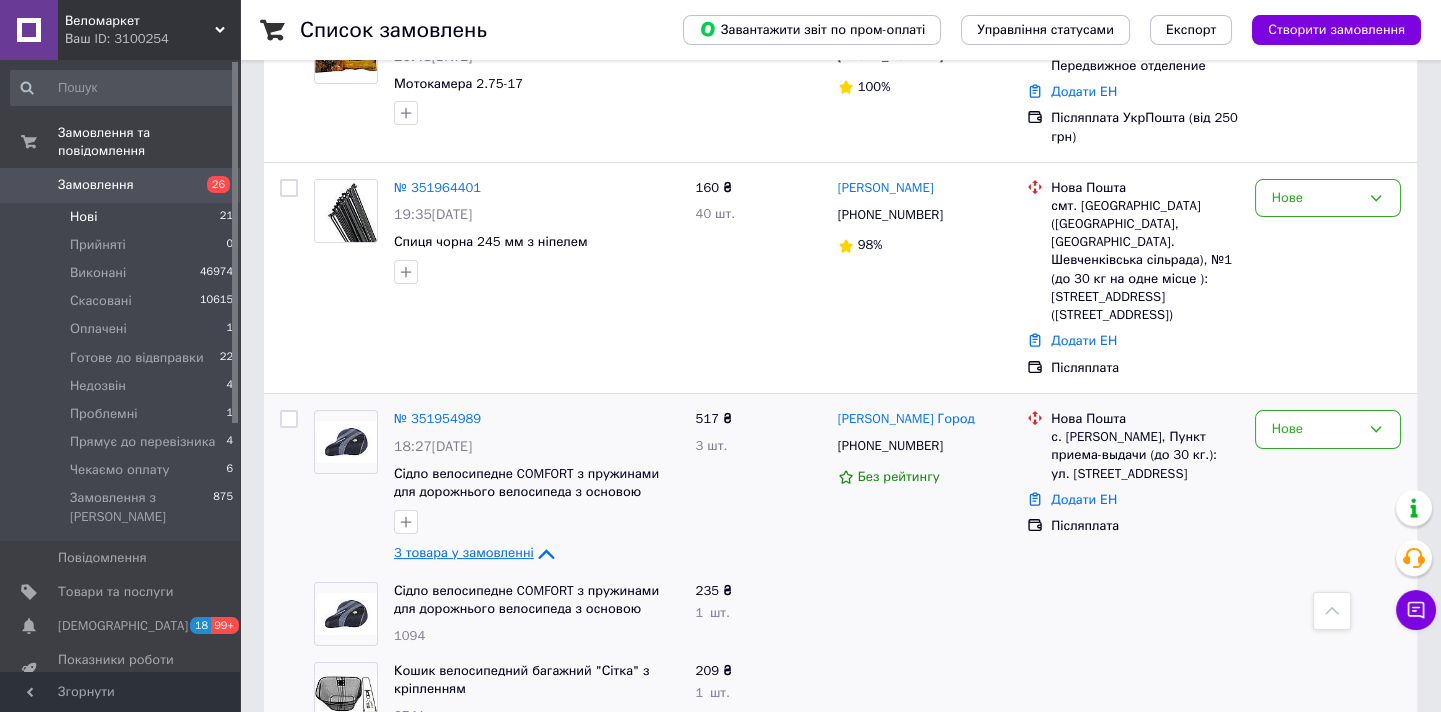 scroll, scrollTop: 0, scrollLeft: 0, axis: both 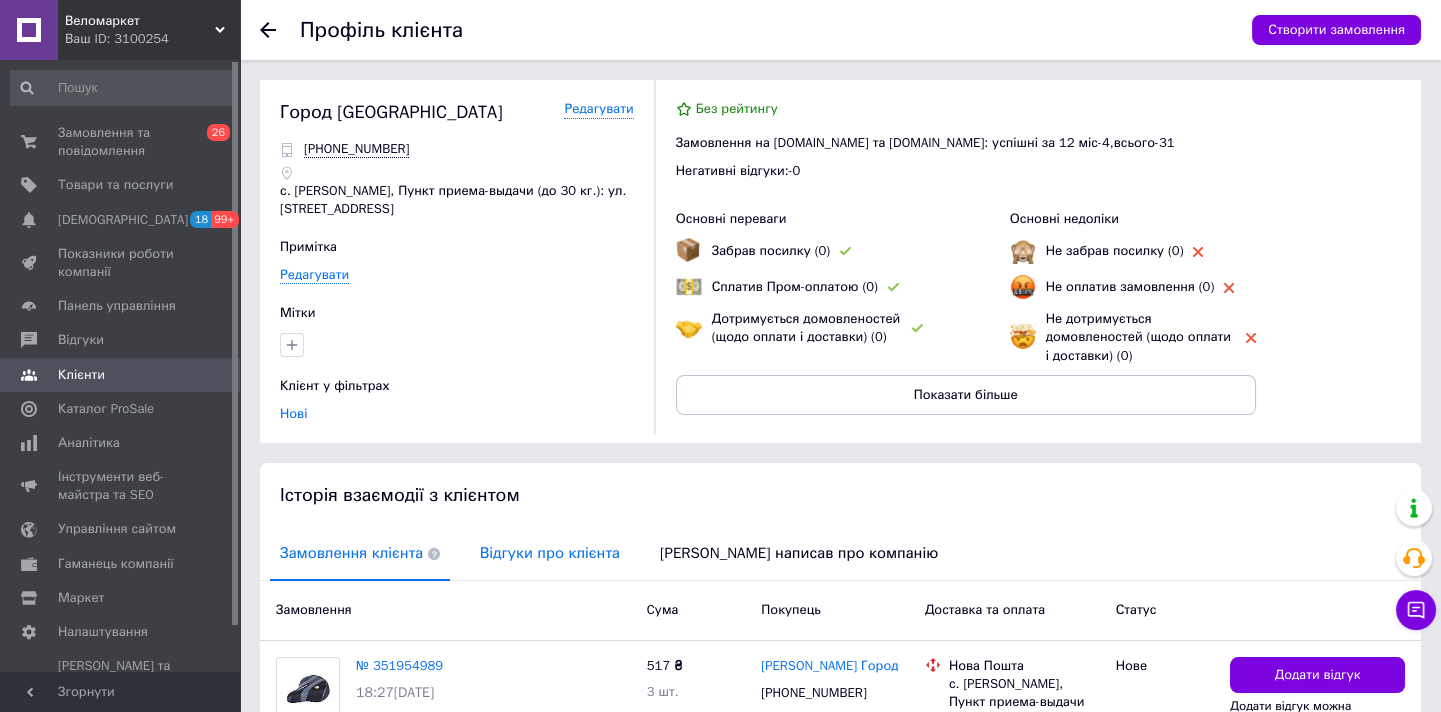 click on "Відгуки про клієнта" at bounding box center [550, 553] 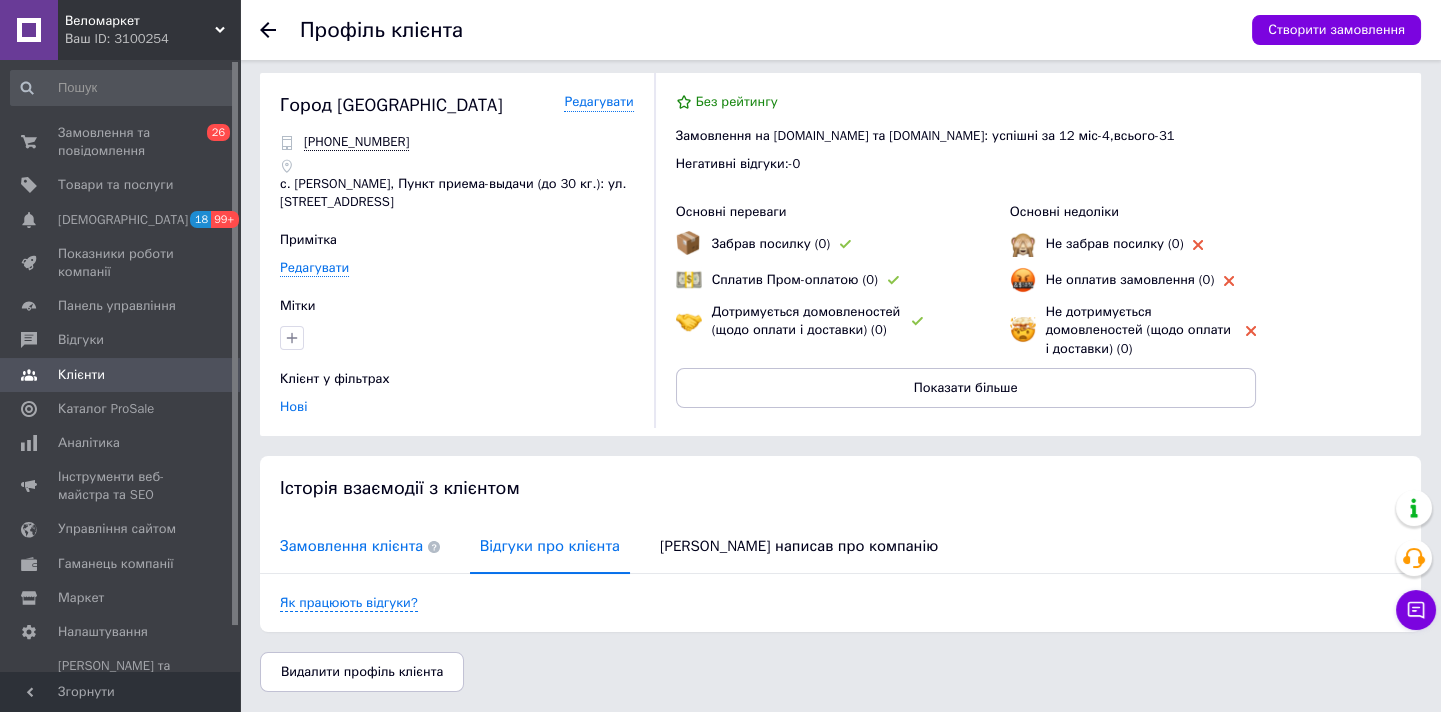 click on "Замовлення клієнта" at bounding box center [360, 546] 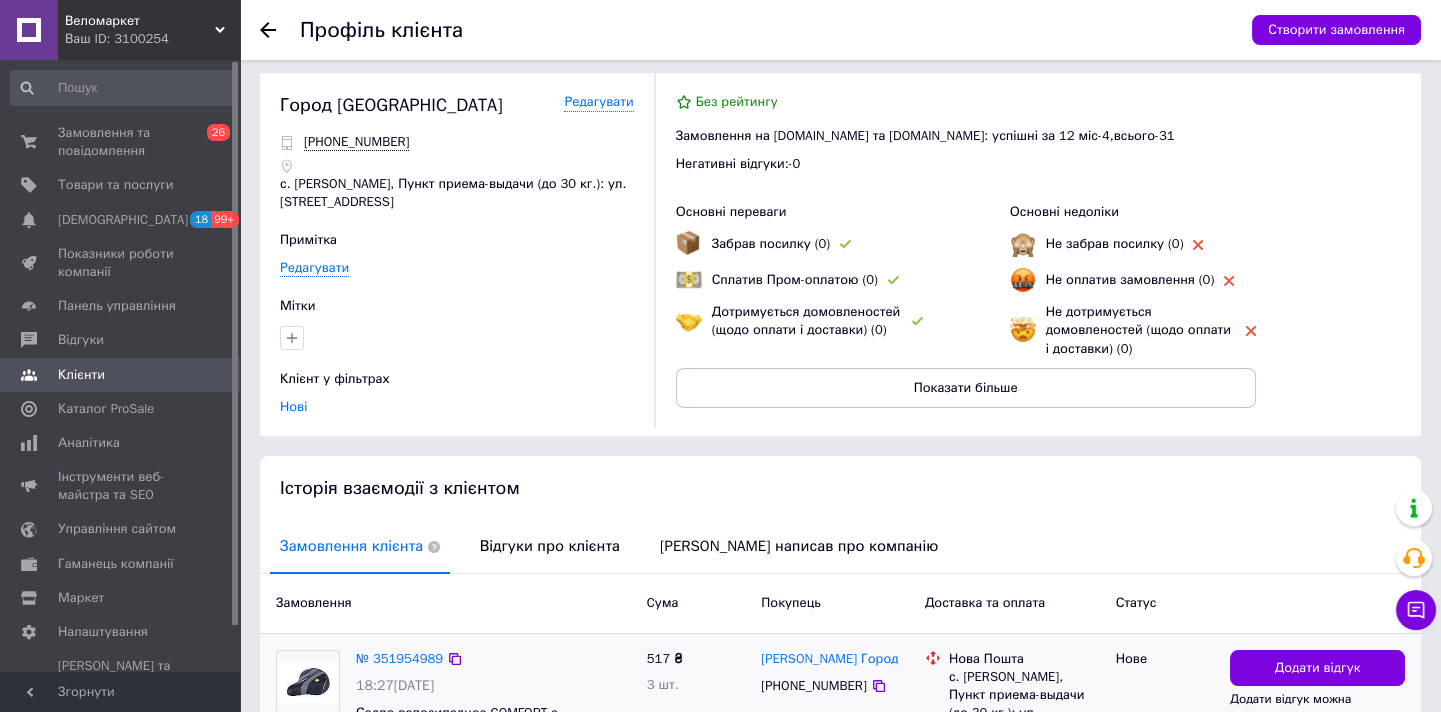 scroll, scrollTop: 196, scrollLeft: 0, axis: vertical 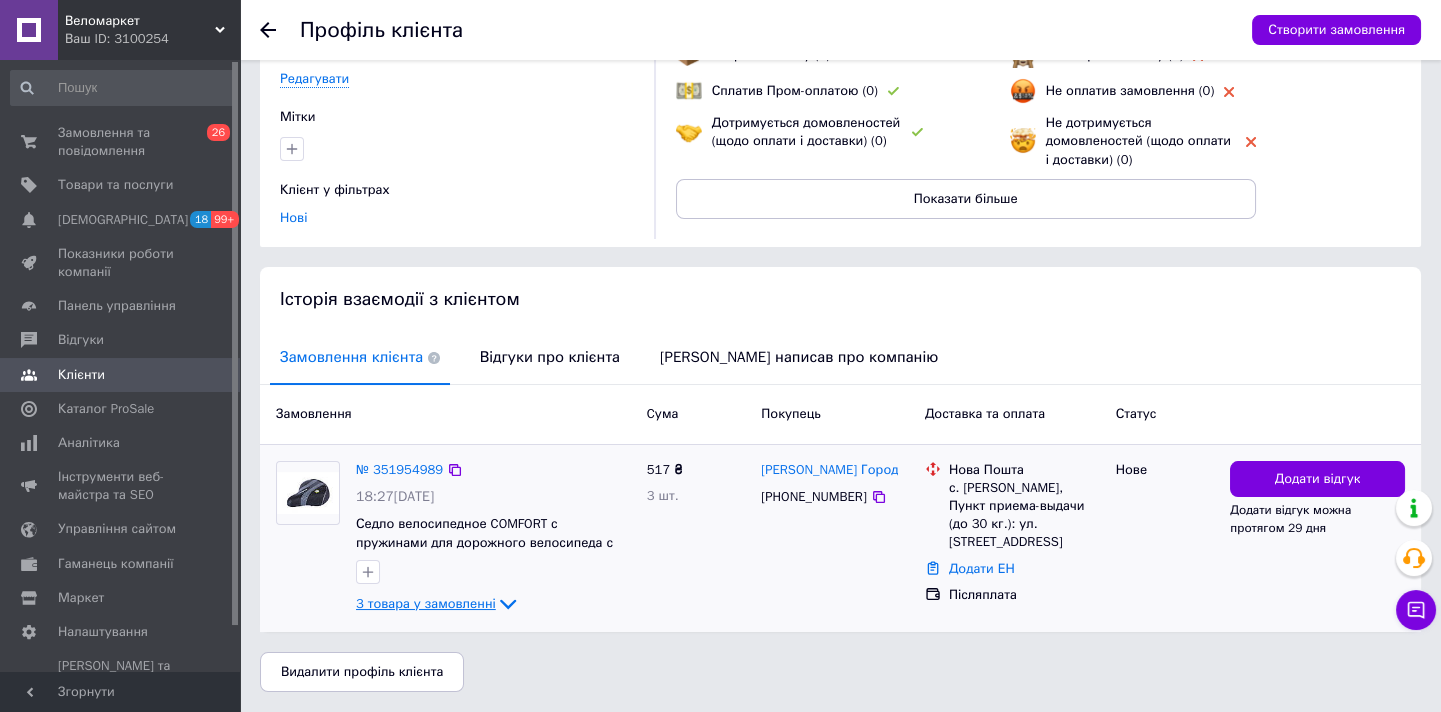 click 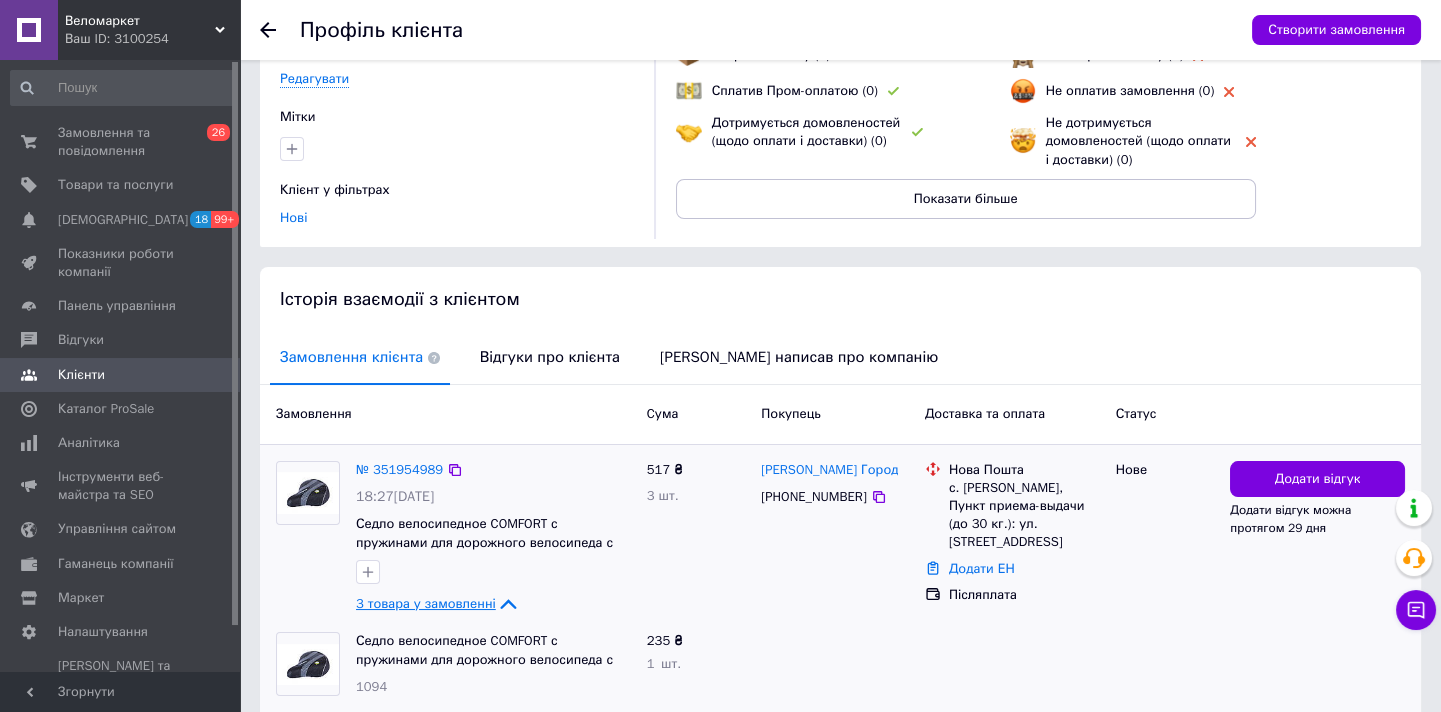 scroll, scrollTop: 378, scrollLeft: 0, axis: vertical 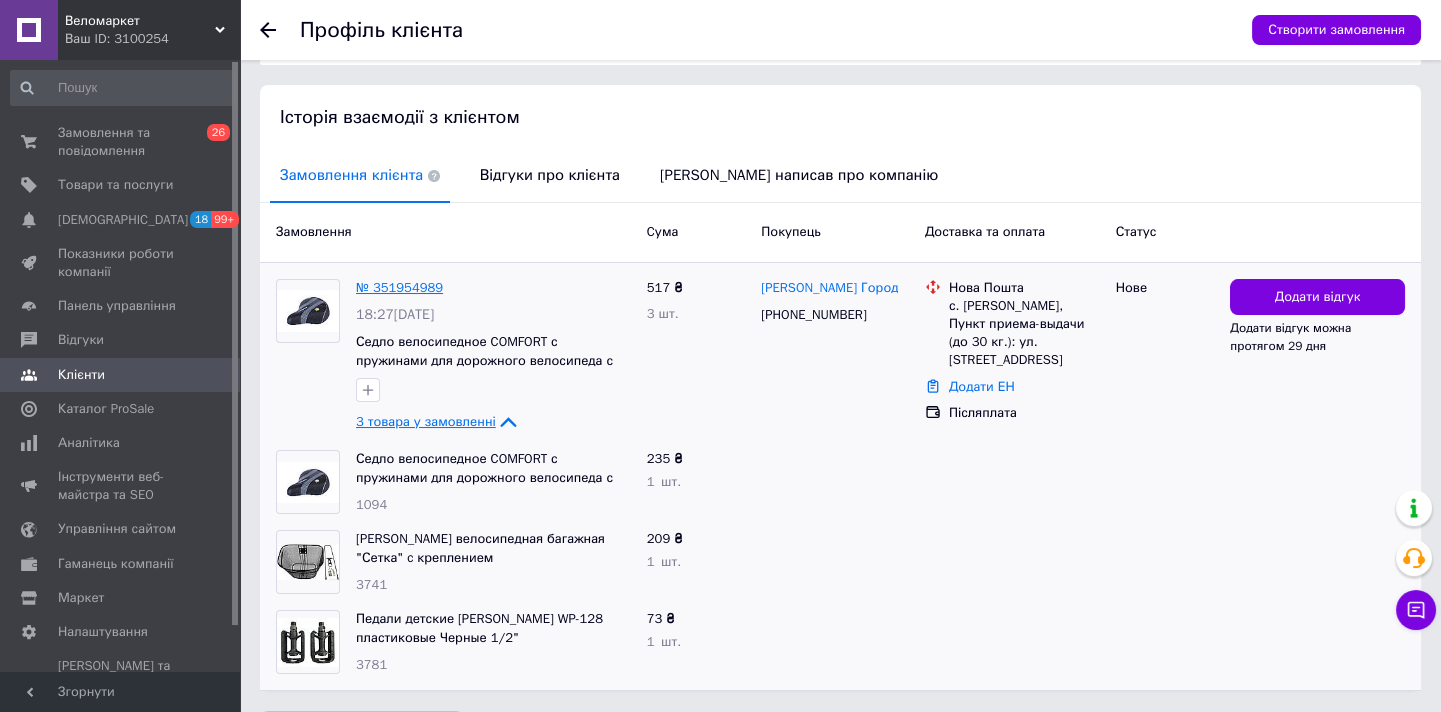 click on "№ 351954989" at bounding box center [399, 287] 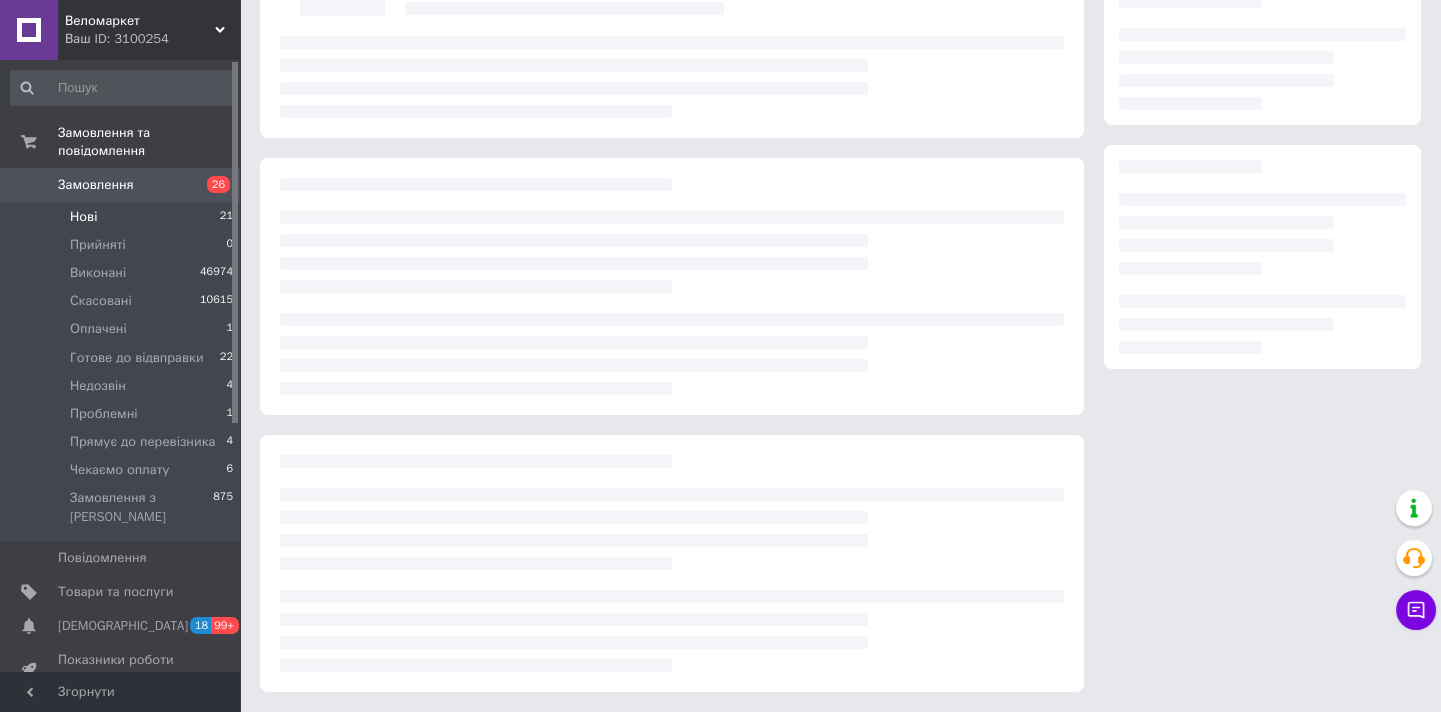scroll, scrollTop: 0, scrollLeft: 0, axis: both 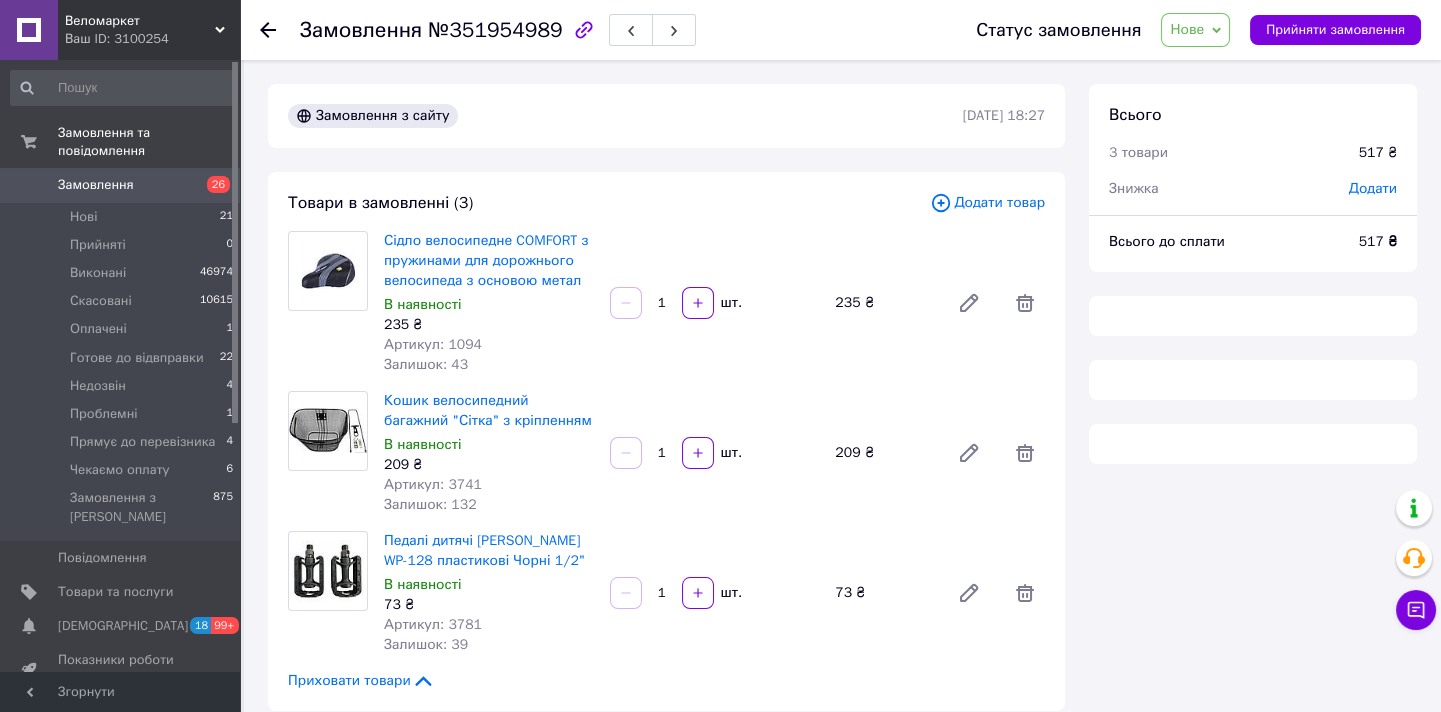 click on "Додати товар" at bounding box center [987, 203] 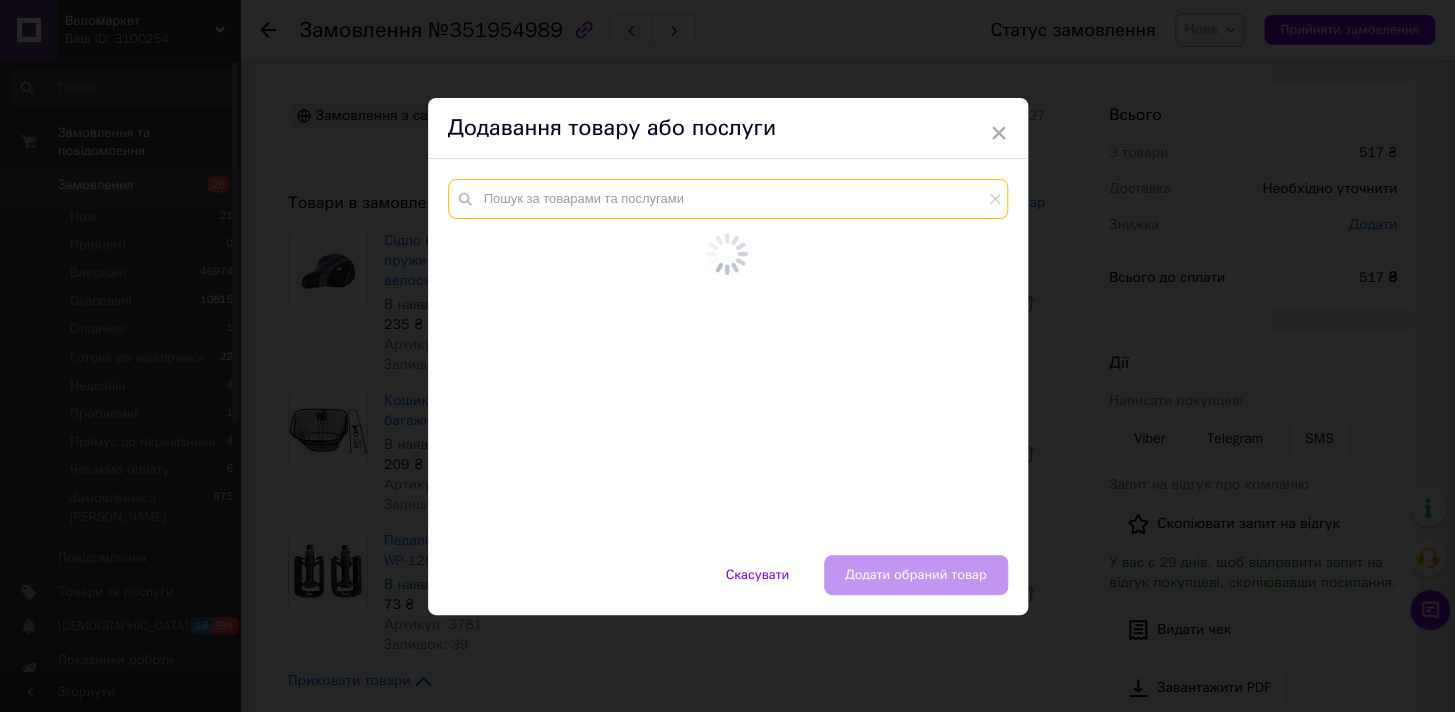 click at bounding box center (728, 199) 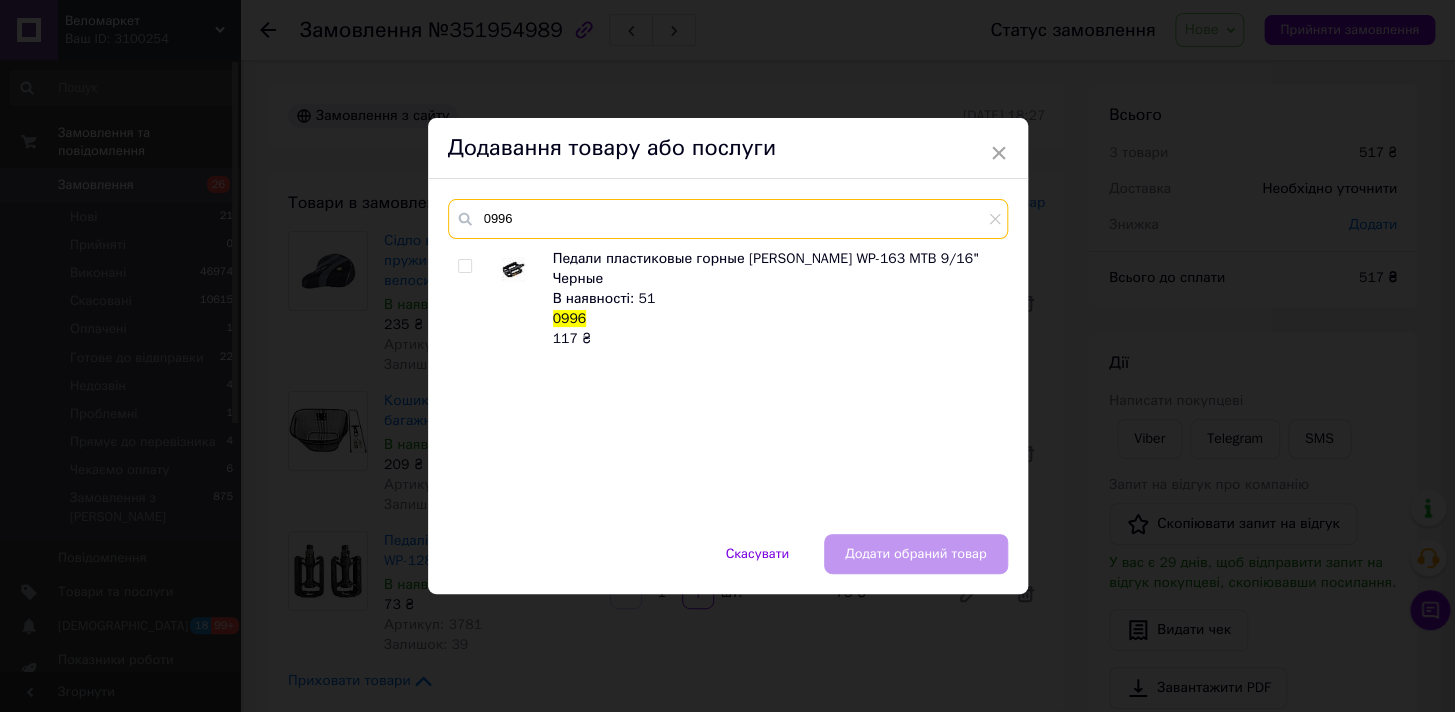 type on "0996" 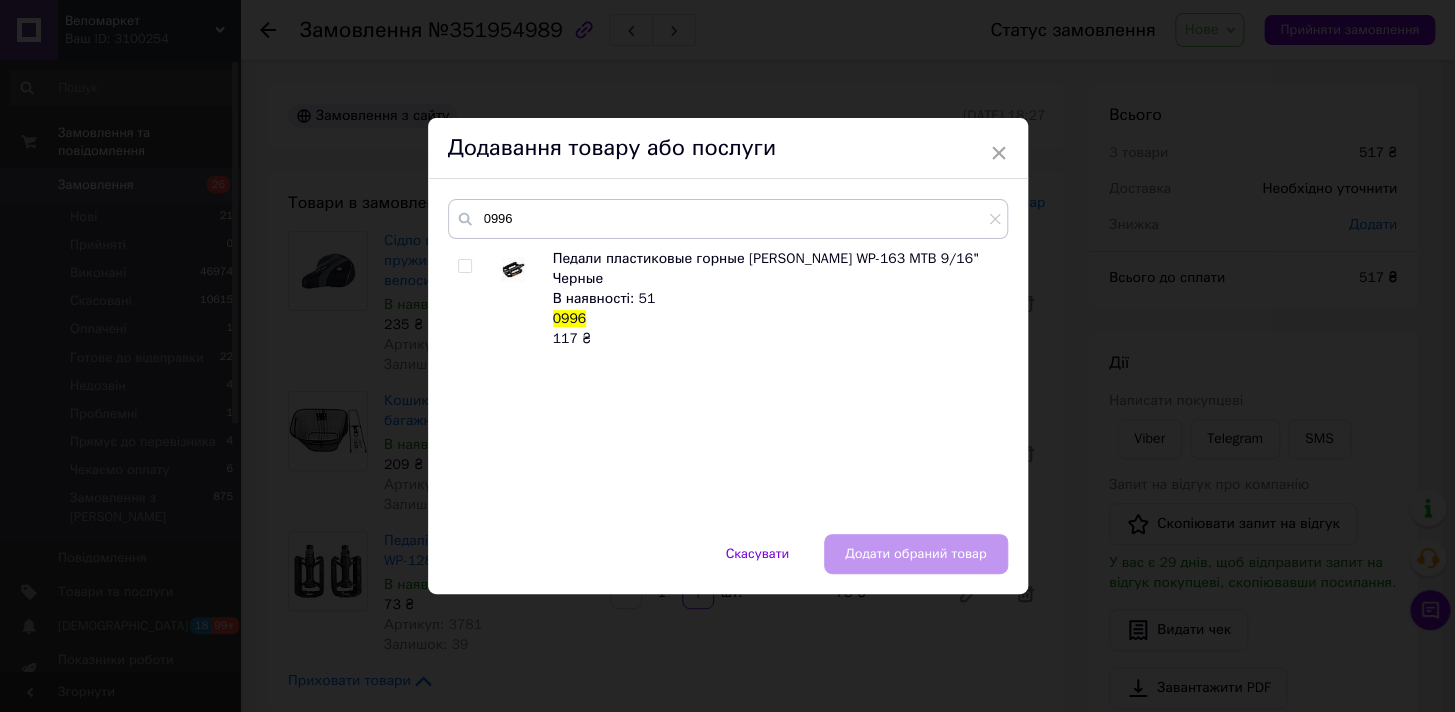 click at bounding box center (464, 266) 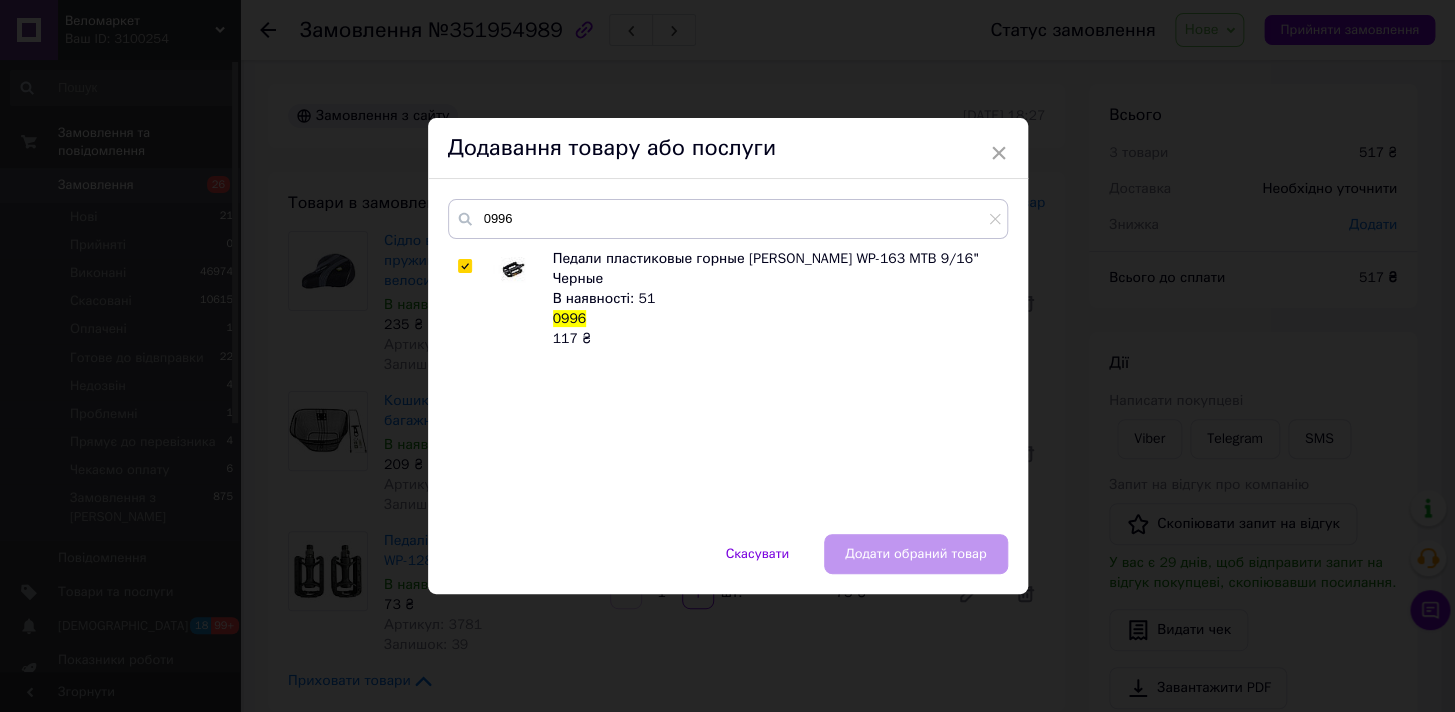checkbox on "true" 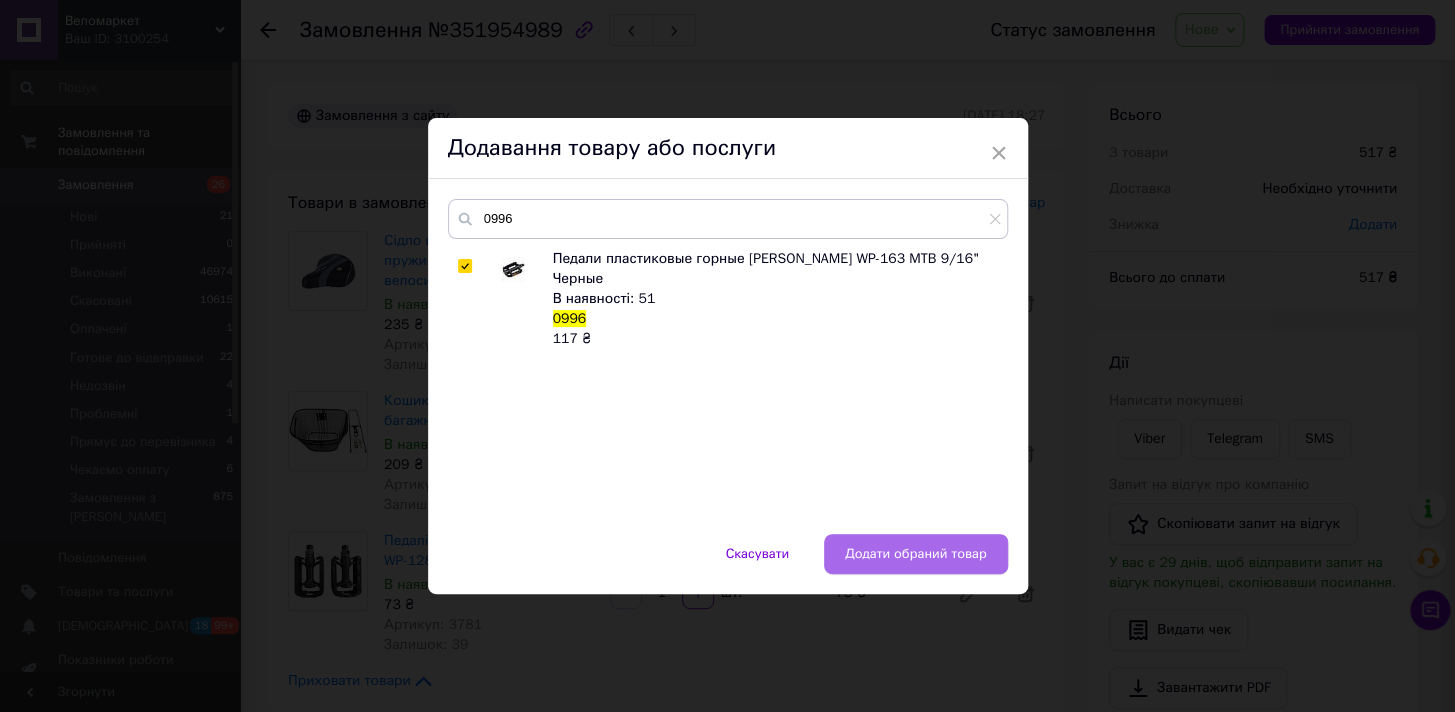 click on "Додати обраний товар" at bounding box center [916, 554] 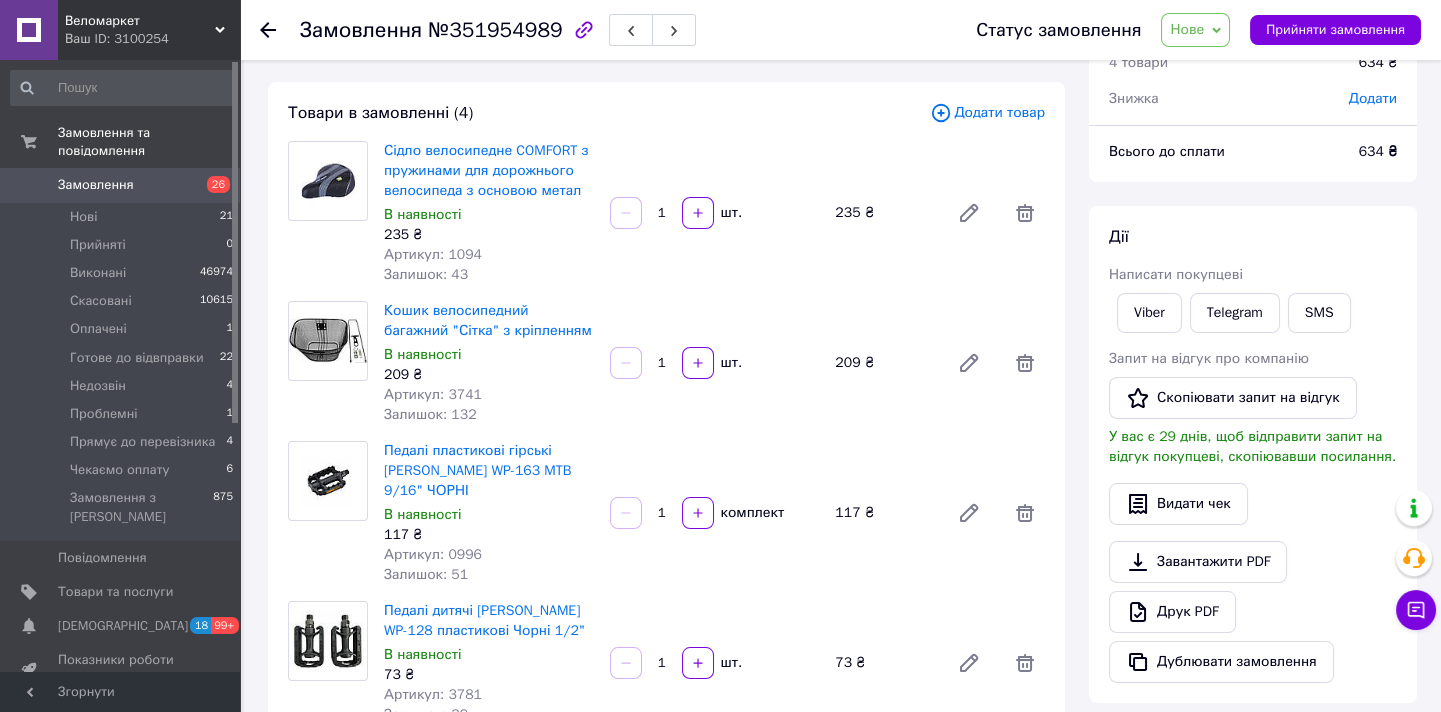 scroll, scrollTop: 272, scrollLeft: 0, axis: vertical 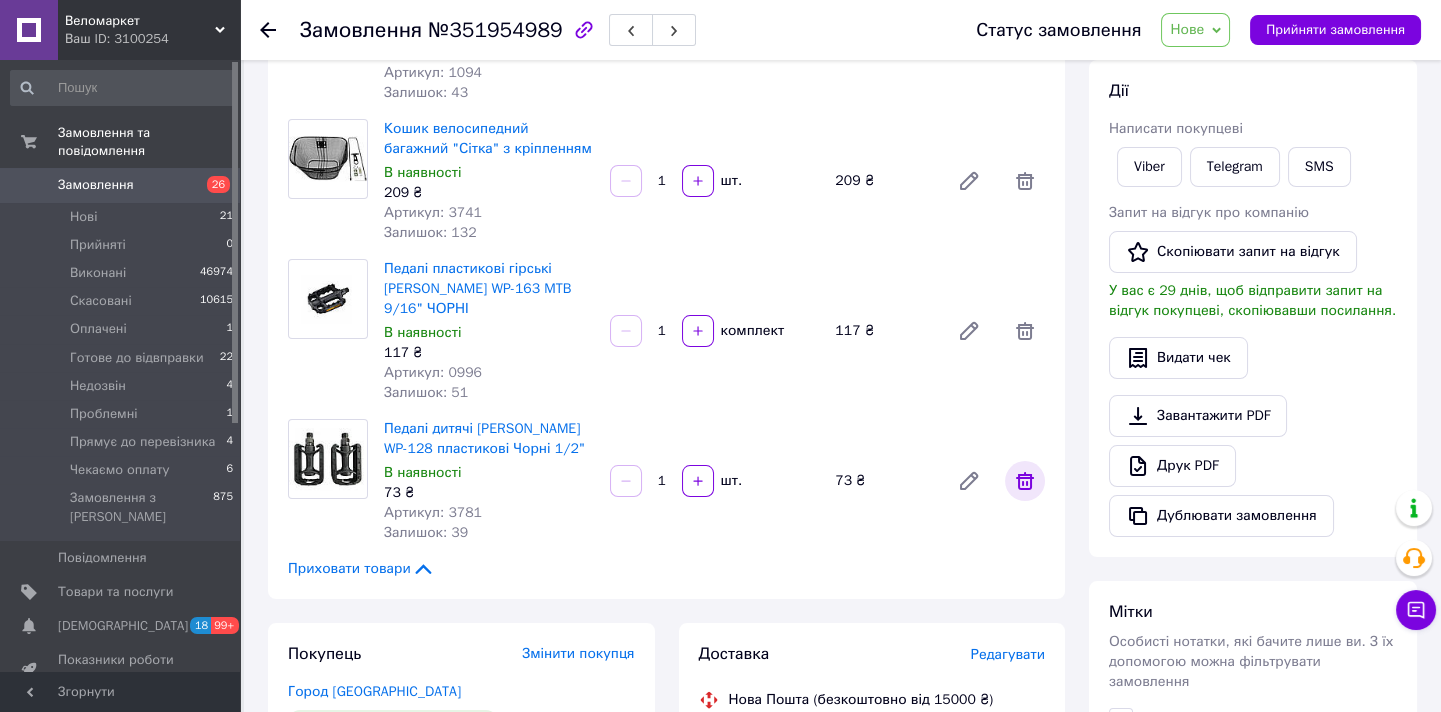 click at bounding box center (1025, 481) 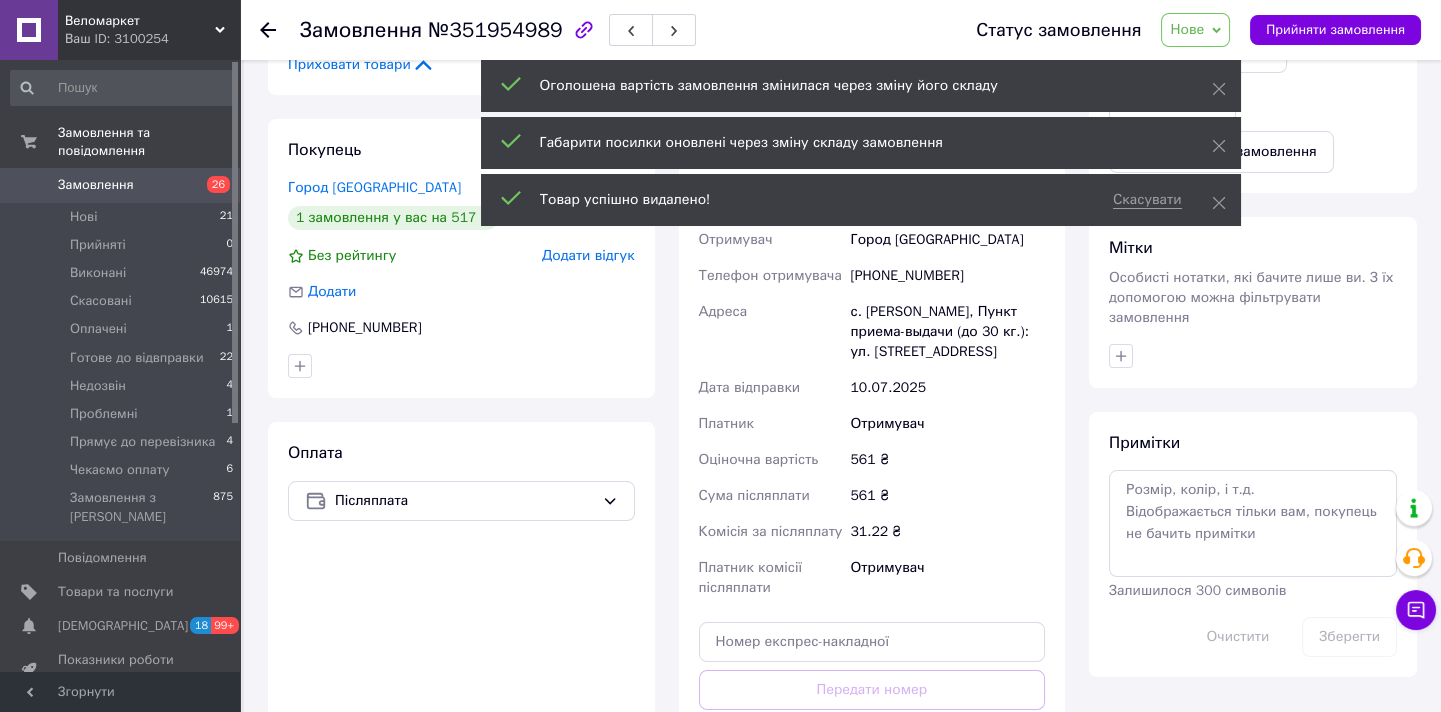 scroll, scrollTop: 454, scrollLeft: 0, axis: vertical 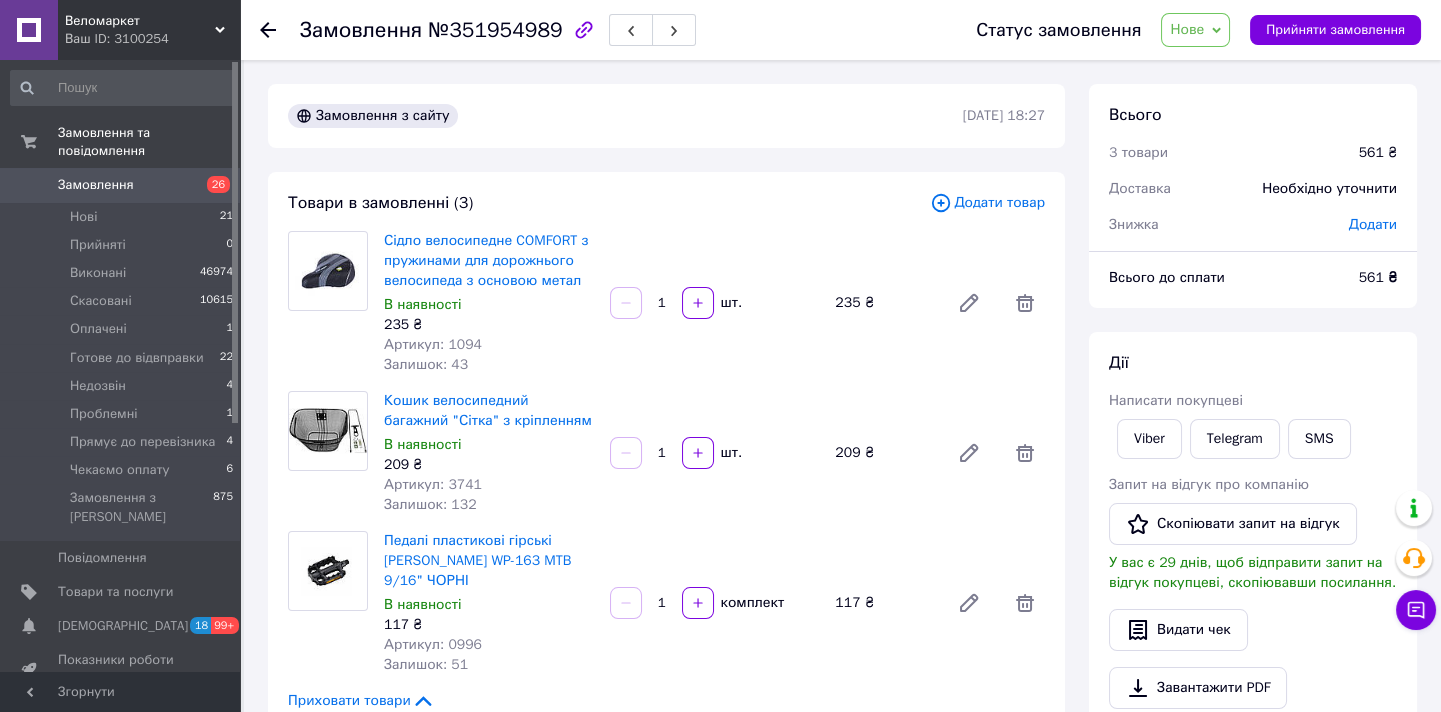 click on "Нове" at bounding box center [1195, 30] 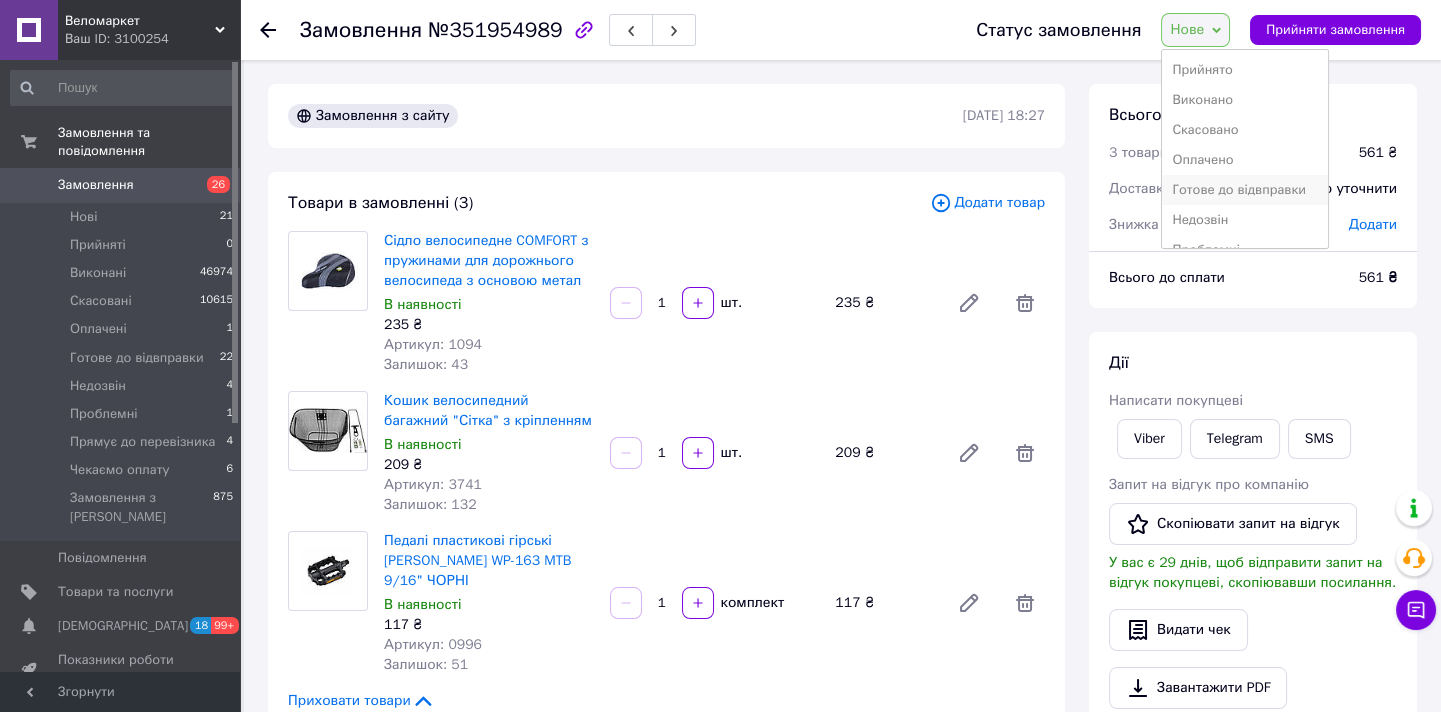 click on "Готове до відвправки" at bounding box center [1244, 190] 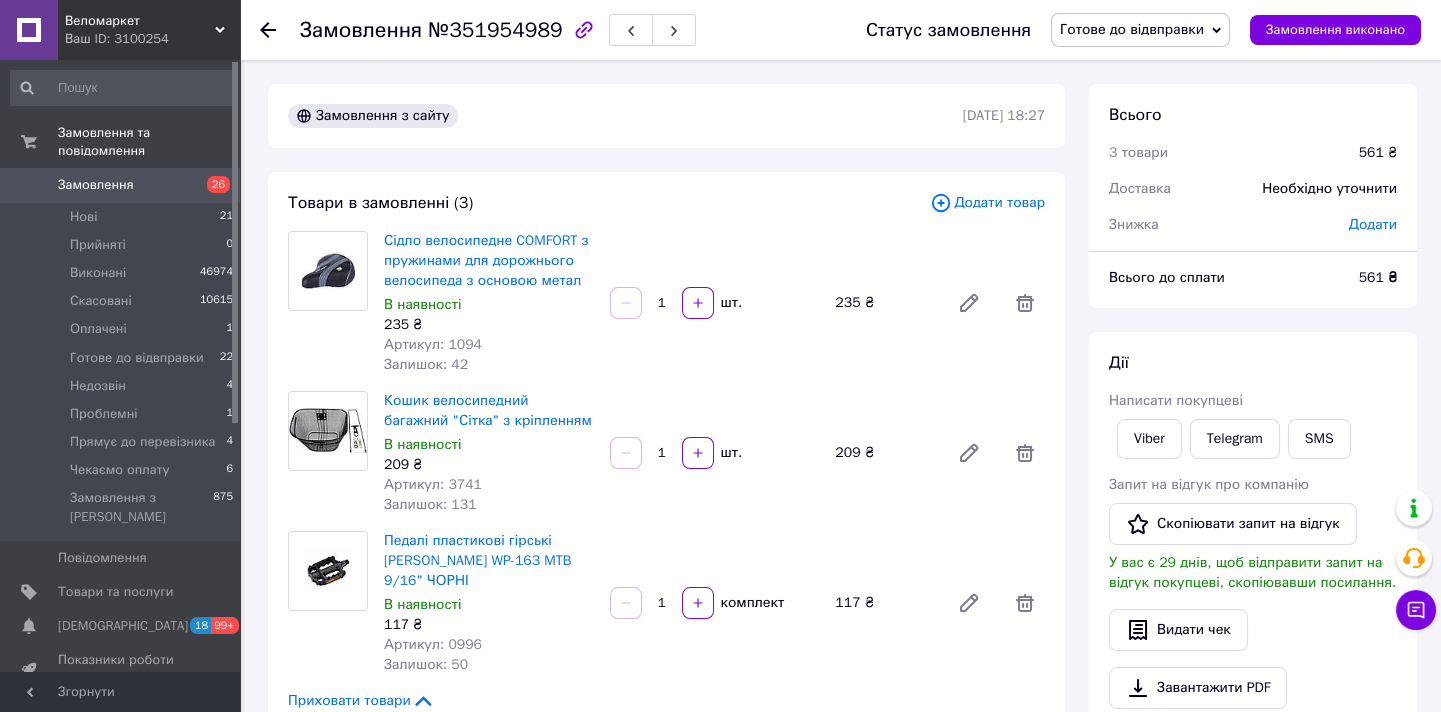 scroll, scrollTop: 181, scrollLeft: 0, axis: vertical 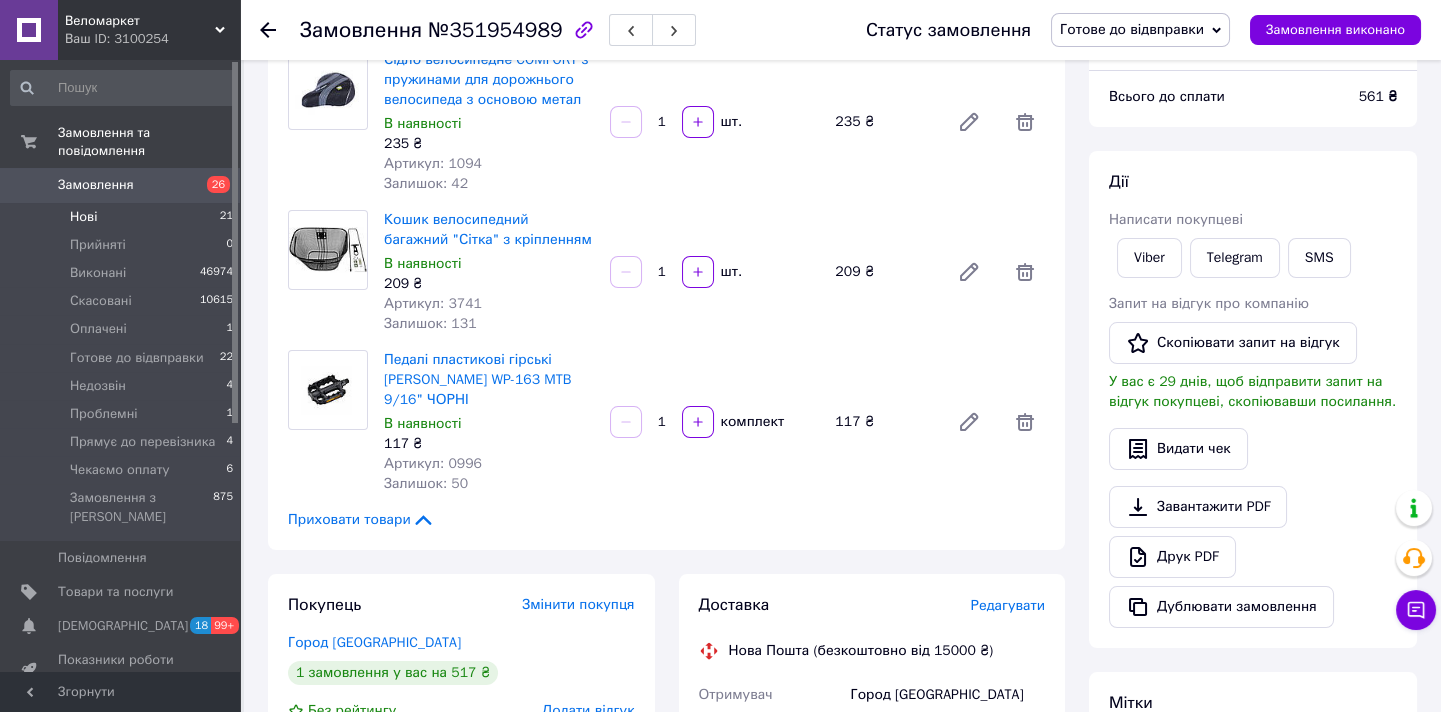 click on "Нові 21" at bounding box center (122, 217) 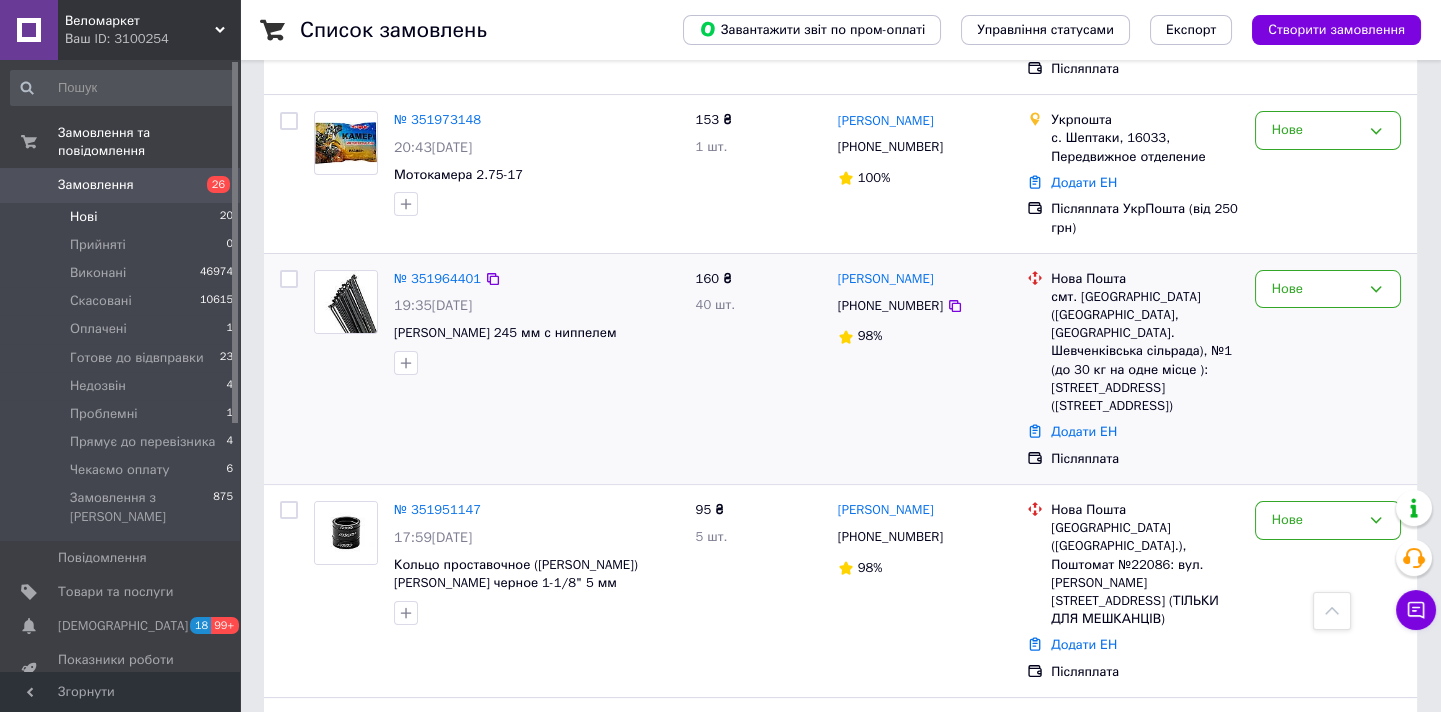 scroll, scrollTop: 1000, scrollLeft: 0, axis: vertical 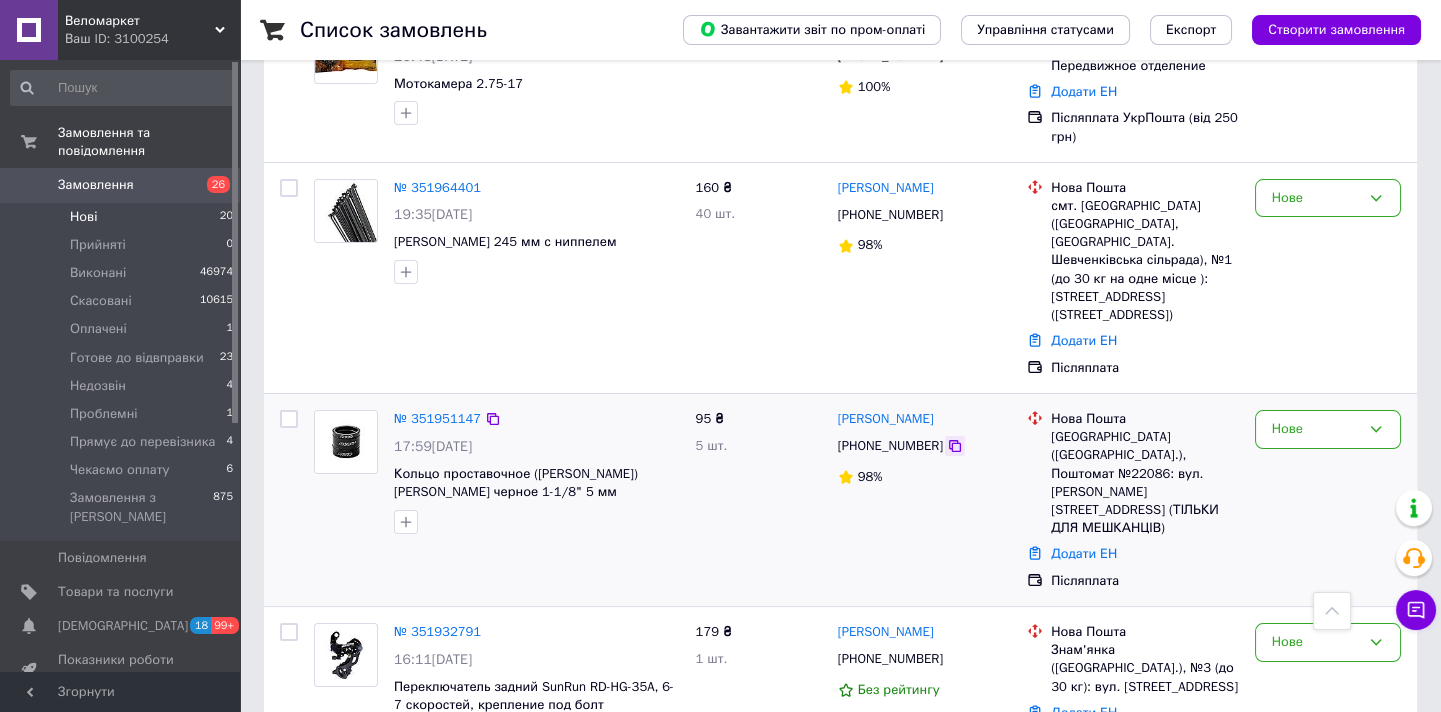 click 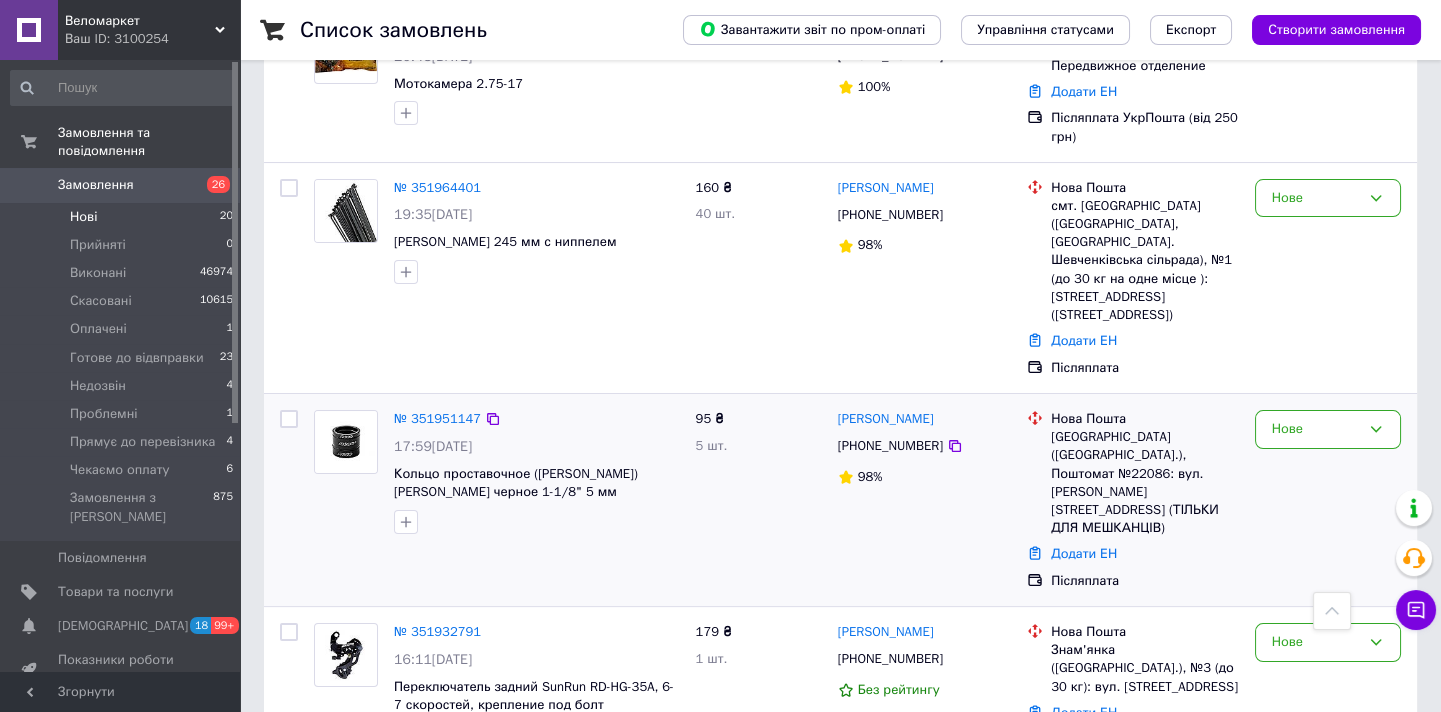 scroll, scrollTop: 1272, scrollLeft: 0, axis: vertical 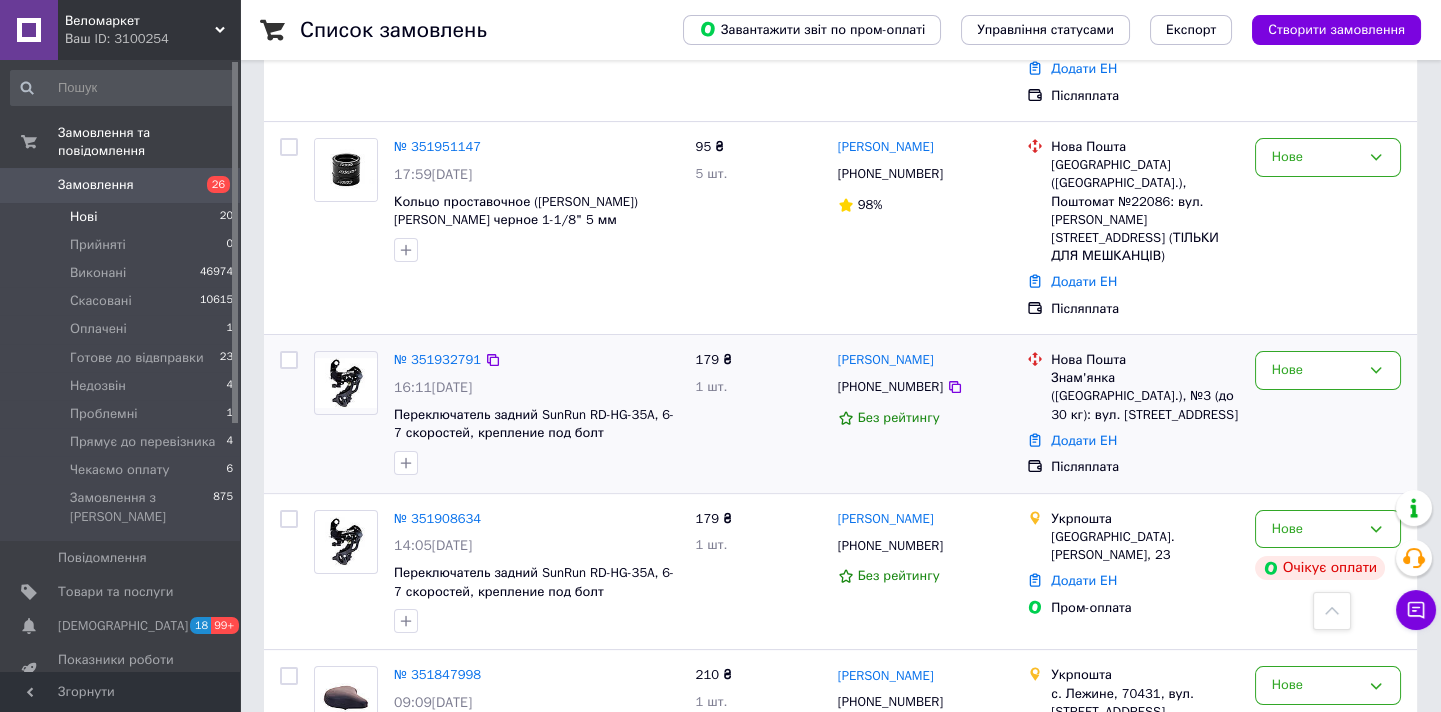 click on "[PERSON_NAME]" at bounding box center [886, 360] 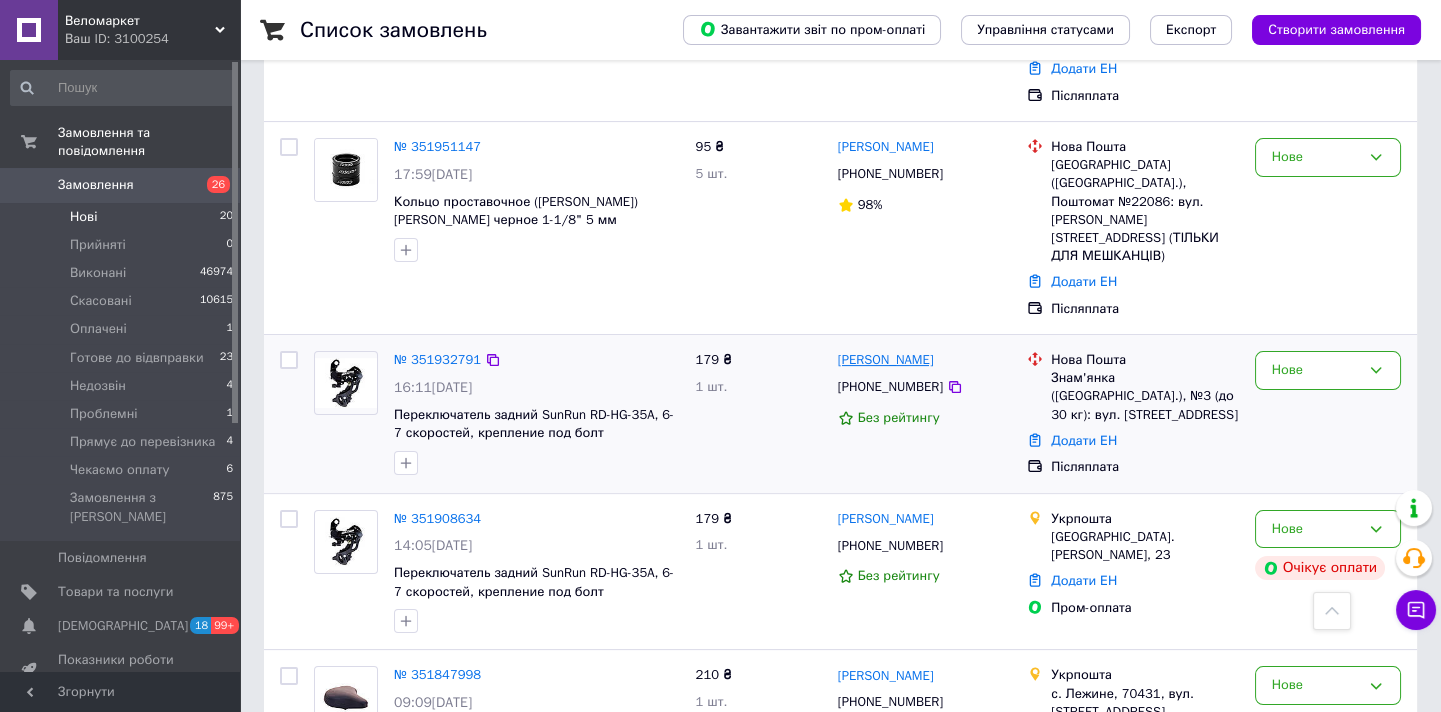click on "[PERSON_NAME]" at bounding box center (886, 360) 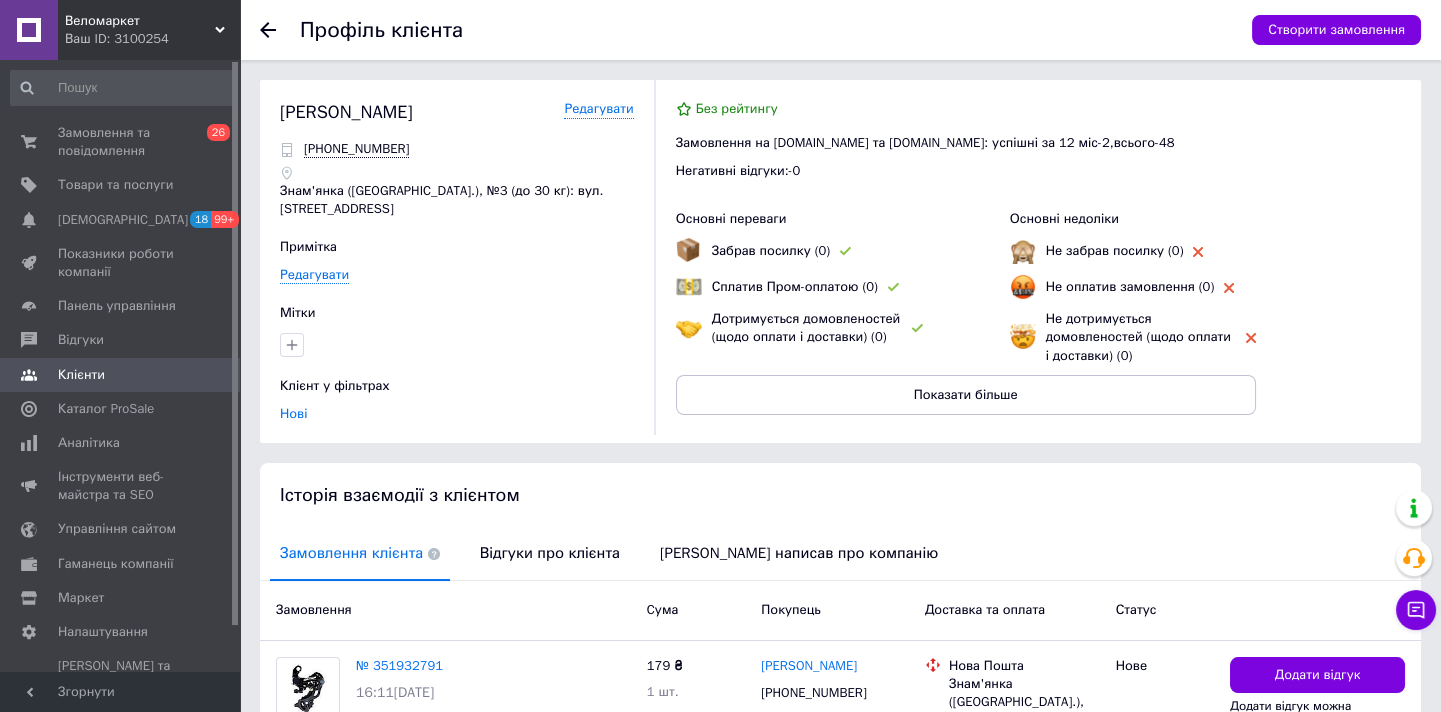click on "Історія взаємодії з клієнтом" at bounding box center (840, 495) 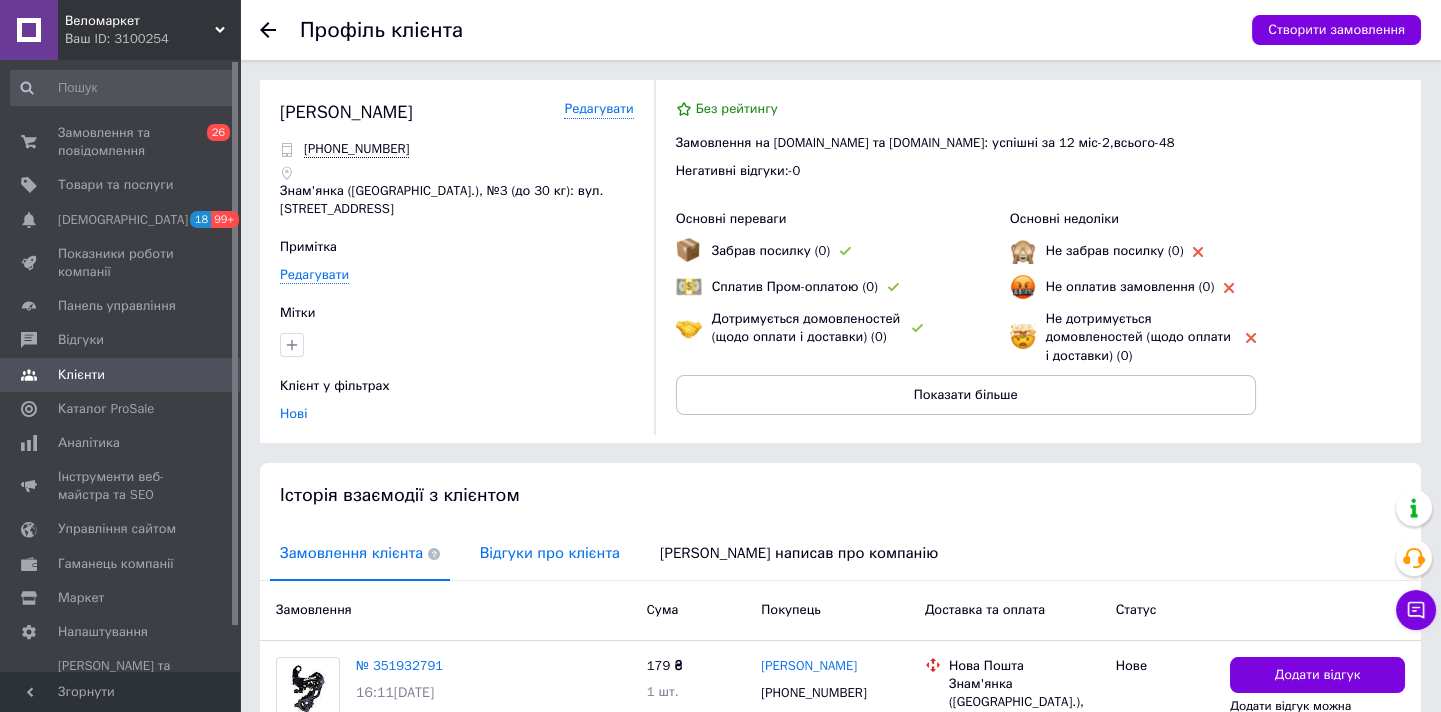click on "Відгуки про клієнта" at bounding box center [550, 553] 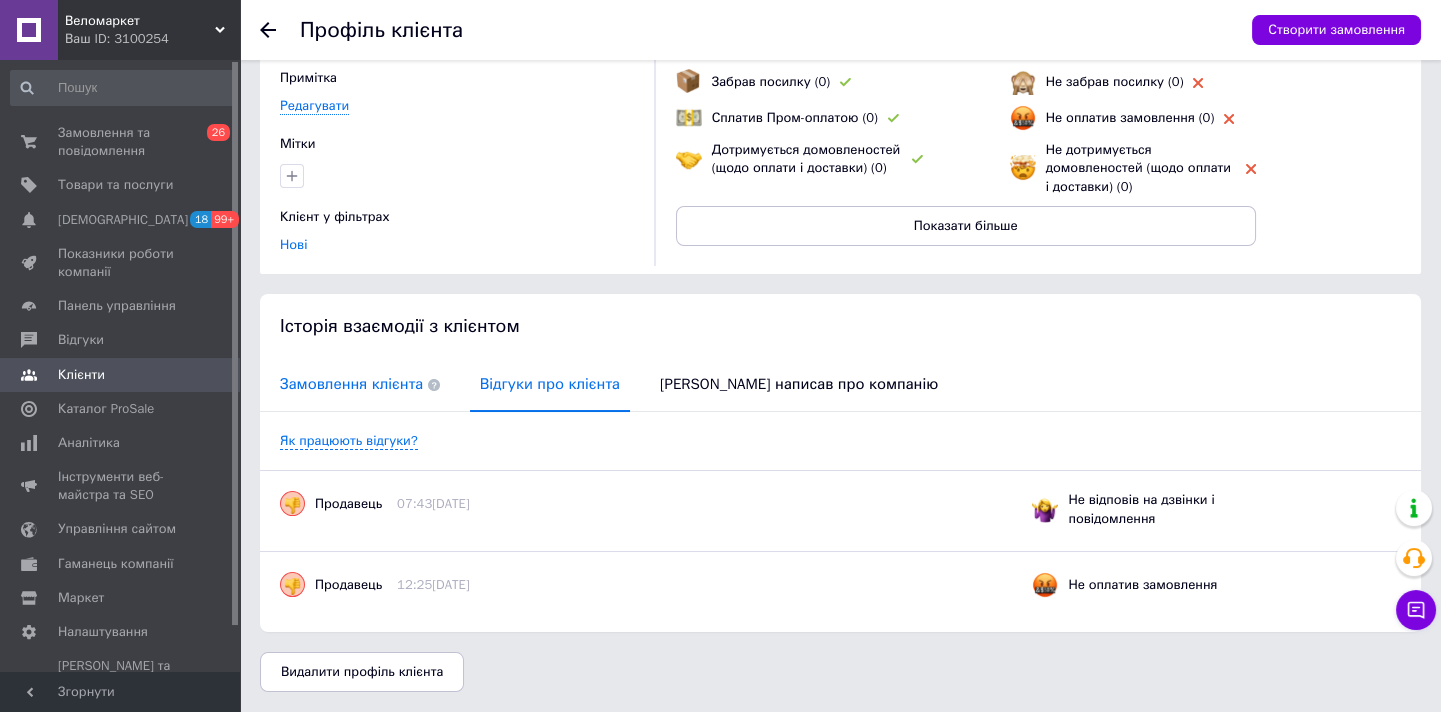 click on "Замовлення клієнта" at bounding box center [360, 384] 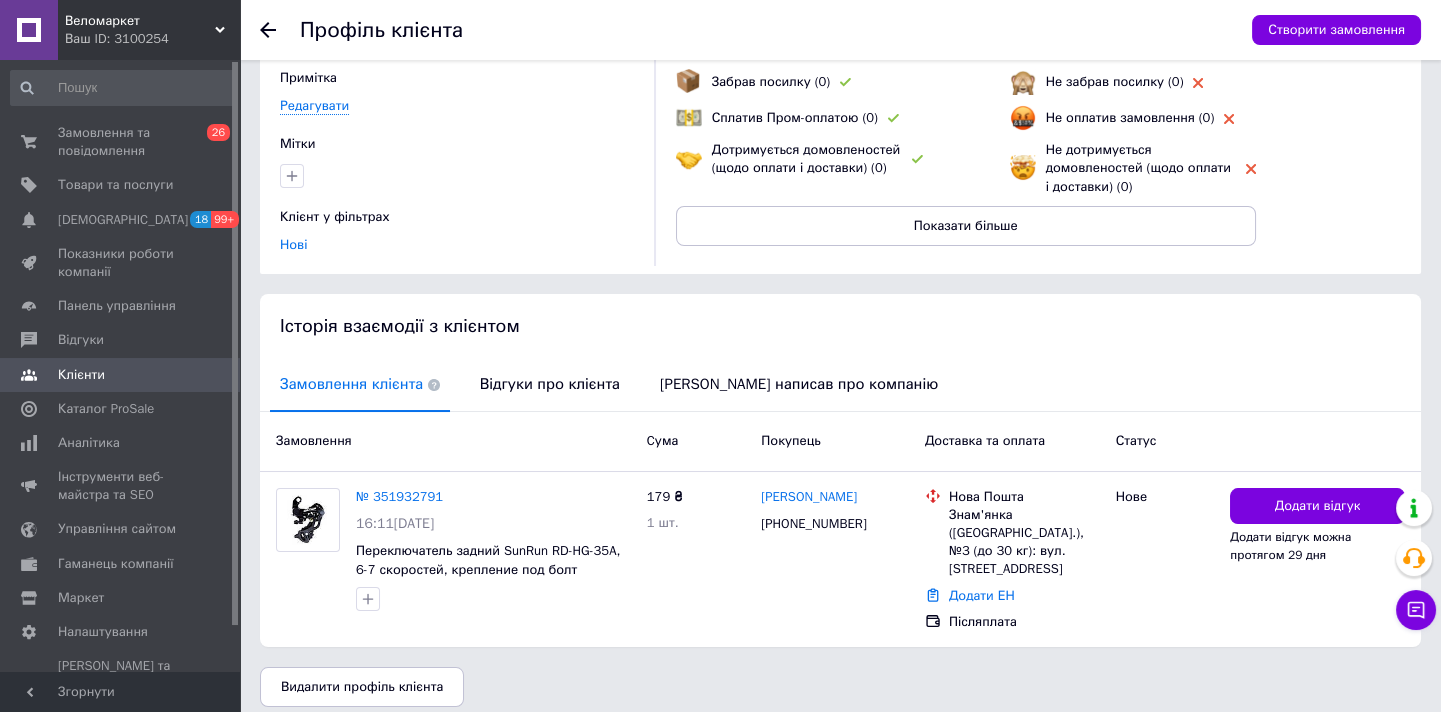 scroll, scrollTop: 184, scrollLeft: 0, axis: vertical 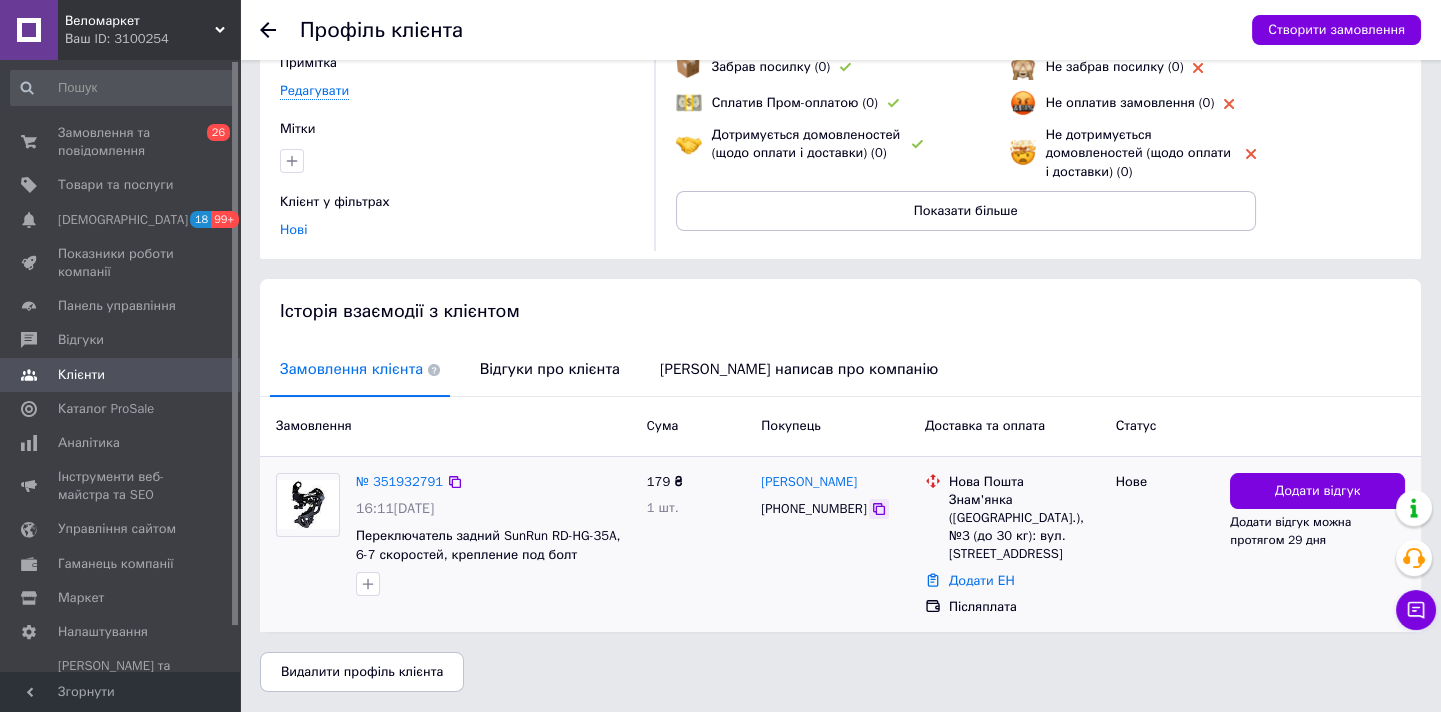 click 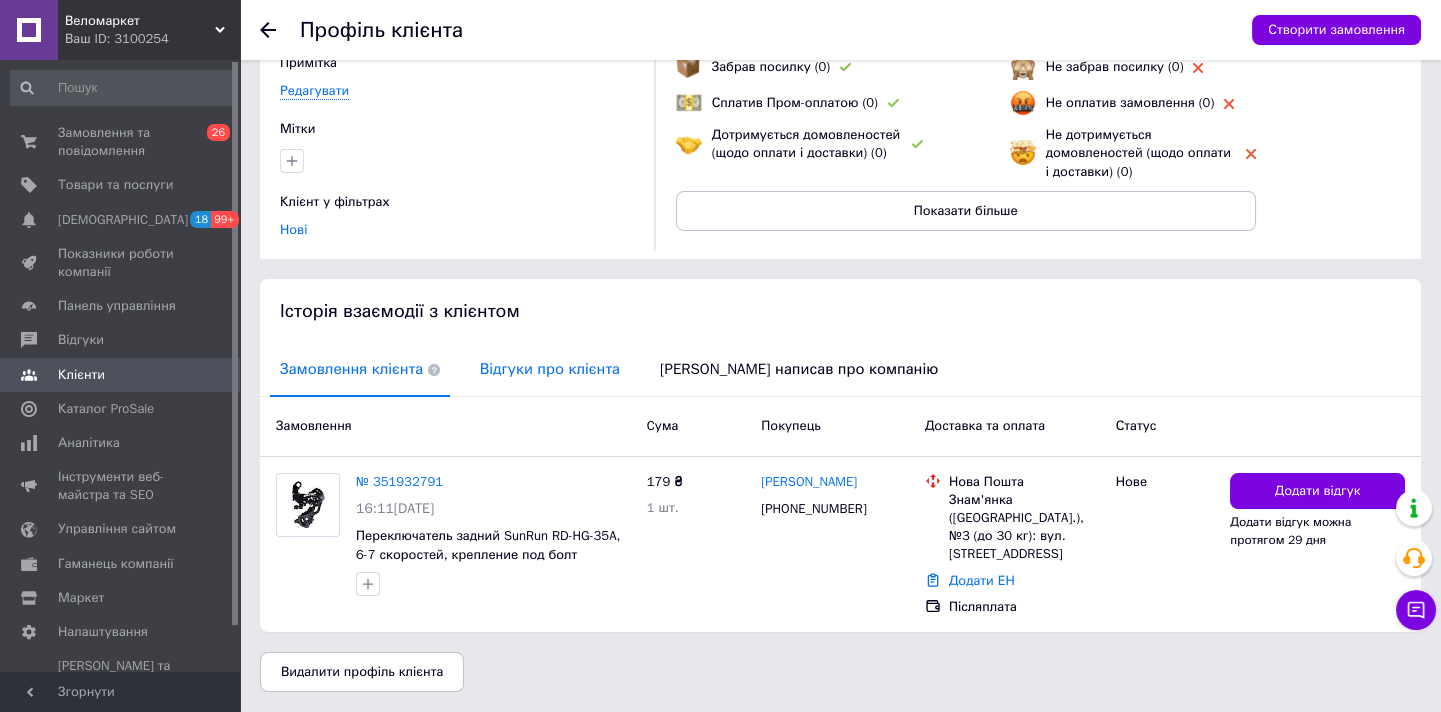 click on "Відгуки про клієнта" at bounding box center (550, 369) 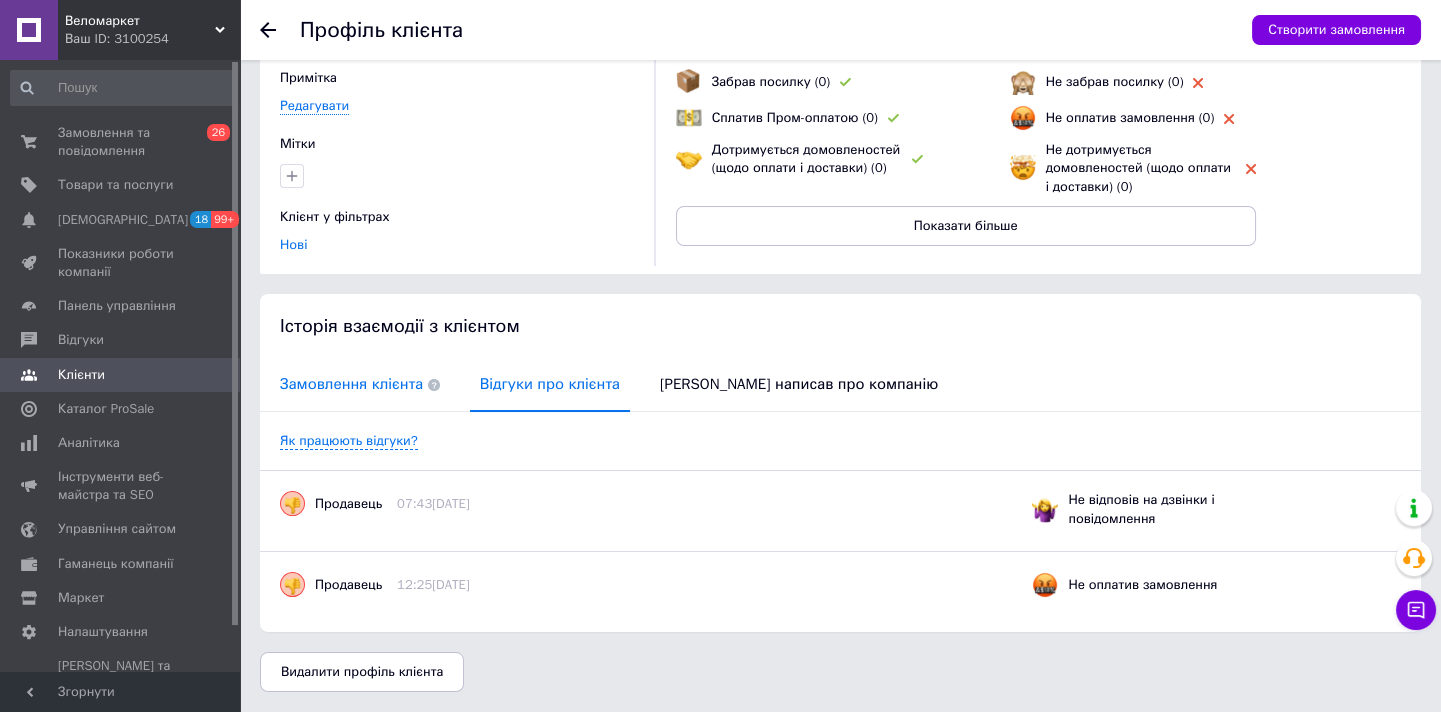 click on "Замовлення клієнта" at bounding box center (360, 384) 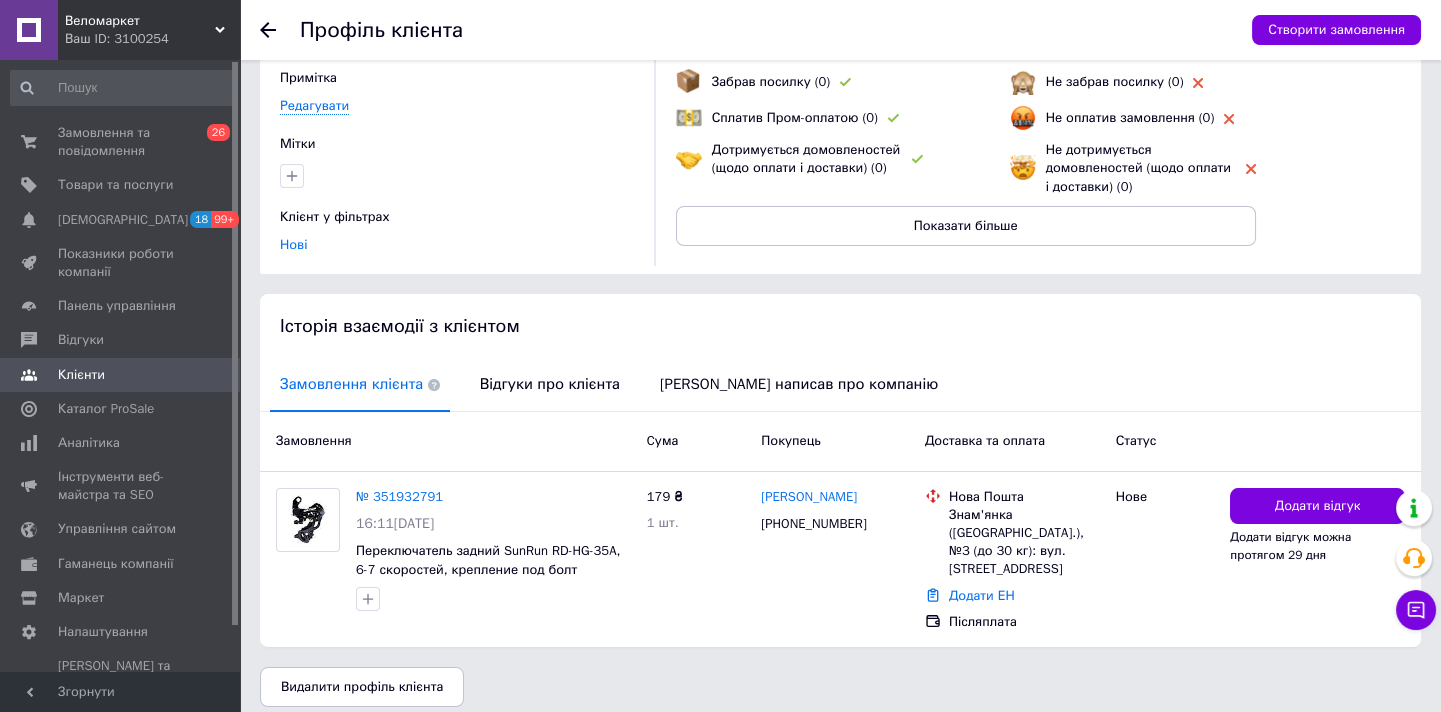scroll, scrollTop: 184, scrollLeft: 0, axis: vertical 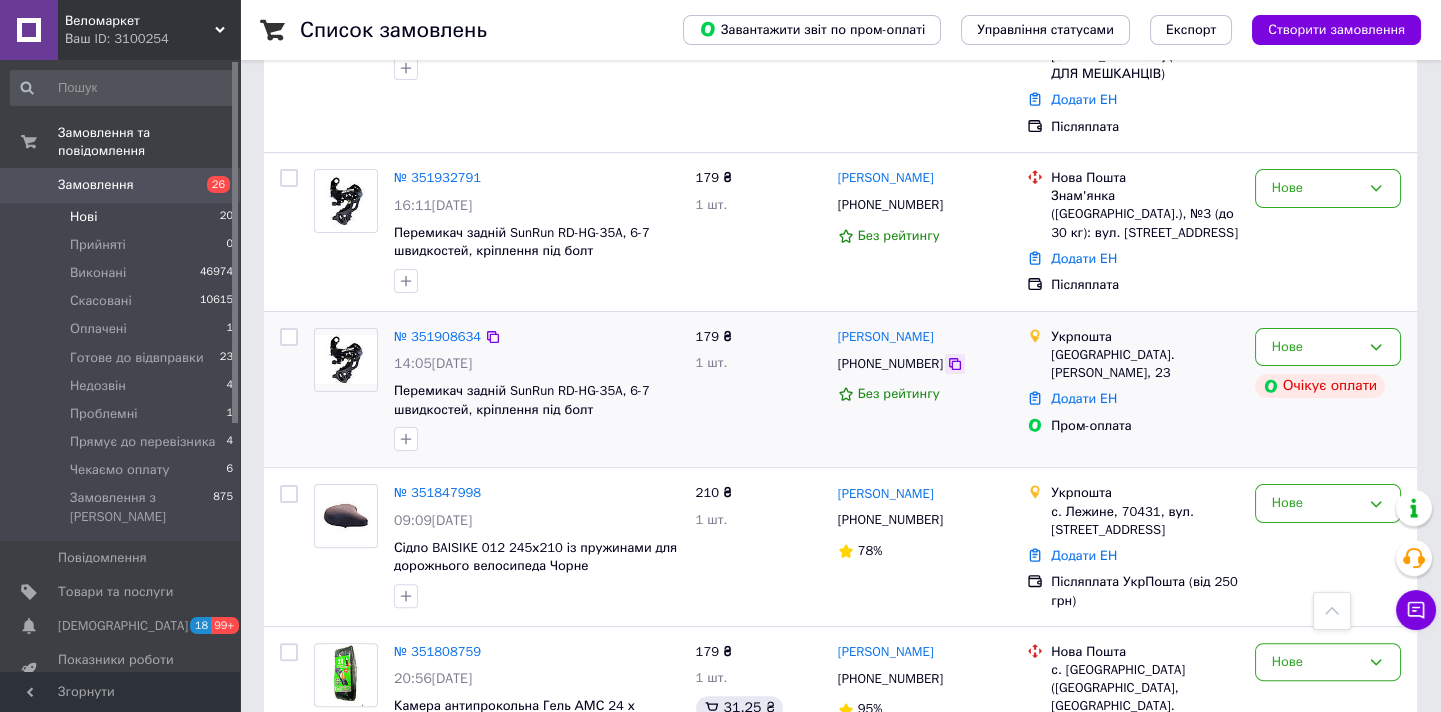 click 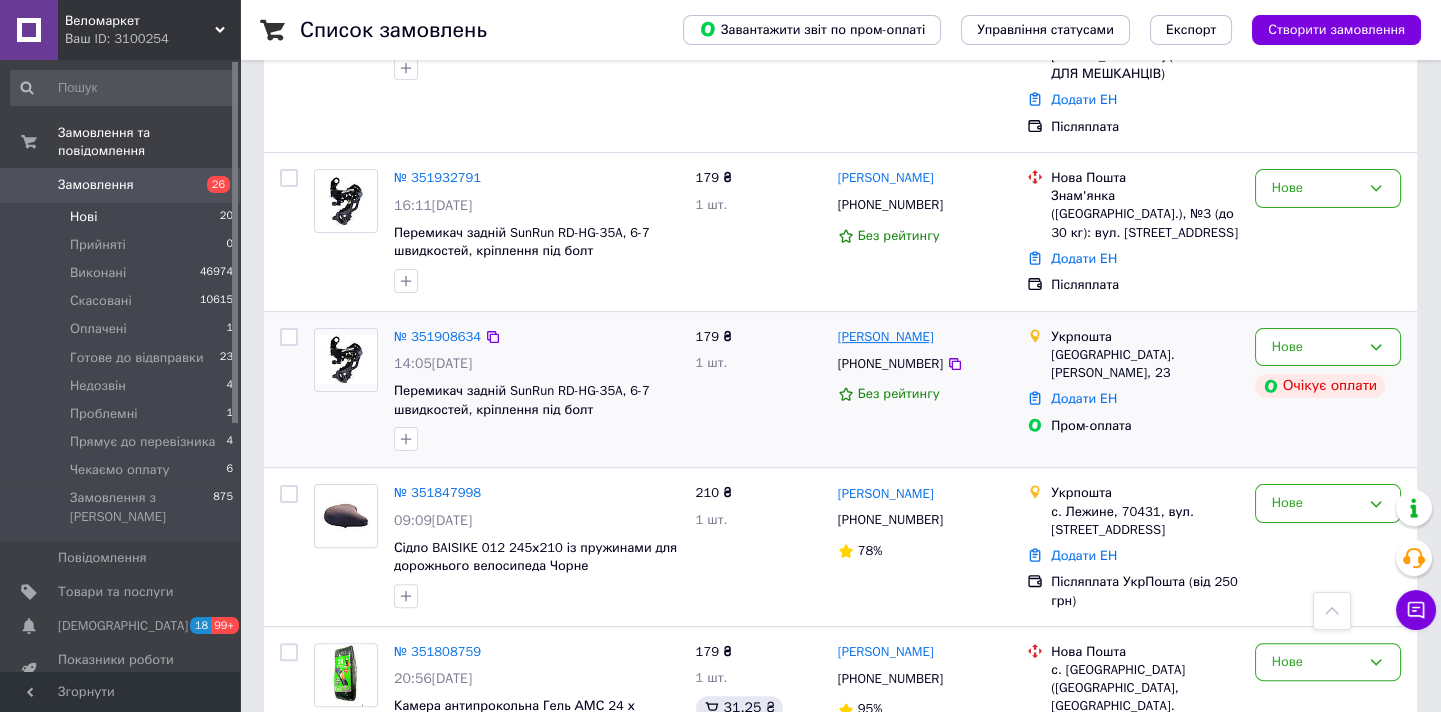 click on "[PERSON_NAME]" at bounding box center [886, 337] 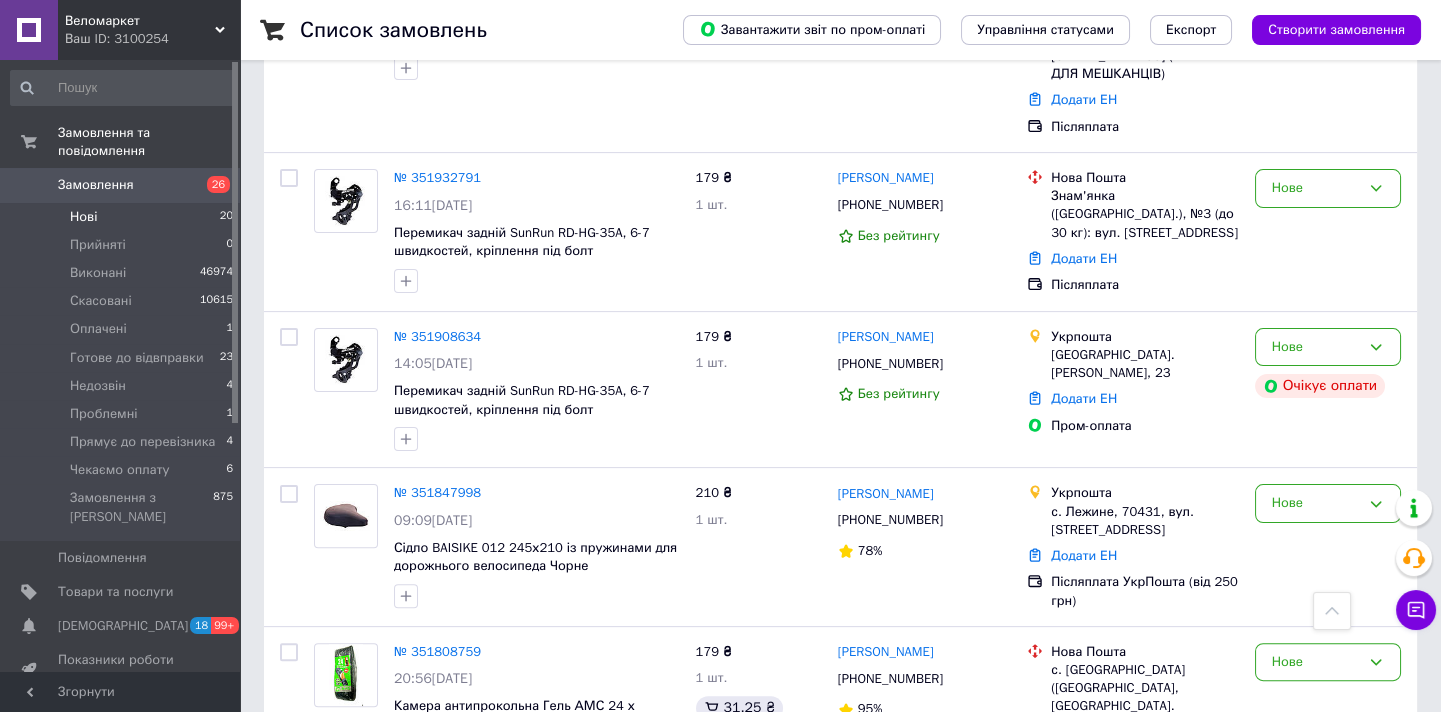 scroll, scrollTop: 0, scrollLeft: 0, axis: both 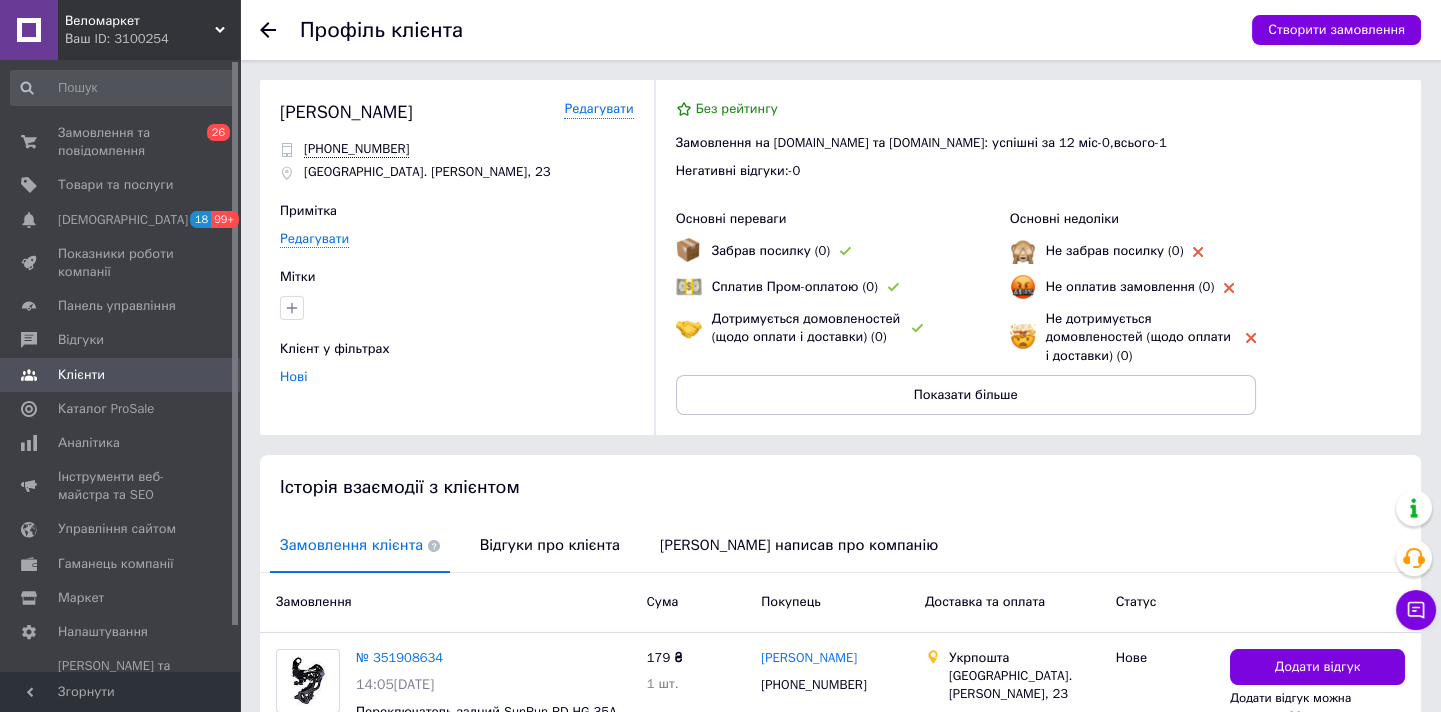 click on "Відгуки про клієнта" at bounding box center [550, 545] 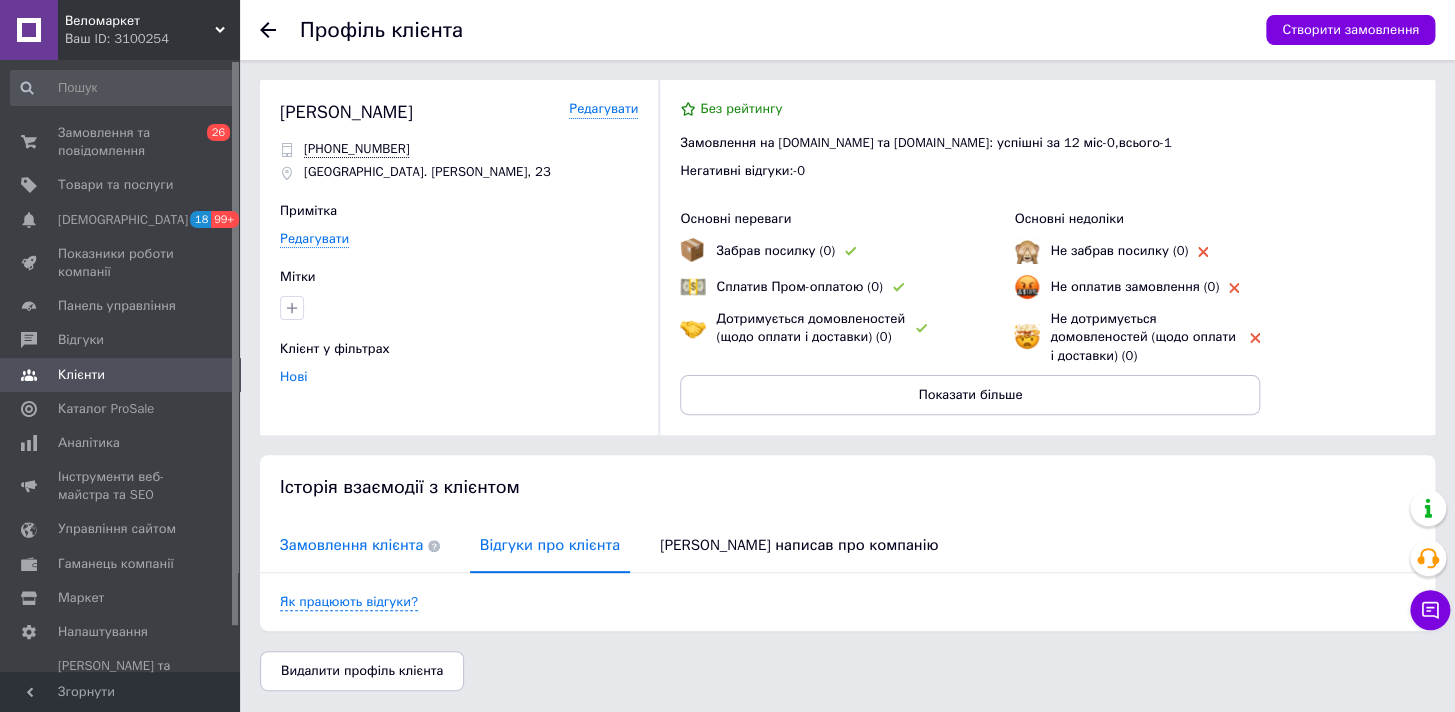click on "Замовлення клієнта" at bounding box center [360, 545] 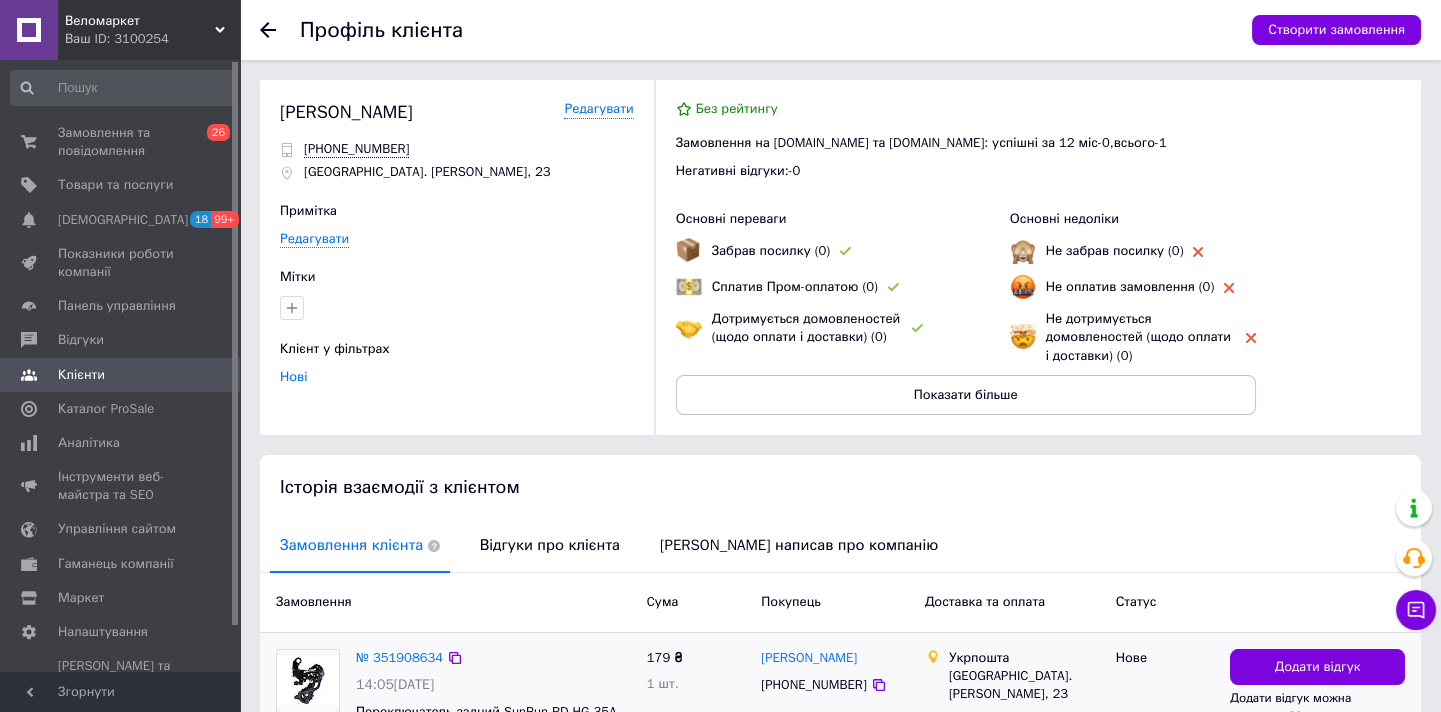 scroll, scrollTop: 158, scrollLeft: 0, axis: vertical 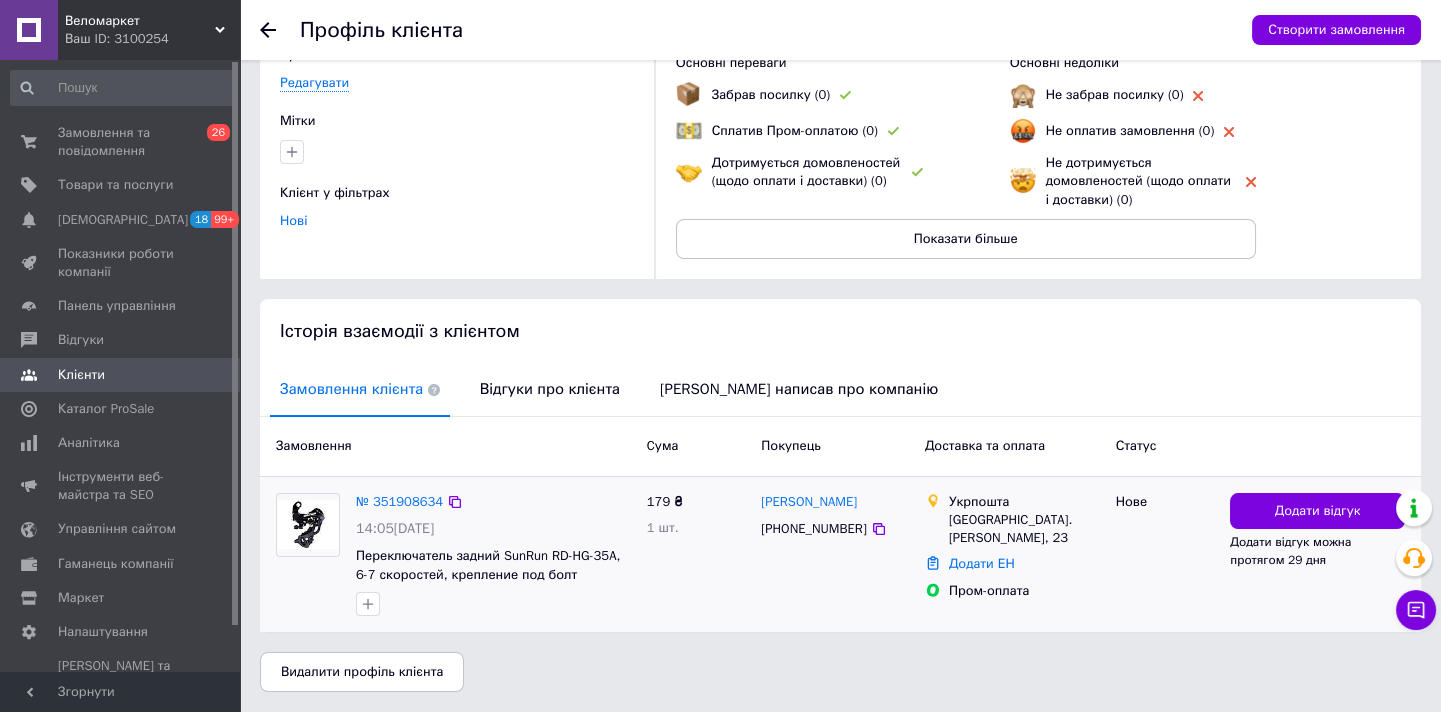 click on "№ 351908634" at bounding box center (399, 502) 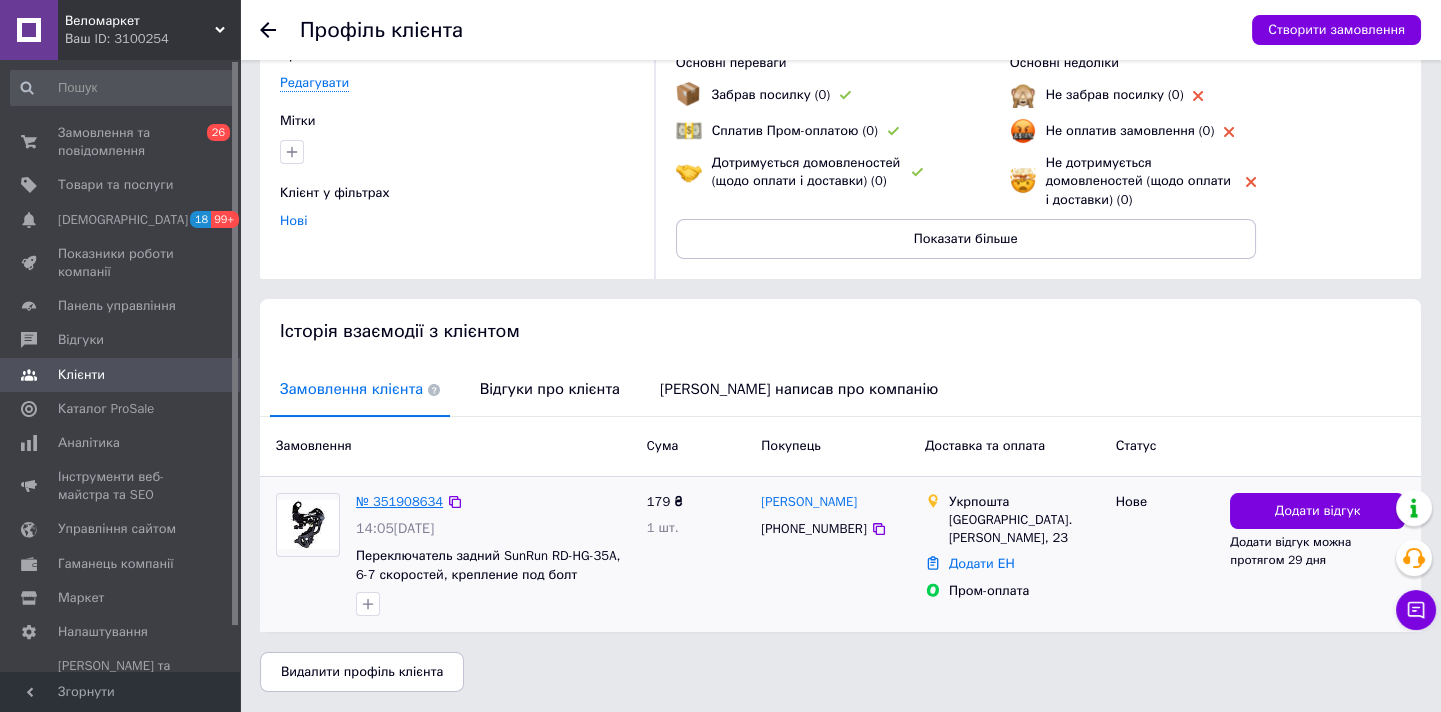 click on "№ 351908634" at bounding box center (399, 501) 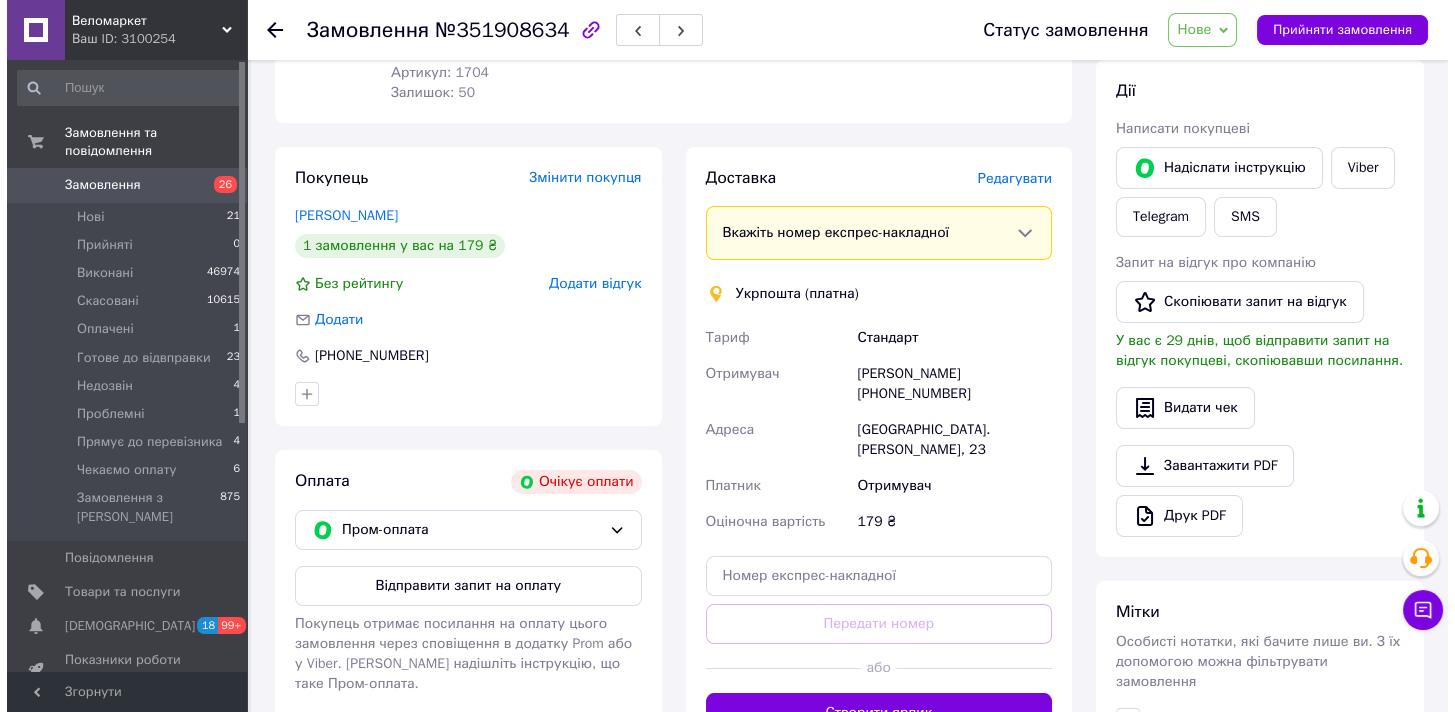 scroll, scrollTop: 181, scrollLeft: 0, axis: vertical 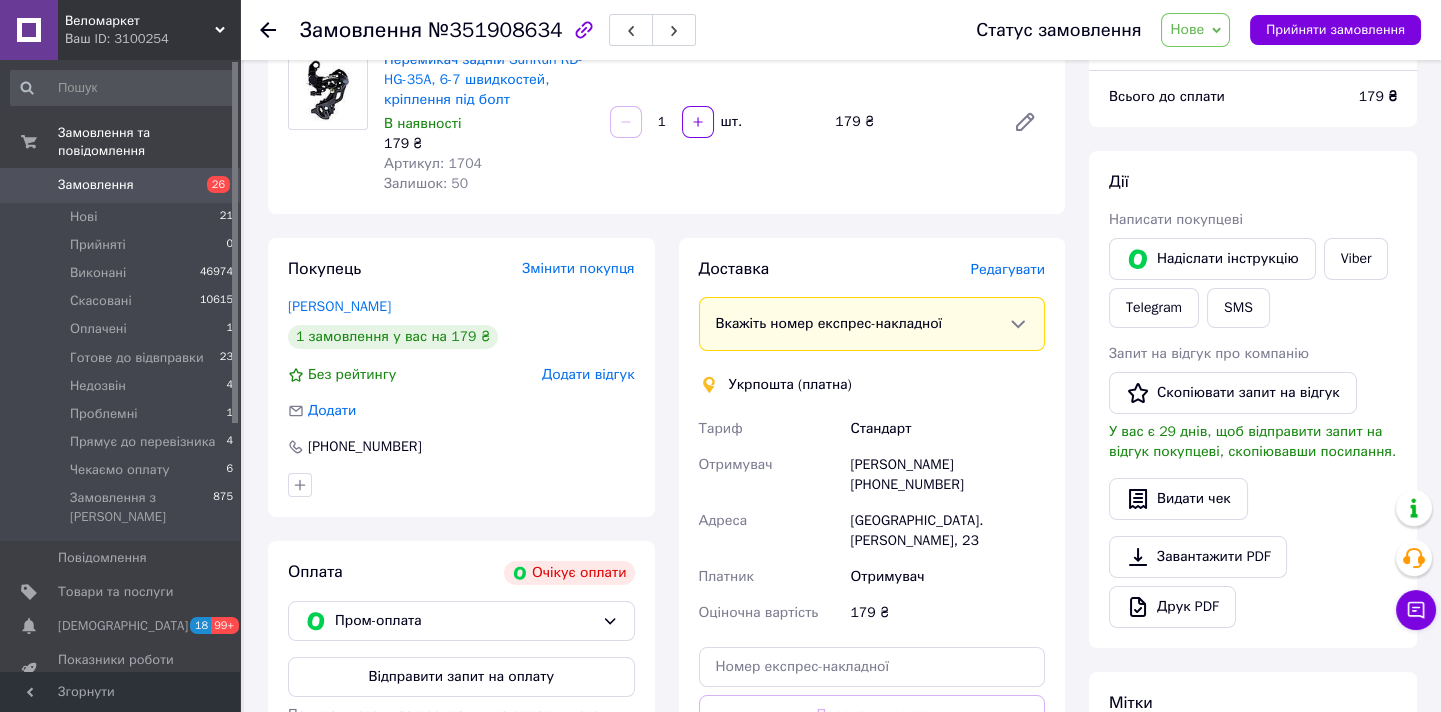 click on "Редагувати" at bounding box center [1008, 269] 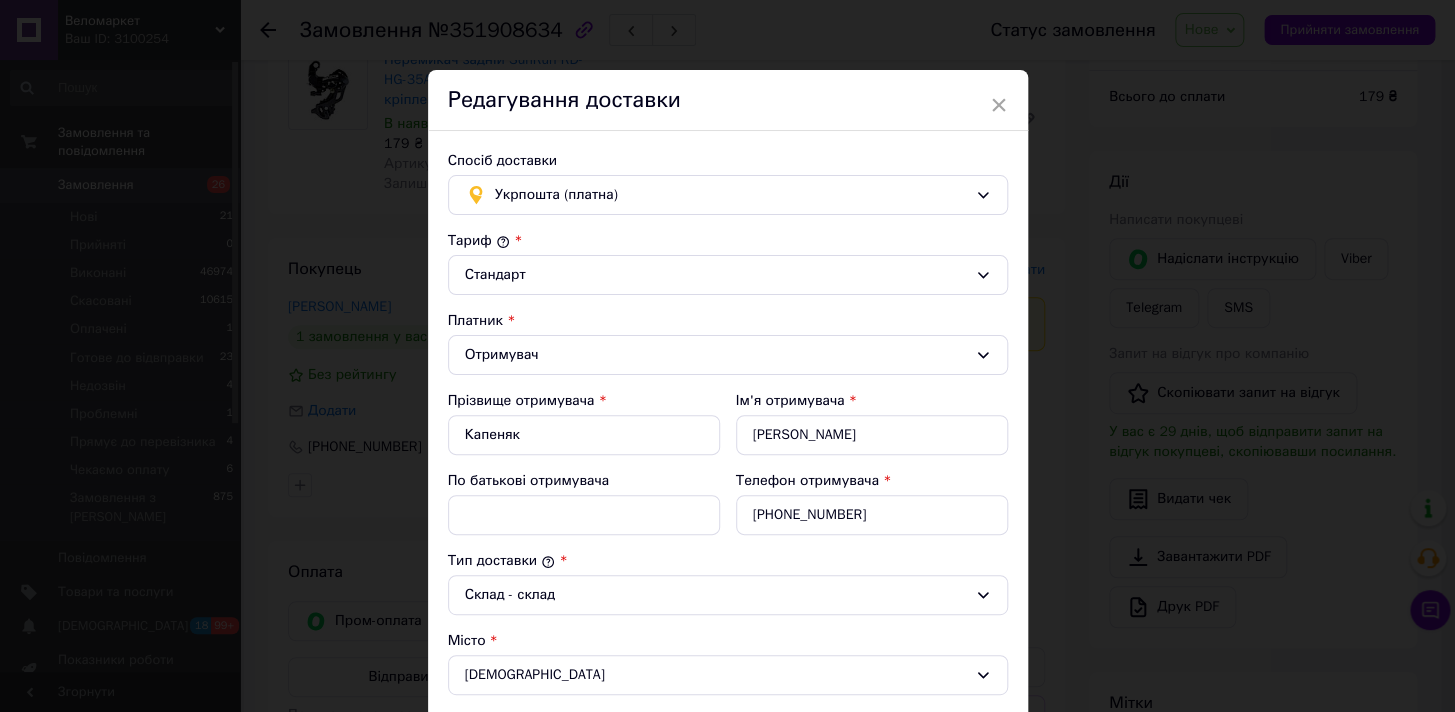 click on "Спосіб доставки" at bounding box center (728, 161) 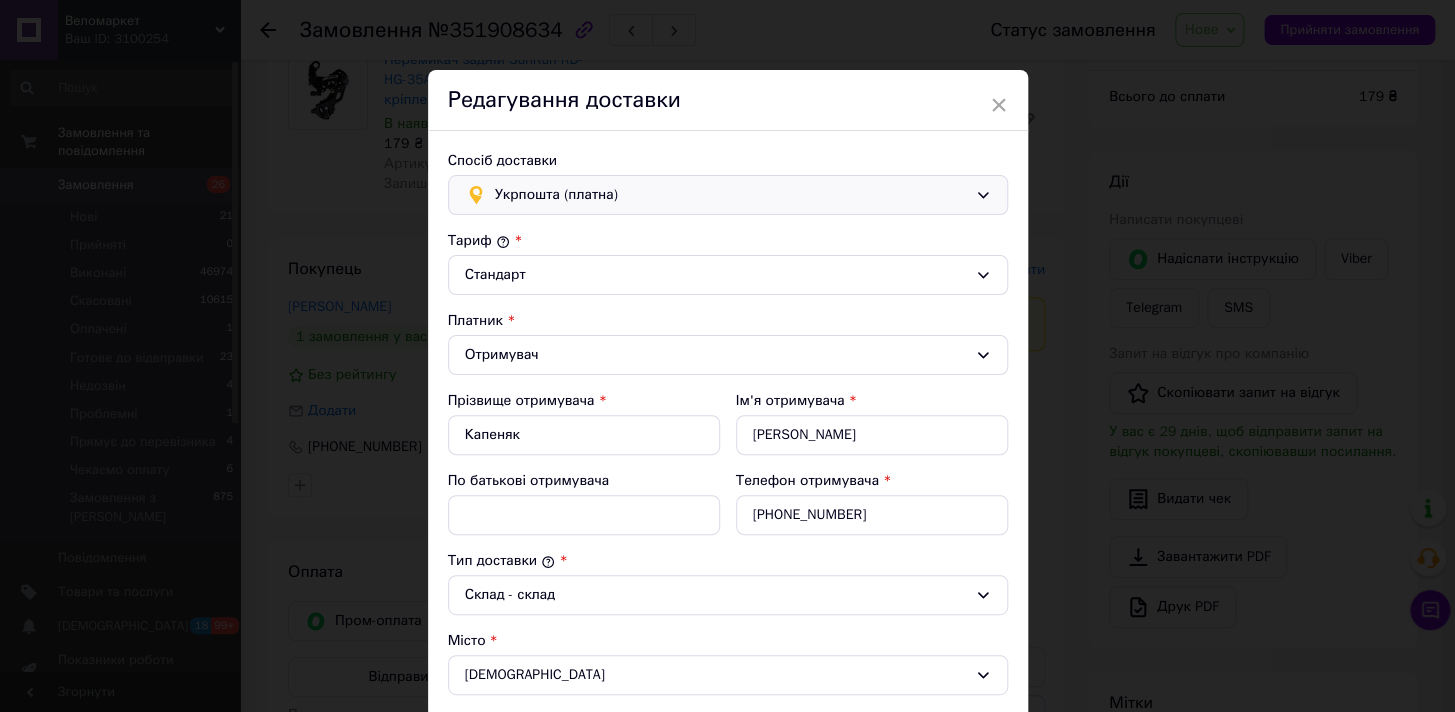 click on "Укрпошта (платна)" at bounding box center [731, 195] 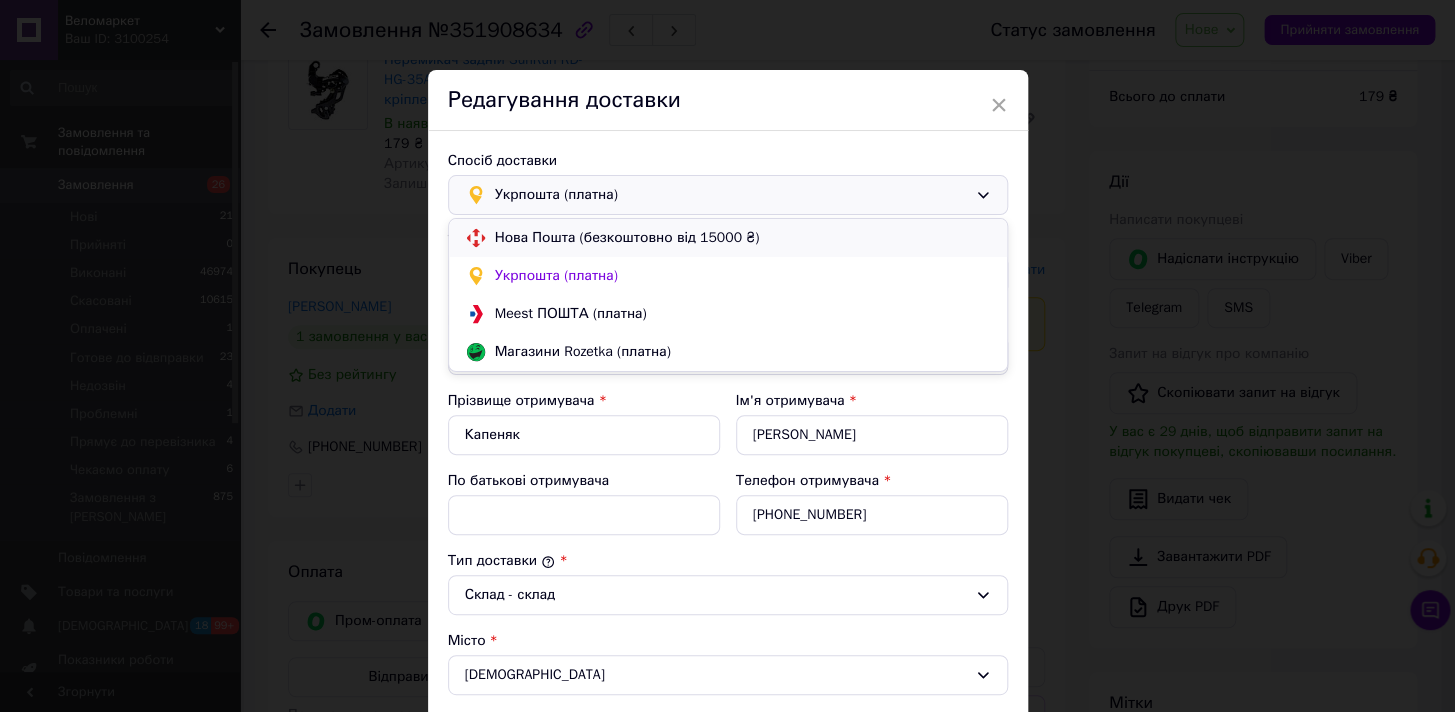 click on "Нова Пошта (безкоштовно від 15000 ₴)" at bounding box center [743, 238] 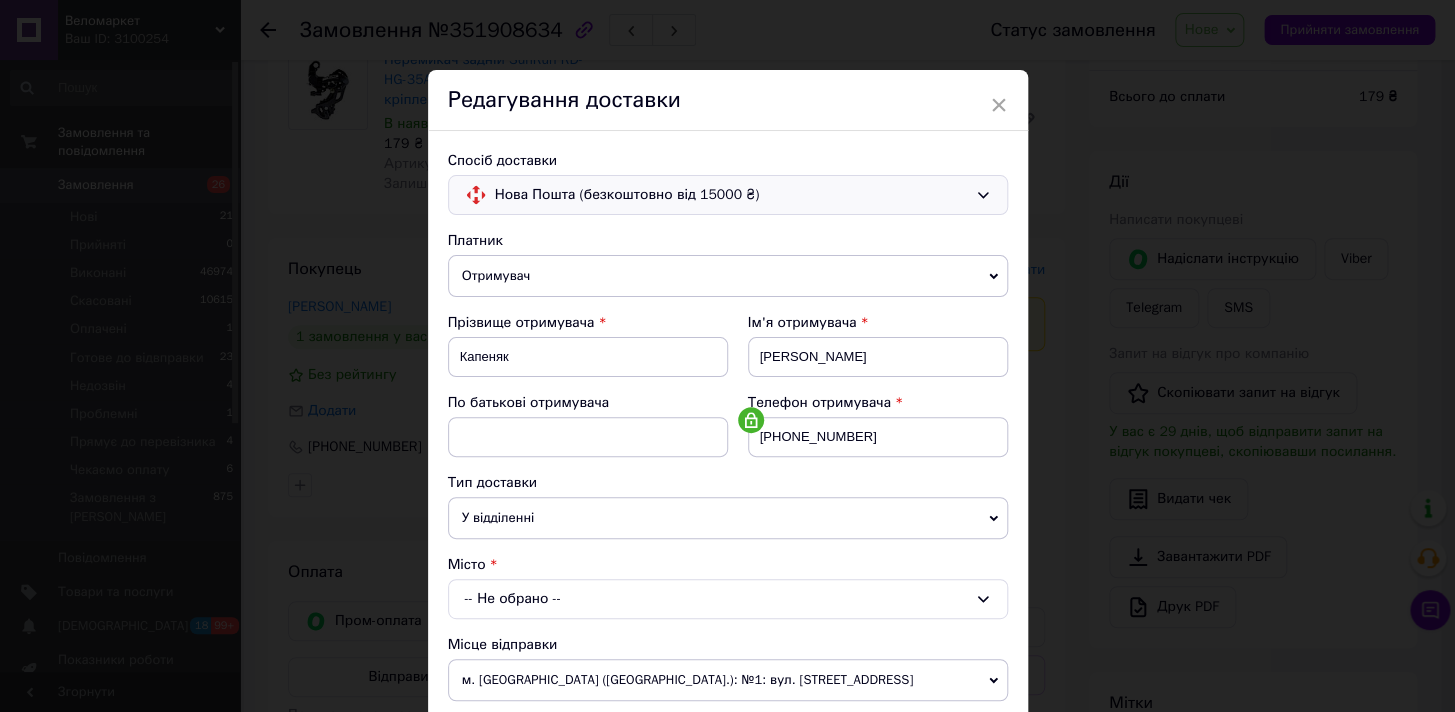 scroll, scrollTop: 272, scrollLeft: 0, axis: vertical 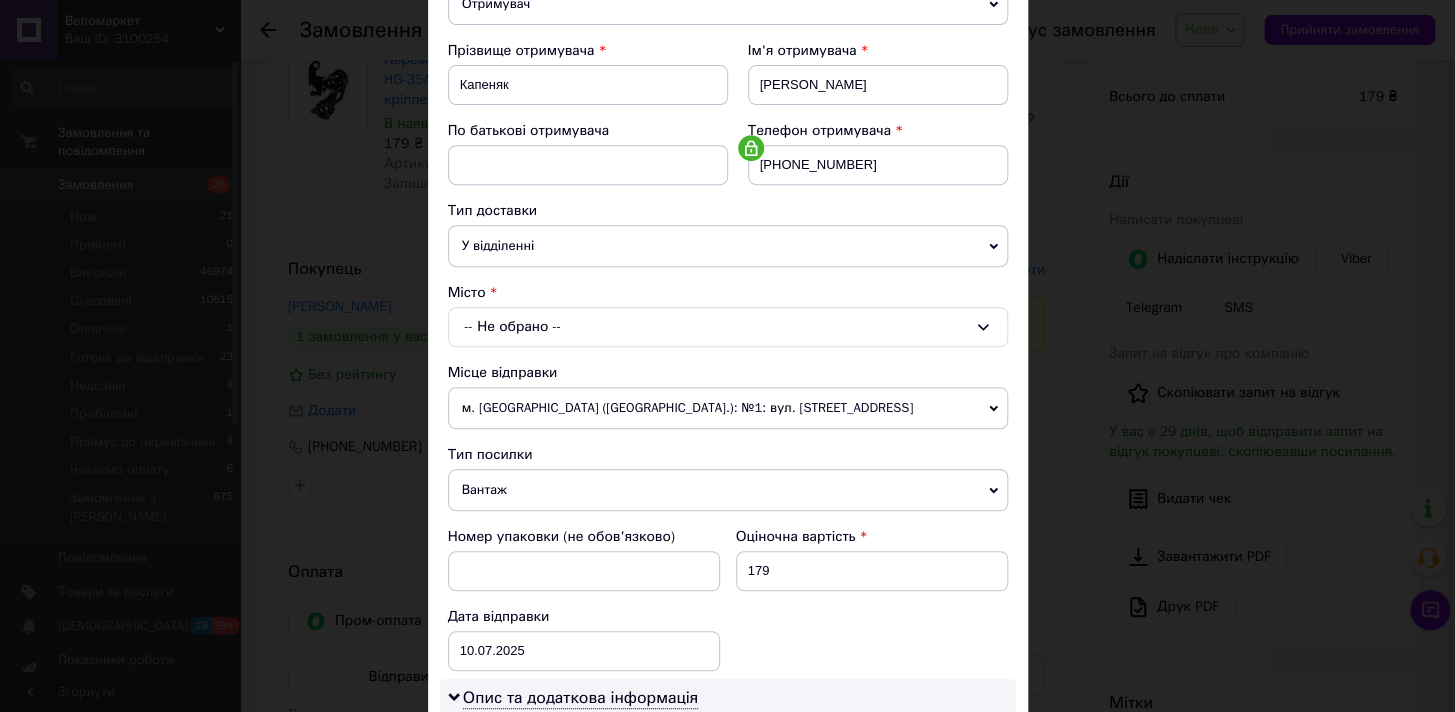 click on "-- Не обрано --" at bounding box center [728, 327] 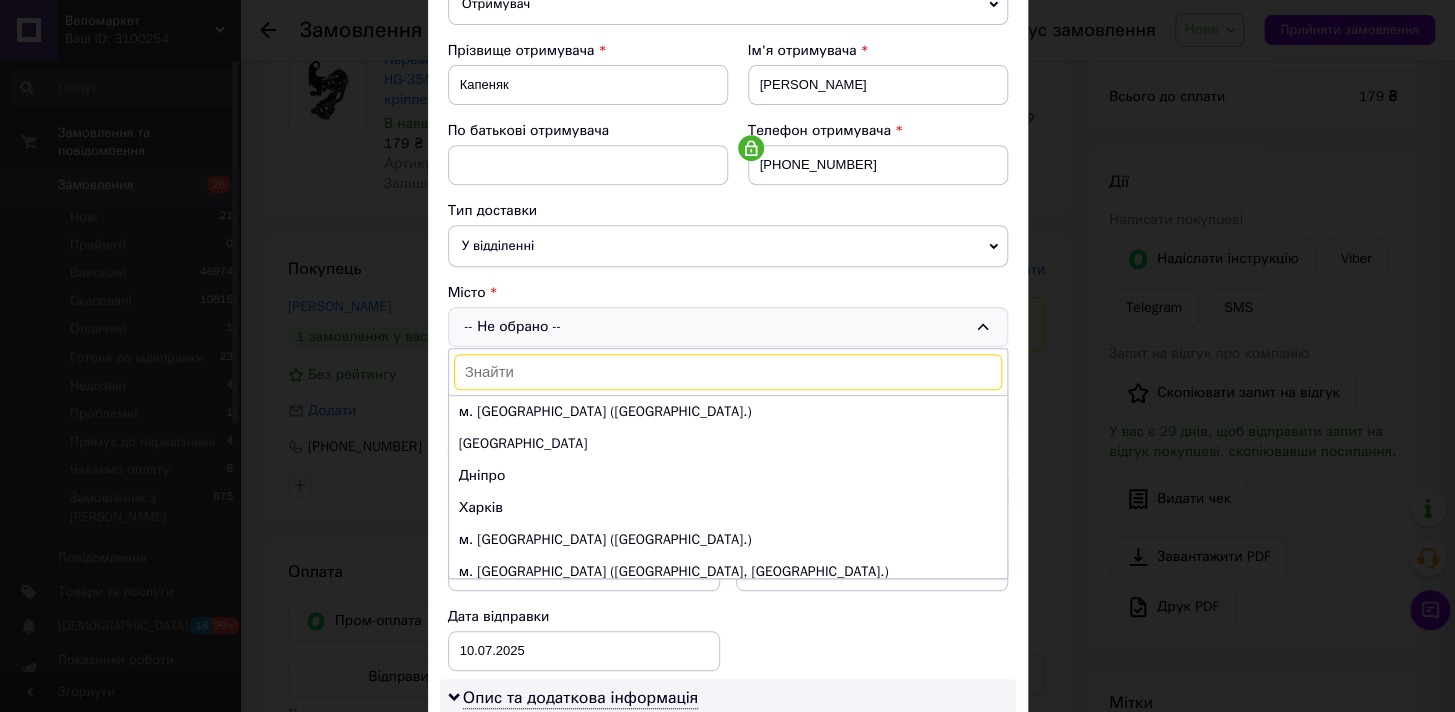 click at bounding box center [728, 372] 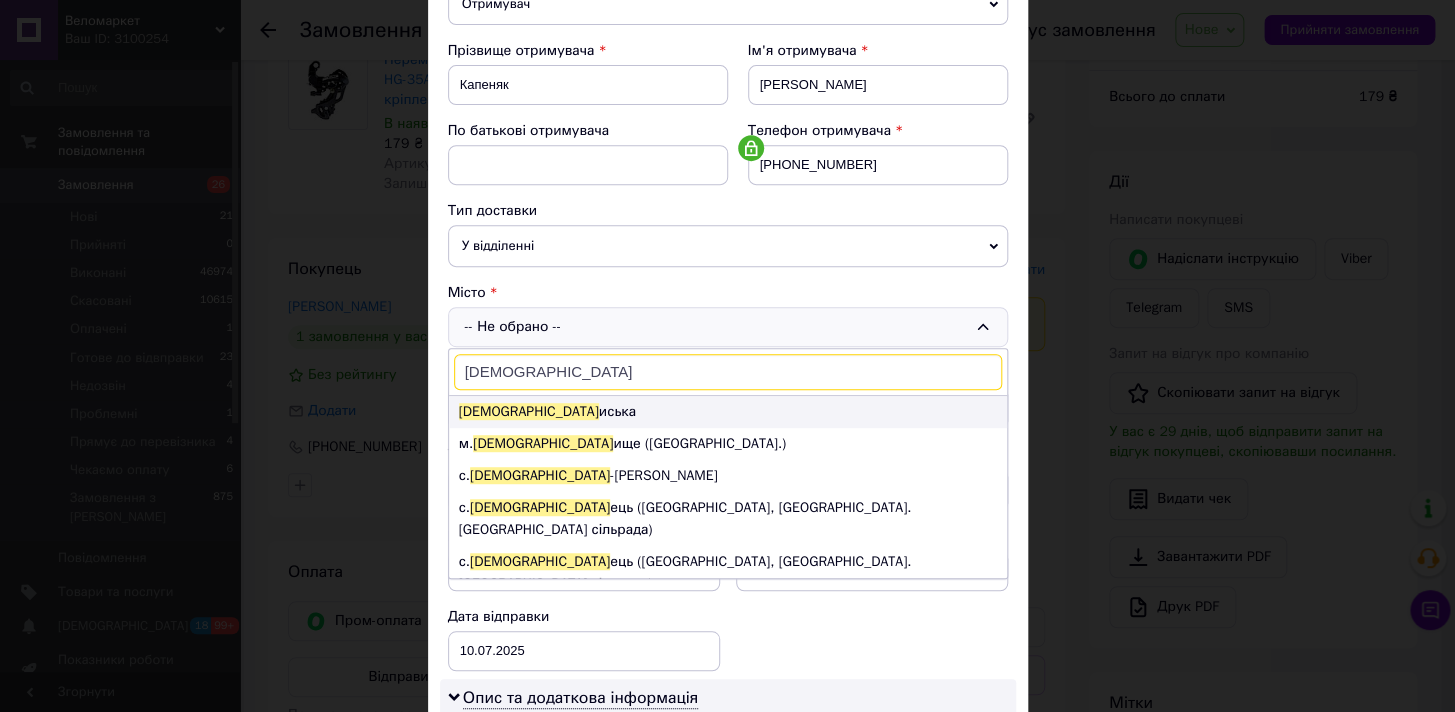 type on "[DEMOGRAPHIC_DATA]" 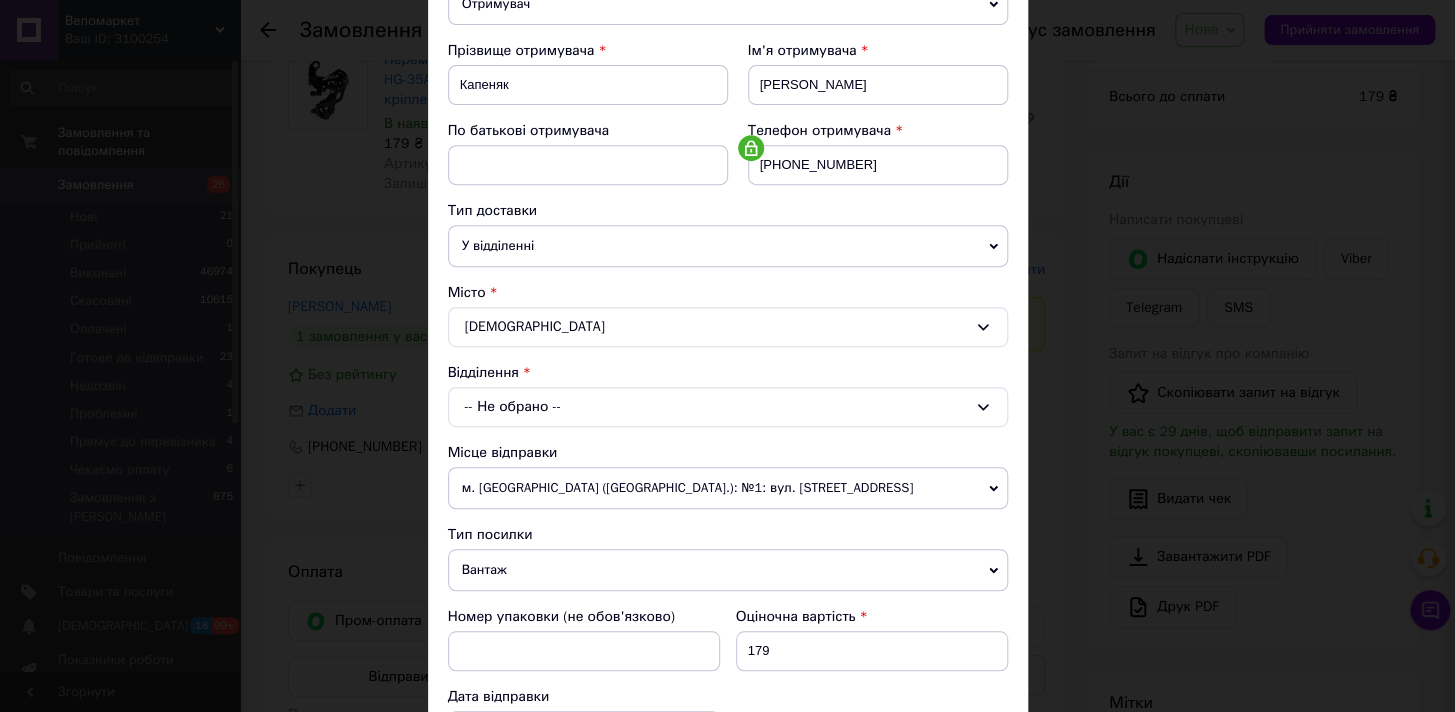 click on "-- Не обрано --" at bounding box center [728, 407] 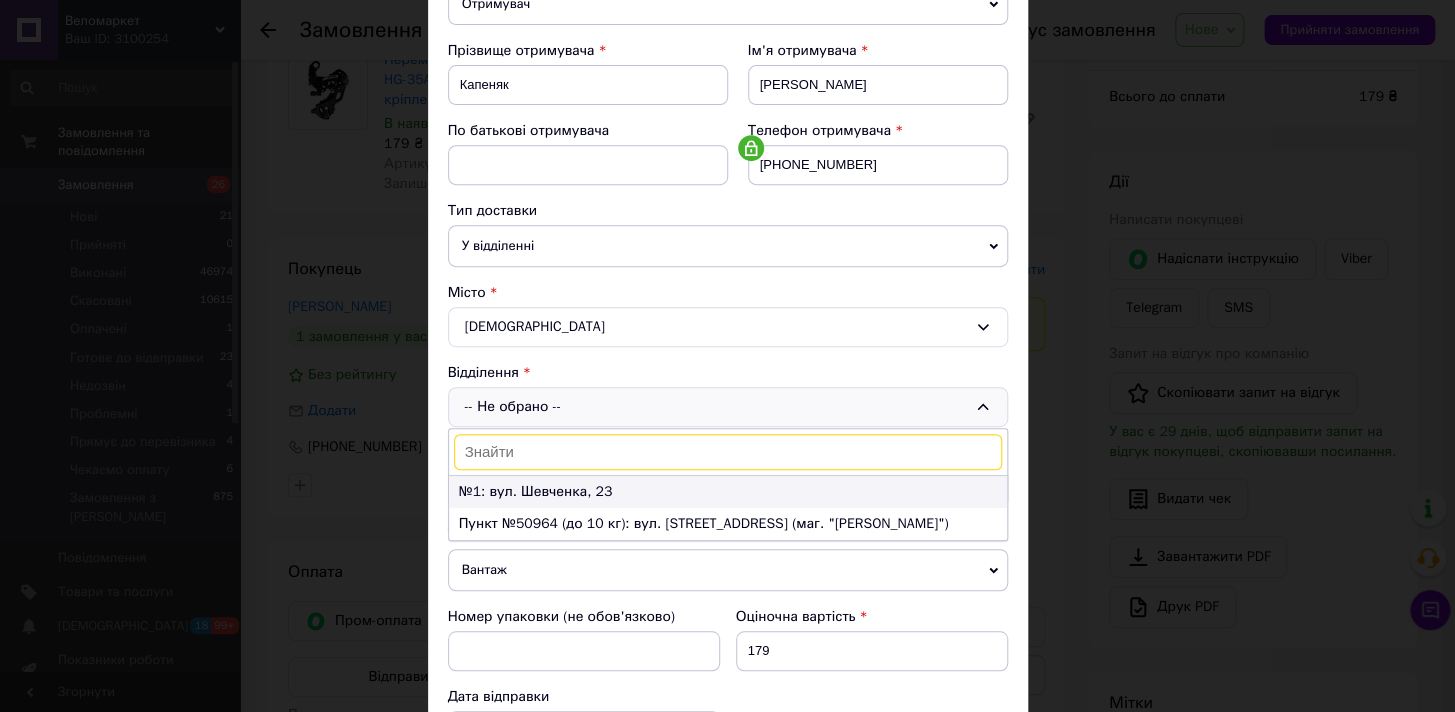 click on "№1: вул. Шевченка, 23" at bounding box center [728, 492] 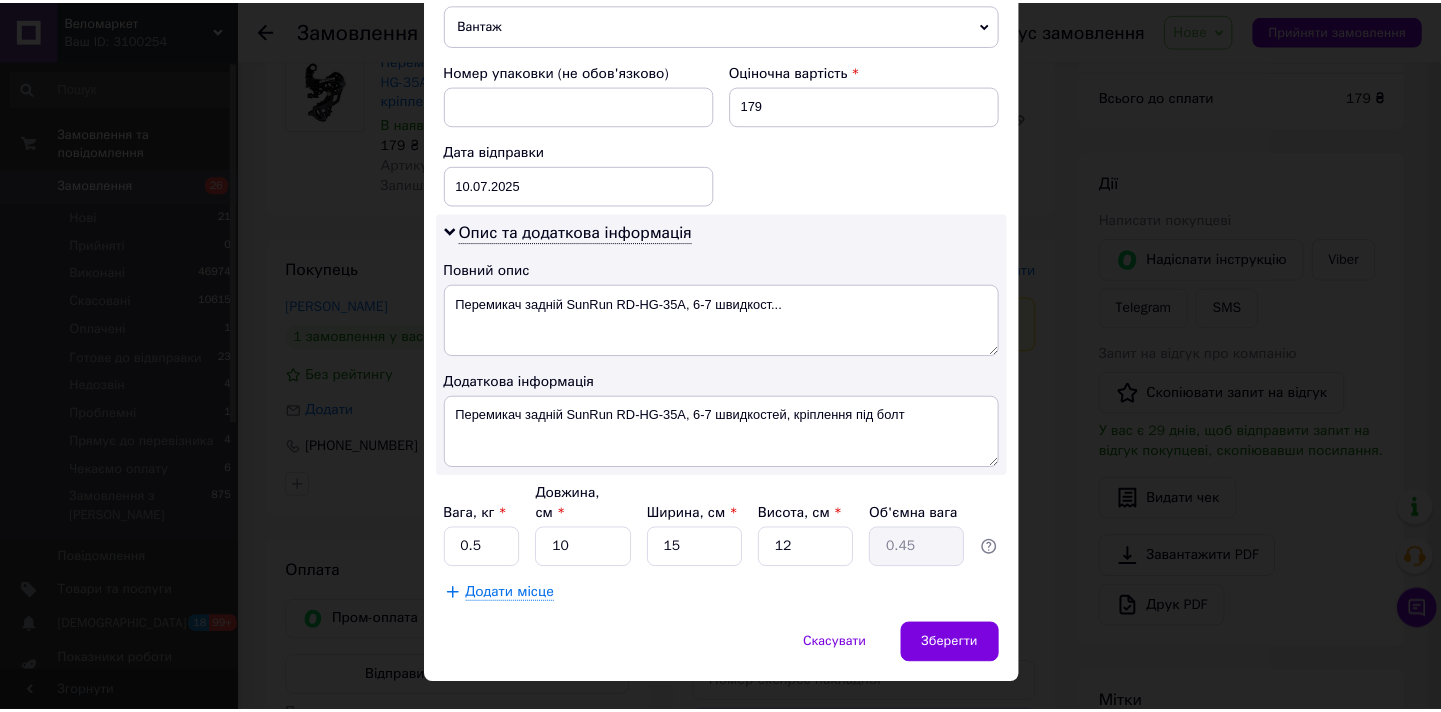 scroll, scrollTop: 837, scrollLeft: 0, axis: vertical 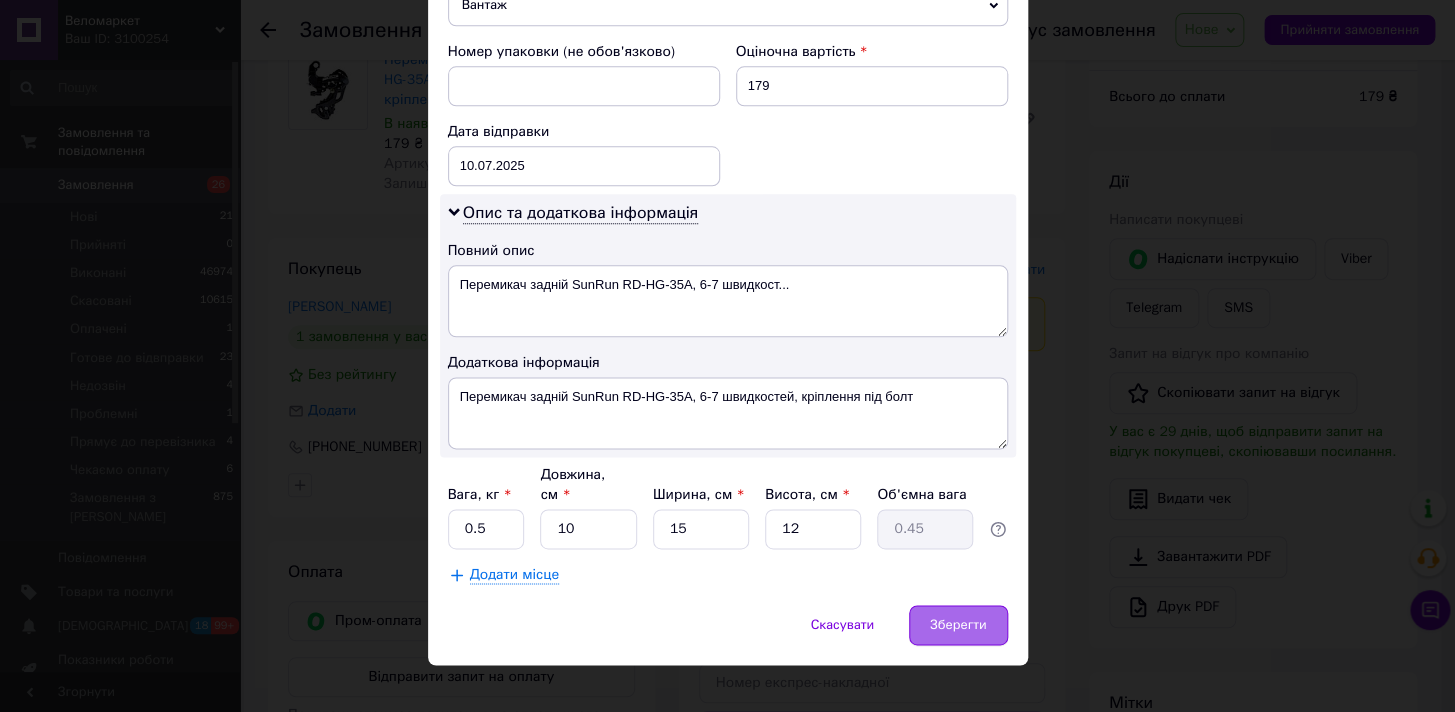 click on "Зберегти" at bounding box center [958, 625] 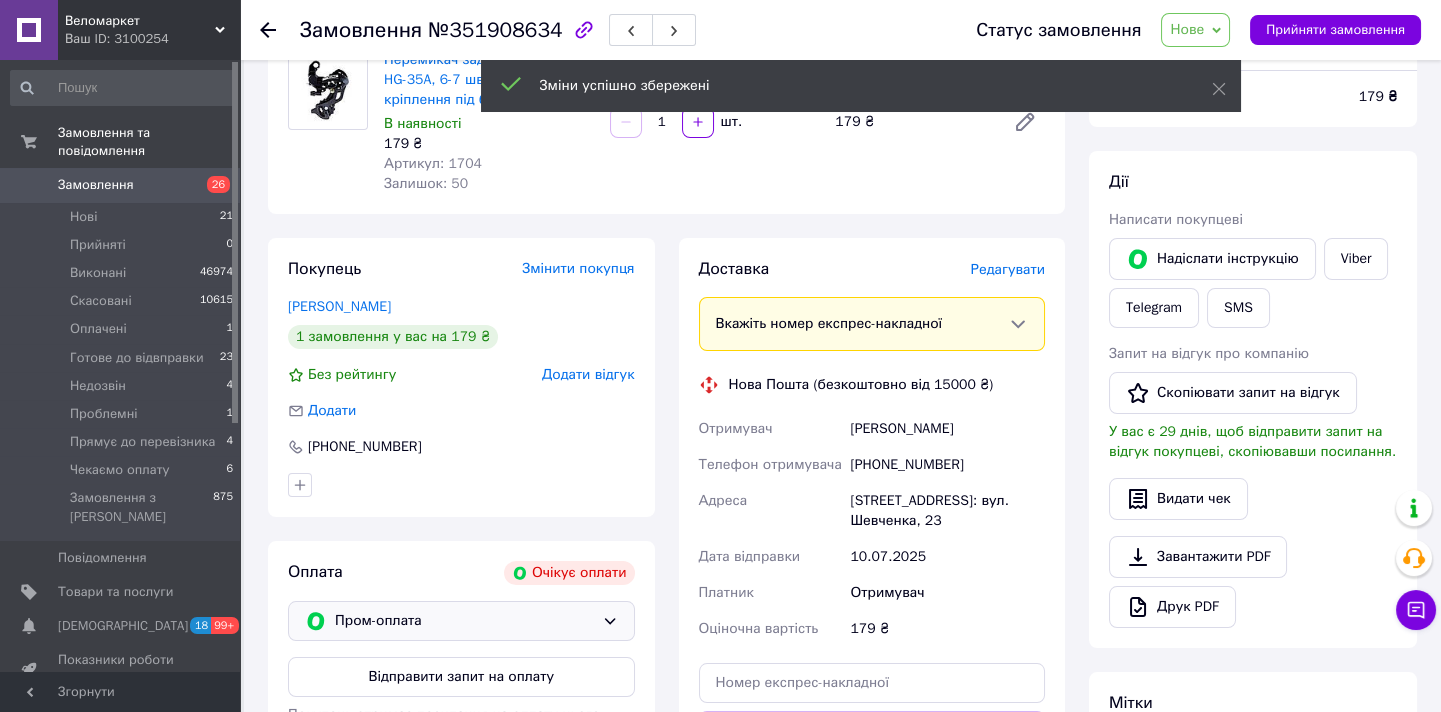 click on "Пром-оплата" at bounding box center (464, 621) 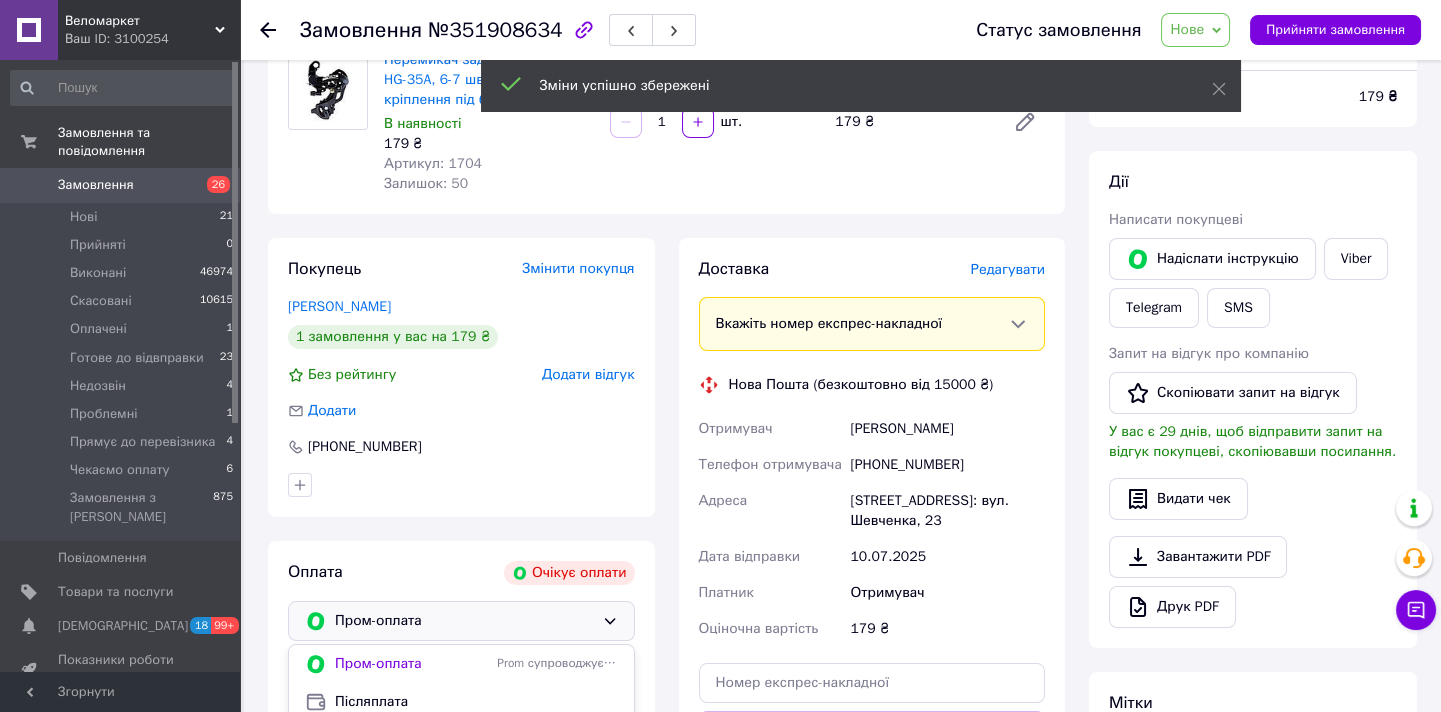 scroll, scrollTop: 454, scrollLeft: 0, axis: vertical 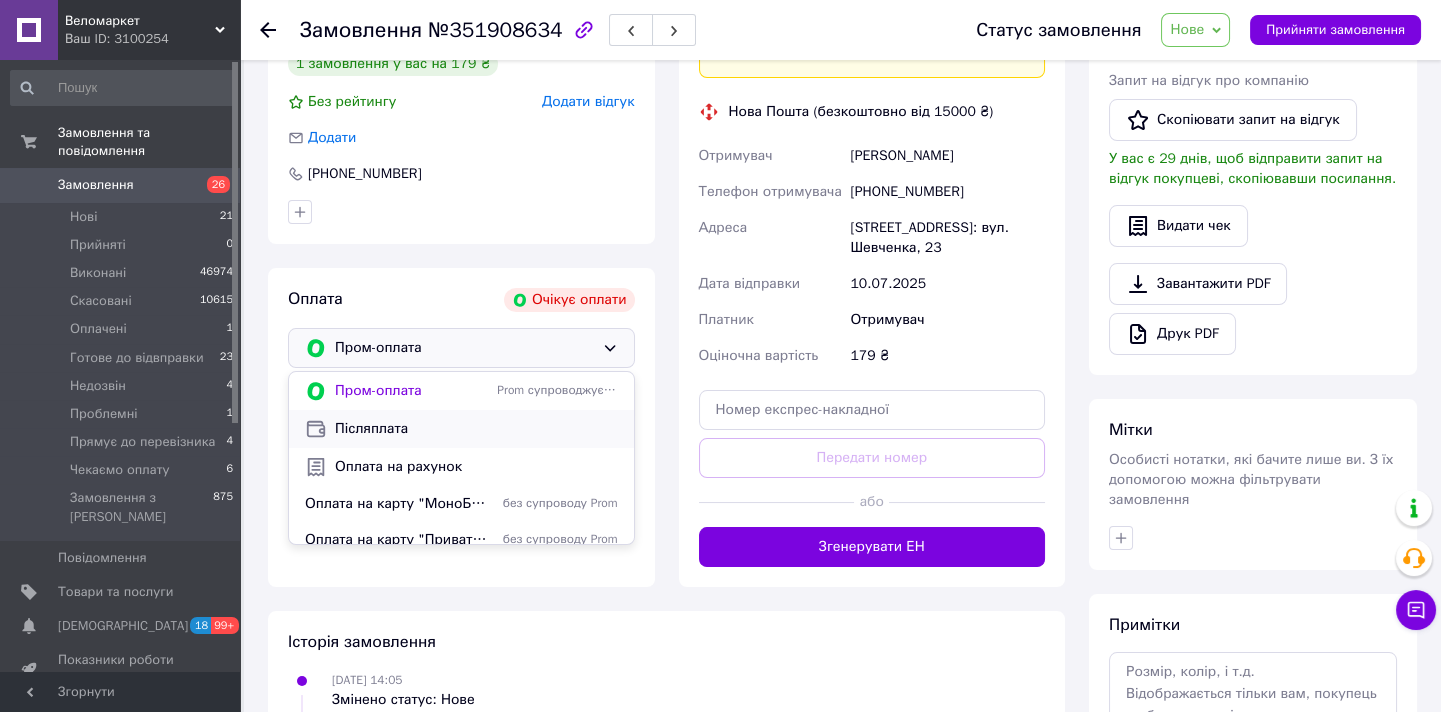 click on "Післяплата" at bounding box center (476, 429) 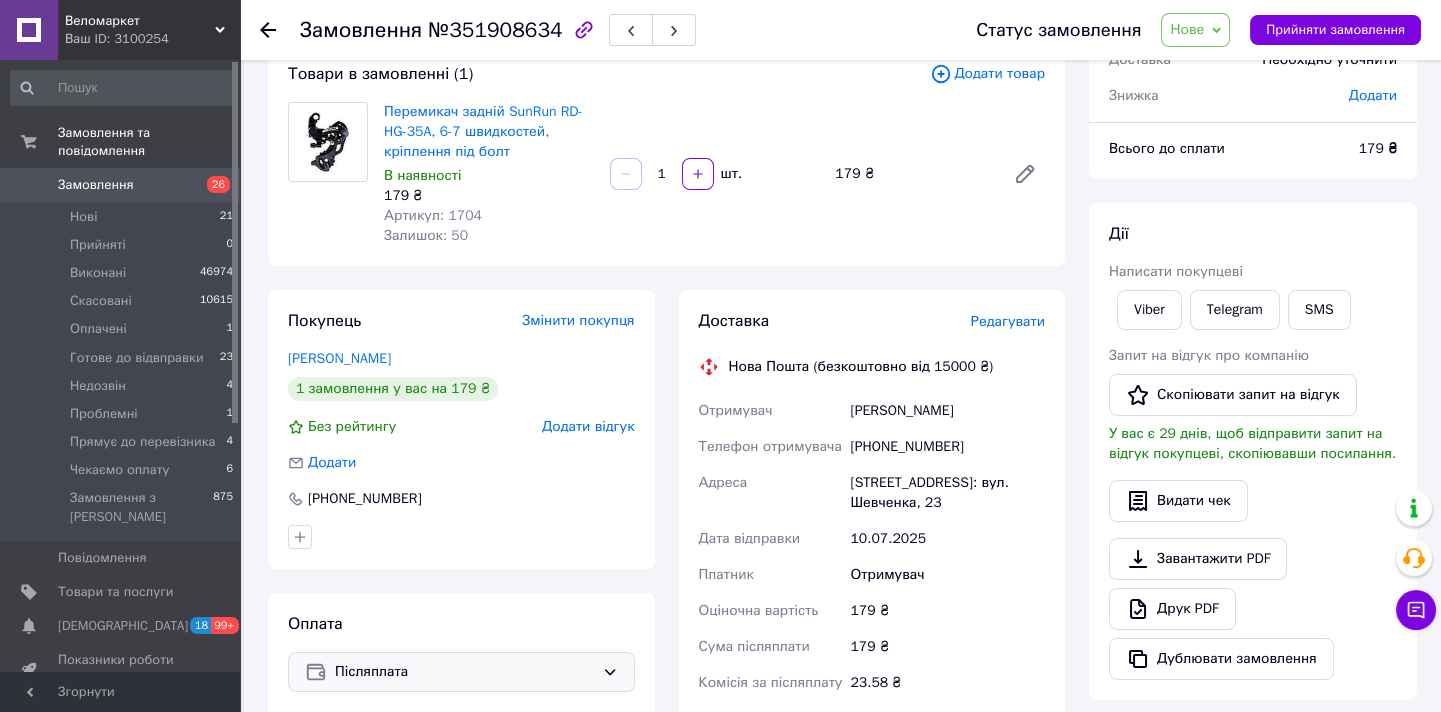 scroll, scrollTop: 0, scrollLeft: 0, axis: both 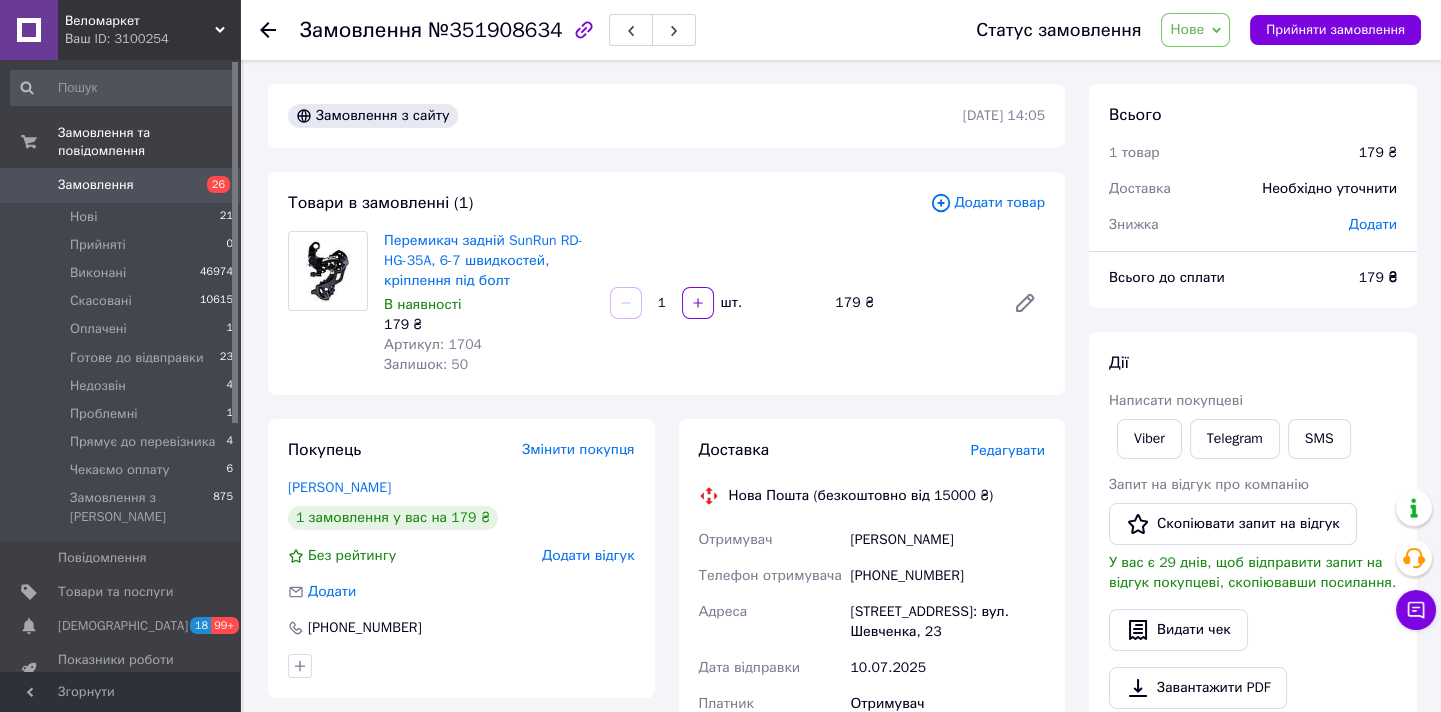 click on "Нове" at bounding box center [1195, 30] 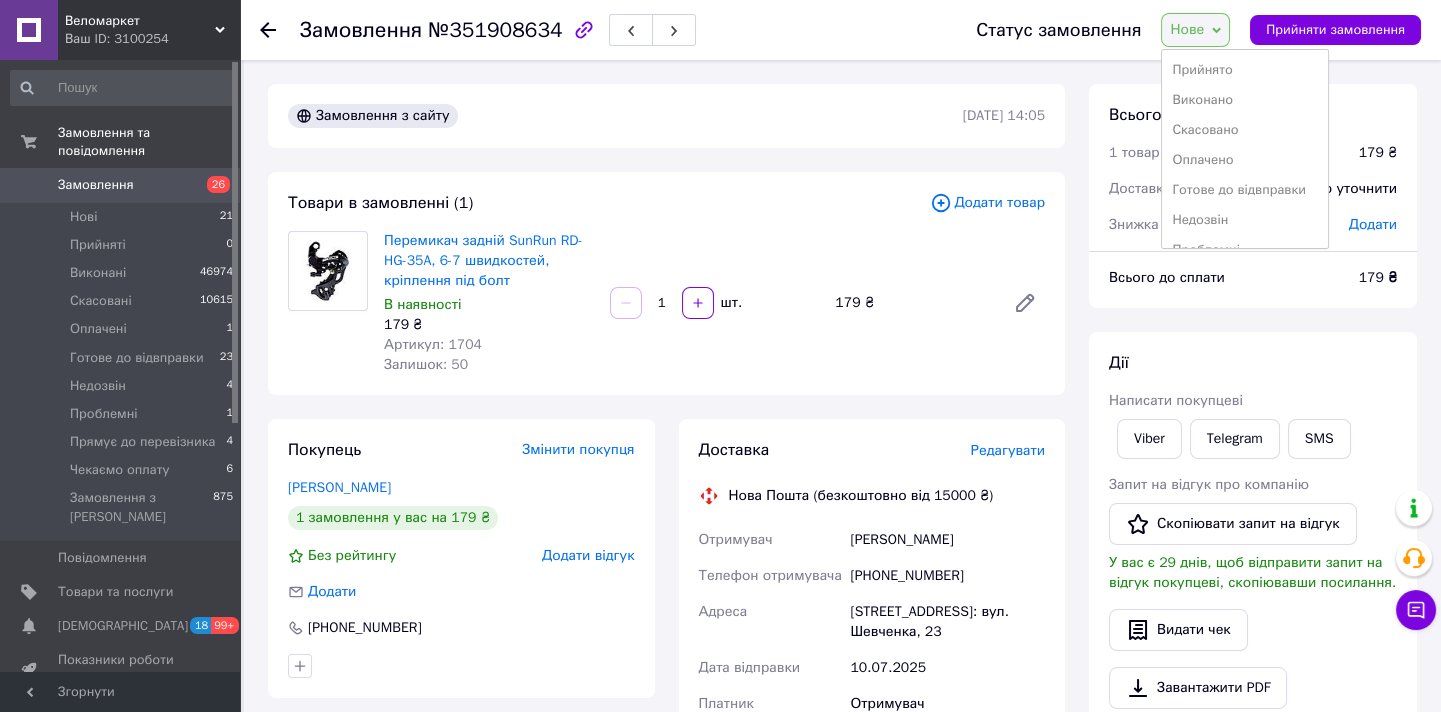 click on "Готове до відвправки" at bounding box center [1244, 190] 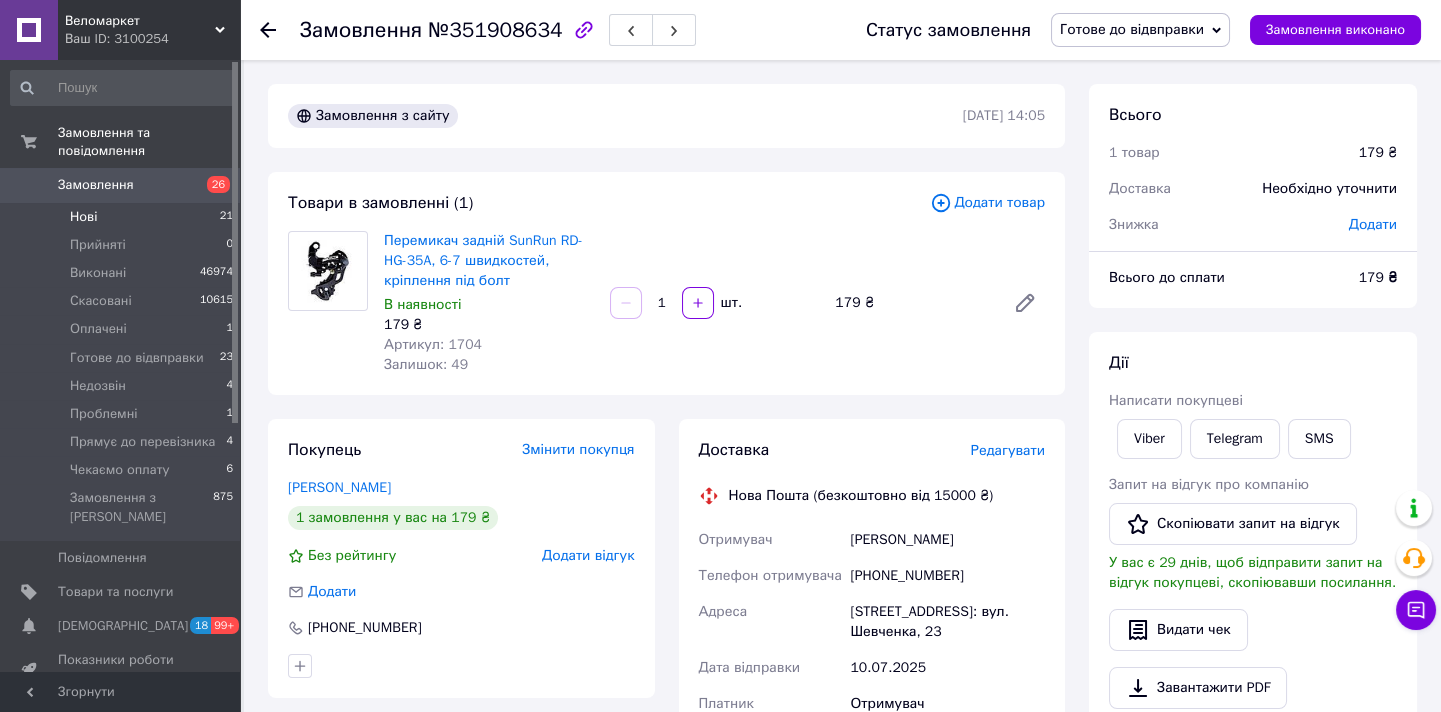 click on "Нові 21" at bounding box center (122, 217) 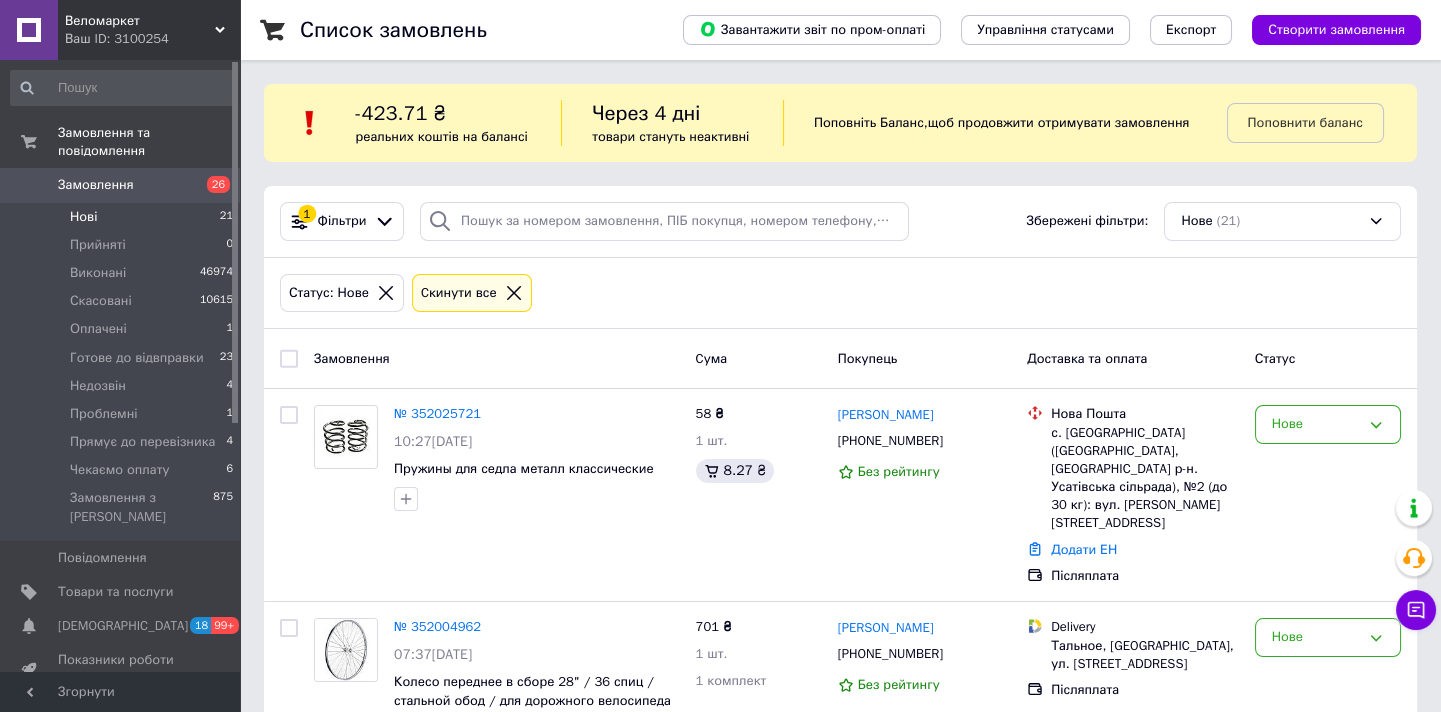 scroll, scrollTop: 181, scrollLeft: 0, axis: vertical 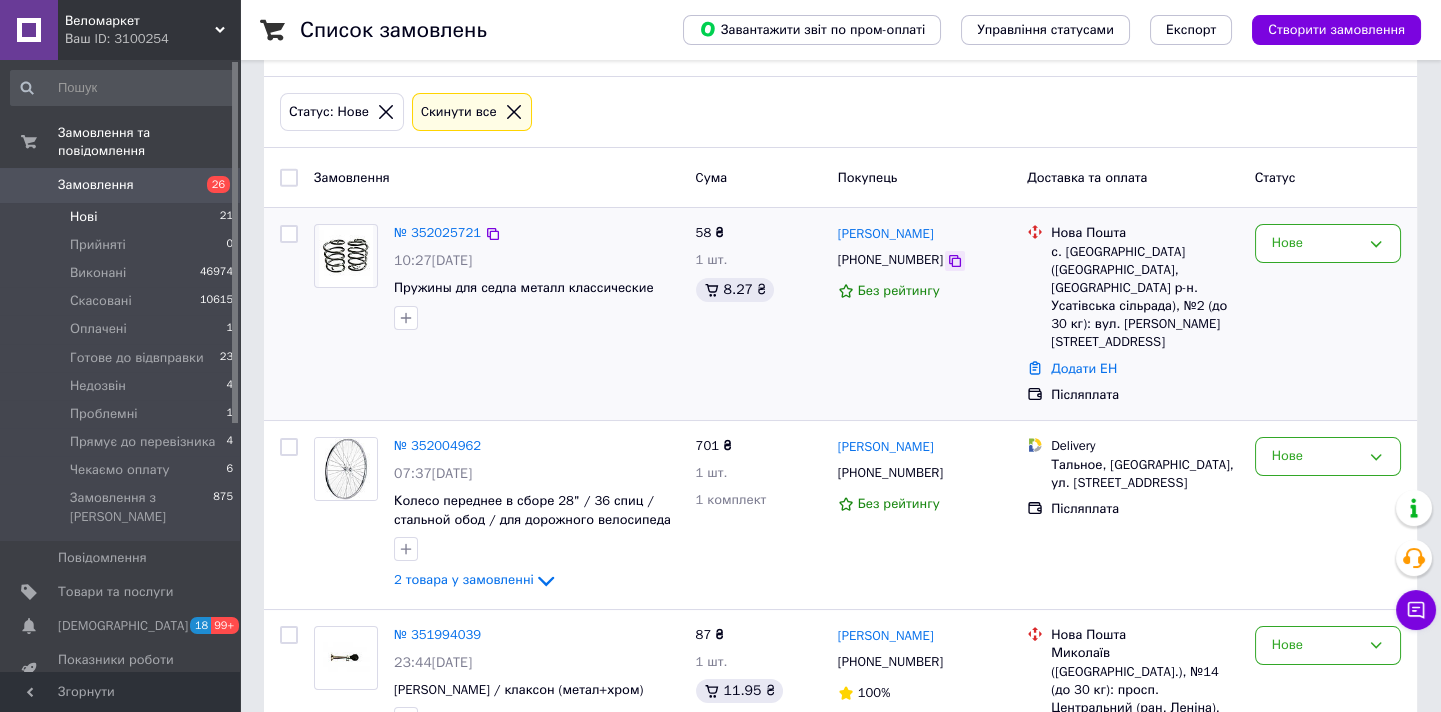 click 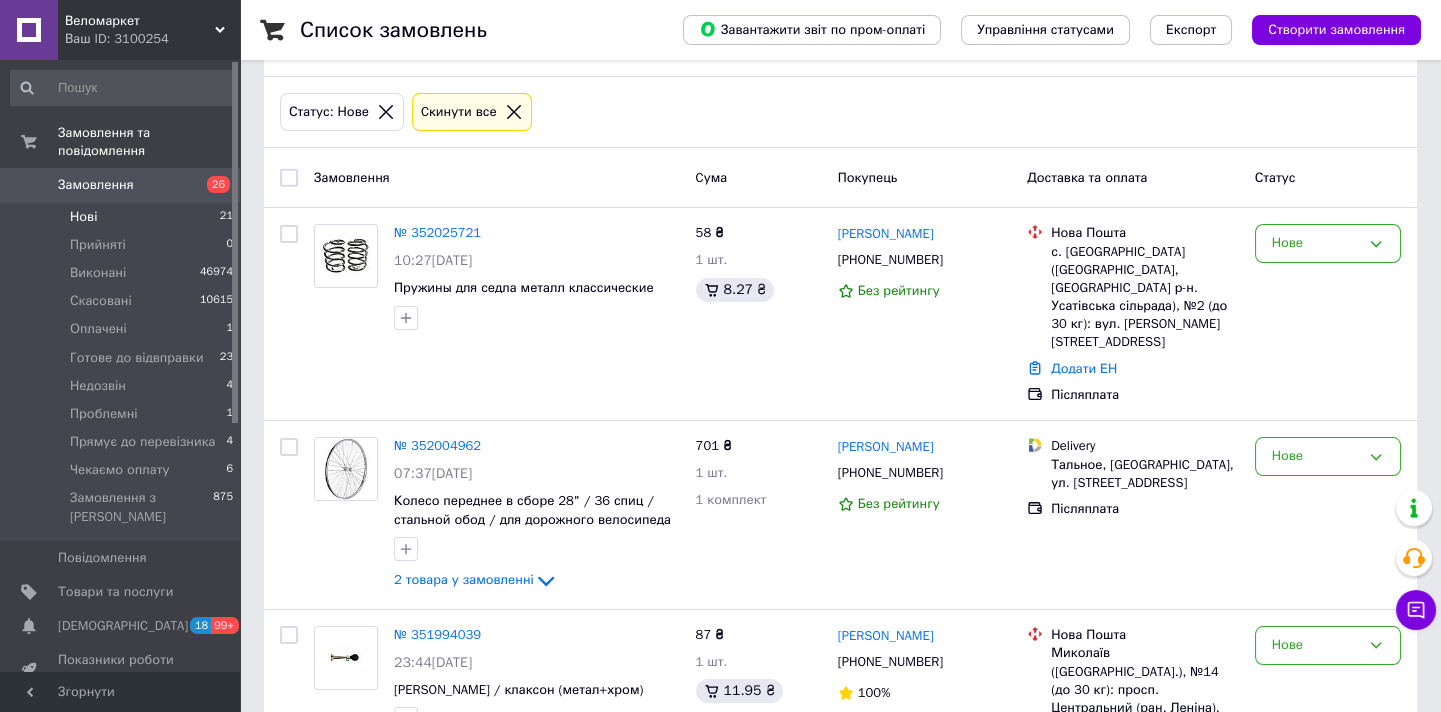 scroll, scrollTop: 363, scrollLeft: 0, axis: vertical 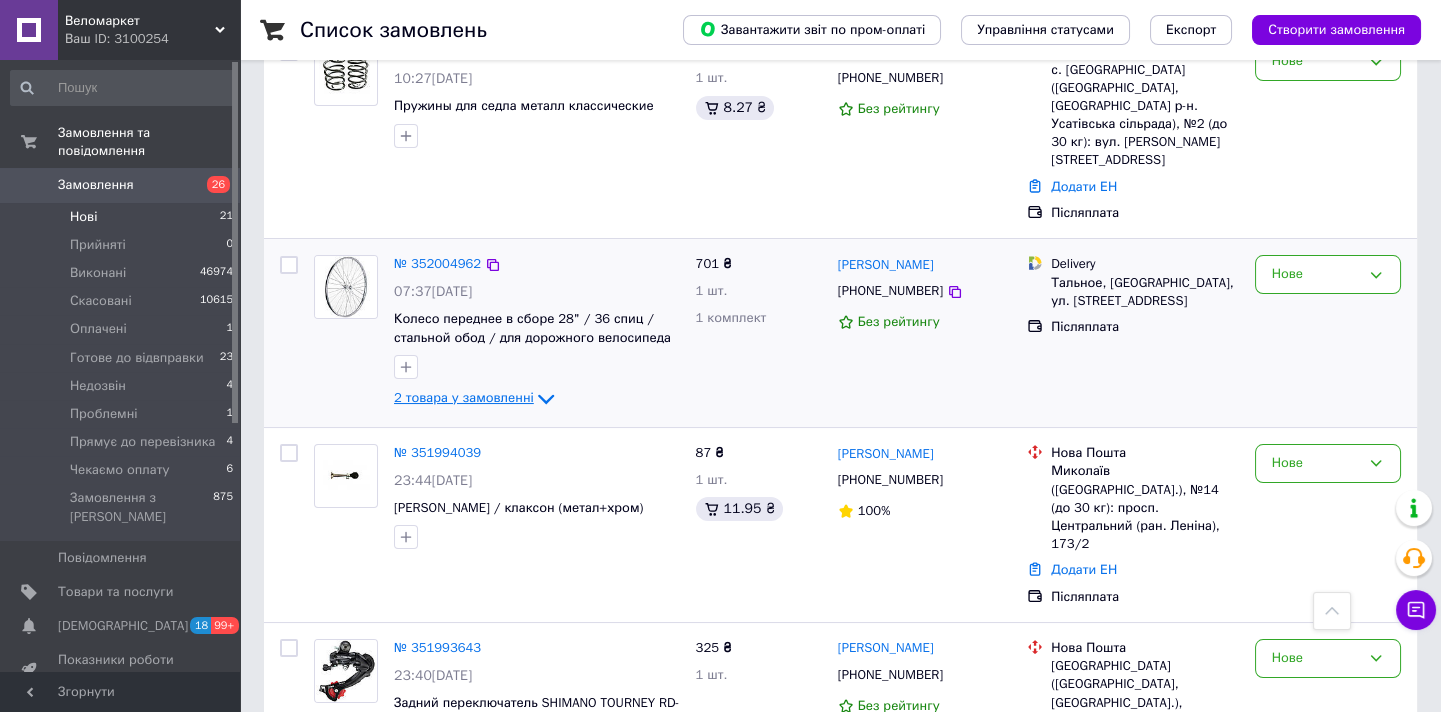 click on "2 товара у замовленні" at bounding box center (464, 398) 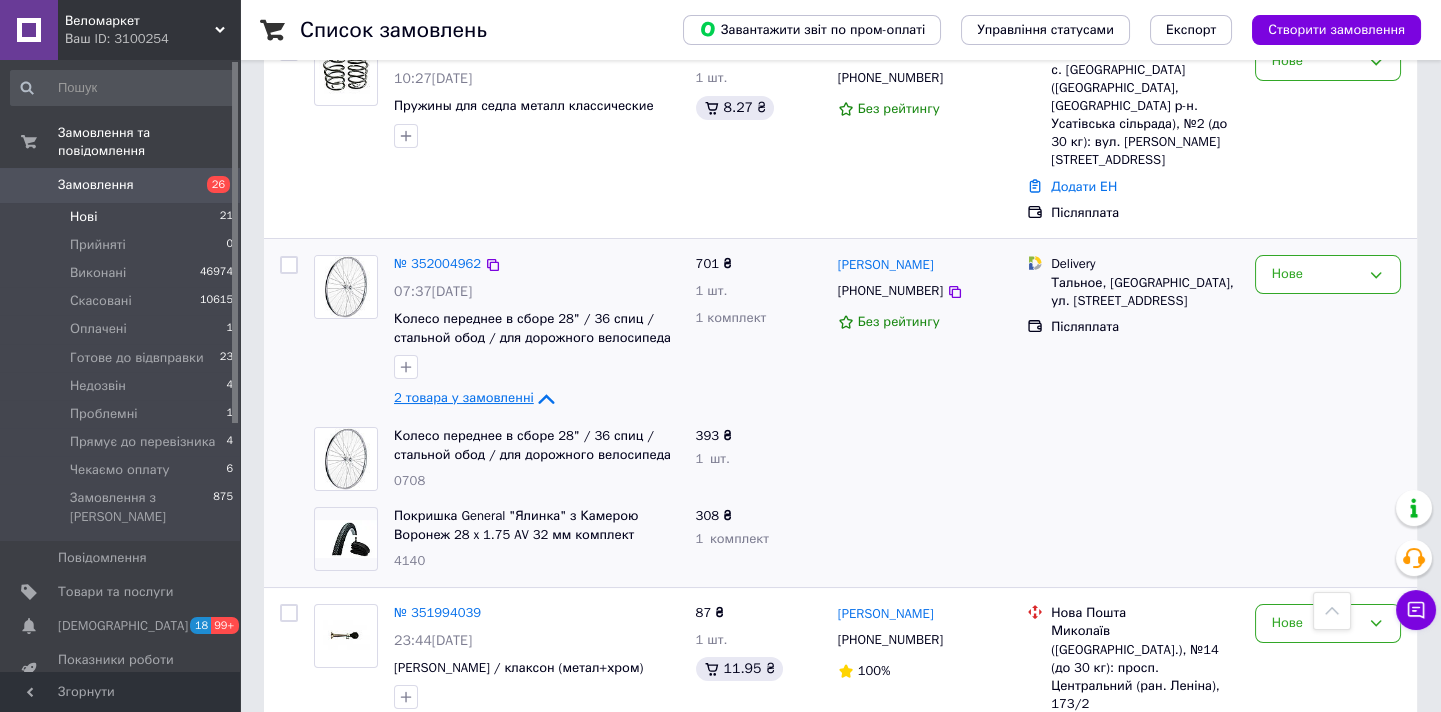 click on "2 товара у замовленні" at bounding box center (464, 398) 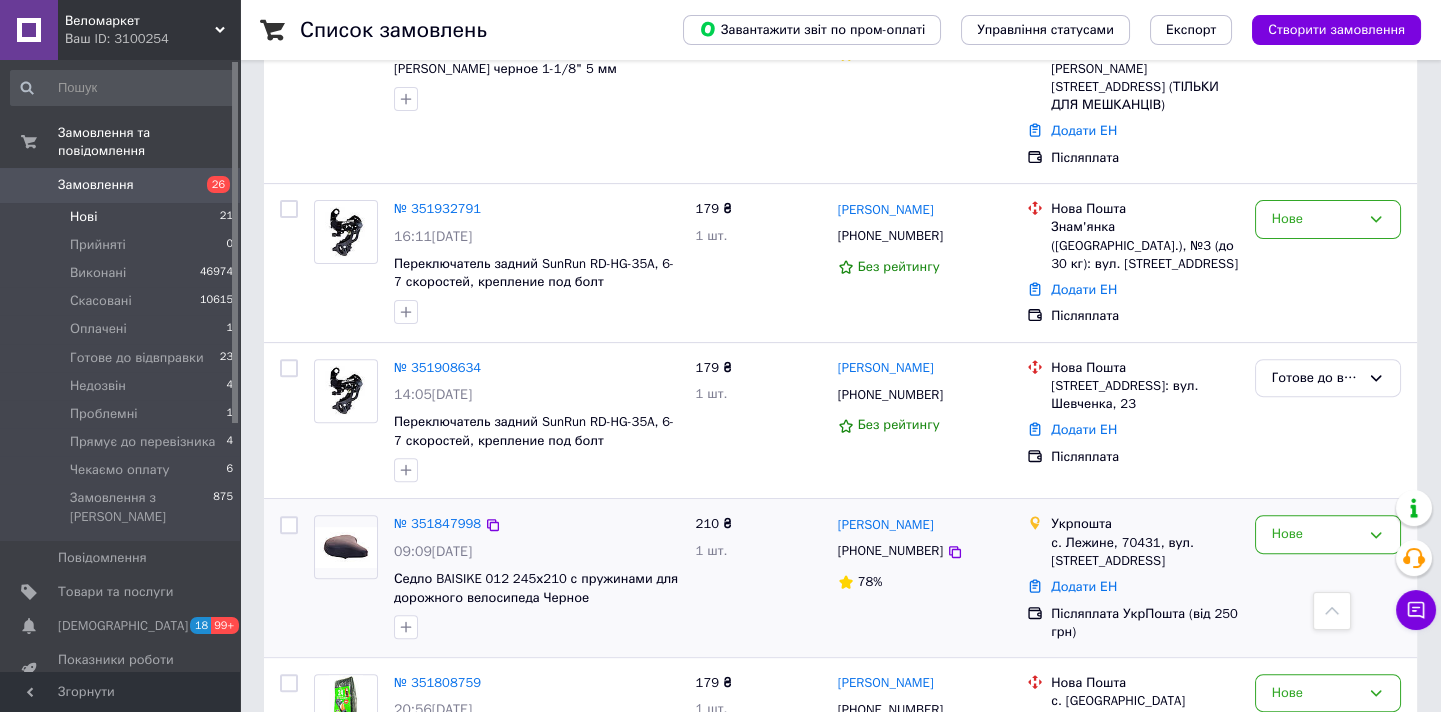 scroll, scrollTop: 1727, scrollLeft: 0, axis: vertical 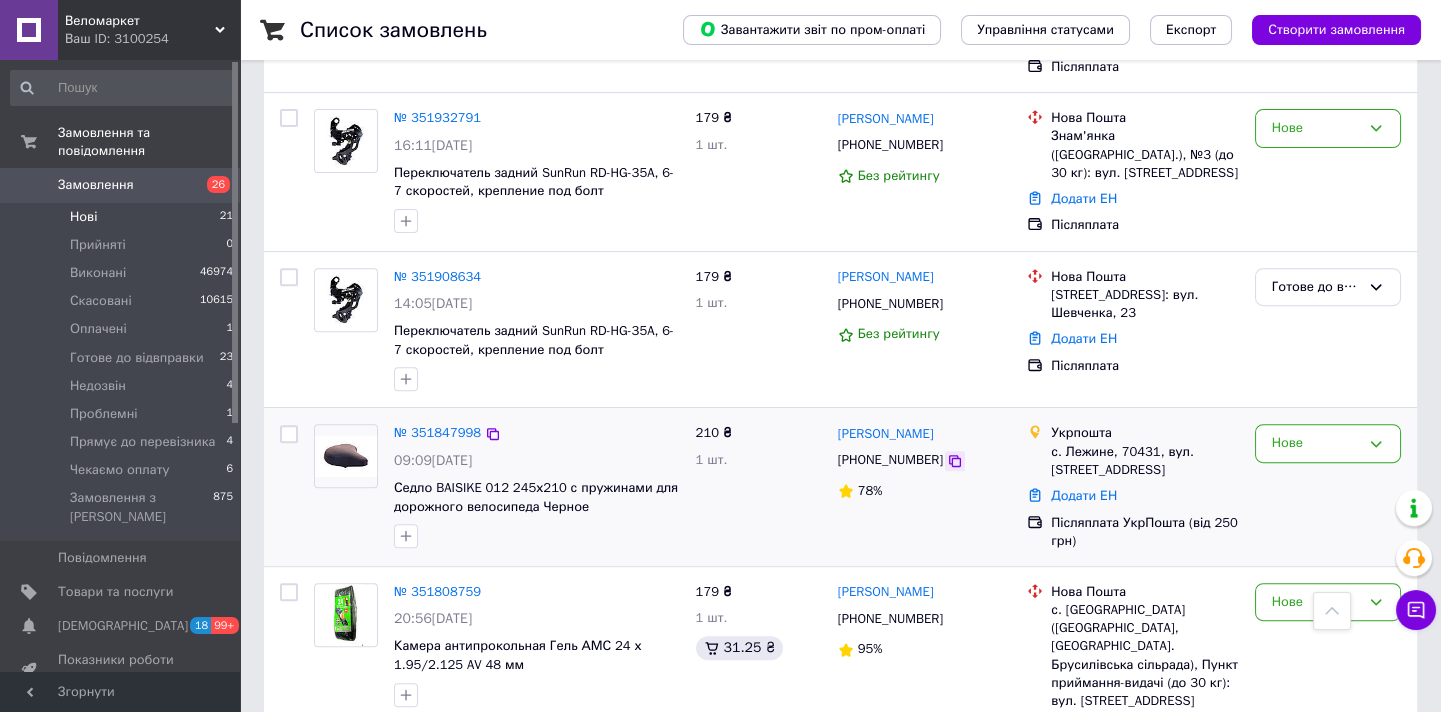 click 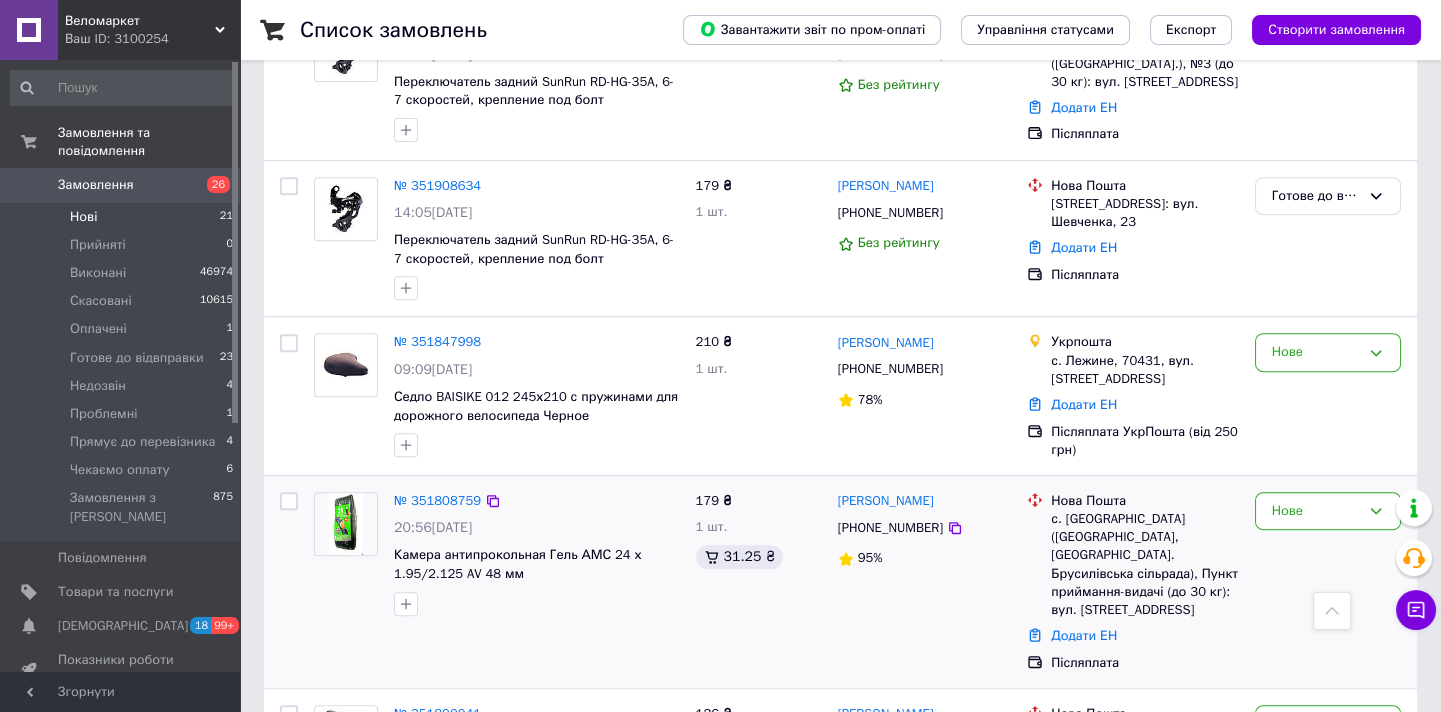 scroll, scrollTop: 1909, scrollLeft: 0, axis: vertical 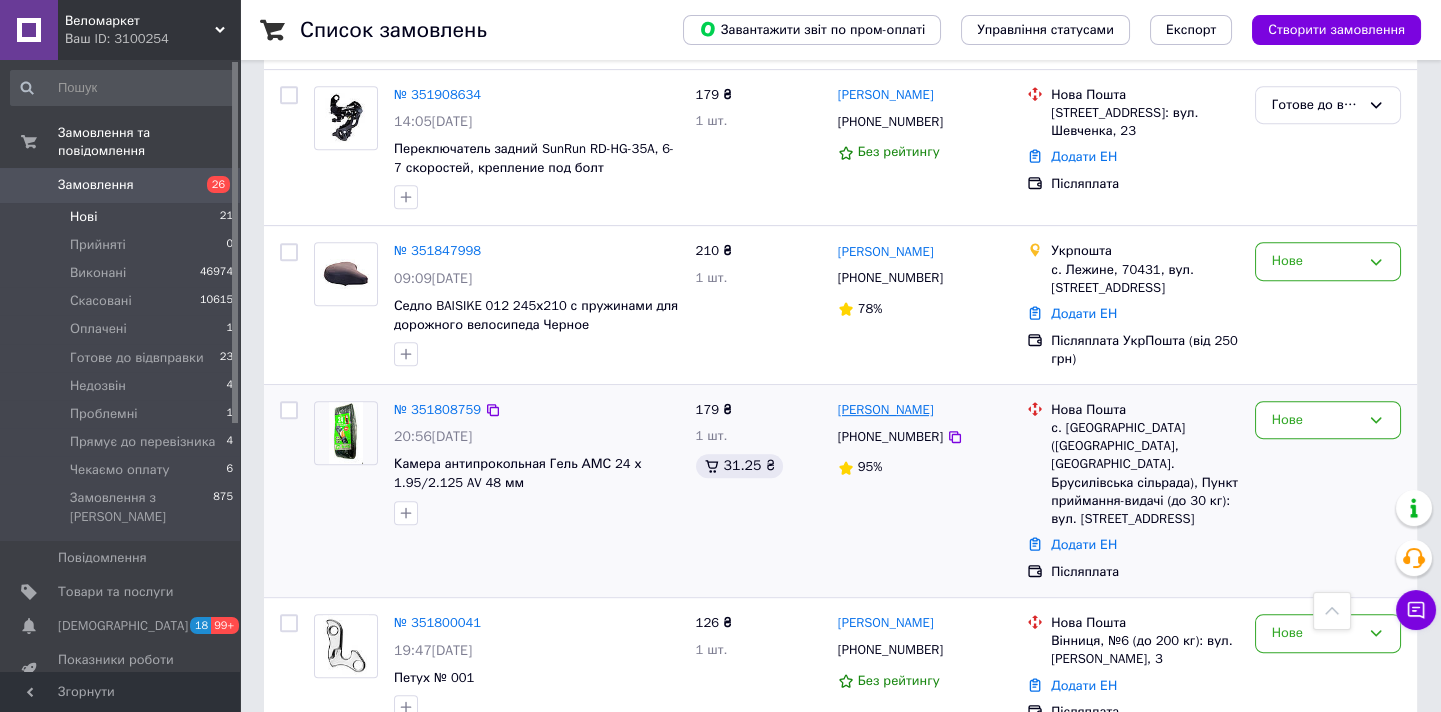 click on "[PERSON_NAME]" at bounding box center (886, 410) 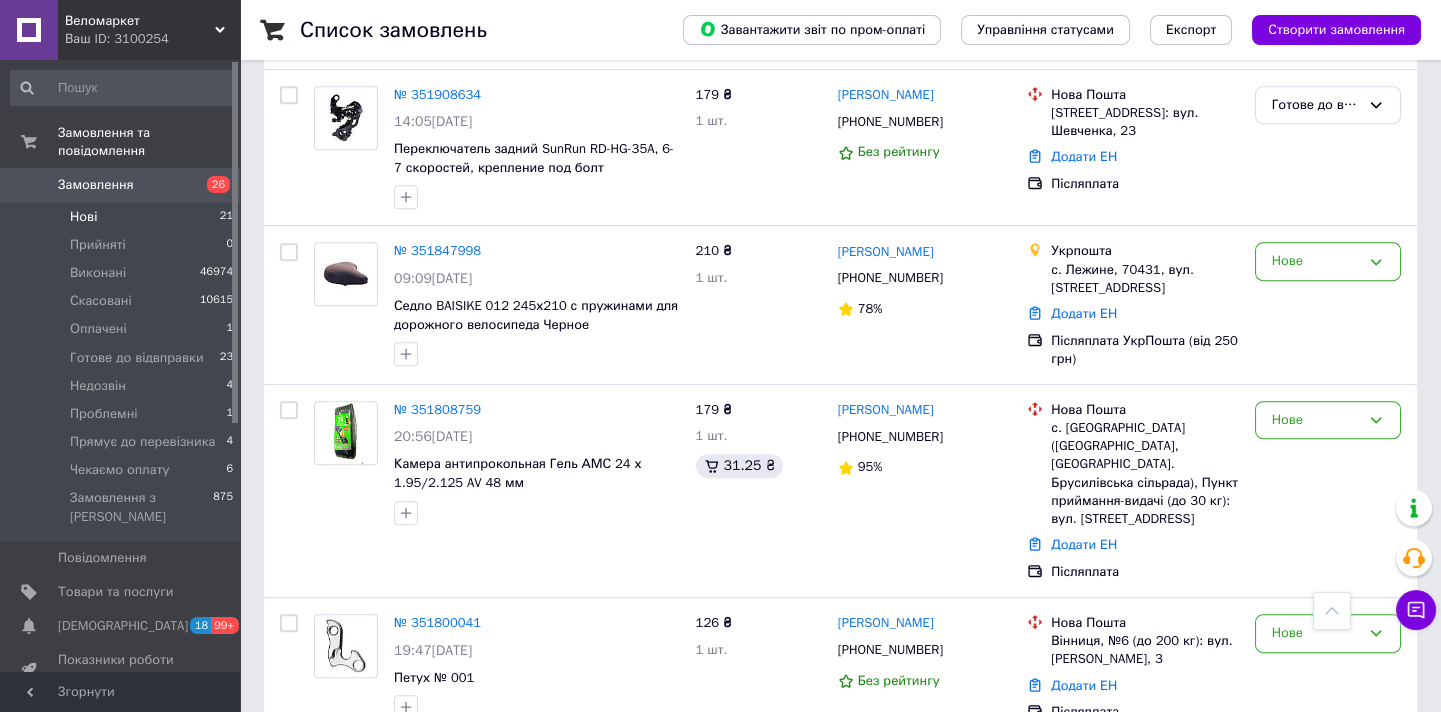 scroll, scrollTop: 0, scrollLeft: 0, axis: both 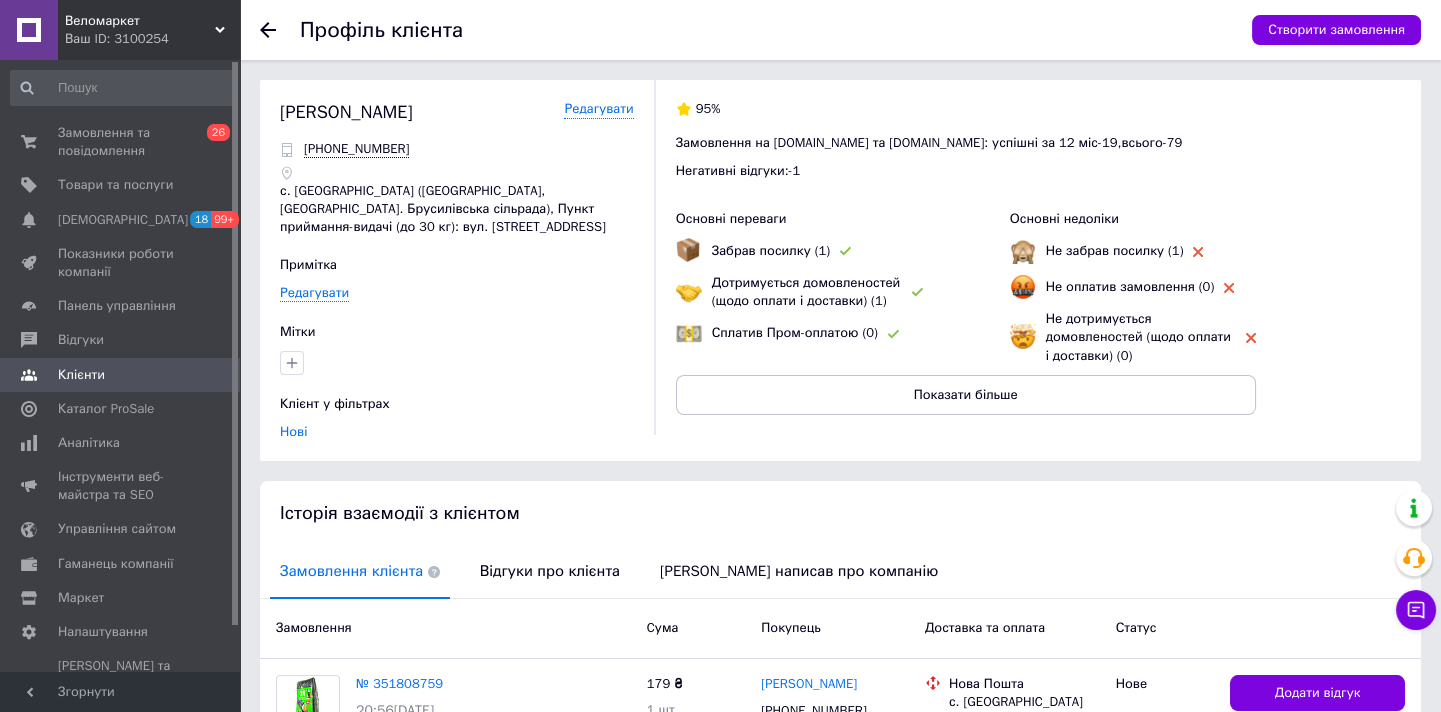 click on "Замовлення клієнта   Відгуки про клієнта [PERSON_NAME] написав про компанію" at bounding box center [840, 572] 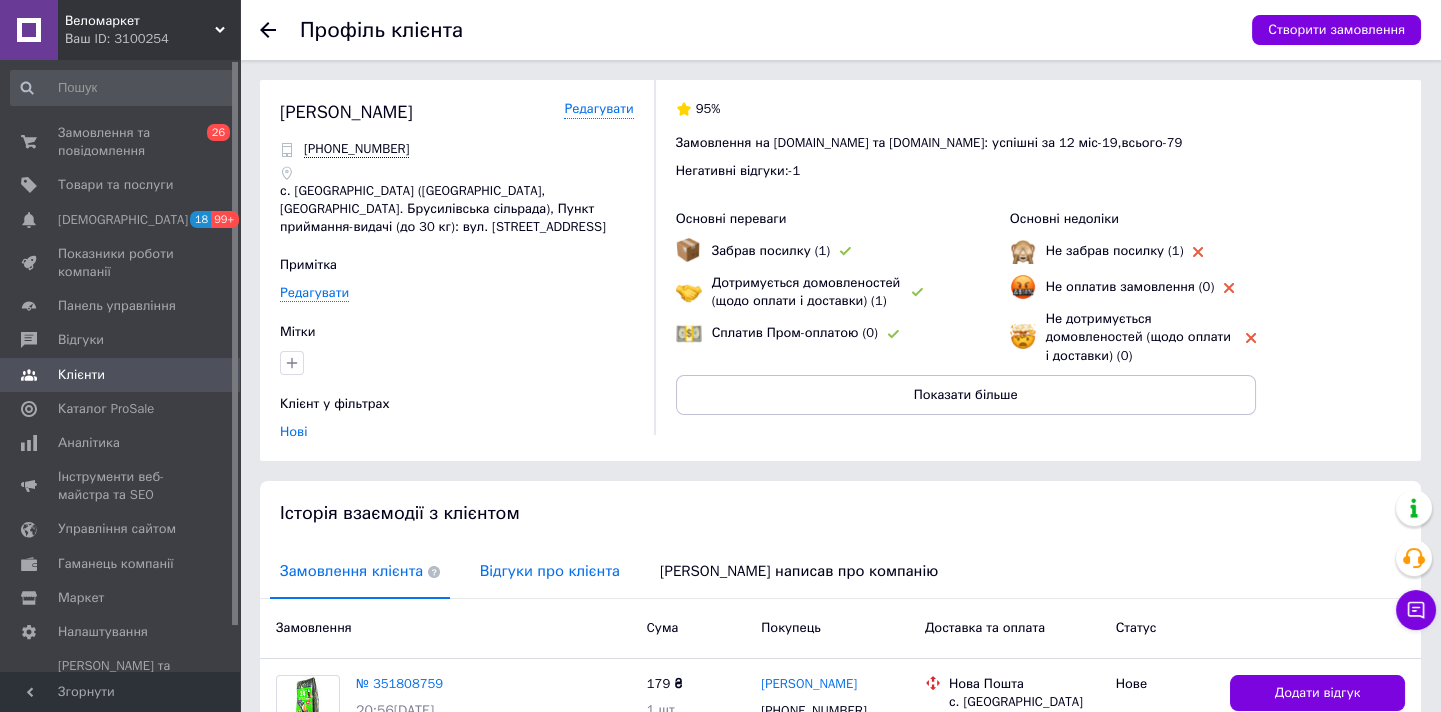 click on "Відгуки про клієнта" at bounding box center (550, 571) 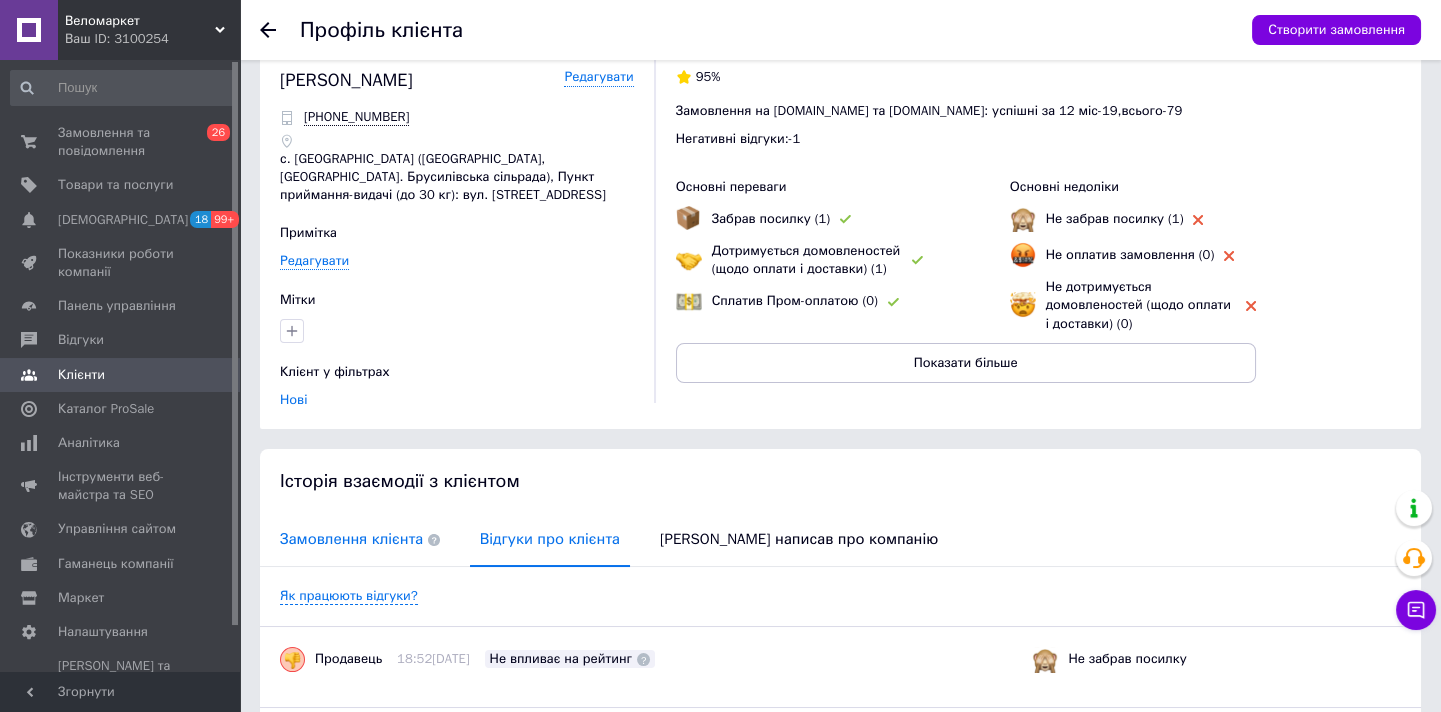 drag, startPoint x: 349, startPoint y: 540, endPoint x: 370, endPoint y: 530, distance: 23.259407 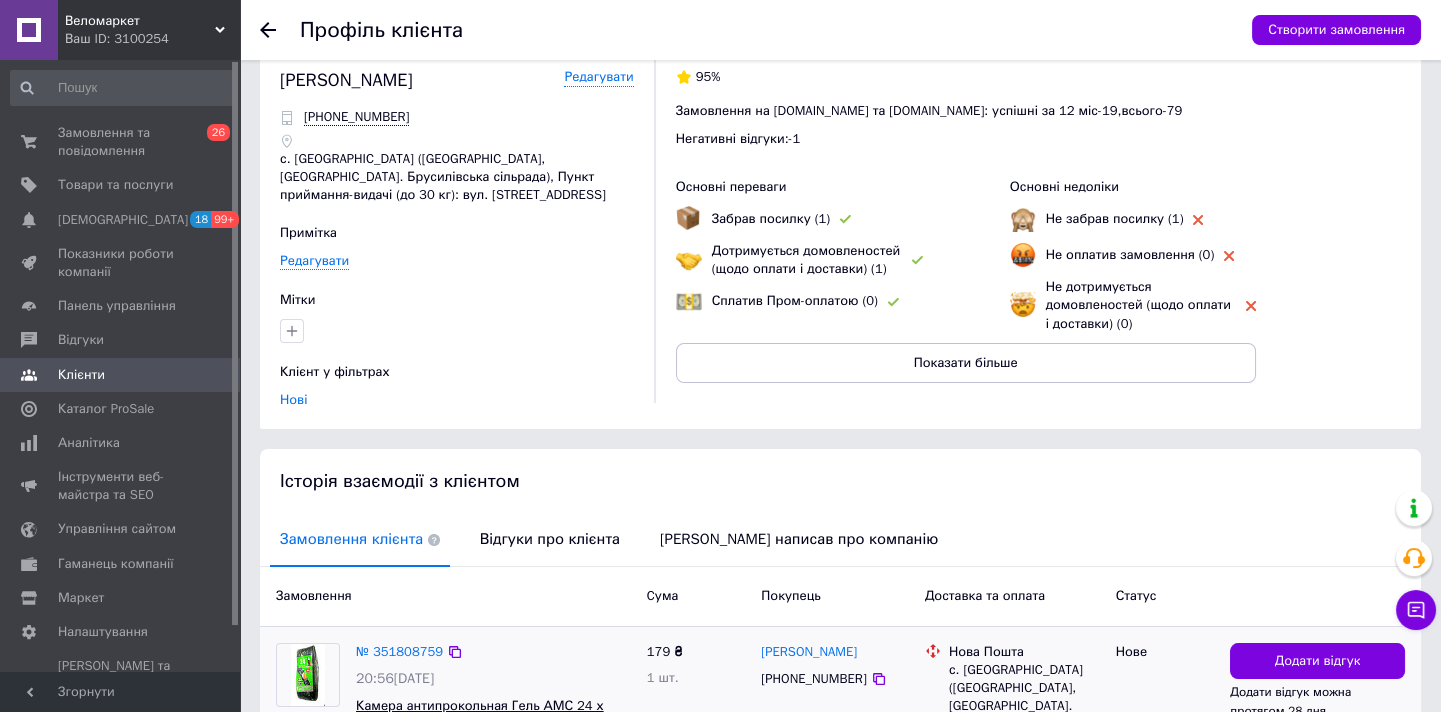 scroll, scrollTop: 257, scrollLeft: 0, axis: vertical 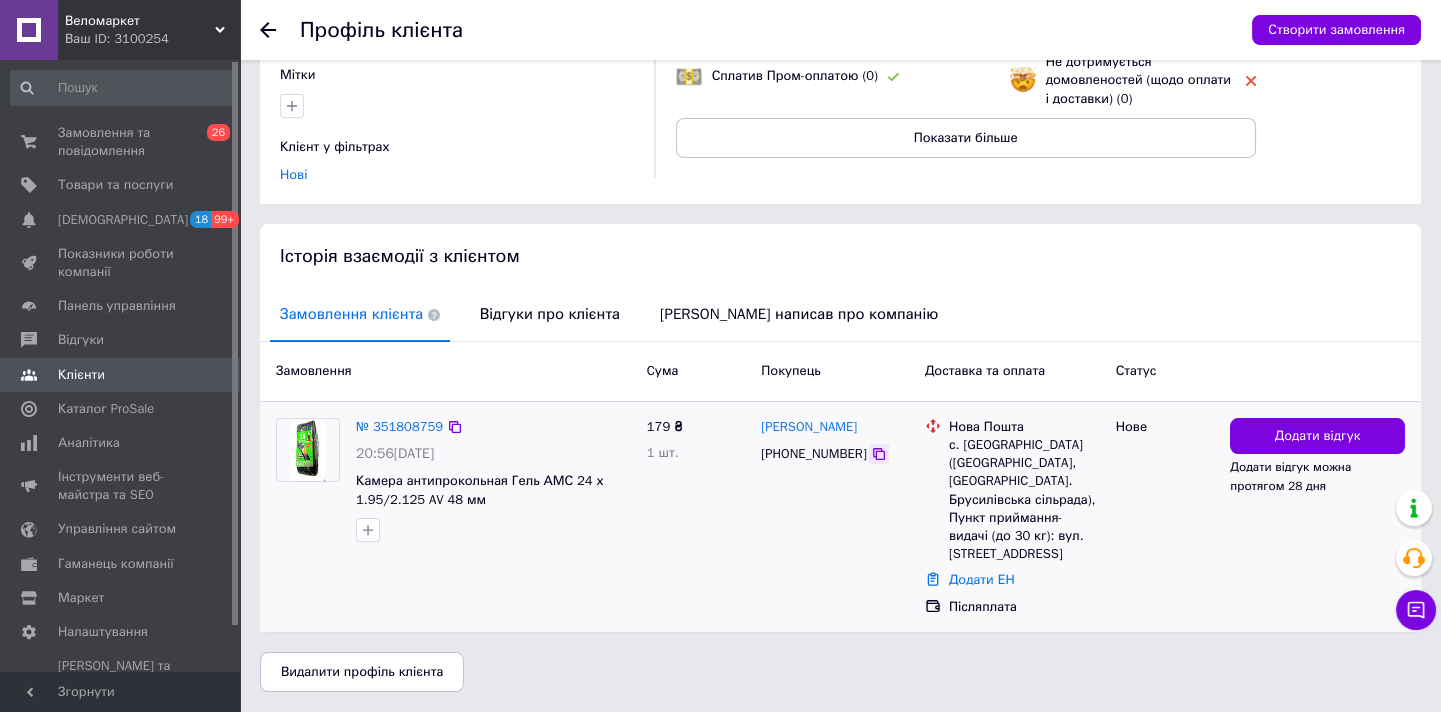 click 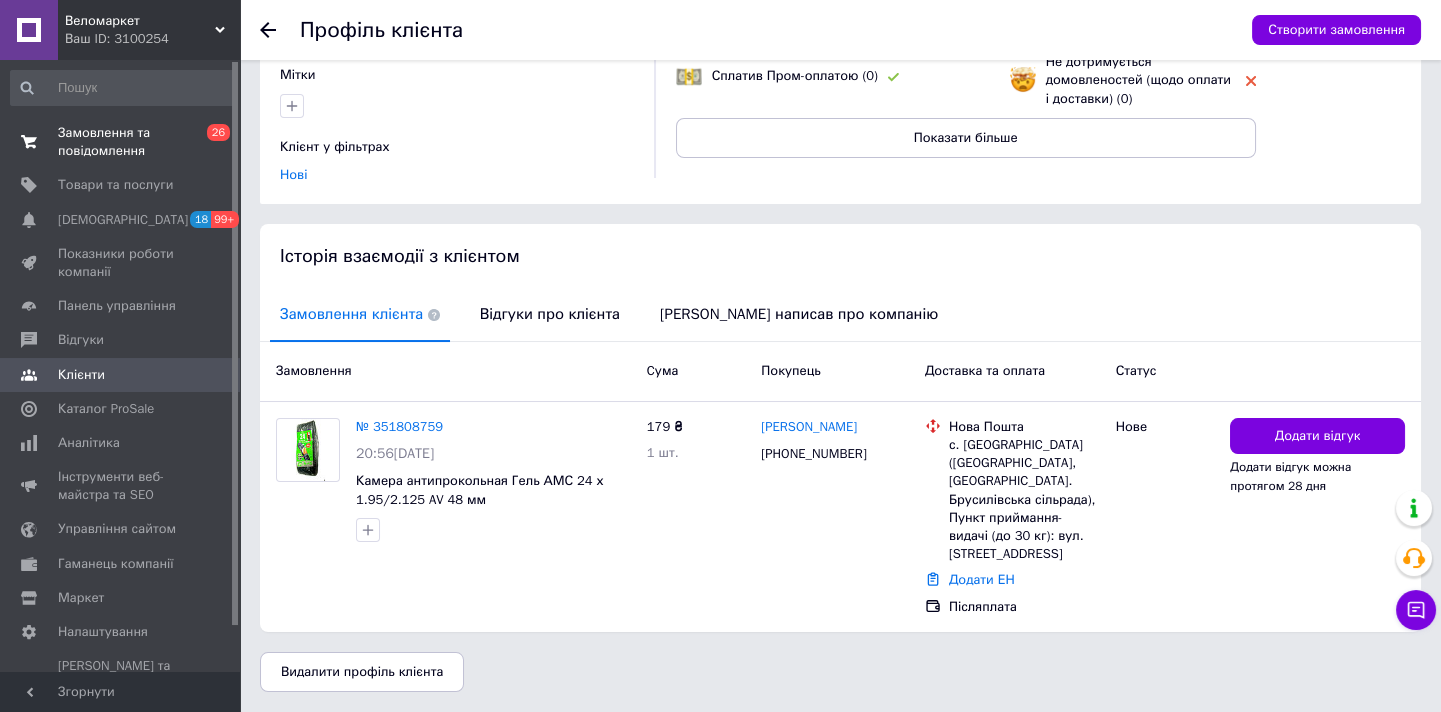 click on "Замовлення та повідомлення" at bounding box center [121, 142] 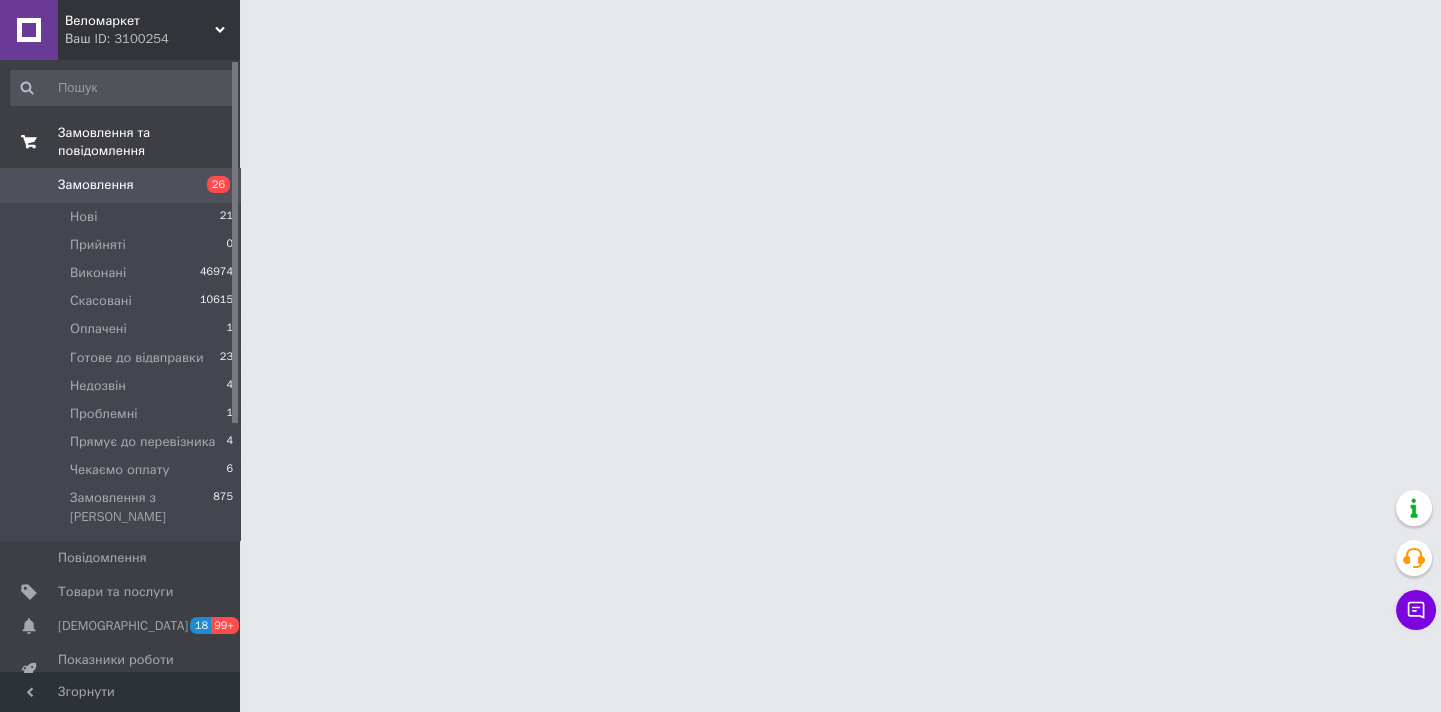 scroll, scrollTop: 0, scrollLeft: 0, axis: both 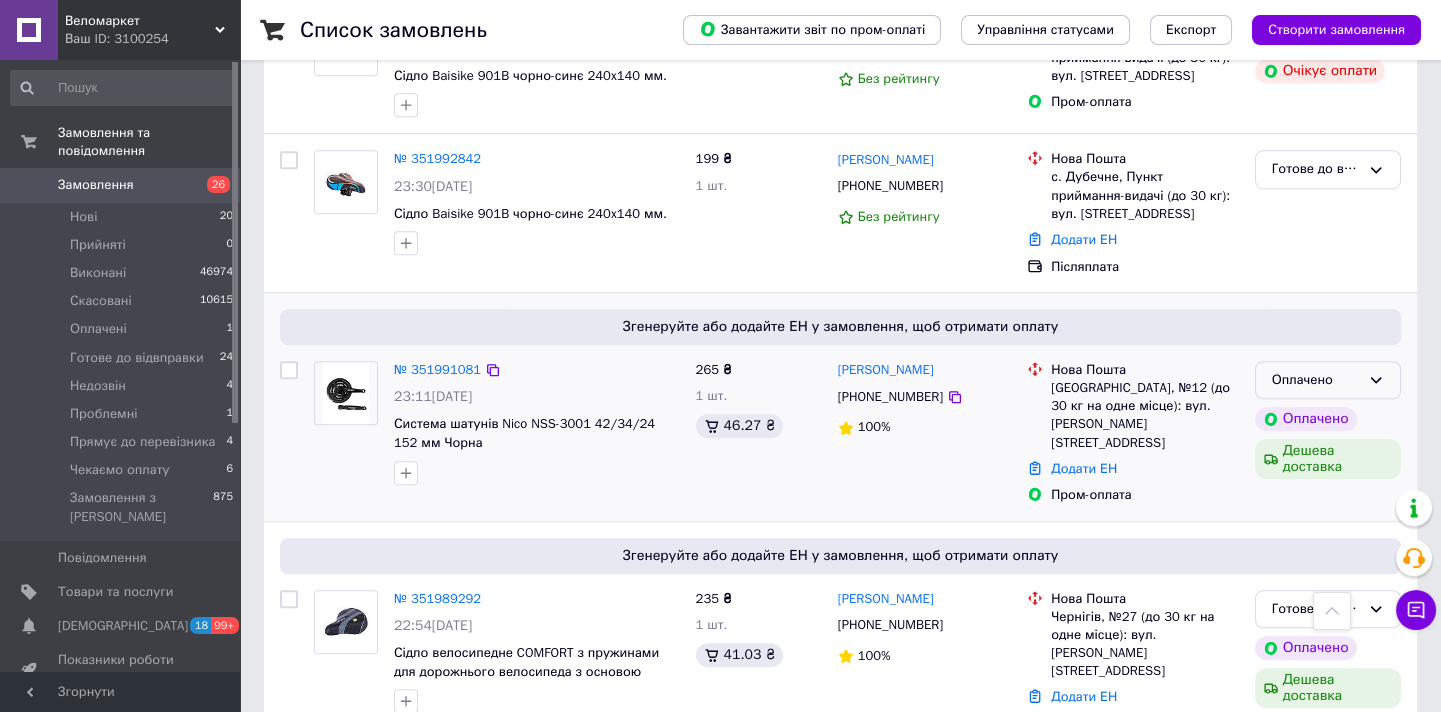 click on "Оплачено" at bounding box center [1316, 380] 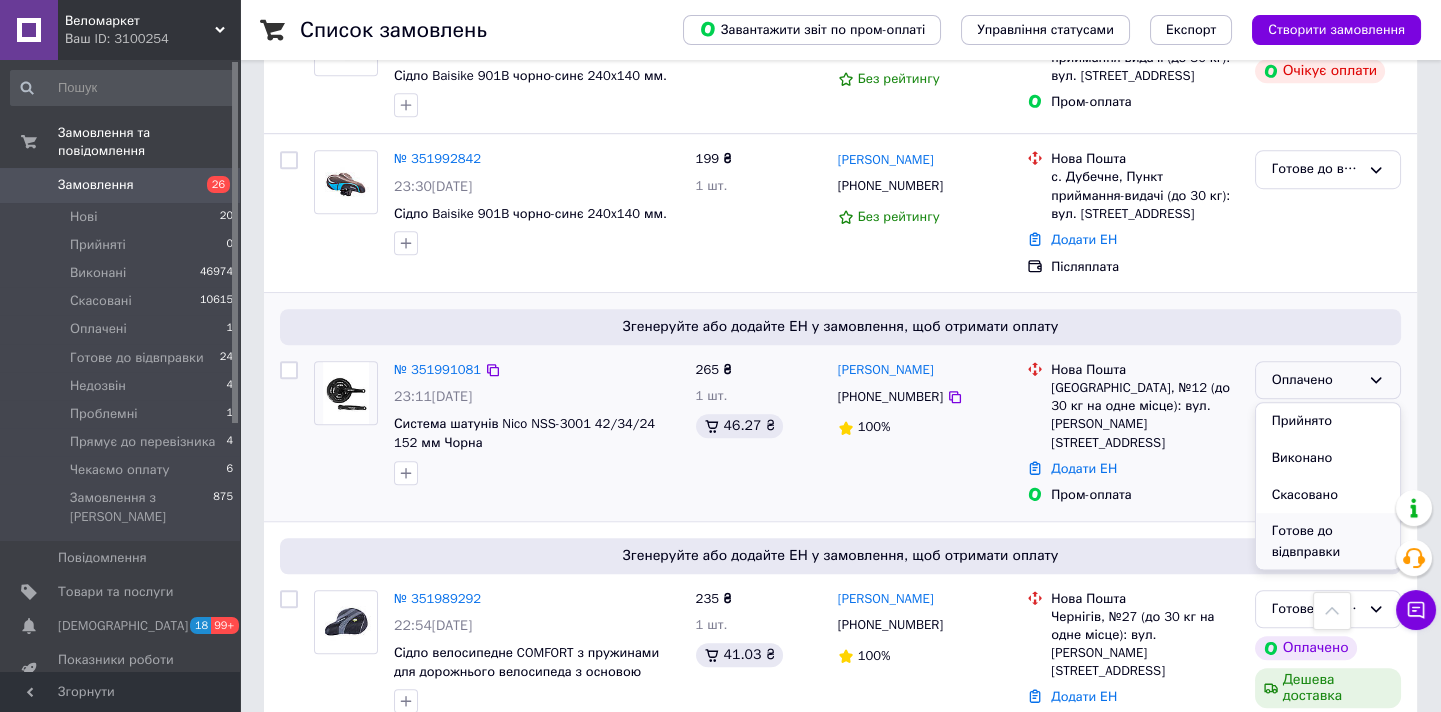 click on "Готове до відвправки" at bounding box center (1328, 541) 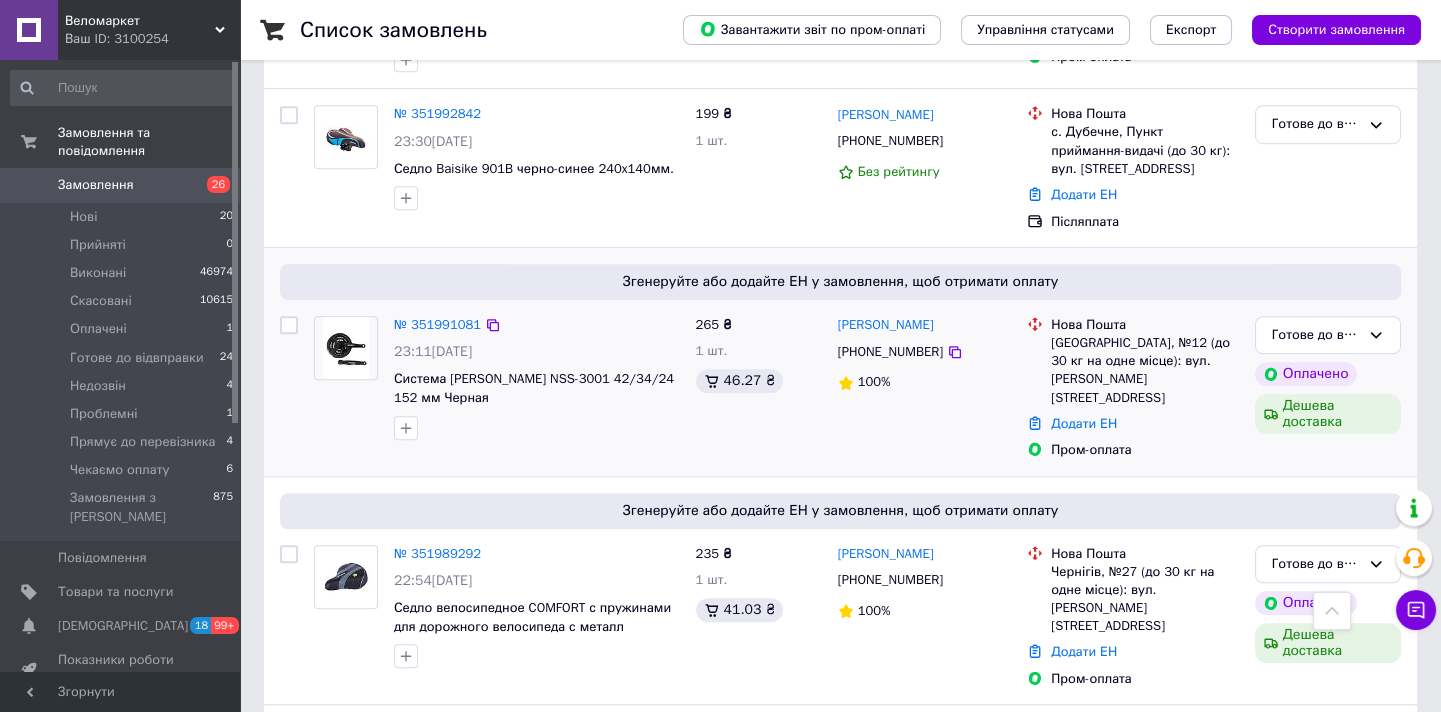 scroll, scrollTop: 3157, scrollLeft: 0, axis: vertical 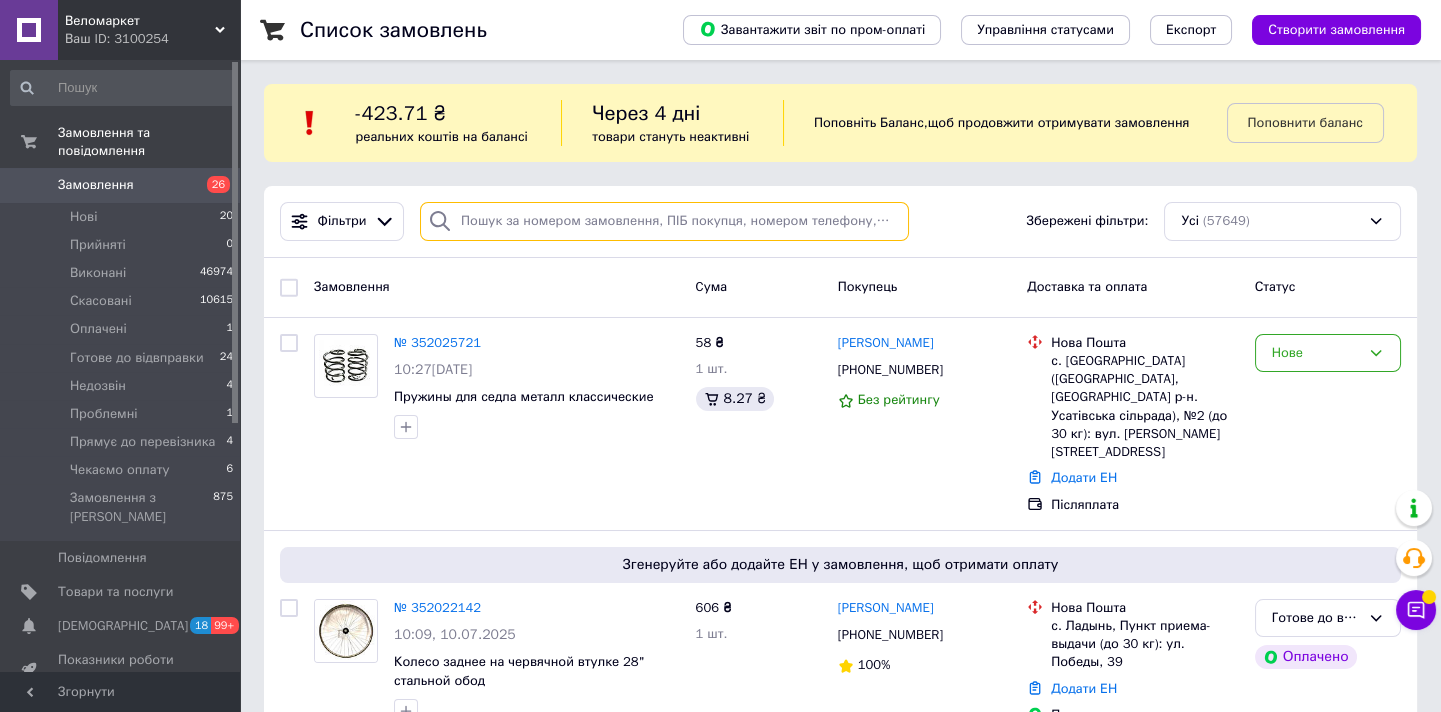 click at bounding box center [664, 221] 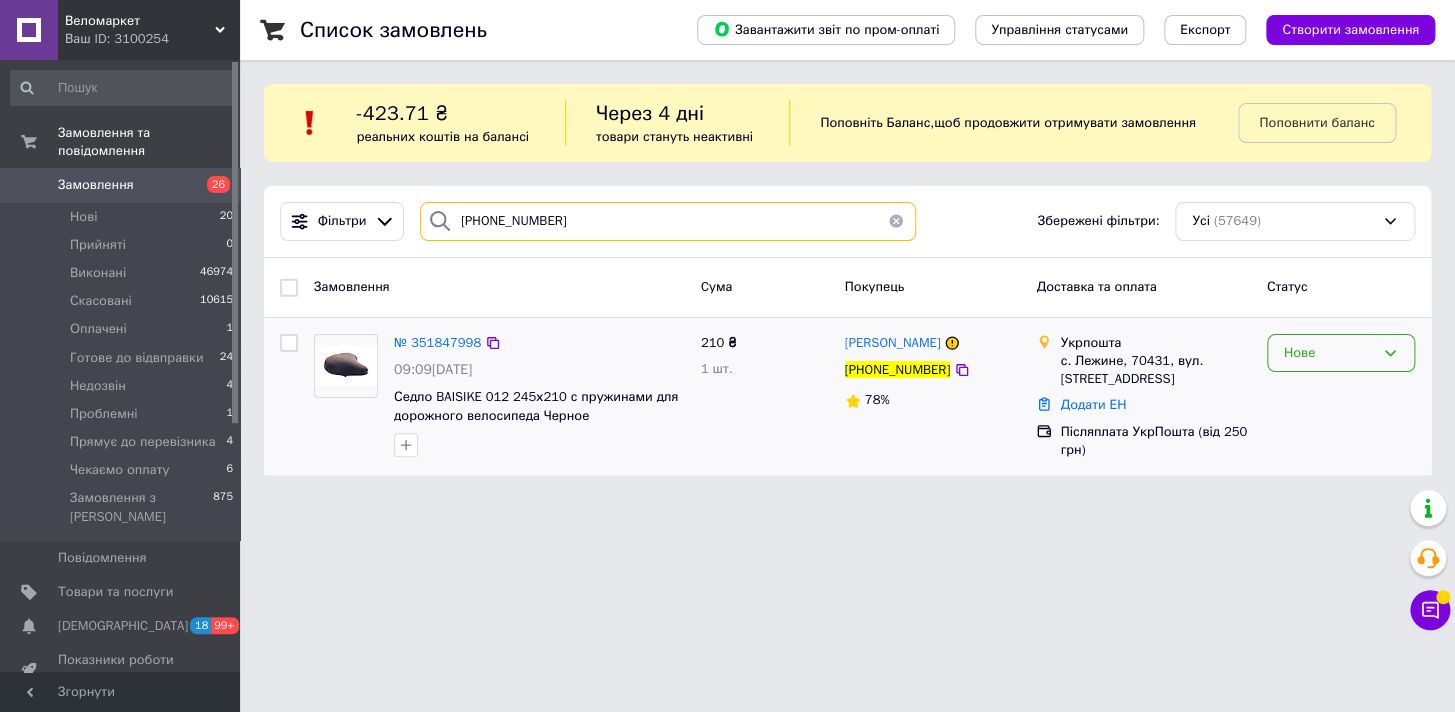 type on "[PHONE_NUMBER]" 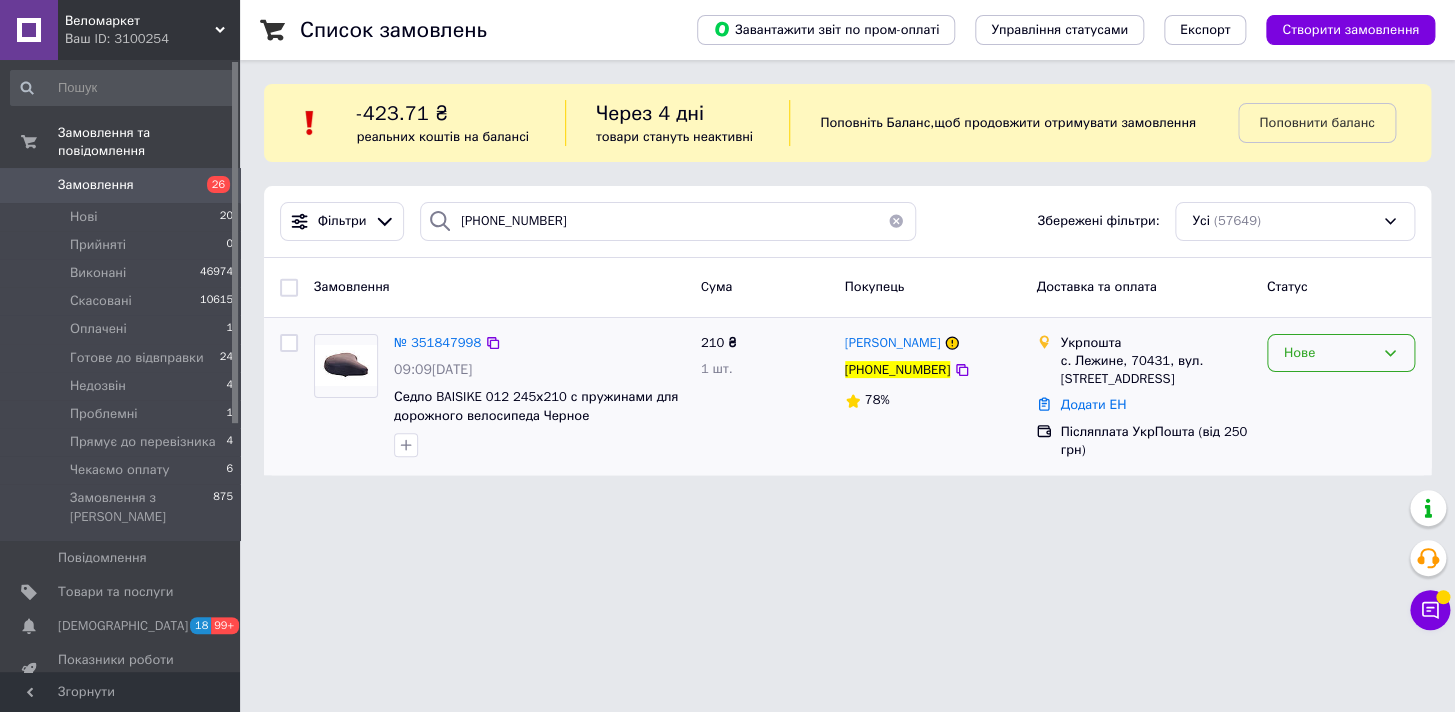 click on "Нове" at bounding box center [1329, 353] 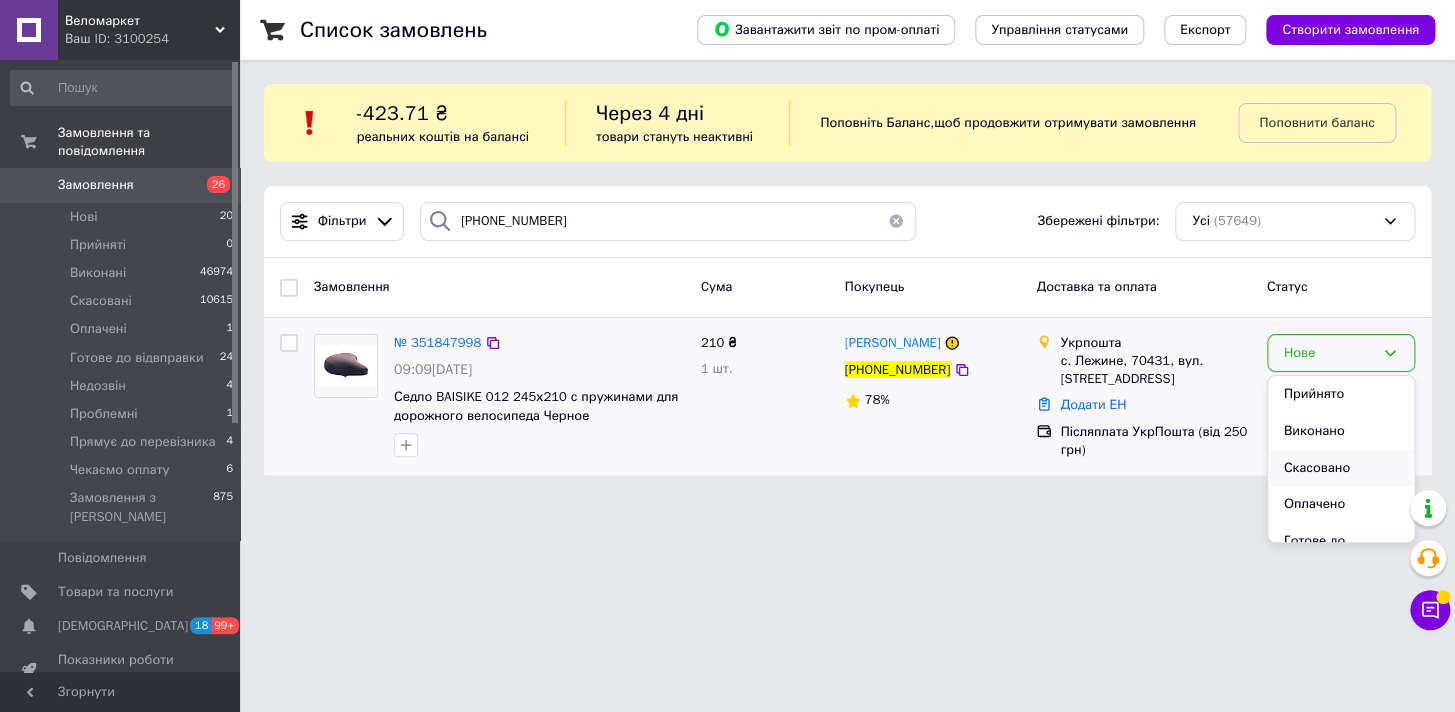 click on "Скасовано" at bounding box center (1341, 468) 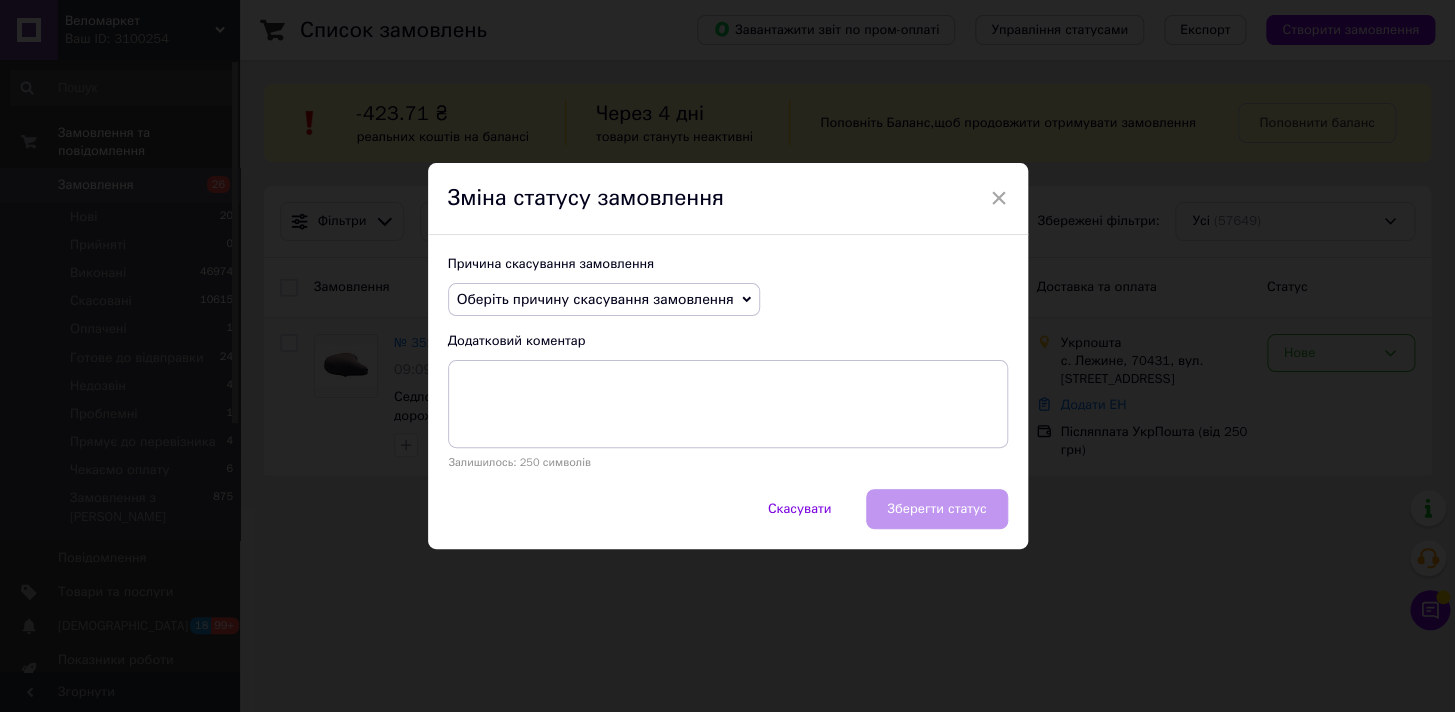 click on "Оберіть причину скасування замовлення" at bounding box center (595, 299) 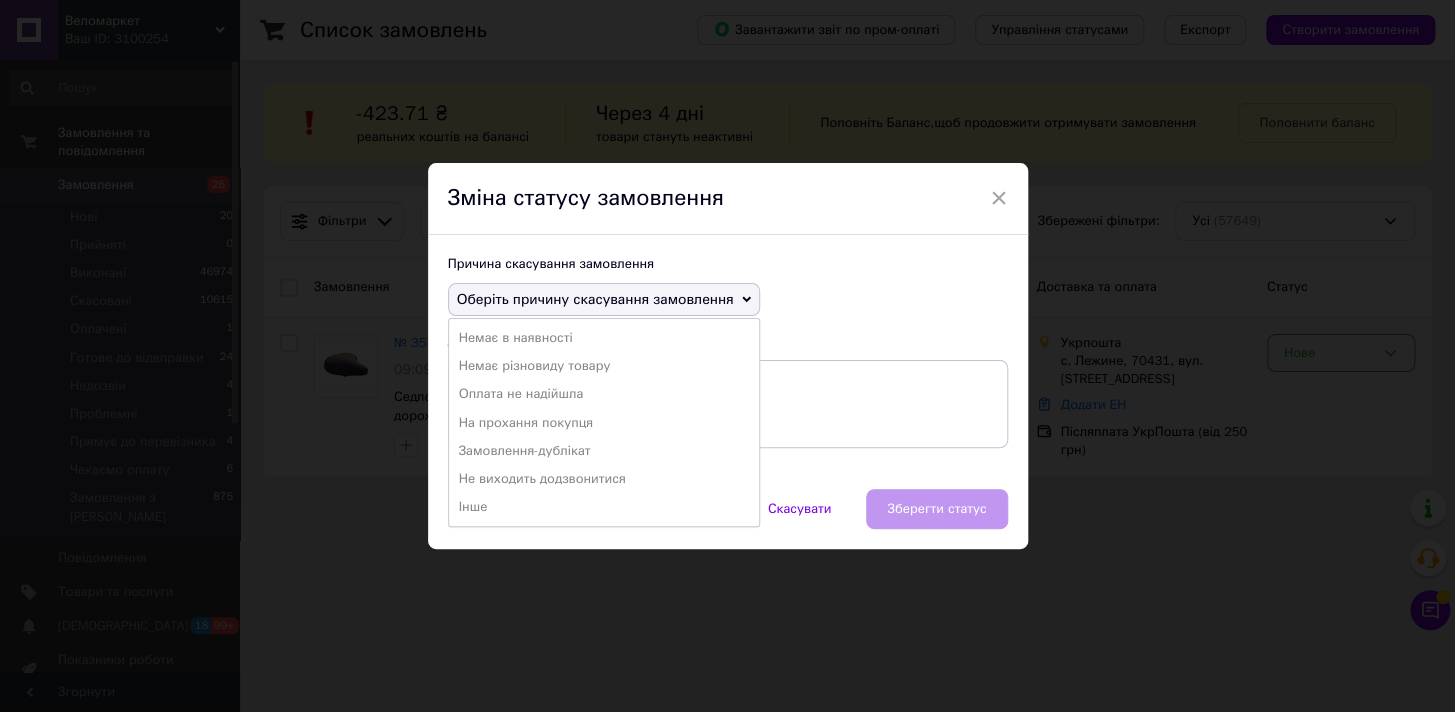 click on "На прохання покупця" at bounding box center [604, 423] 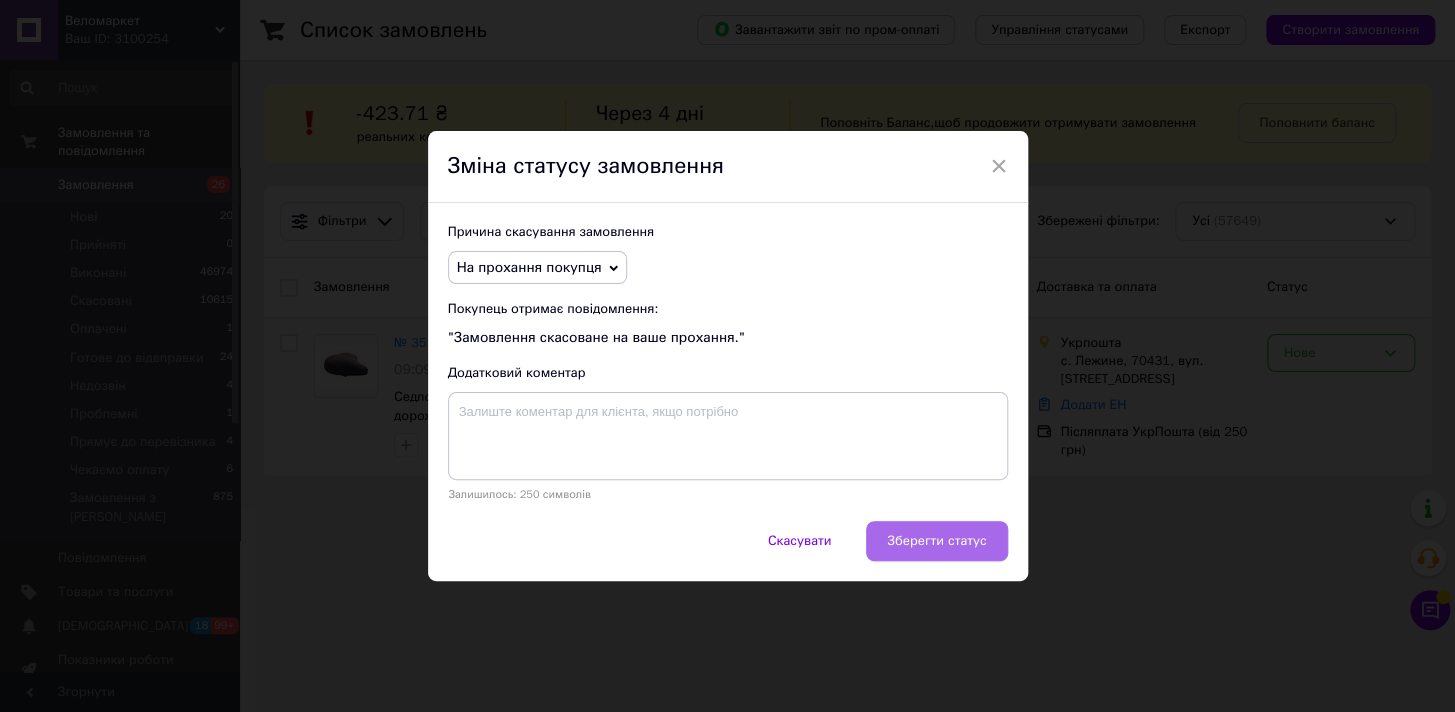 click on "Зберегти статус" at bounding box center (936, 541) 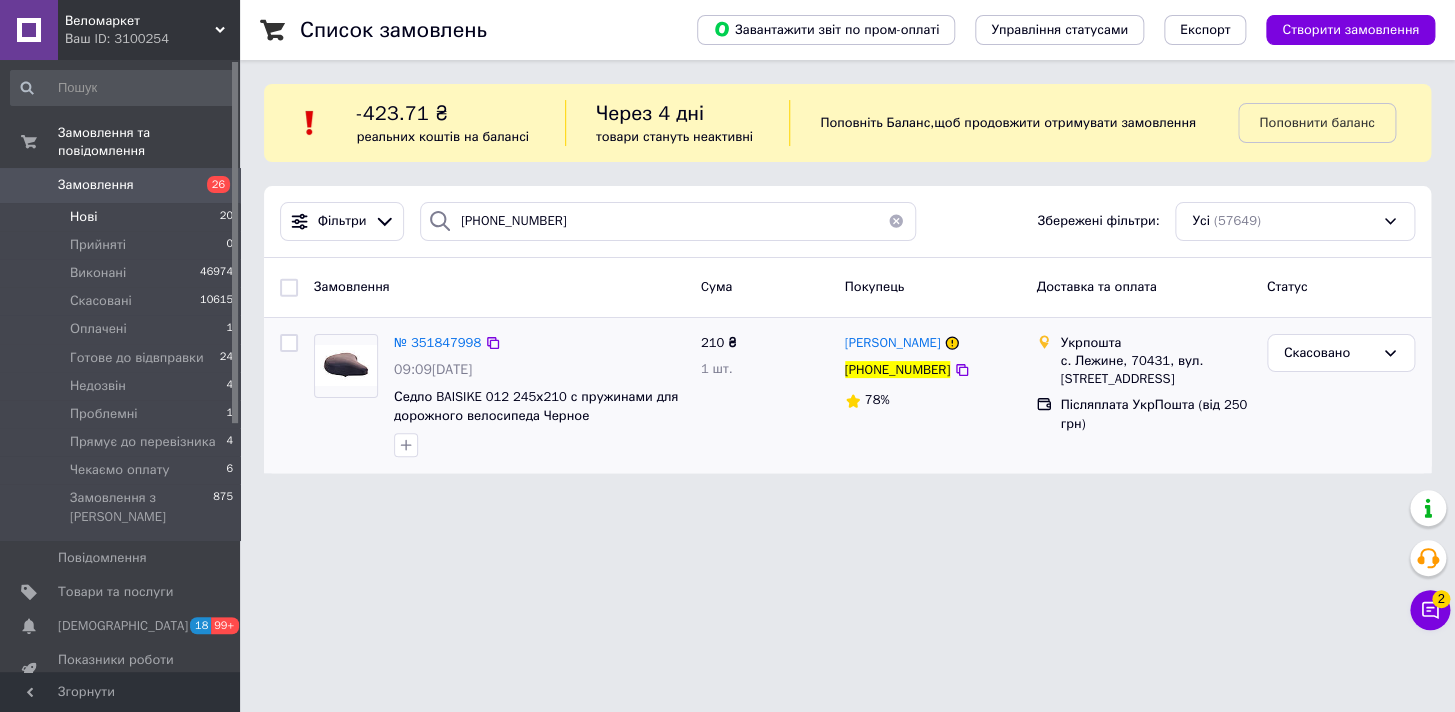 click on "Нові 20" at bounding box center (122, 217) 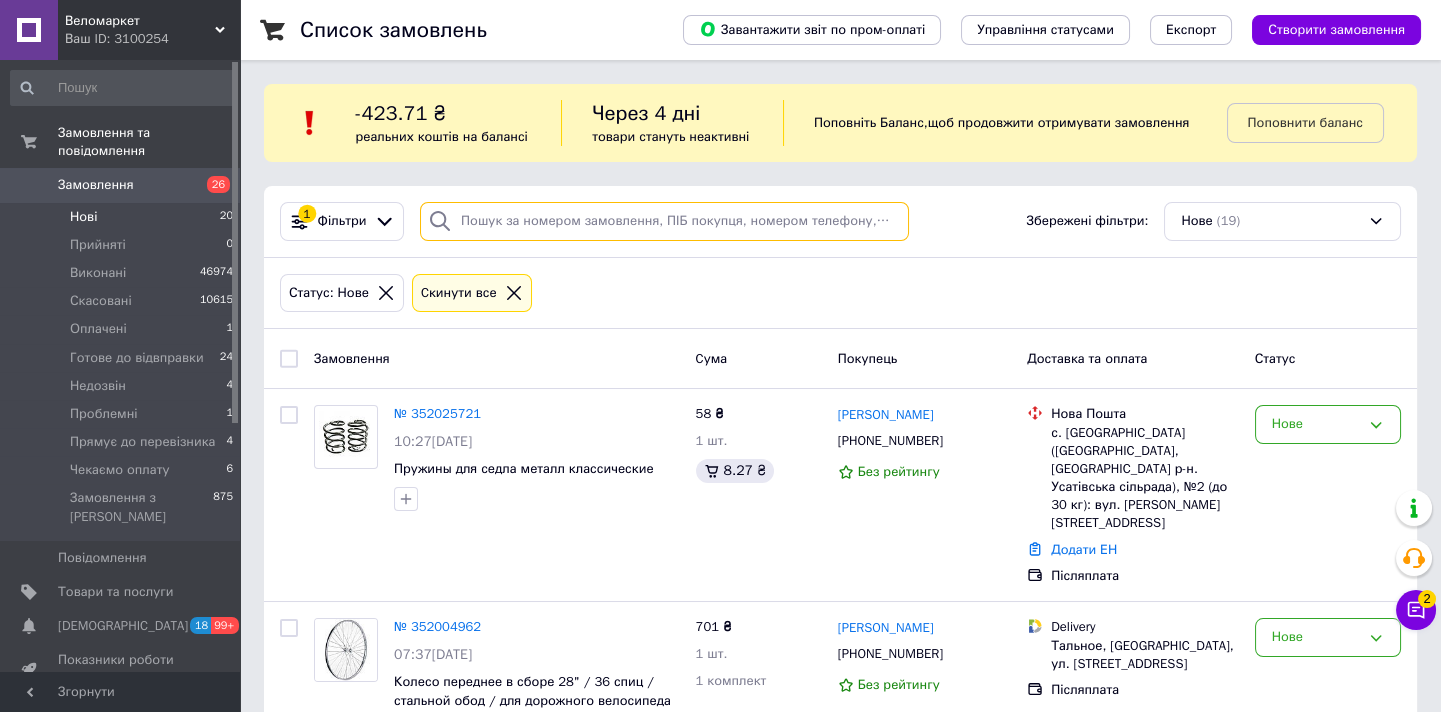 click at bounding box center (664, 221) 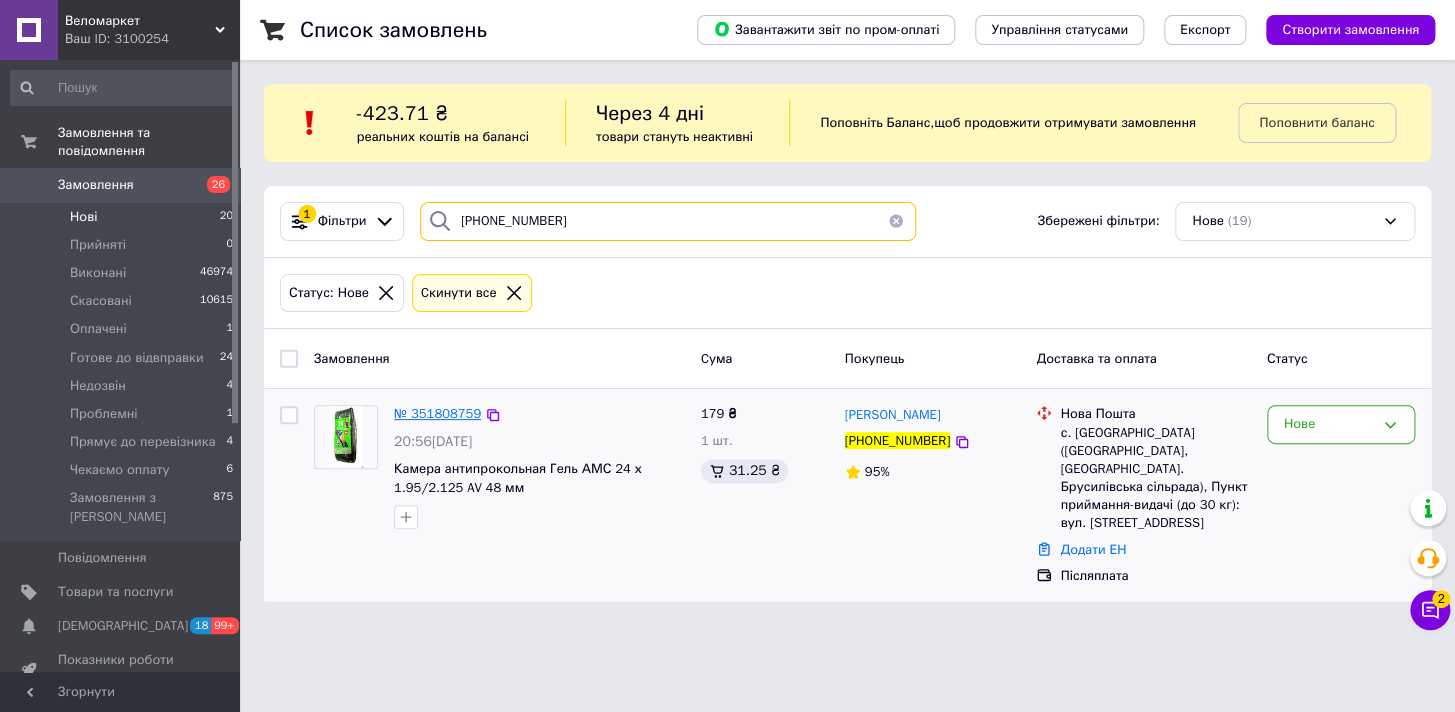 type on "[PHONE_NUMBER]" 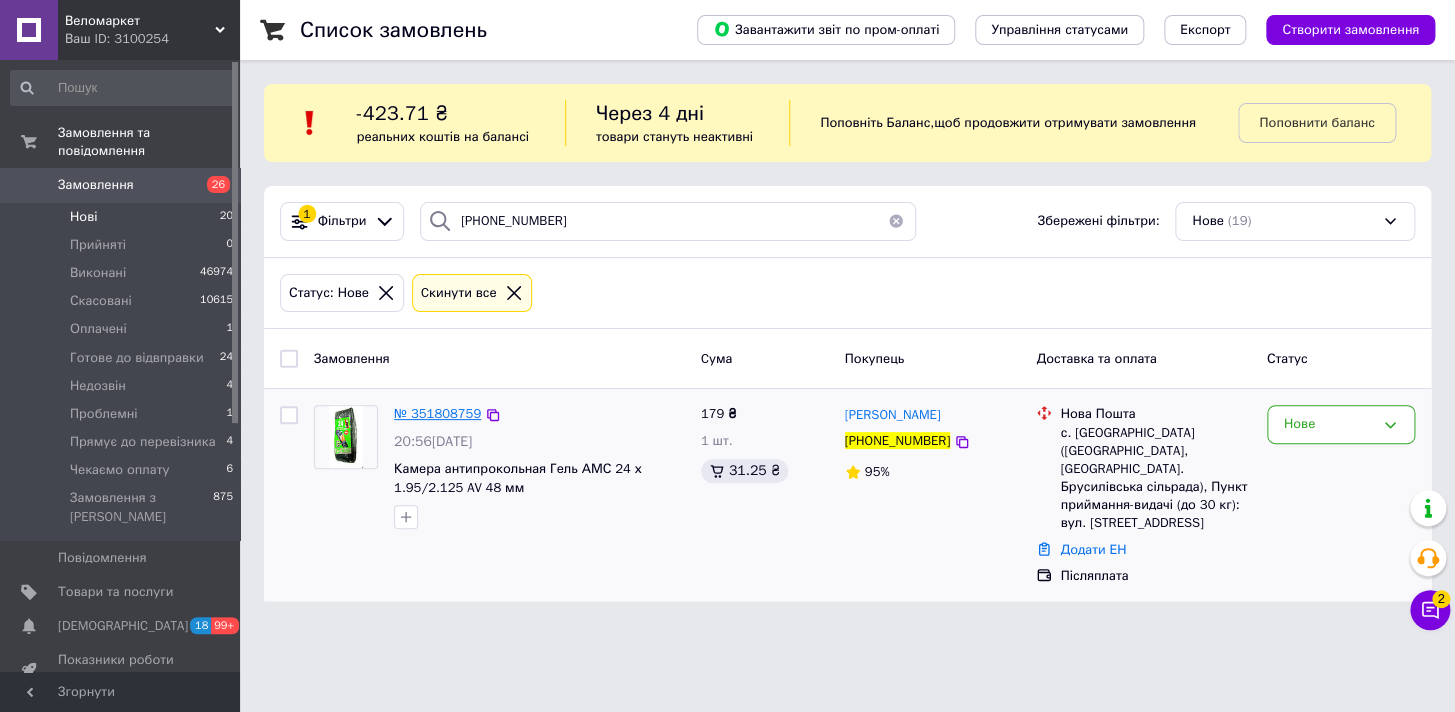 click on "№ 351808759" at bounding box center (437, 413) 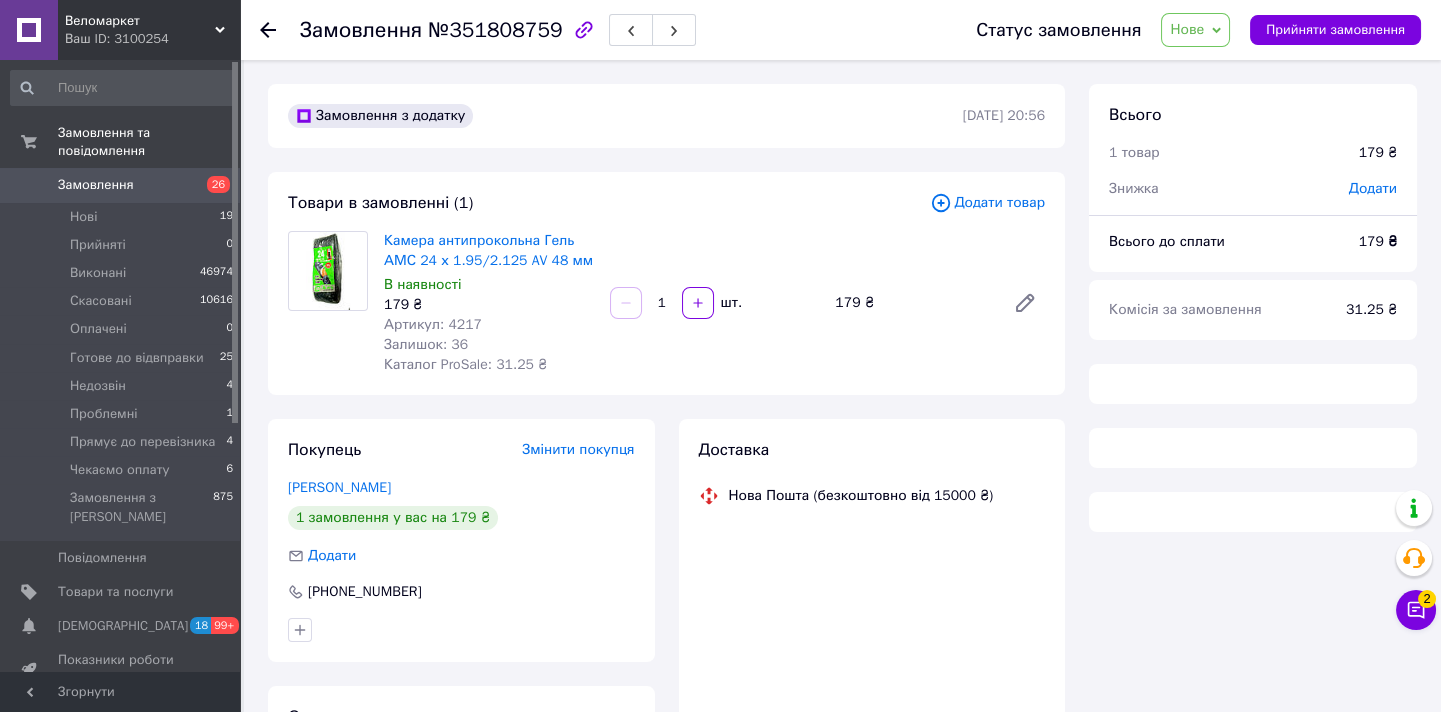 click 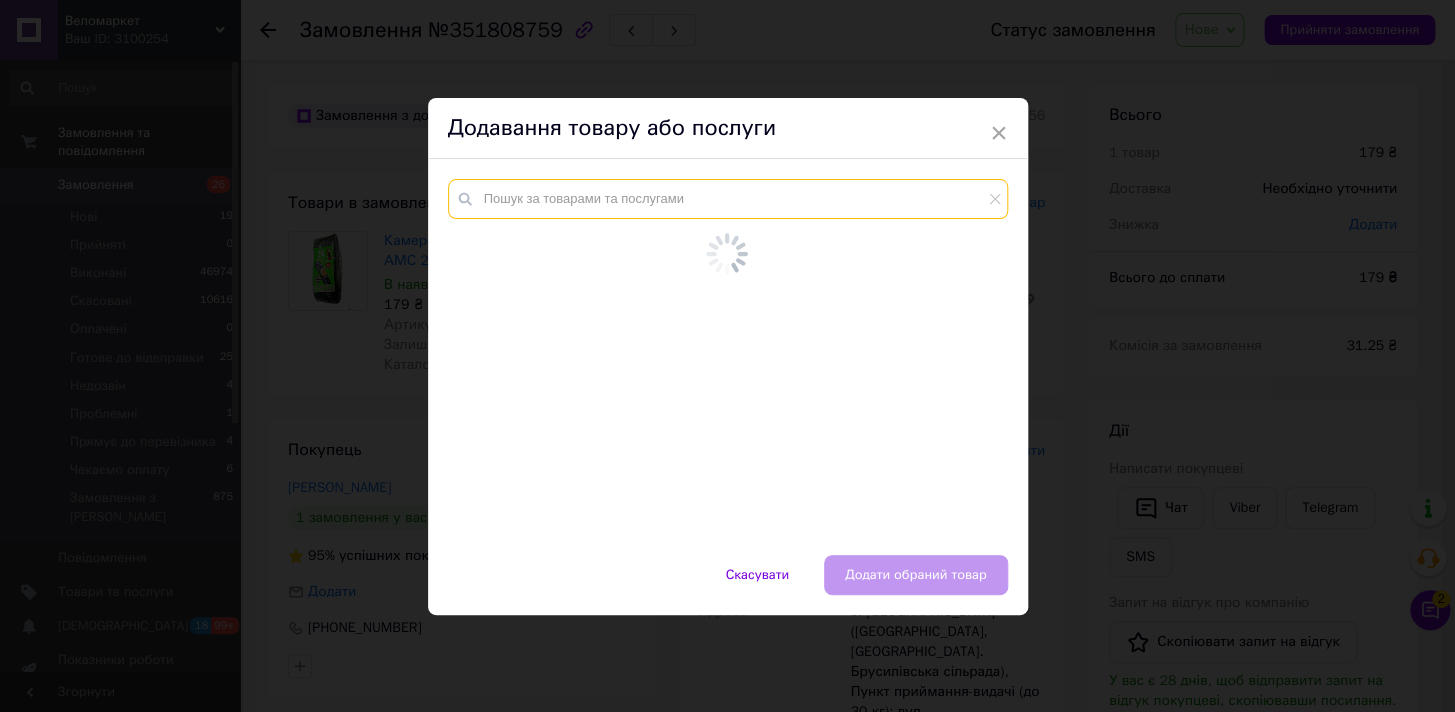 click at bounding box center [728, 199] 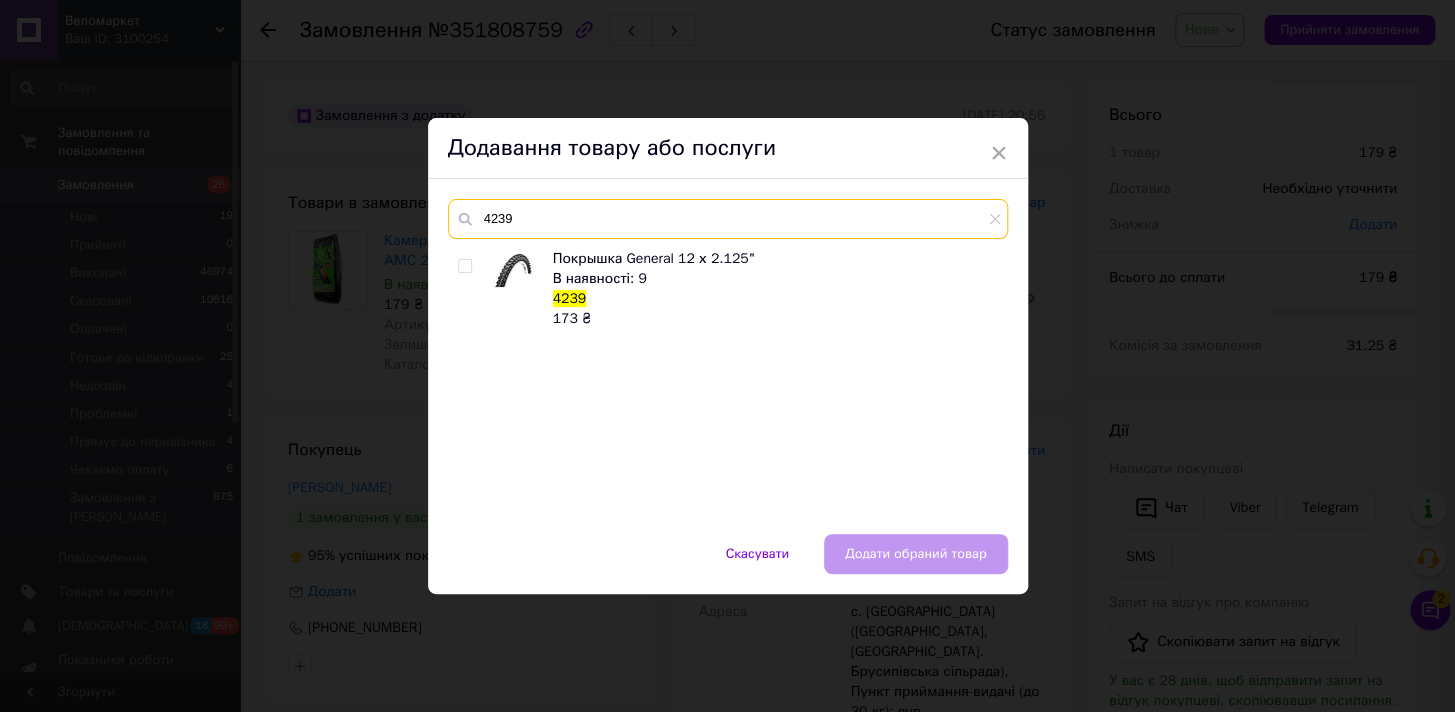 type on "4239" 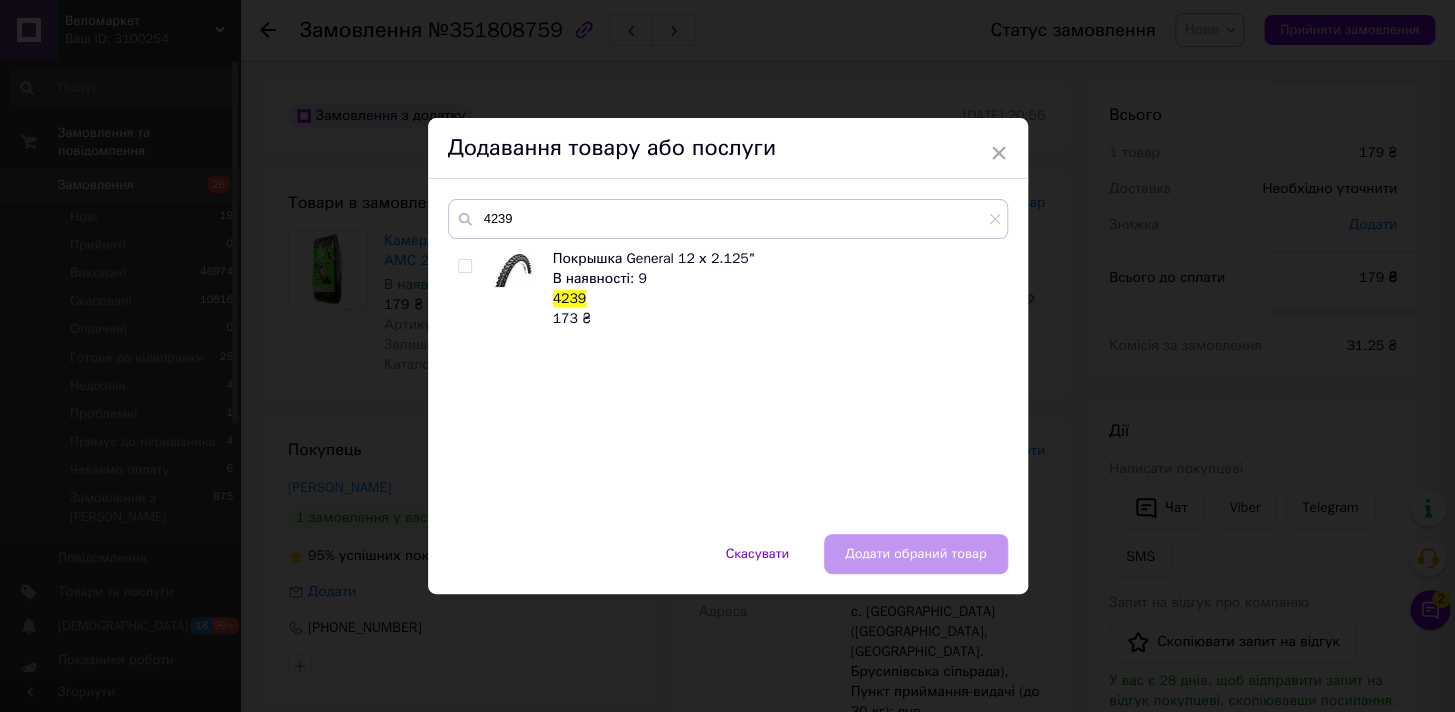click at bounding box center (464, 266) 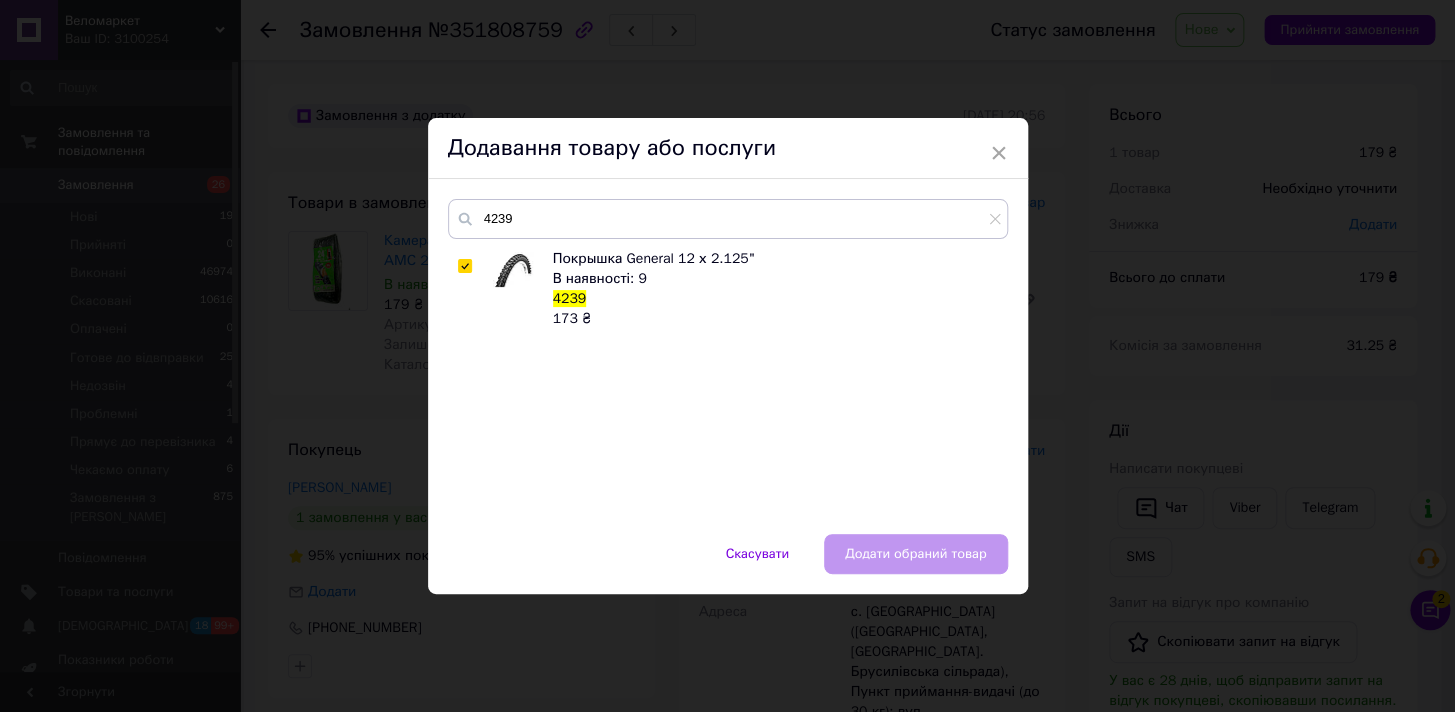 checkbox on "true" 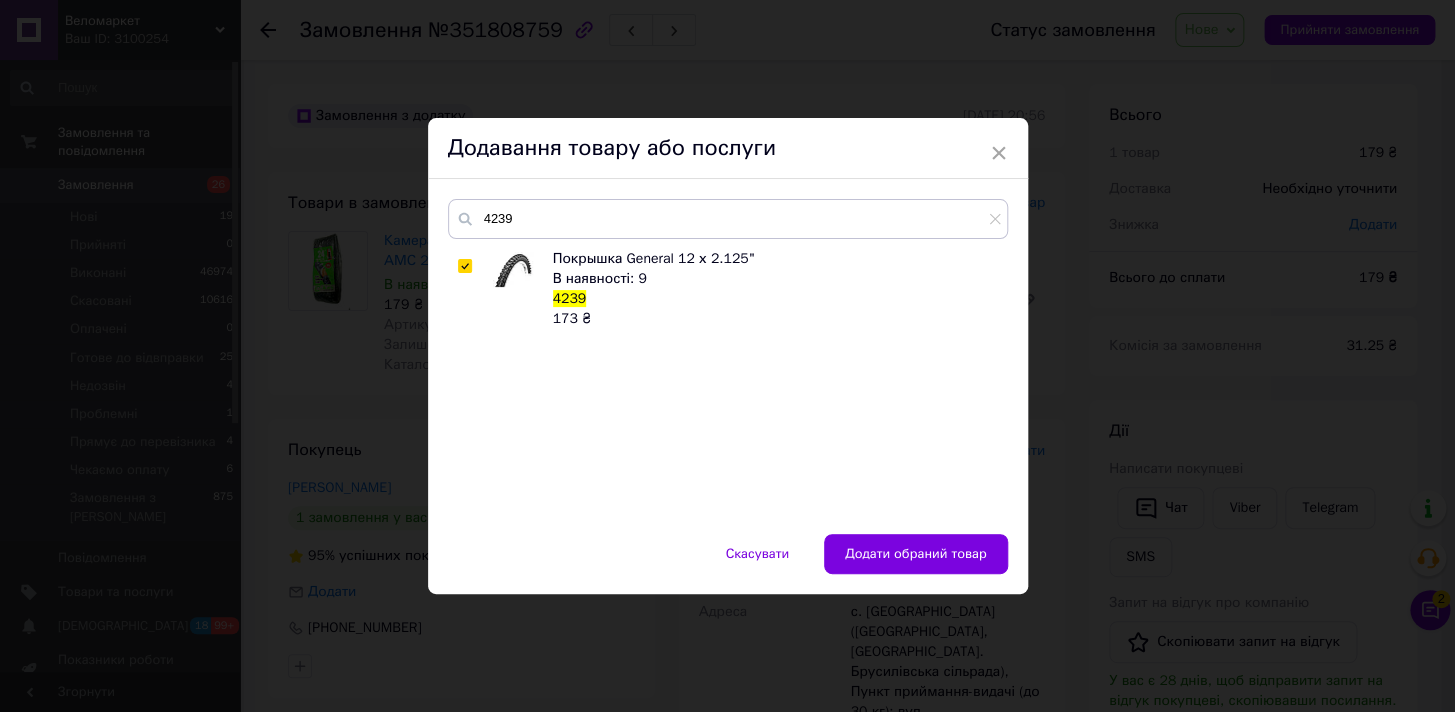 click on "Додати обраний товар" at bounding box center (916, 554) 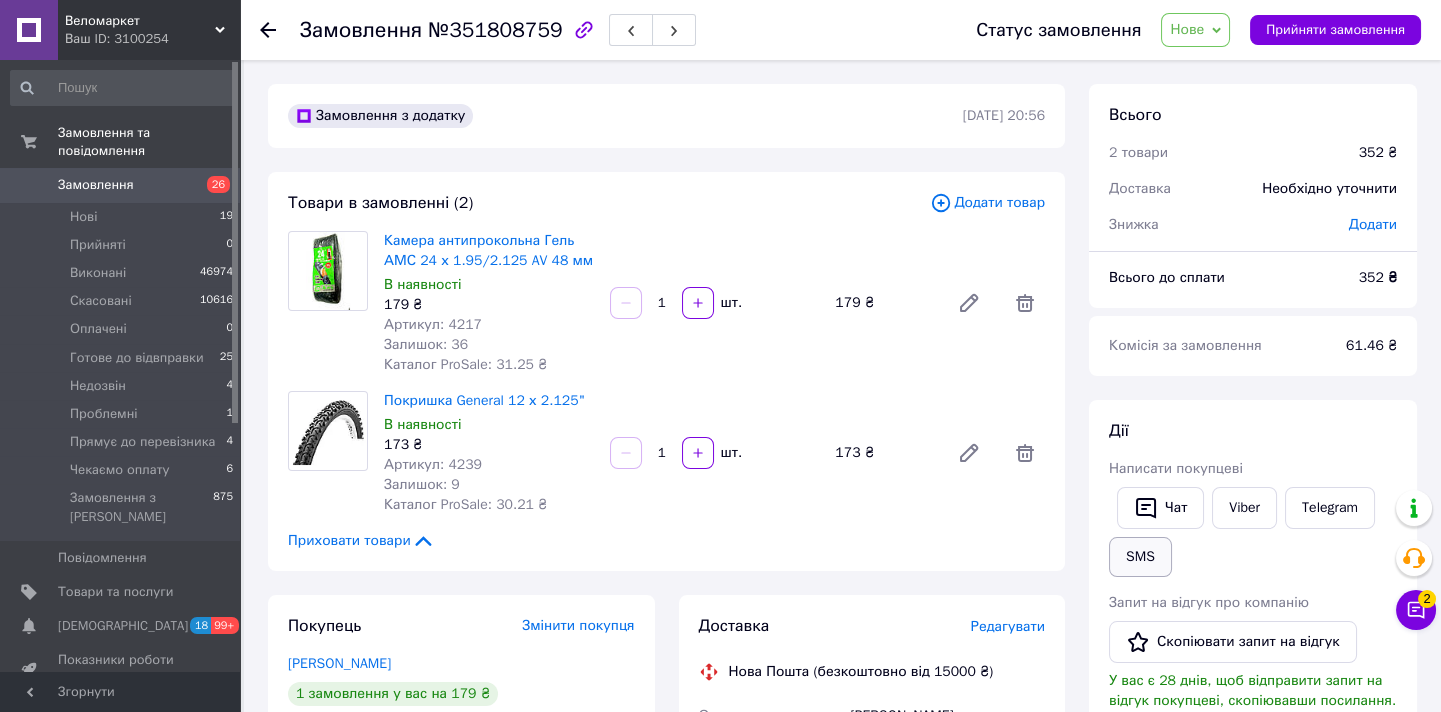 click on "SMS" at bounding box center [1140, 557] 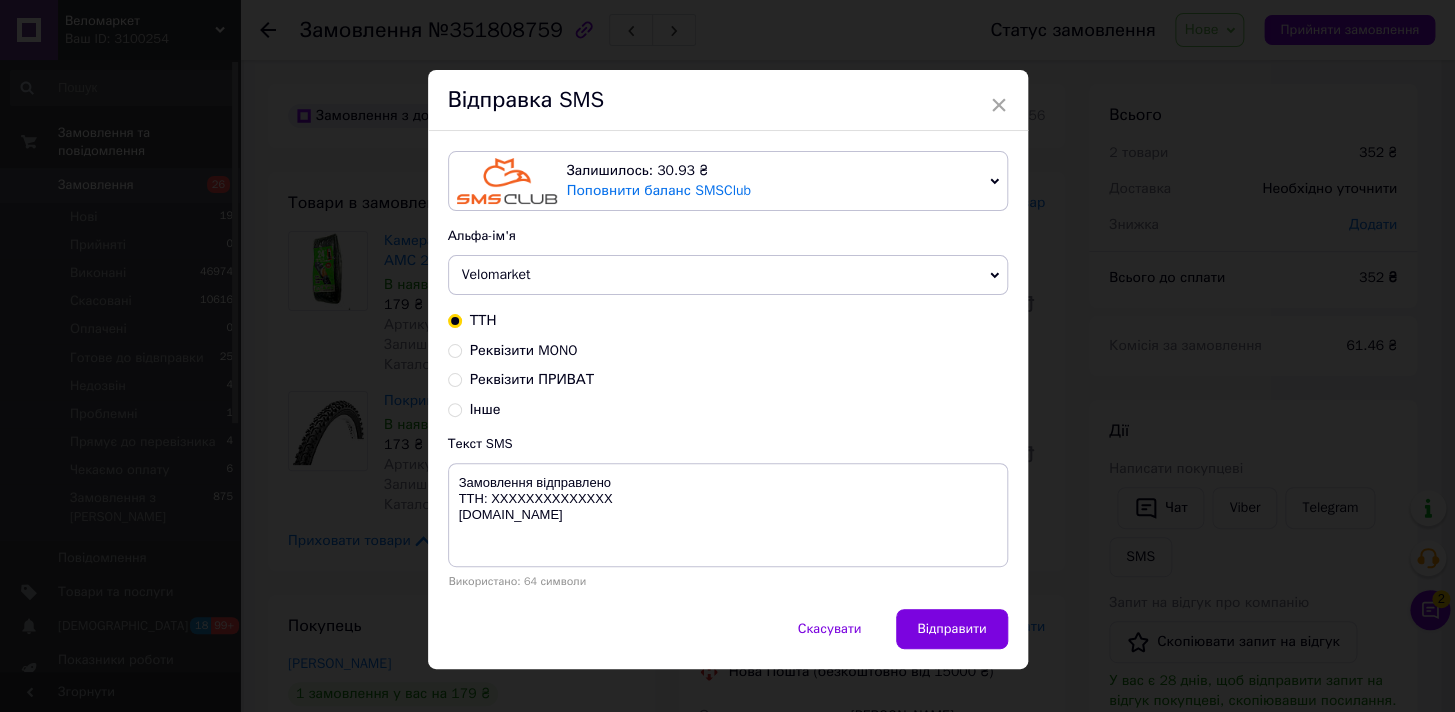 click on "Реквізити MONO" at bounding box center (524, 350) 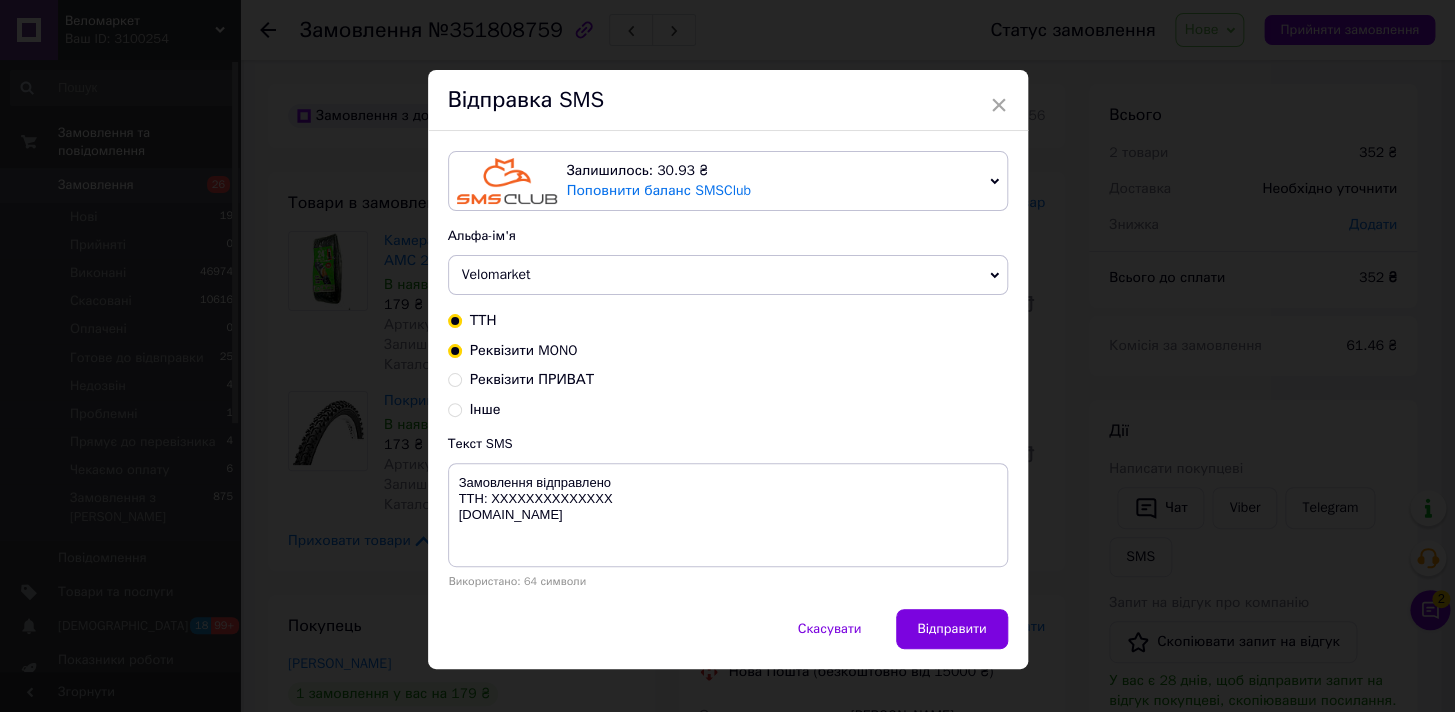 radio on "true" 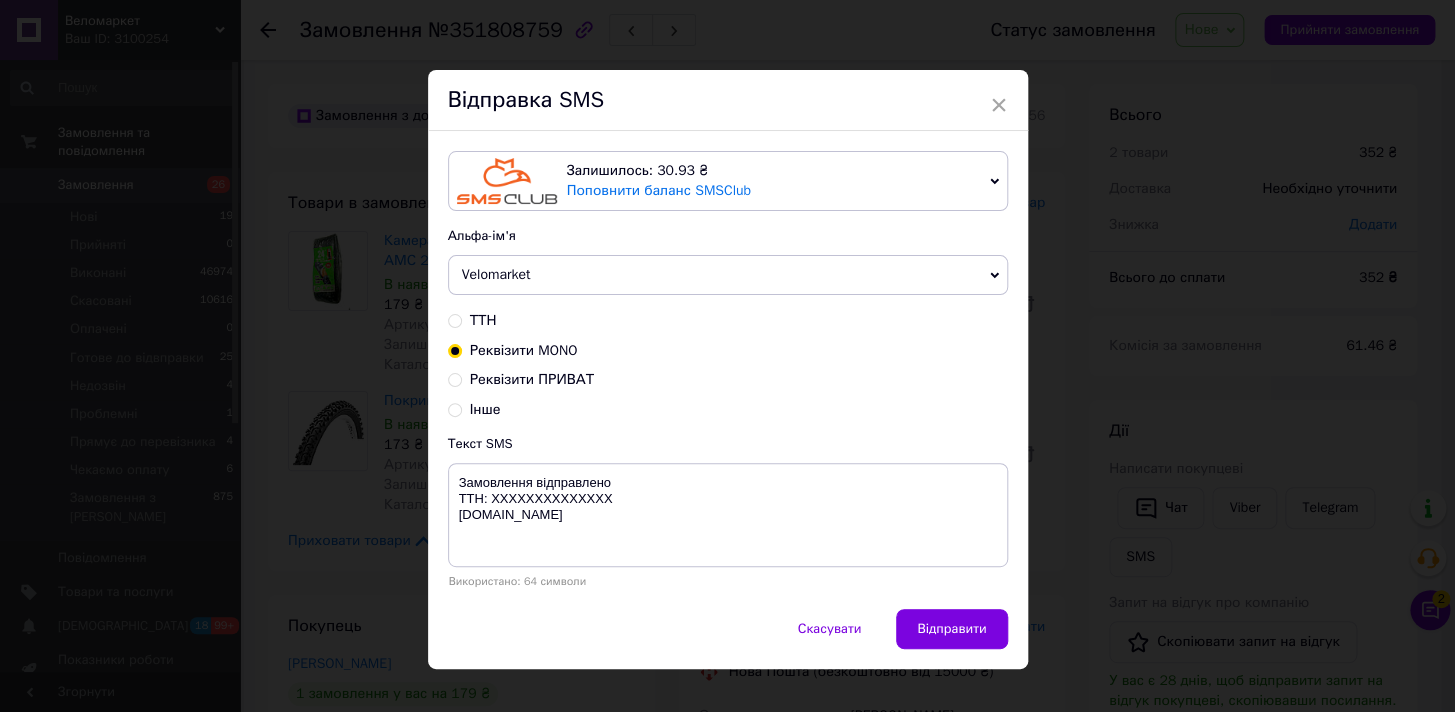 type on "MonoBank:
[CREDIT_CARD_NUMBER]
[PERSON_NAME]: 100 UAH
Pryznachennia platezhu/komentar: XXXX" 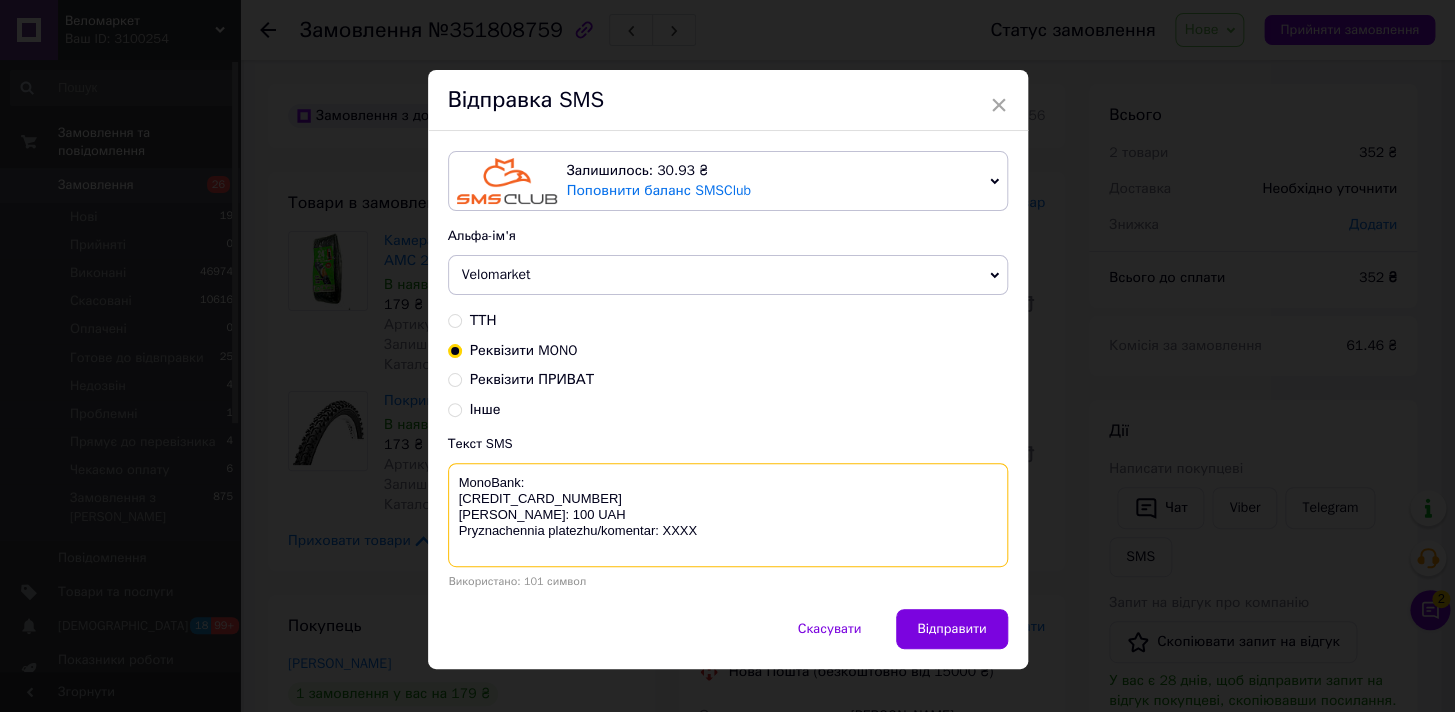 drag, startPoint x: 536, startPoint y: 532, endPoint x: 457, endPoint y: 480, distance: 94.57801 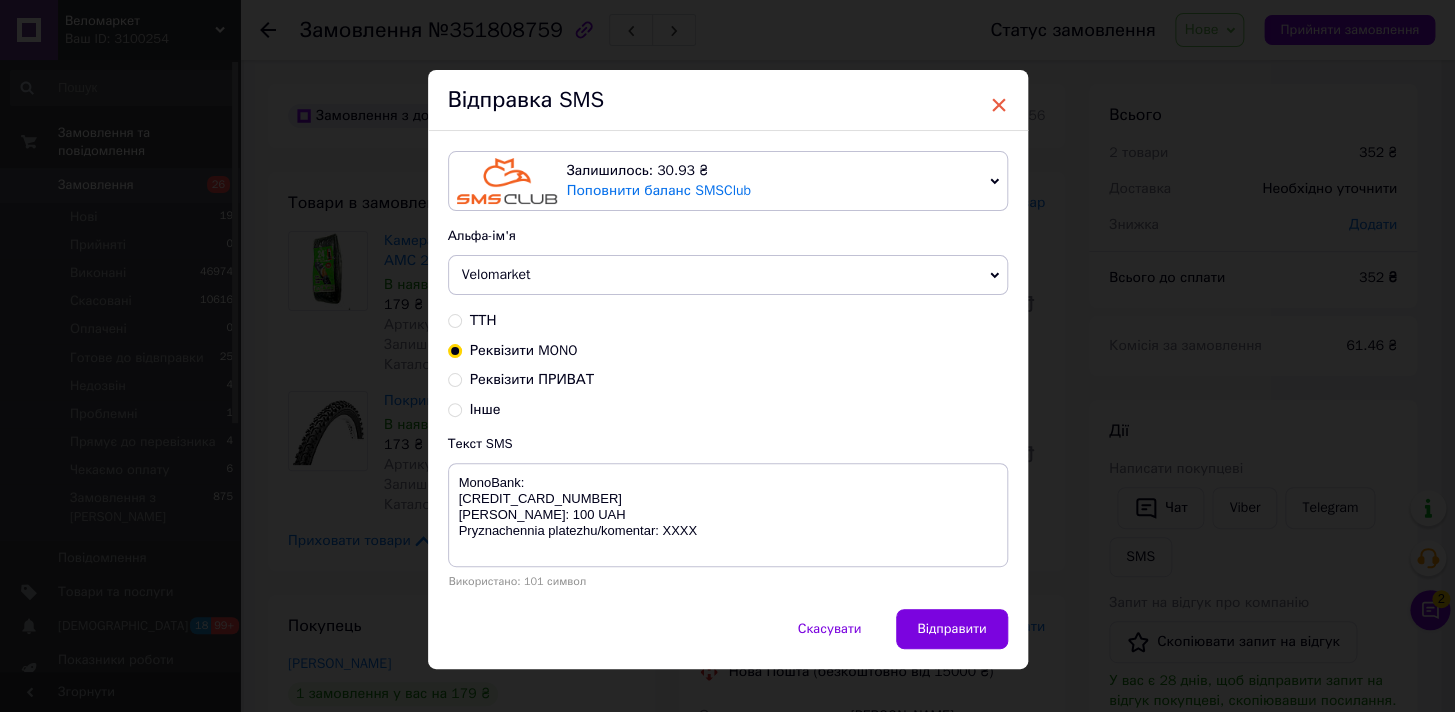 click on "×" at bounding box center [999, 105] 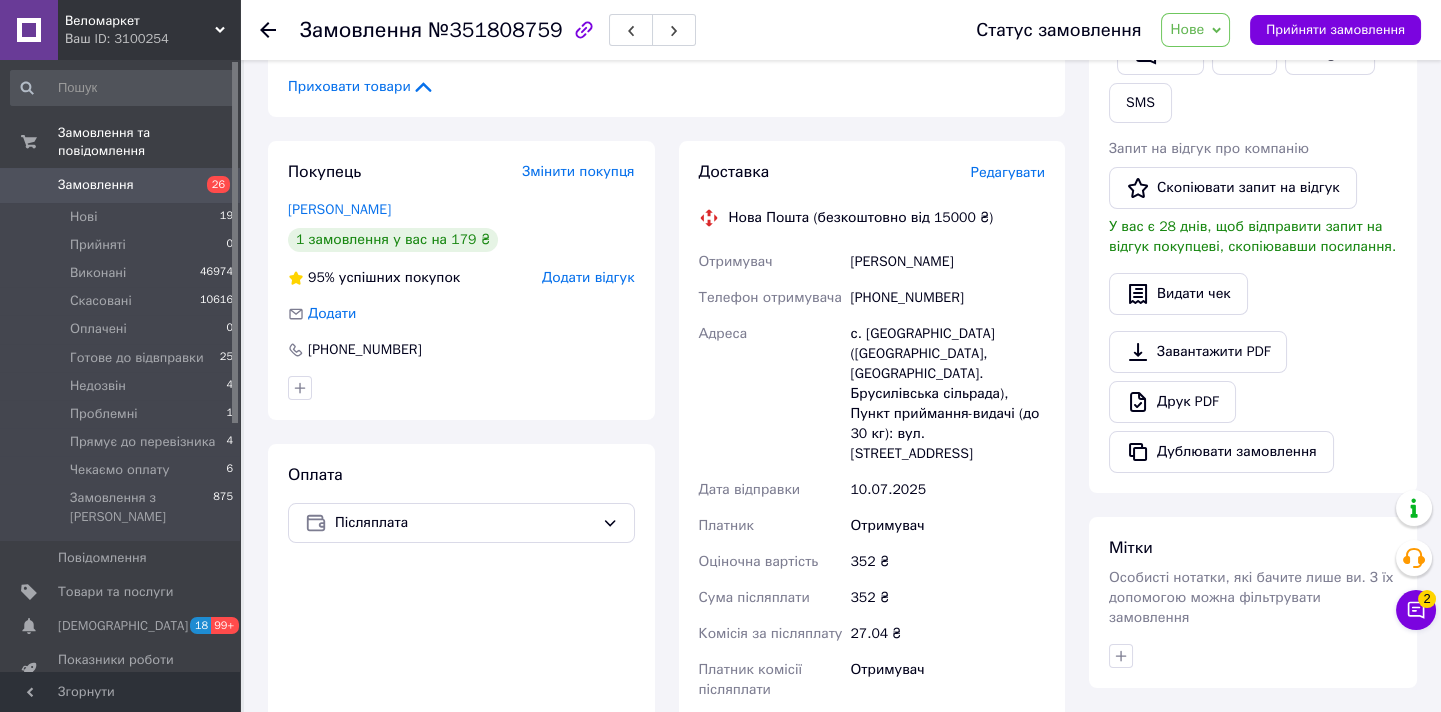 scroll, scrollTop: 0, scrollLeft: 0, axis: both 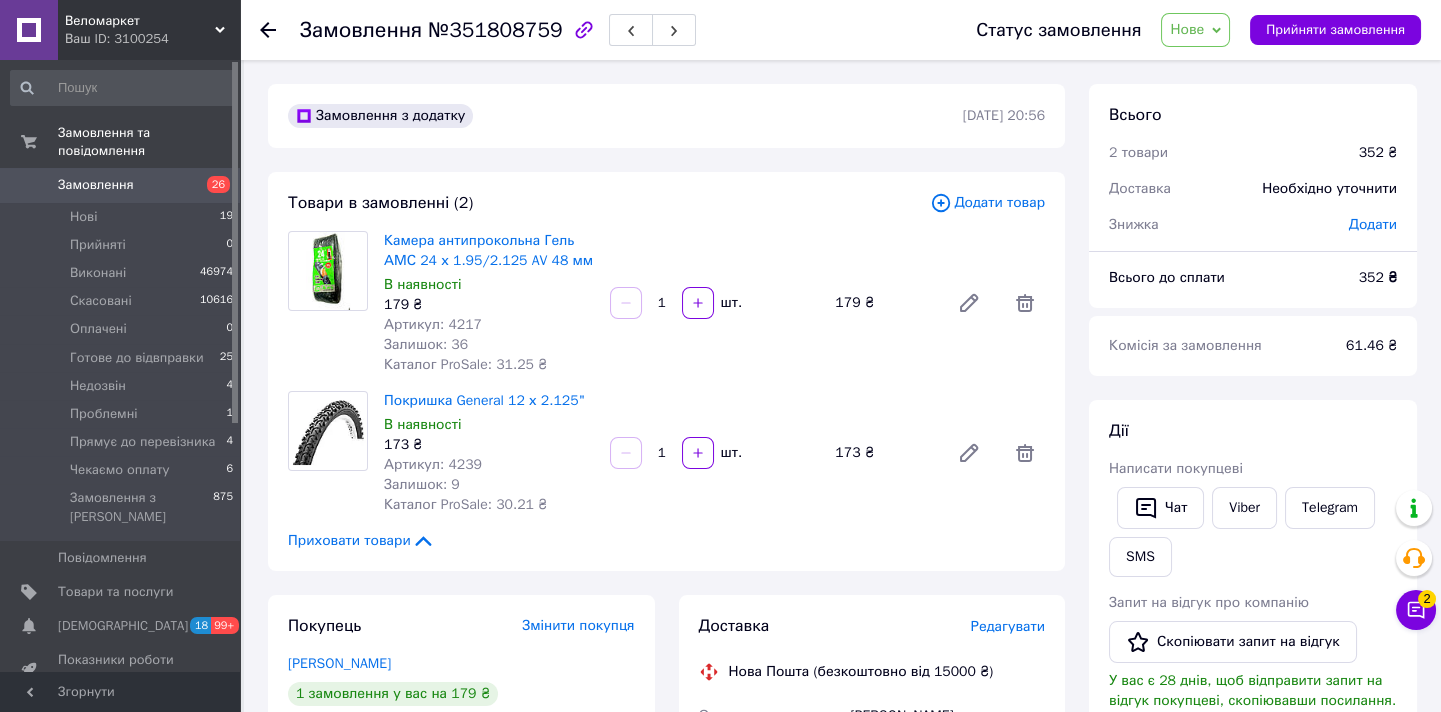 click on "Додати" at bounding box center (1373, 224) 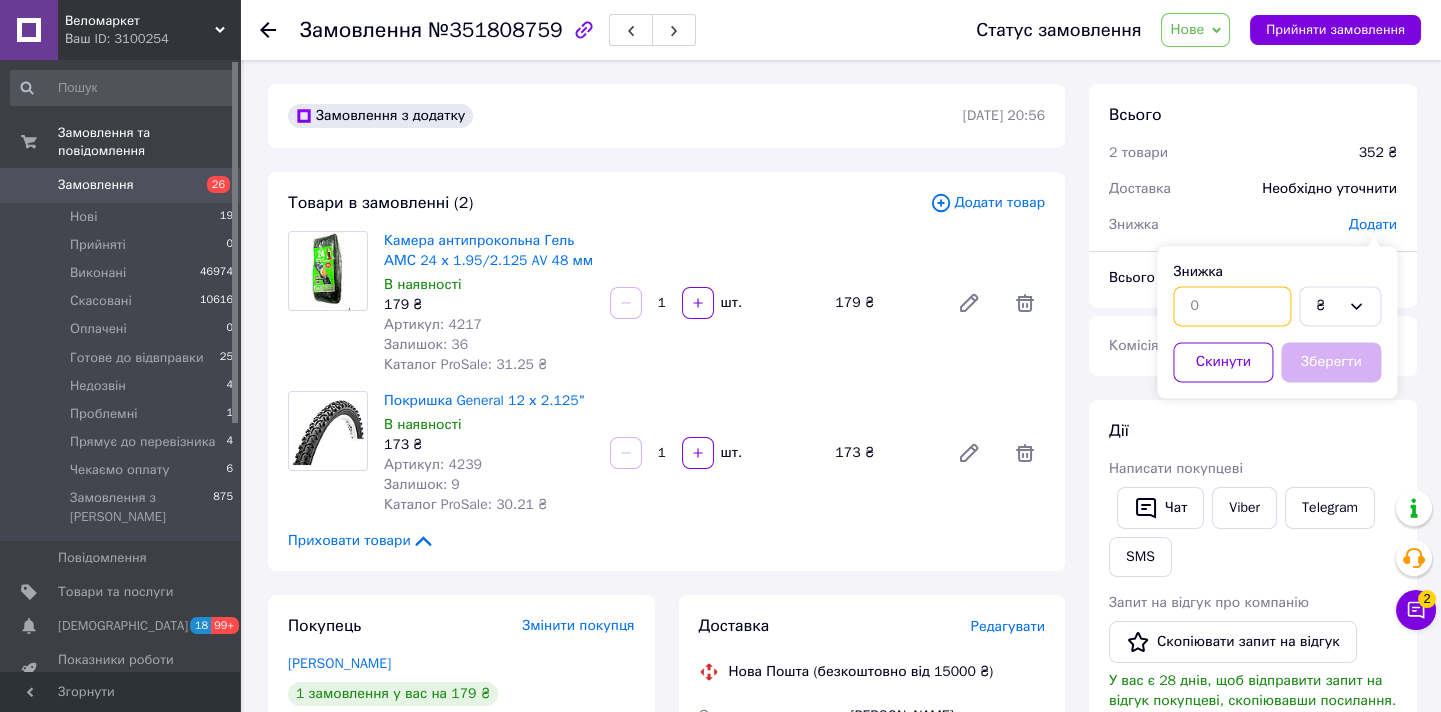 click at bounding box center (1232, 306) 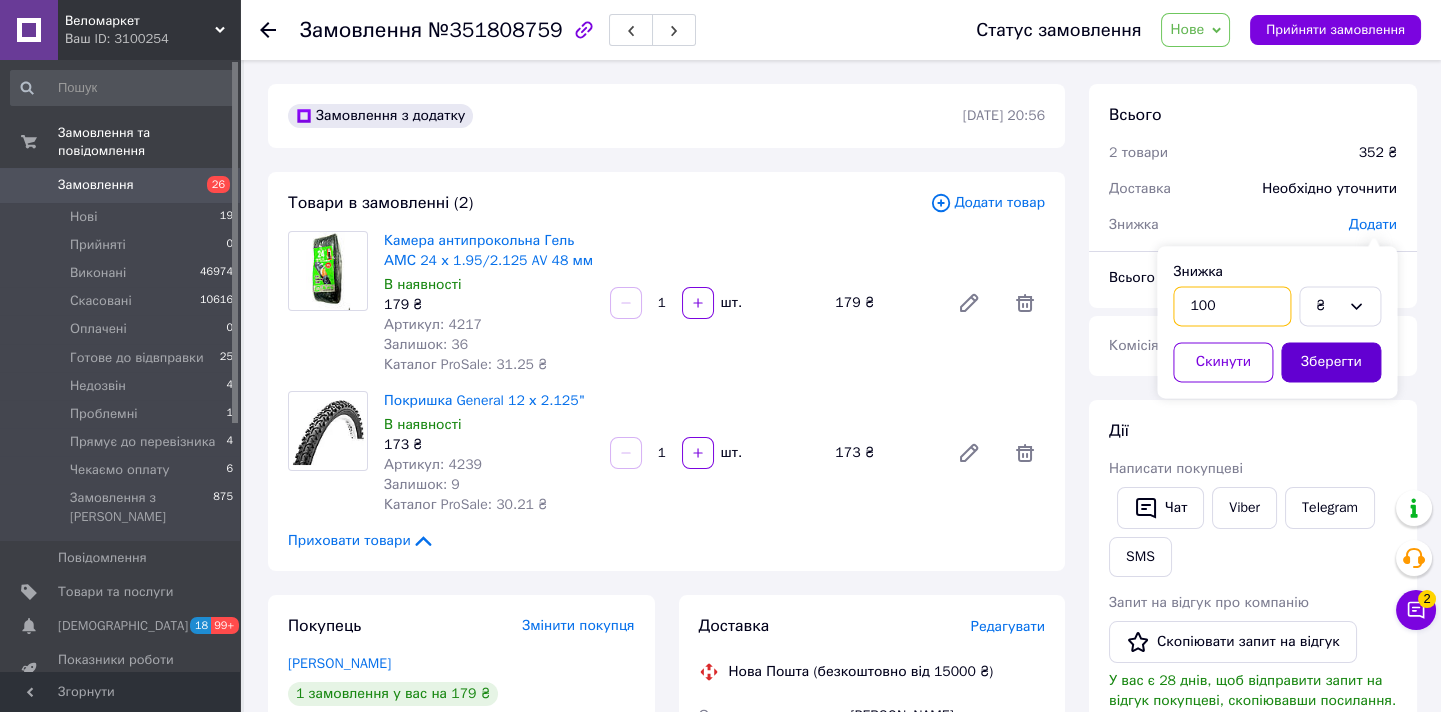 type on "100" 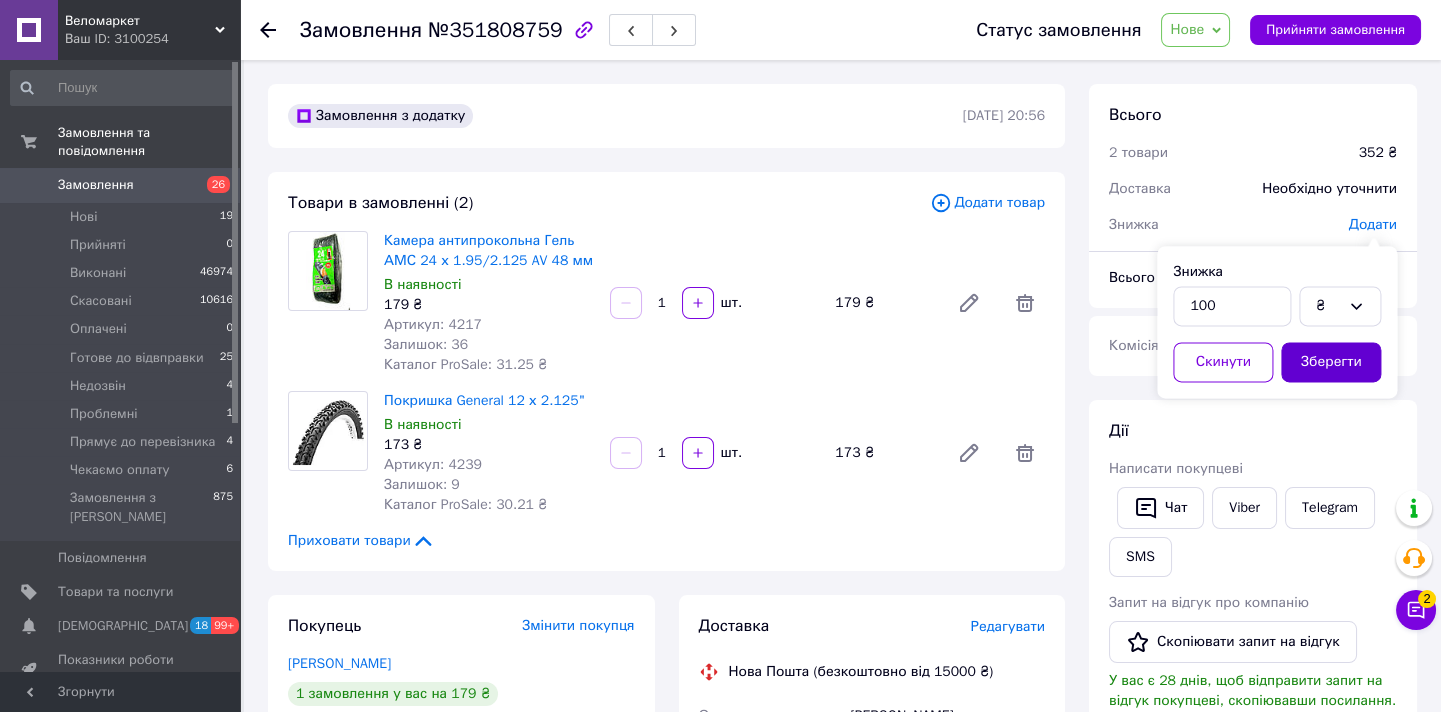 click on "Зберегти" at bounding box center [1331, 362] 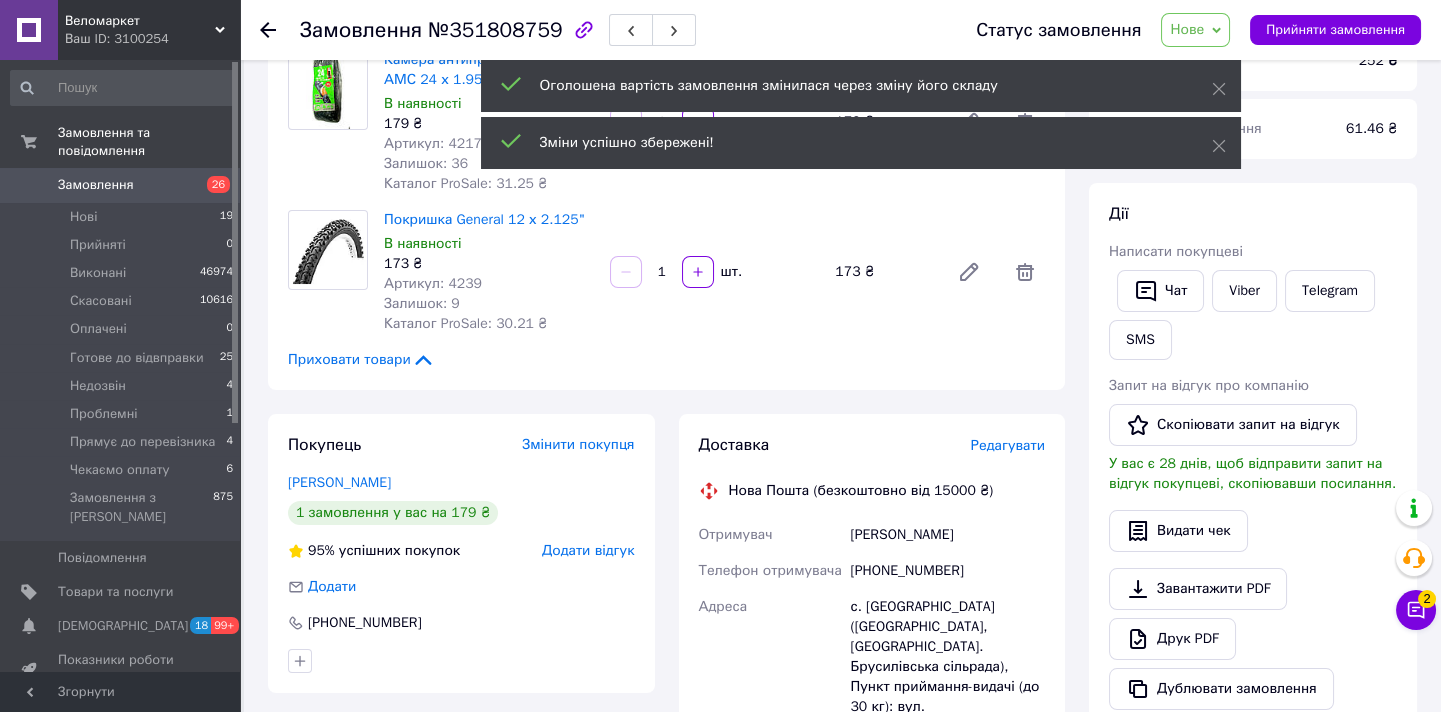 scroll, scrollTop: 727, scrollLeft: 0, axis: vertical 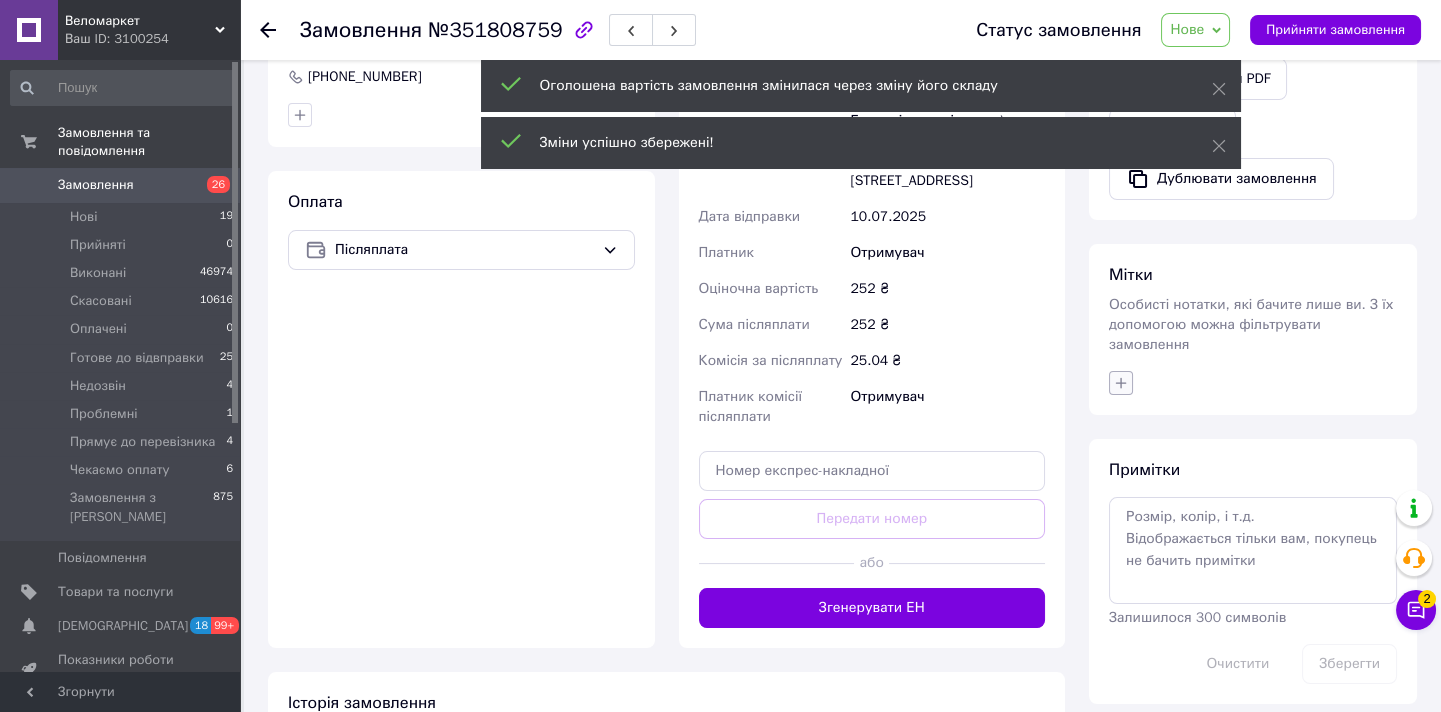 click 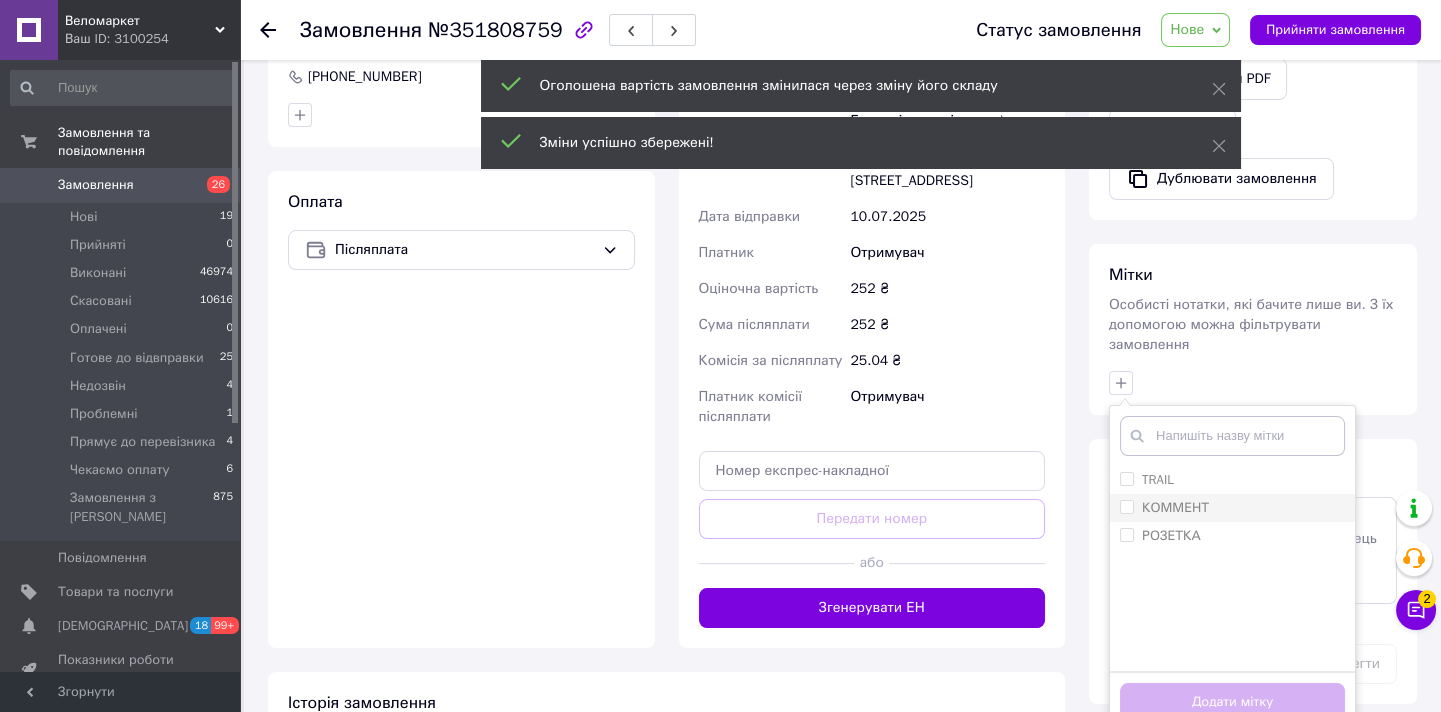 click on "КОММЕНТ" at bounding box center (1126, 506) 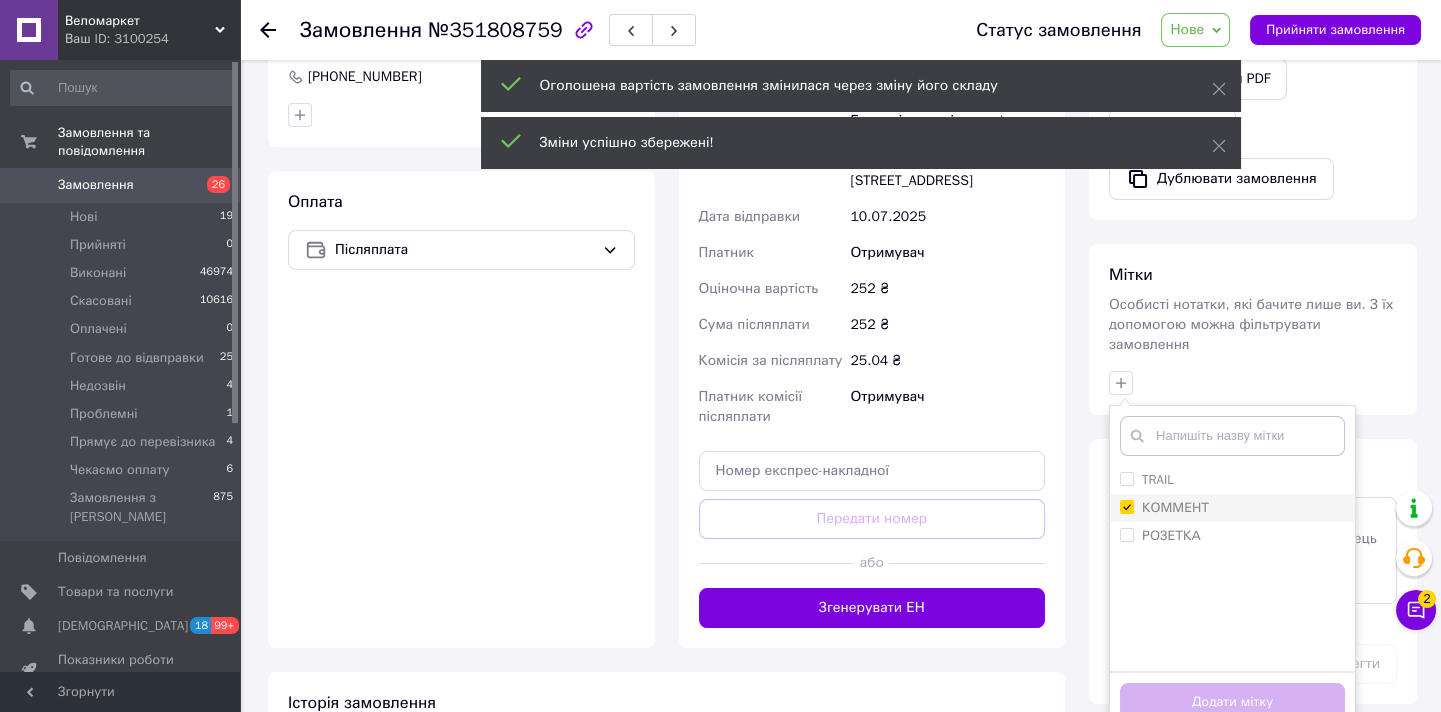 checkbox on "true" 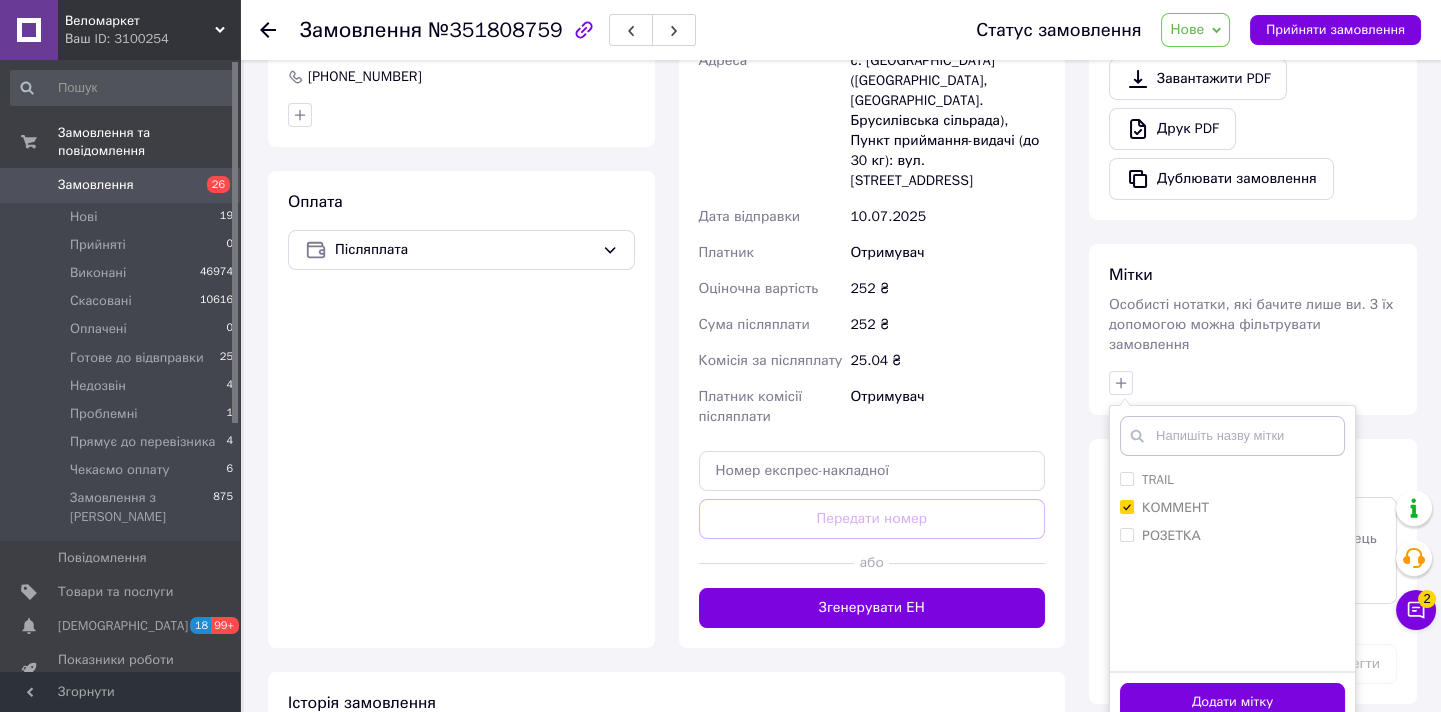 click on "Додати мітку" at bounding box center (1232, 702) 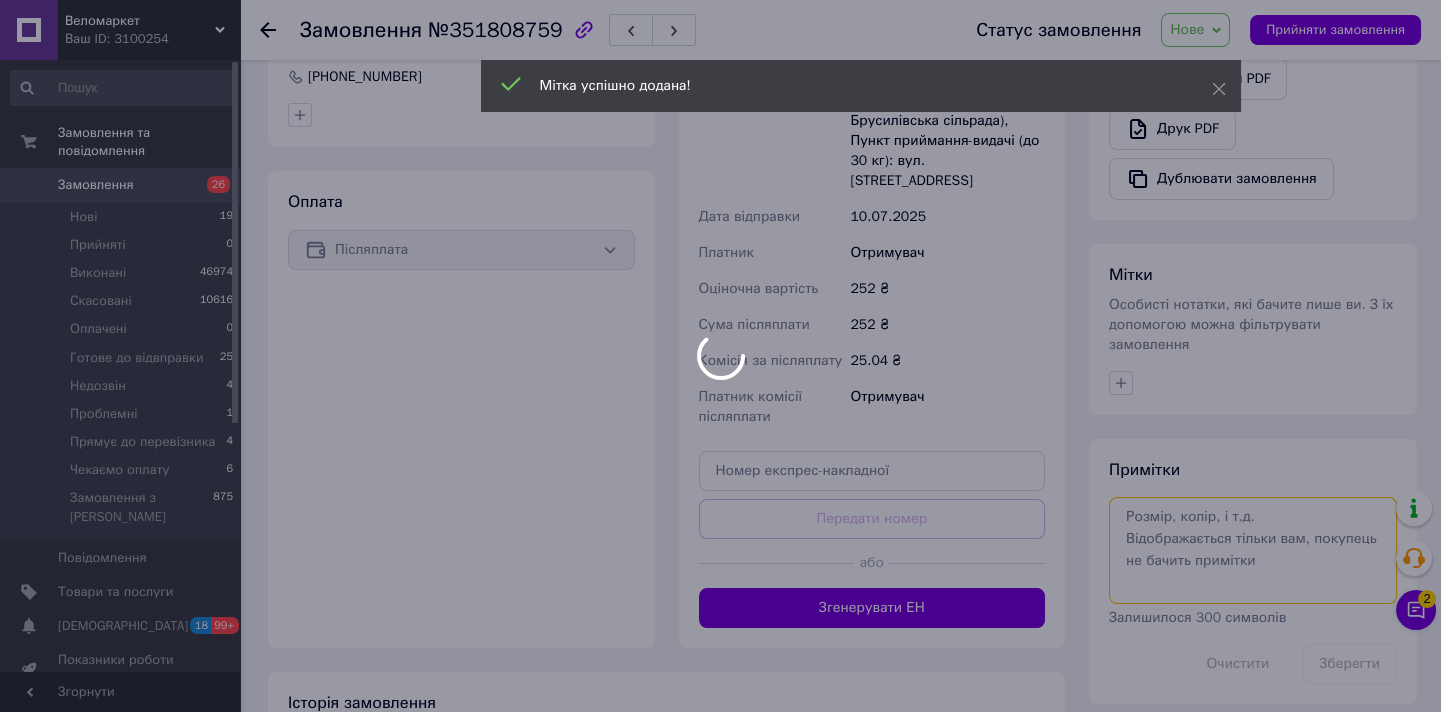 click at bounding box center (1253, 550) 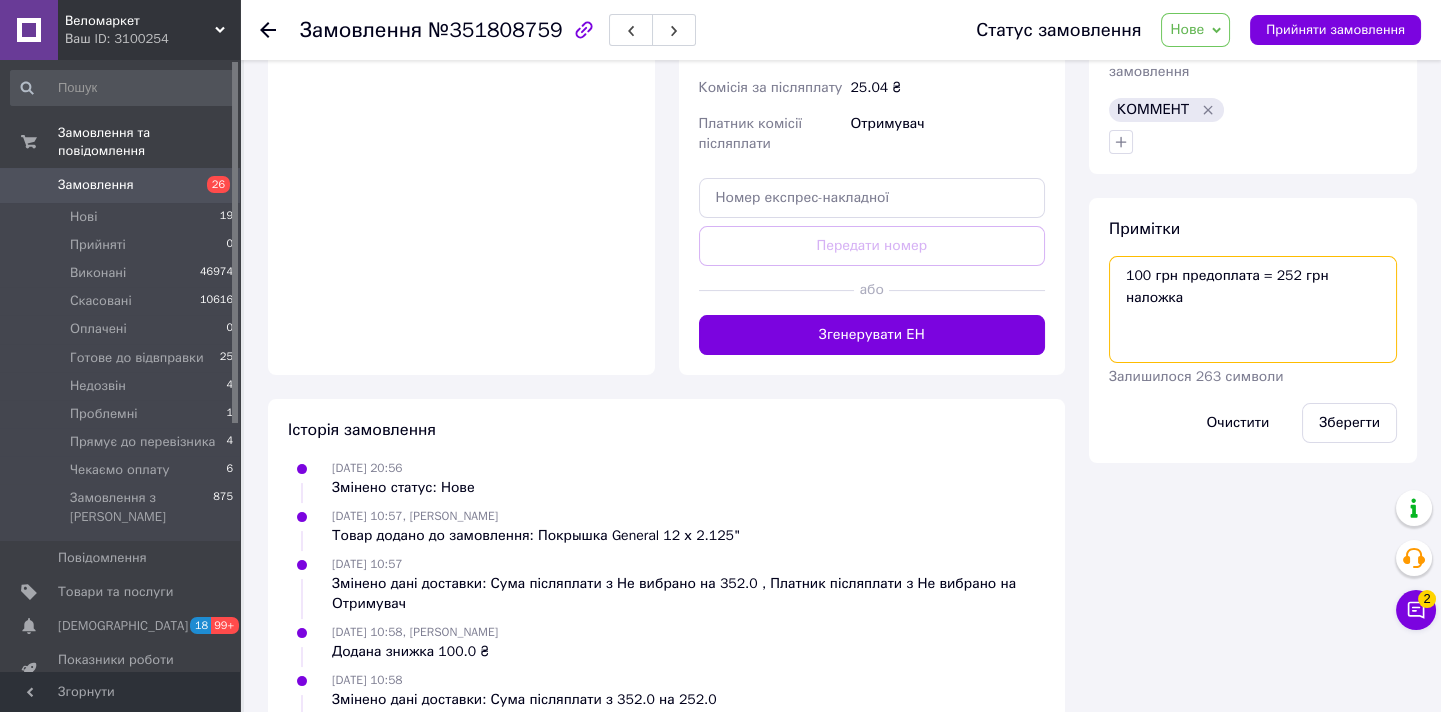 scroll, scrollTop: 1049, scrollLeft: 0, axis: vertical 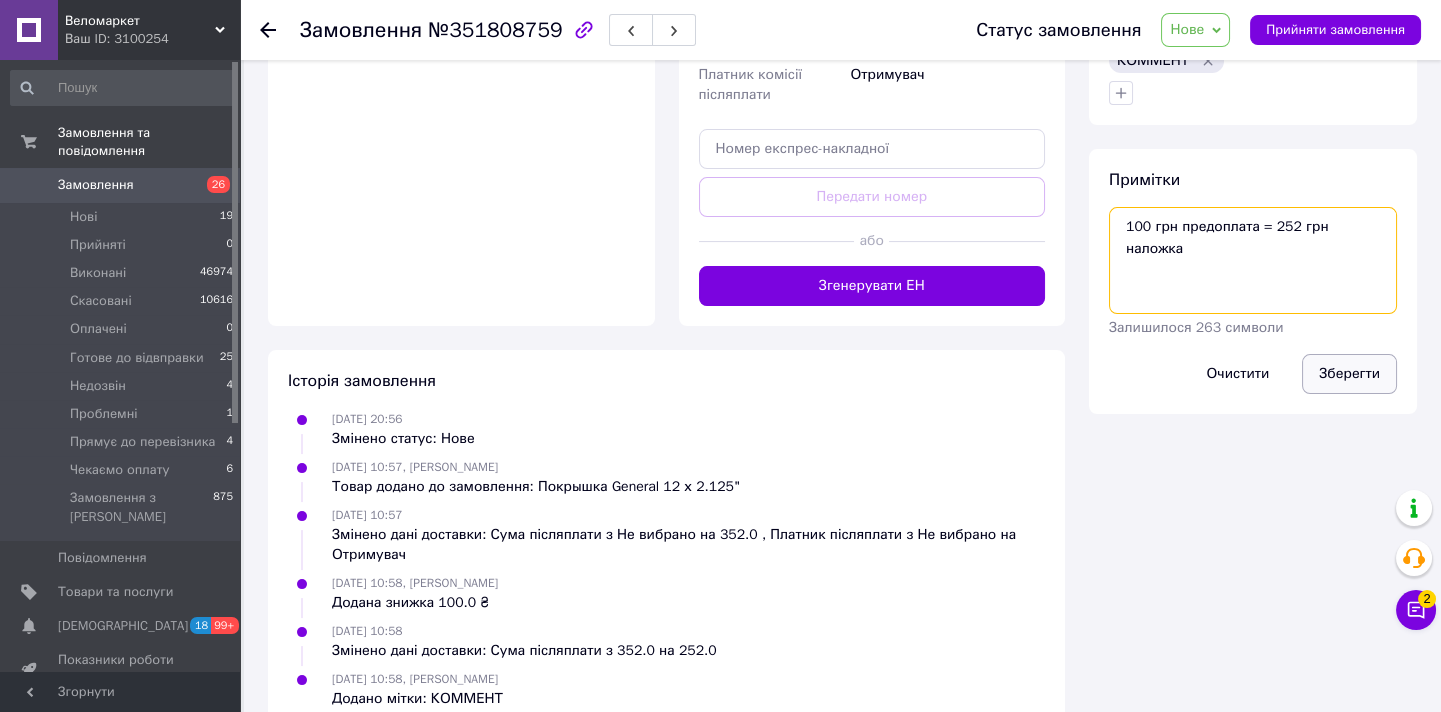 type on "100 грн предоплата = 252 грн наложка" 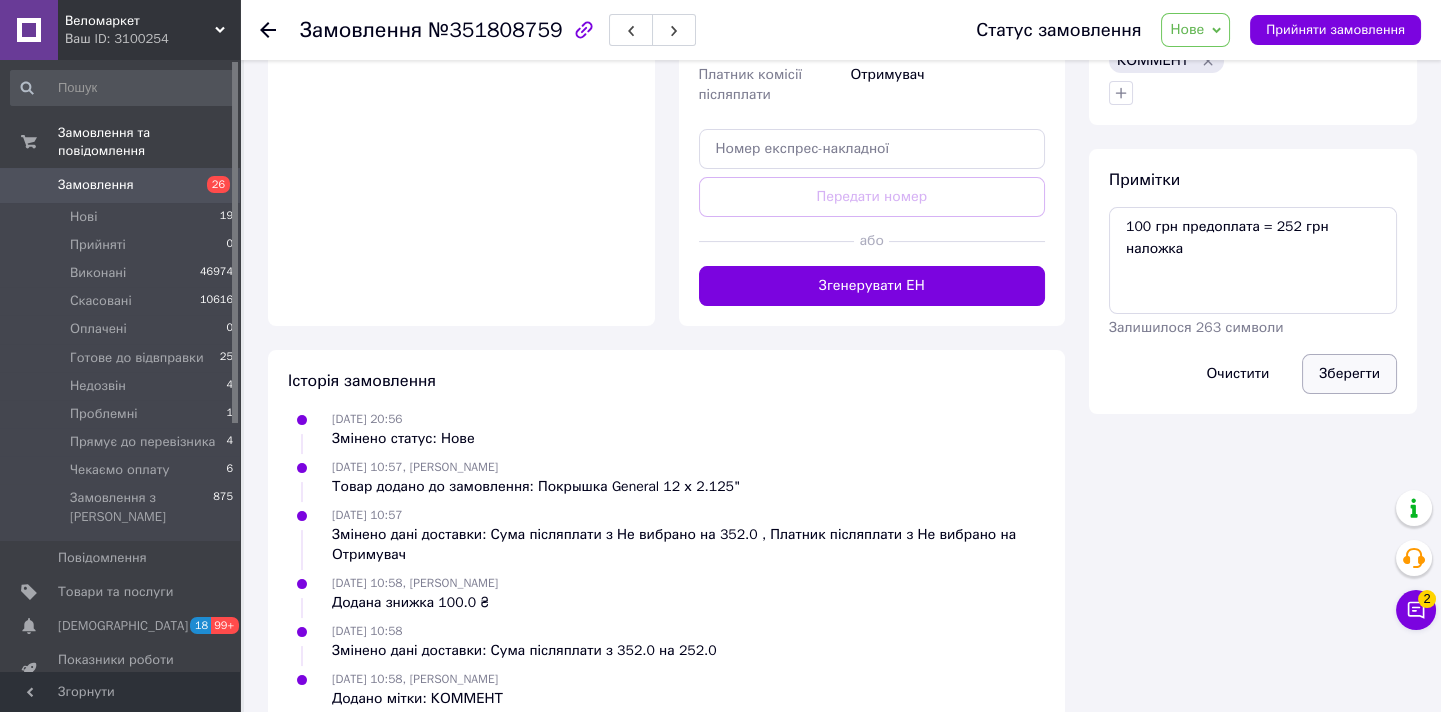 click on "Зберегти" at bounding box center (1349, 374) 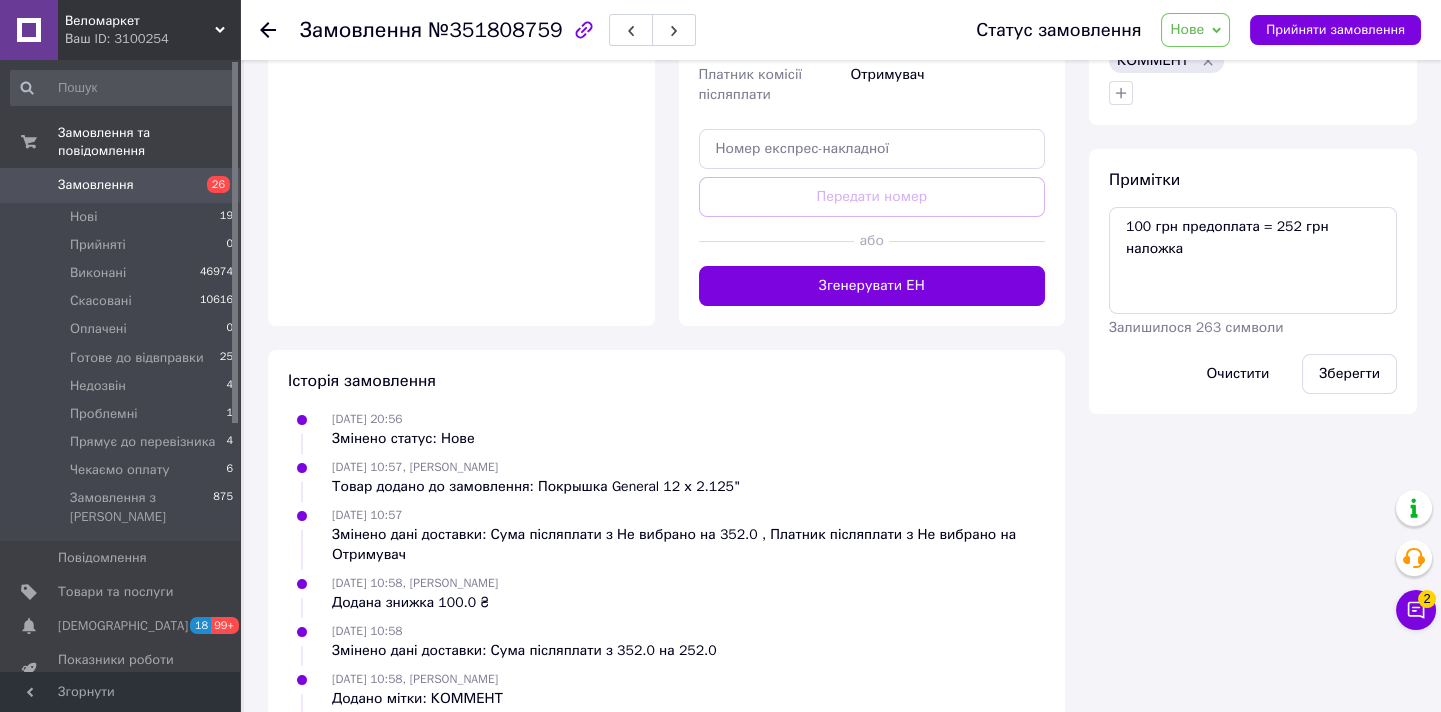 click on "Нове" at bounding box center [1187, 29] 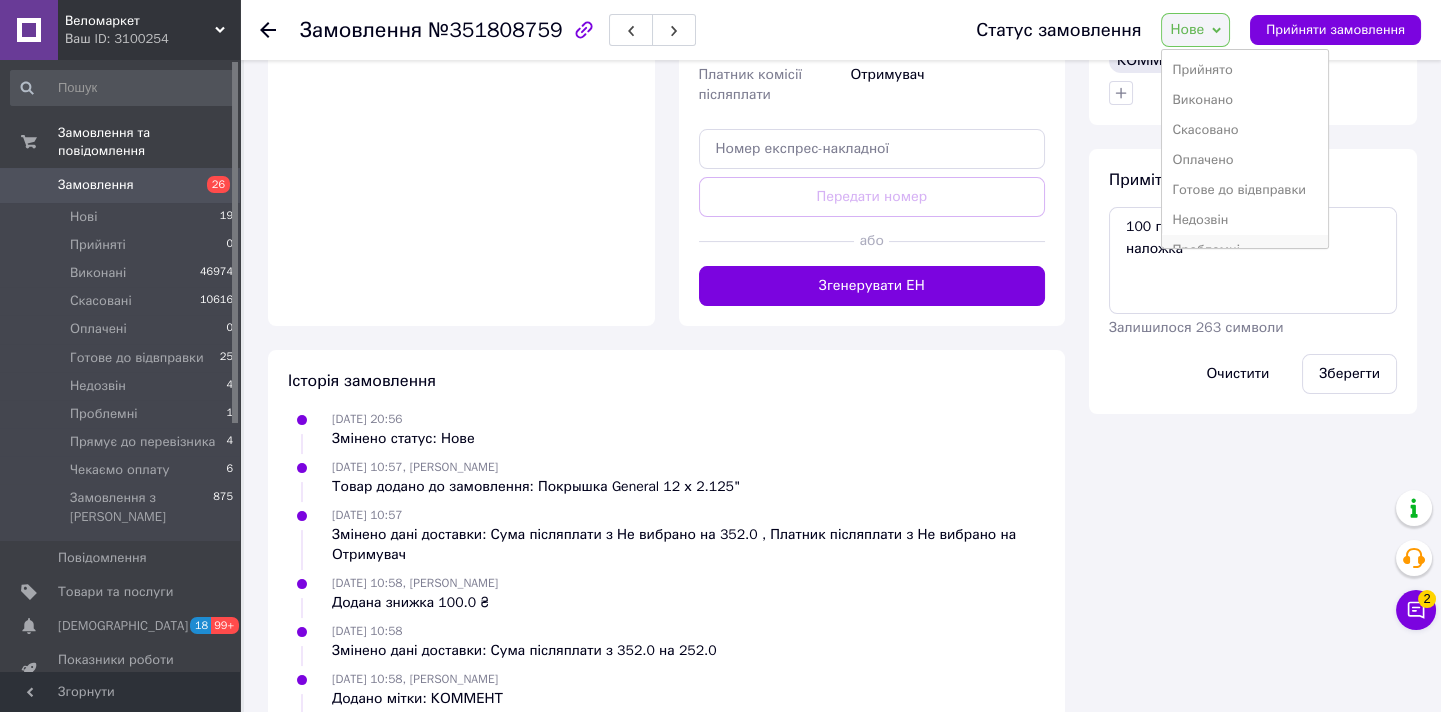 scroll, scrollTop: 81, scrollLeft: 0, axis: vertical 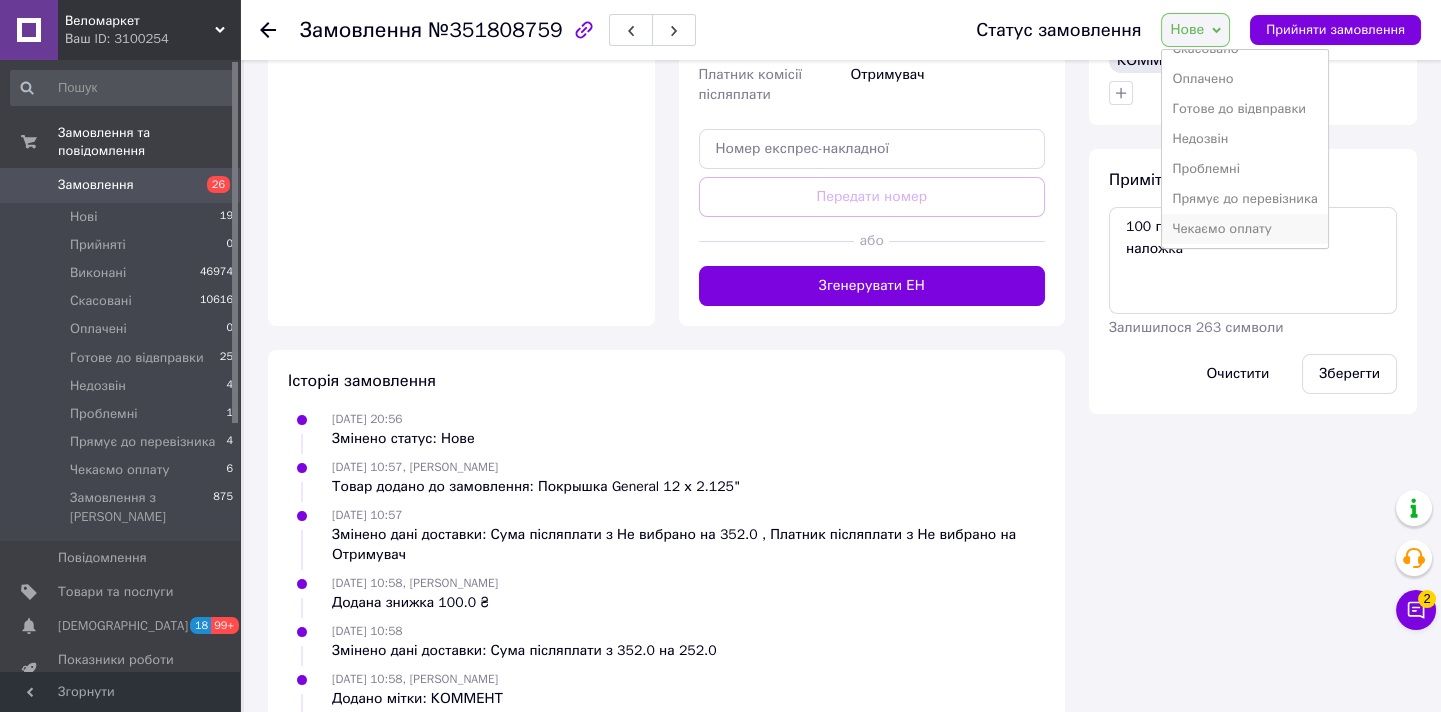 click on "Чекаємо оплату" at bounding box center (1244, 229) 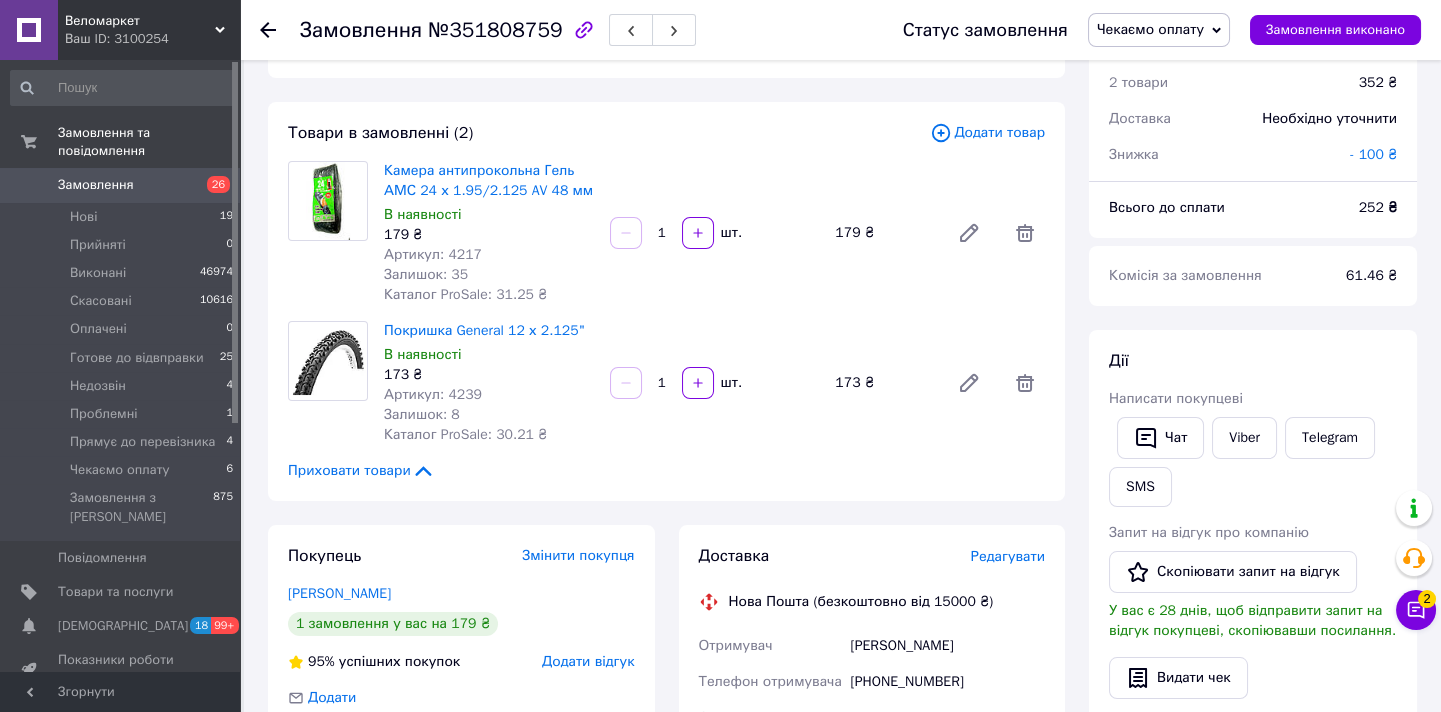 scroll, scrollTop: 0, scrollLeft: 0, axis: both 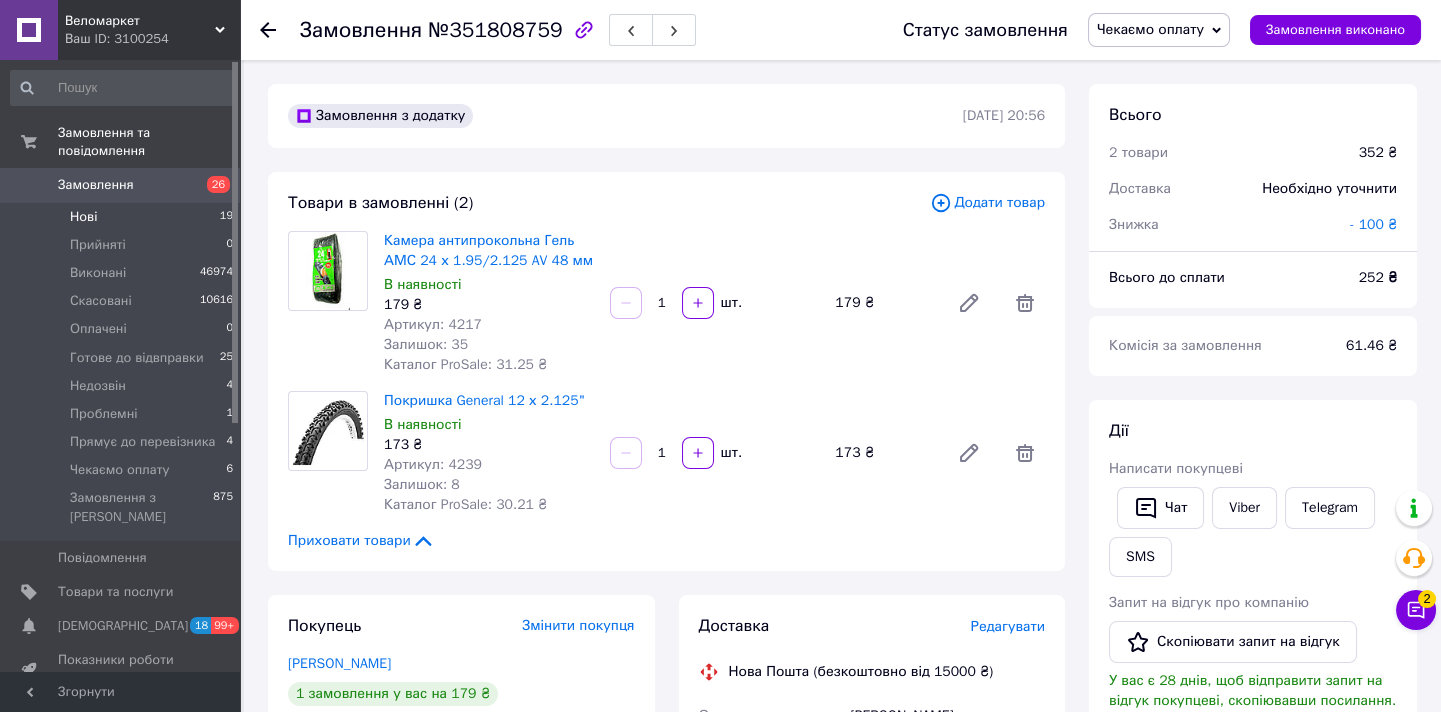 click on "Нові 19" at bounding box center (122, 217) 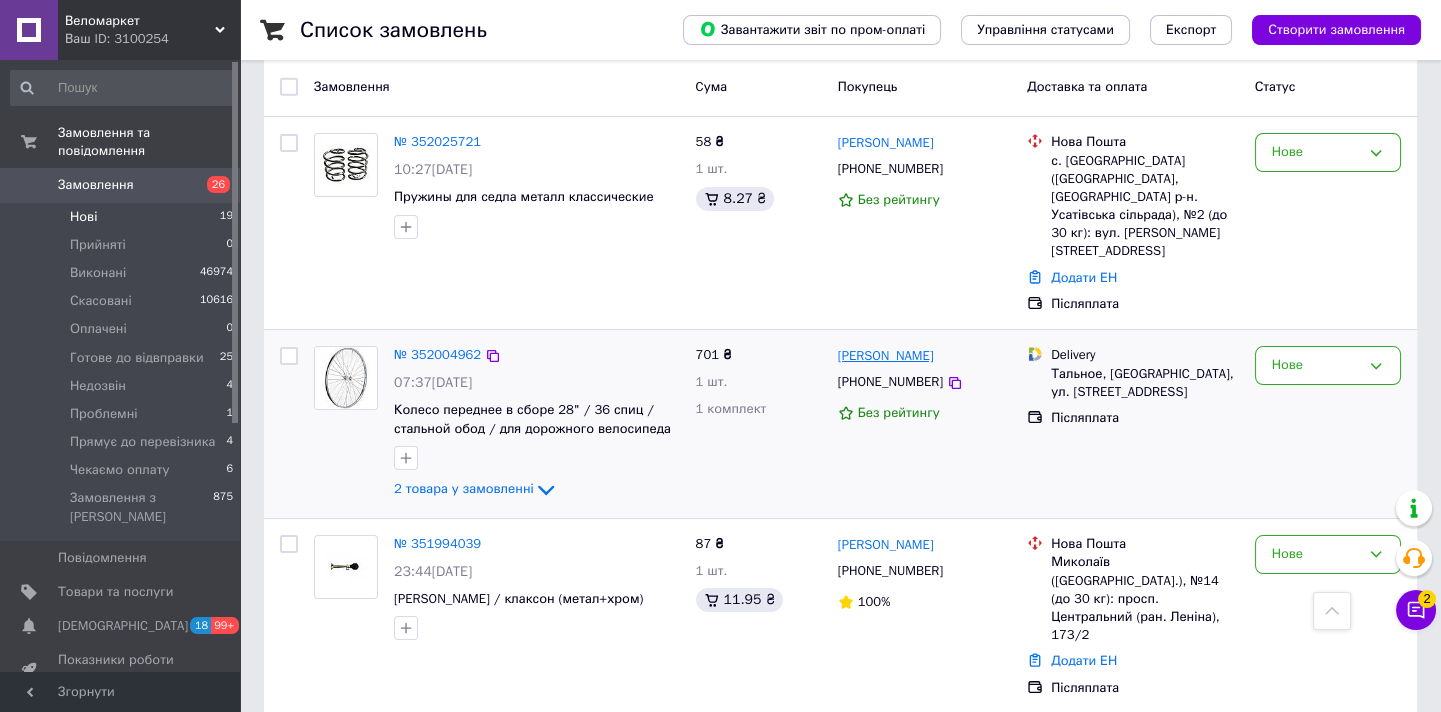 scroll, scrollTop: 454, scrollLeft: 0, axis: vertical 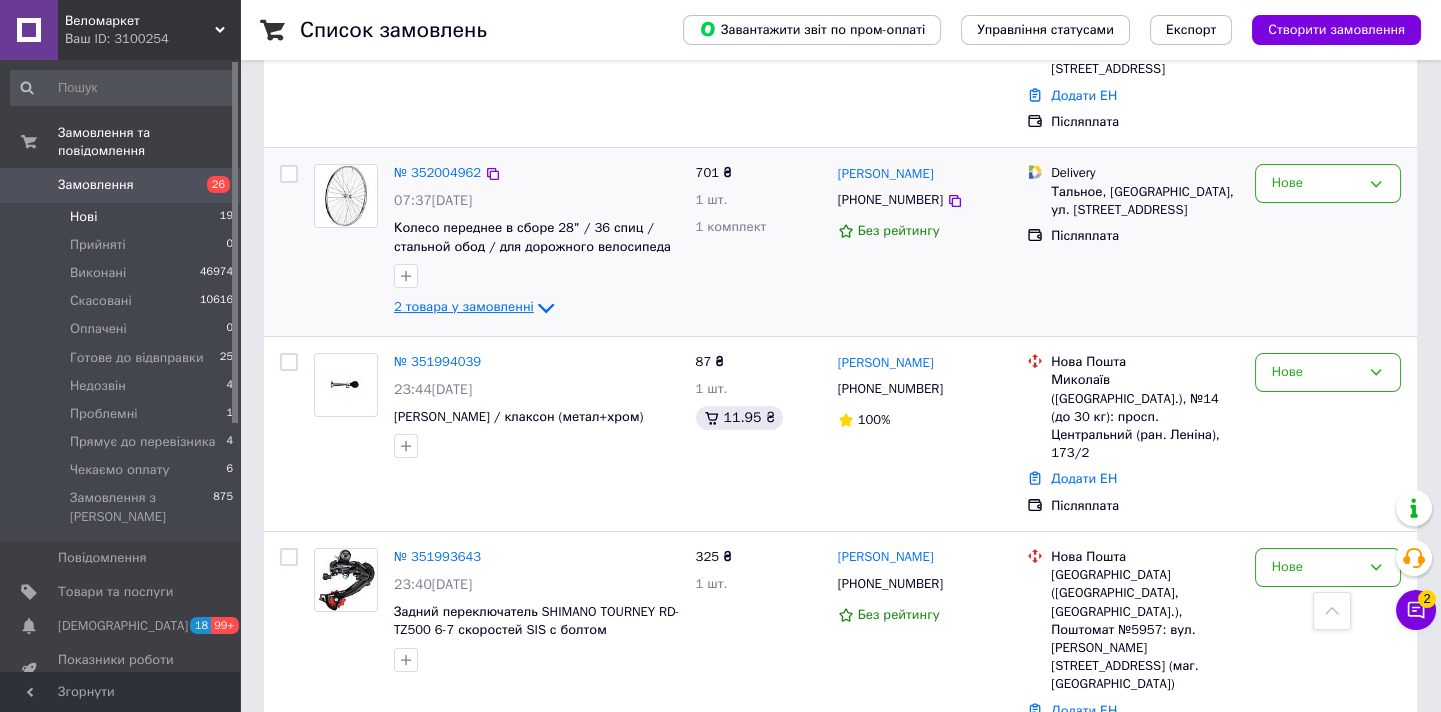 click on "2 товара у замовленні" at bounding box center (464, 307) 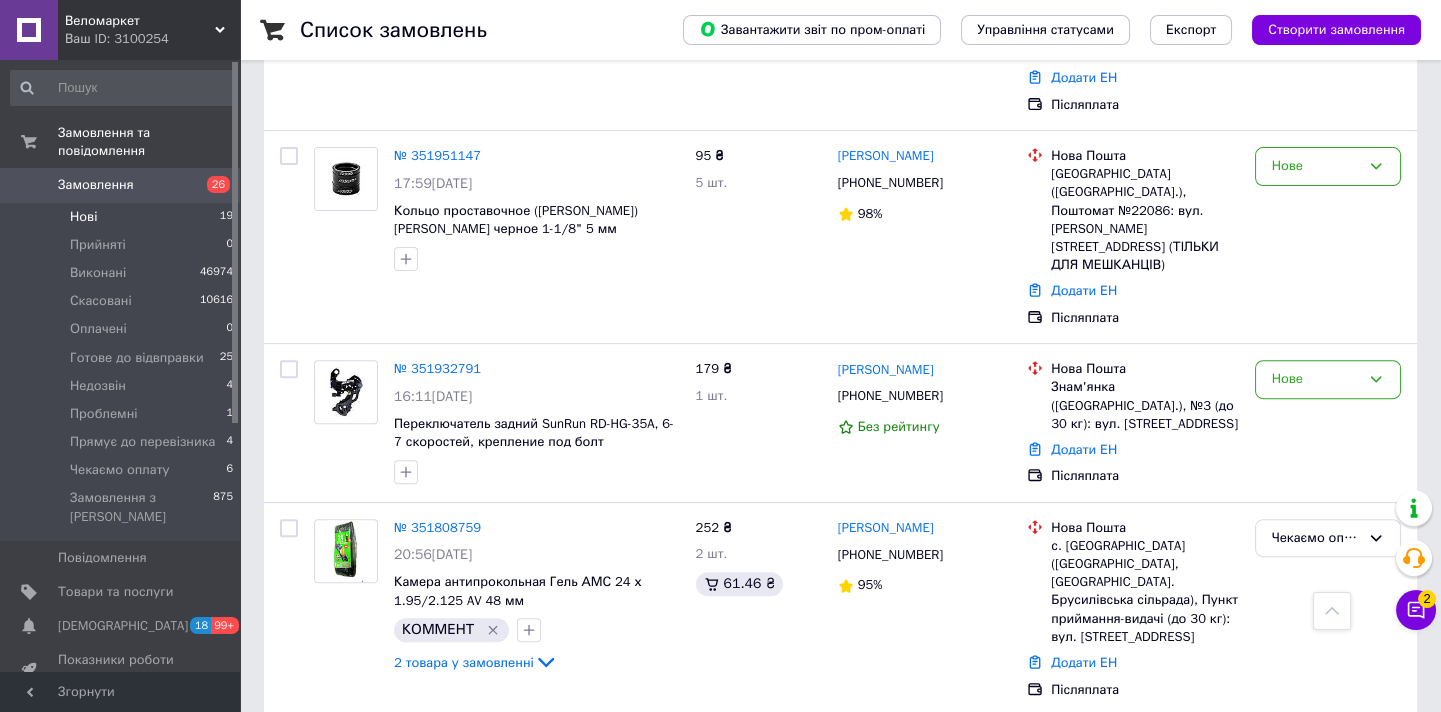 scroll, scrollTop: 1909, scrollLeft: 0, axis: vertical 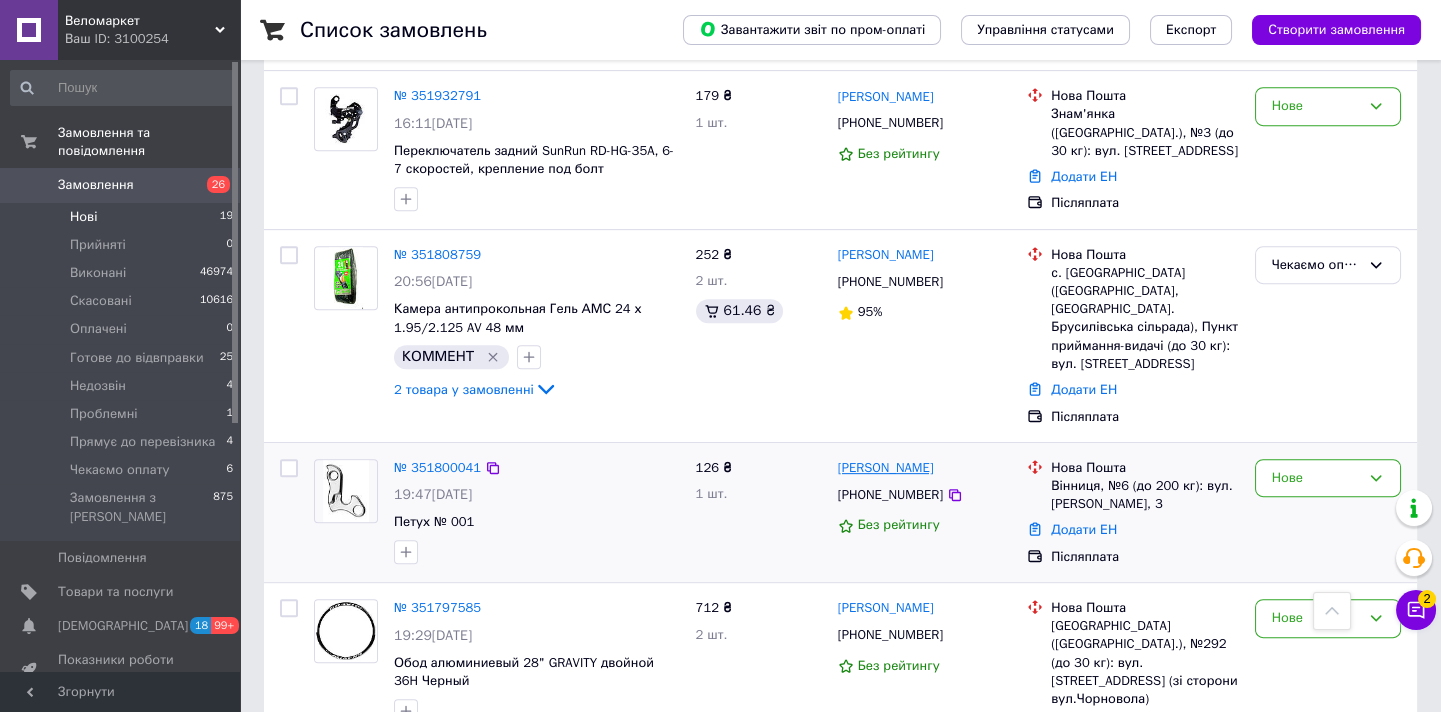 click on "[PERSON_NAME]" at bounding box center [886, 468] 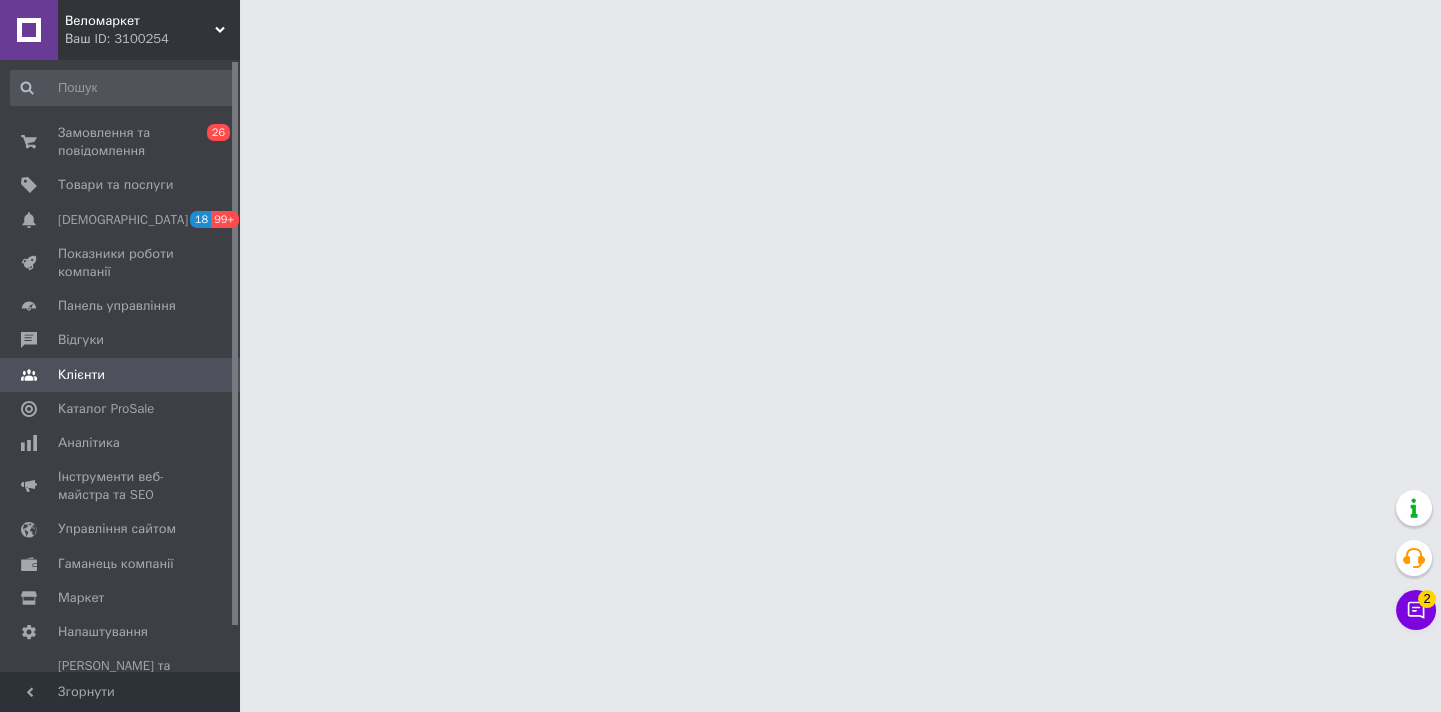 scroll, scrollTop: 0, scrollLeft: 0, axis: both 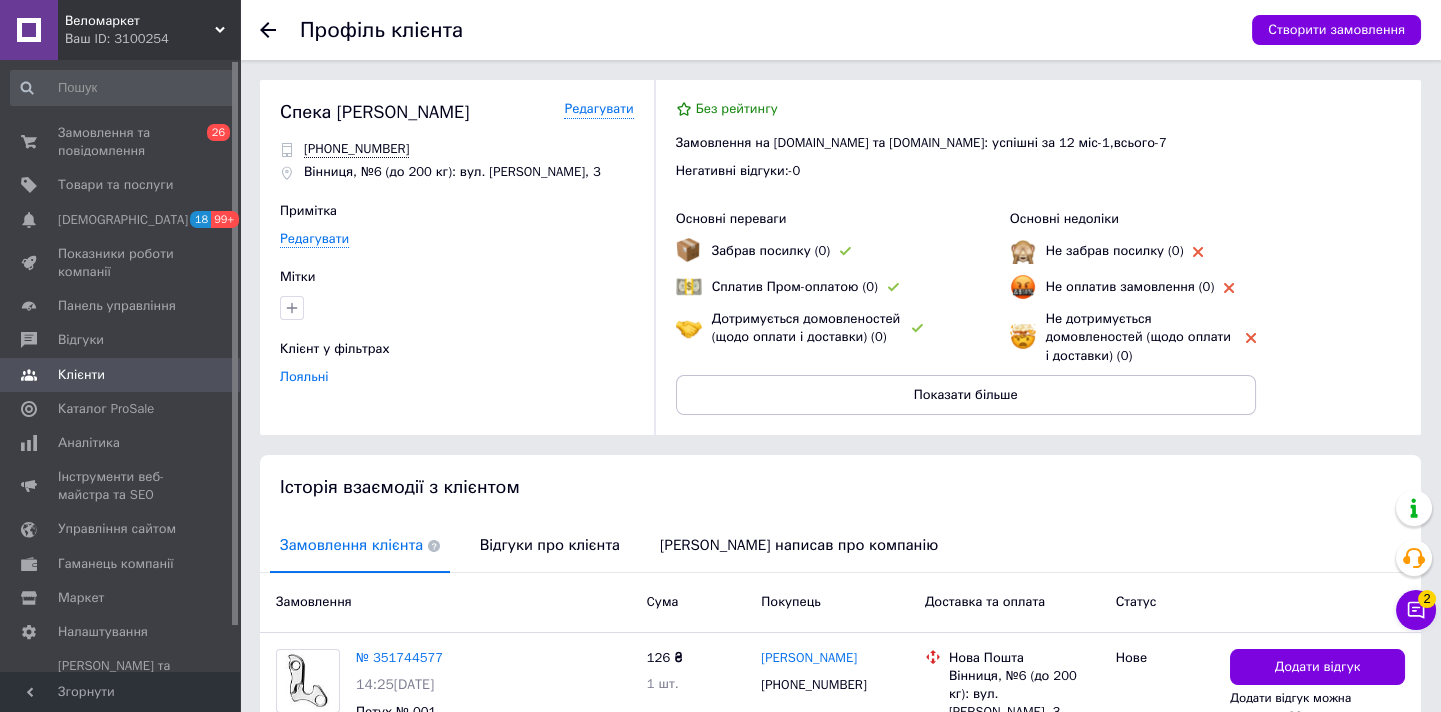 click on "Замовлення Cума Покупець Доставка та оплата Статус" at bounding box center [840, 603] 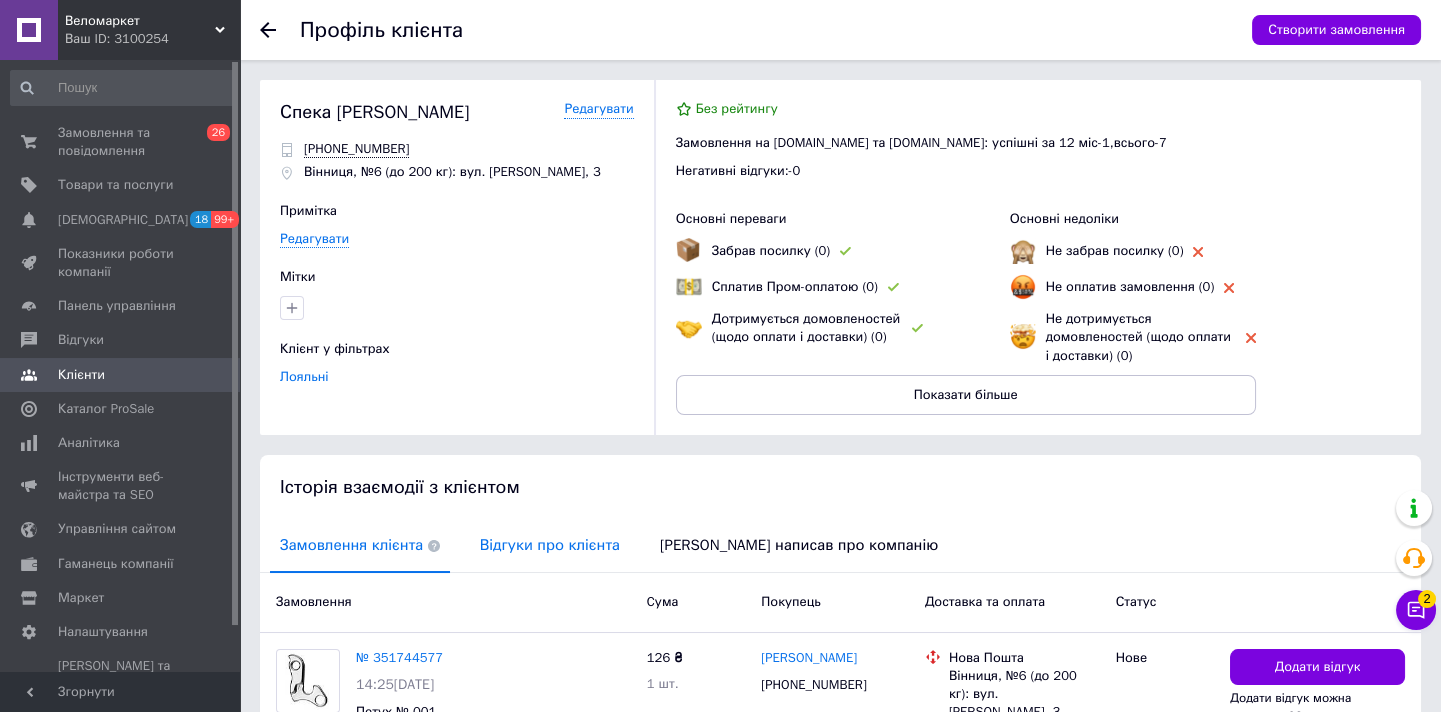 click on "Відгуки про клієнта" at bounding box center [550, 545] 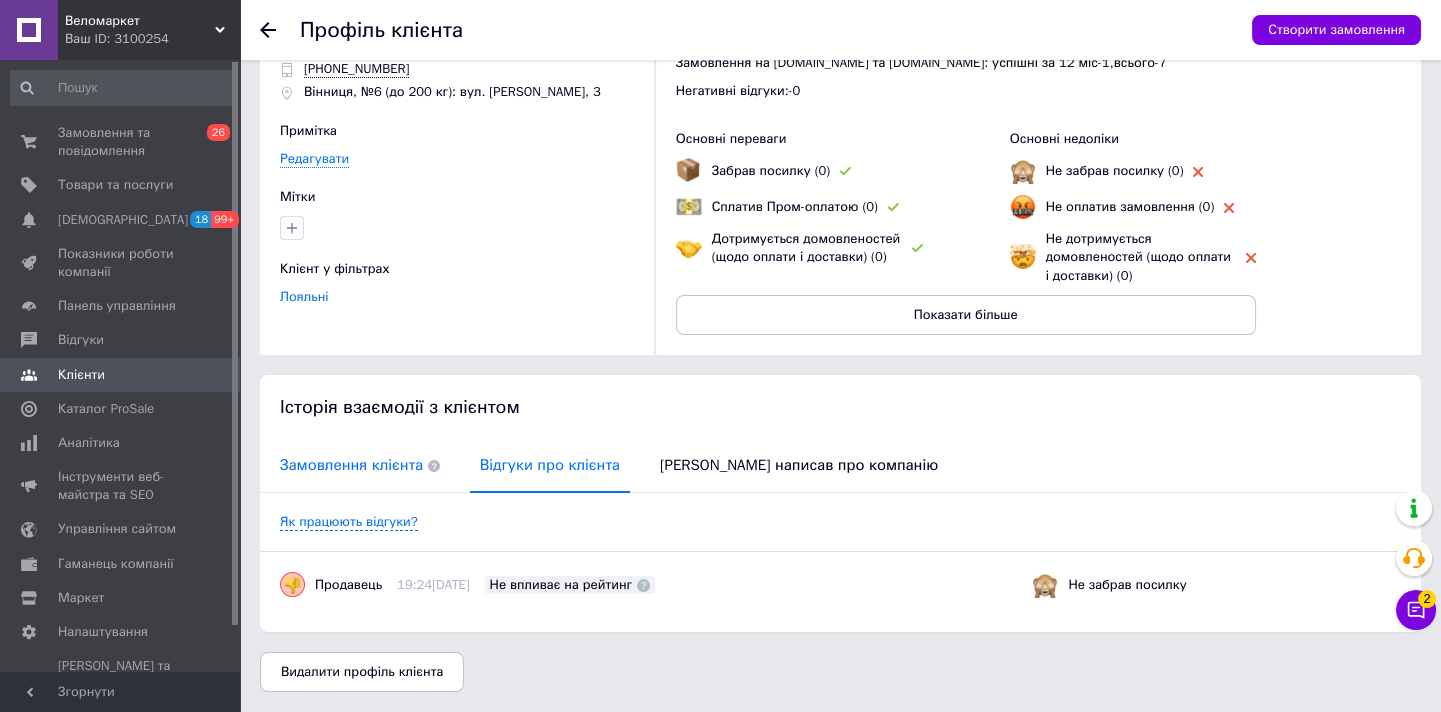 click on "Замовлення клієнта" at bounding box center [360, 465] 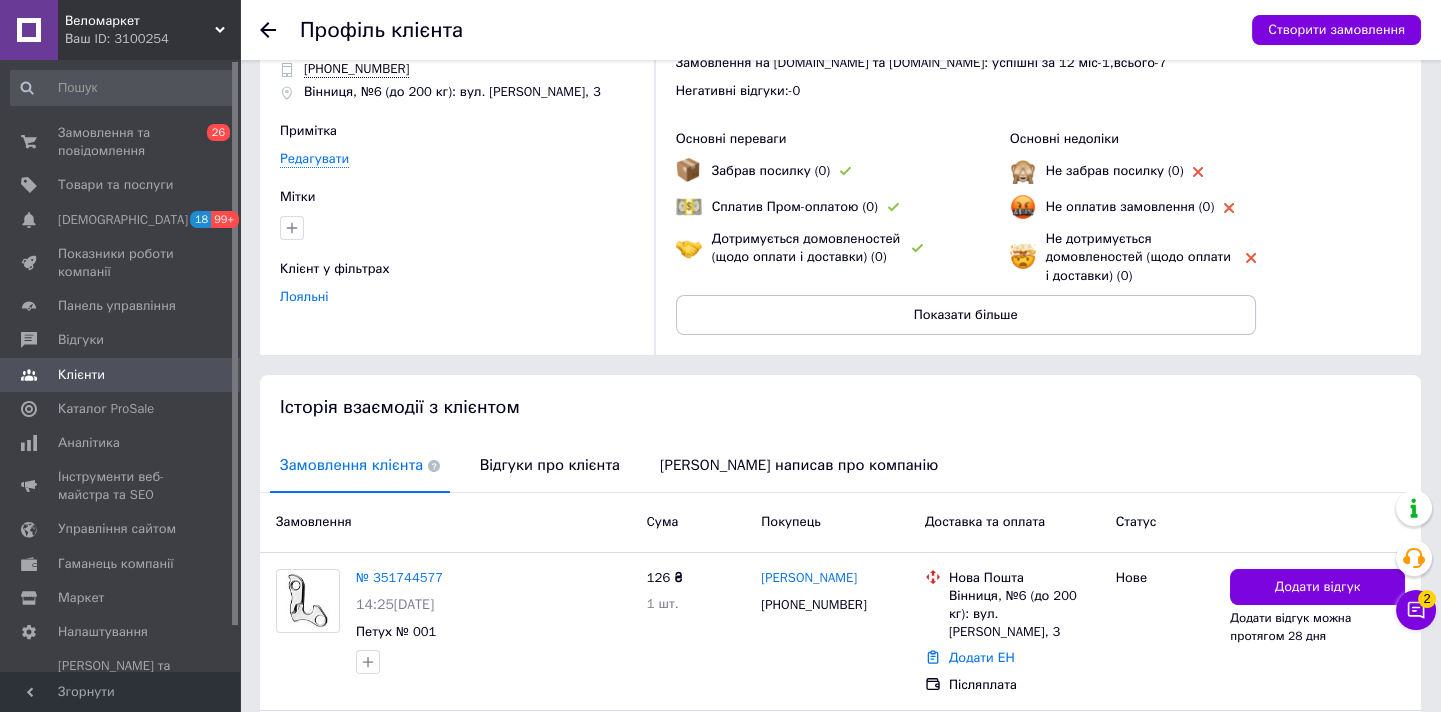 scroll, scrollTop: 280, scrollLeft: 0, axis: vertical 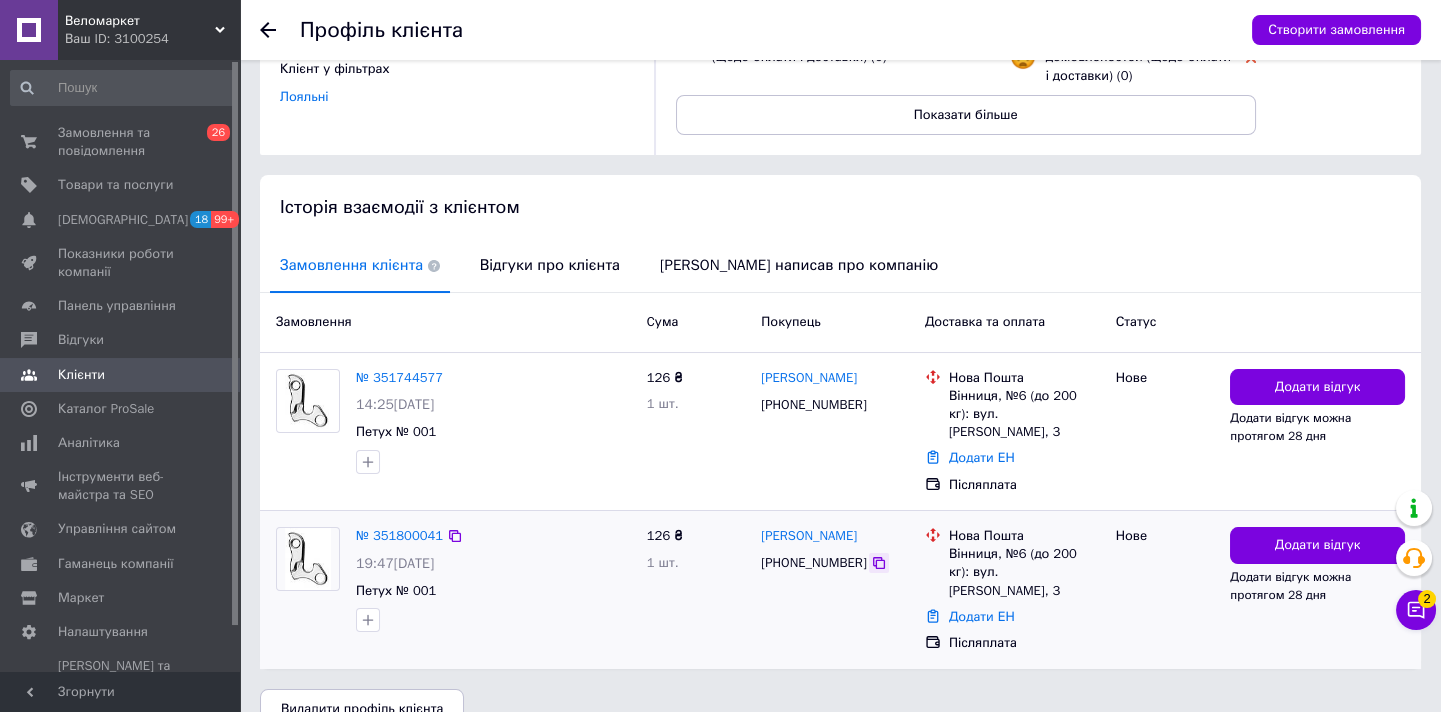 click 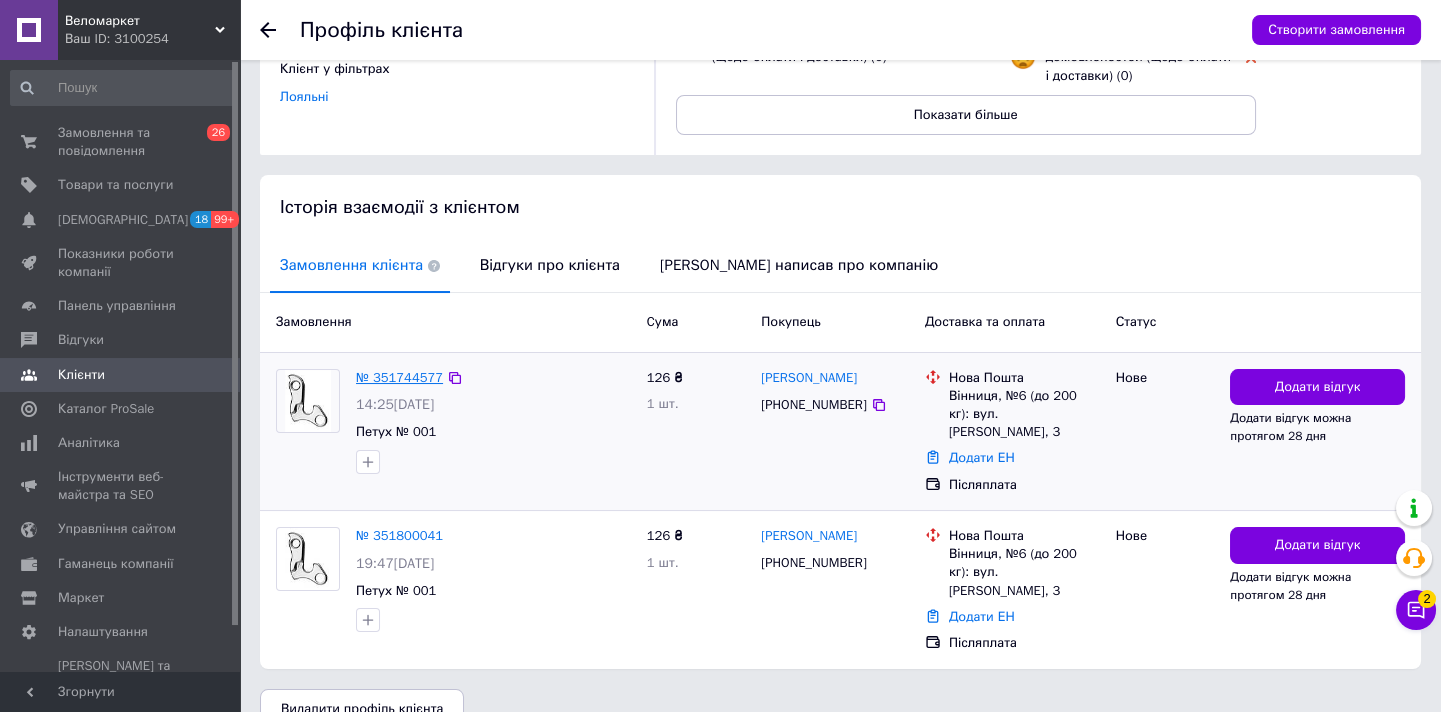 click on "№ 351744577" at bounding box center [399, 377] 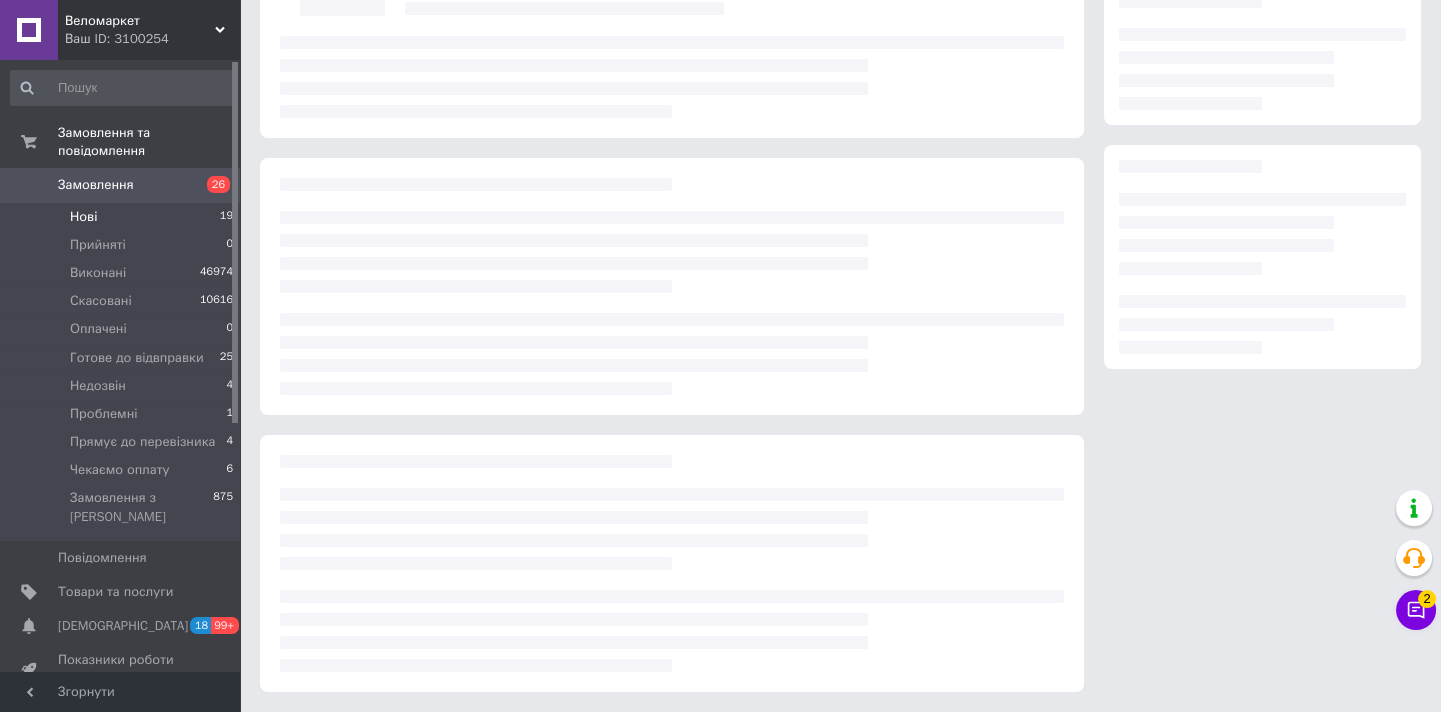 scroll, scrollTop: 0, scrollLeft: 0, axis: both 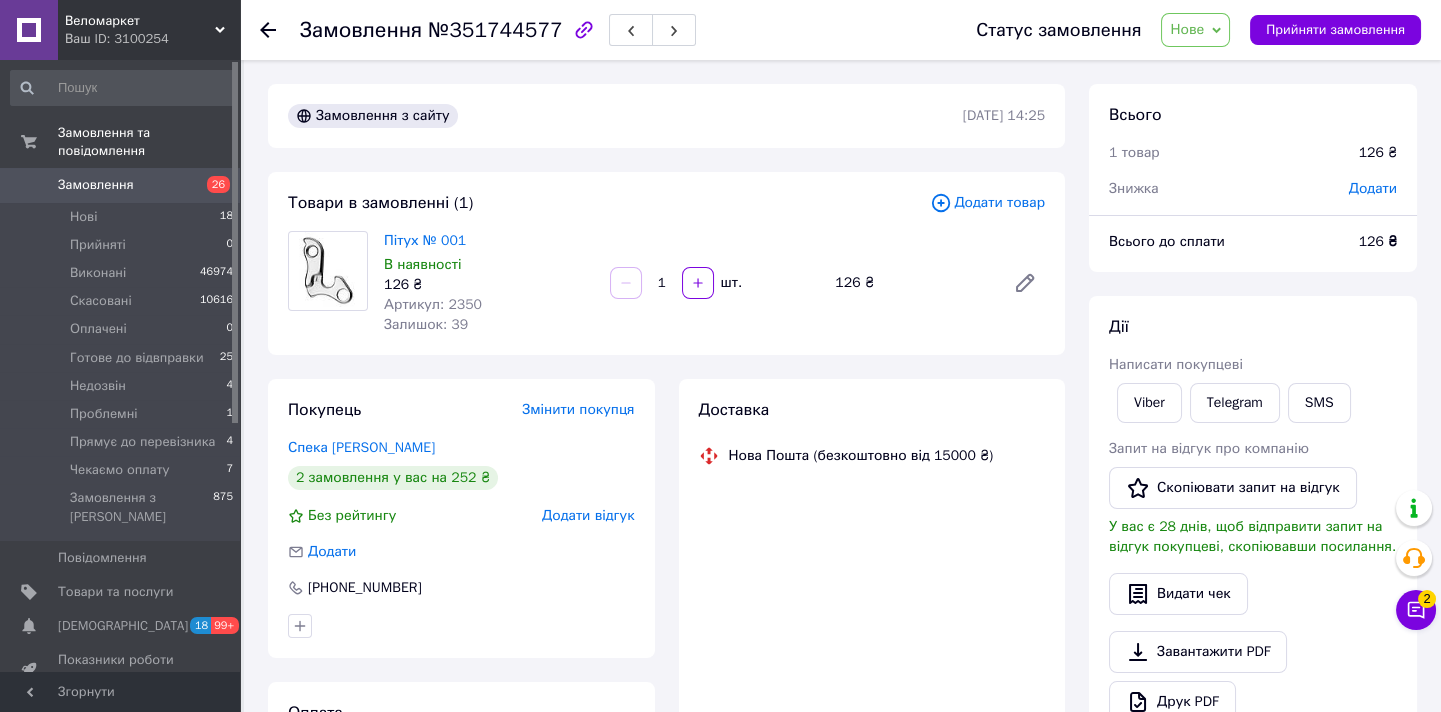 click on "Нове" at bounding box center (1187, 29) 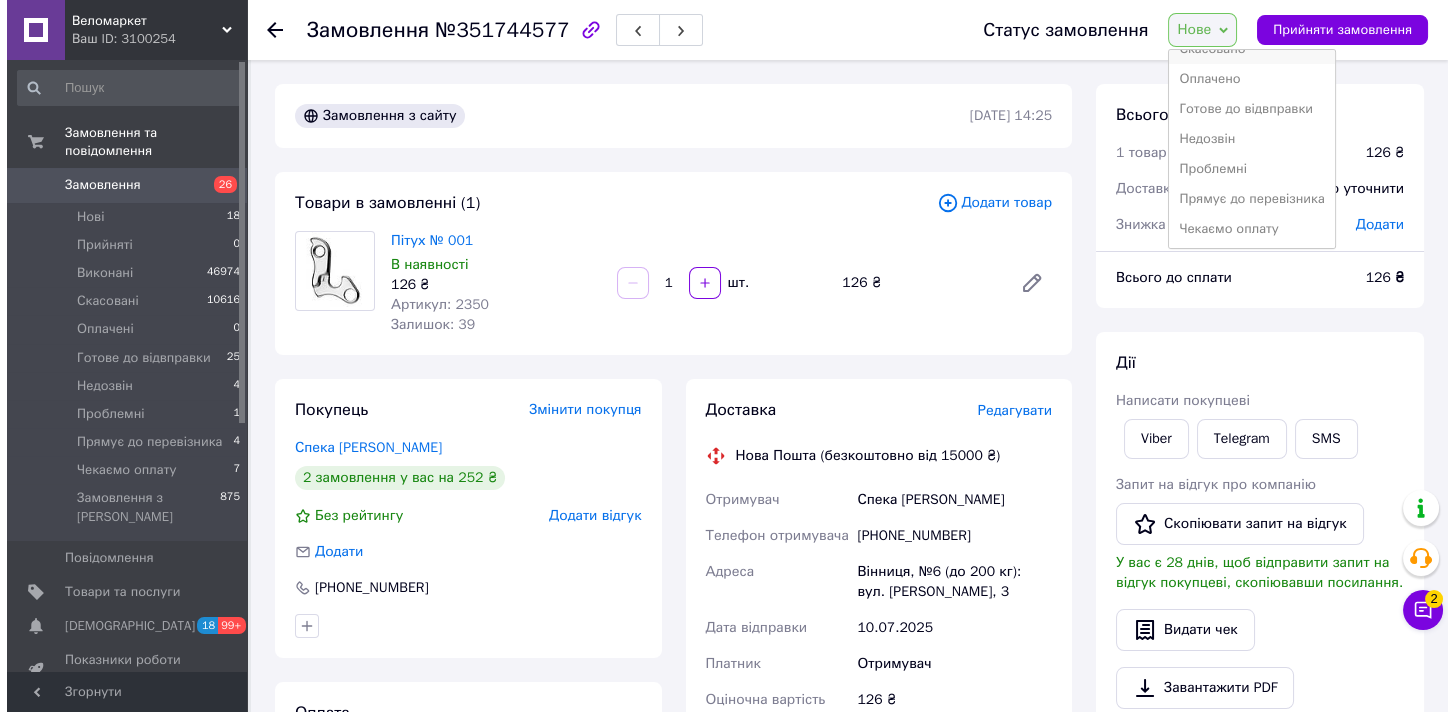 scroll, scrollTop: 0, scrollLeft: 0, axis: both 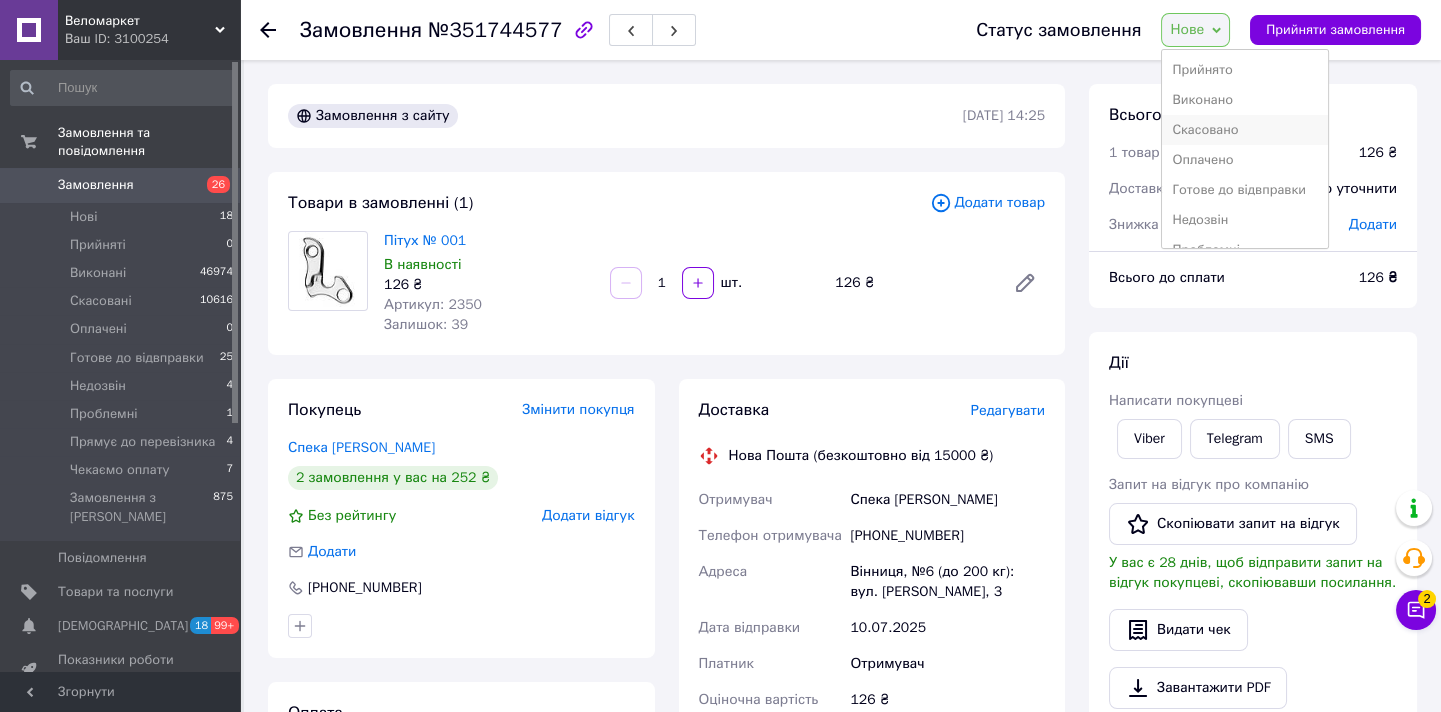 click on "Скасовано" at bounding box center (1244, 130) 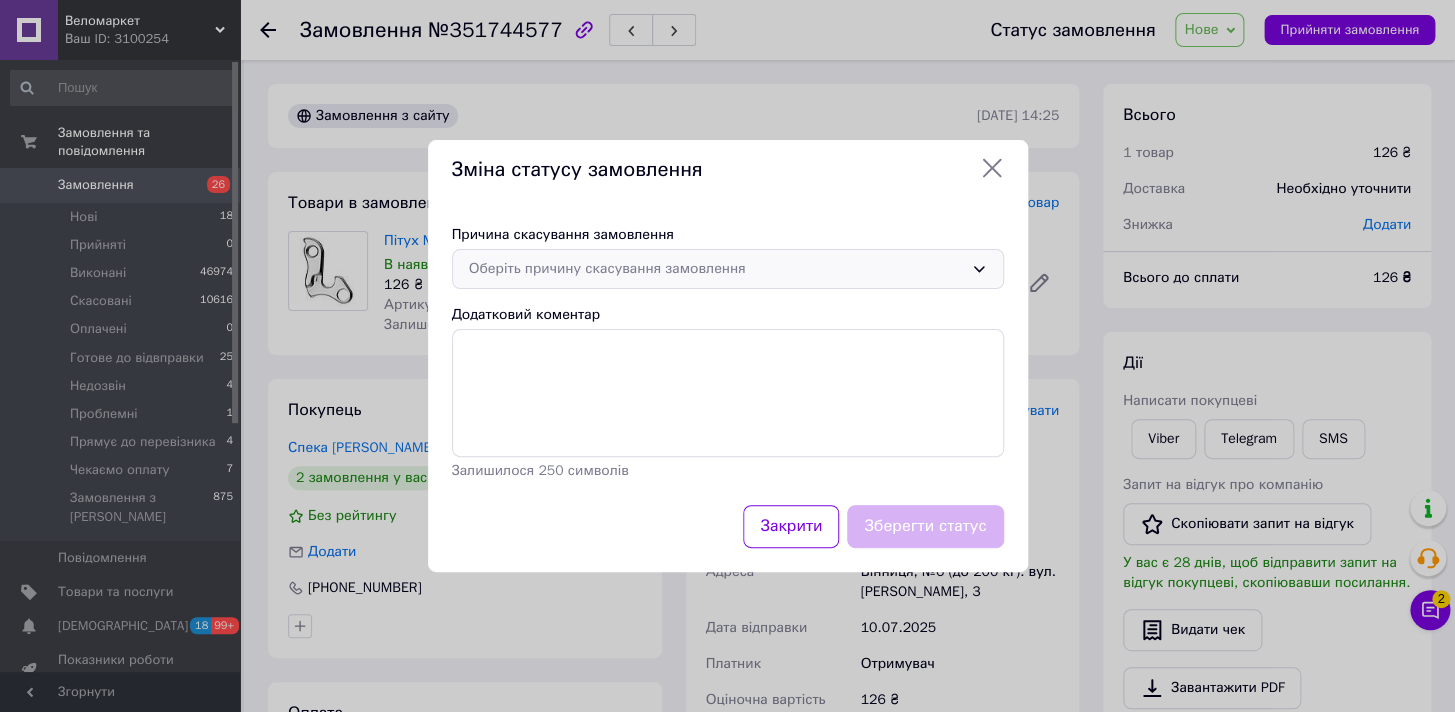 click on "Оберіть причину скасування замовлення" at bounding box center (716, 269) 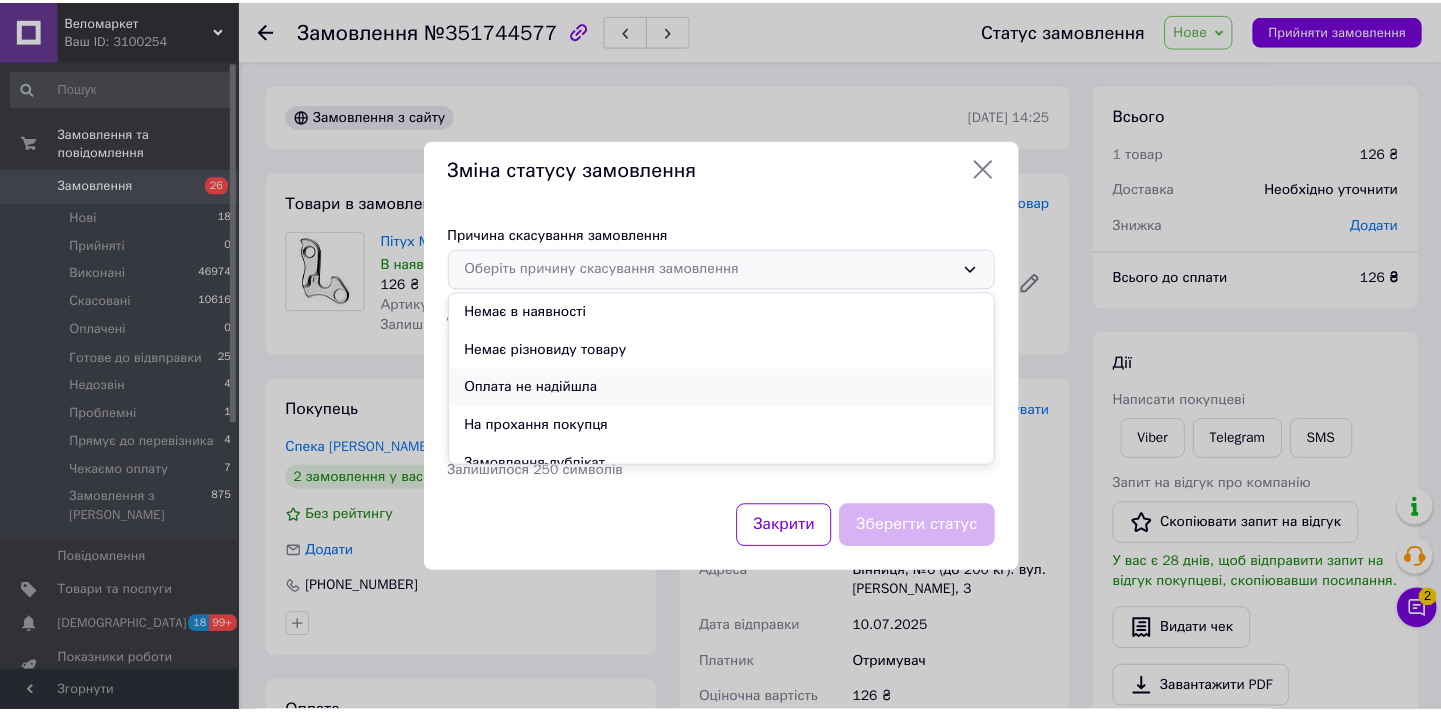 scroll, scrollTop: 90, scrollLeft: 0, axis: vertical 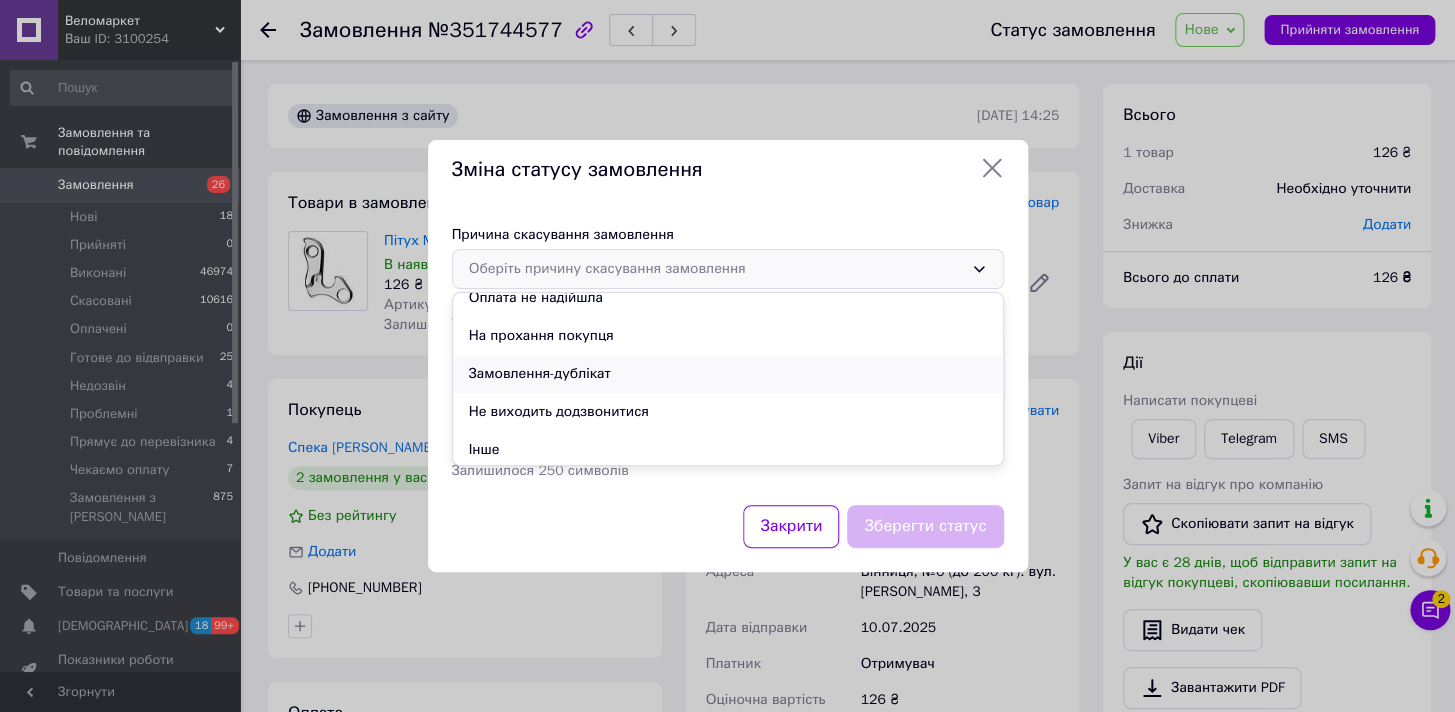 click on "Замовлення-дублікат" at bounding box center [728, 374] 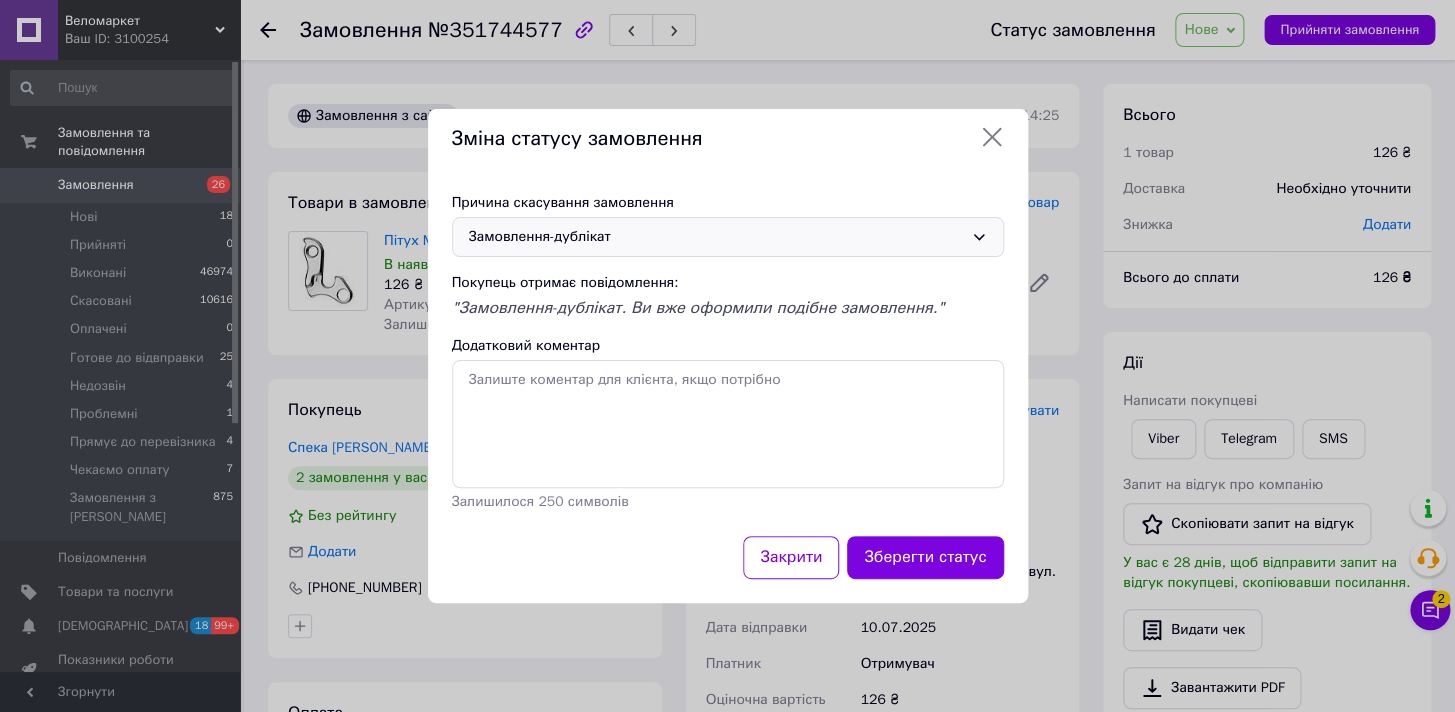 click on "Зберегти статус" at bounding box center [925, 557] 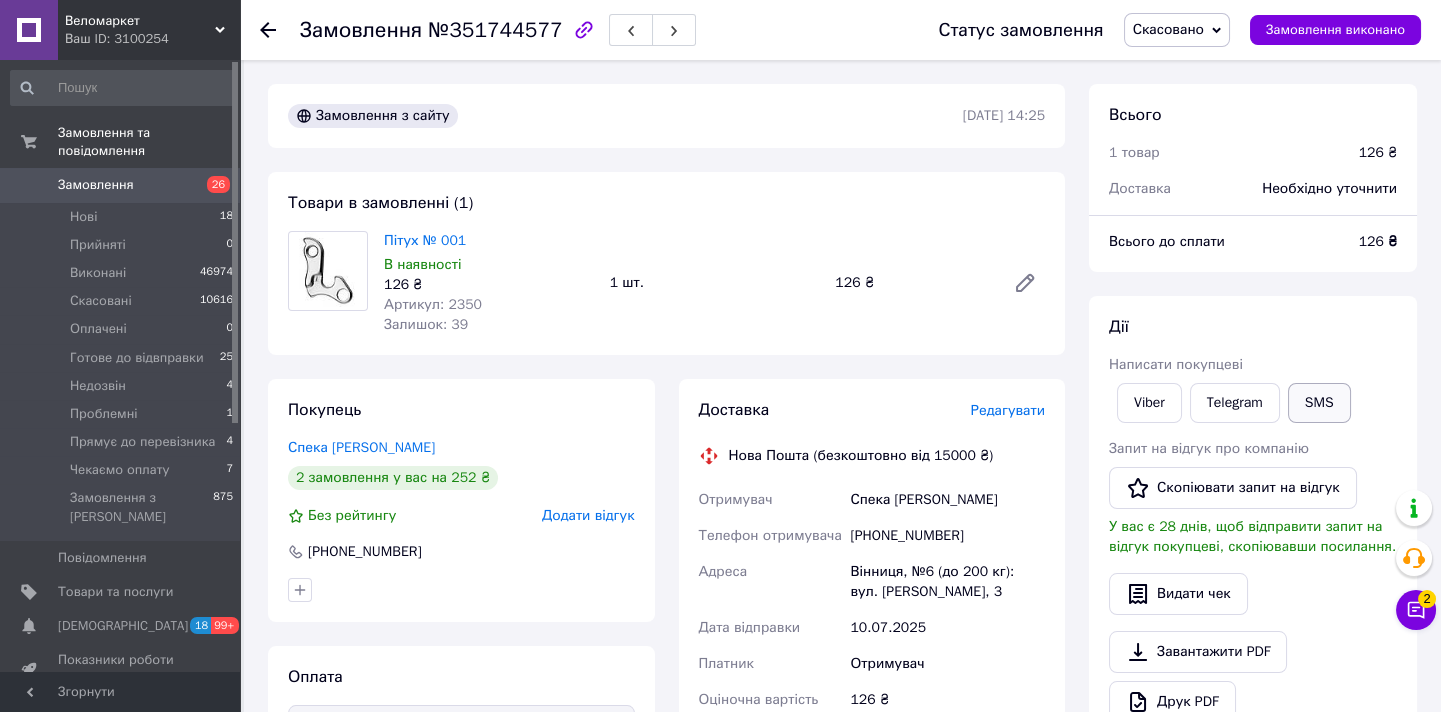click on "SMS" at bounding box center (1319, 403) 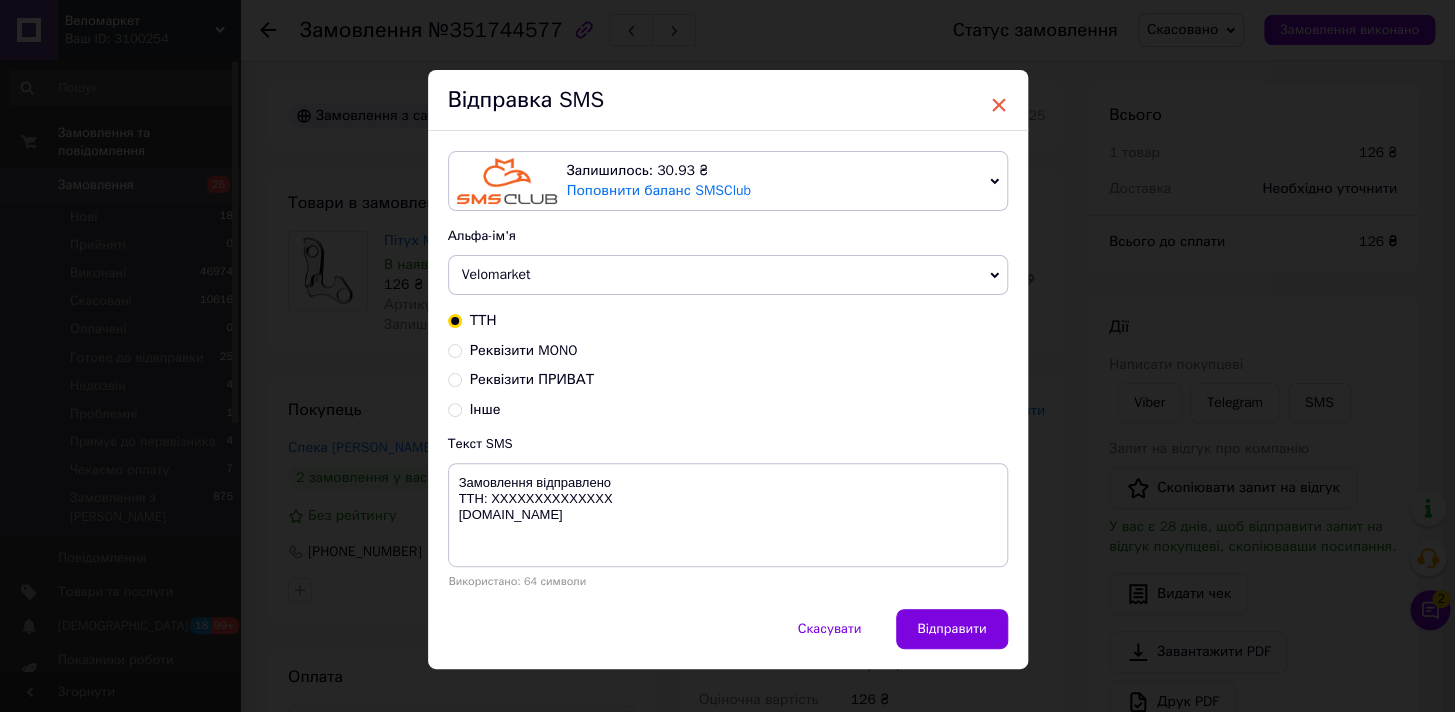 click on "×" at bounding box center (999, 105) 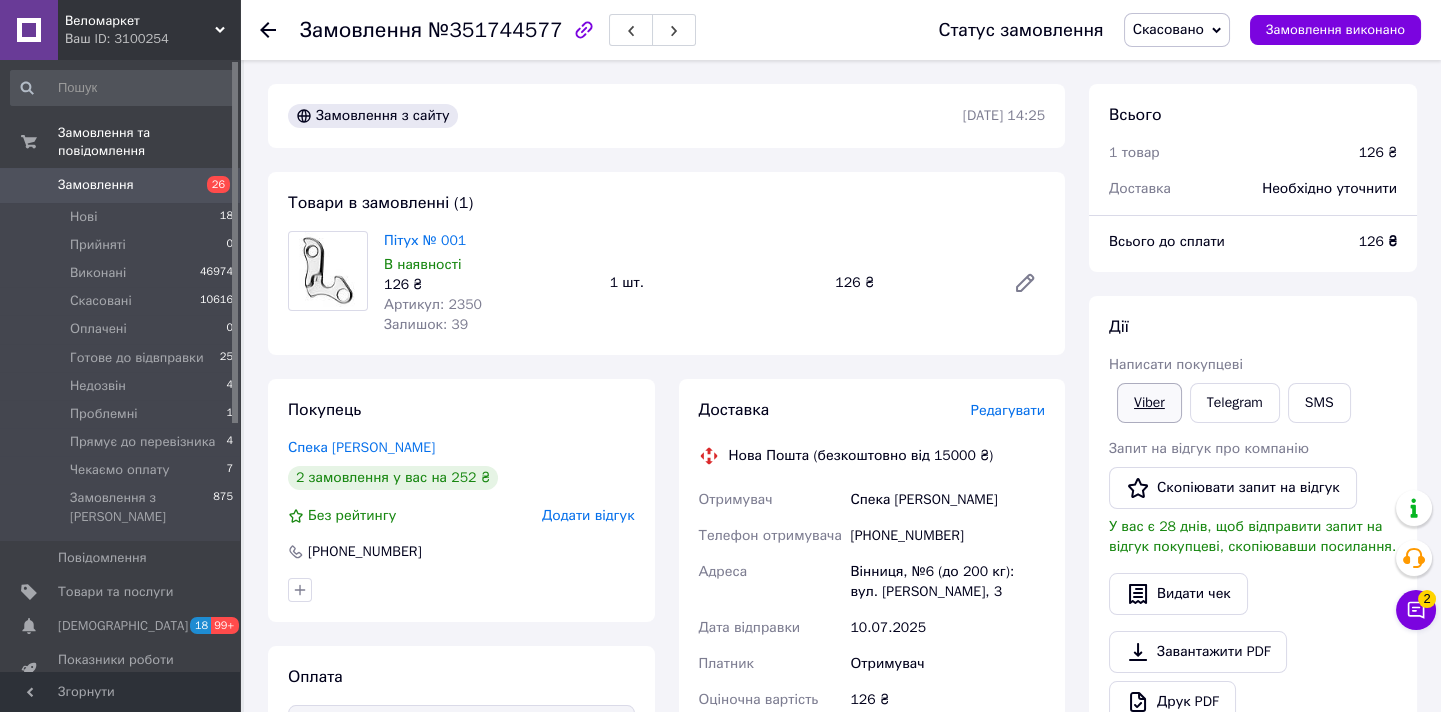 click on "Viber" at bounding box center (1149, 403) 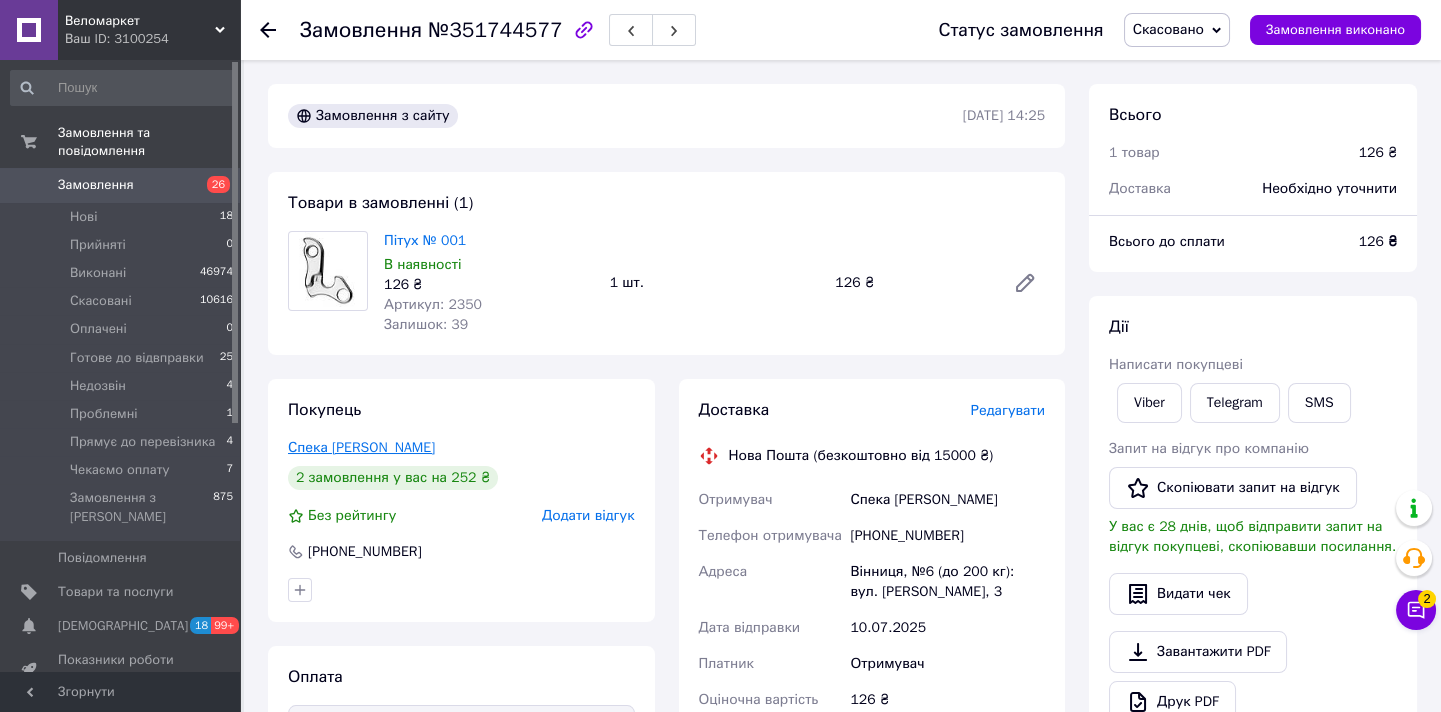 click on "Спека [PERSON_NAME]" at bounding box center [361, 447] 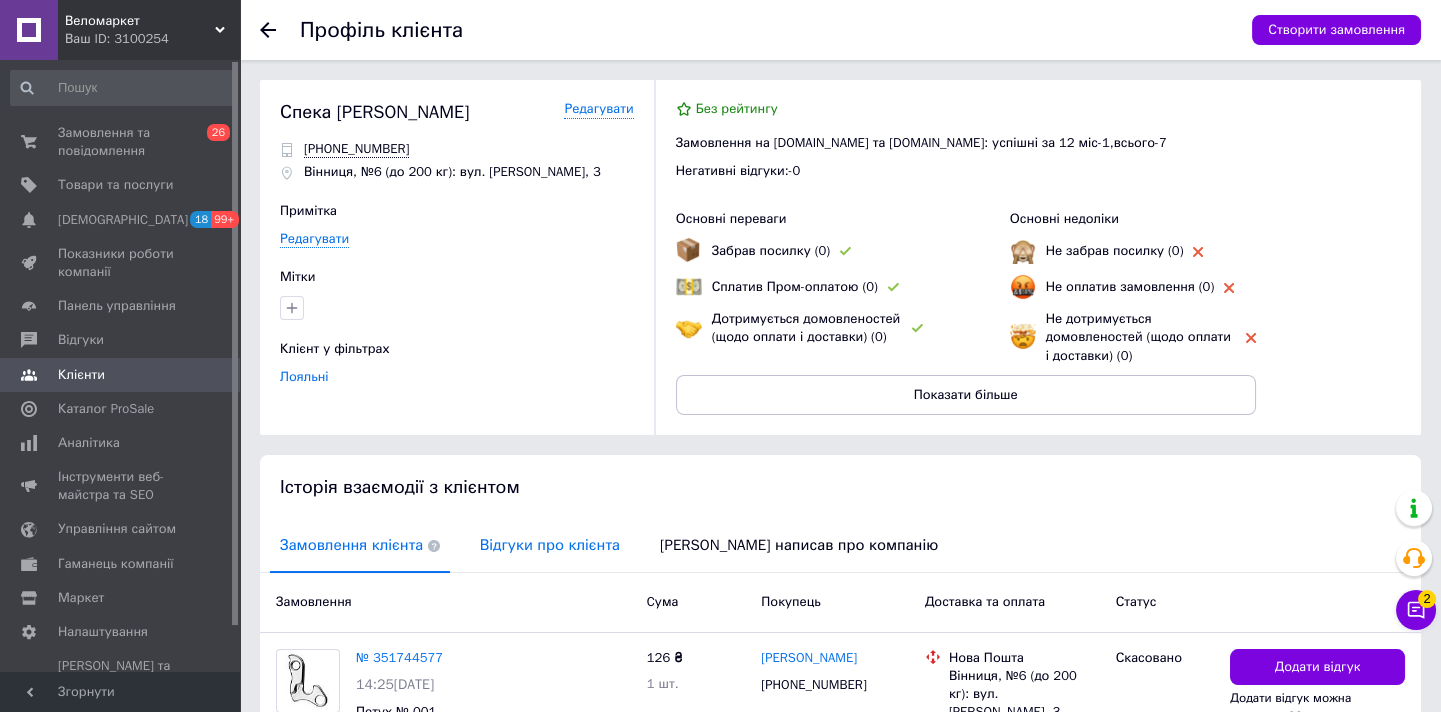 click on "Відгуки про клієнта" at bounding box center [550, 545] 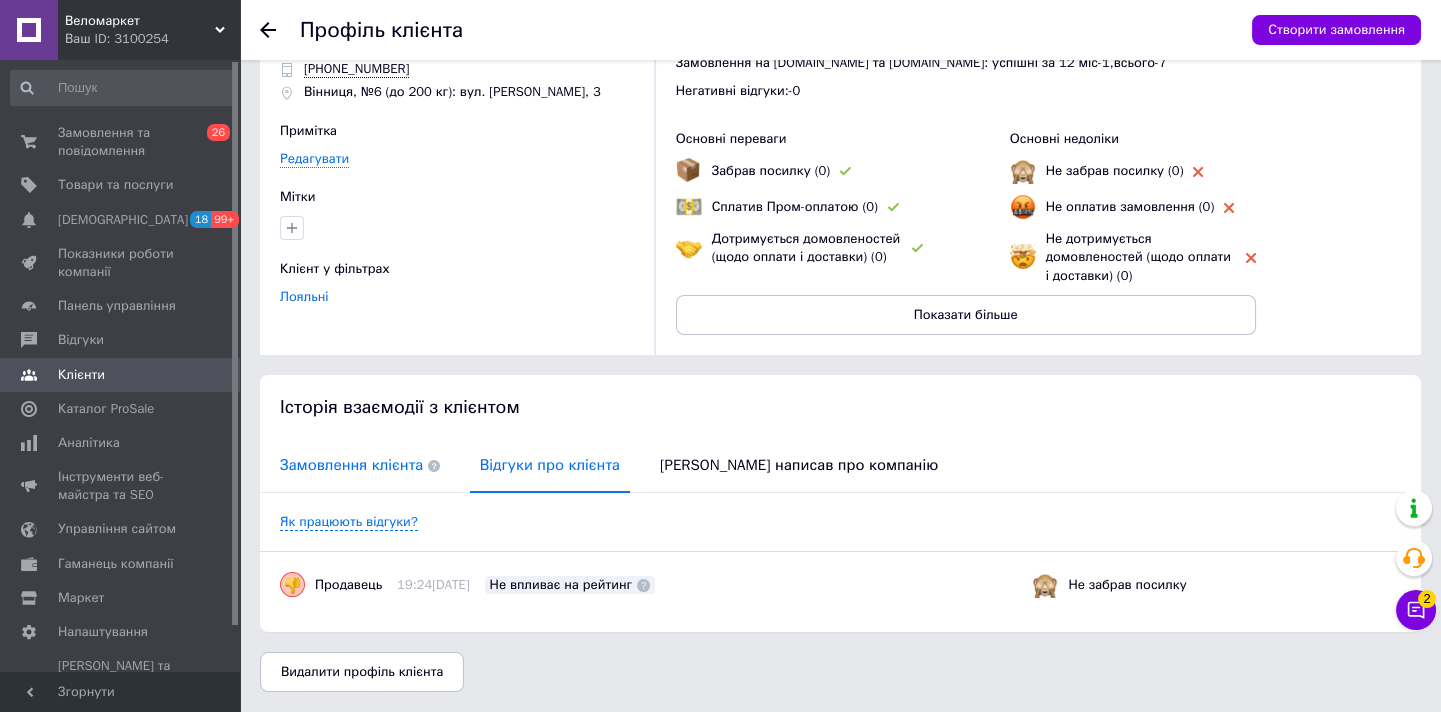 click on "Замовлення клієнта" at bounding box center (360, 465) 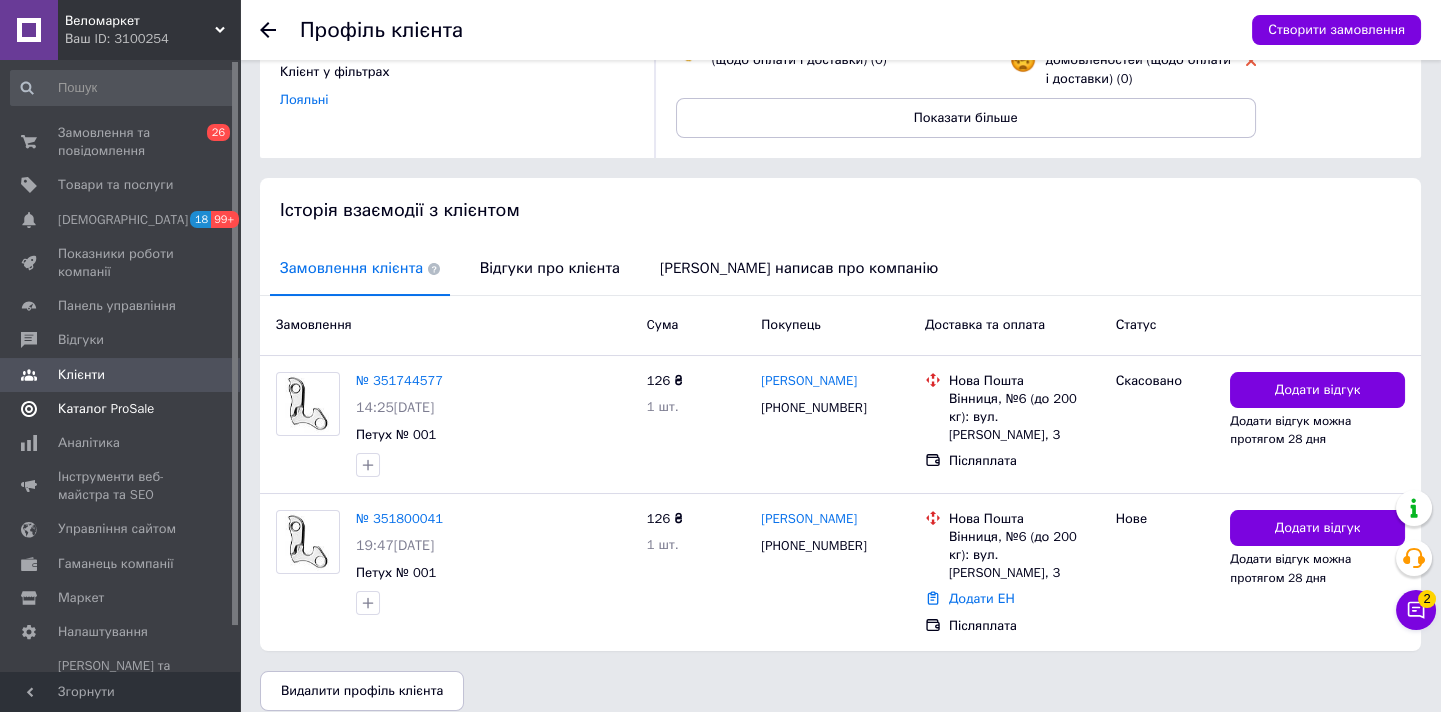 scroll, scrollTop: 0, scrollLeft: 0, axis: both 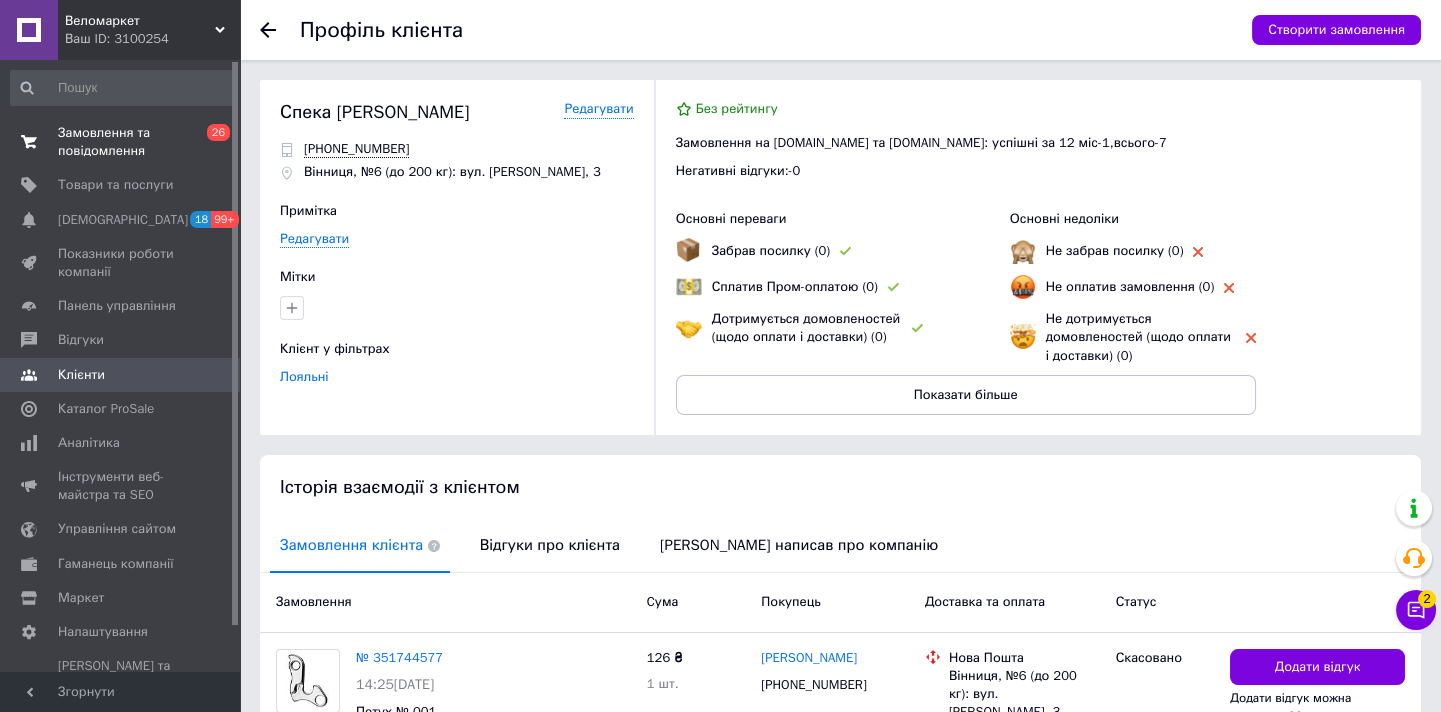 click on "Замовлення та повідомлення" at bounding box center (121, 142) 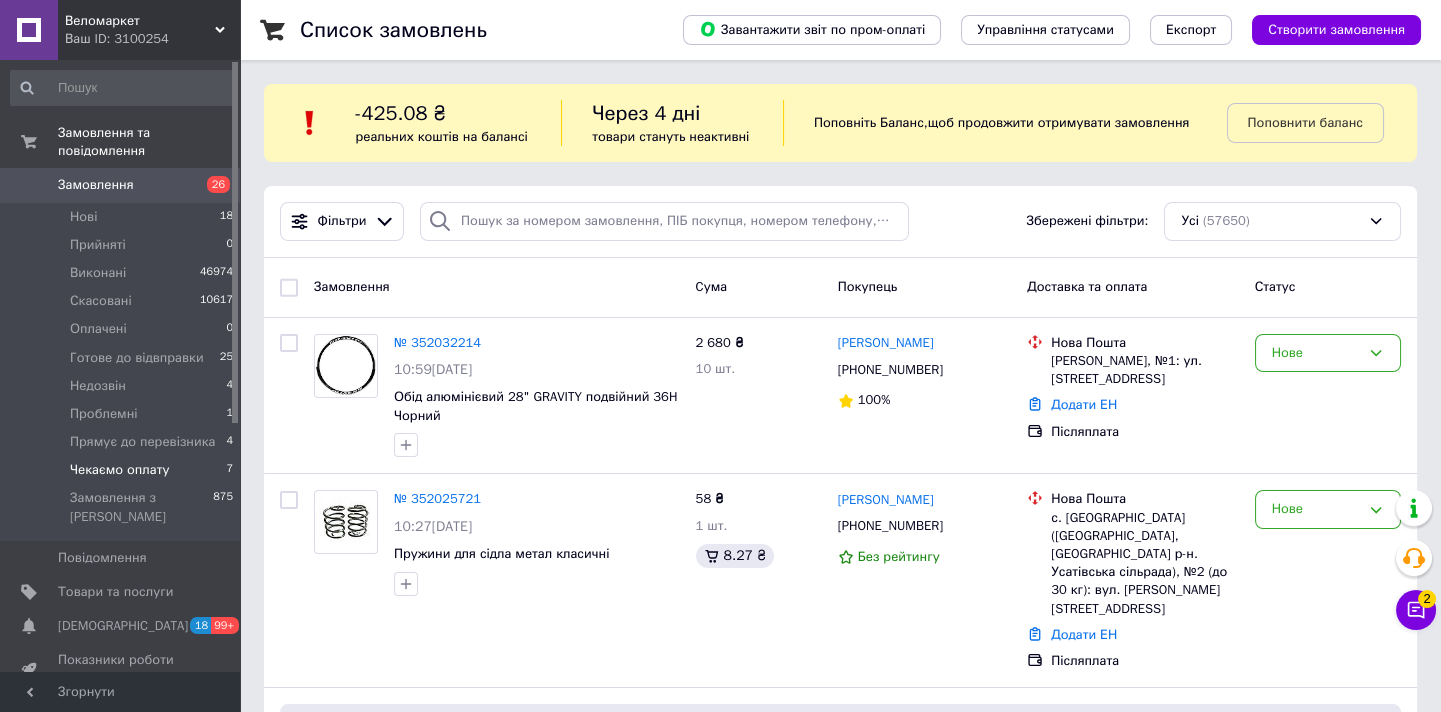 click on "Чекаємо оплату" at bounding box center (119, 470) 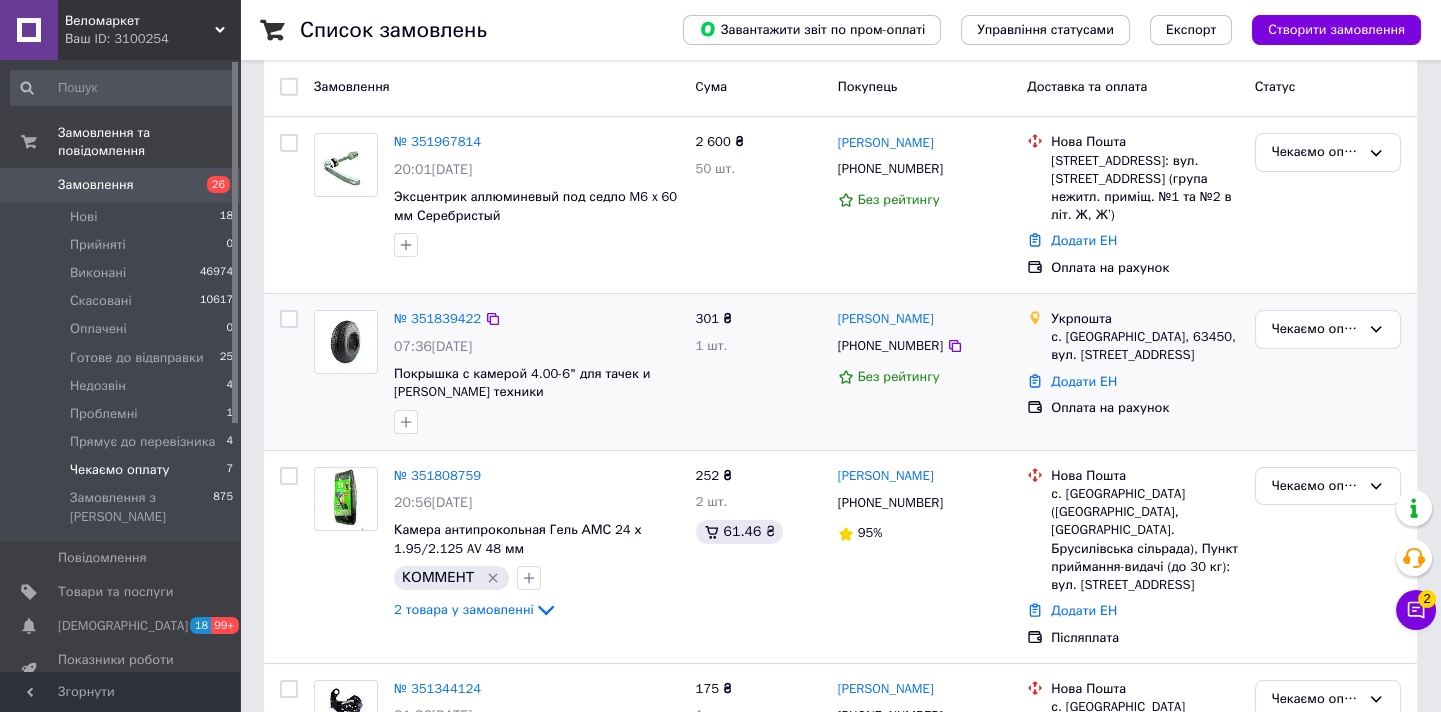scroll, scrollTop: 454, scrollLeft: 0, axis: vertical 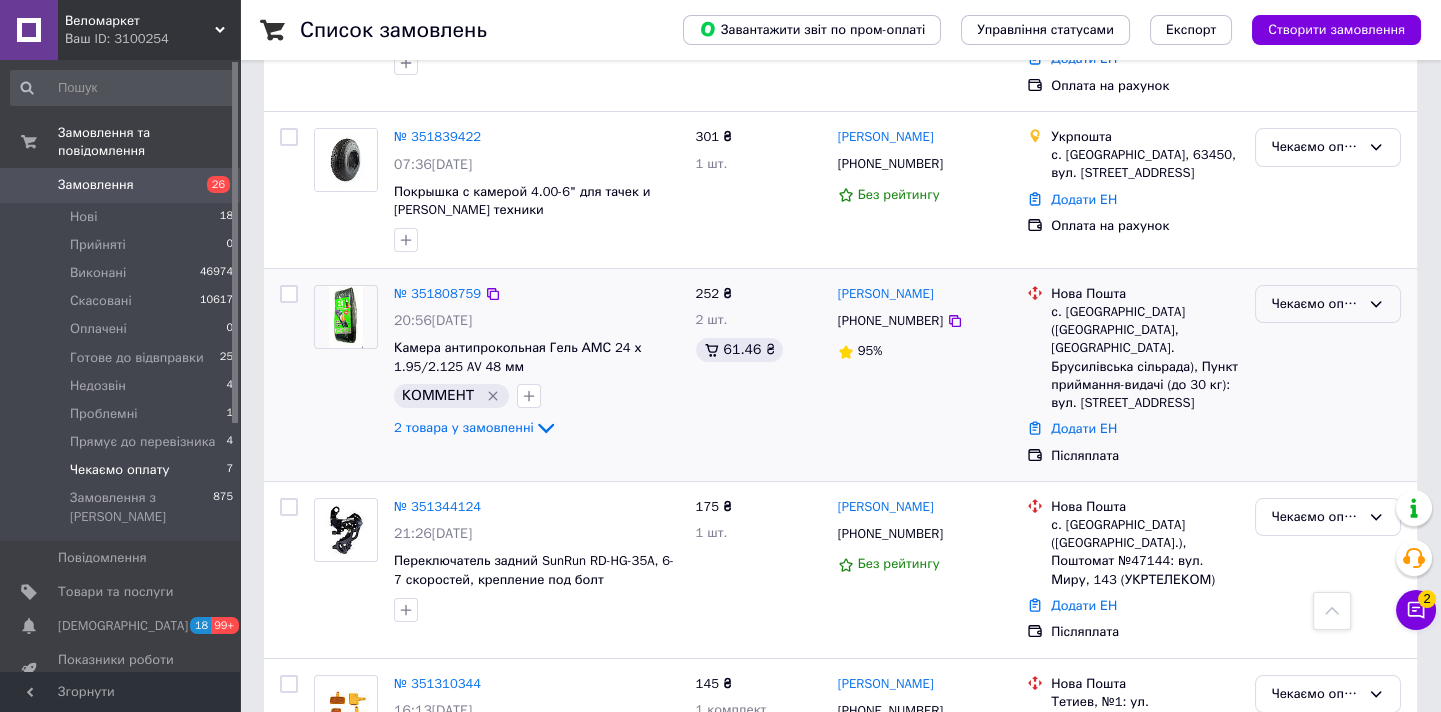 click on "Чекаємо оплату" at bounding box center [1316, 304] 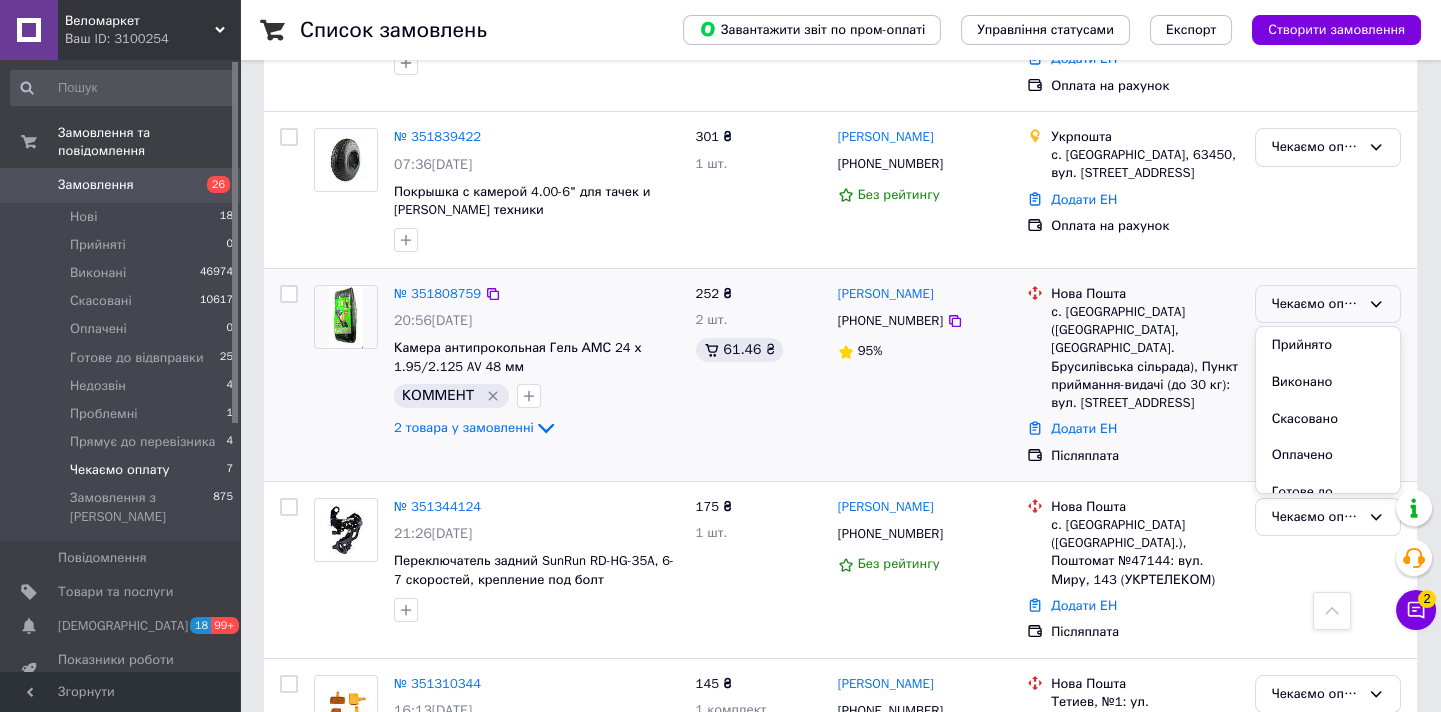 scroll, scrollTop: 90, scrollLeft: 0, axis: vertical 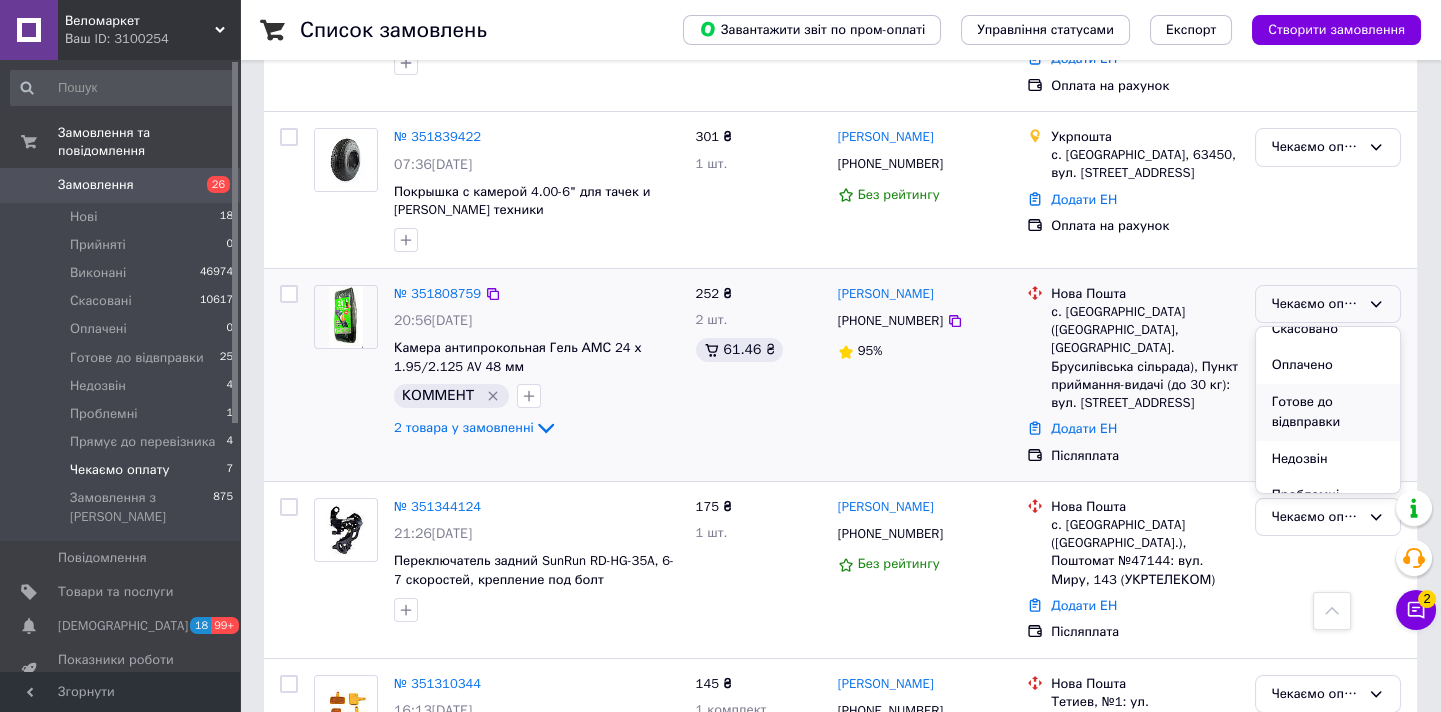click on "Готове до відвправки" at bounding box center [1328, 412] 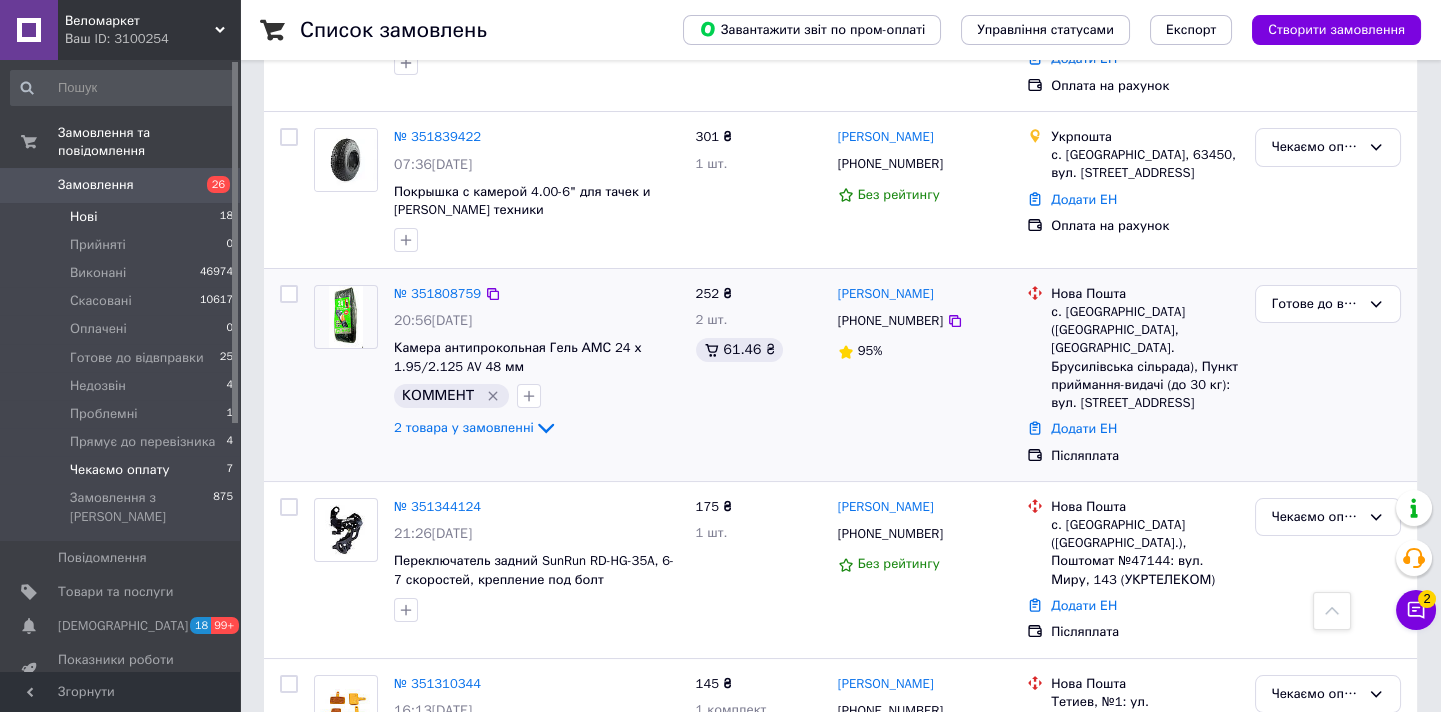 click on "Нові 18" at bounding box center [122, 217] 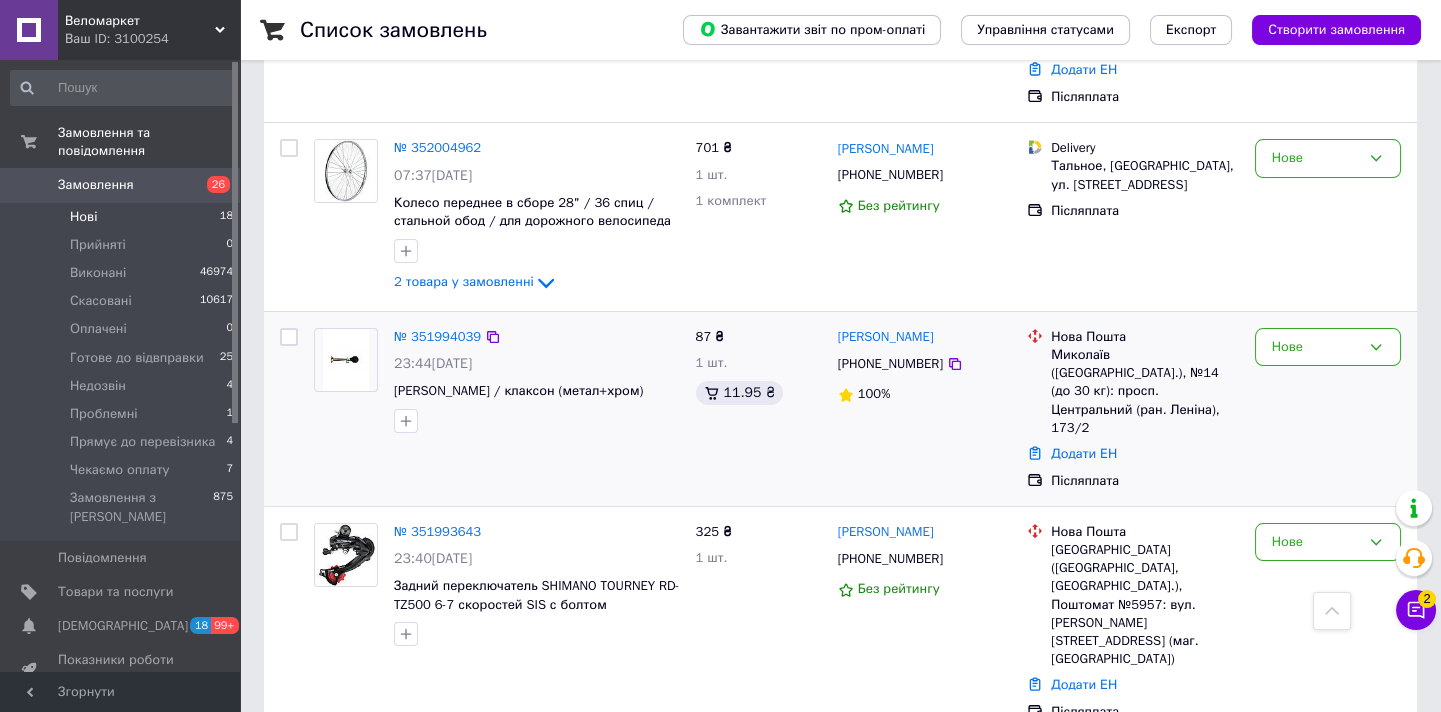 scroll, scrollTop: 181, scrollLeft: 0, axis: vertical 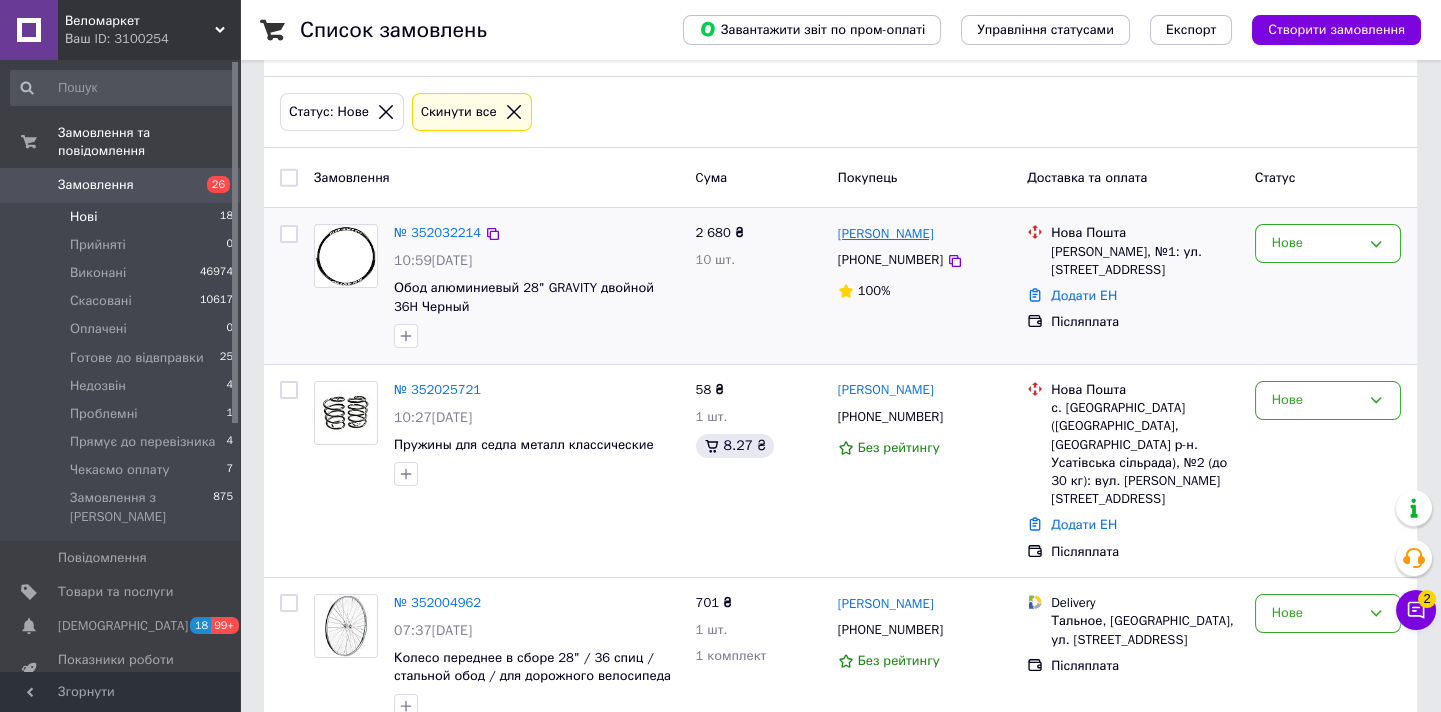 click on "[PERSON_NAME]" at bounding box center (886, 234) 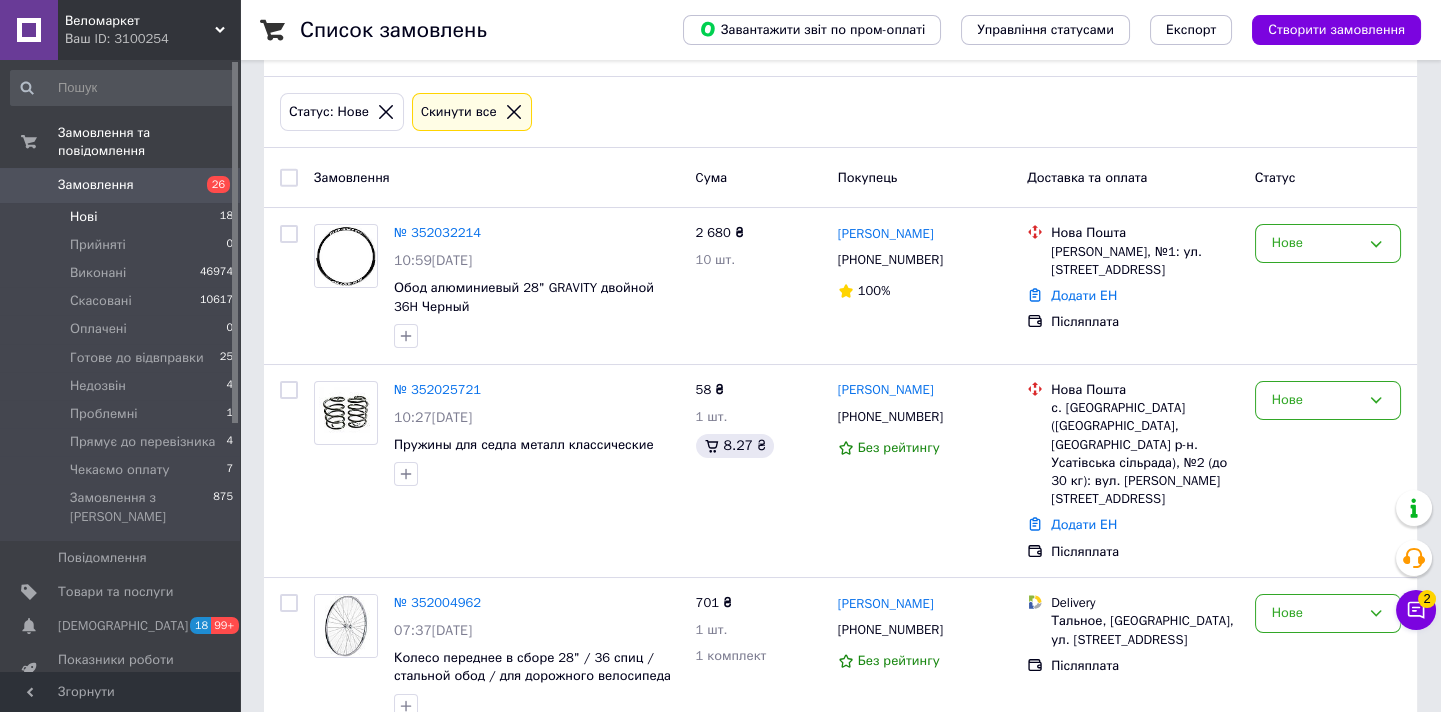 scroll, scrollTop: 0, scrollLeft: 0, axis: both 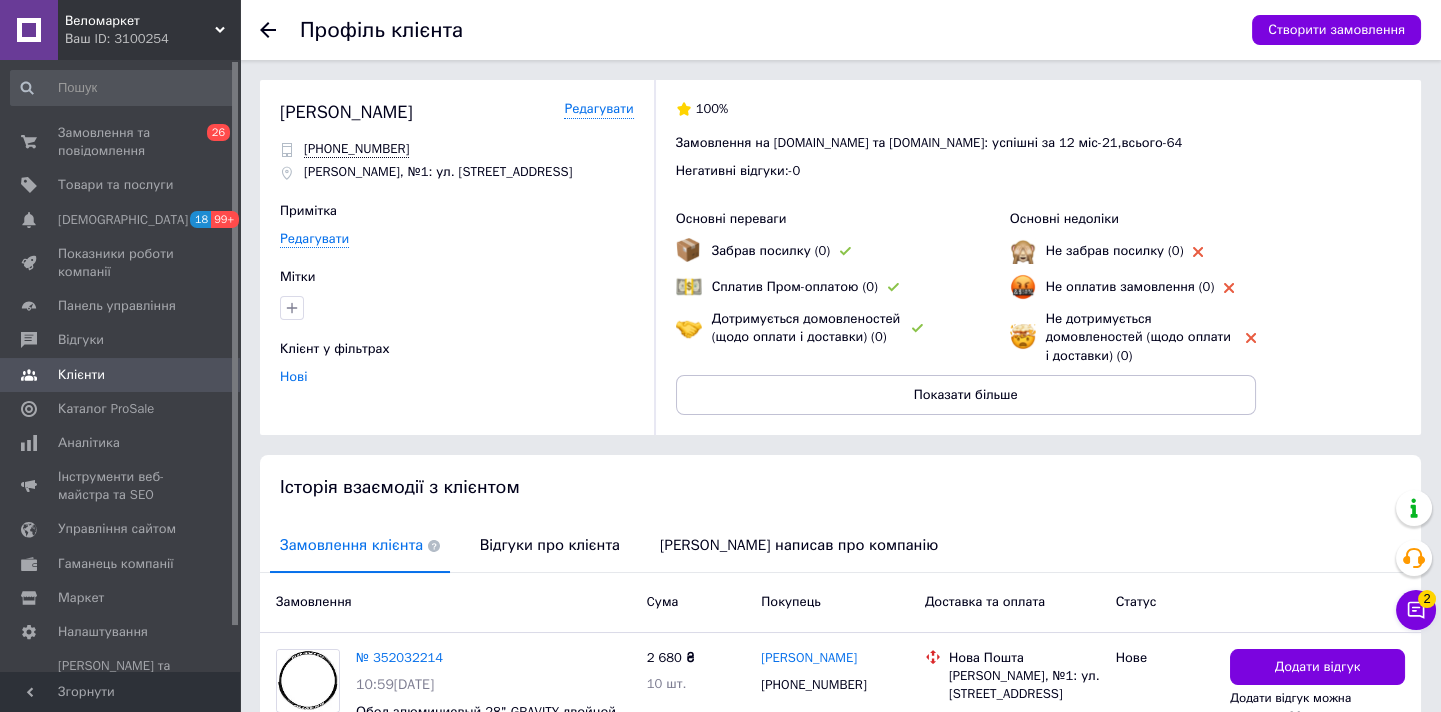 click on "Відгуки про клієнта" at bounding box center [550, 545] 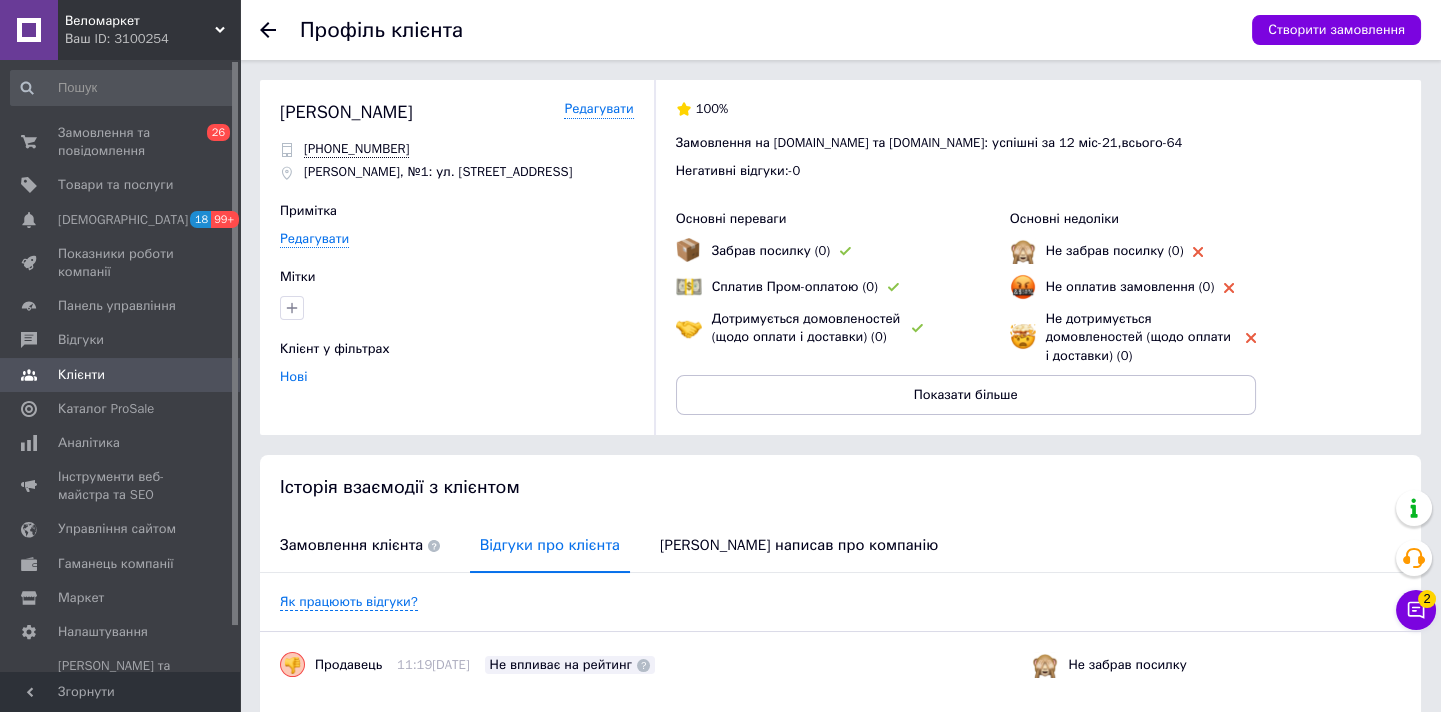 scroll, scrollTop: 311, scrollLeft: 0, axis: vertical 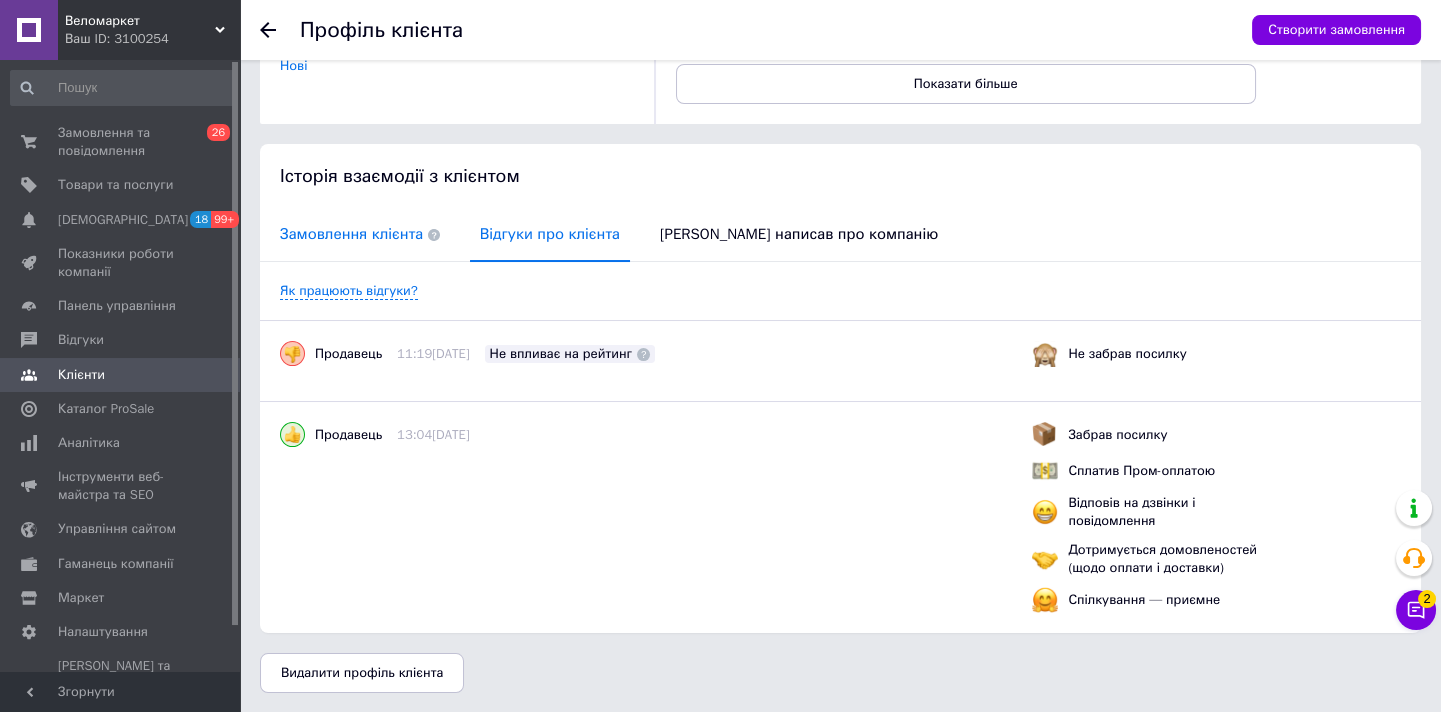 click on "Замовлення клієнта" at bounding box center (360, 234) 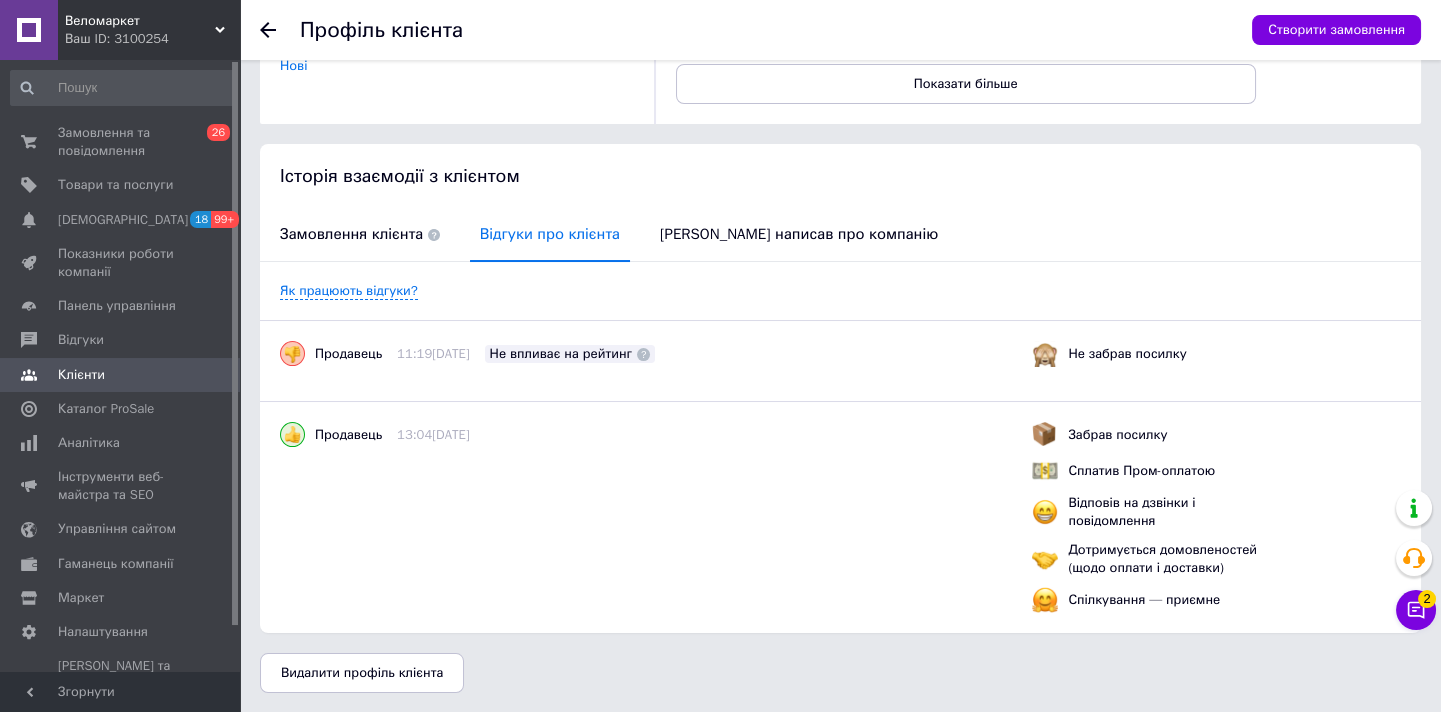 scroll, scrollTop: 156, scrollLeft: 0, axis: vertical 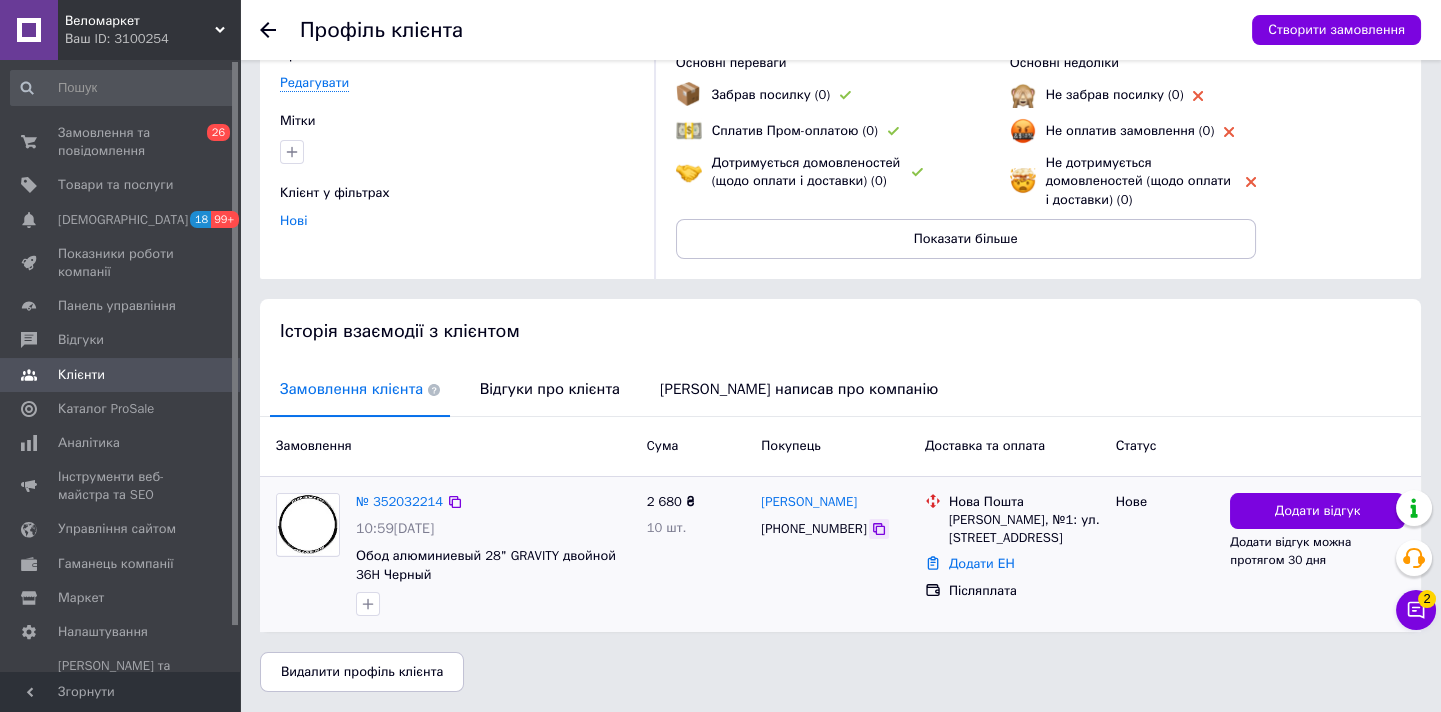 click 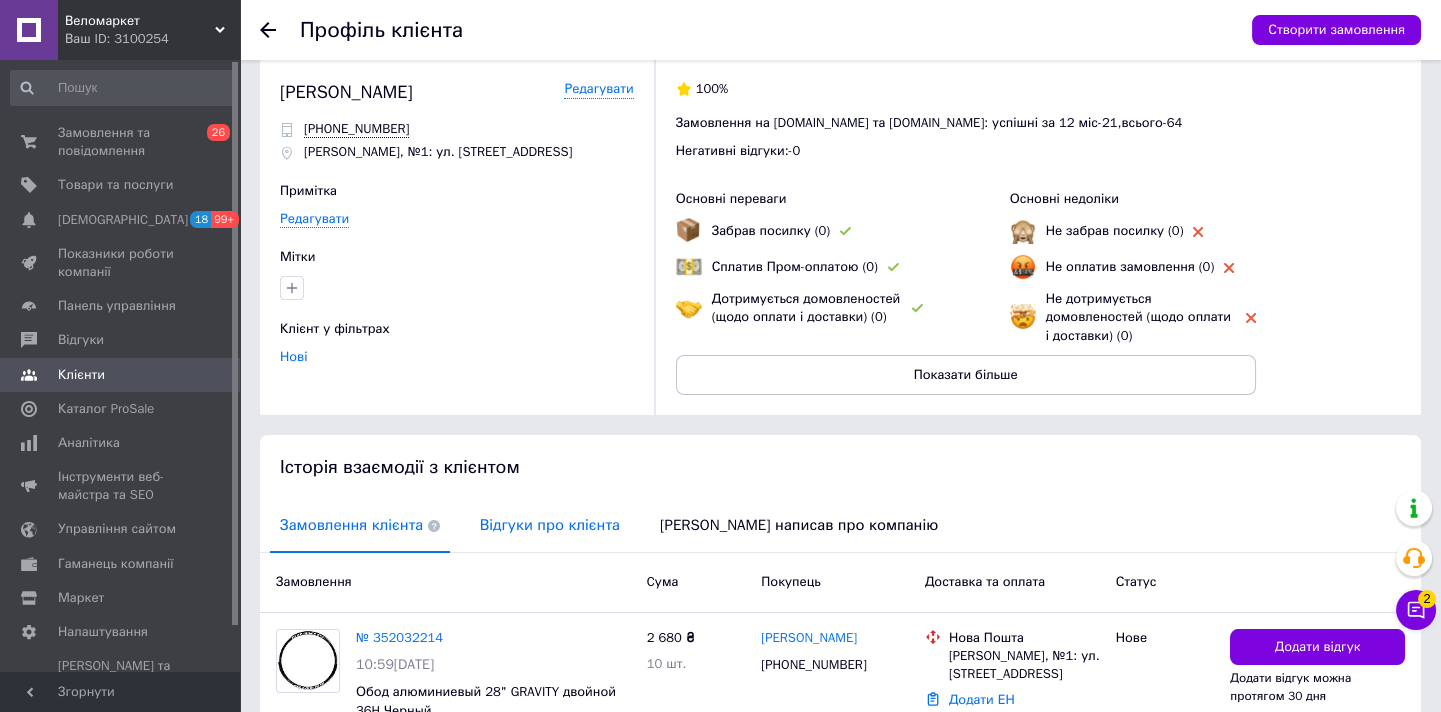 scroll, scrollTop: 156, scrollLeft: 0, axis: vertical 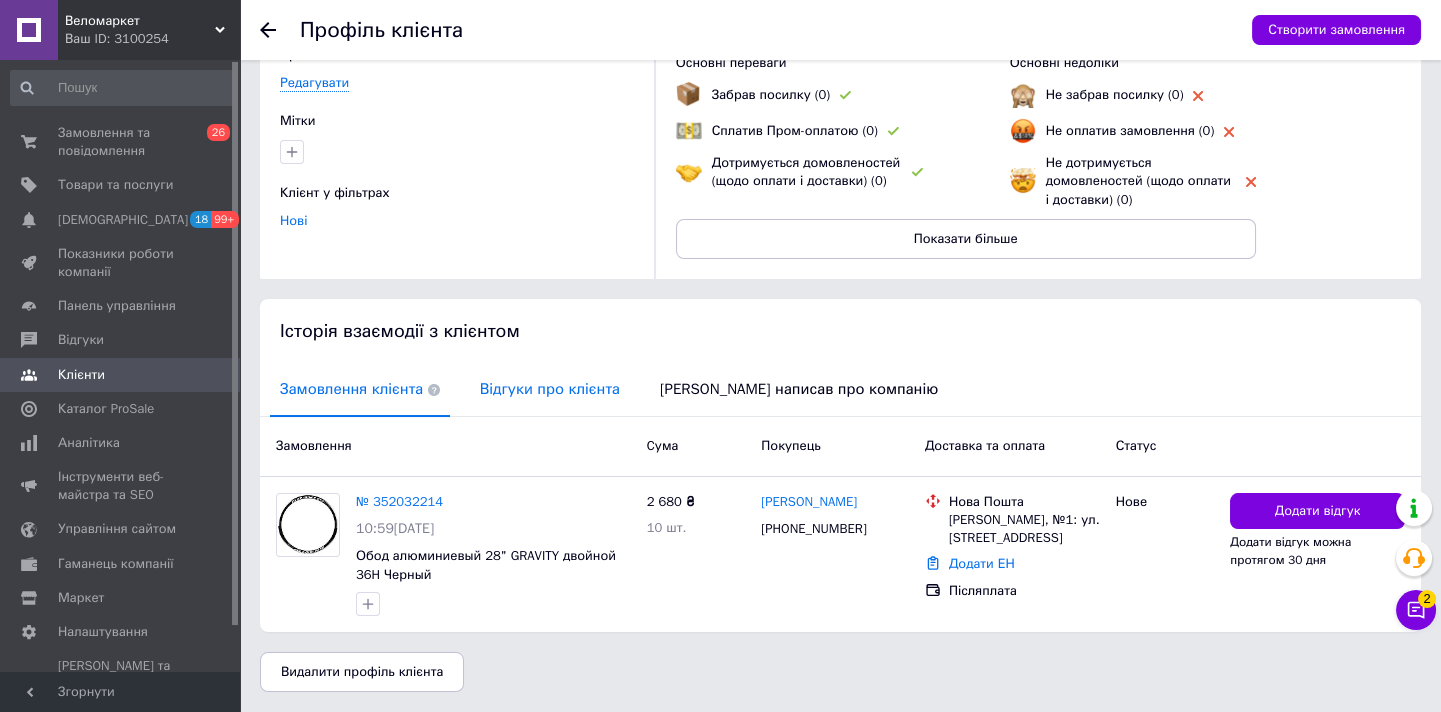 click on "Відгуки про клієнта" at bounding box center [550, 389] 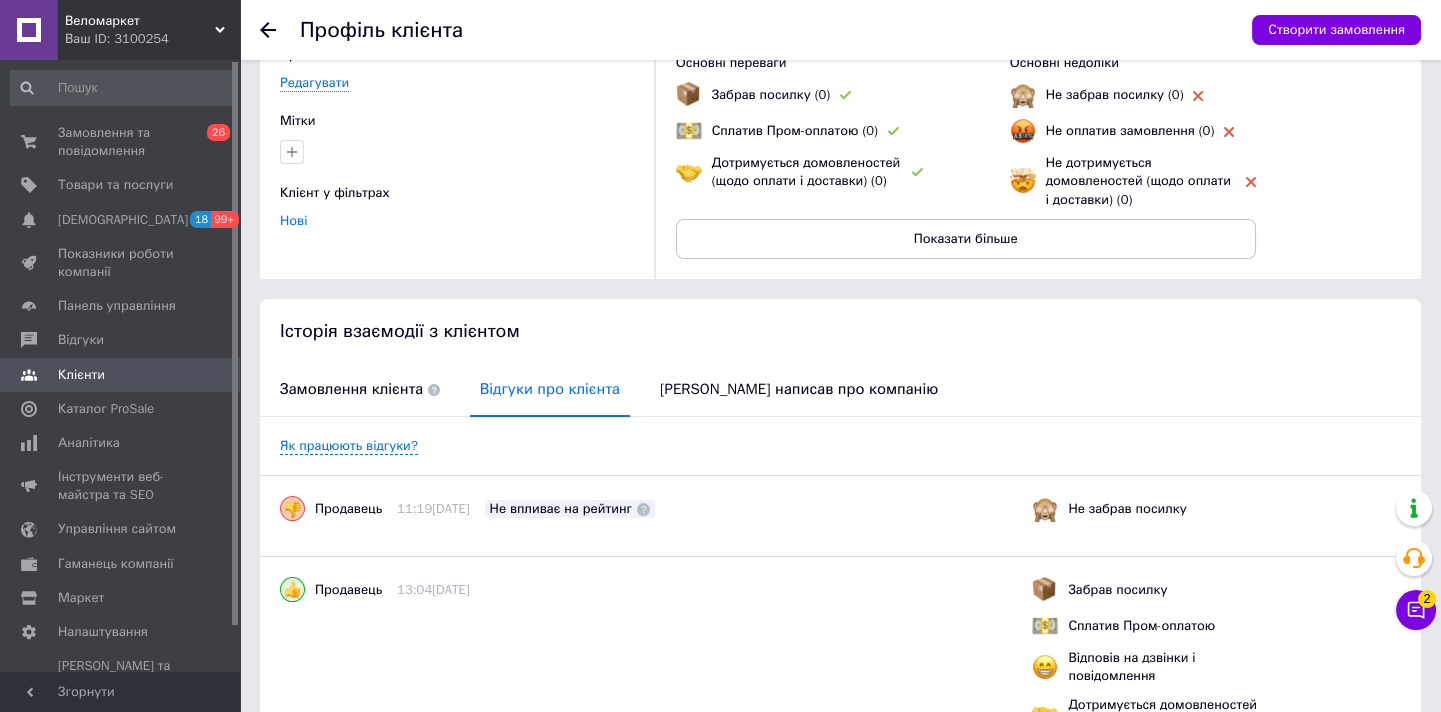 scroll, scrollTop: 311, scrollLeft: 0, axis: vertical 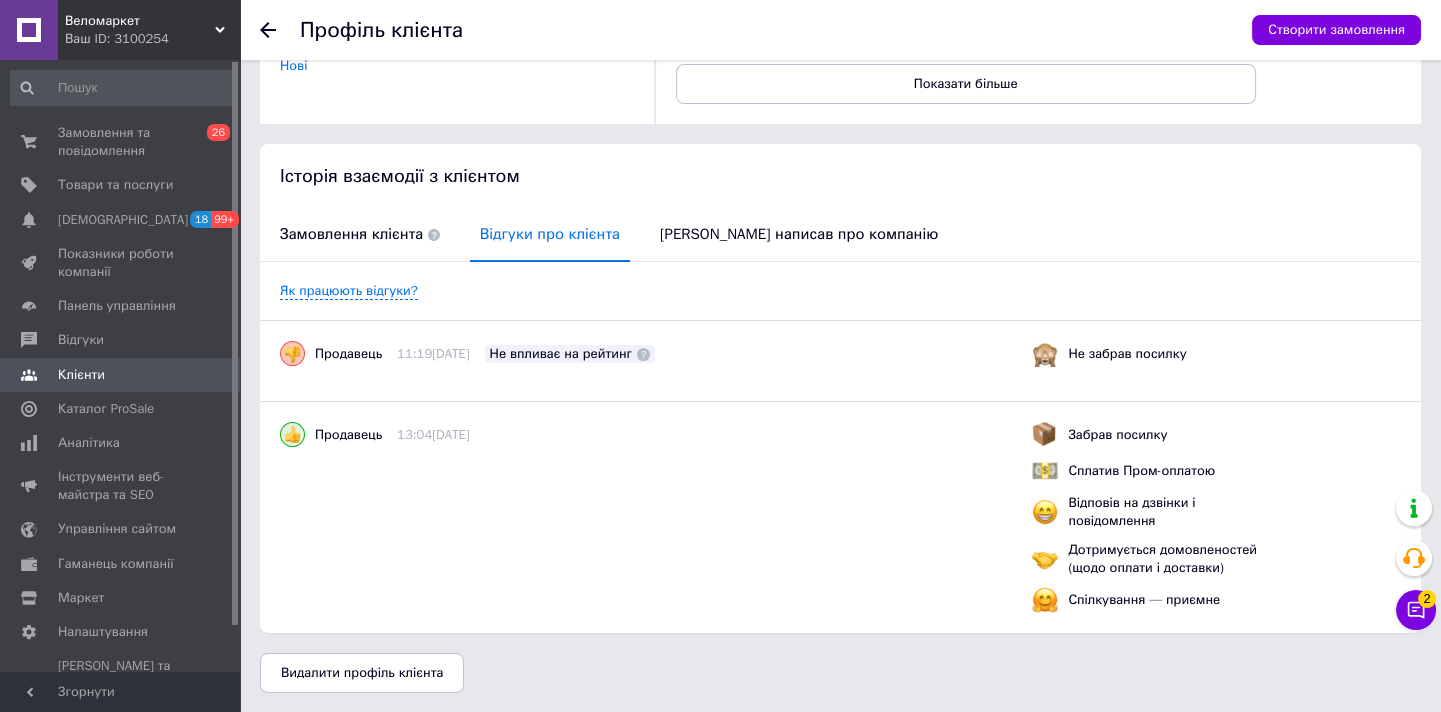 click on "Замовлення клієнта" at bounding box center [360, 234] 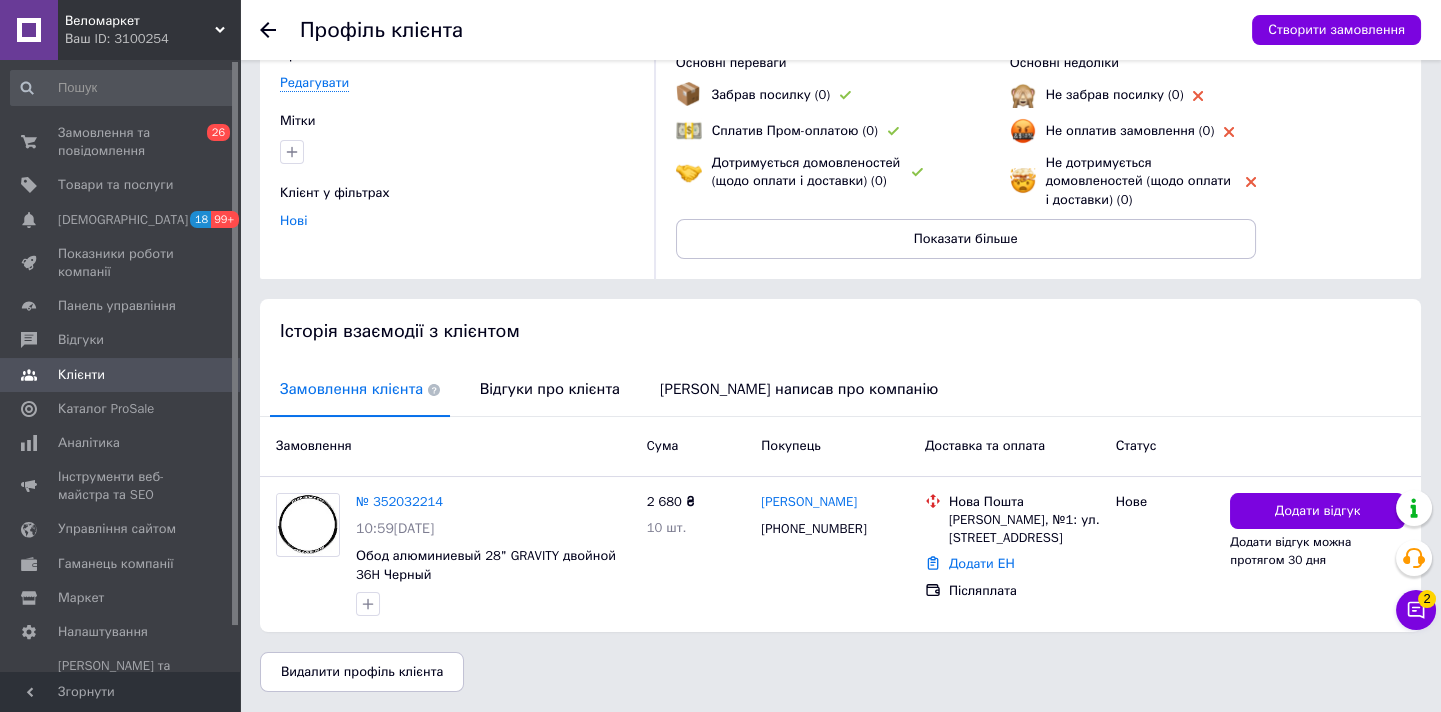 scroll, scrollTop: 156, scrollLeft: 0, axis: vertical 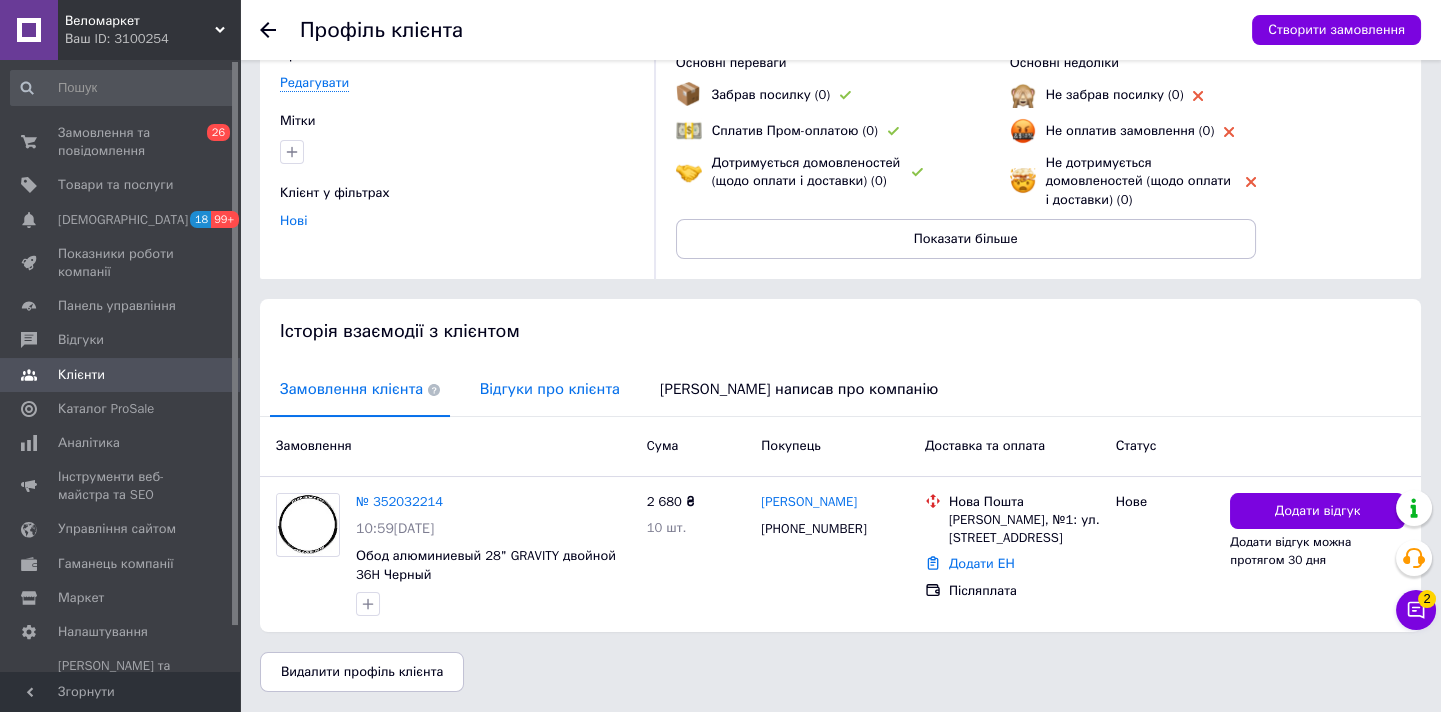 click on "Відгуки про клієнта" at bounding box center [550, 389] 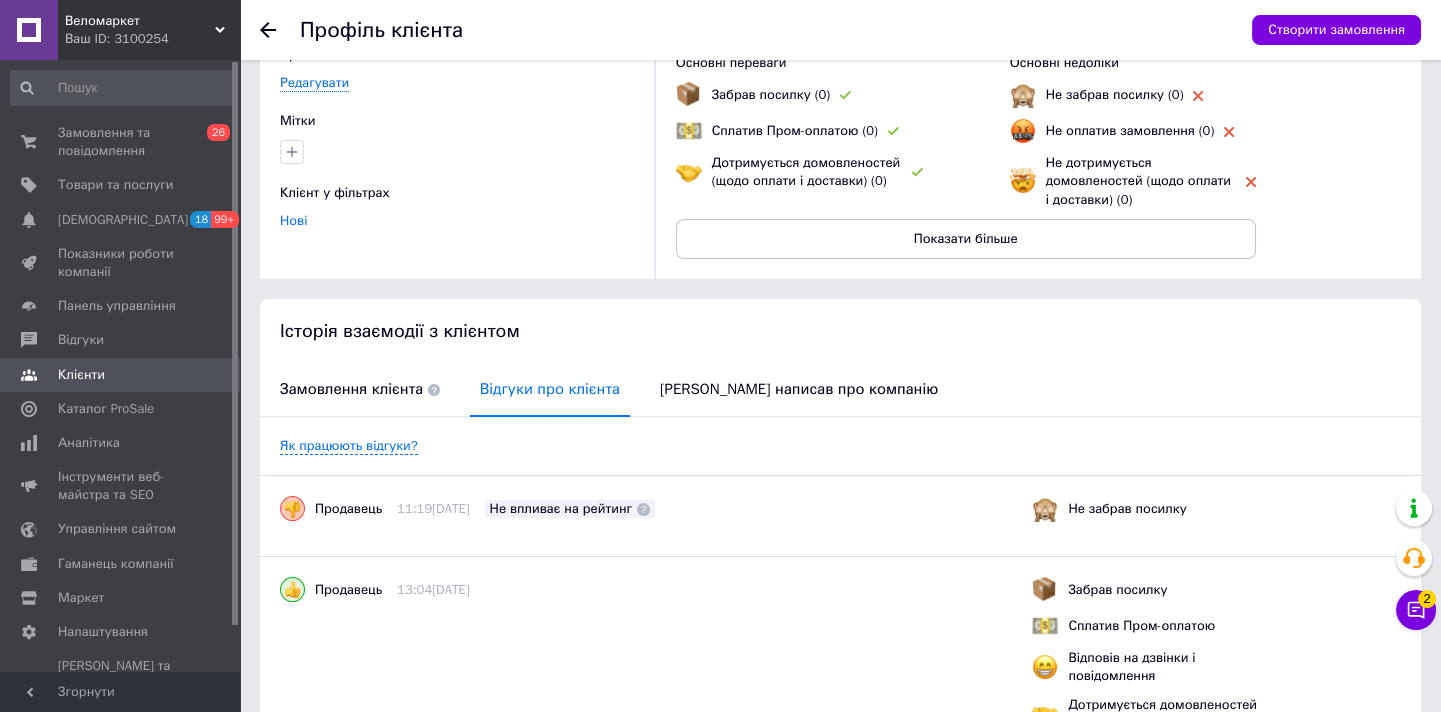 scroll, scrollTop: 311, scrollLeft: 0, axis: vertical 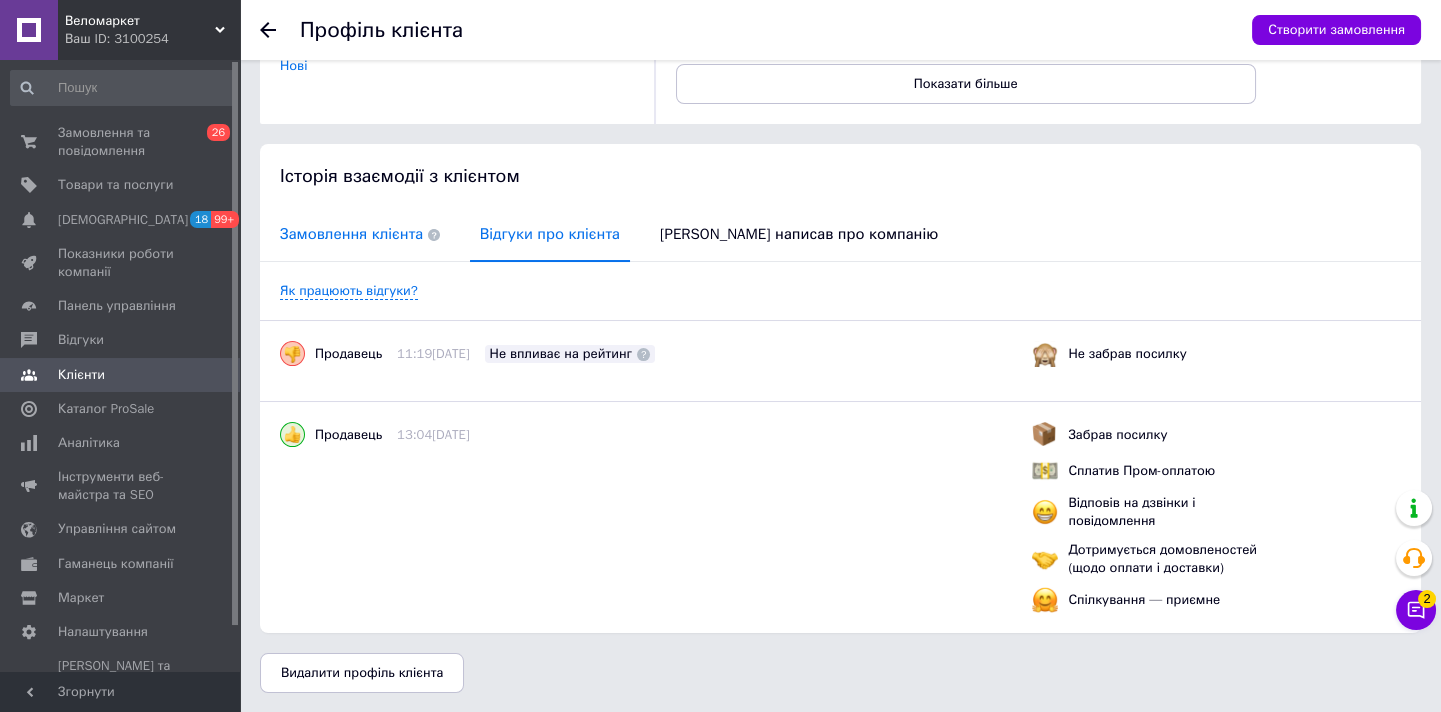 click on "Замовлення клієнта" at bounding box center (360, 234) 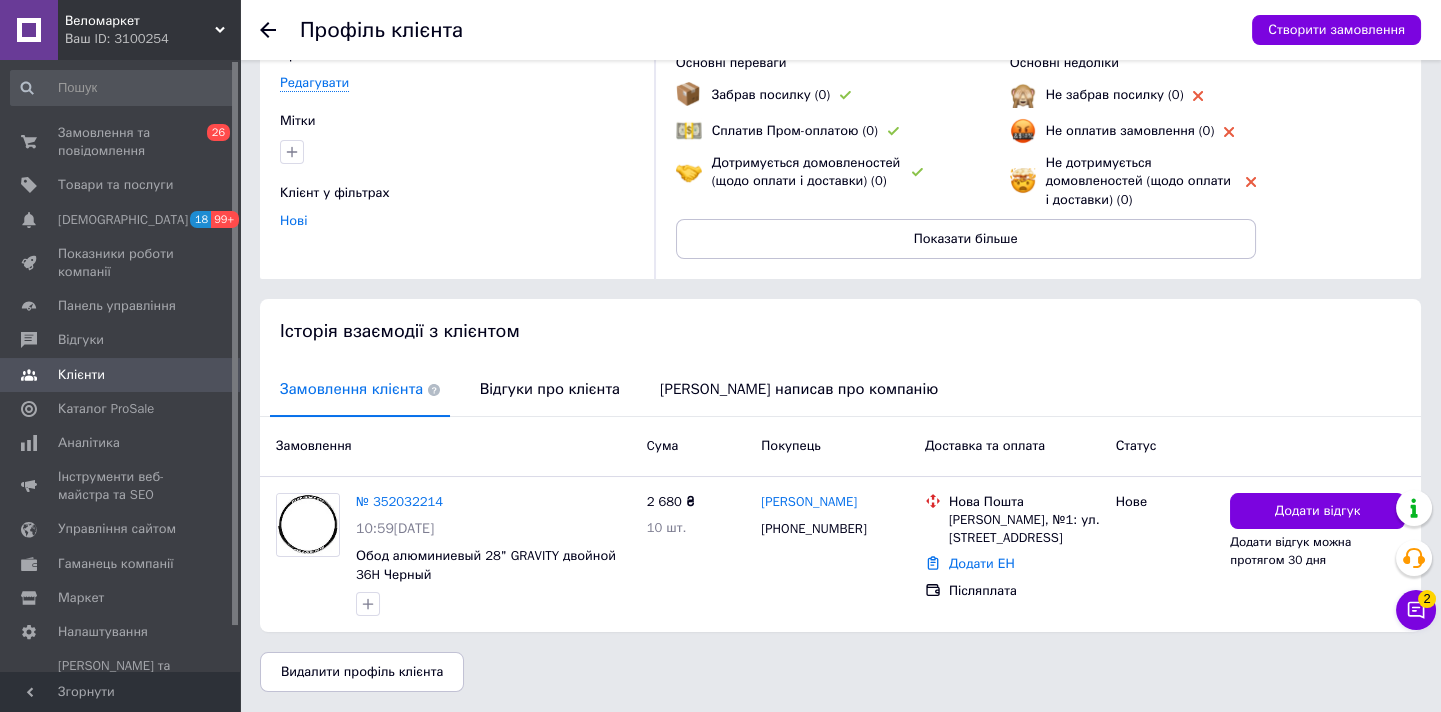 scroll, scrollTop: 156, scrollLeft: 0, axis: vertical 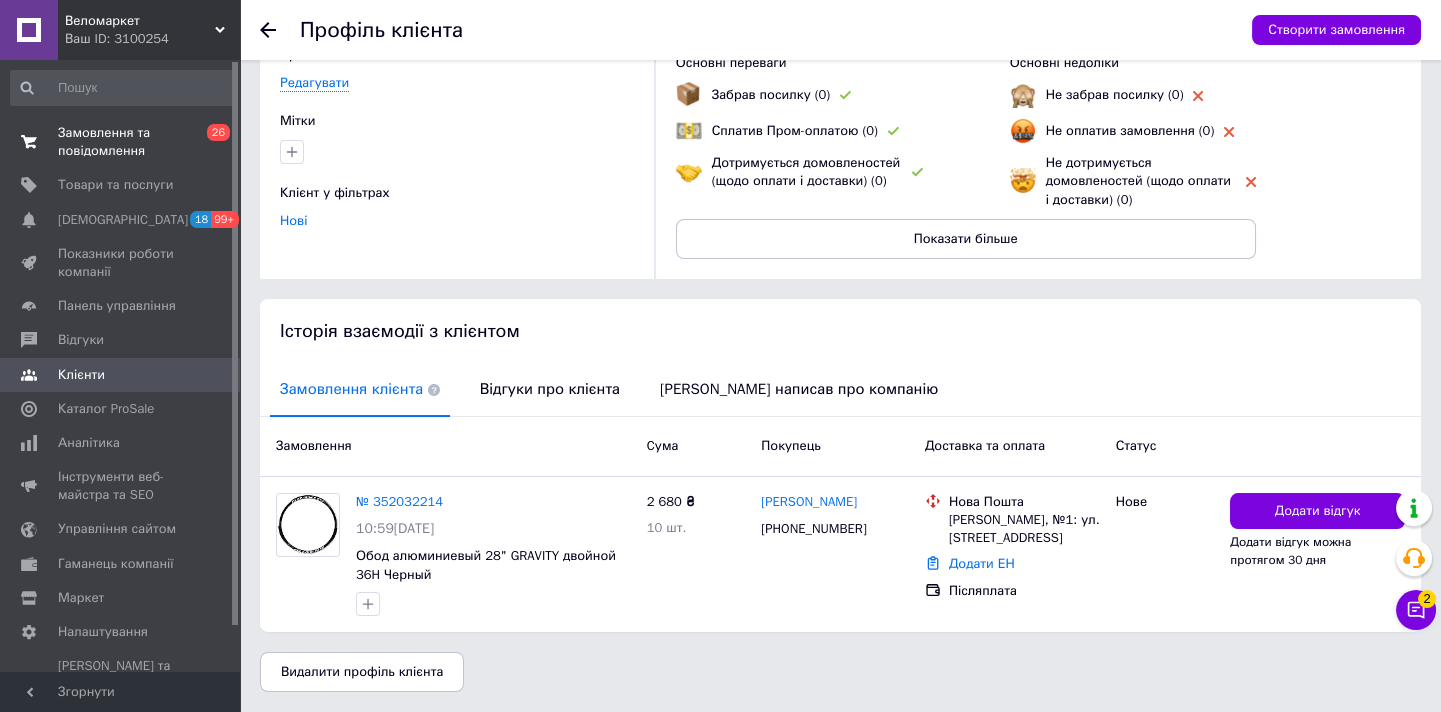 click on "Замовлення та повідомлення" at bounding box center [121, 142] 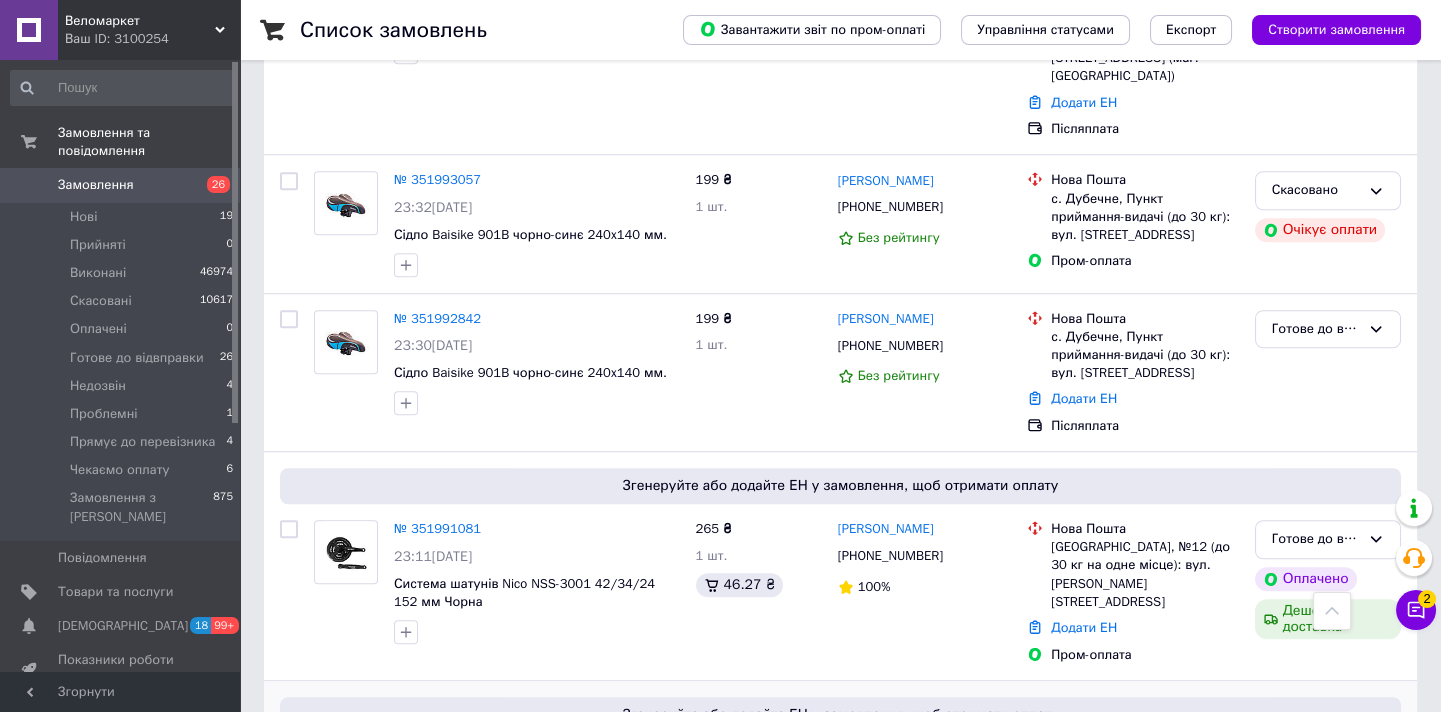 scroll, scrollTop: 3348, scrollLeft: 0, axis: vertical 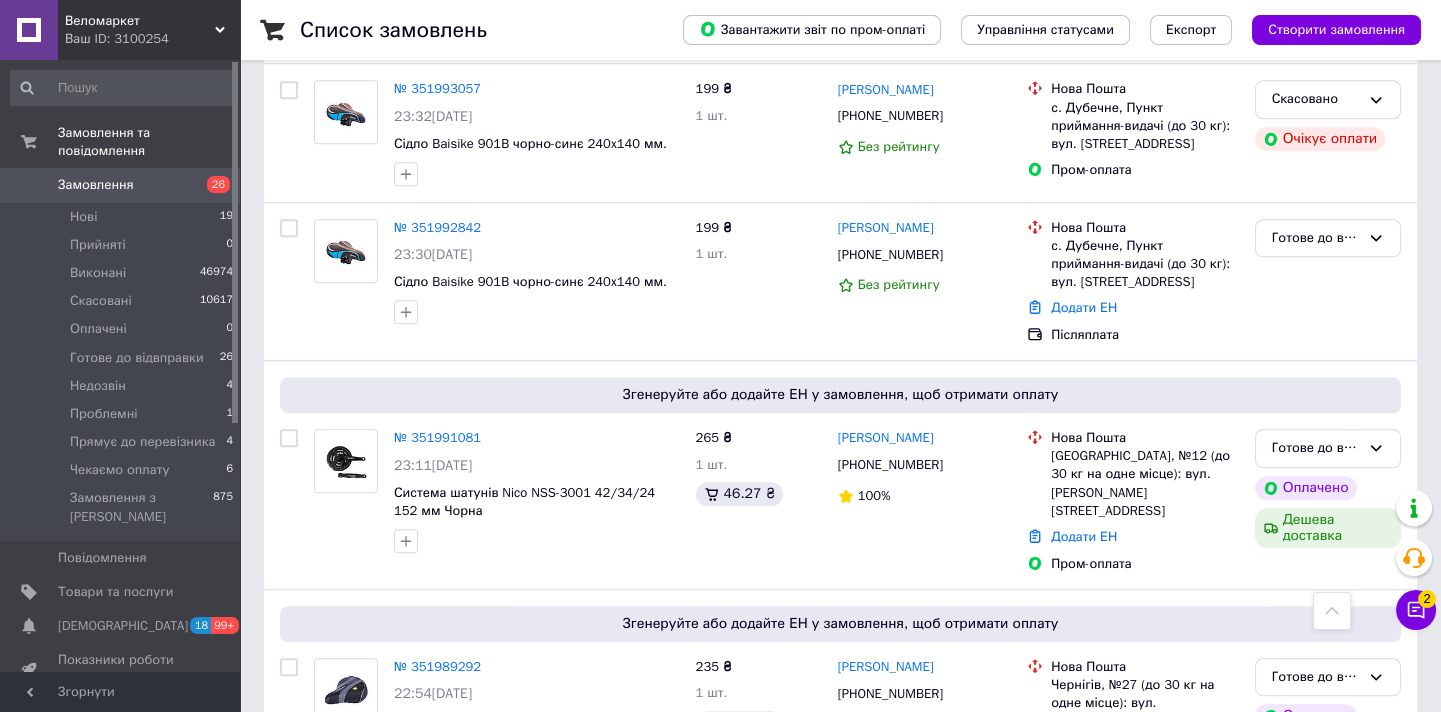 click on "2" at bounding box center [327, 862] 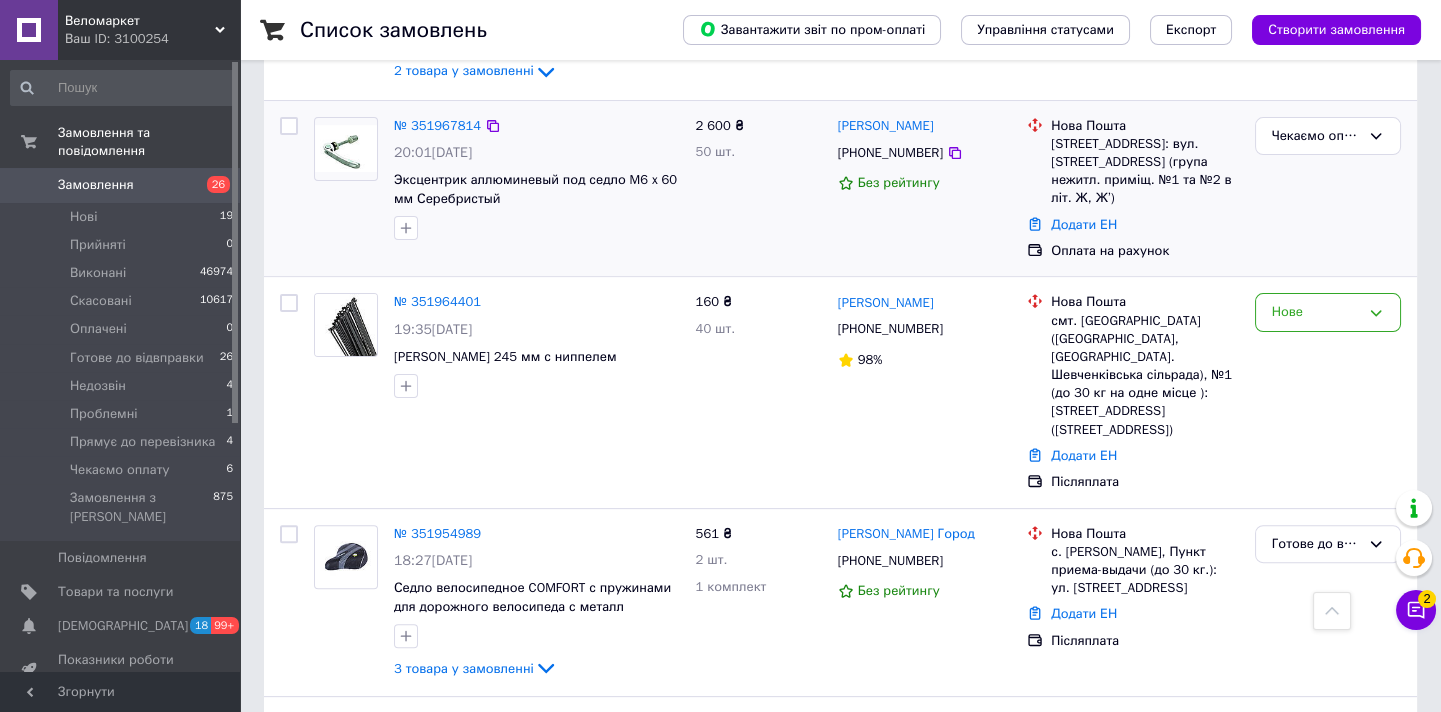 scroll, scrollTop: 2090, scrollLeft: 0, axis: vertical 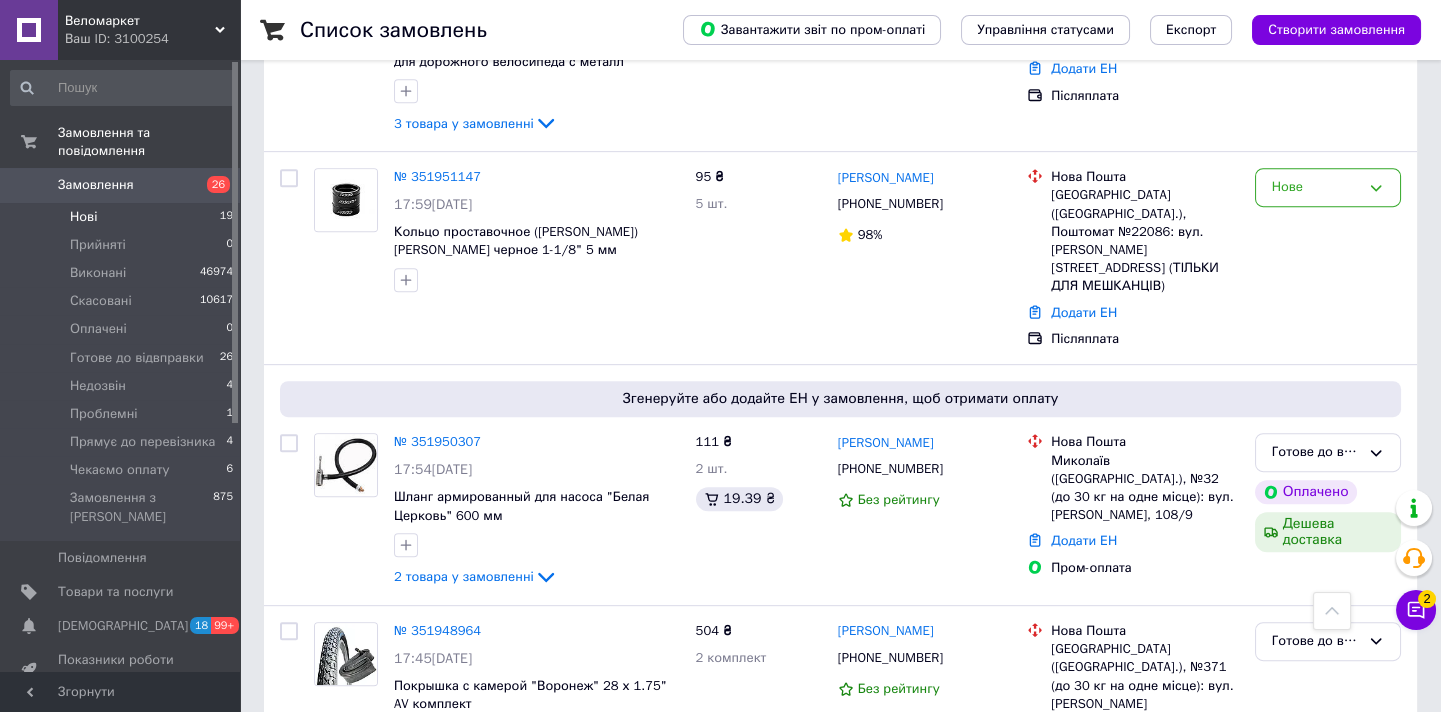 click on "Нові 19" at bounding box center [122, 217] 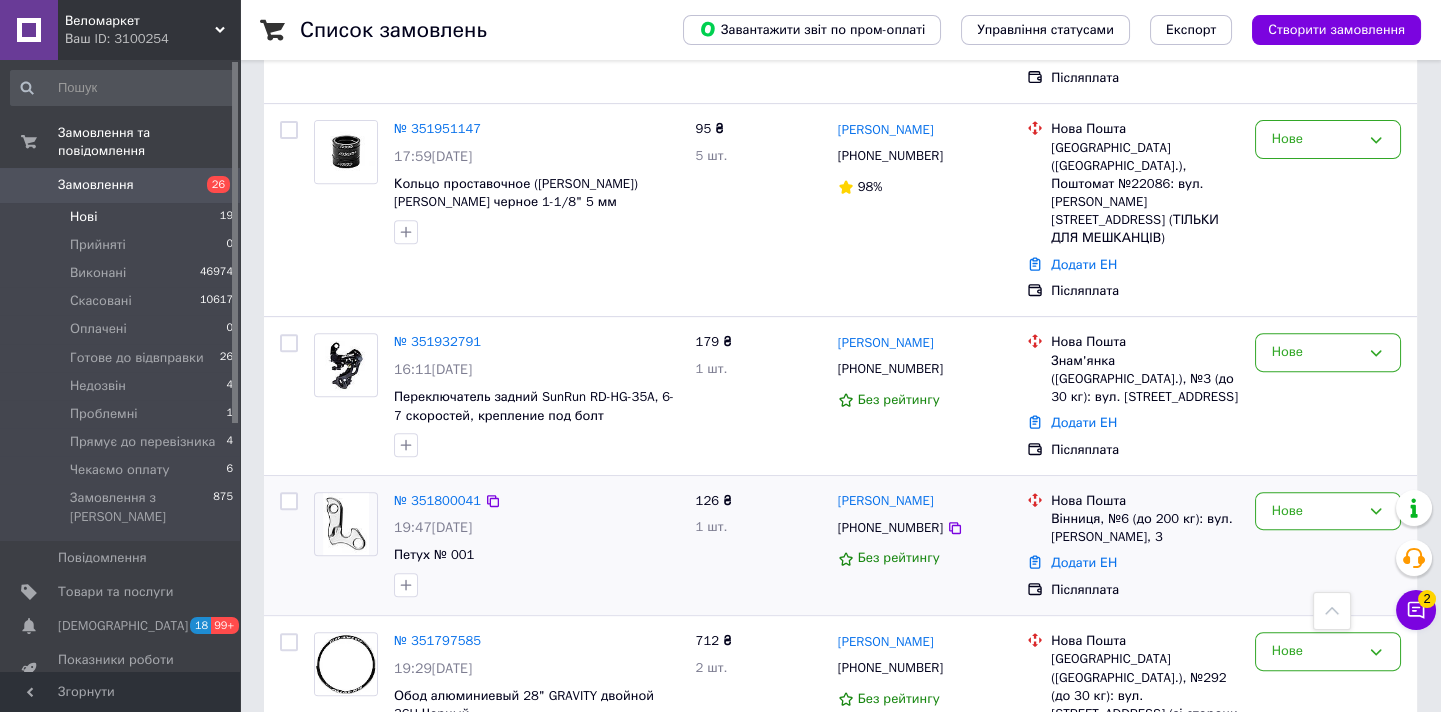 scroll, scrollTop: 2090, scrollLeft: 0, axis: vertical 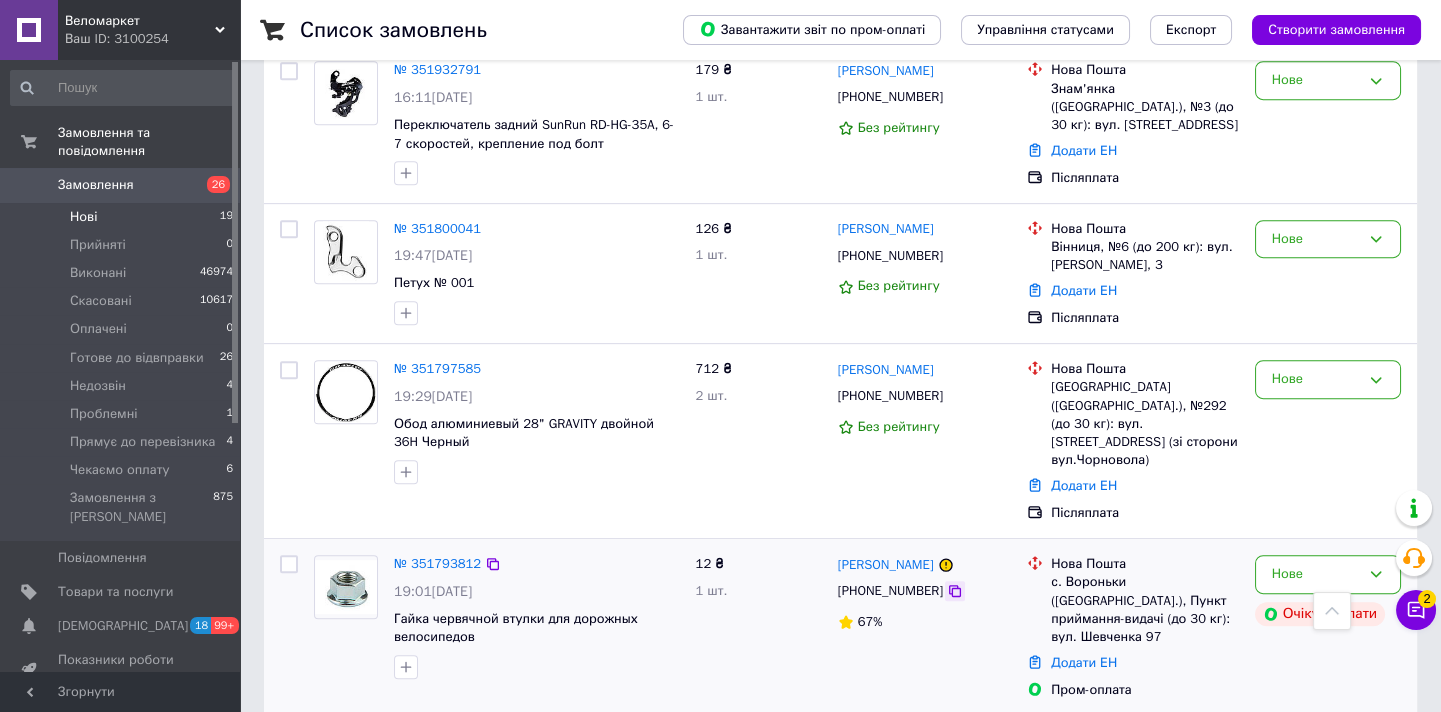 click 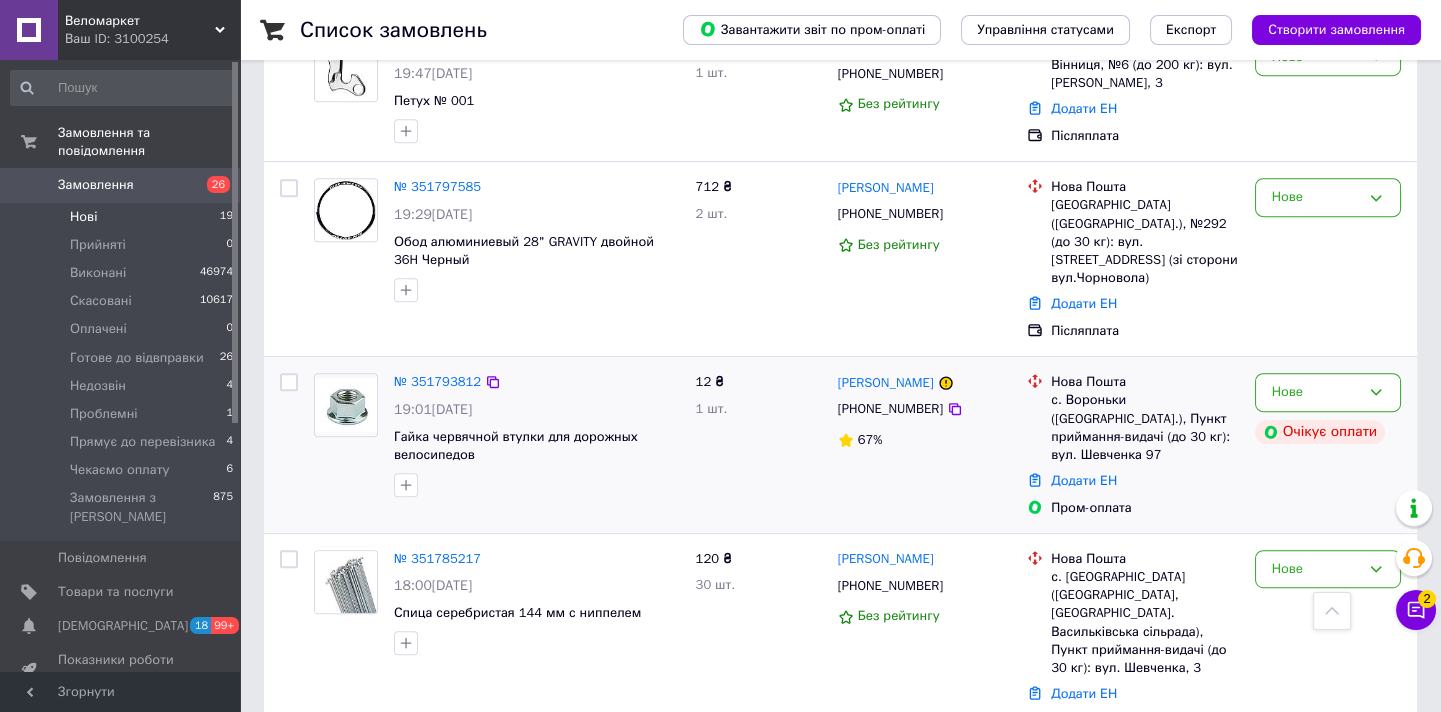 scroll, scrollTop: 2363, scrollLeft: 0, axis: vertical 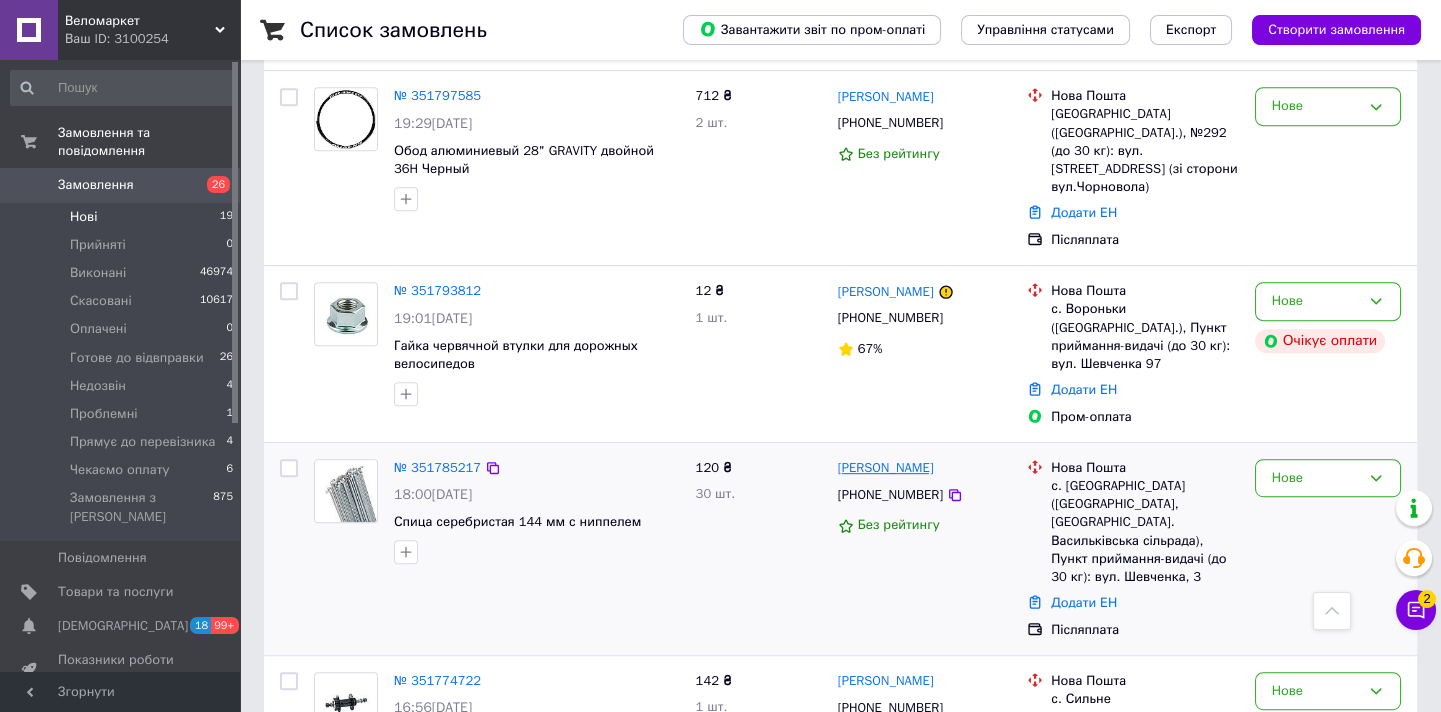 click on "[PERSON_NAME]" at bounding box center (886, 468) 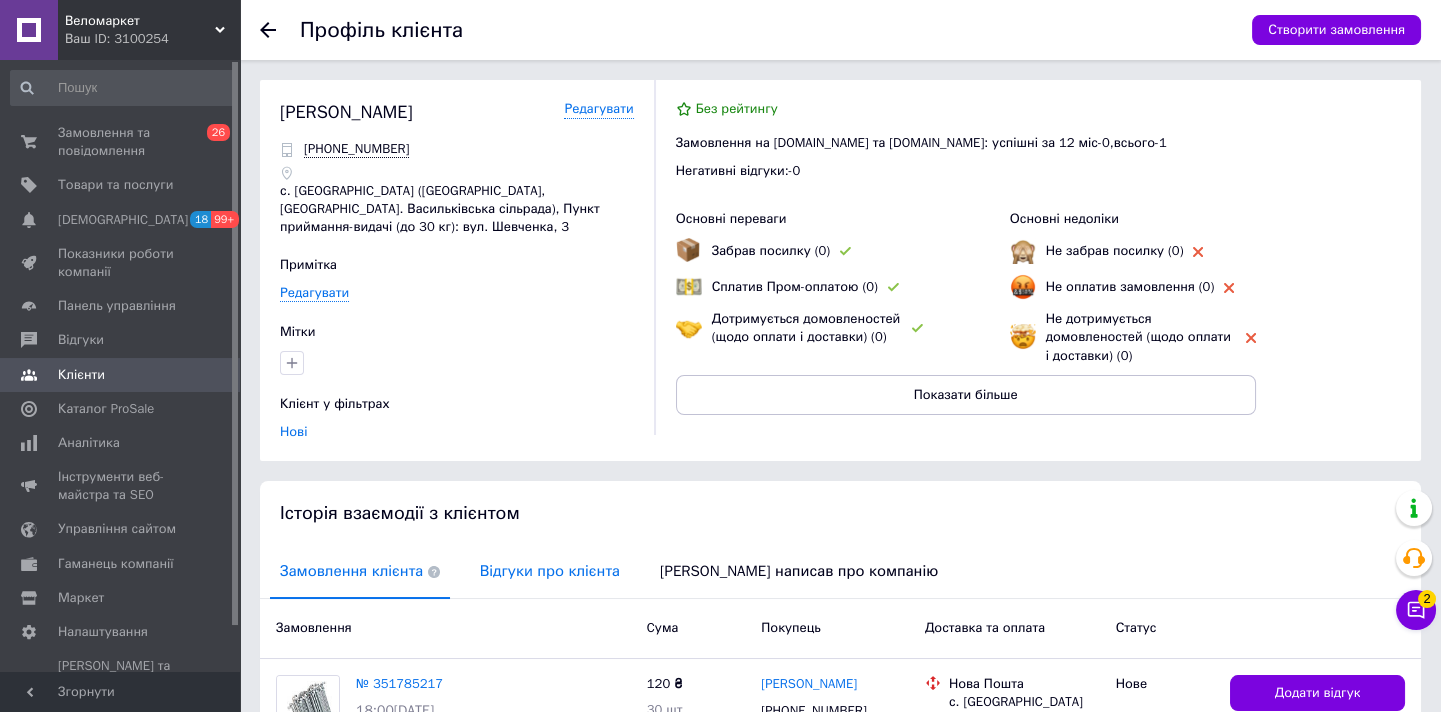 click on "Відгуки про клієнта" at bounding box center (550, 571) 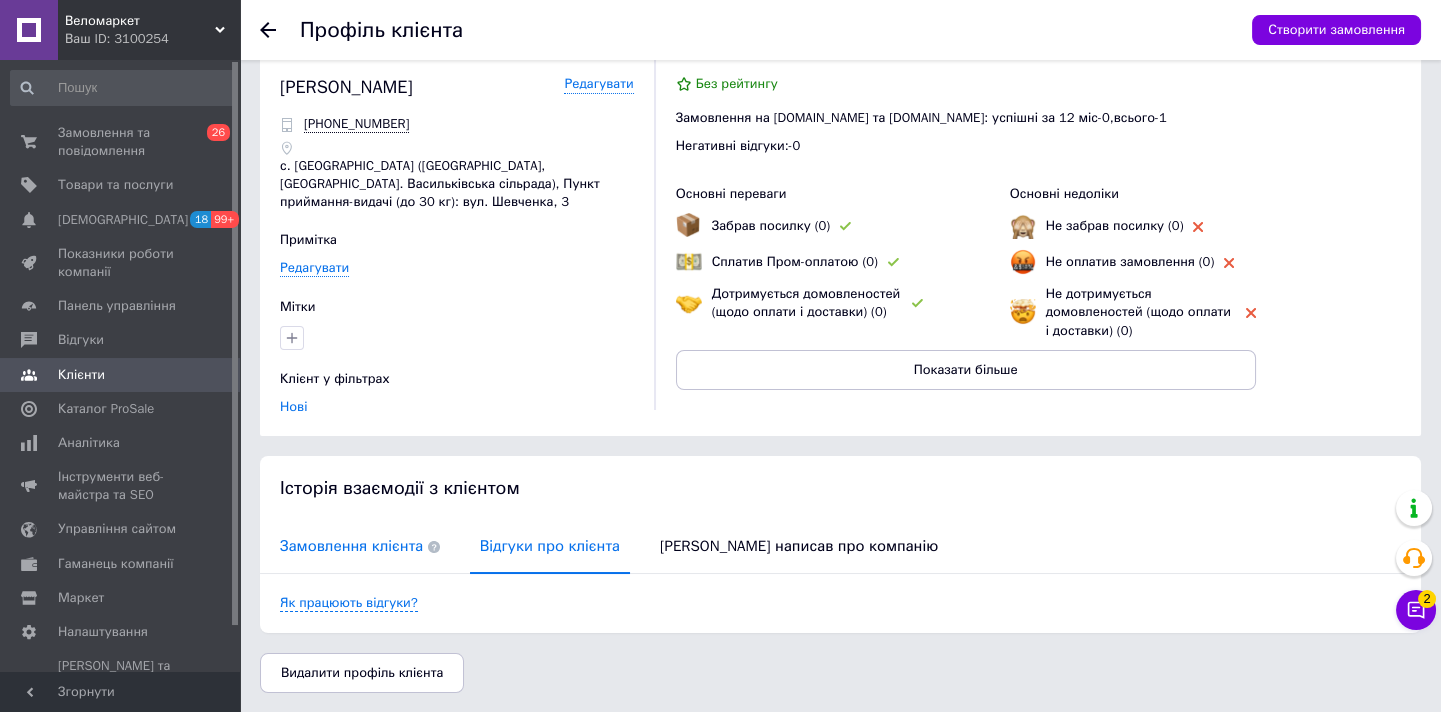 click on "Замовлення клієнта" at bounding box center [360, 546] 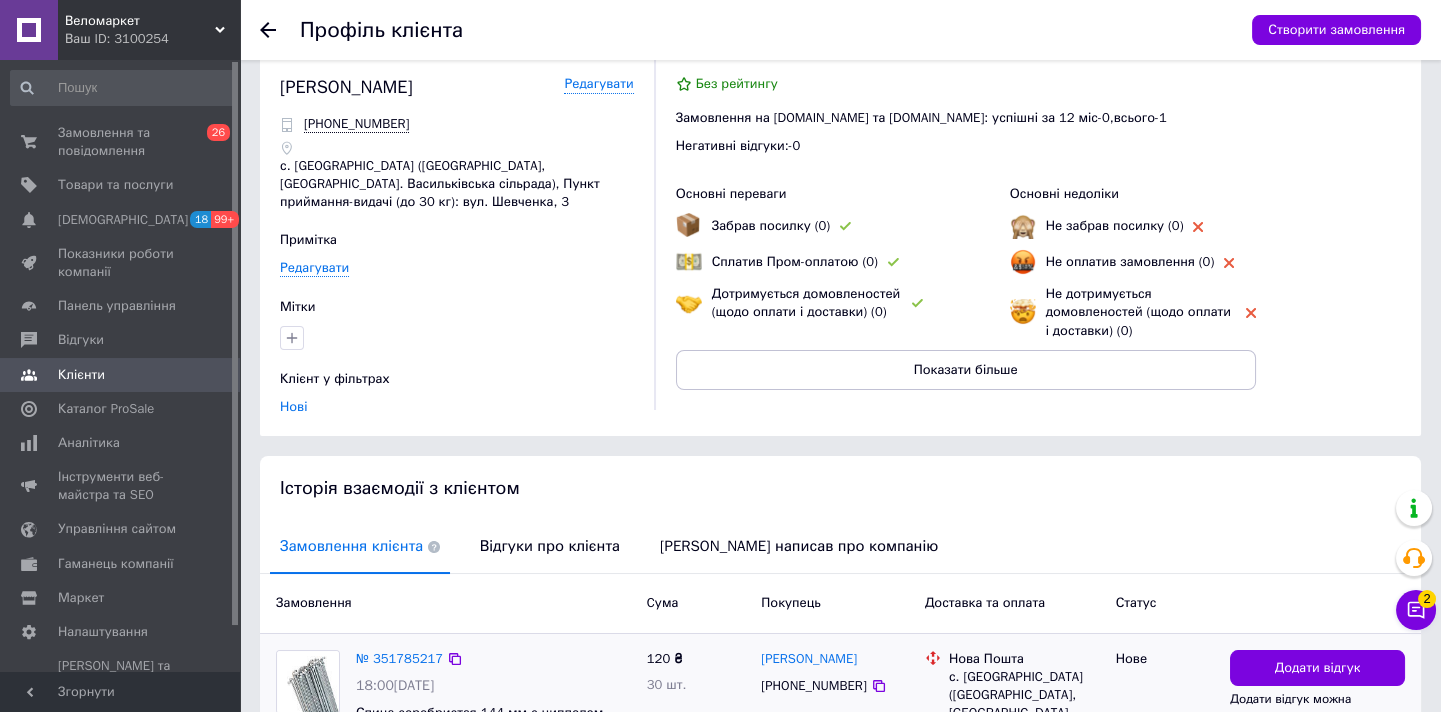 scroll, scrollTop: 257, scrollLeft: 0, axis: vertical 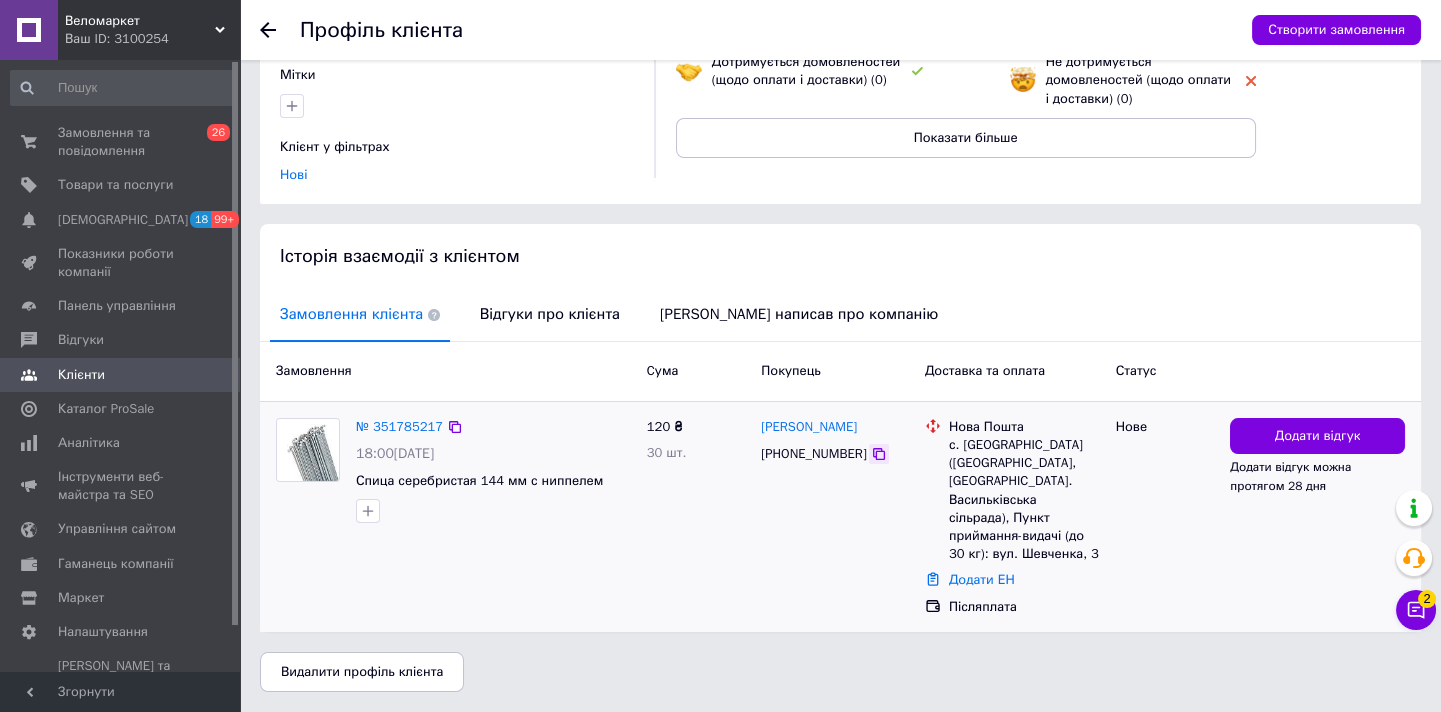 click at bounding box center (879, 454) 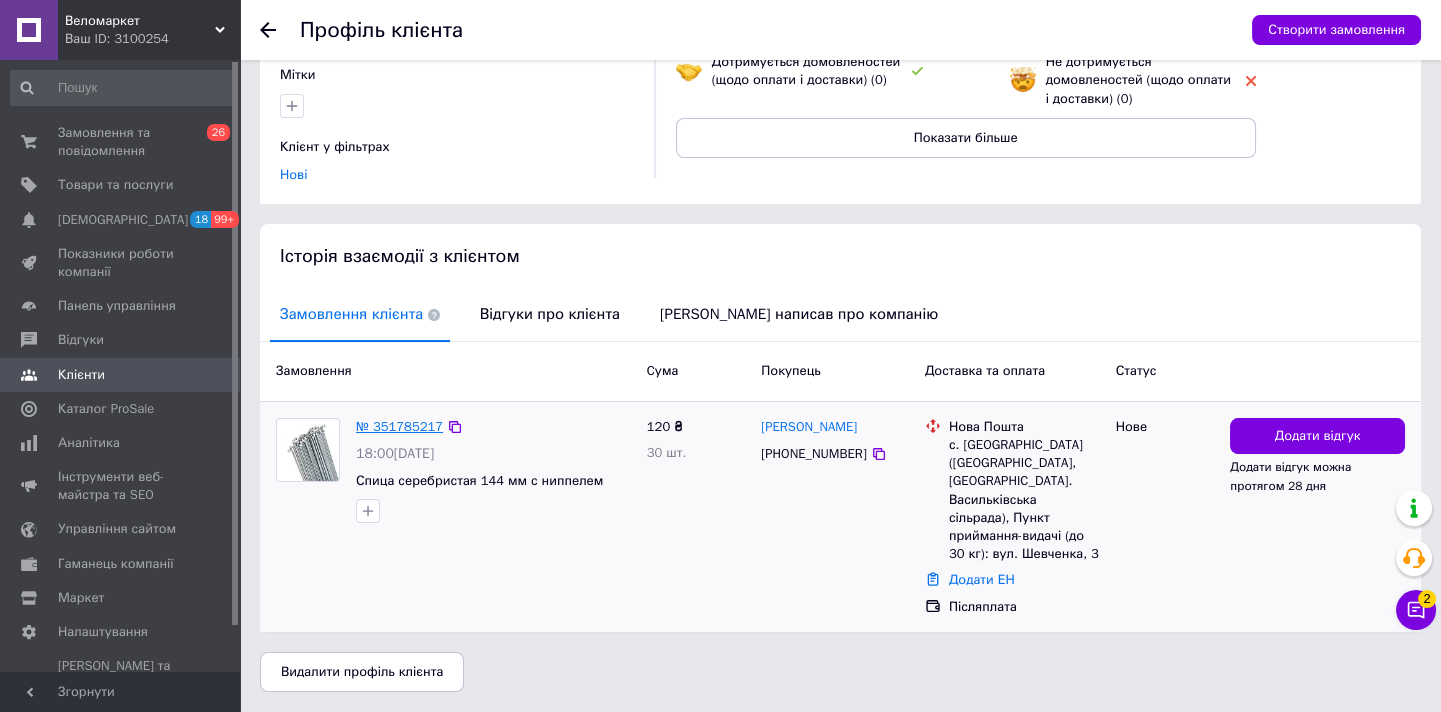 click on "№ 351785217" at bounding box center [399, 426] 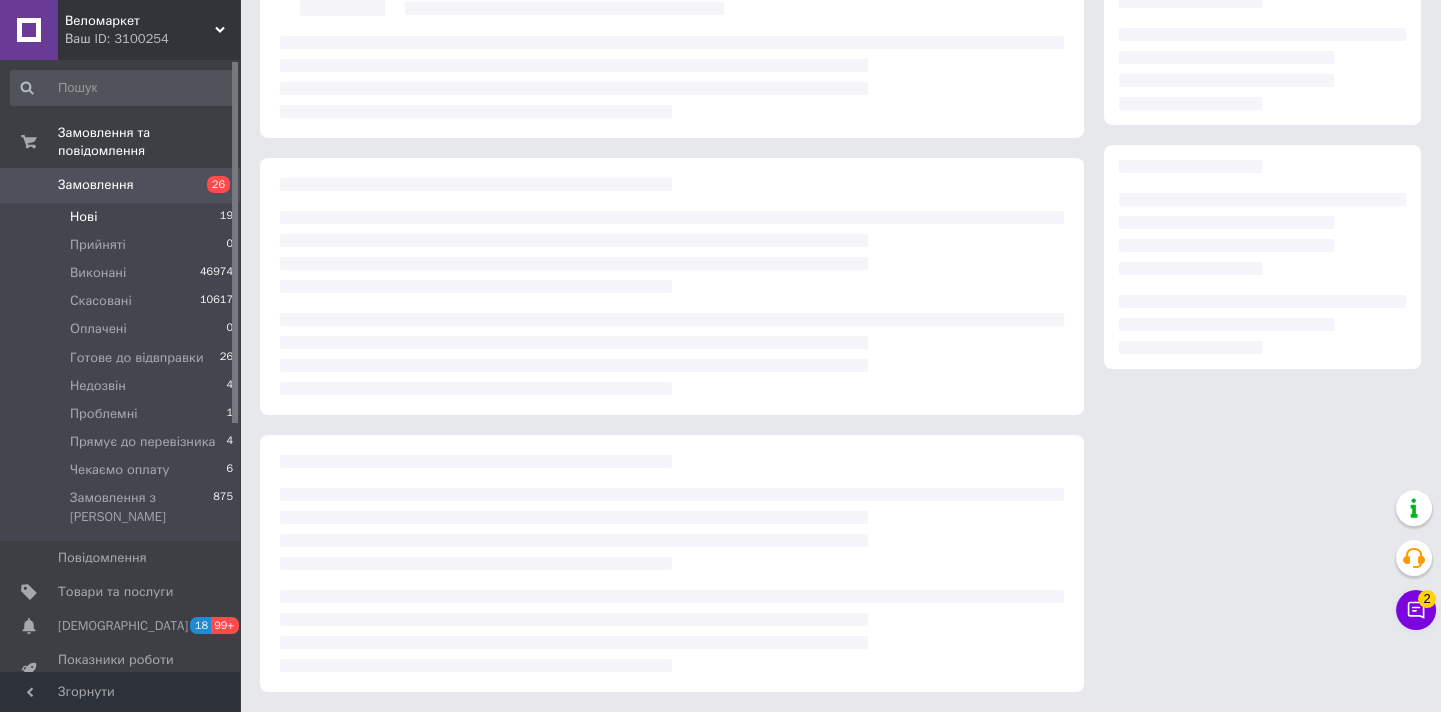 scroll, scrollTop: 0, scrollLeft: 0, axis: both 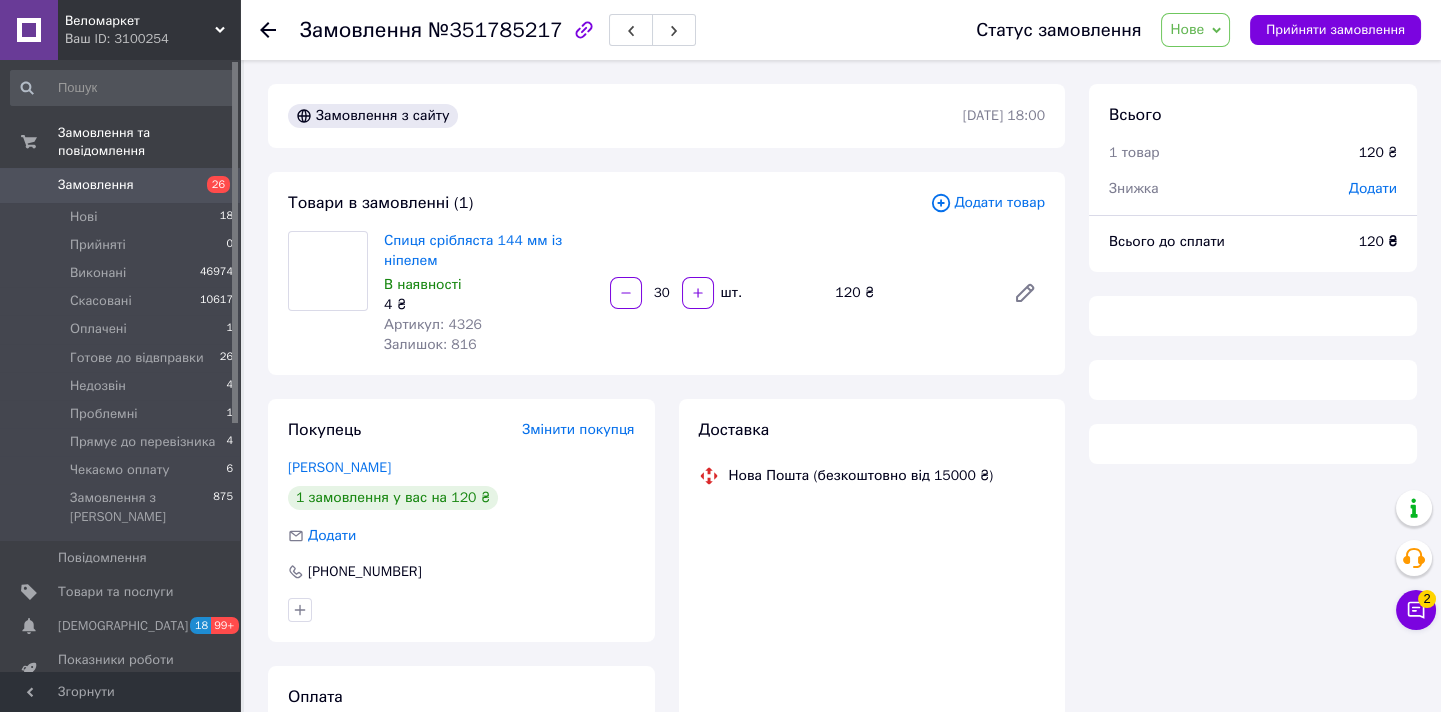 click 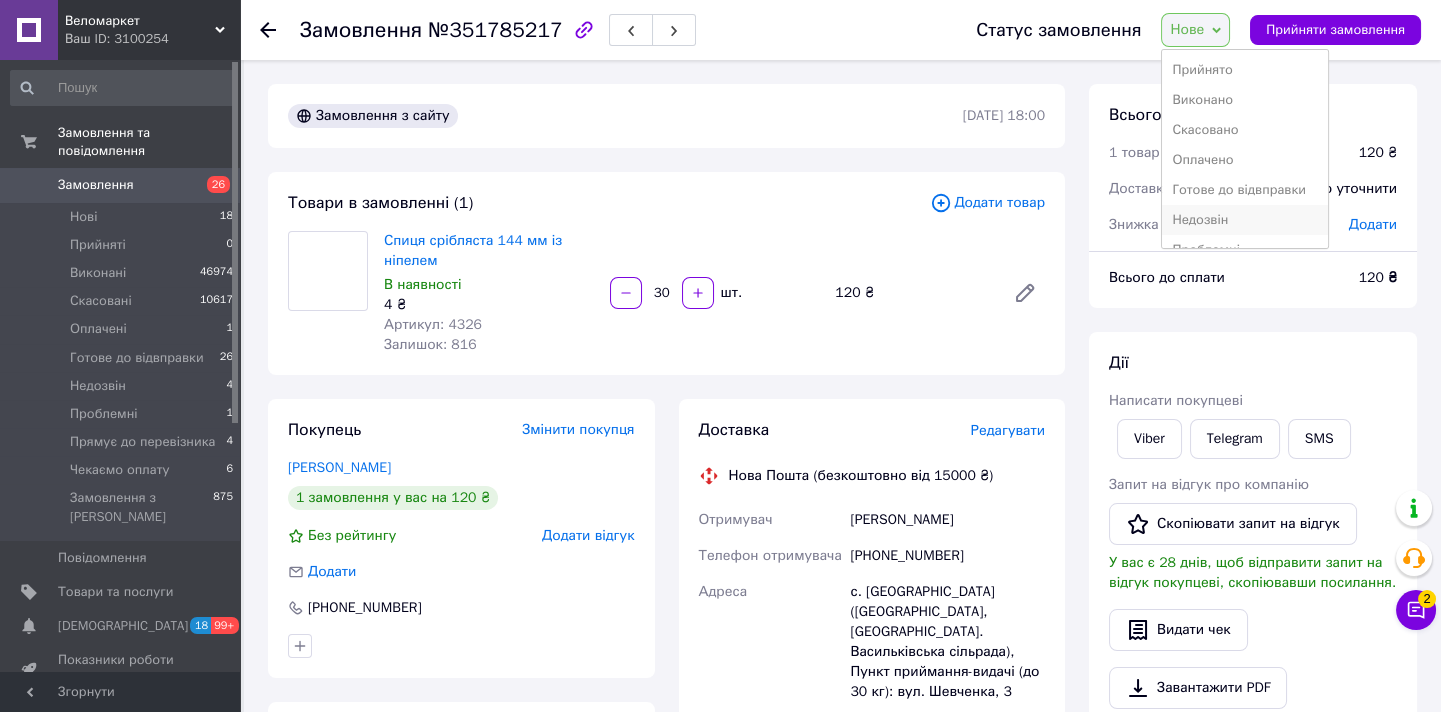 click on "Недозвін" at bounding box center [1244, 220] 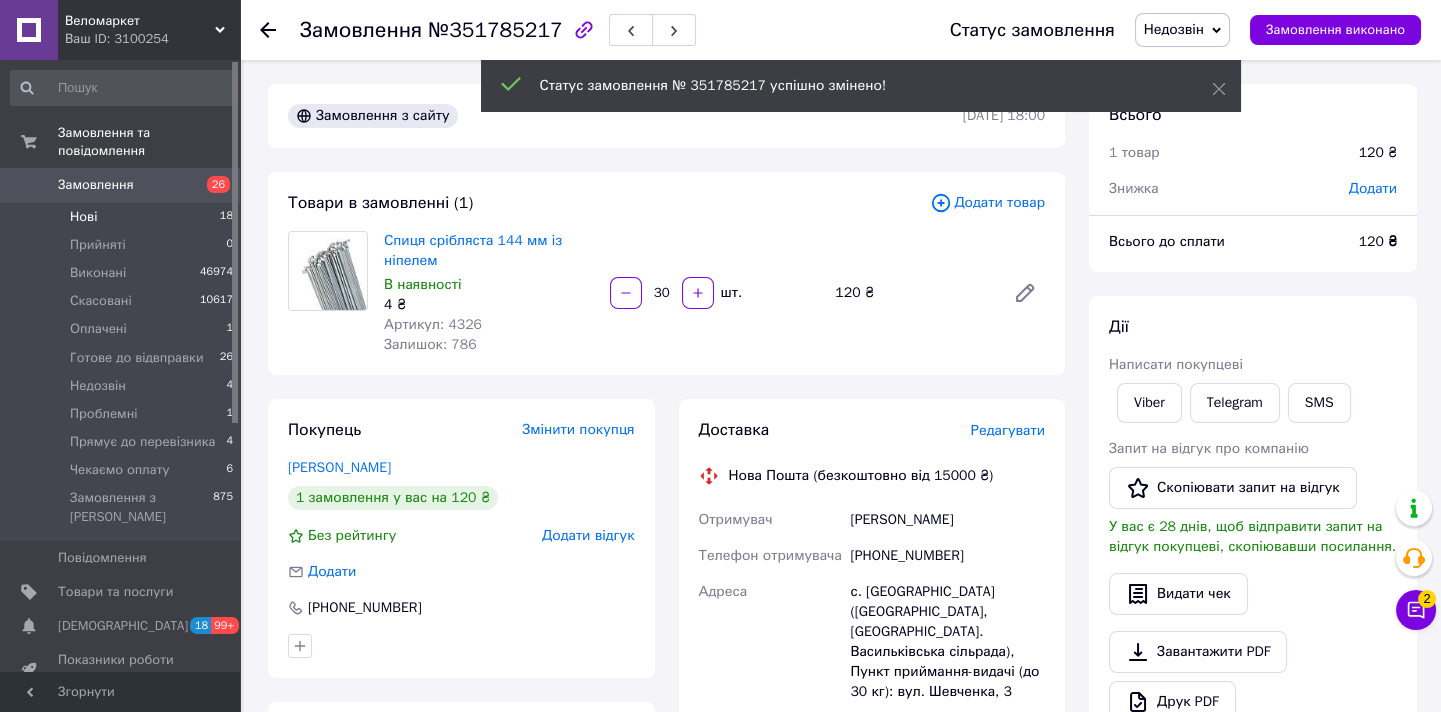 click on "Нові 18" at bounding box center [122, 217] 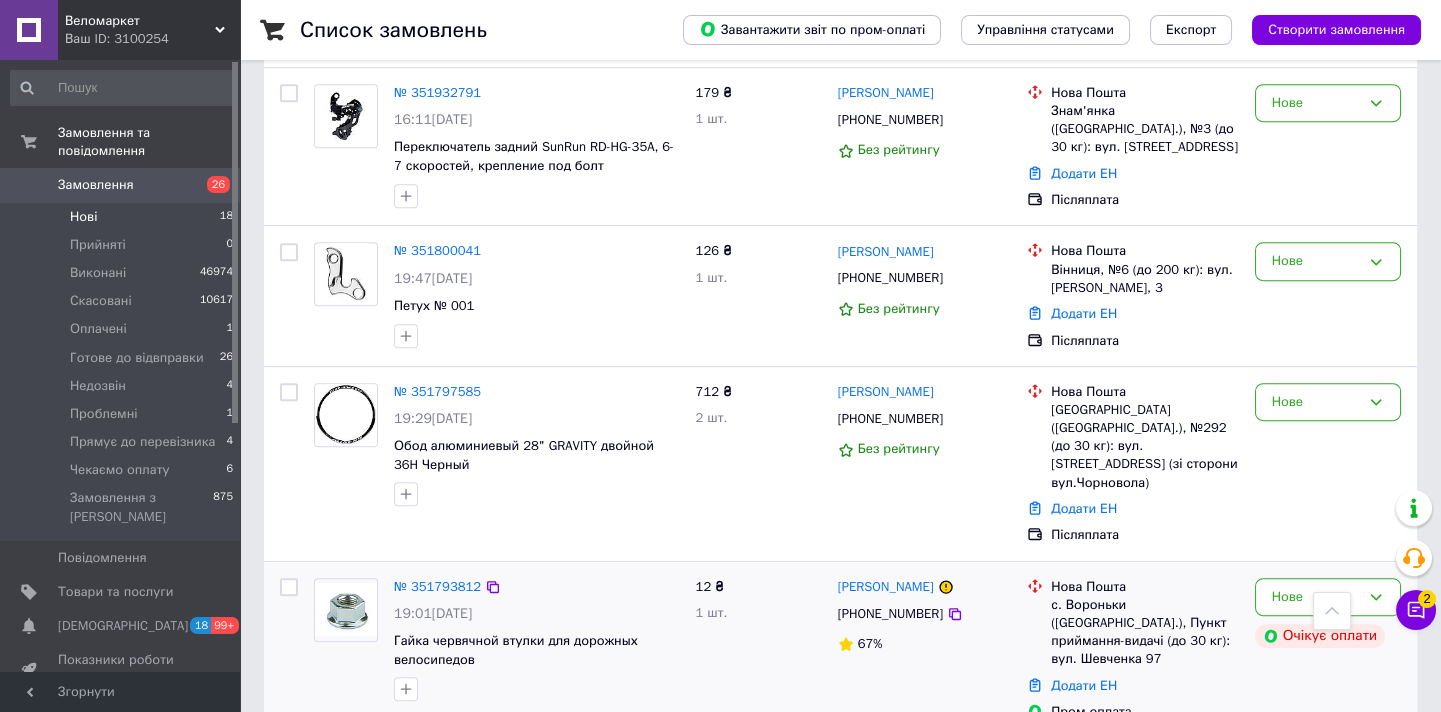 scroll, scrollTop: 1727, scrollLeft: 0, axis: vertical 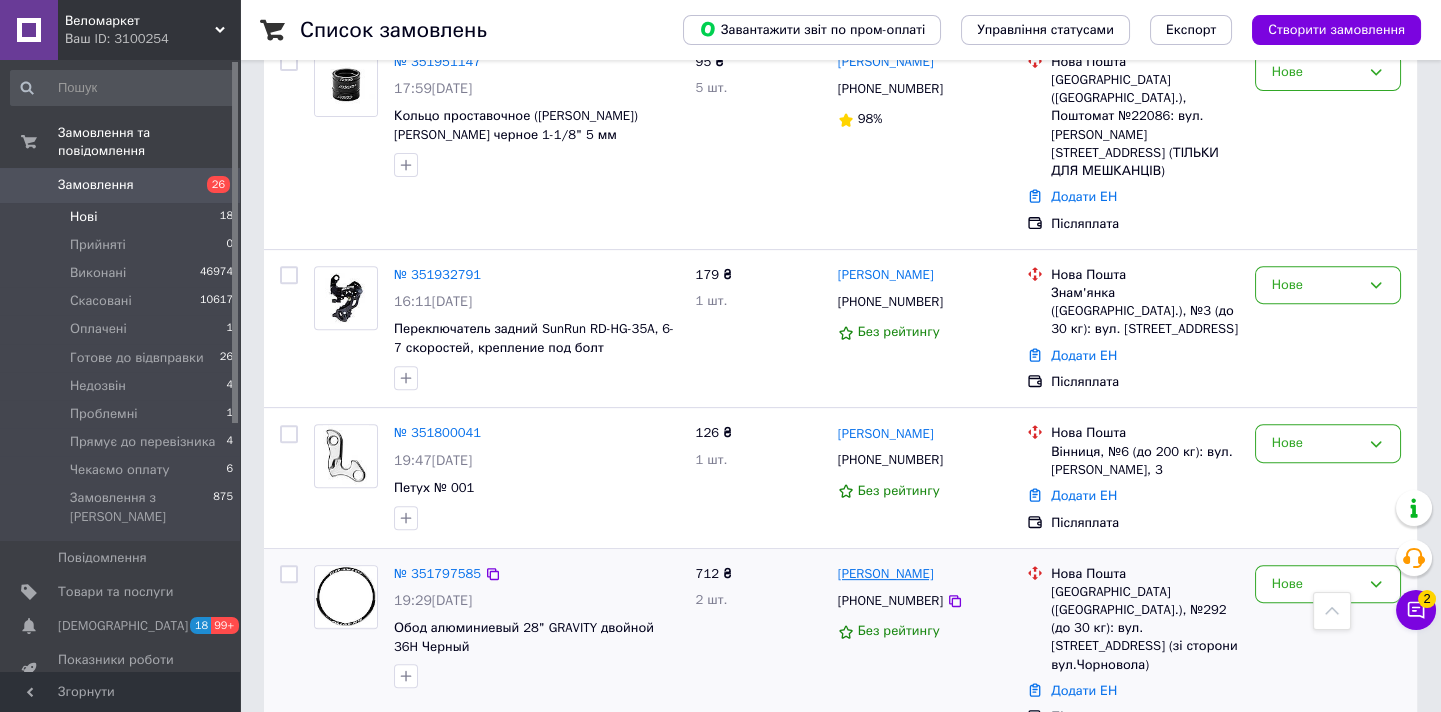 click on "[PERSON_NAME]" at bounding box center (886, 574) 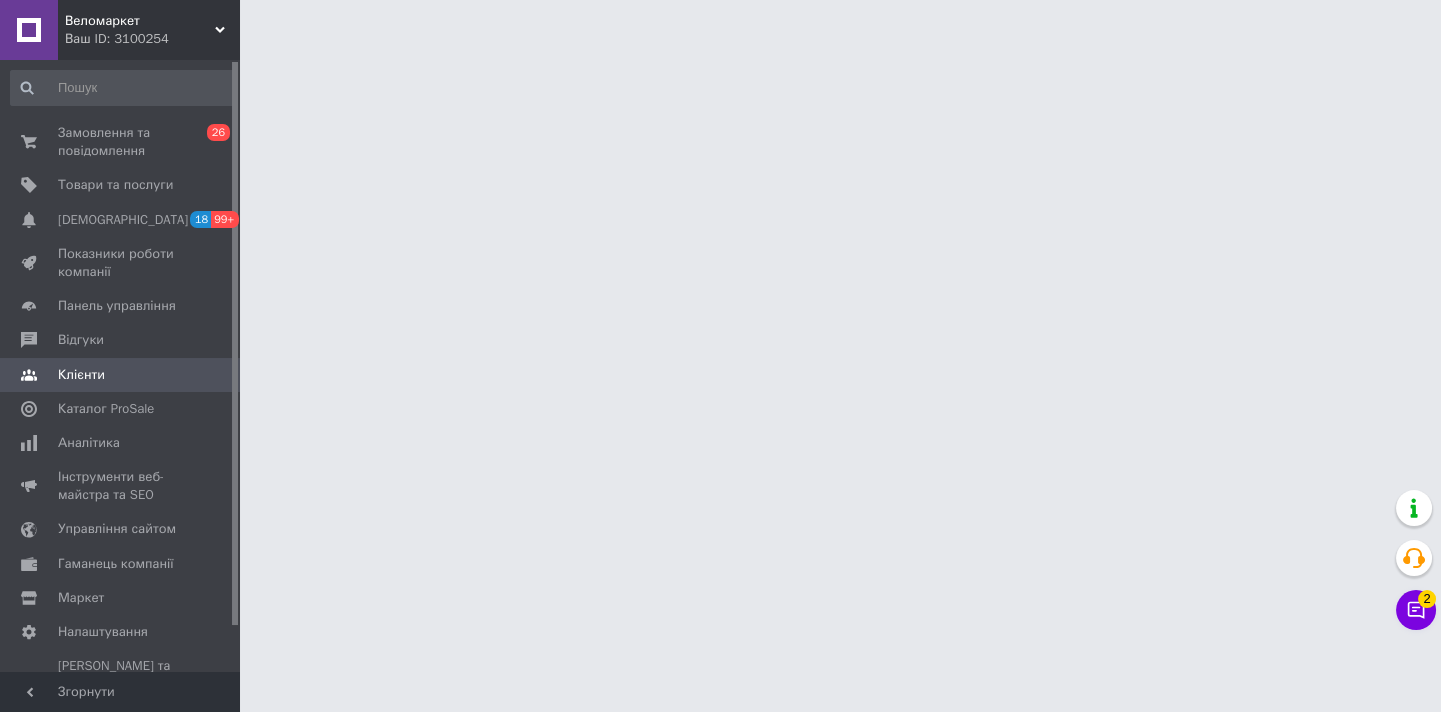 scroll, scrollTop: 0, scrollLeft: 0, axis: both 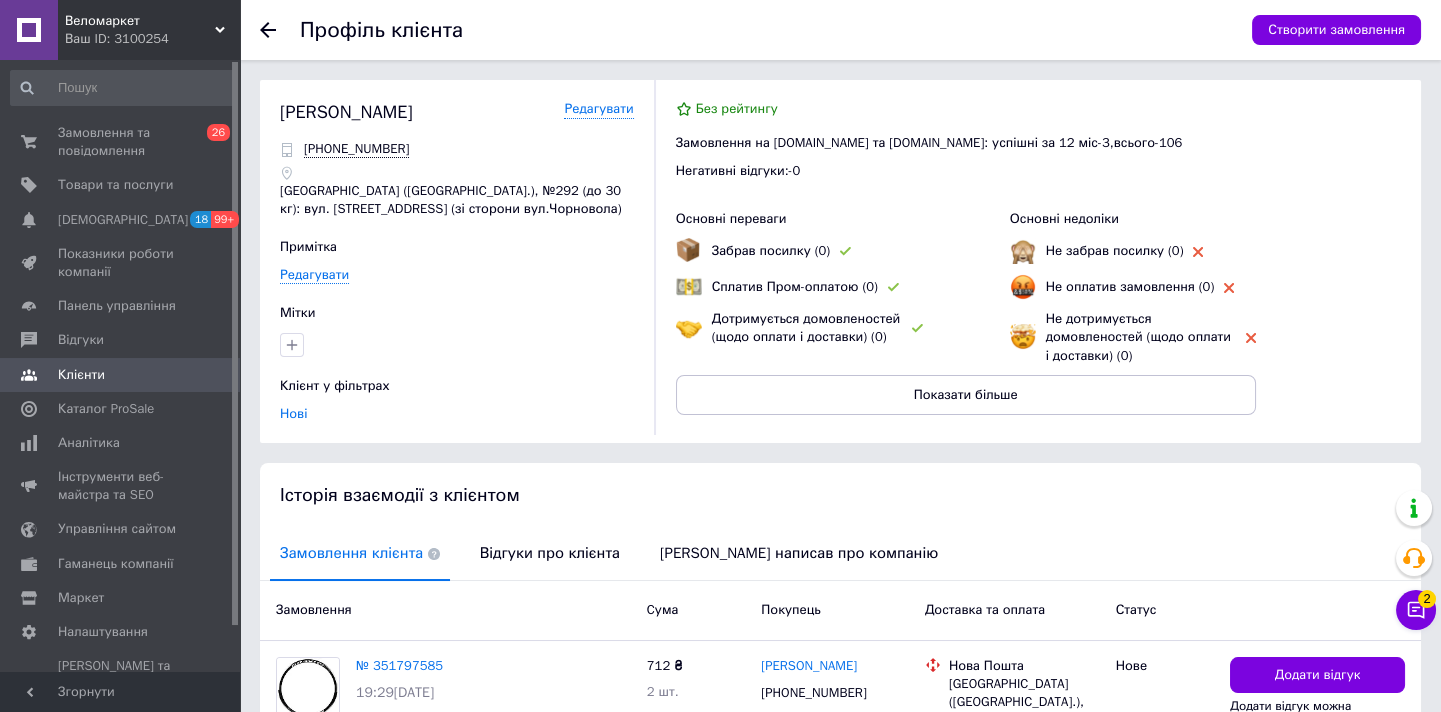 click on "Відгуки про клієнта" at bounding box center [550, 553] 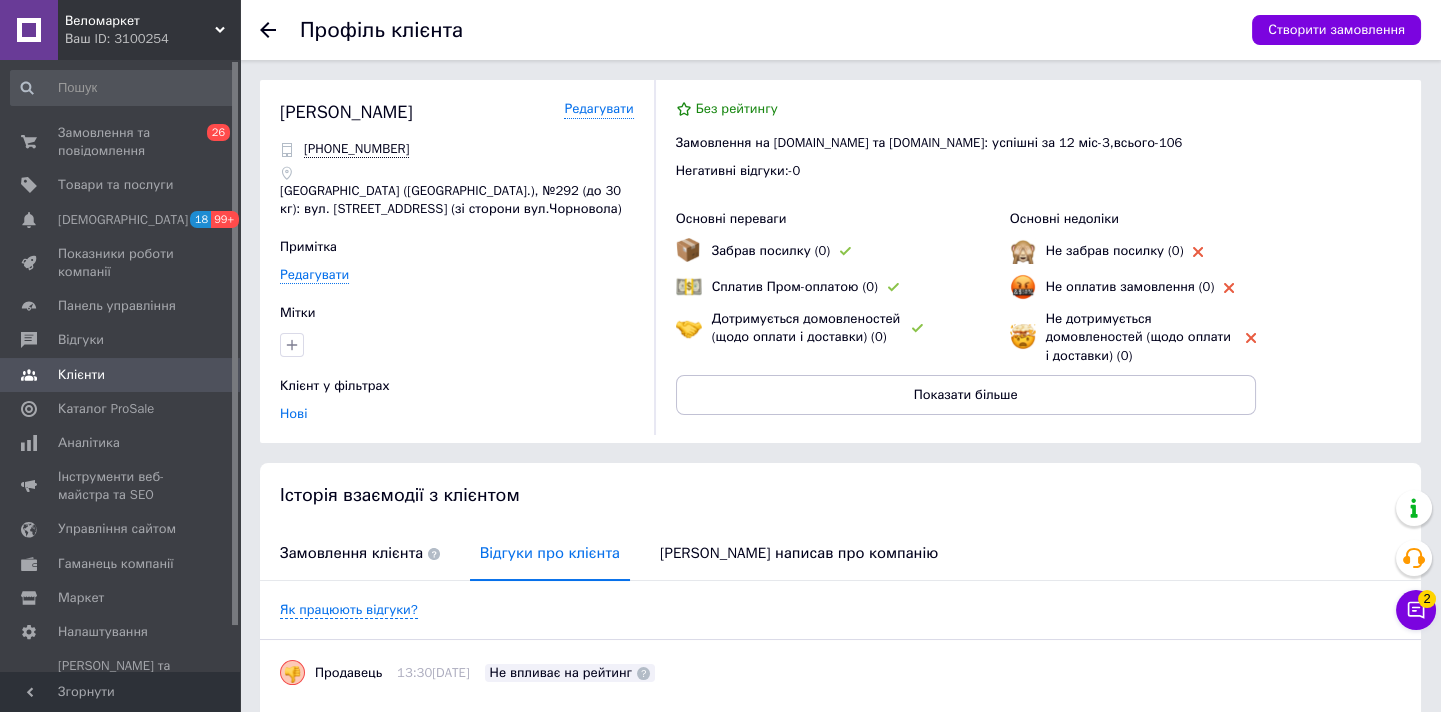 scroll, scrollTop: 169, scrollLeft: 0, axis: vertical 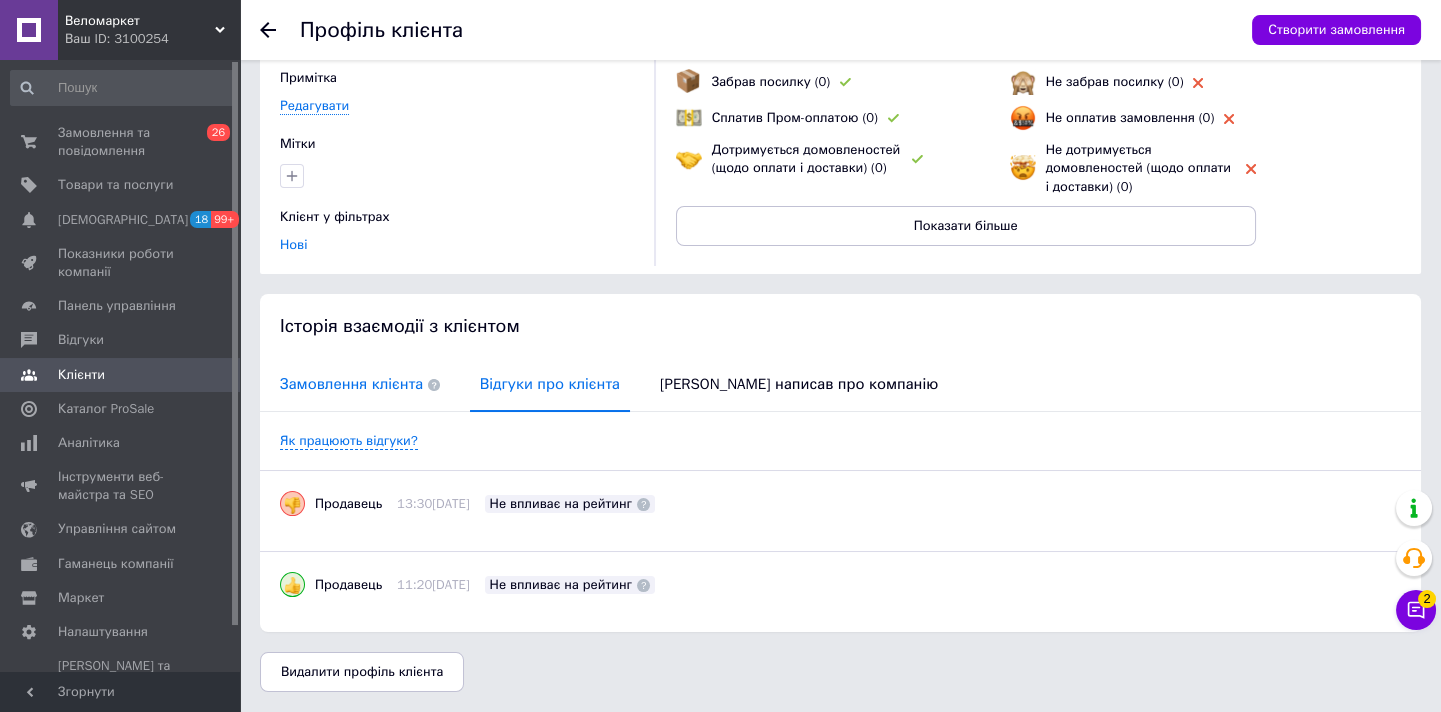 click on "Замовлення клієнта" at bounding box center [360, 384] 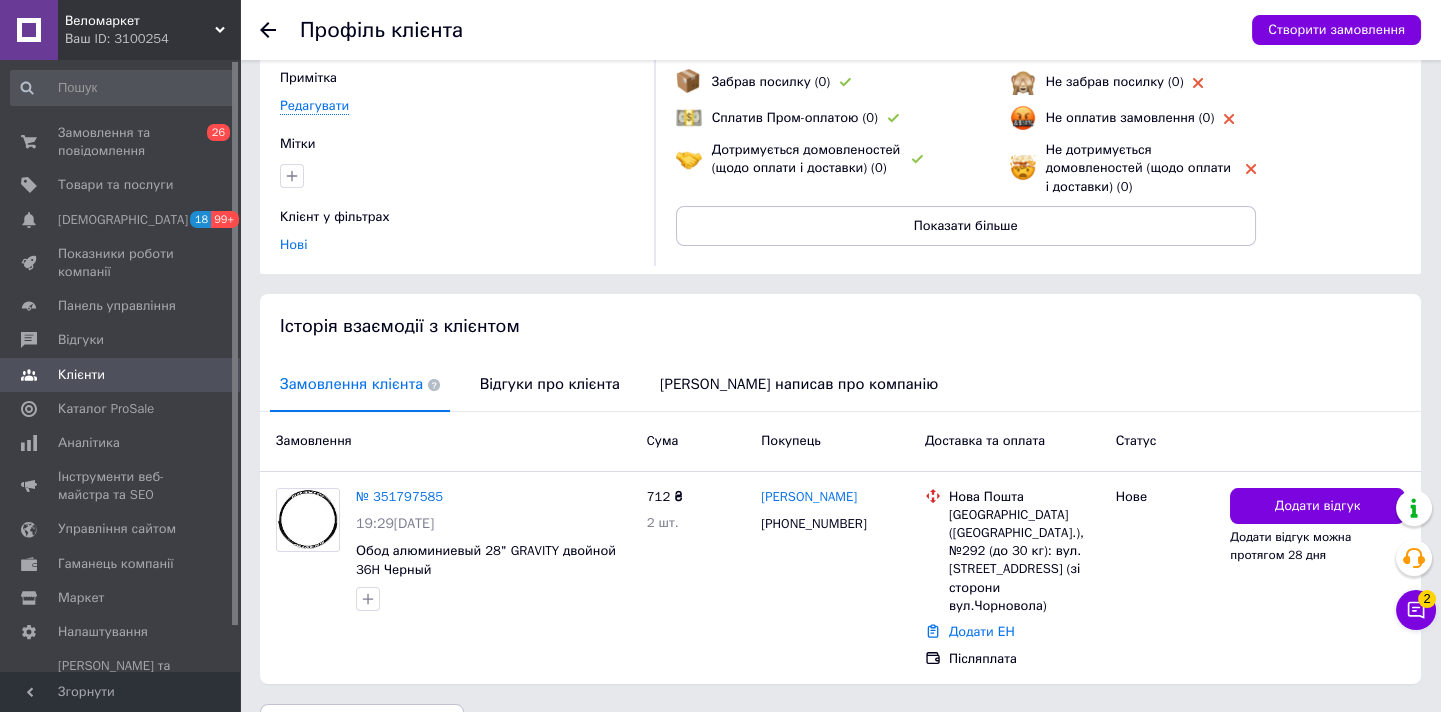 scroll, scrollTop: 184, scrollLeft: 0, axis: vertical 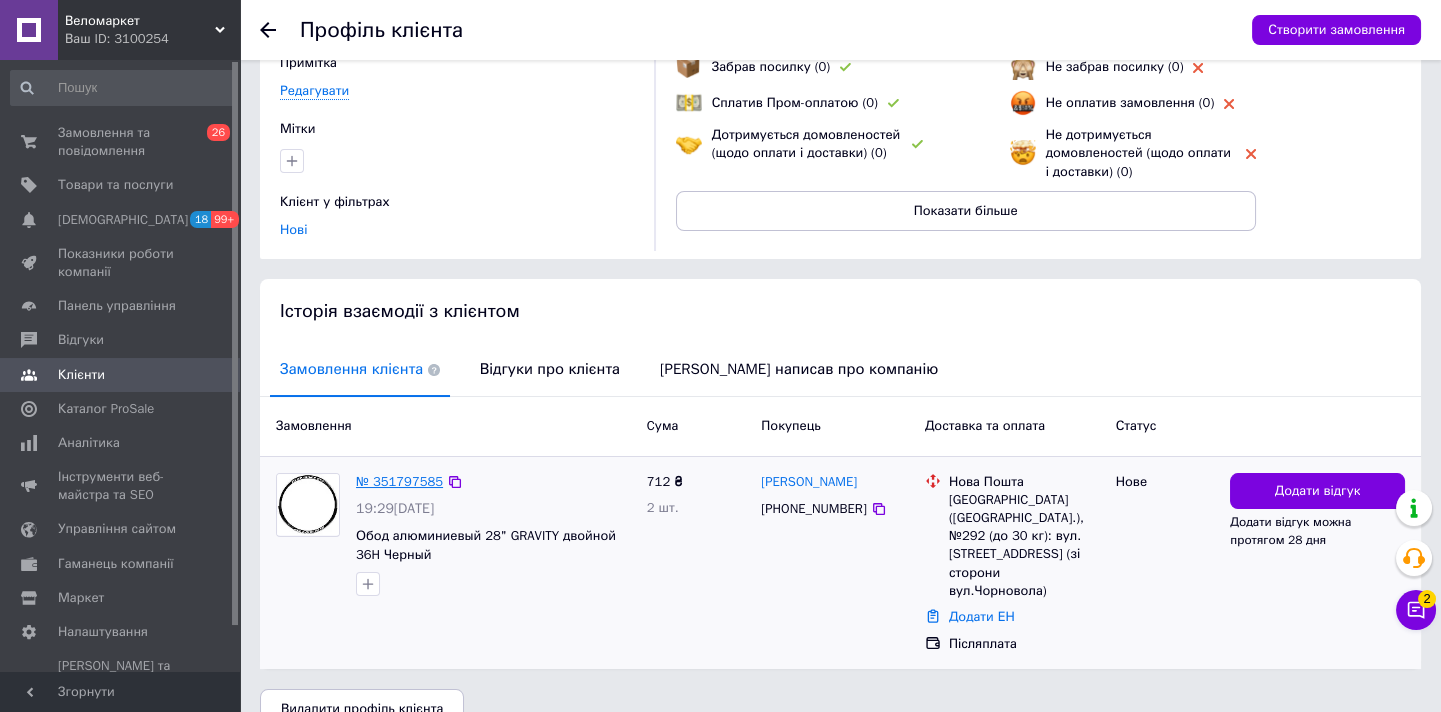 click on "№ 351797585" at bounding box center (399, 481) 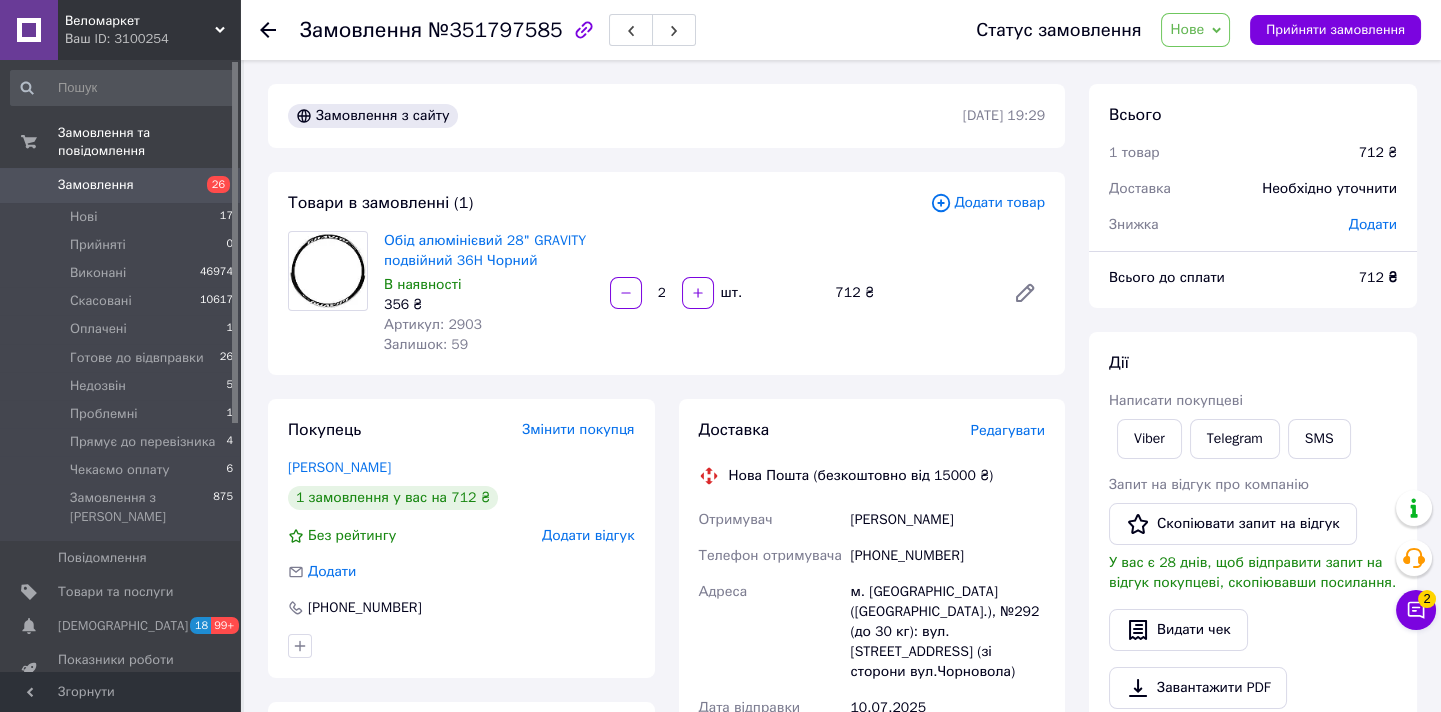 click on "Нове" at bounding box center (1195, 30) 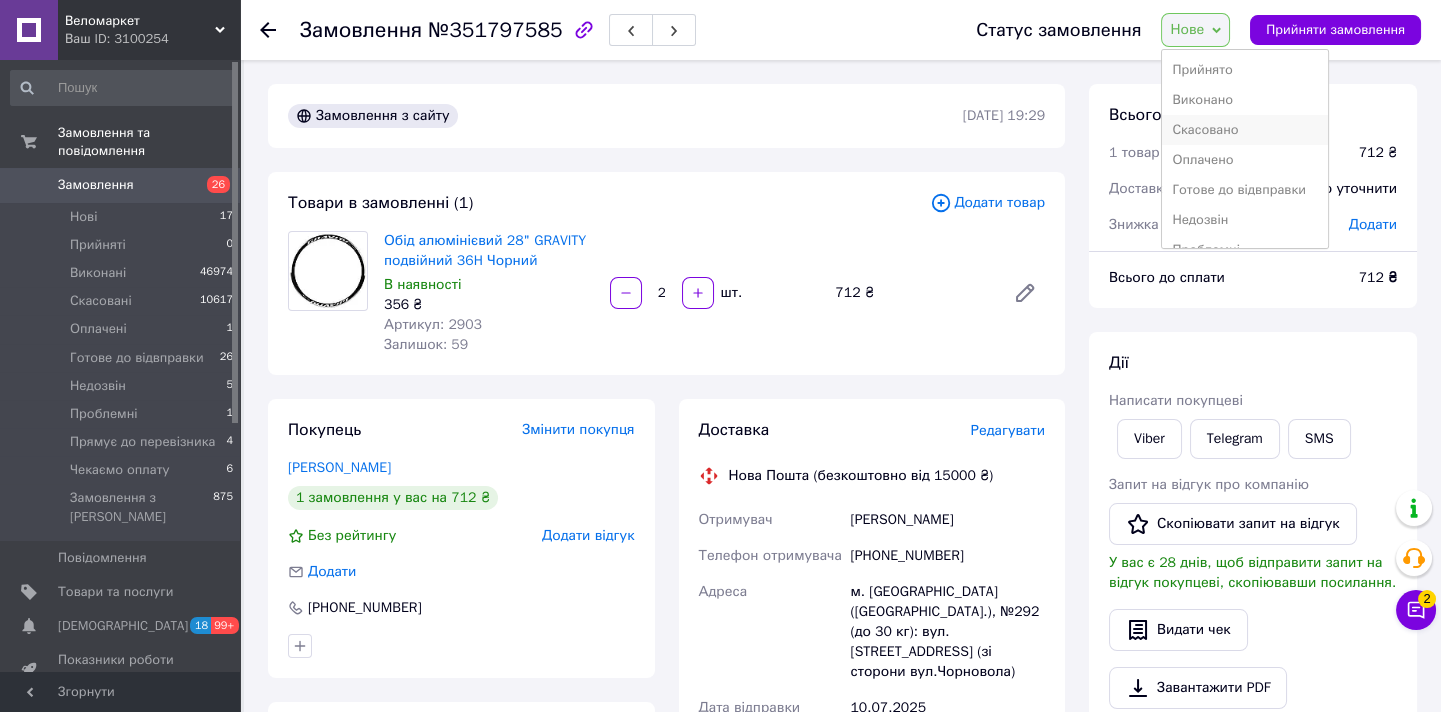 click on "Скасовано" at bounding box center [1244, 130] 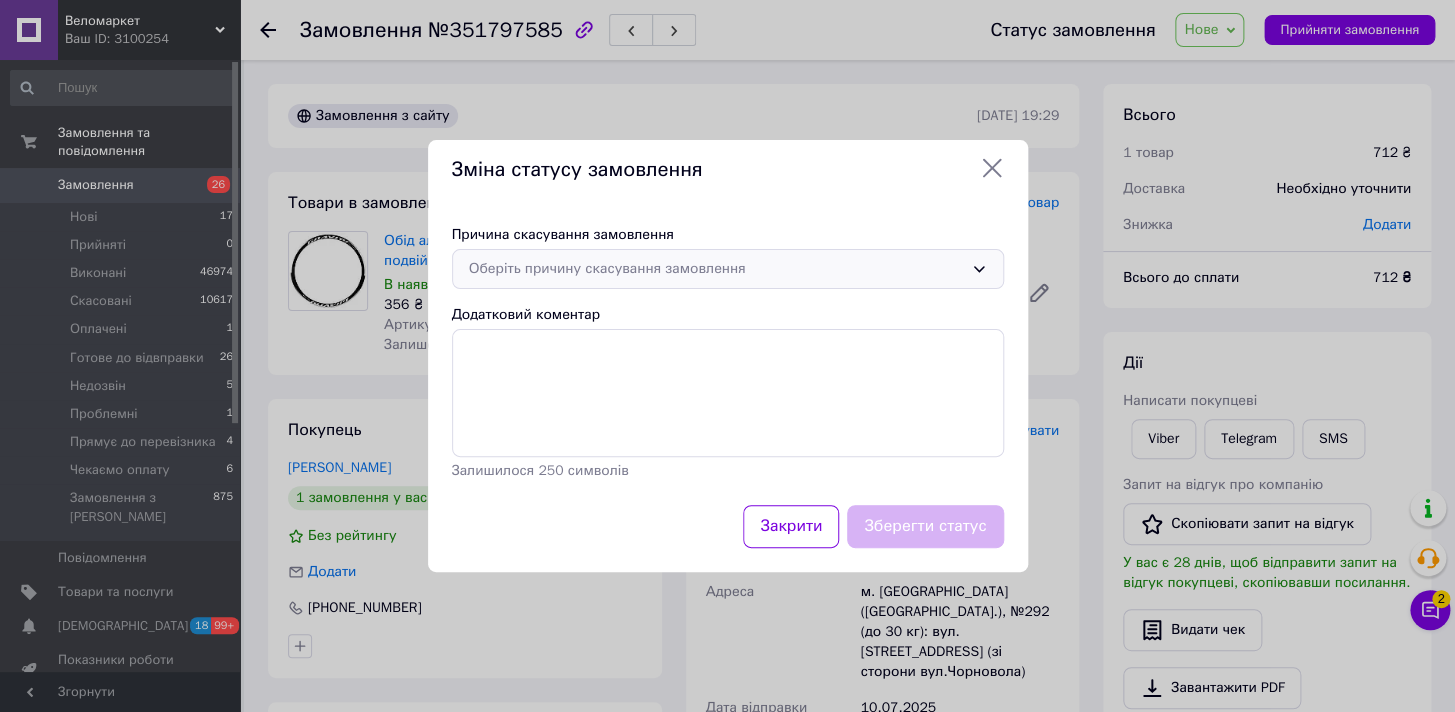 click on "Оберіть причину скасування замовлення" at bounding box center [716, 269] 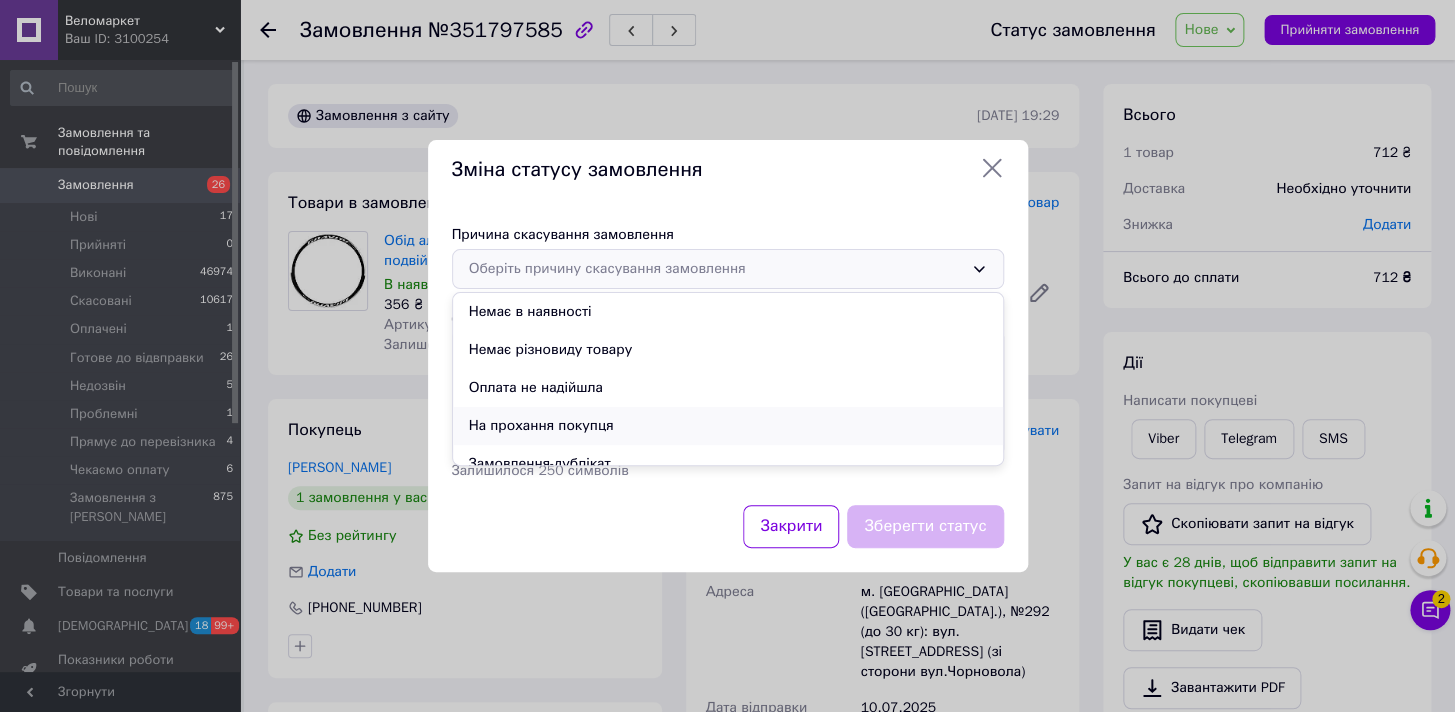 click on "На прохання покупця" at bounding box center [728, 426] 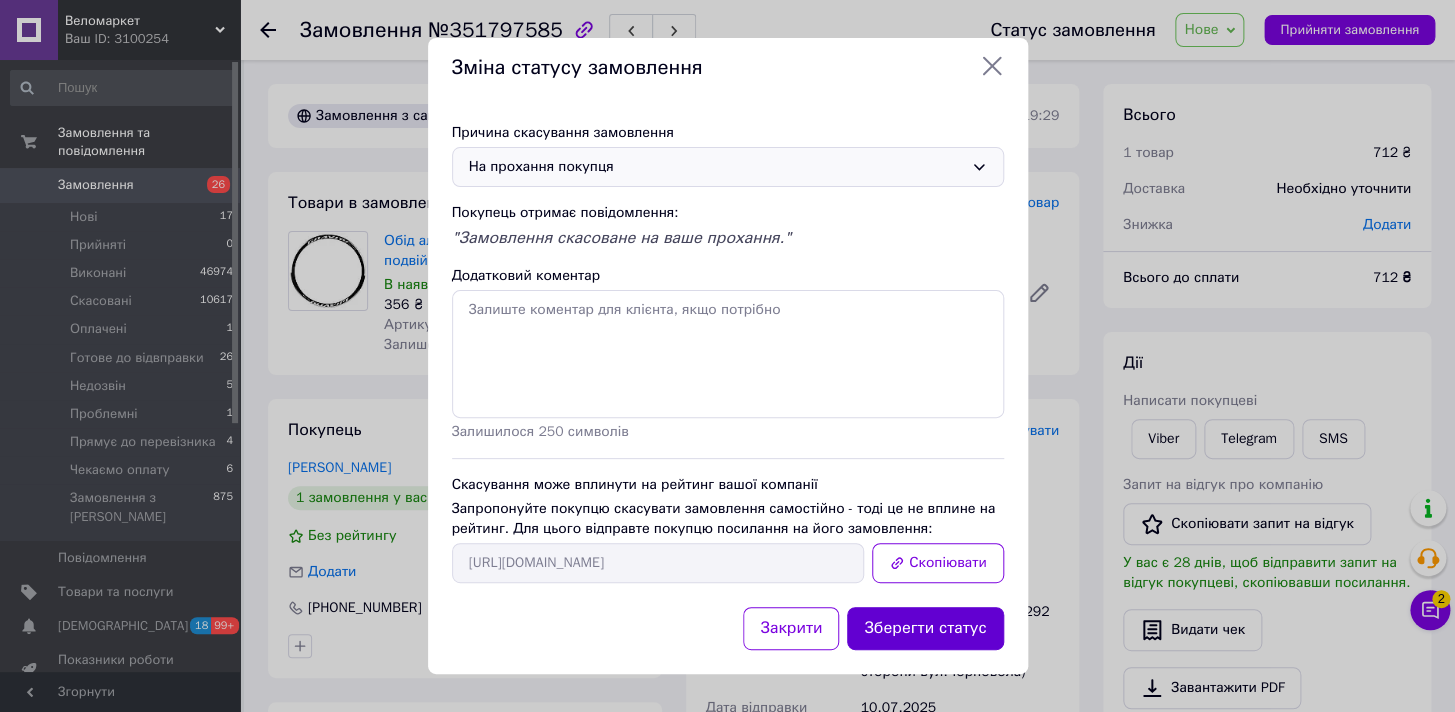 click on "Зберегти статус" at bounding box center (925, 628) 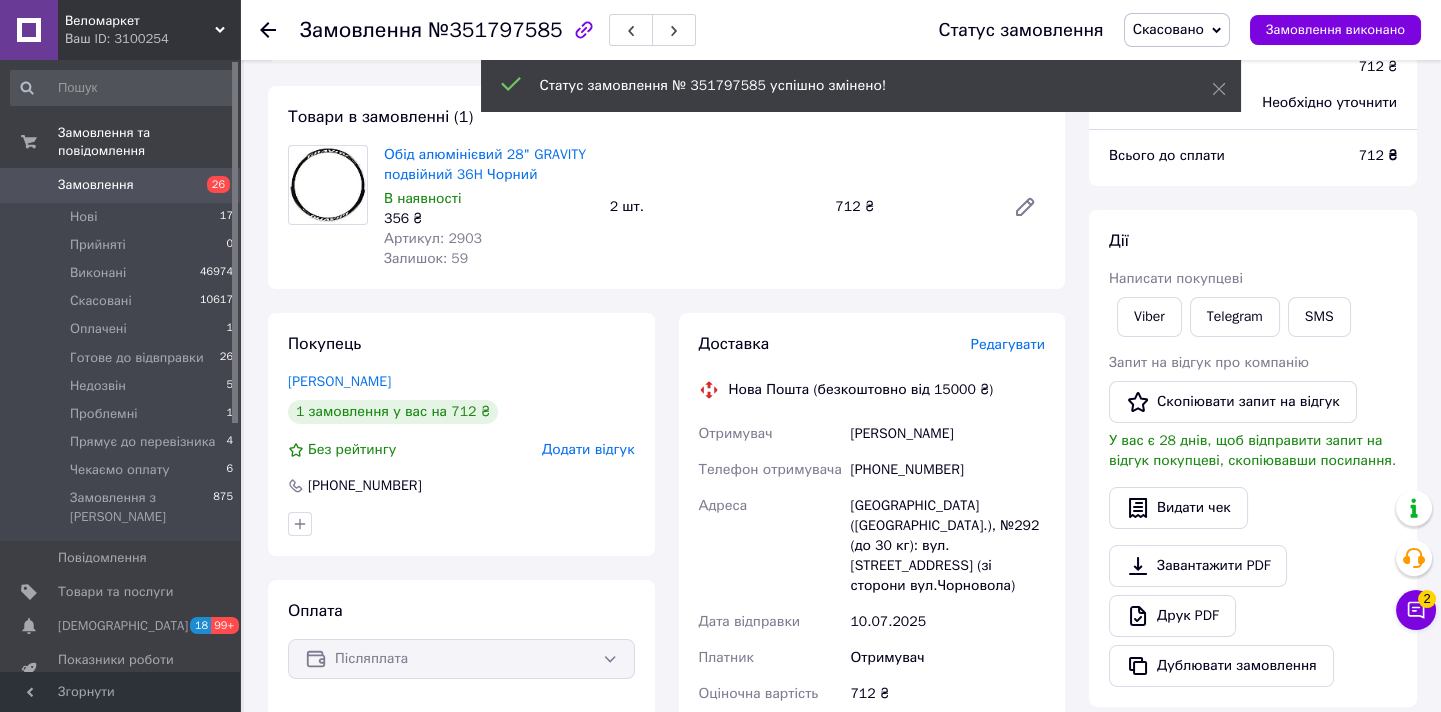 scroll, scrollTop: 0, scrollLeft: 0, axis: both 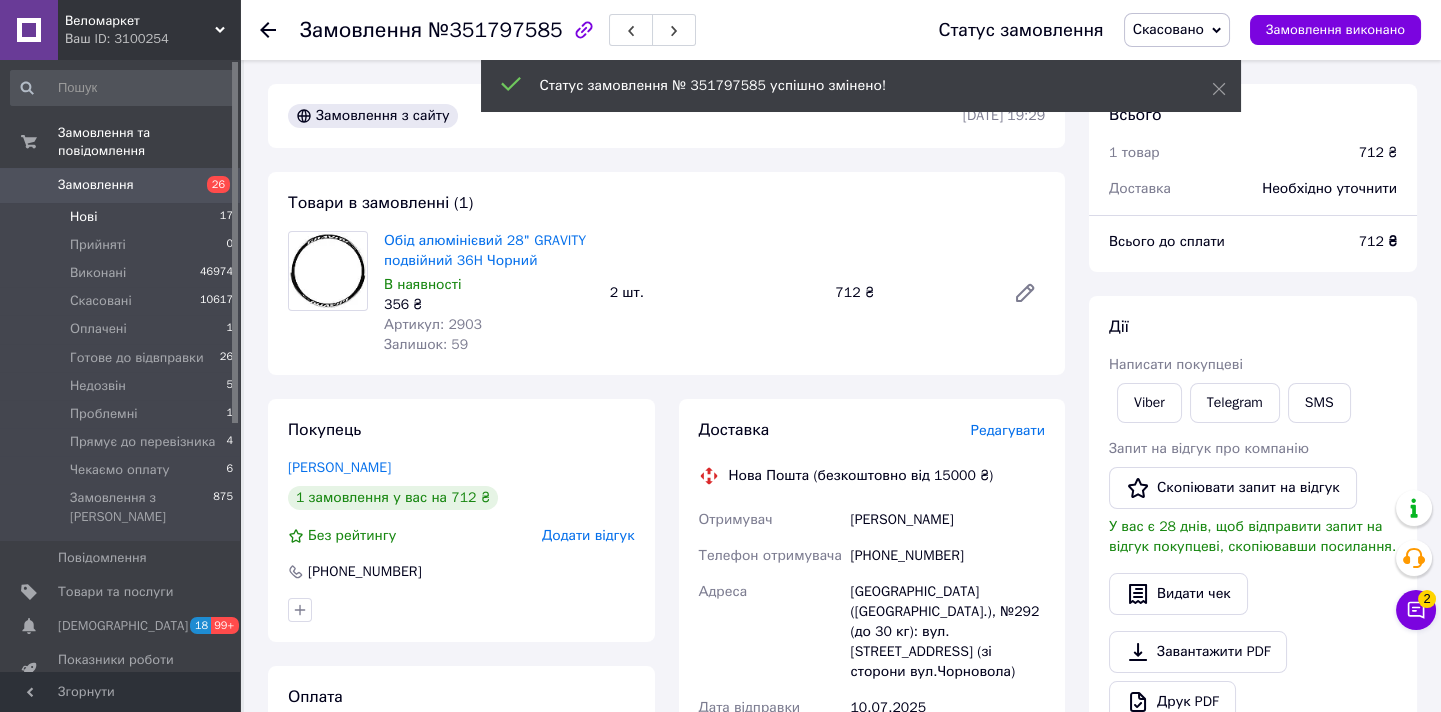 click on "17" at bounding box center [226, 217] 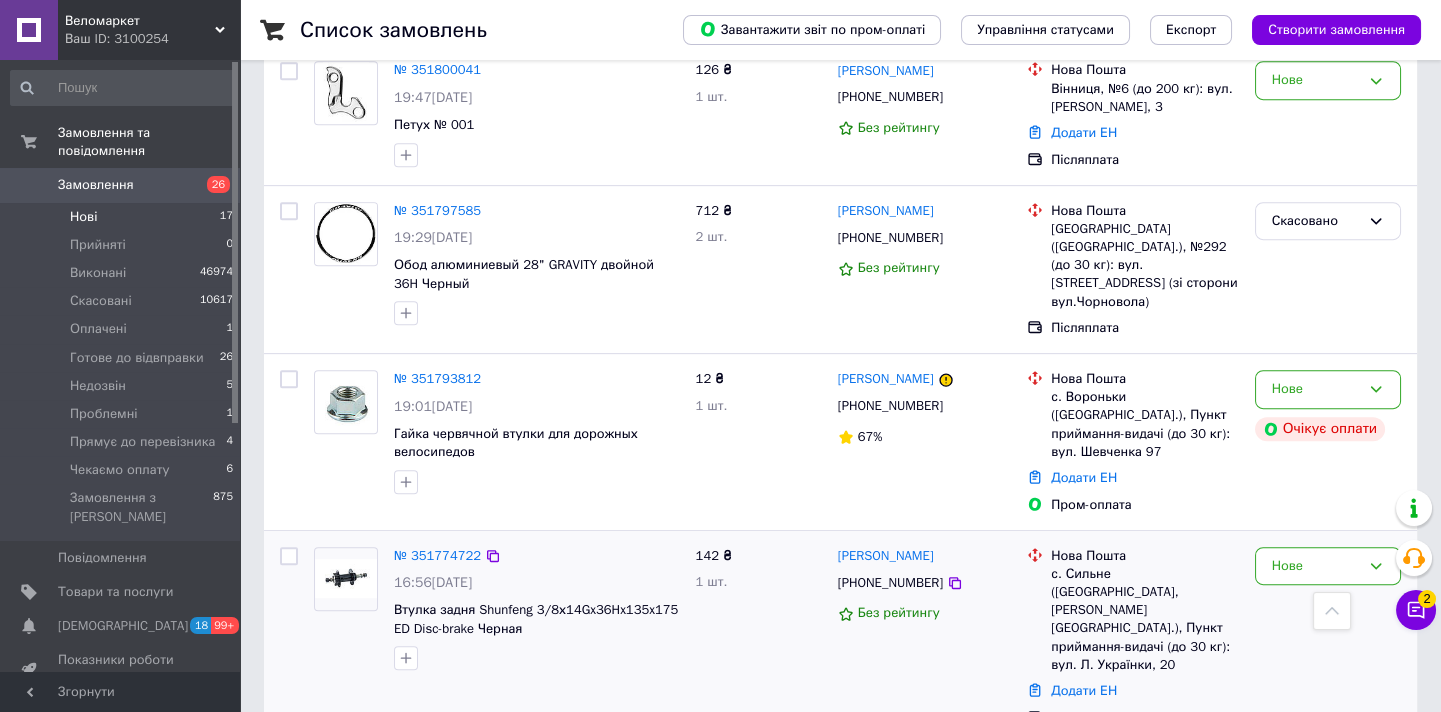 scroll, scrollTop: 2181, scrollLeft: 0, axis: vertical 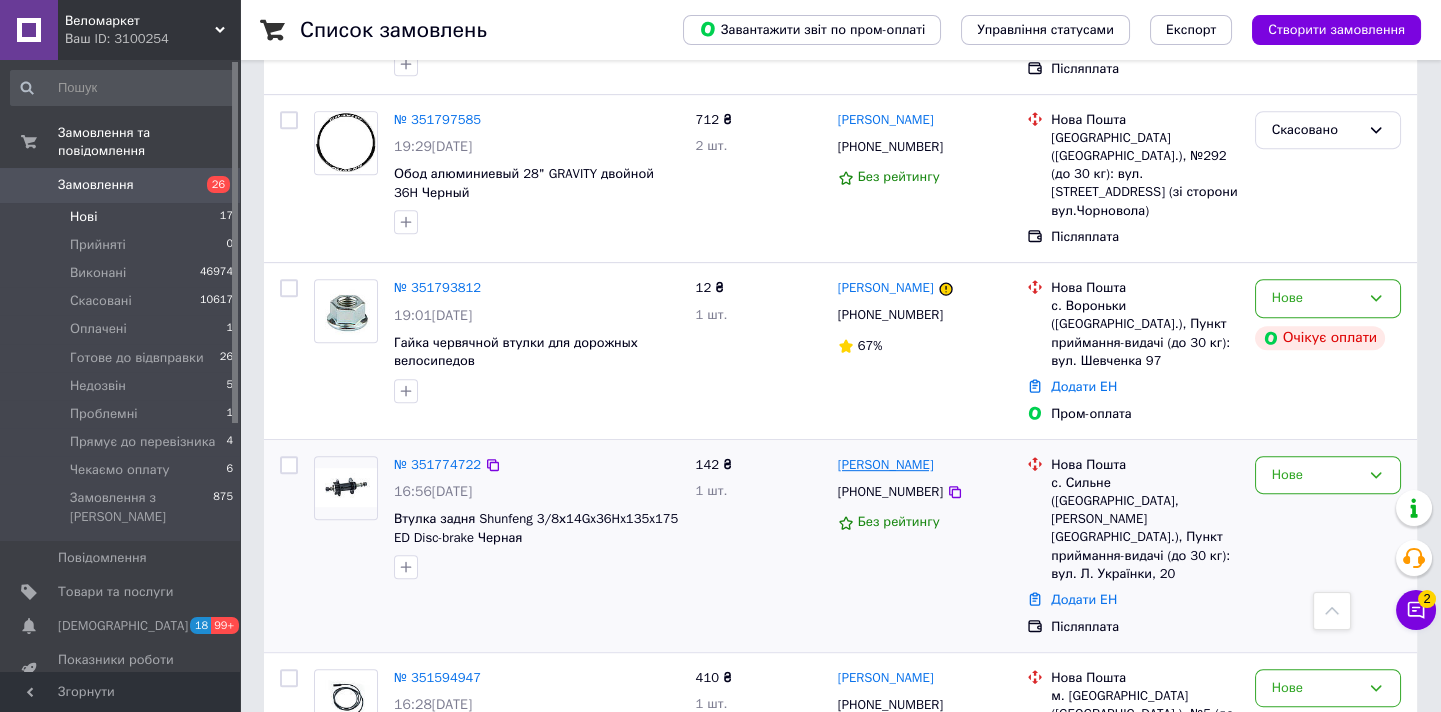 click on "[PERSON_NAME]" at bounding box center [886, 465] 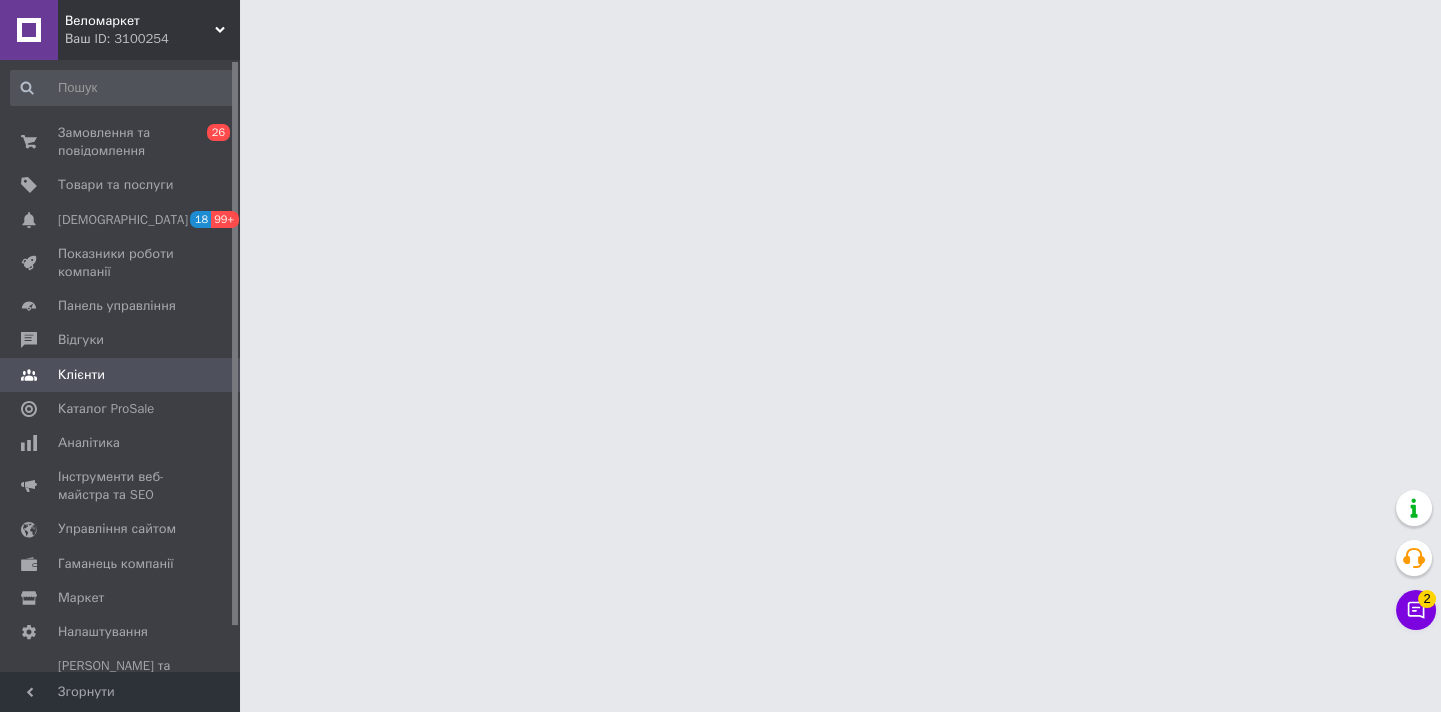 scroll, scrollTop: 0, scrollLeft: 0, axis: both 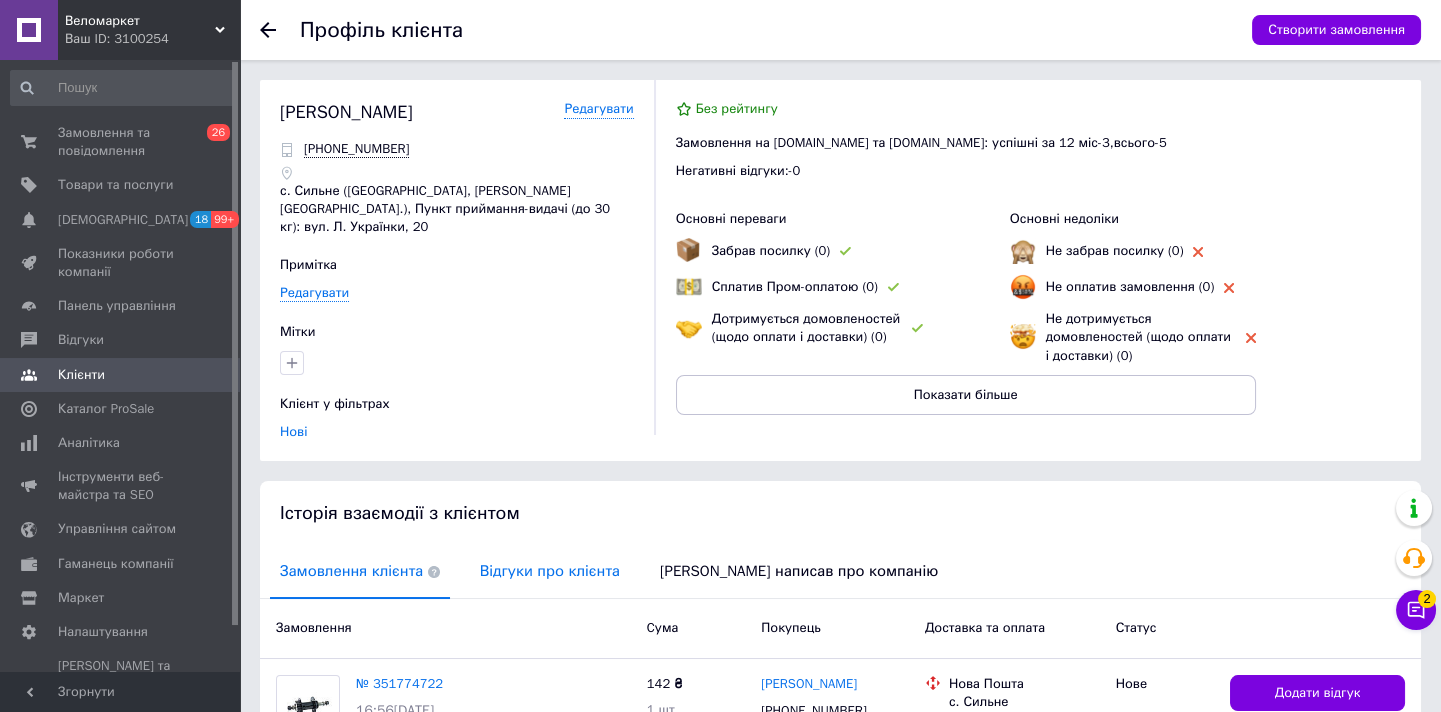 click on "Відгуки про клієнта" at bounding box center (550, 571) 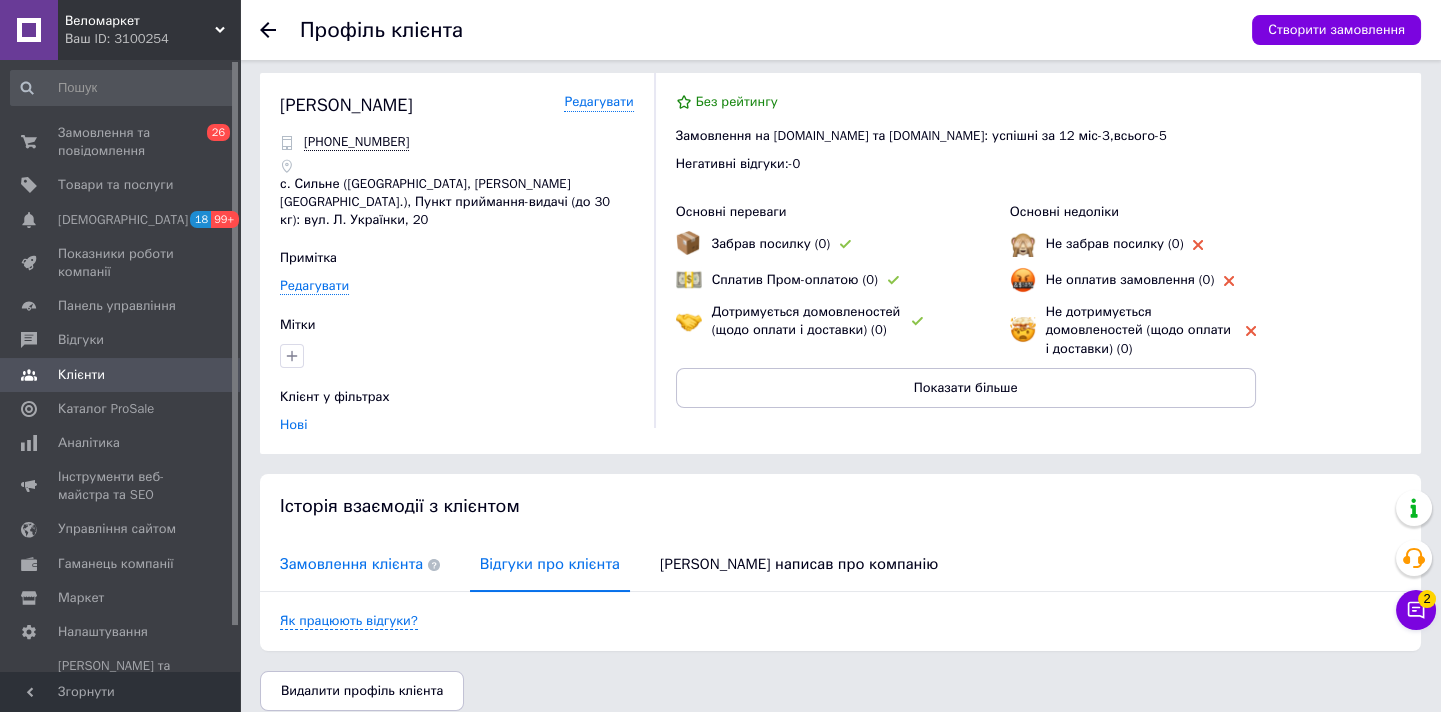 click on "Замовлення клієнта" at bounding box center [360, 564] 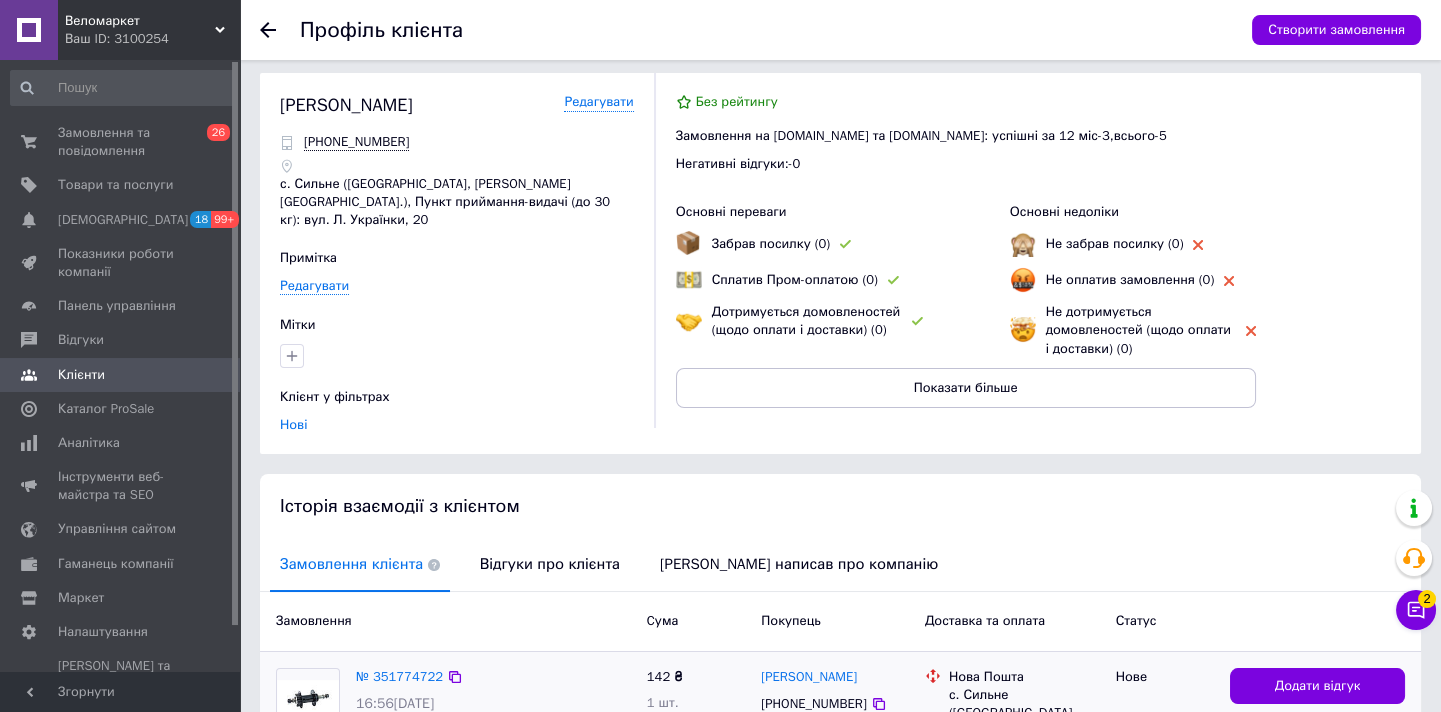 scroll, scrollTop: 202, scrollLeft: 0, axis: vertical 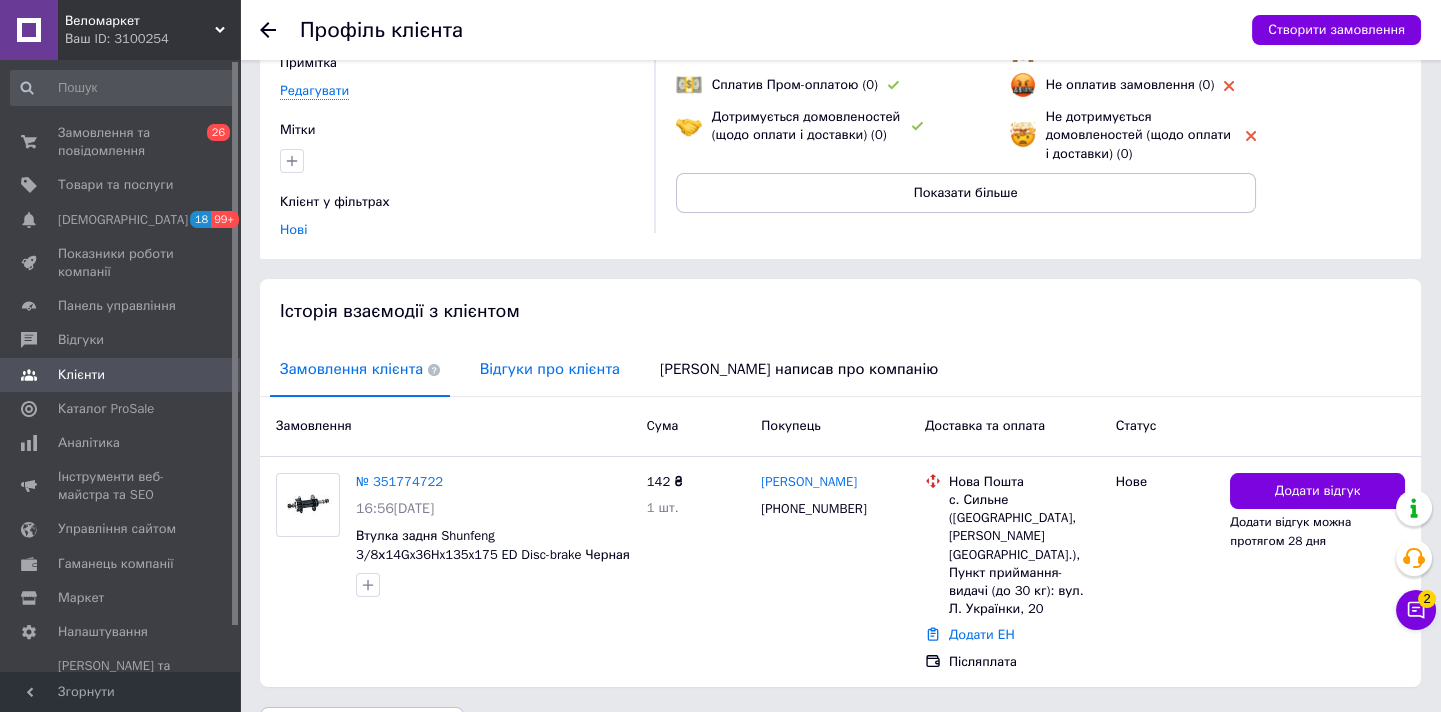 click on "Відгуки про клієнта" at bounding box center (550, 369) 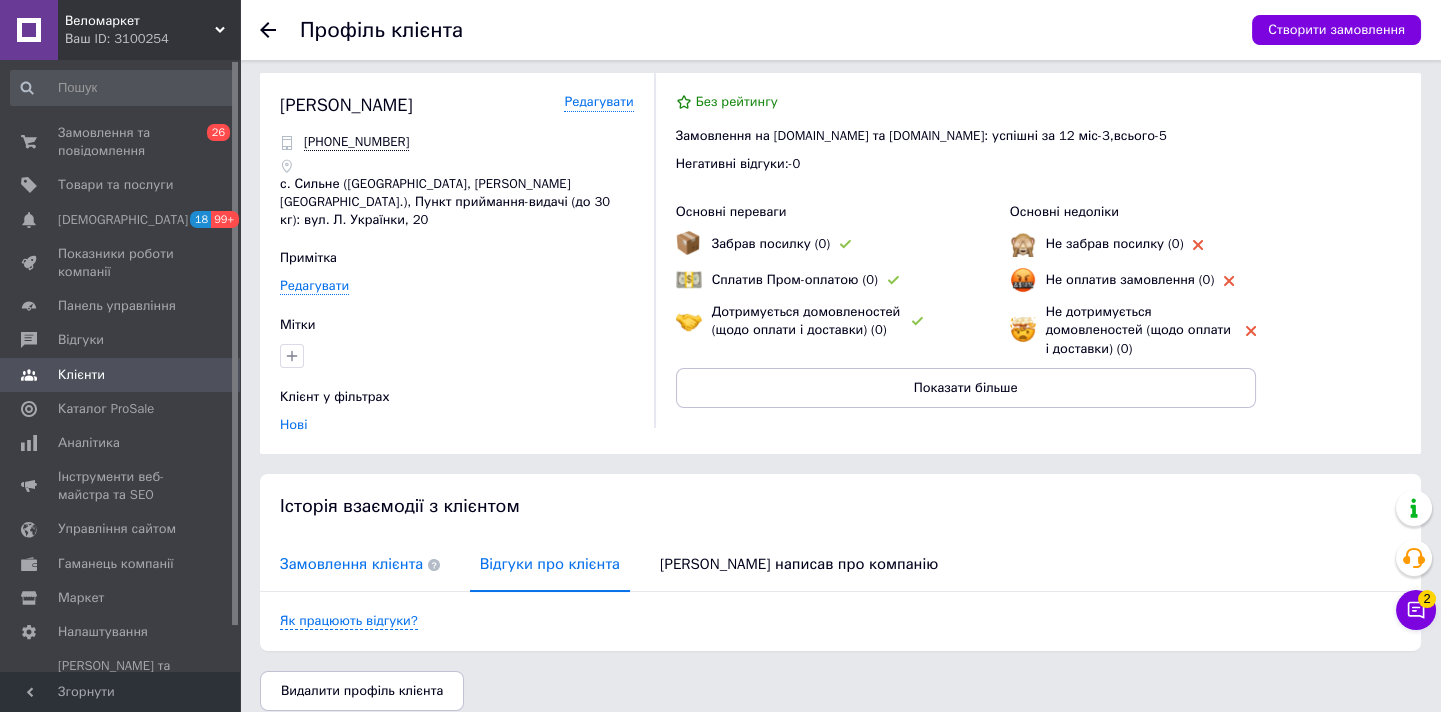 click on "Замовлення клієнта" at bounding box center (360, 564) 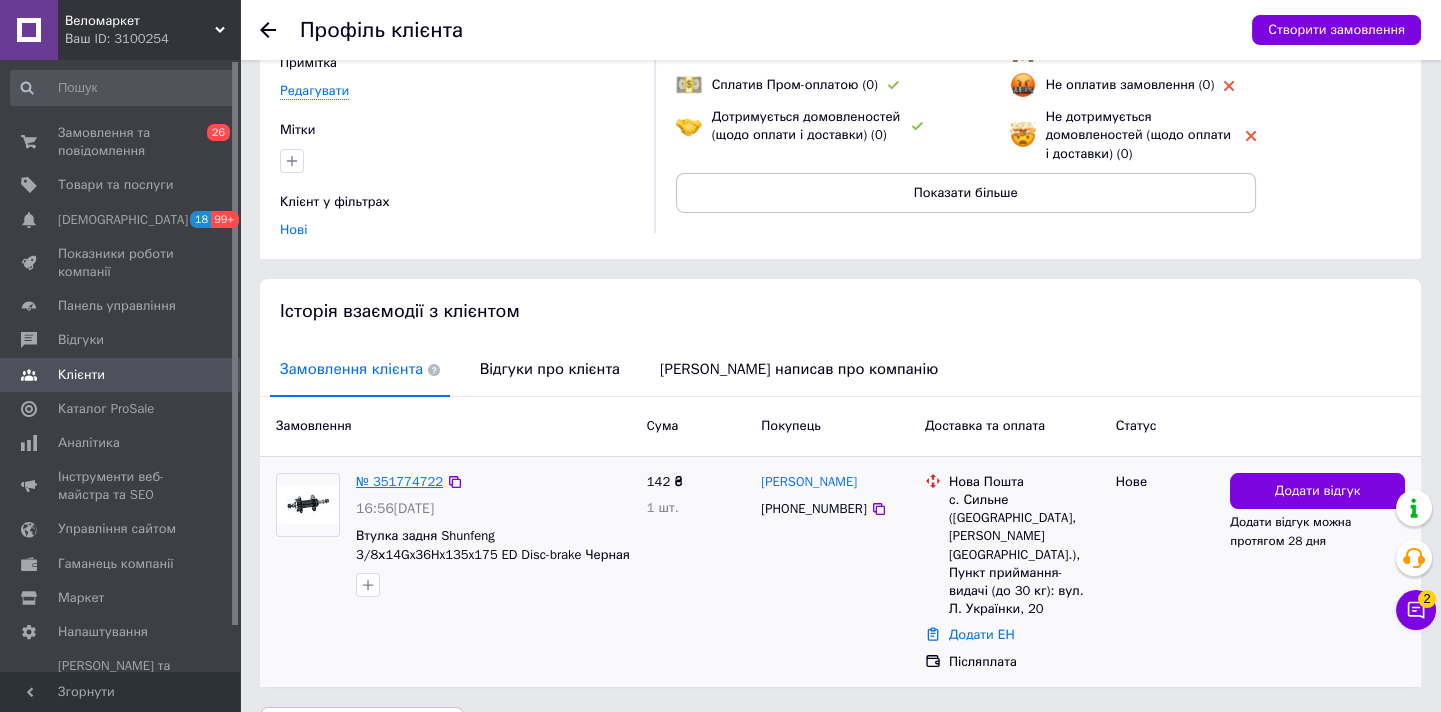 click on "№ 351774722" at bounding box center [399, 481] 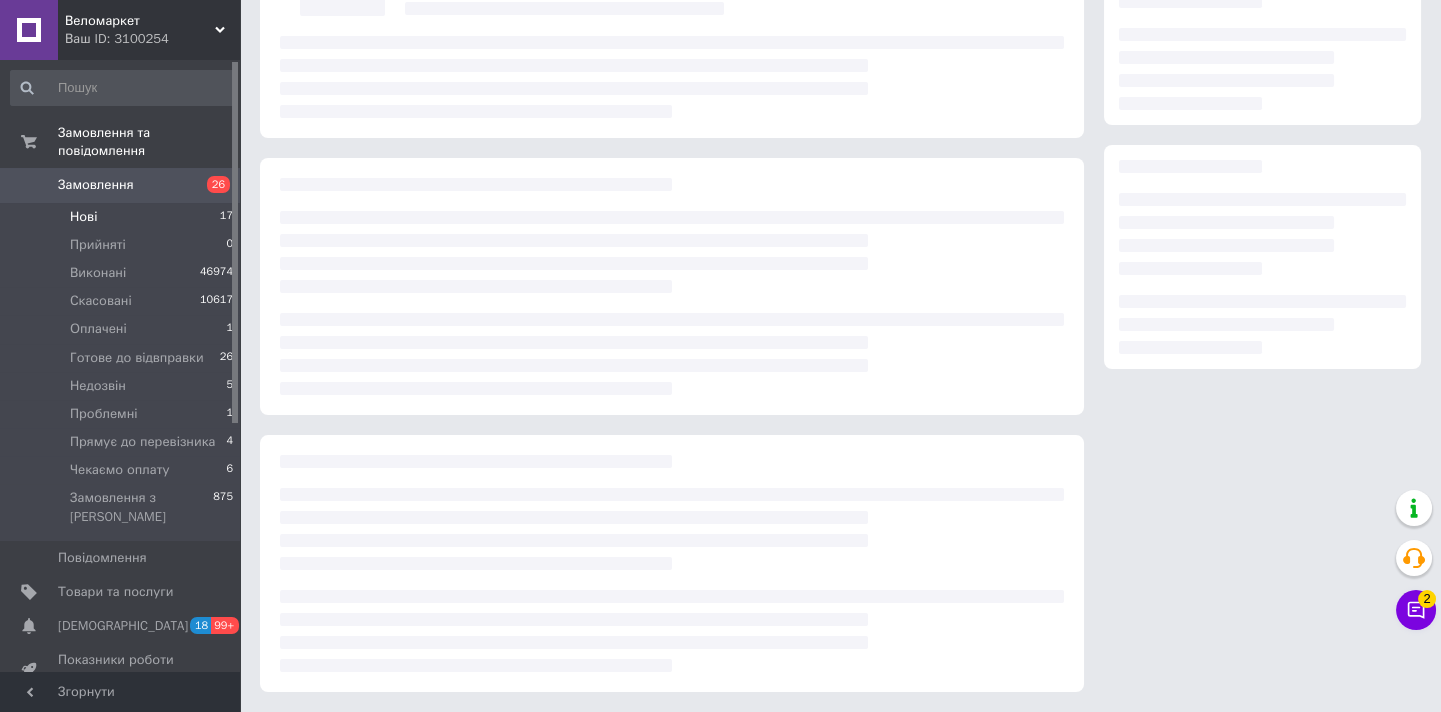 scroll, scrollTop: 0, scrollLeft: 0, axis: both 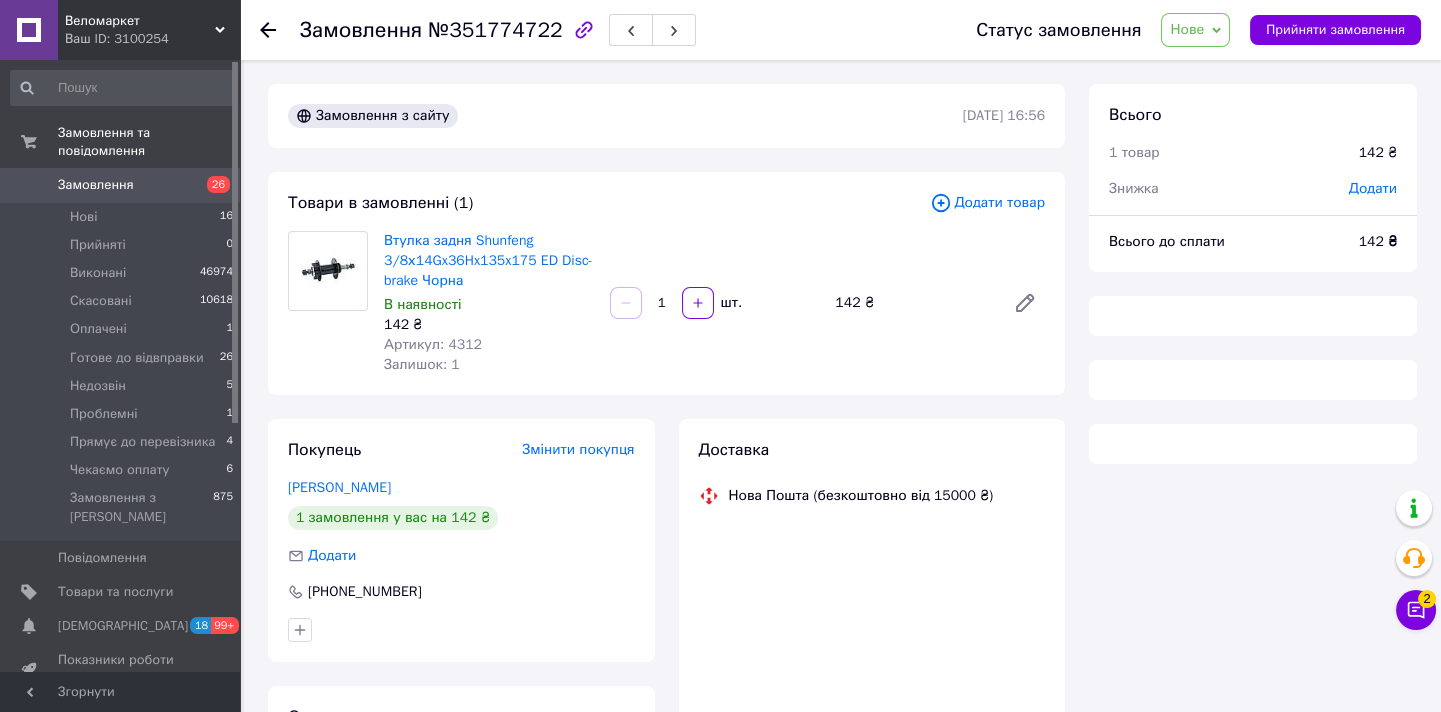 click on "Статус замовлення Нове Прийнято Виконано Скасовано Оплачено Готове до відвправки Недозвін Проблемні Прямує до перевізника [PERSON_NAME] оплату Прийняти замовлення" at bounding box center (1188, 30) 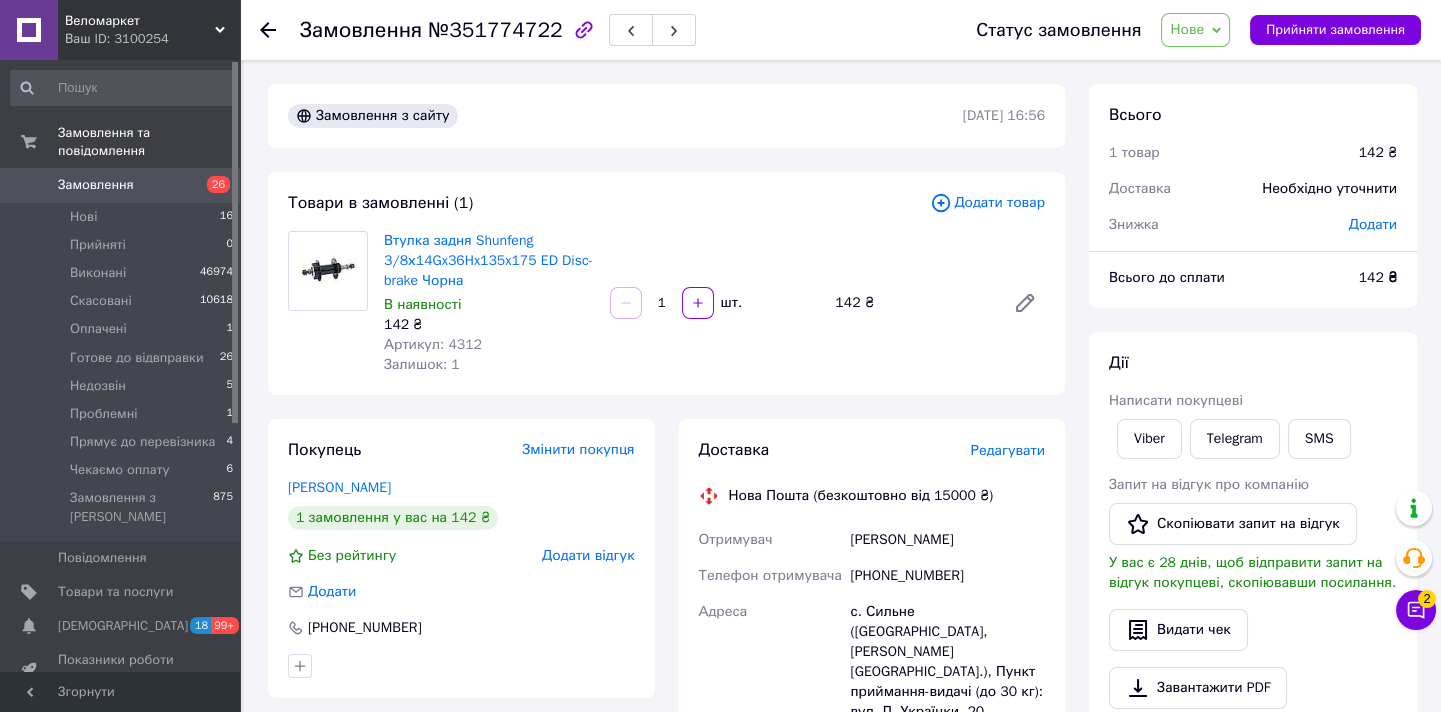 click on "Нове" at bounding box center [1187, 29] 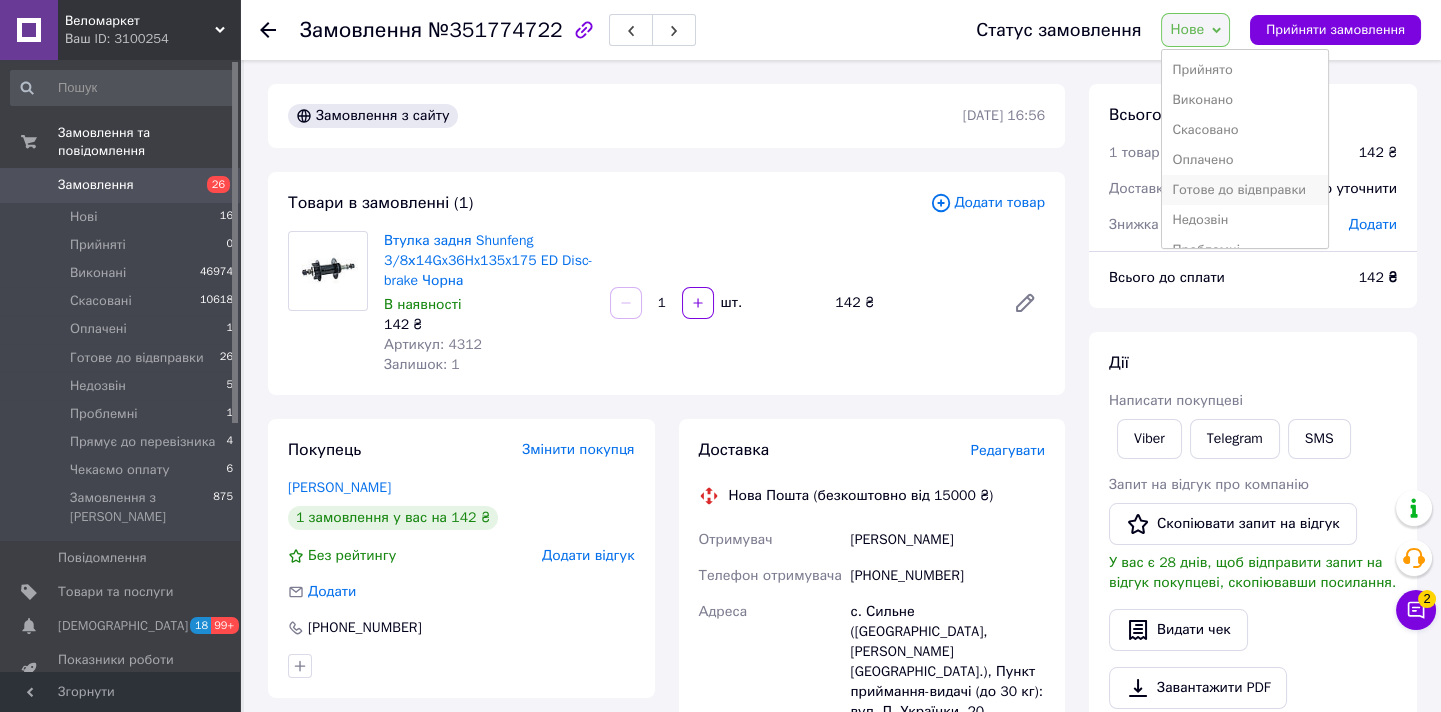 click on "Готове до відвправки" at bounding box center (1244, 190) 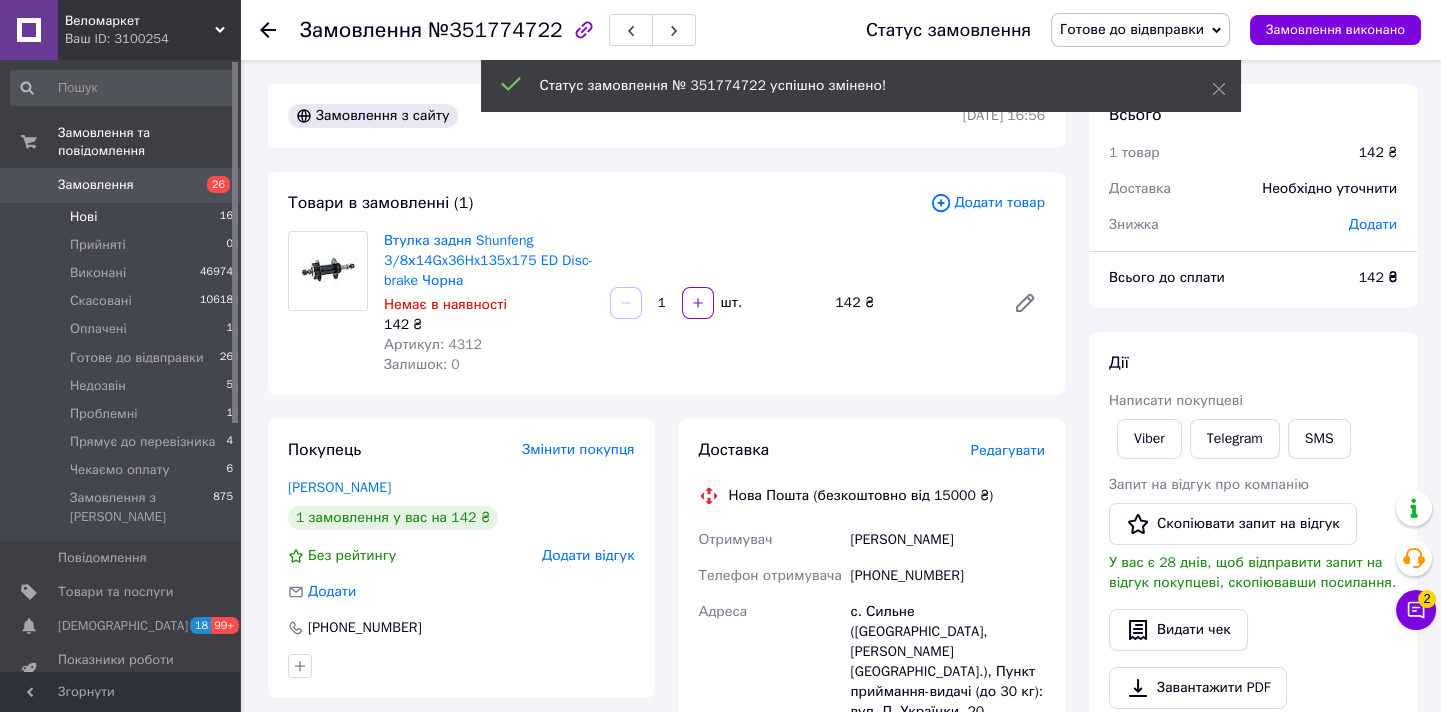 click on "Нові 16" at bounding box center [122, 217] 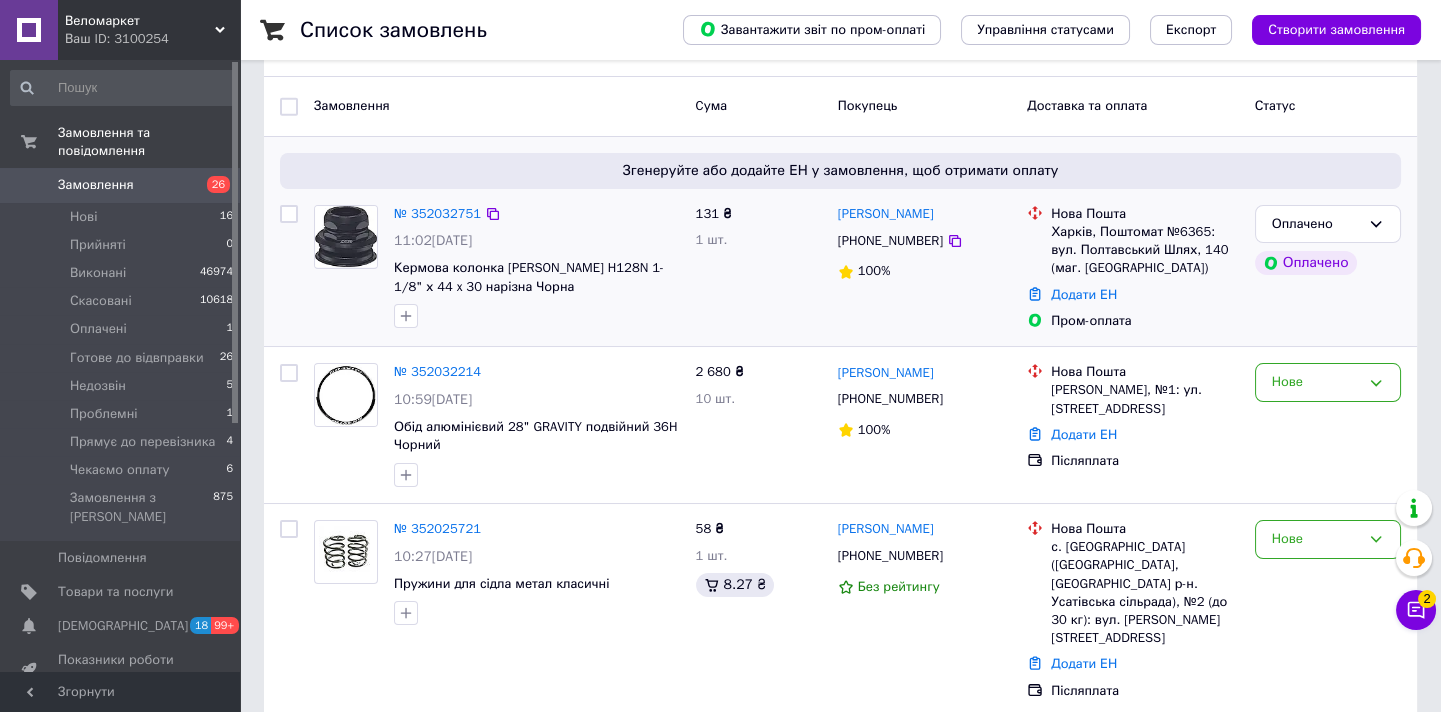 scroll, scrollTop: 90, scrollLeft: 0, axis: vertical 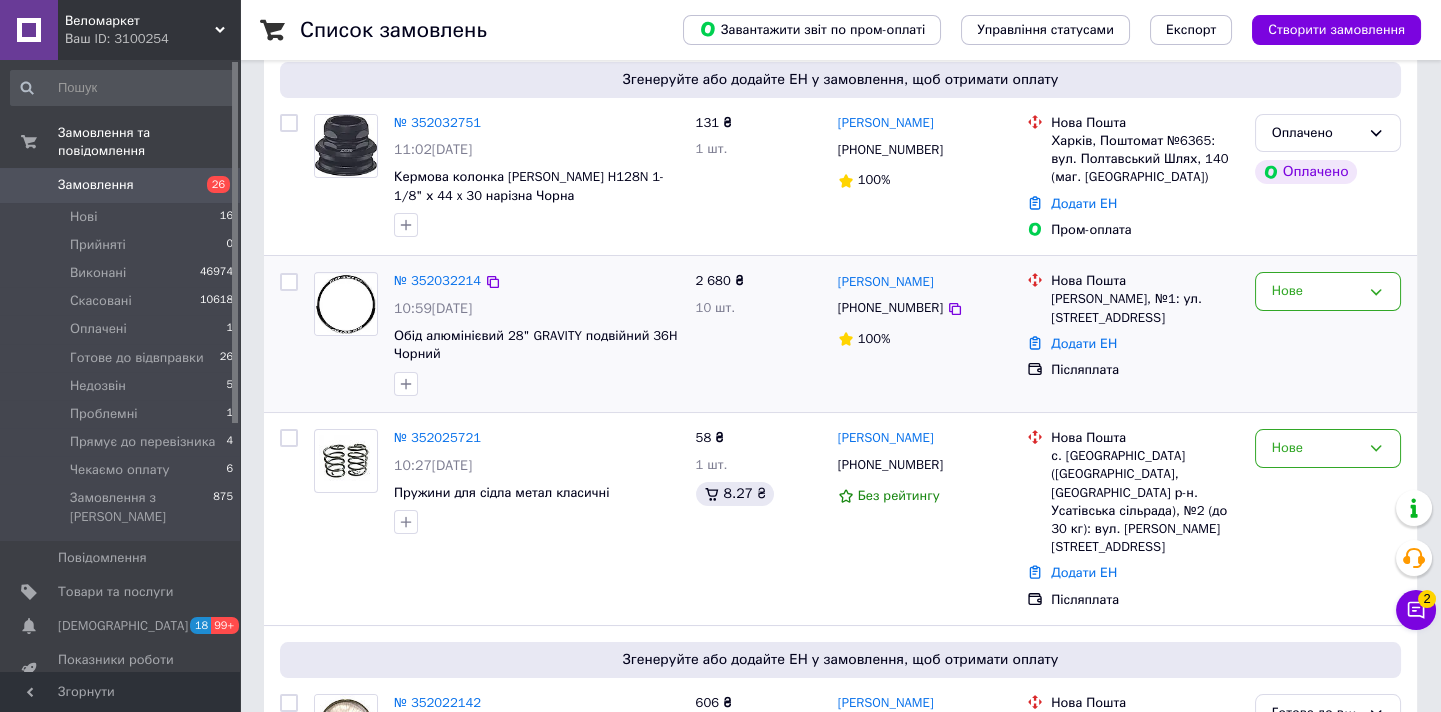 click on "№ 352032214" at bounding box center (437, 281) 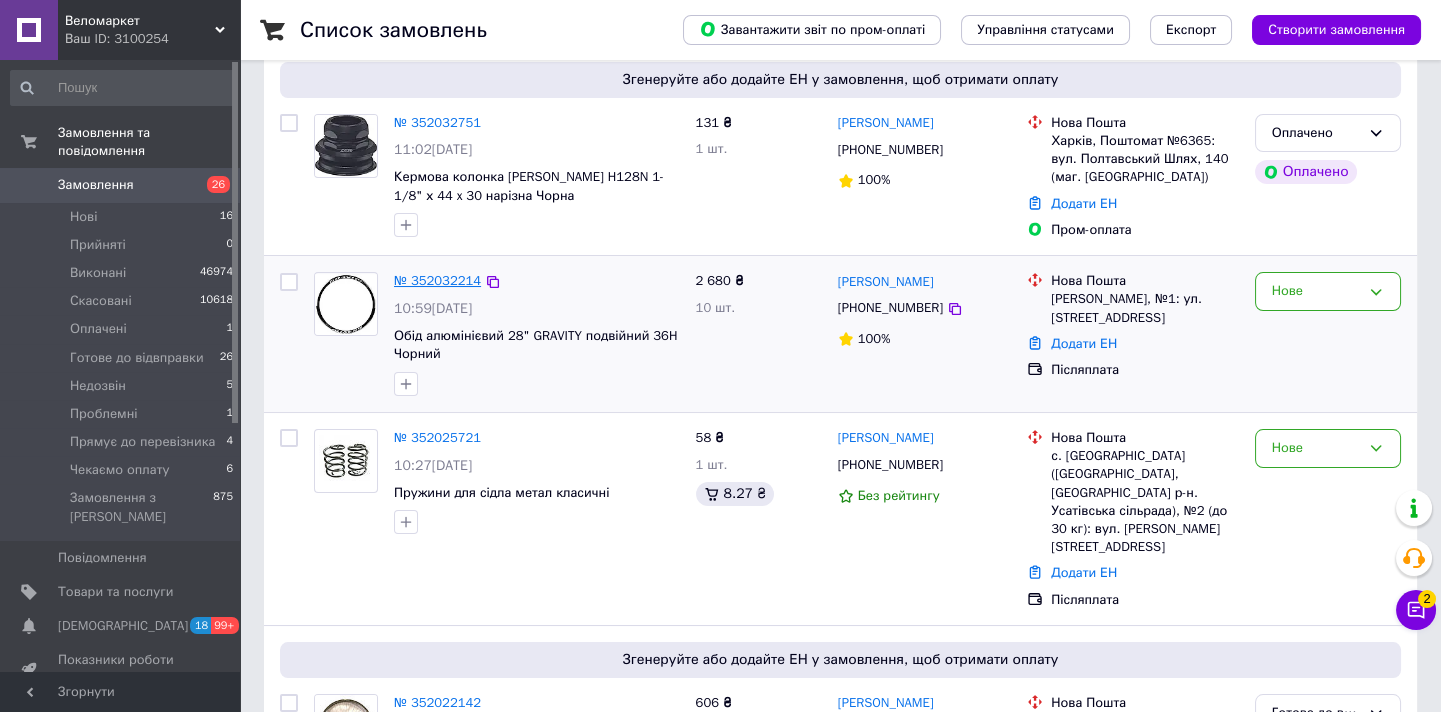 click on "№ 352032214" at bounding box center (437, 280) 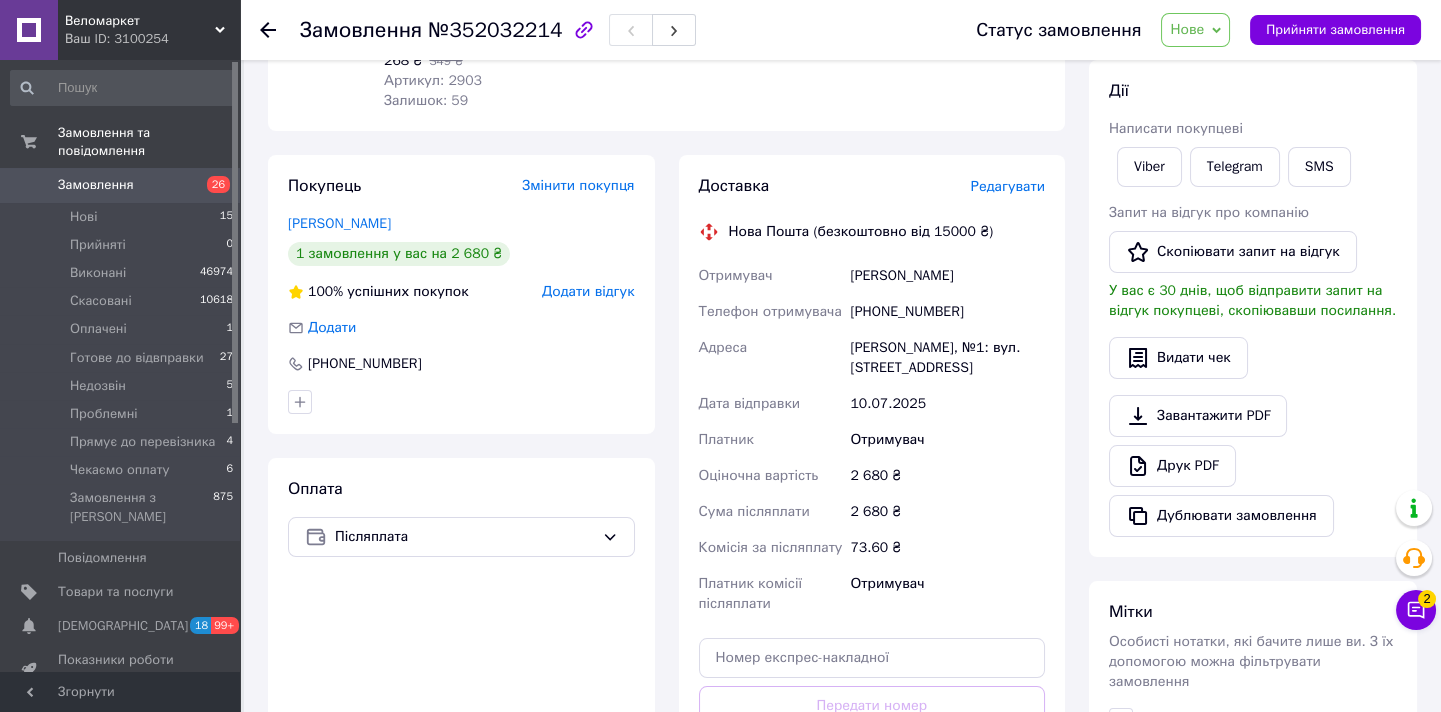 scroll, scrollTop: 0, scrollLeft: 0, axis: both 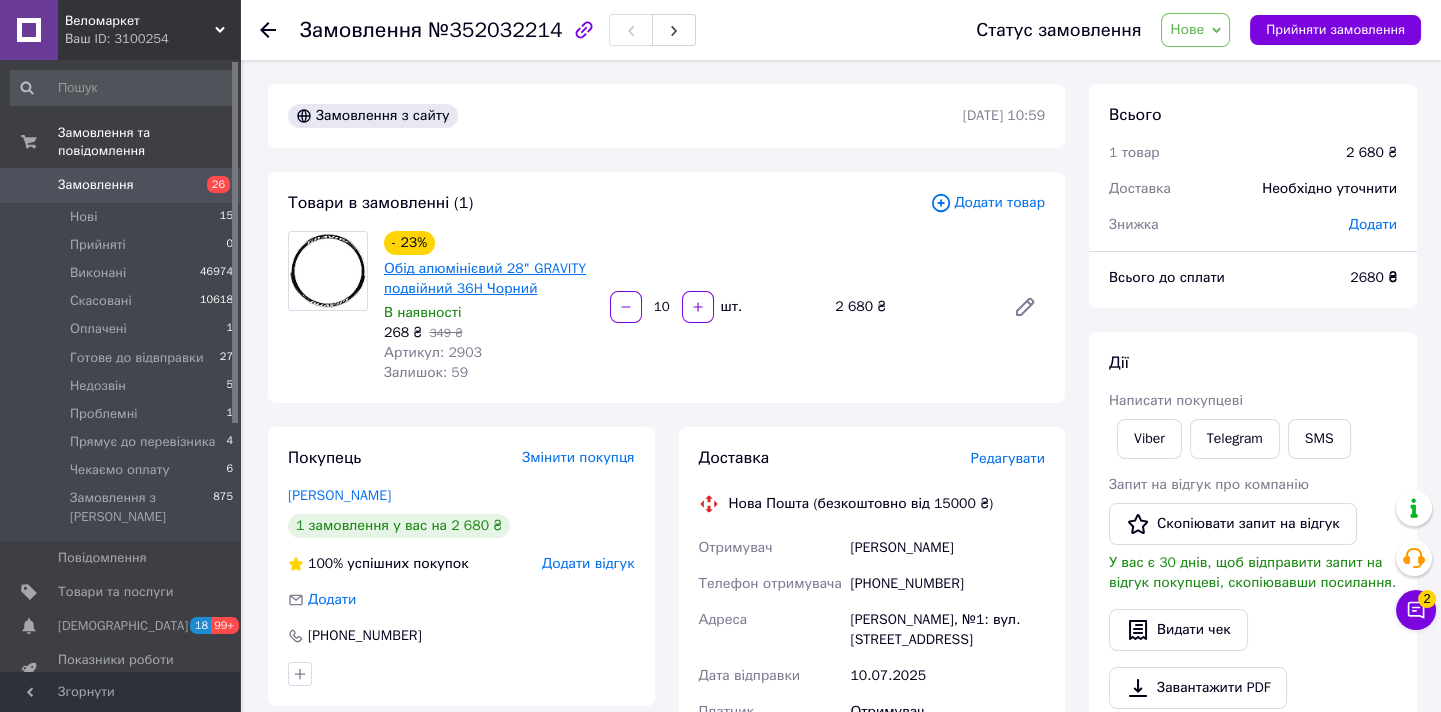 click on "Обід алюмінієвий 28" GRAVITY подвійний 36H Чорний" at bounding box center [485, 278] 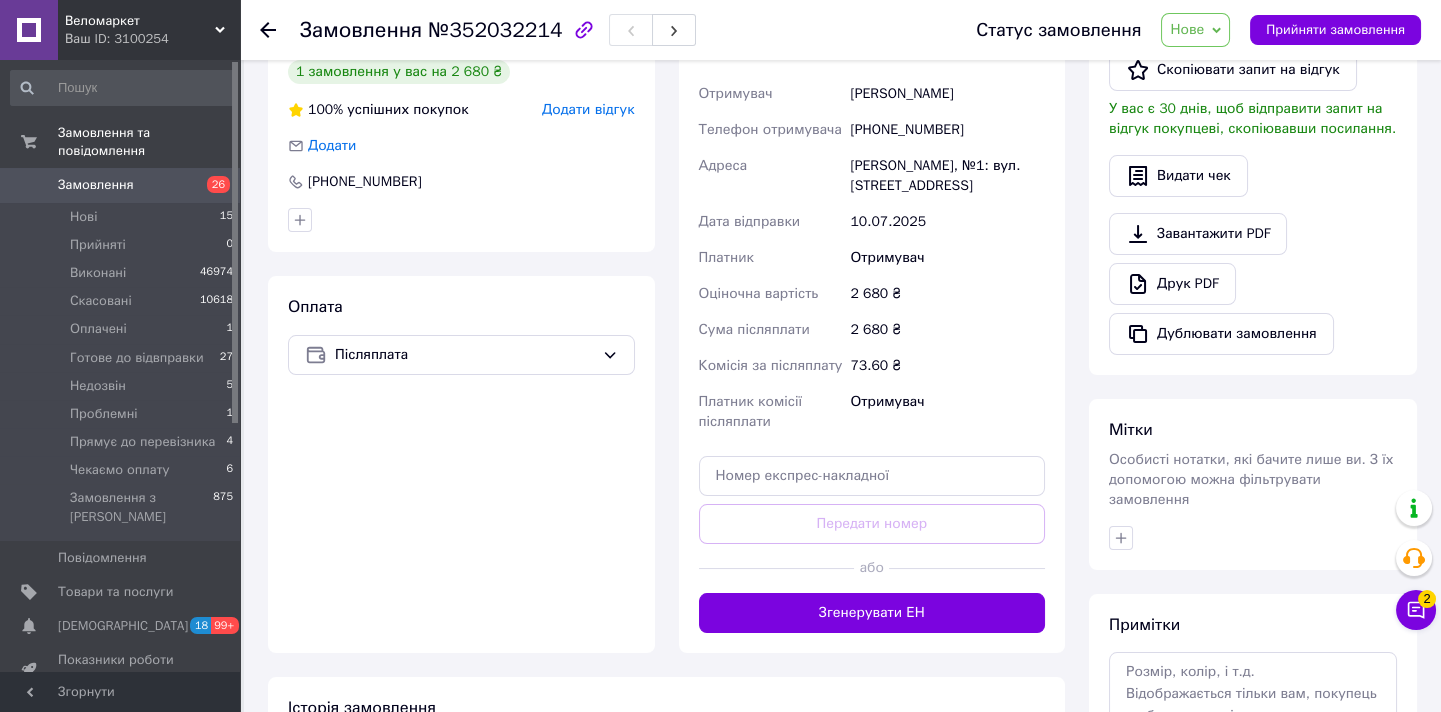 scroll, scrollTop: 272, scrollLeft: 0, axis: vertical 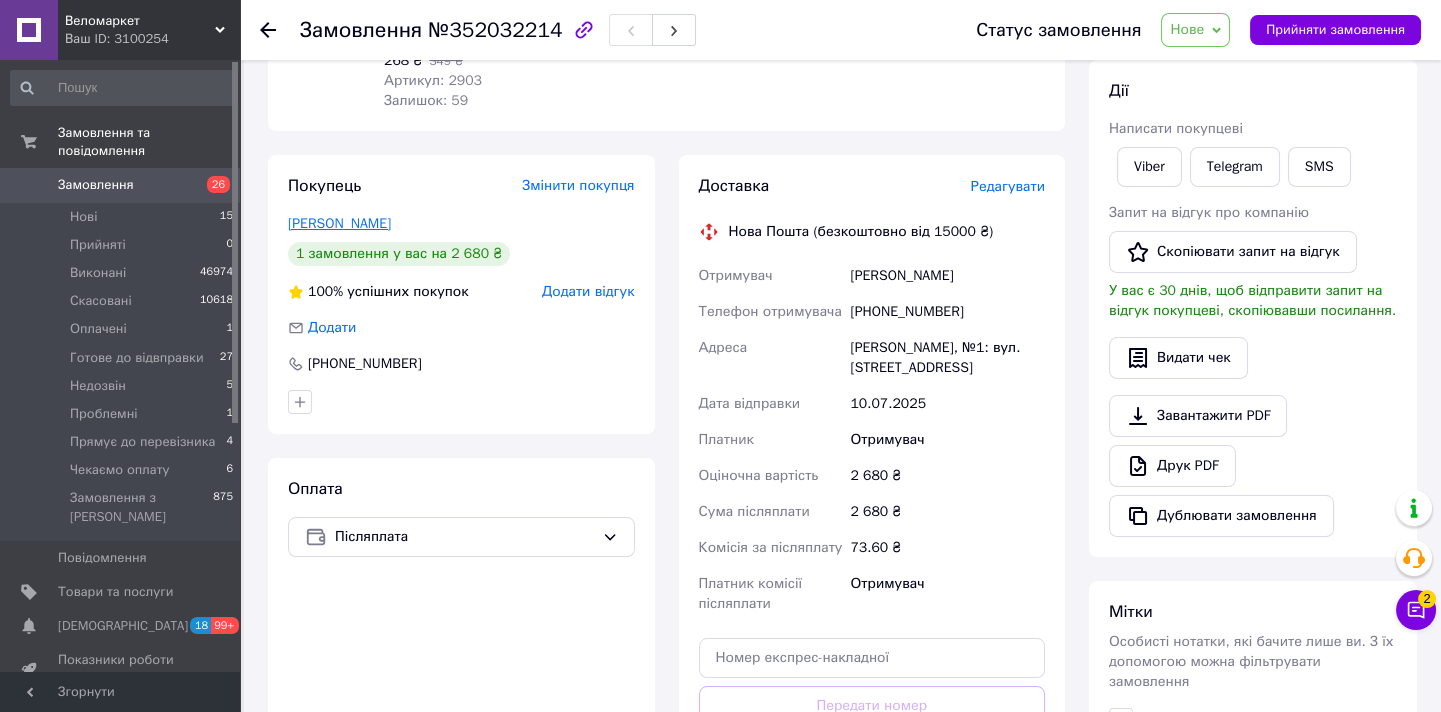 click on "[PERSON_NAME]" at bounding box center [339, 223] 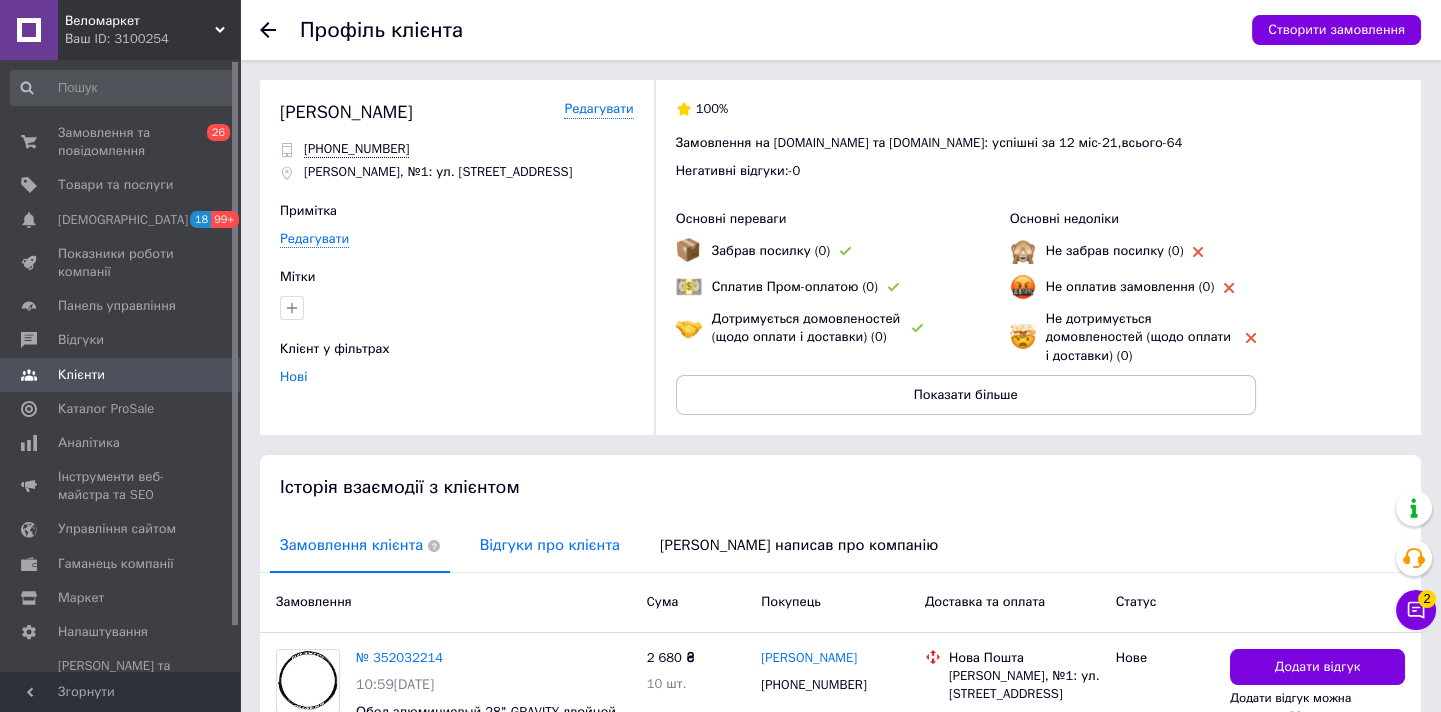 click on "Відгуки про клієнта" at bounding box center (550, 545) 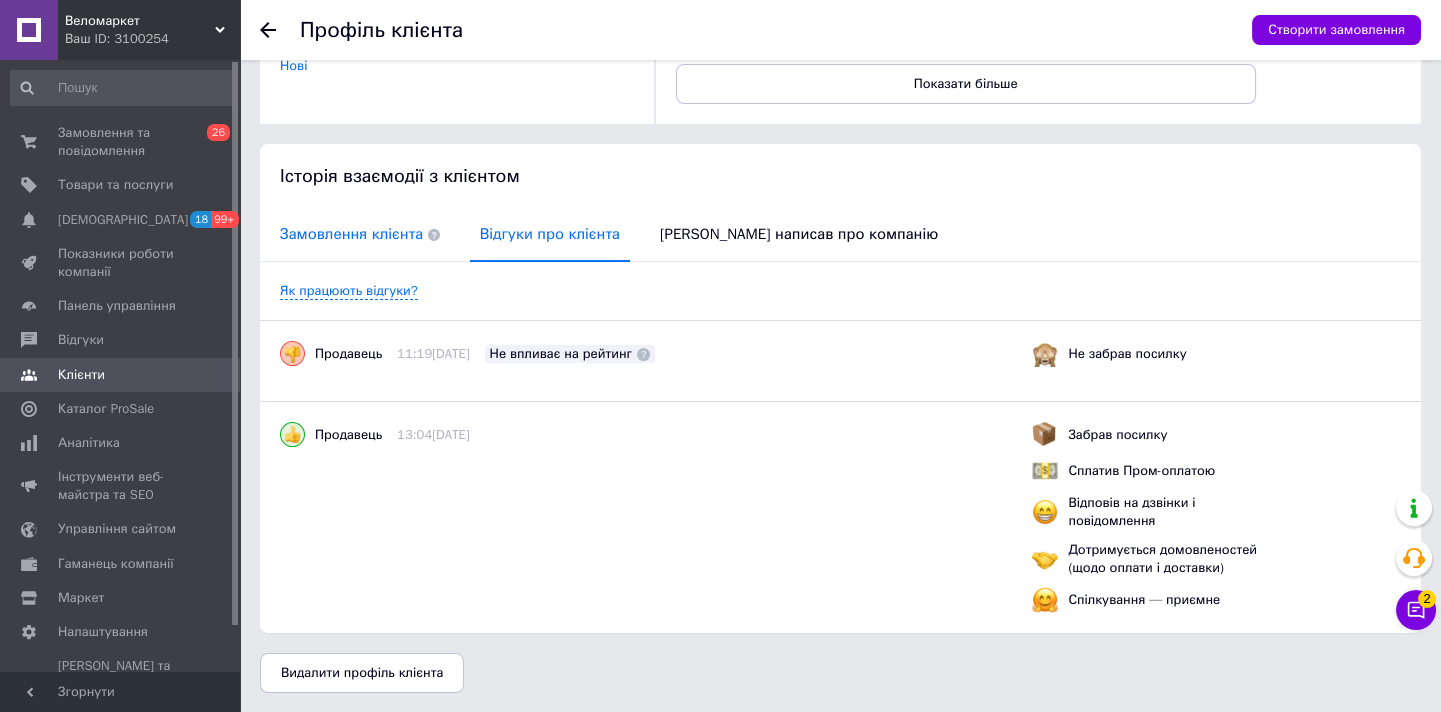 click on "Замовлення клієнта" at bounding box center (360, 234) 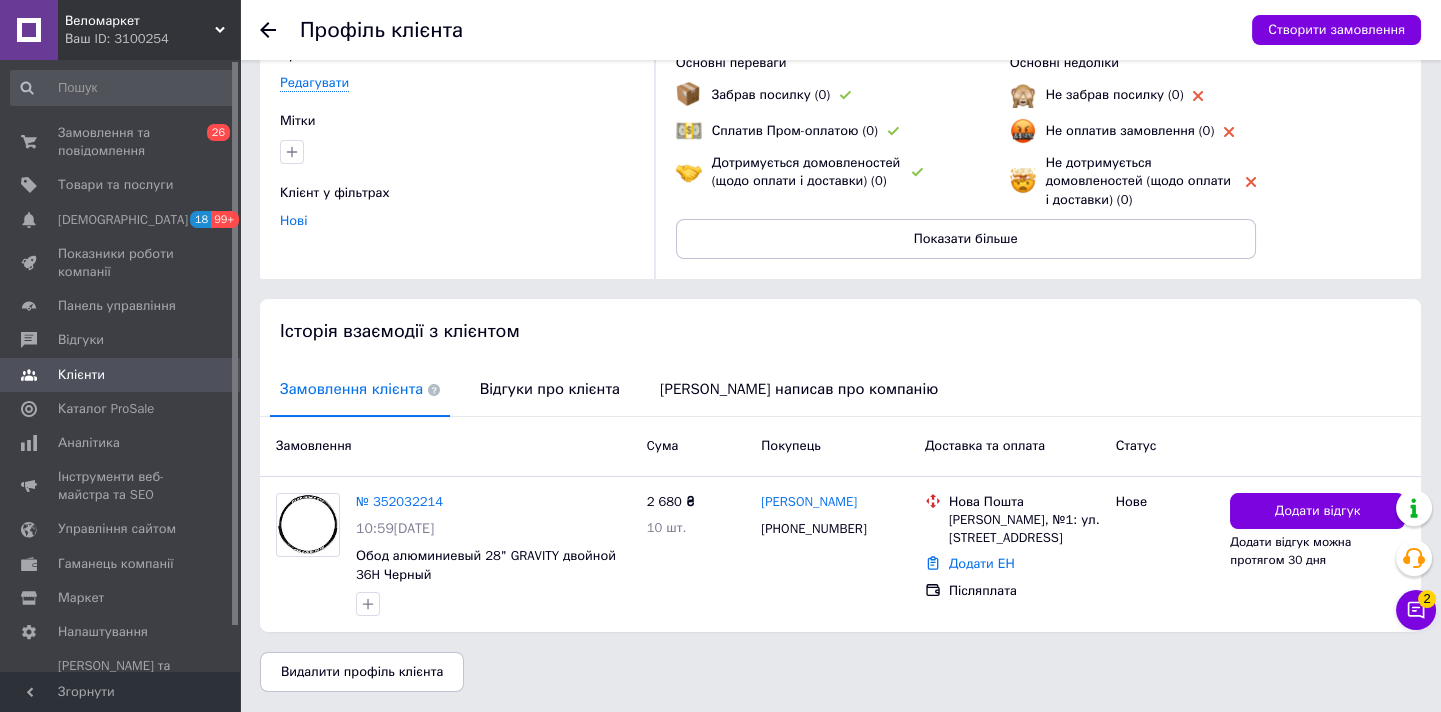 scroll, scrollTop: 0, scrollLeft: 0, axis: both 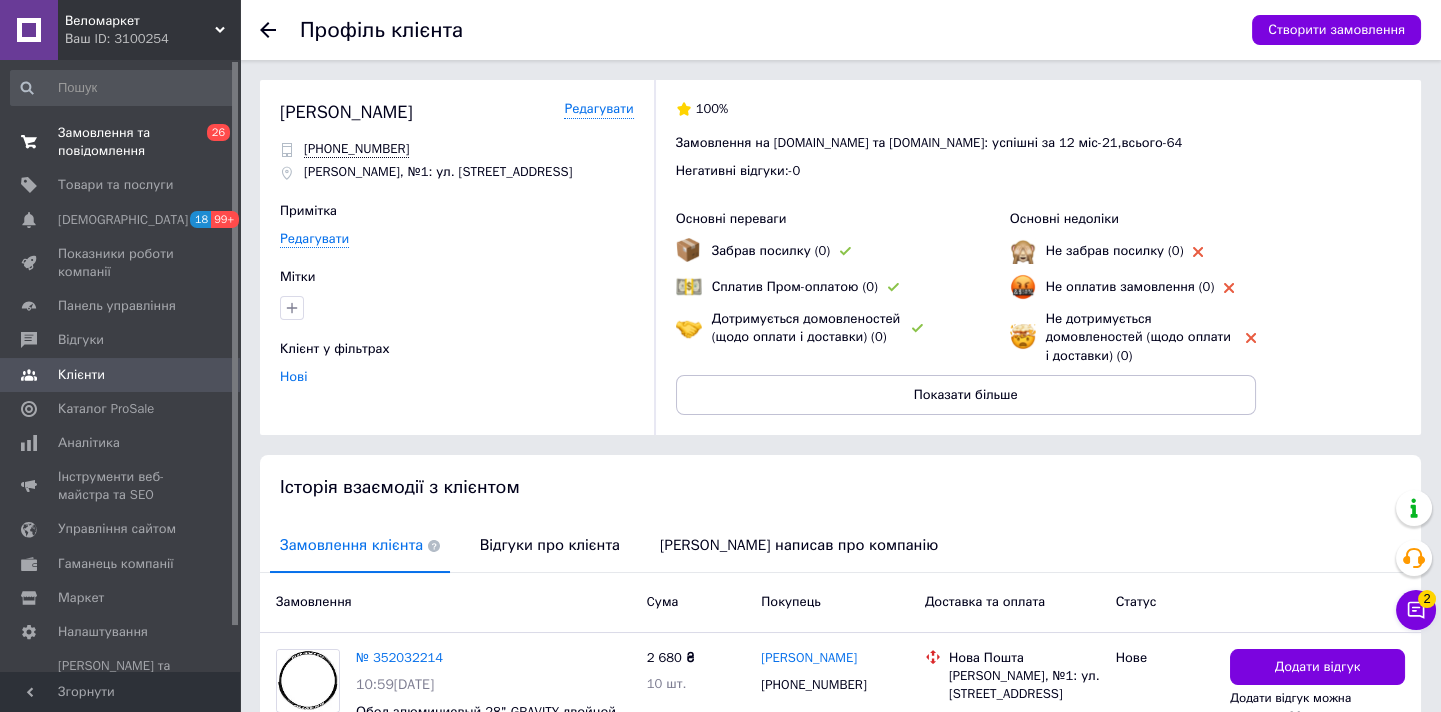 click at bounding box center (29, 142) 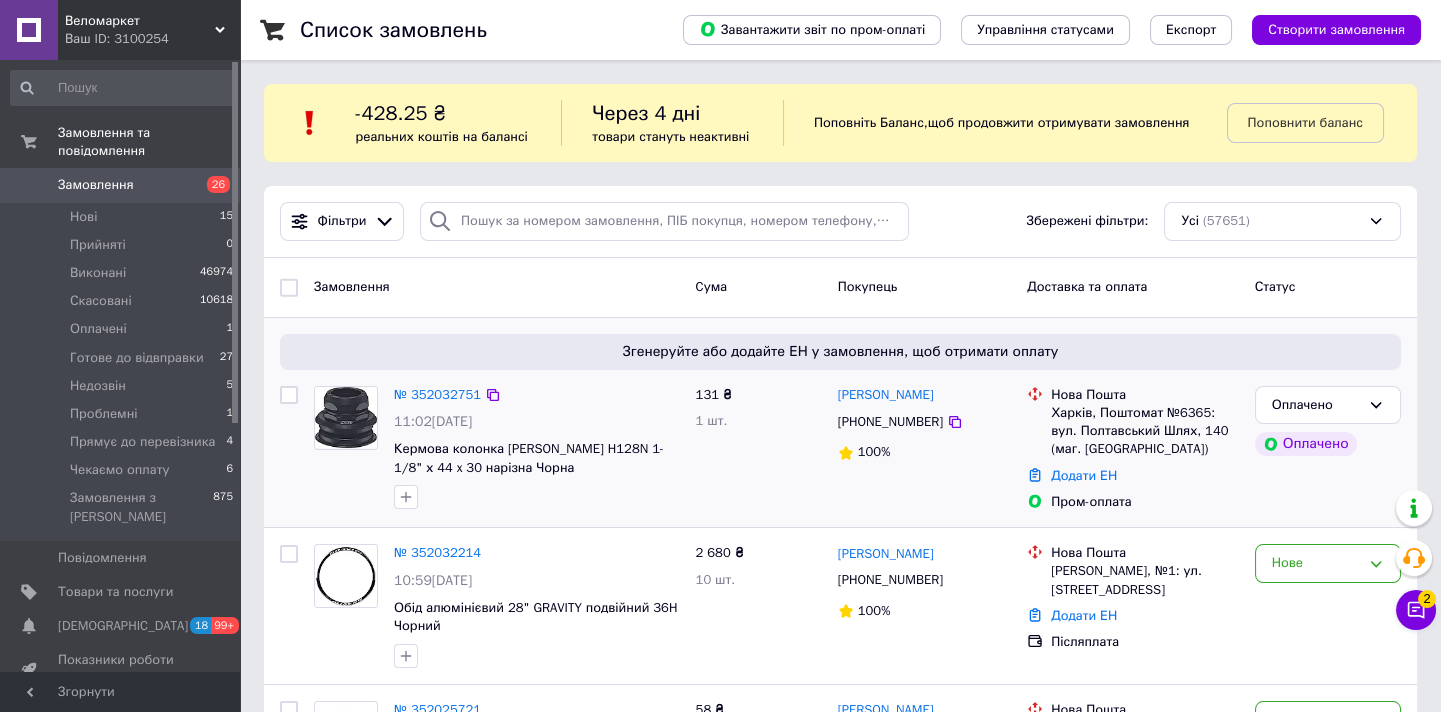 scroll, scrollTop: 272, scrollLeft: 0, axis: vertical 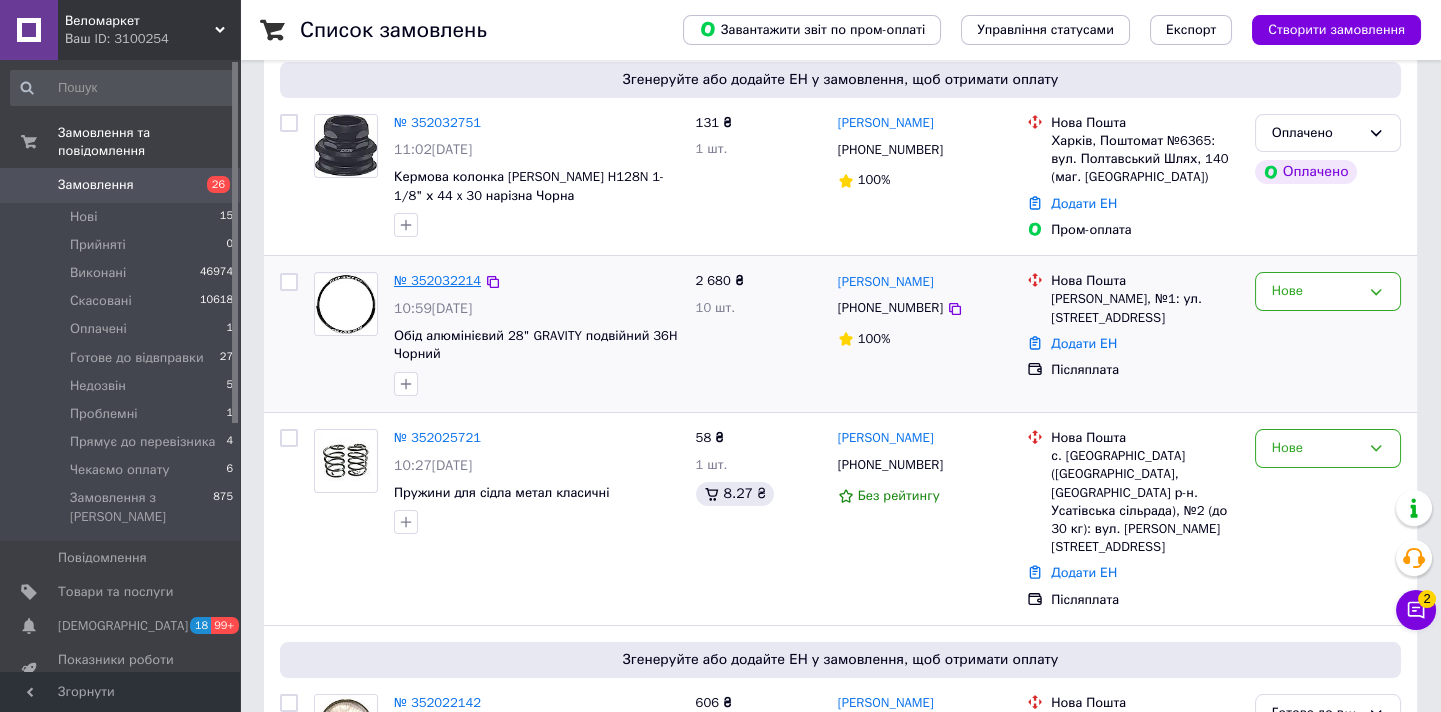 click on "№ 352032214" at bounding box center (437, 280) 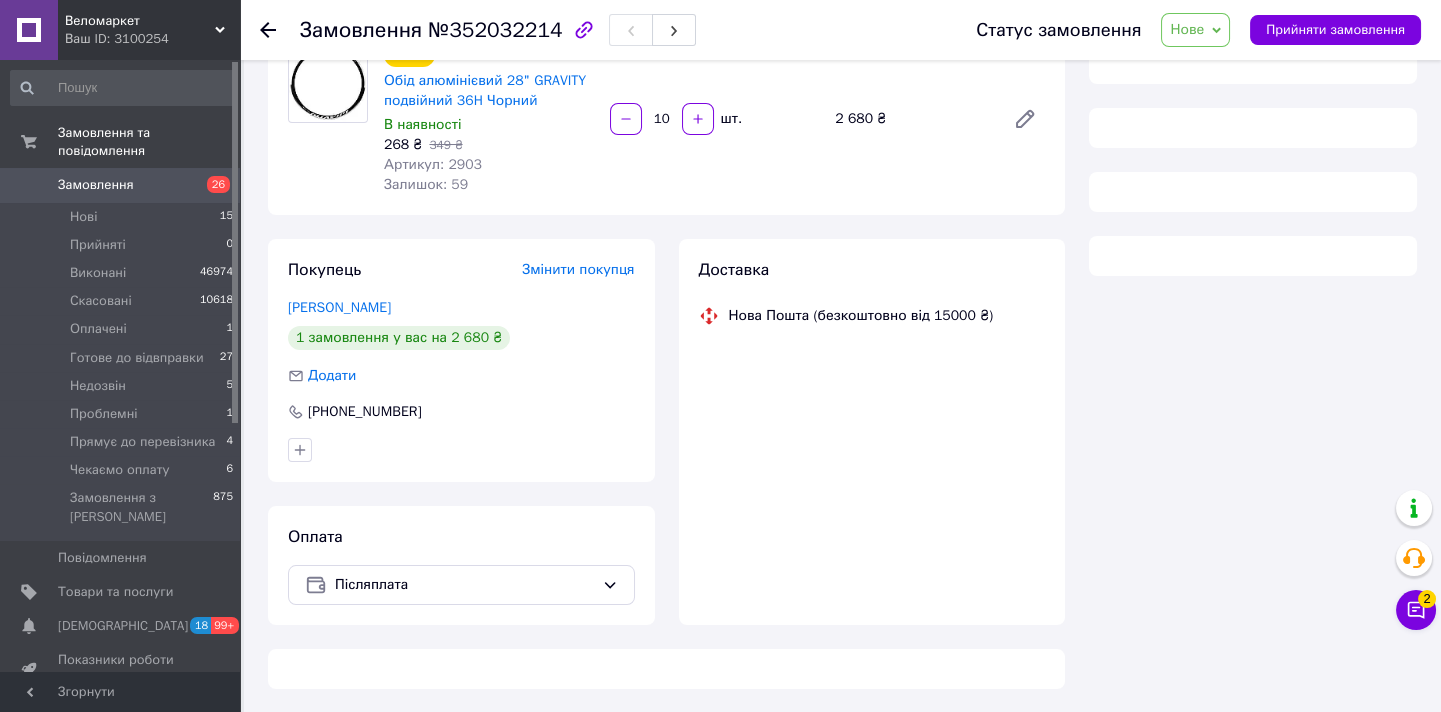 scroll, scrollTop: 0, scrollLeft: 0, axis: both 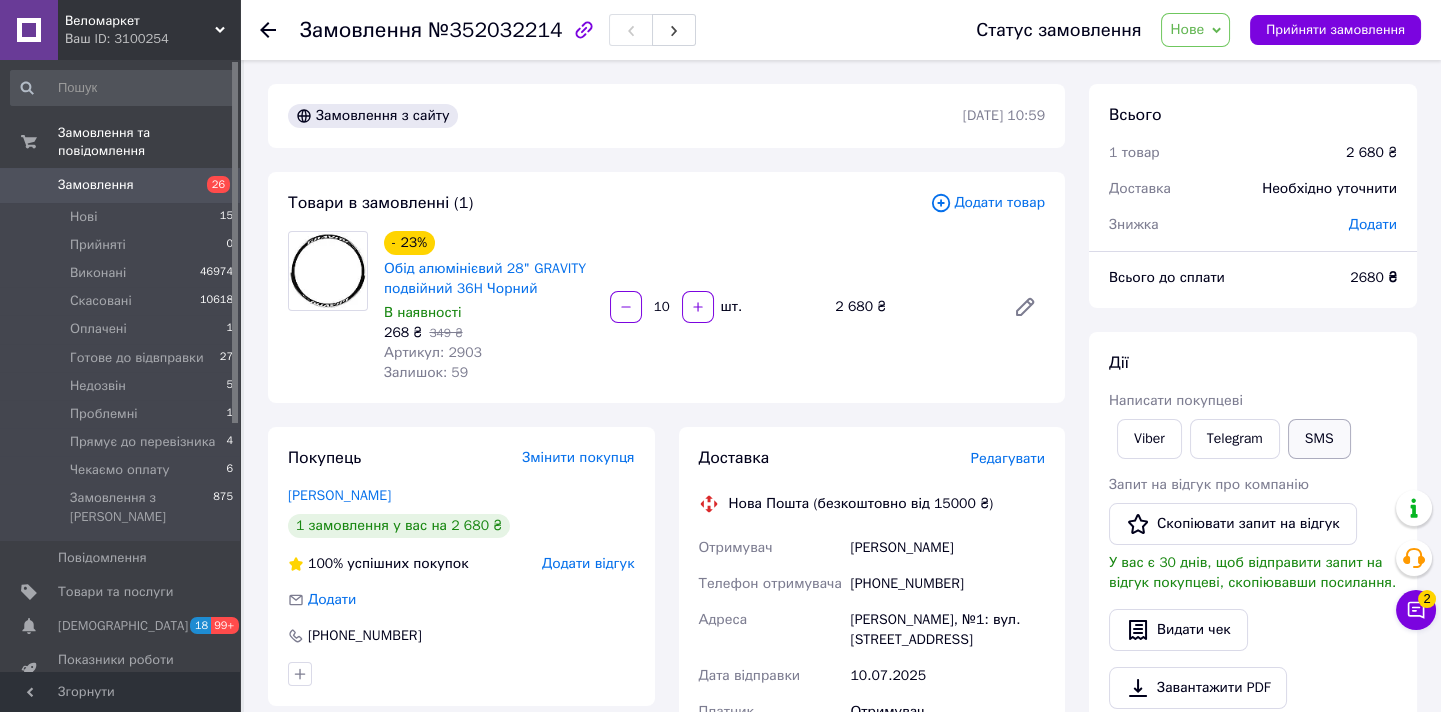 click on "SMS" at bounding box center (1319, 439) 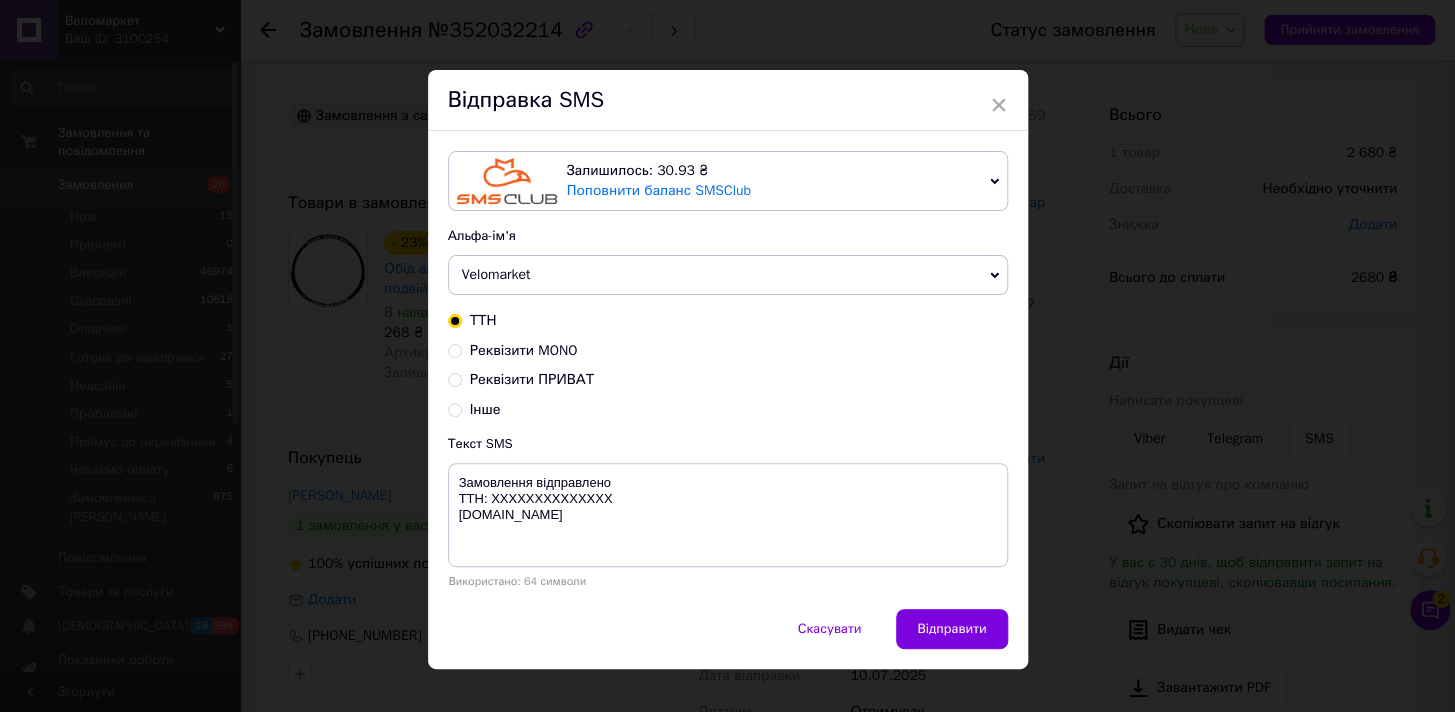 click on "Реквізити MONO" at bounding box center [524, 350] 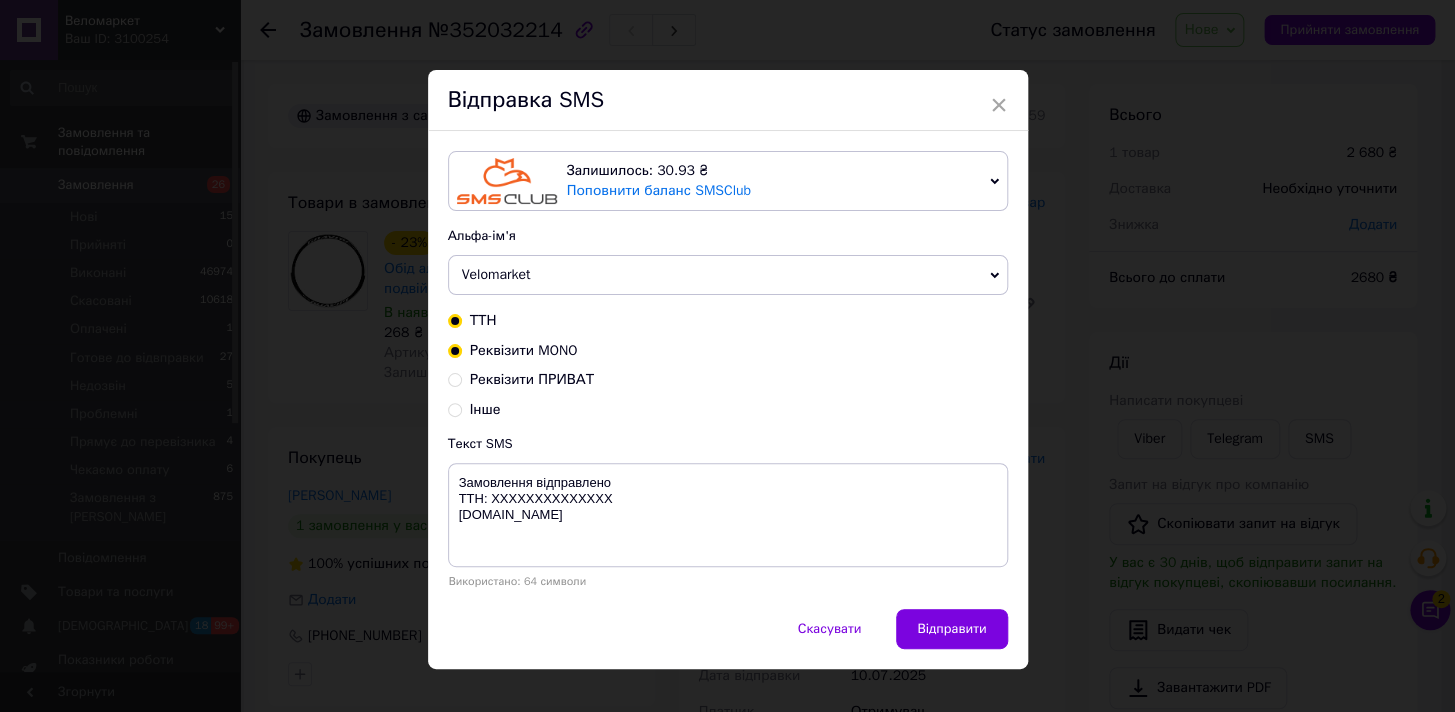 radio on "false" 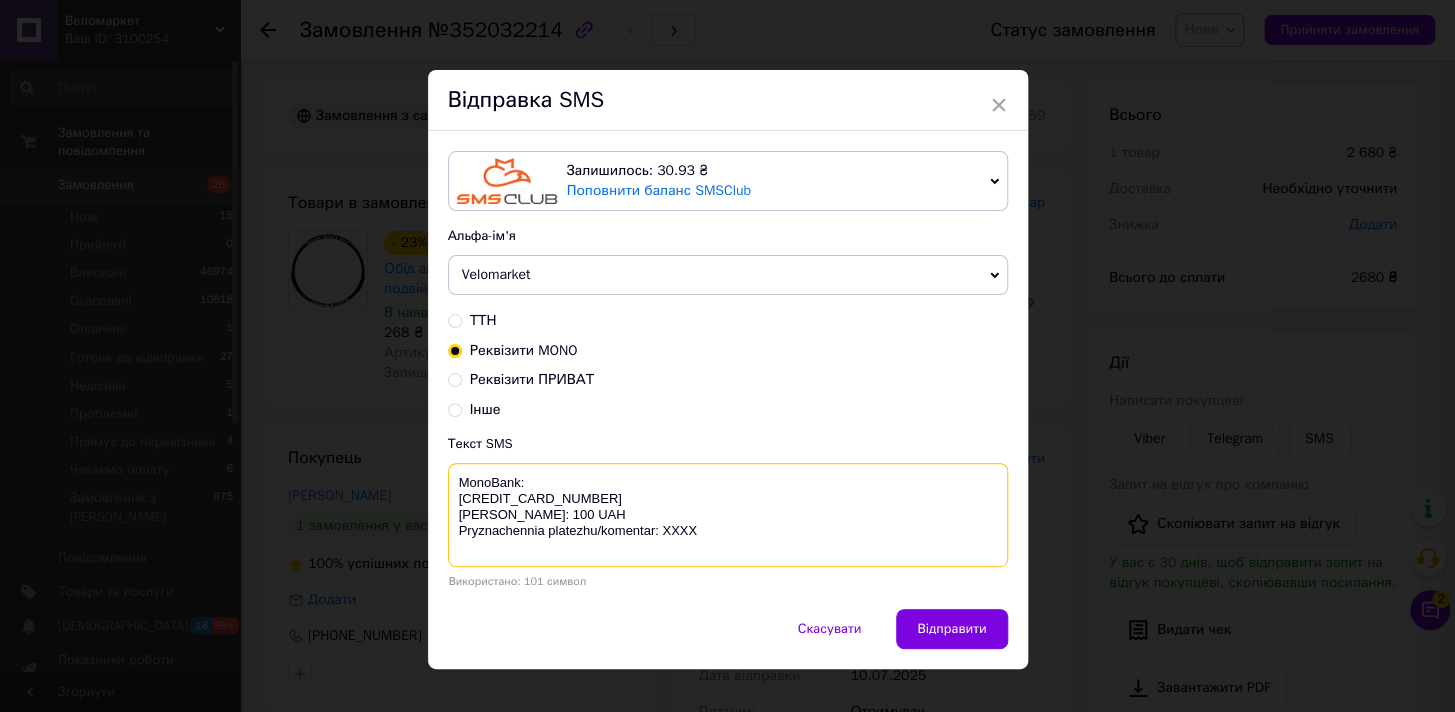 click on "MonoBank:
[CREDIT_CARD_NUMBER]
[PERSON_NAME]: 100 UAH
Pryznachennia platezhu/komentar: XXXX" at bounding box center [728, 515] 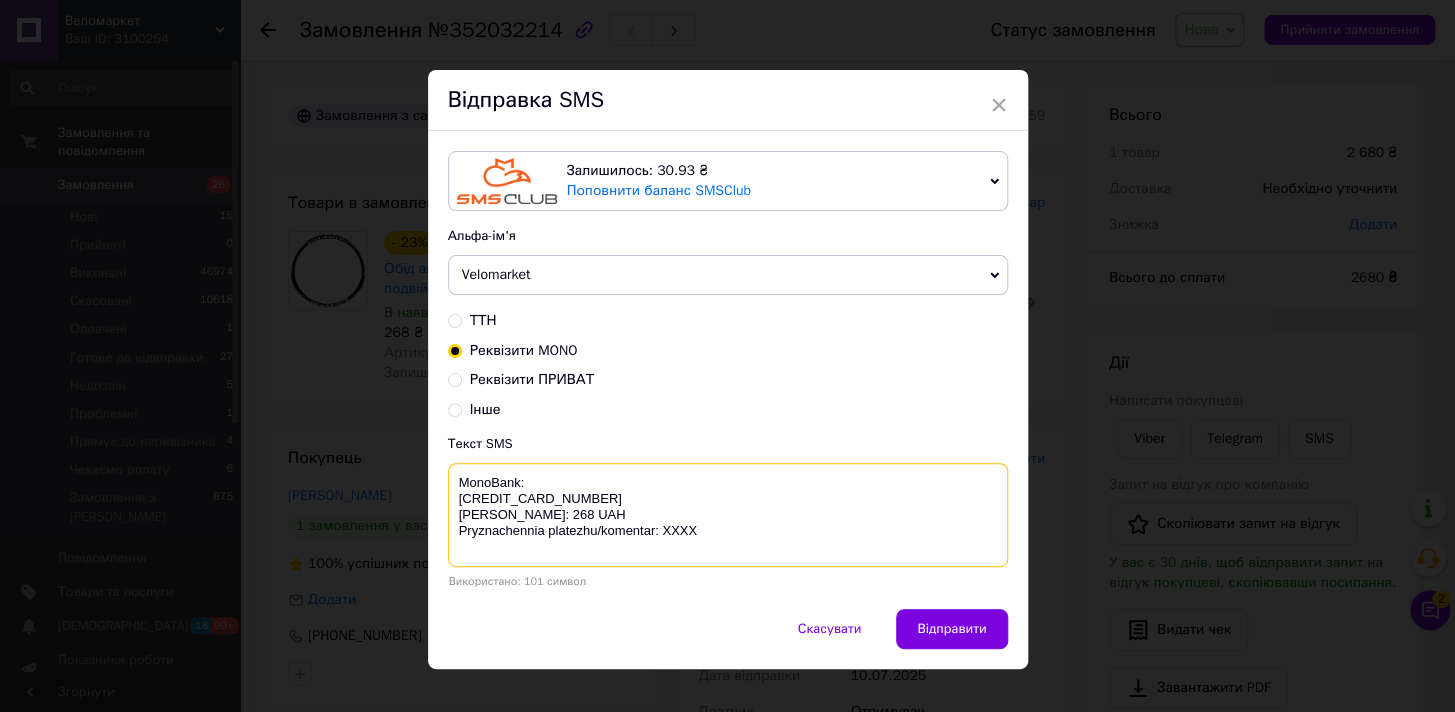 type on "MonoBank:
[CREDIT_CARD_NUMBER]
[PERSON_NAME]: 2680 UAH
Pryznachennia platezhu/komentar: XXXX" 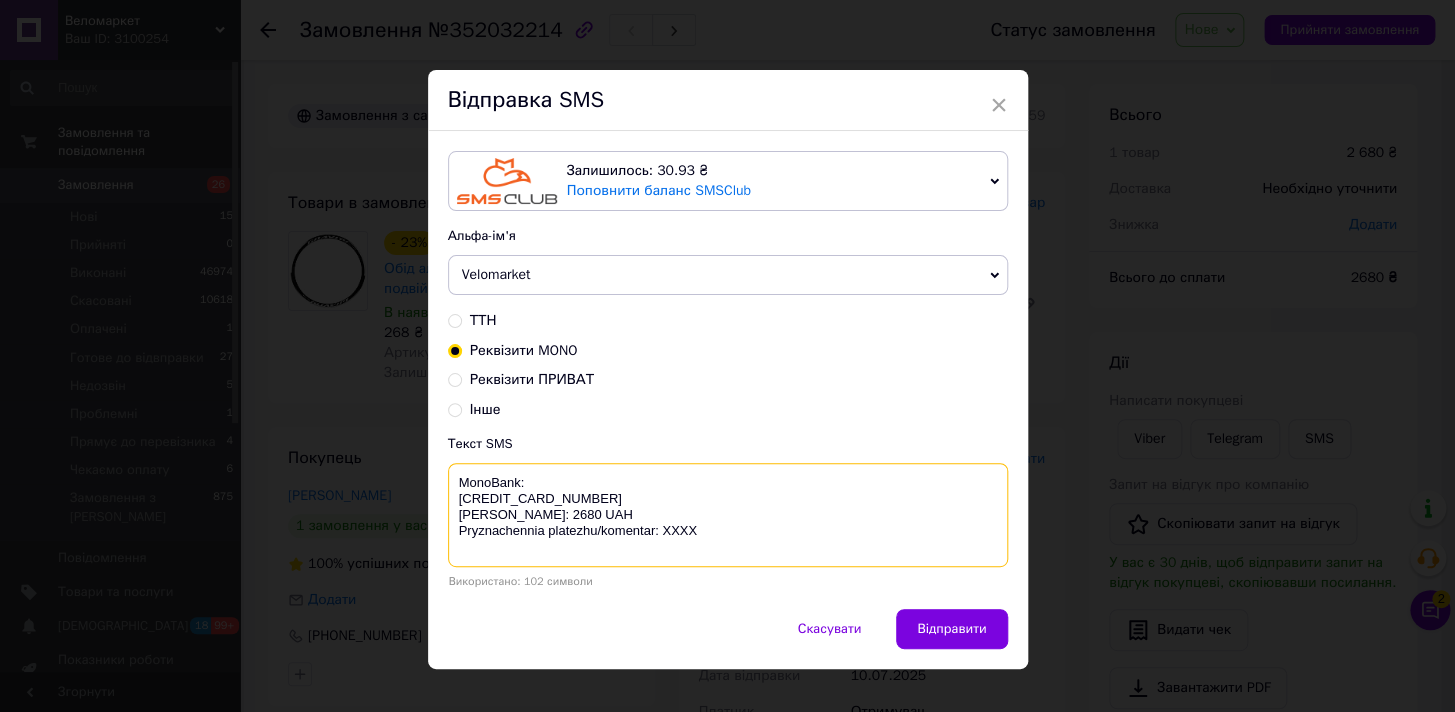drag, startPoint x: 567, startPoint y: 531, endPoint x: 456, endPoint y: 481, distance: 121.74153 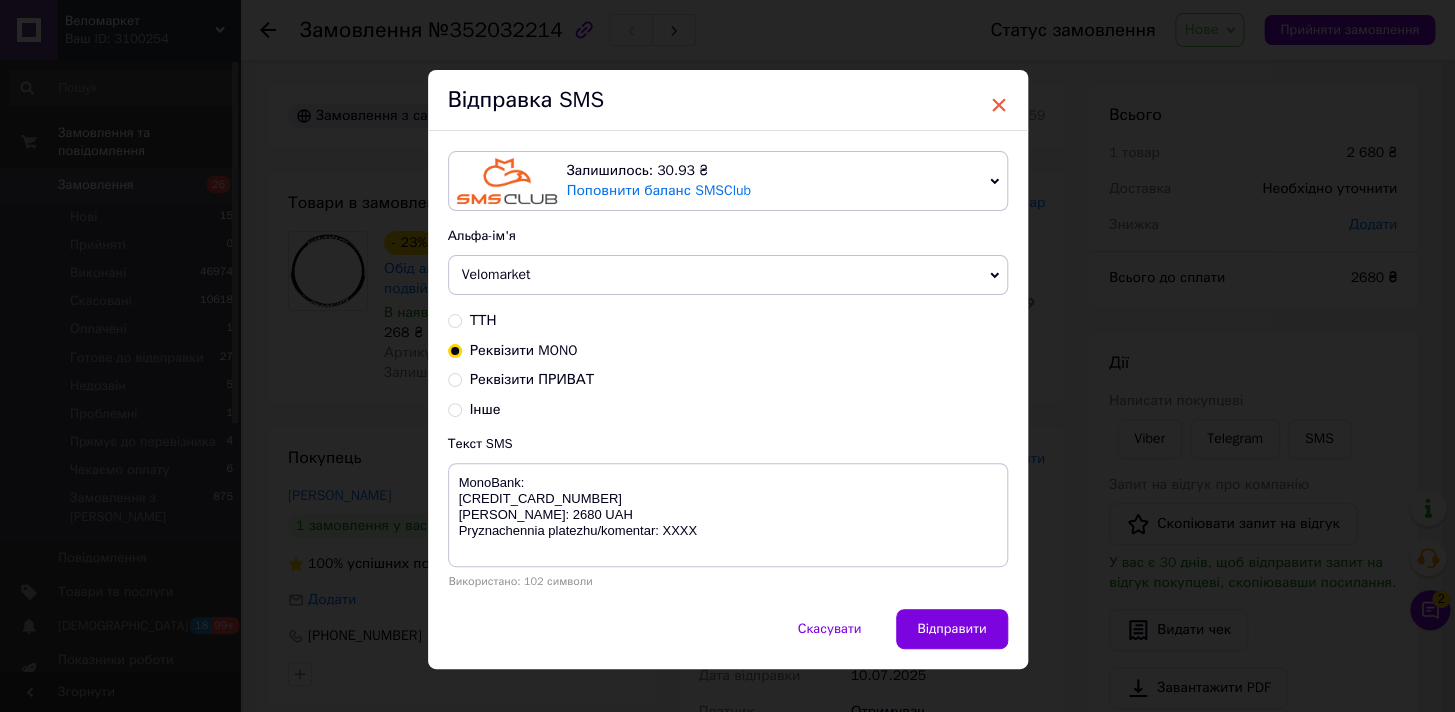 click on "×" at bounding box center [999, 105] 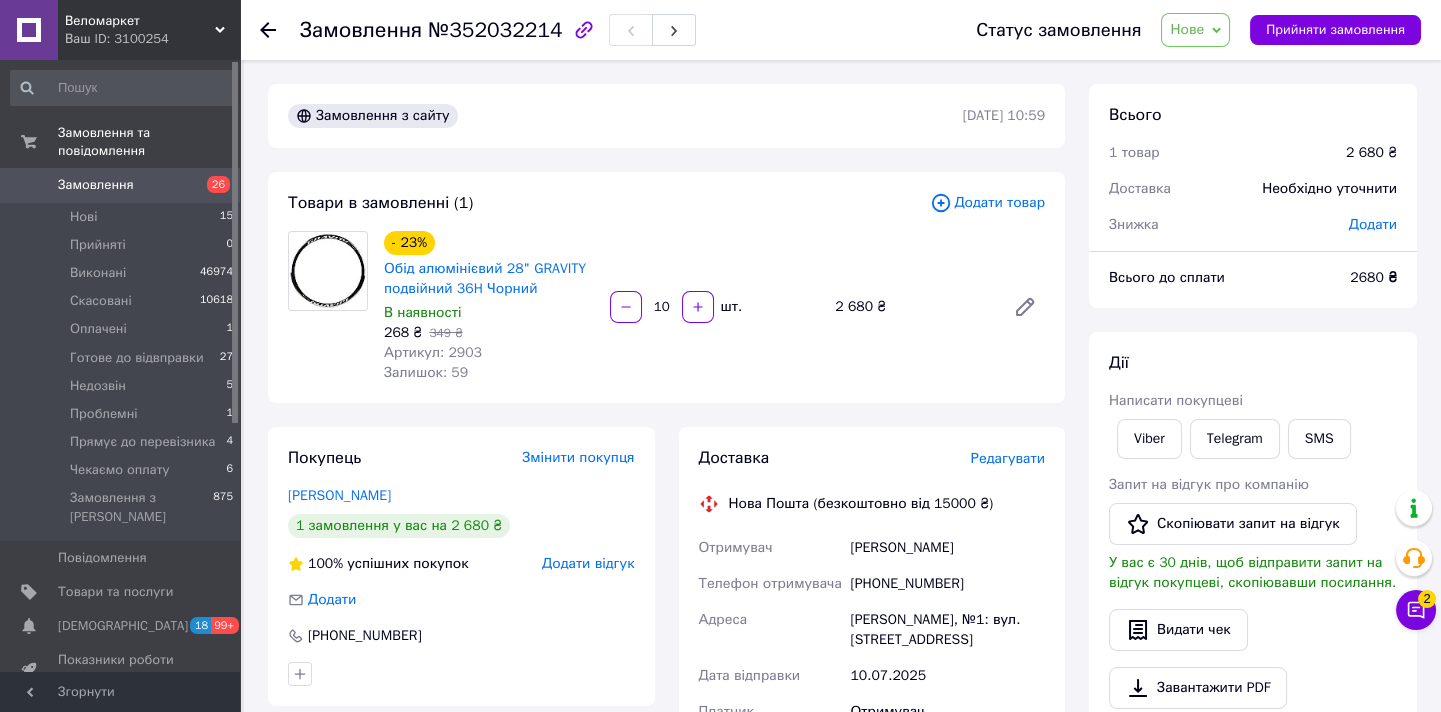 scroll, scrollTop: 454, scrollLeft: 0, axis: vertical 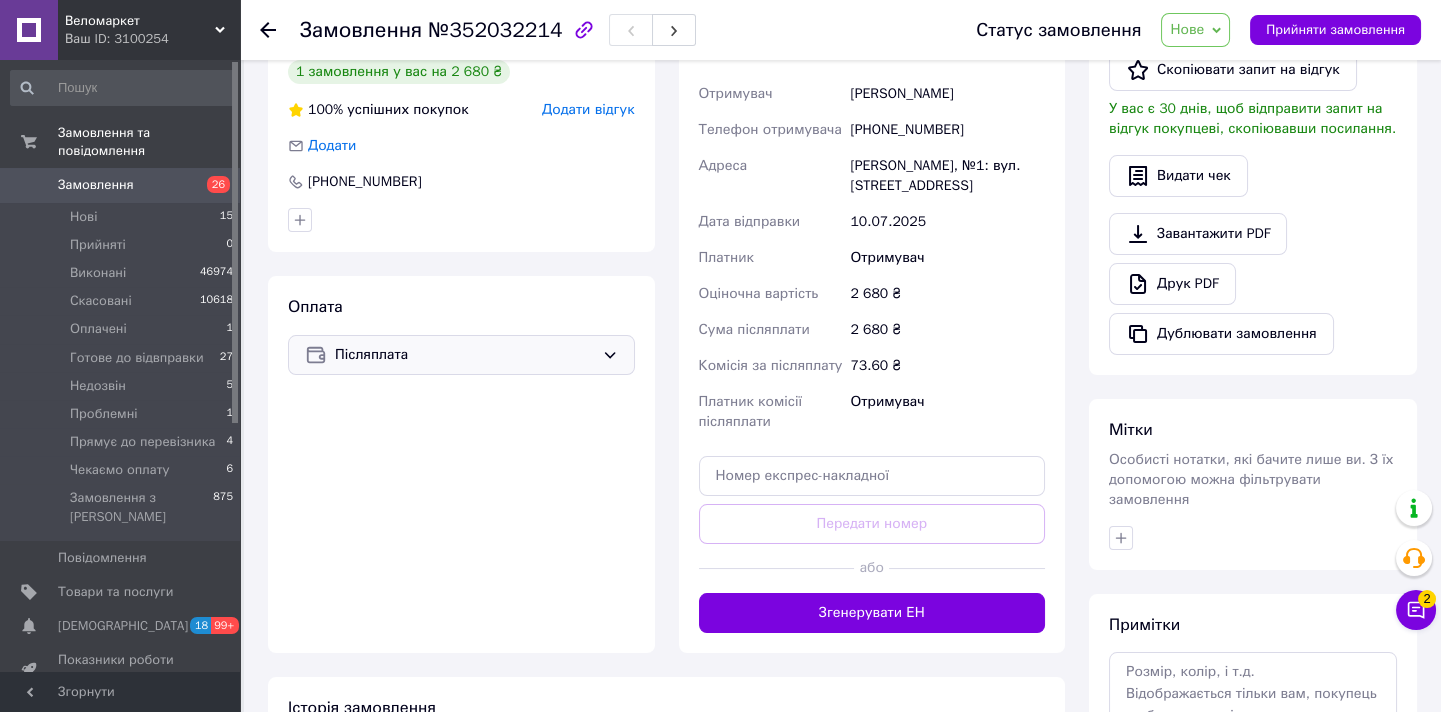 click on "Післяплата" at bounding box center (464, 355) 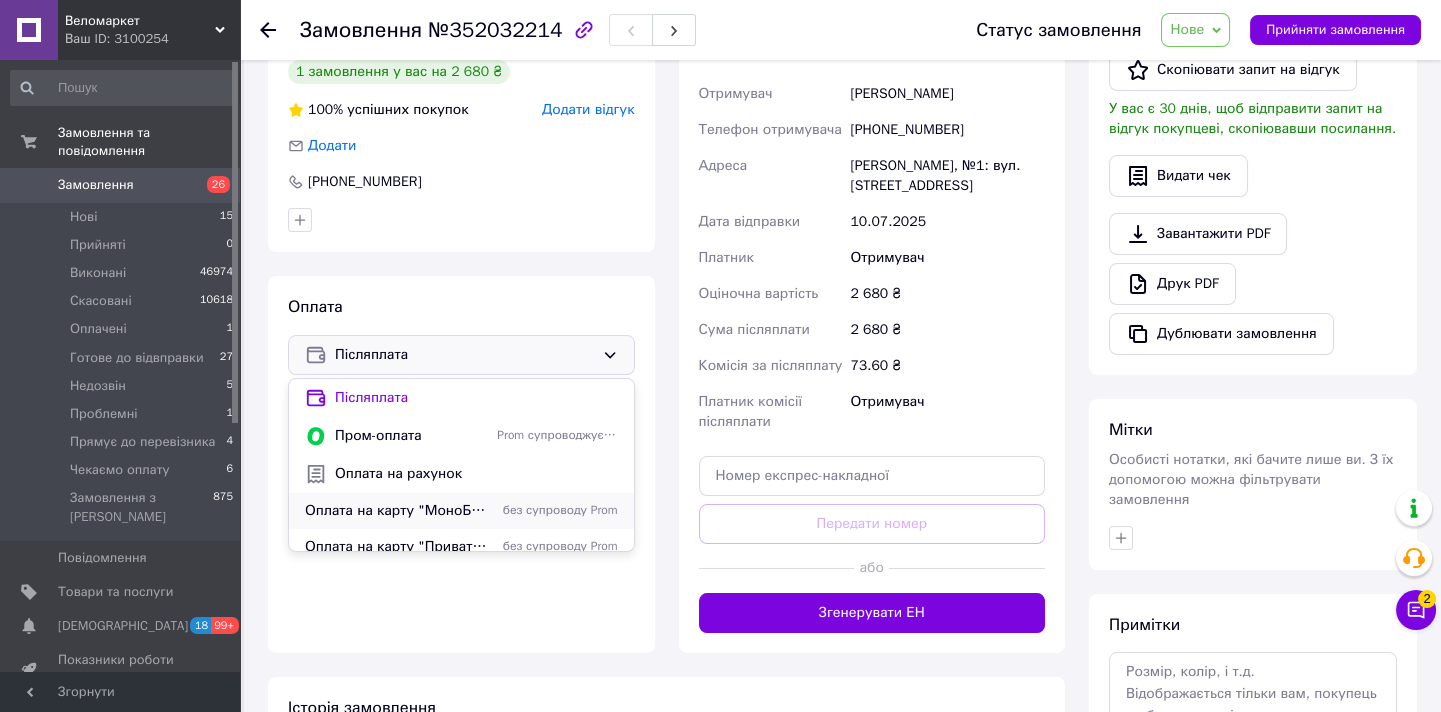 click on "Оплата на карту "МоноБанк"" at bounding box center (397, 511) 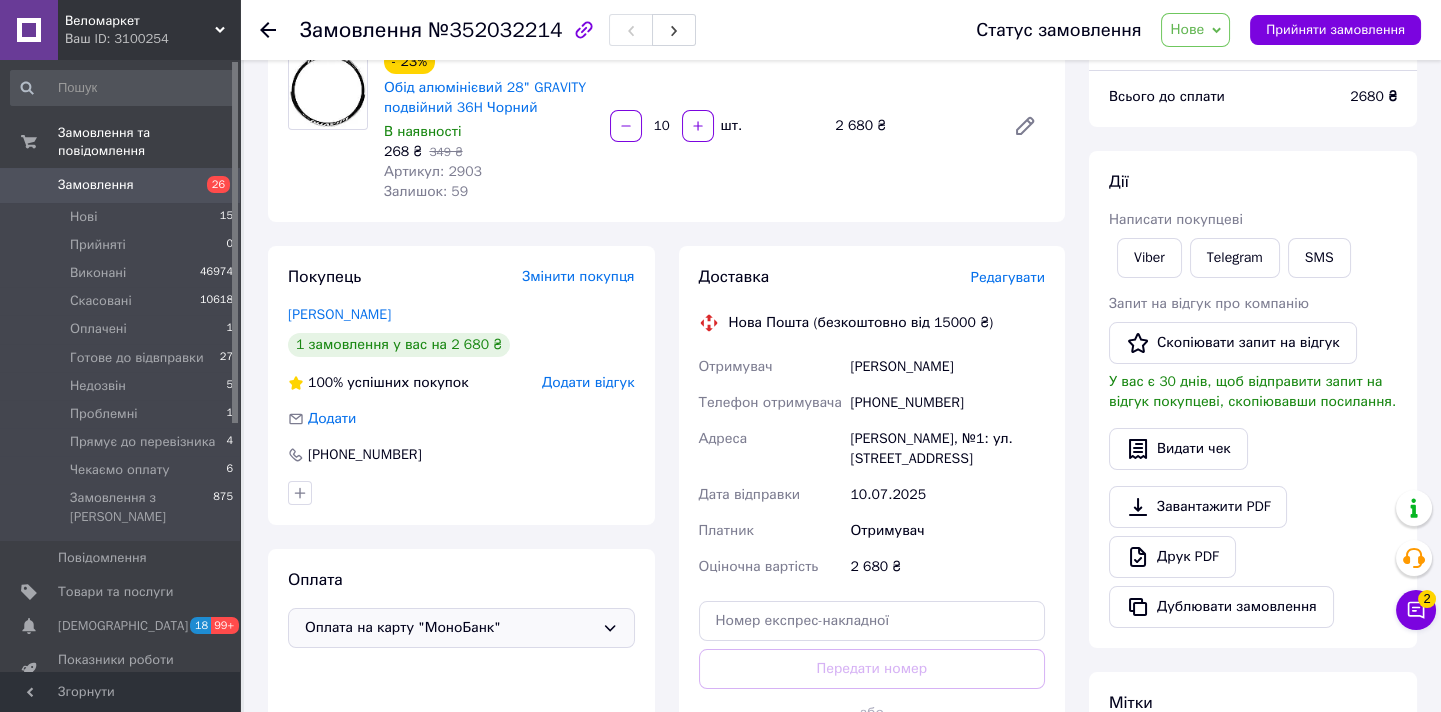 scroll, scrollTop: 0, scrollLeft: 0, axis: both 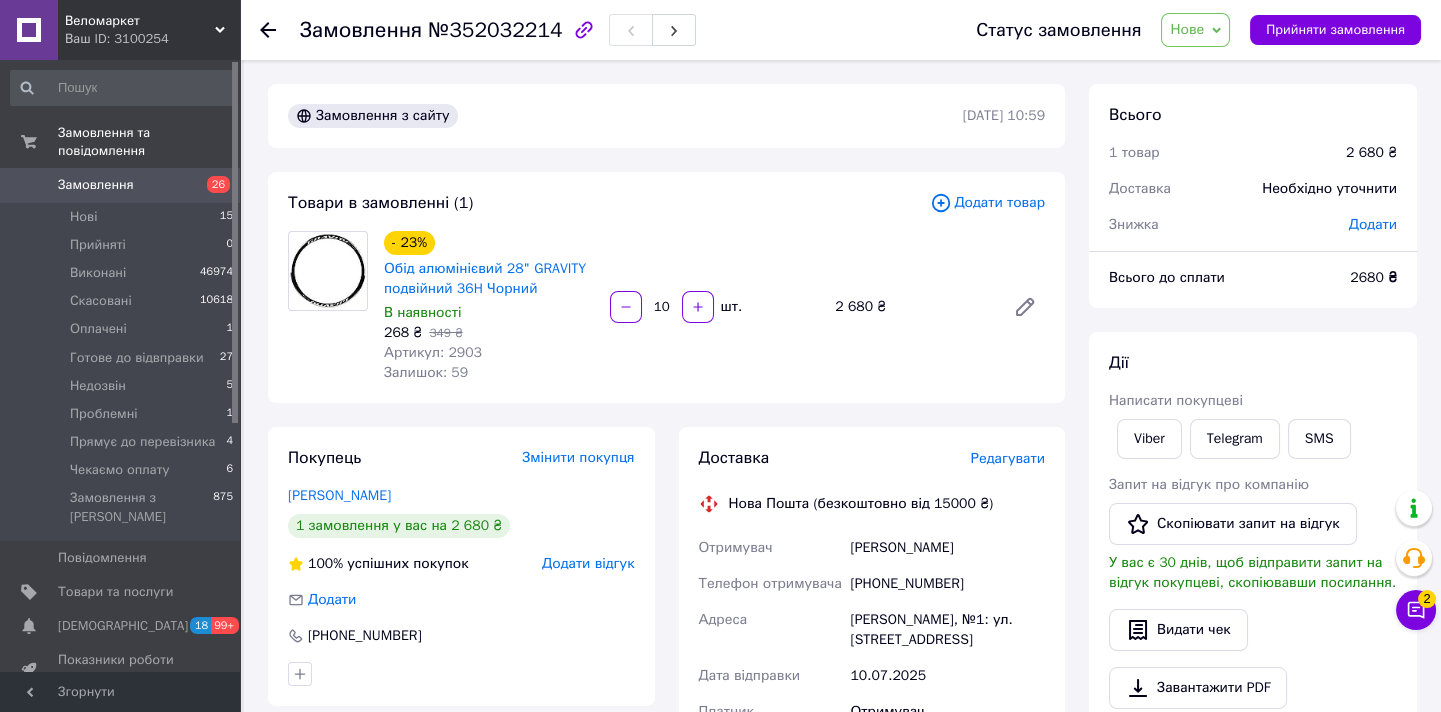 drag, startPoint x: 1203, startPoint y: 50, endPoint x: 1209, endPoint y: 83, distance: 33.54102 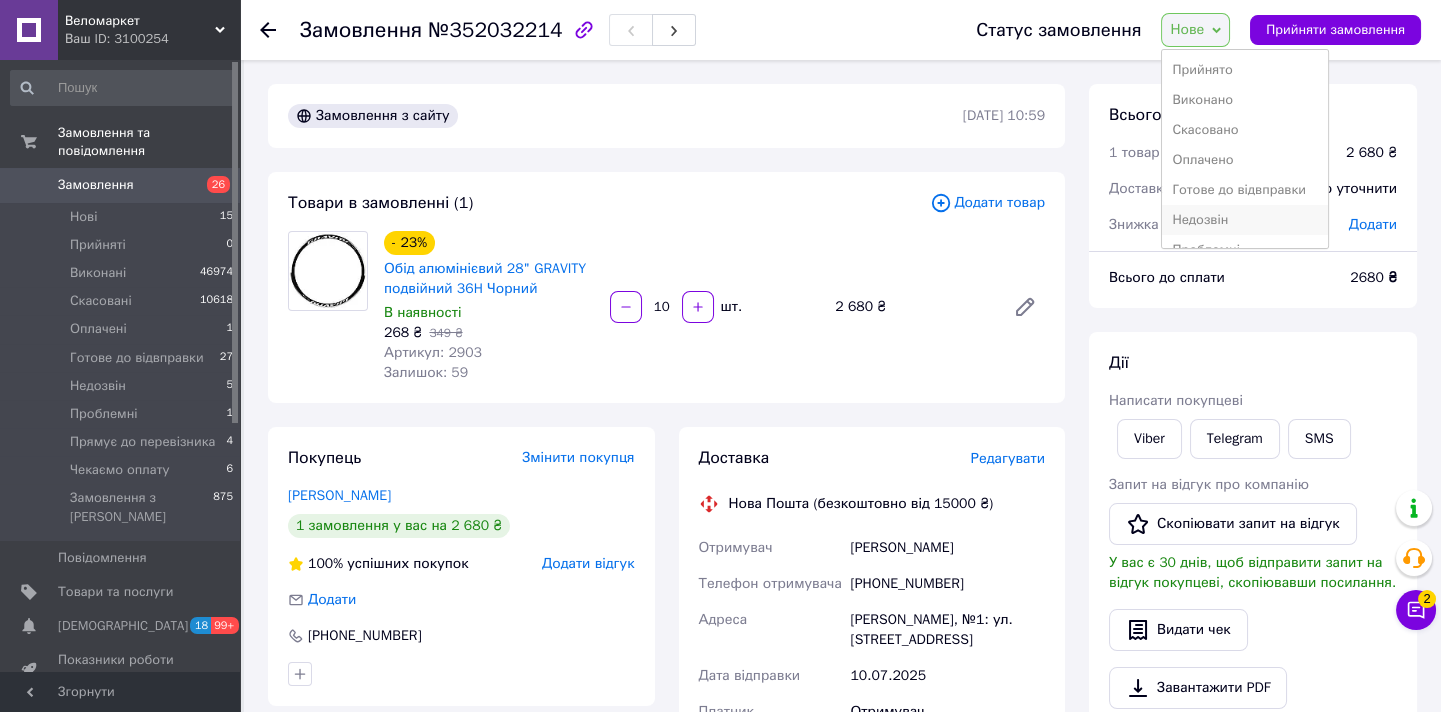 scroll, scrollTop: 81, scrollLeft: 0, axis: vertical 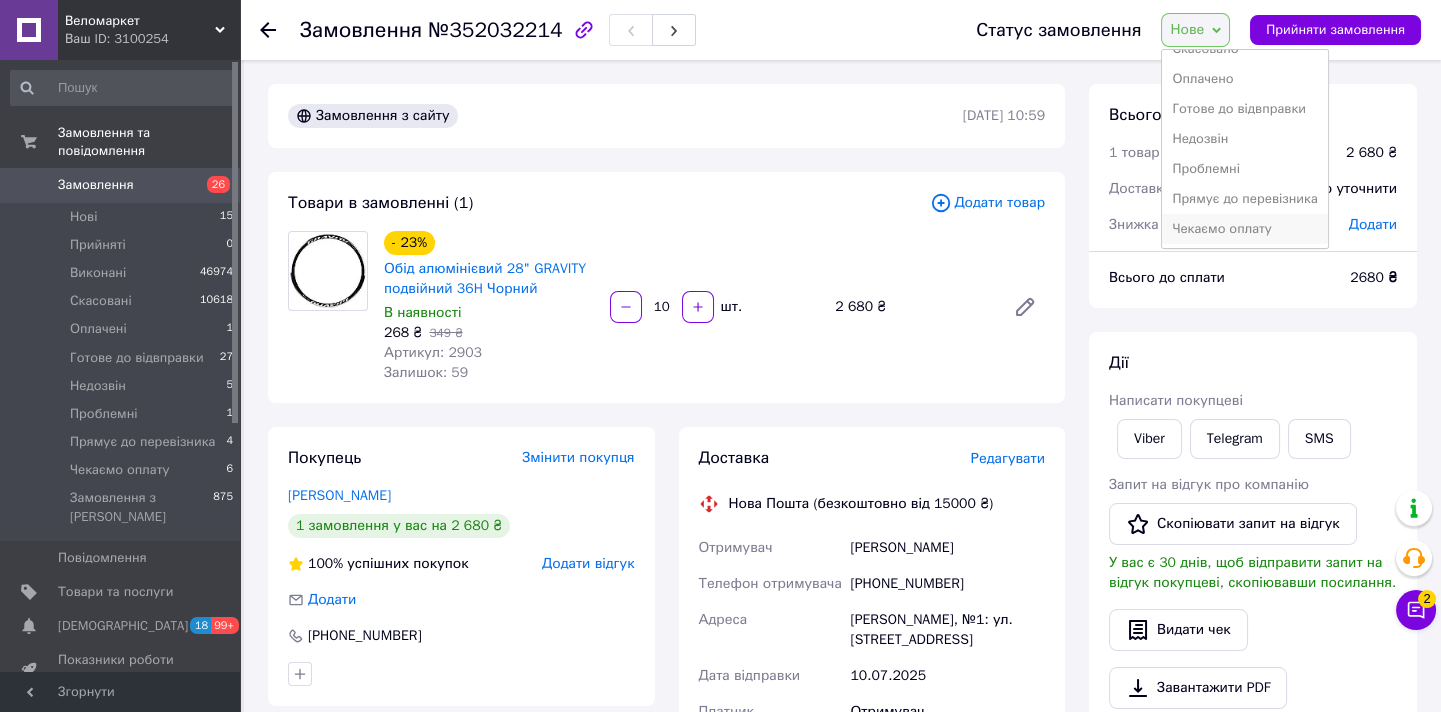 click on "Чекаємо оплату" at bounding box center [1244, 229] 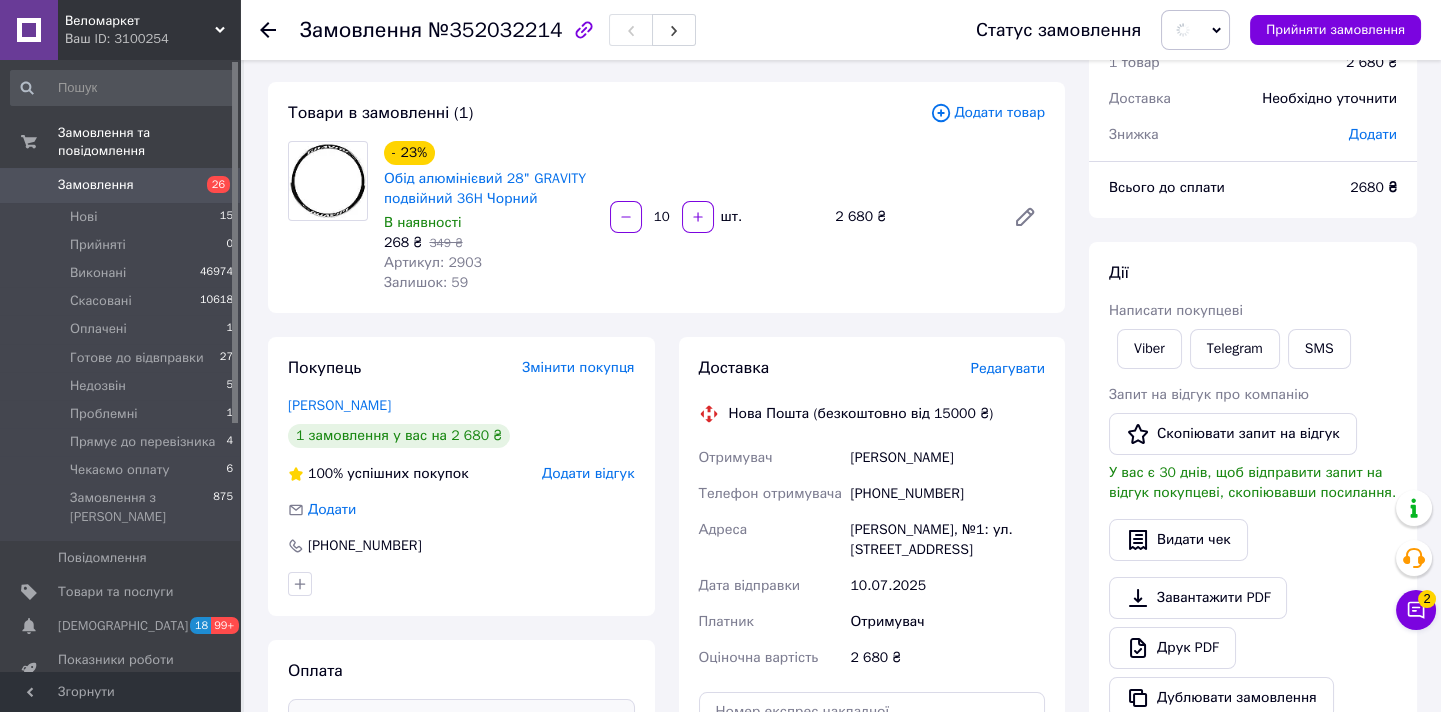 scroll, scrollTop: 454, scrollLeft: 0, axis: vertical 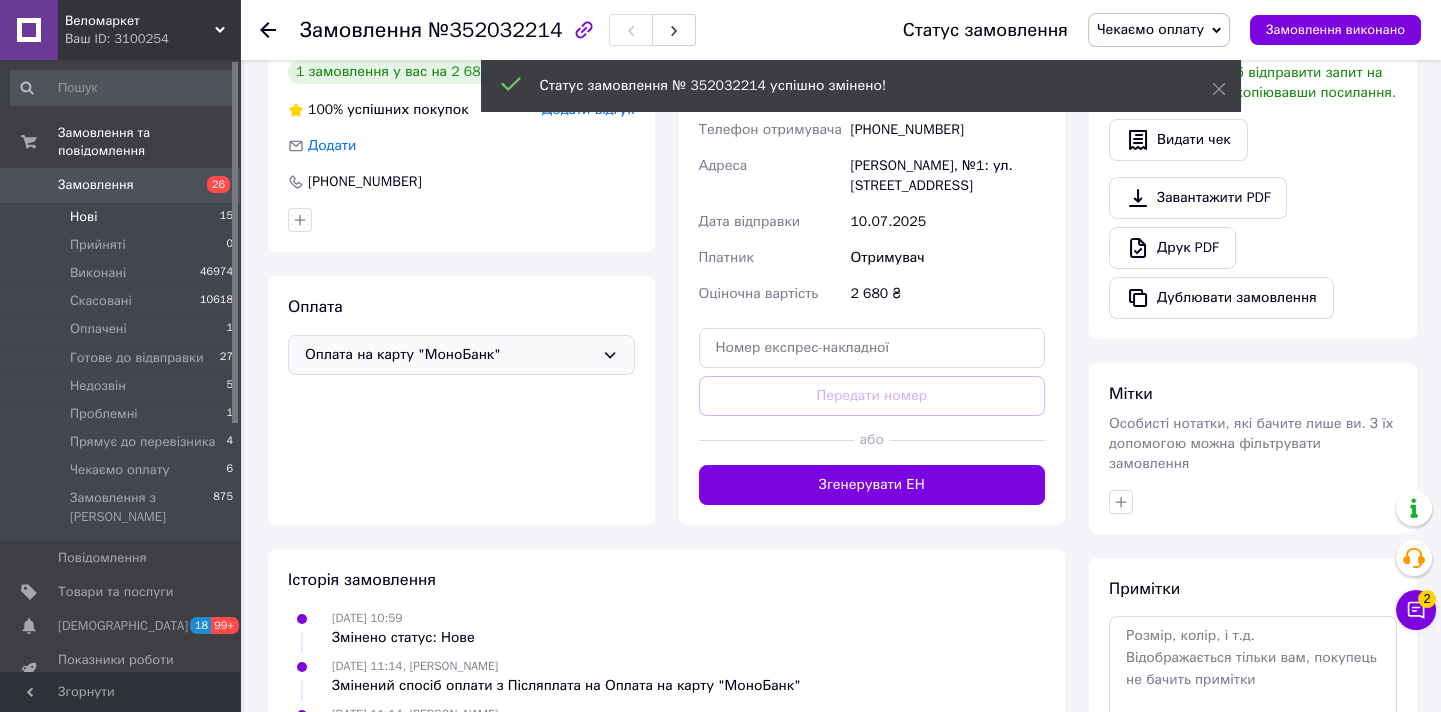 click on "Нові 15" at bounding box center [122, 217] 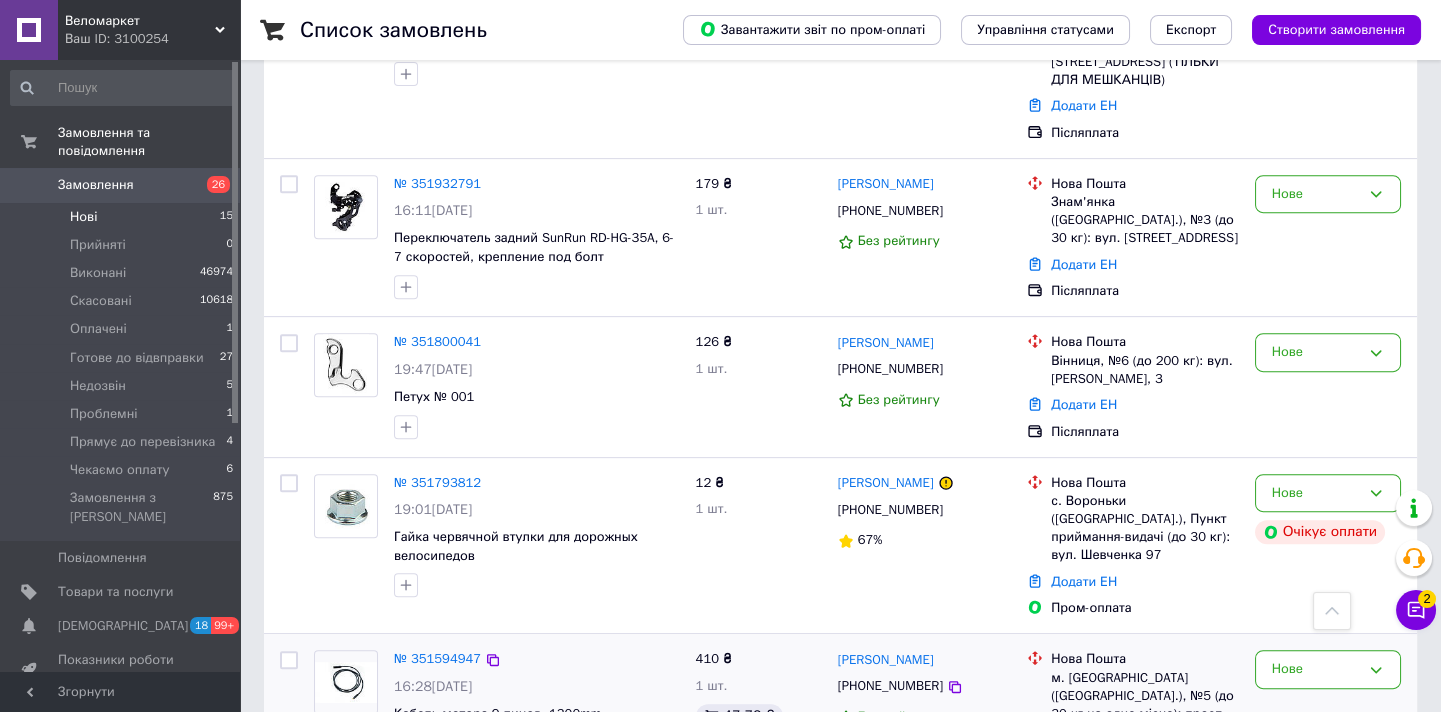 scroll, scrollTop: 2090, scrollLeft: 0, axis: vertical 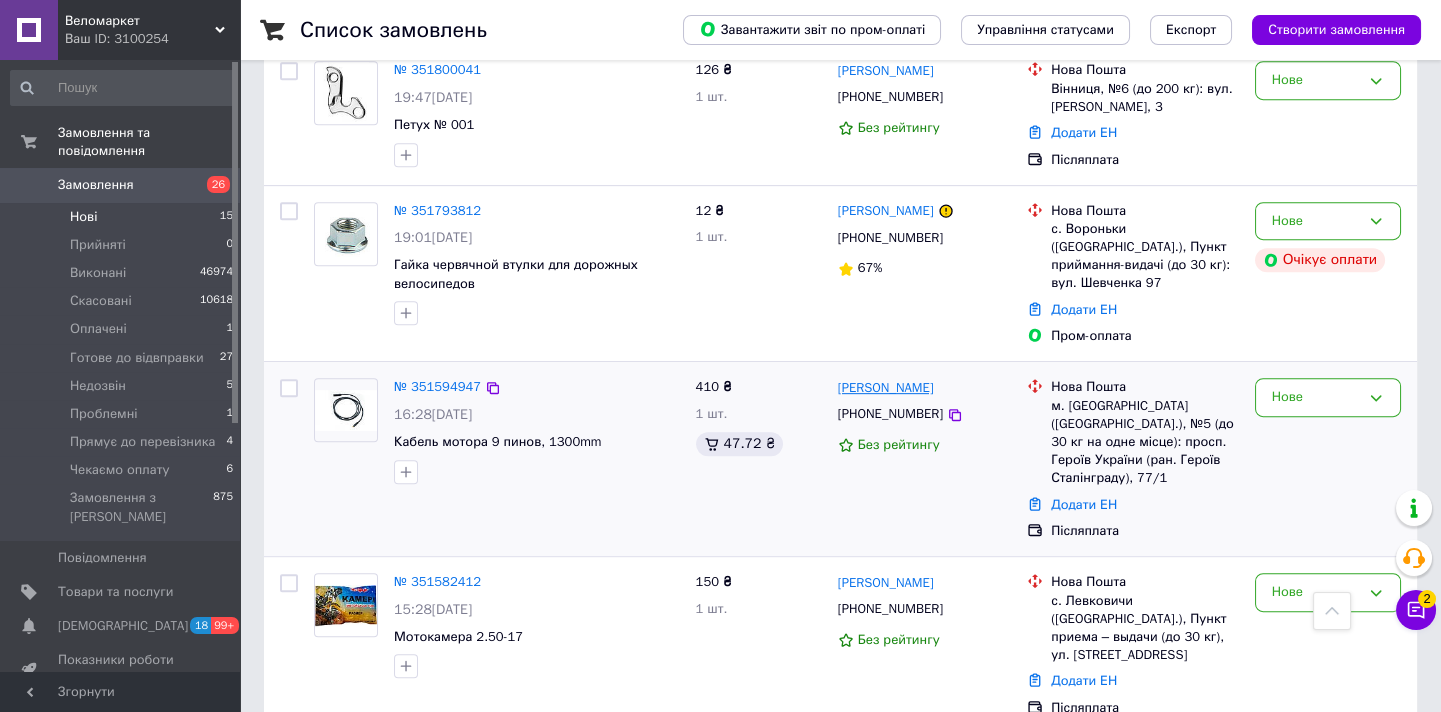 click on "[PERSON_NAME]" at bounding box center (886, 388) 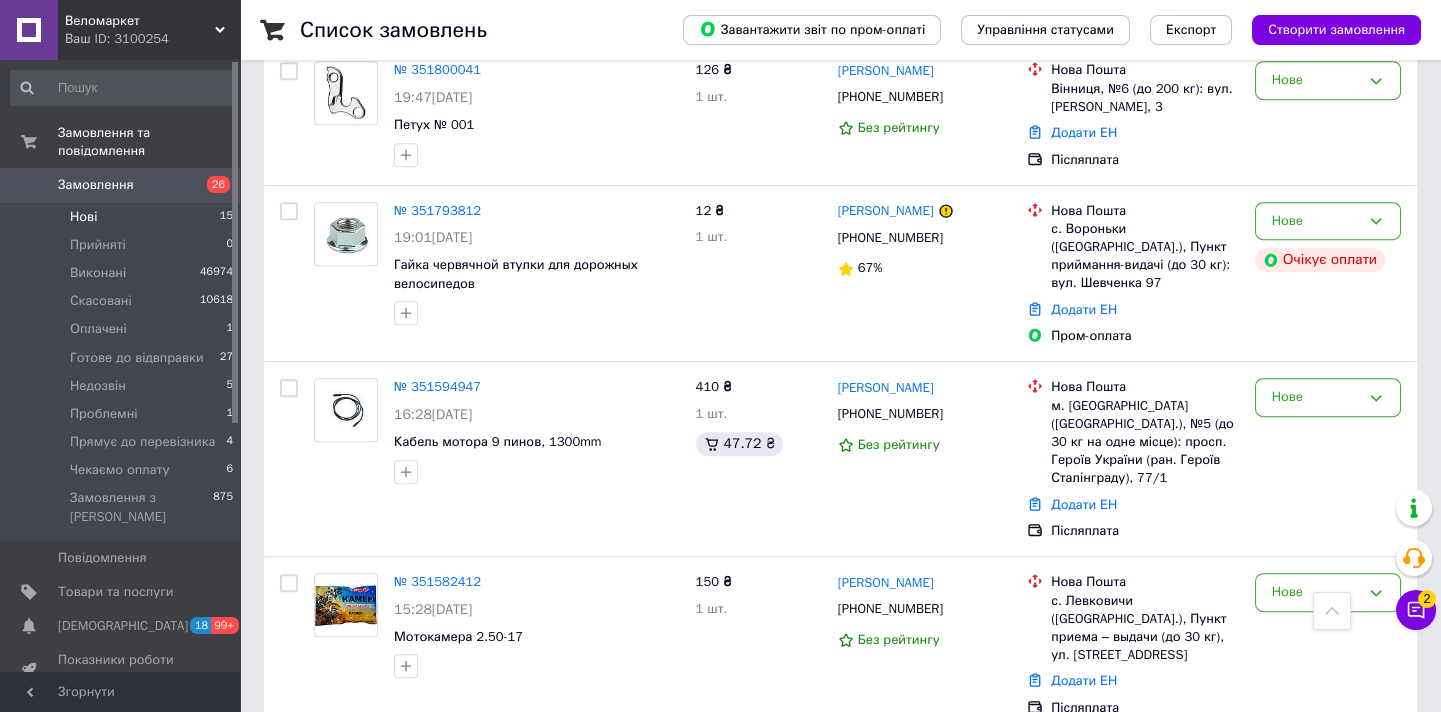 scroll, scrollTop: 0, scrollLeft: 0, axis: both 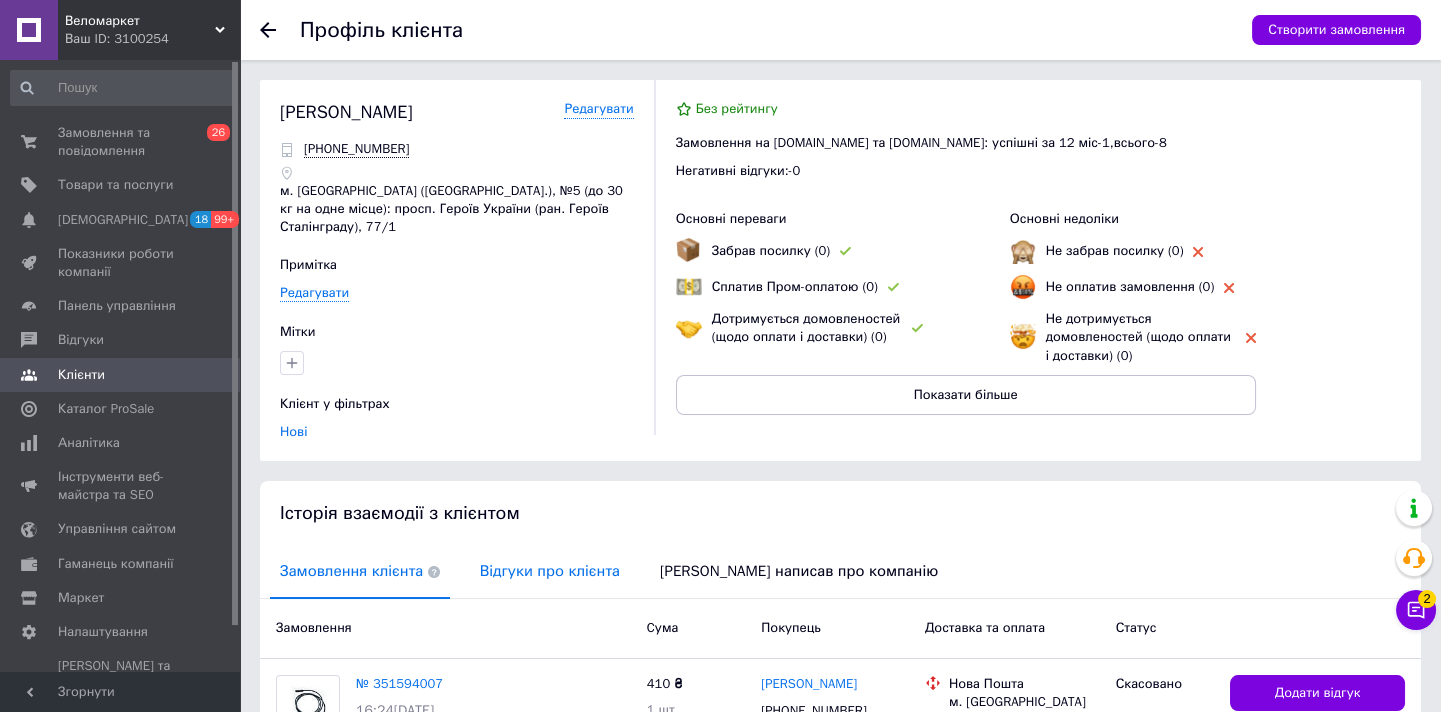 click on "Відгуки про клієнта" at bounding box center (550, 571) 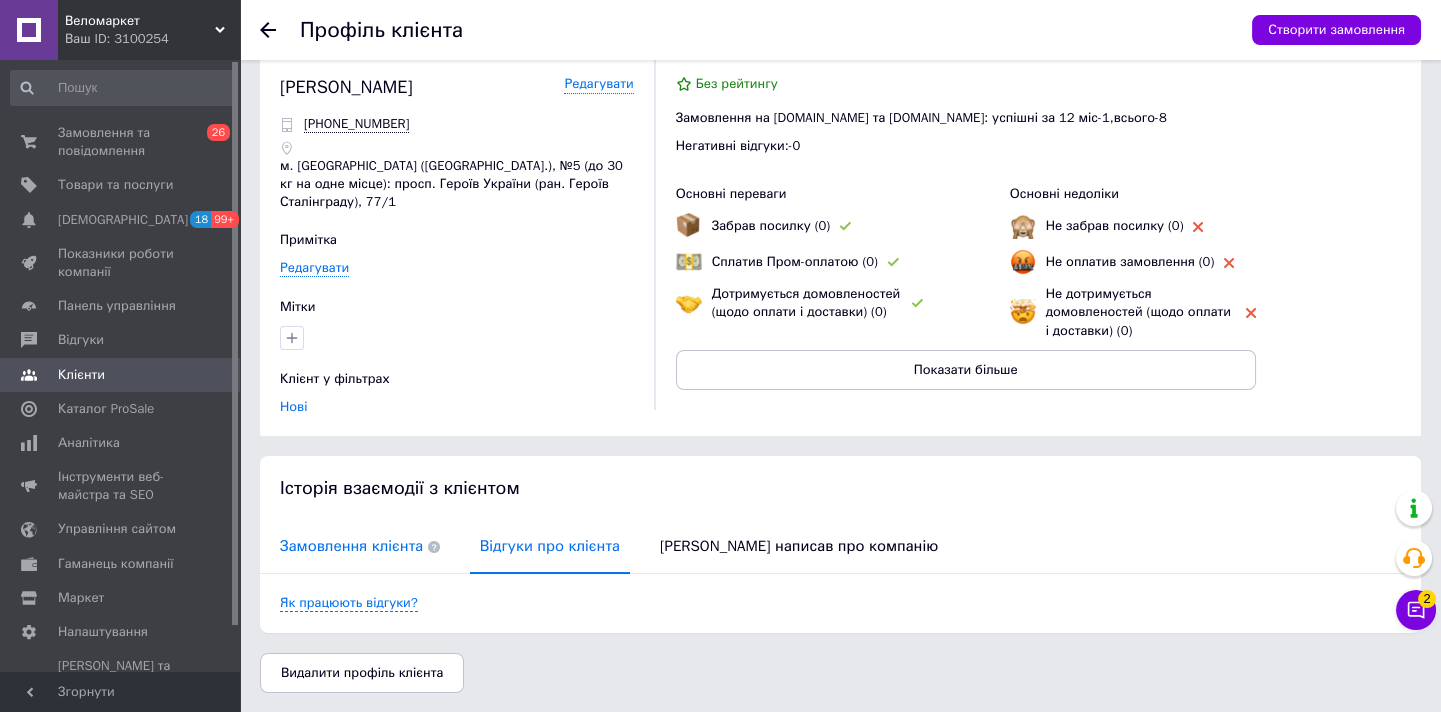 click on "Замовлення клієнта" at bounding box center [360, 546] 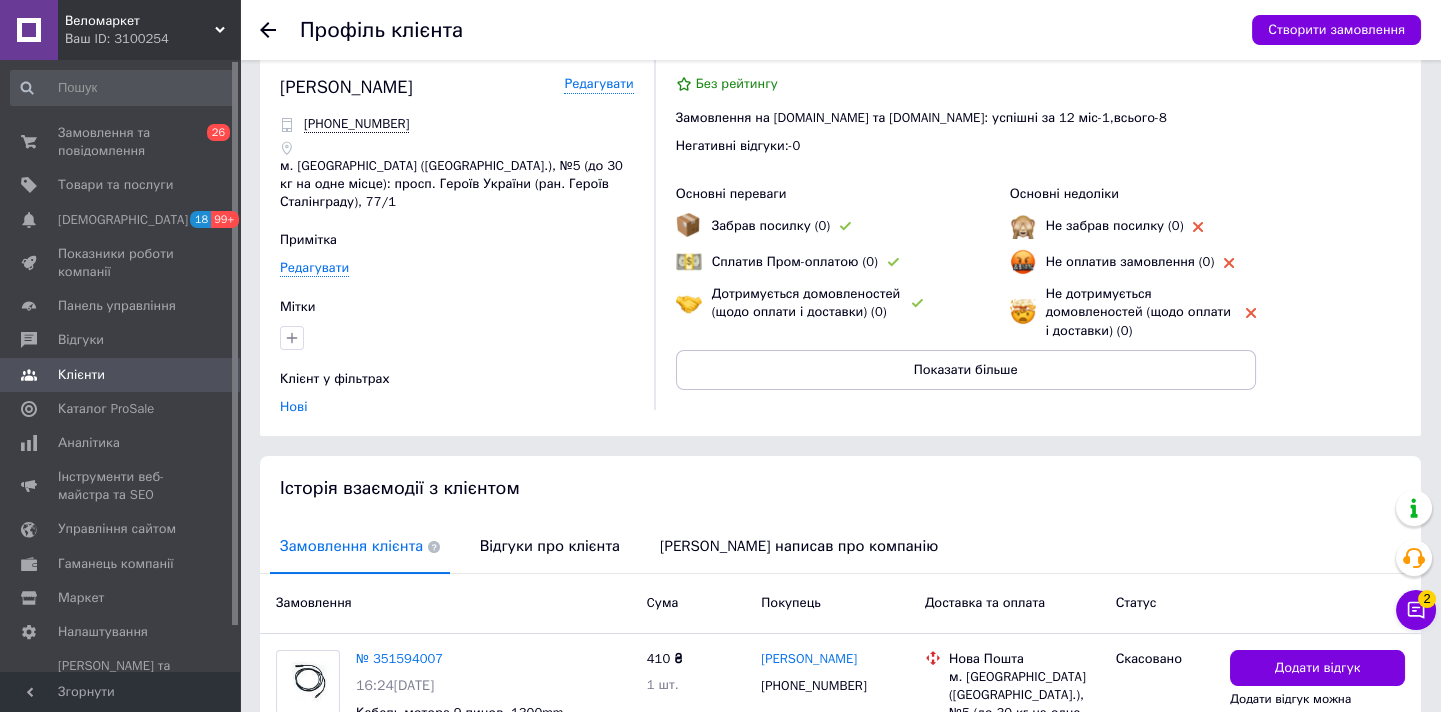 scroll, scrollTop: 425, scrollLeft: 0, axis: vertical 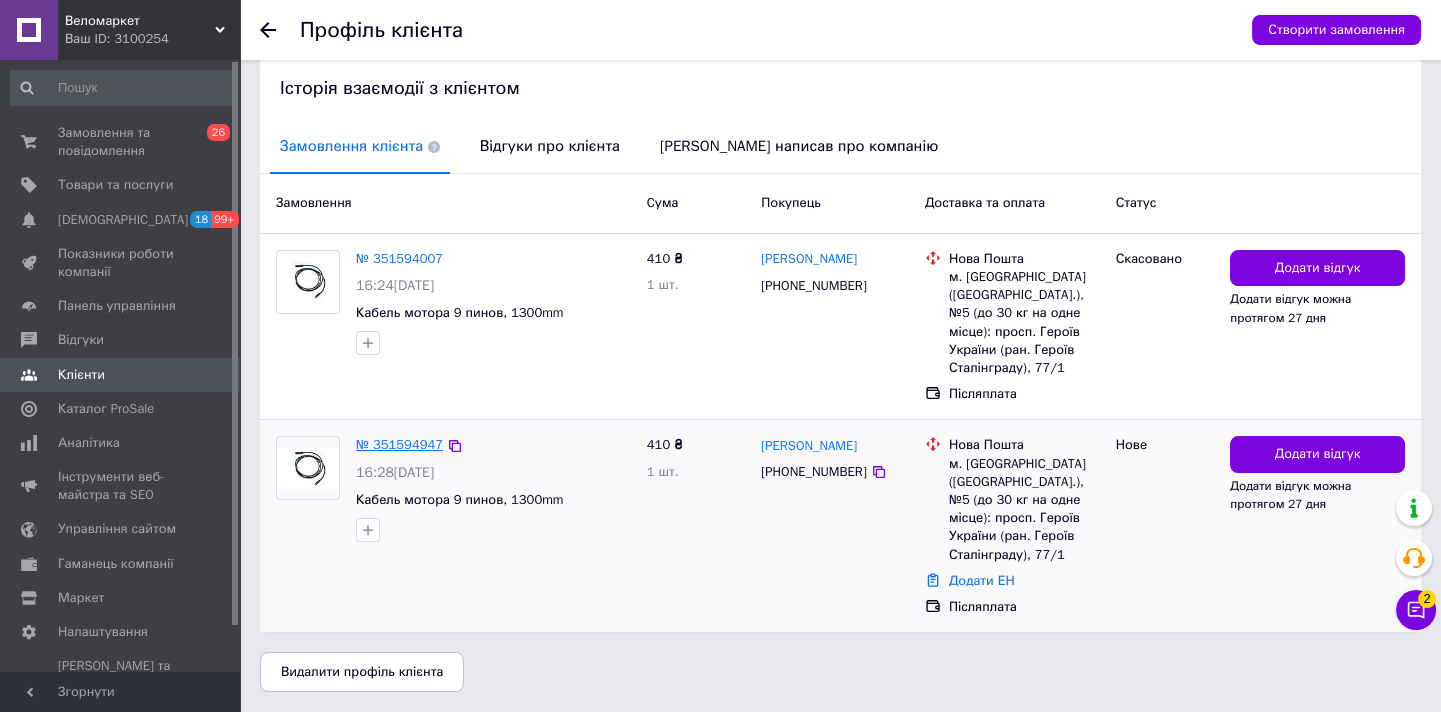 click on "№ 351594947" at bounding box center [399, 444] 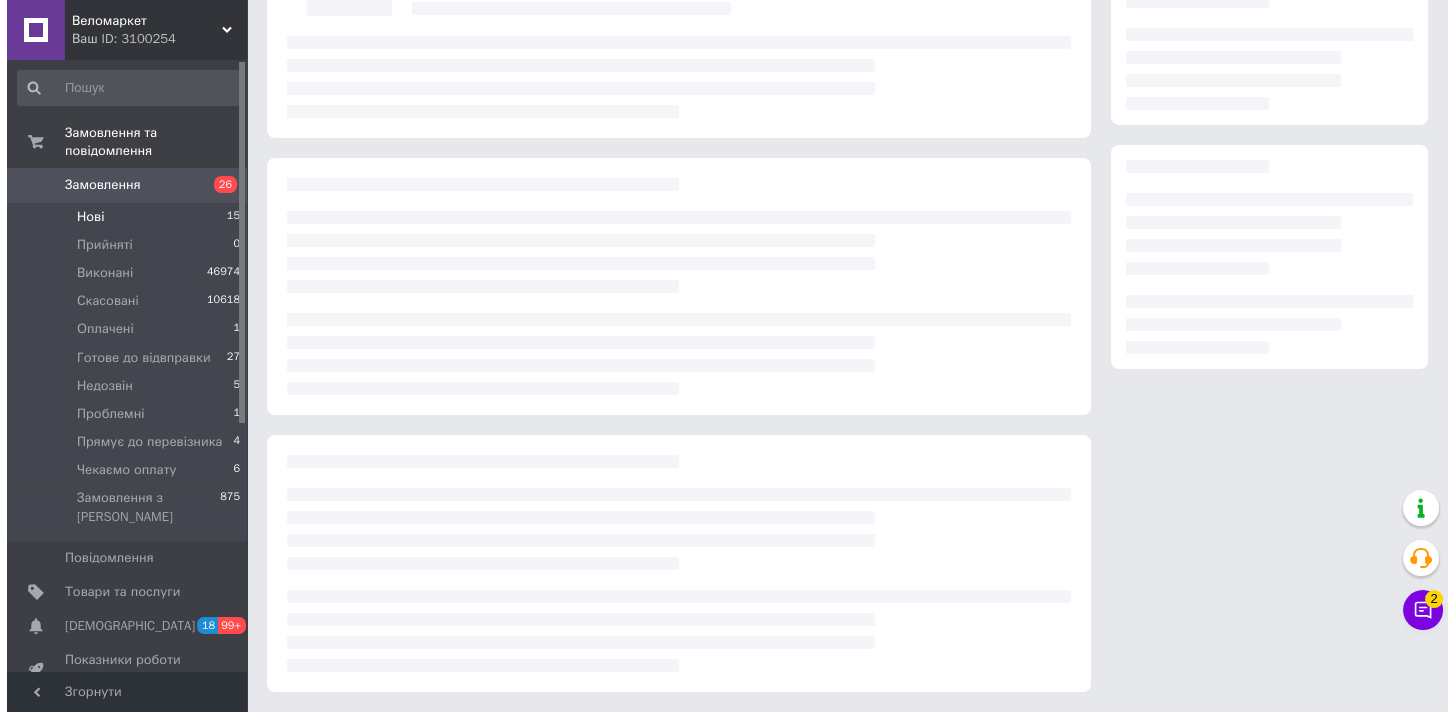 scroll, scrollTop: 0, scrollLeft: 0, axis: both 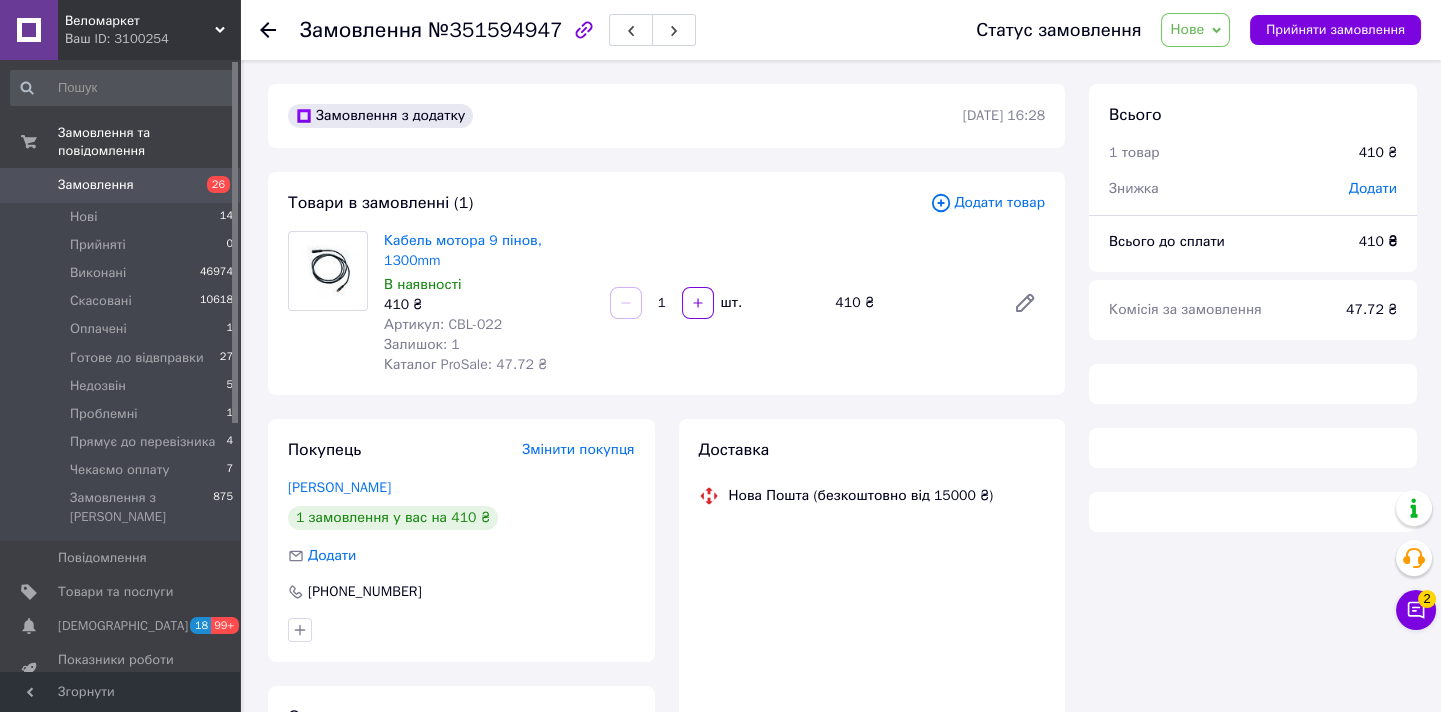 click on "Нове" at bounding box center [1195, 30] 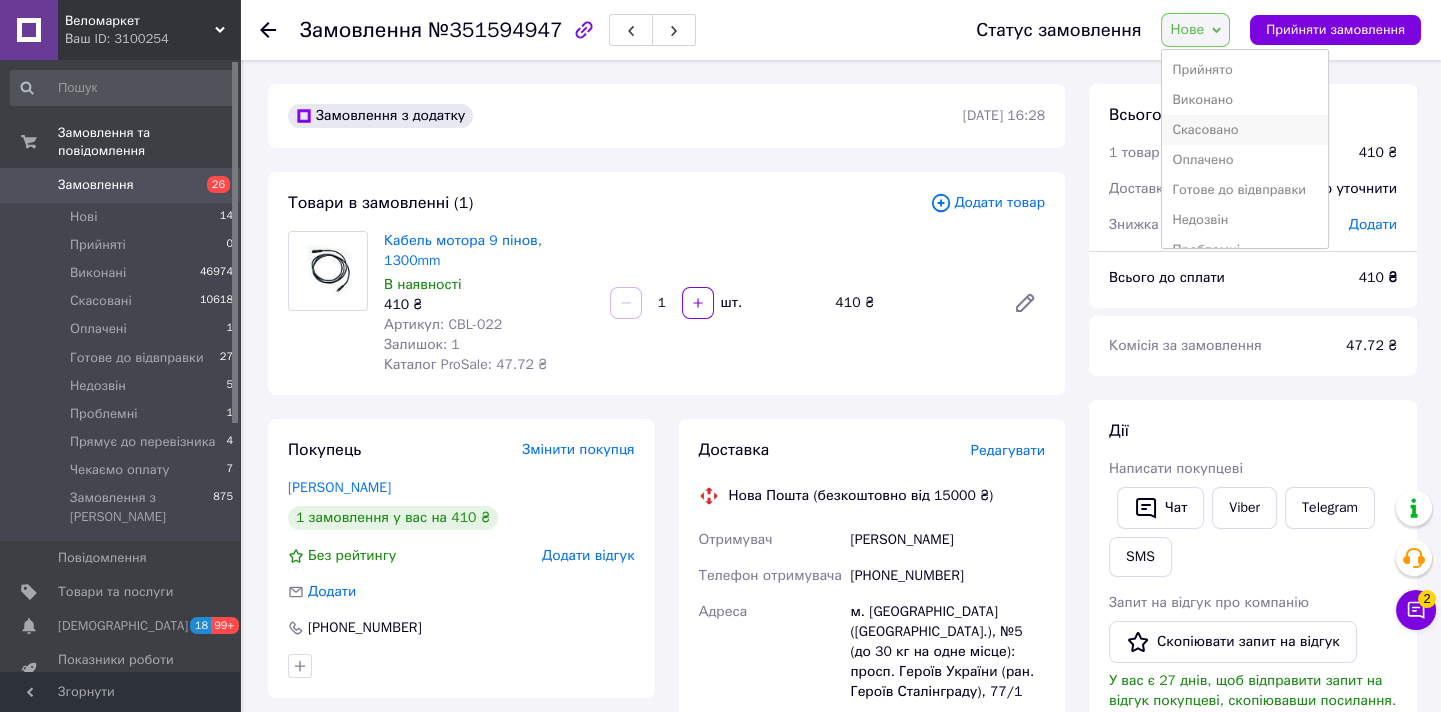 click on "Скасовано" at bounding box center [1244, 130] 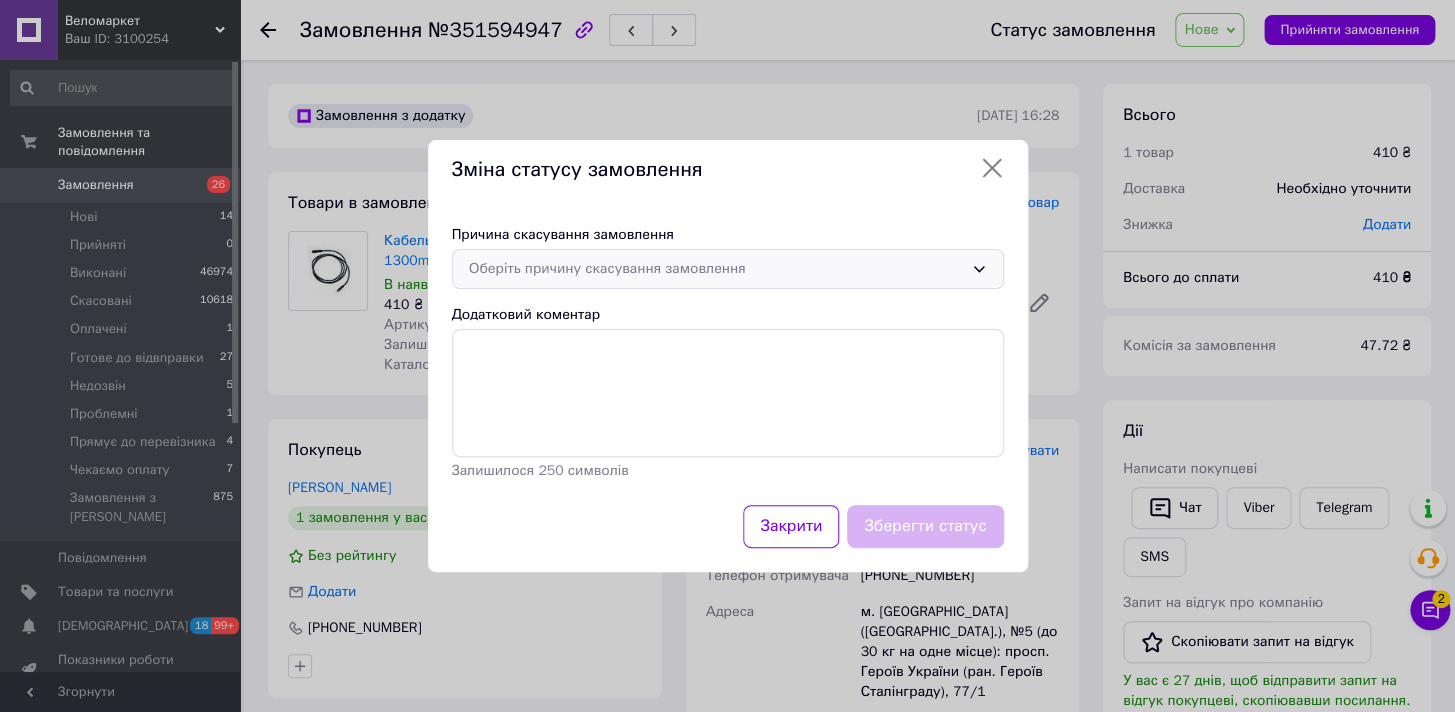 click on "Оберіть причину скасування замовлення" at bounding box center [728, 269] 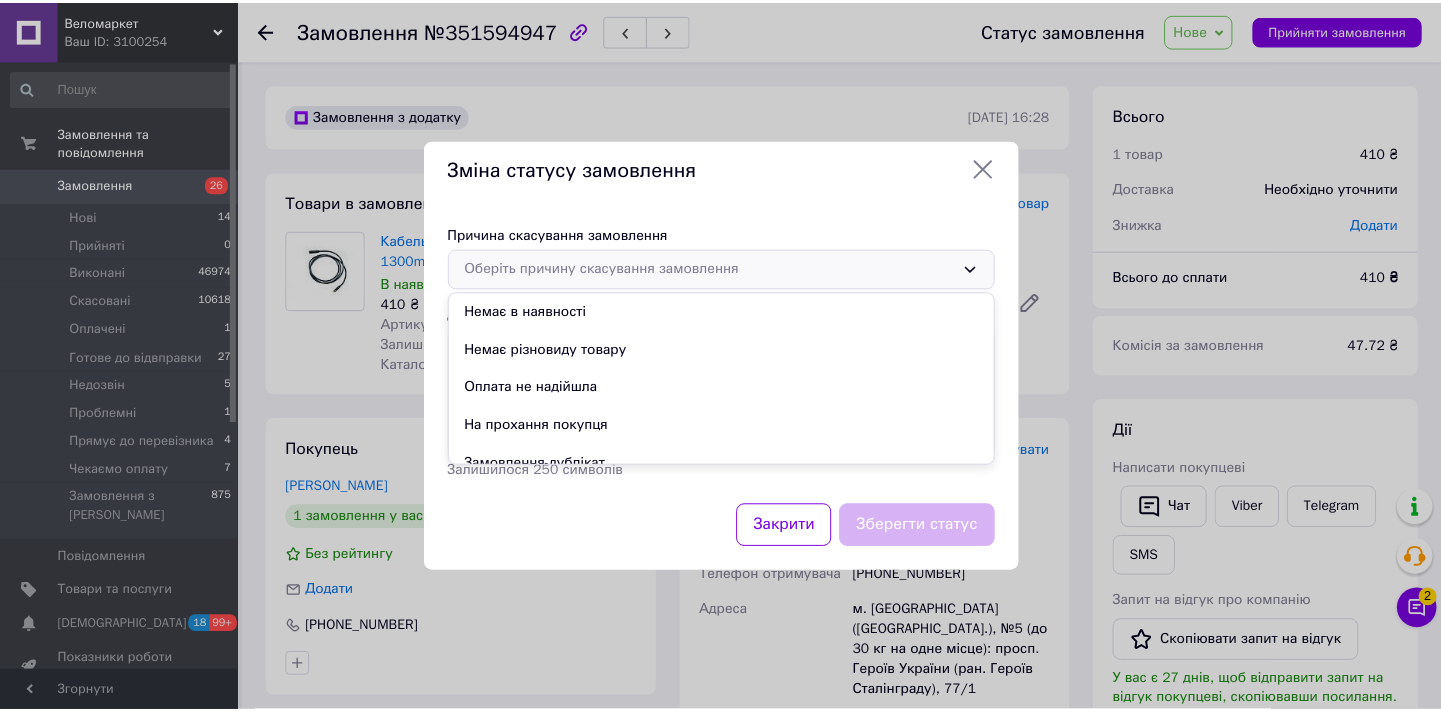 scroll, scrollTop: 93, scrollLeft: 0, axis: vertical 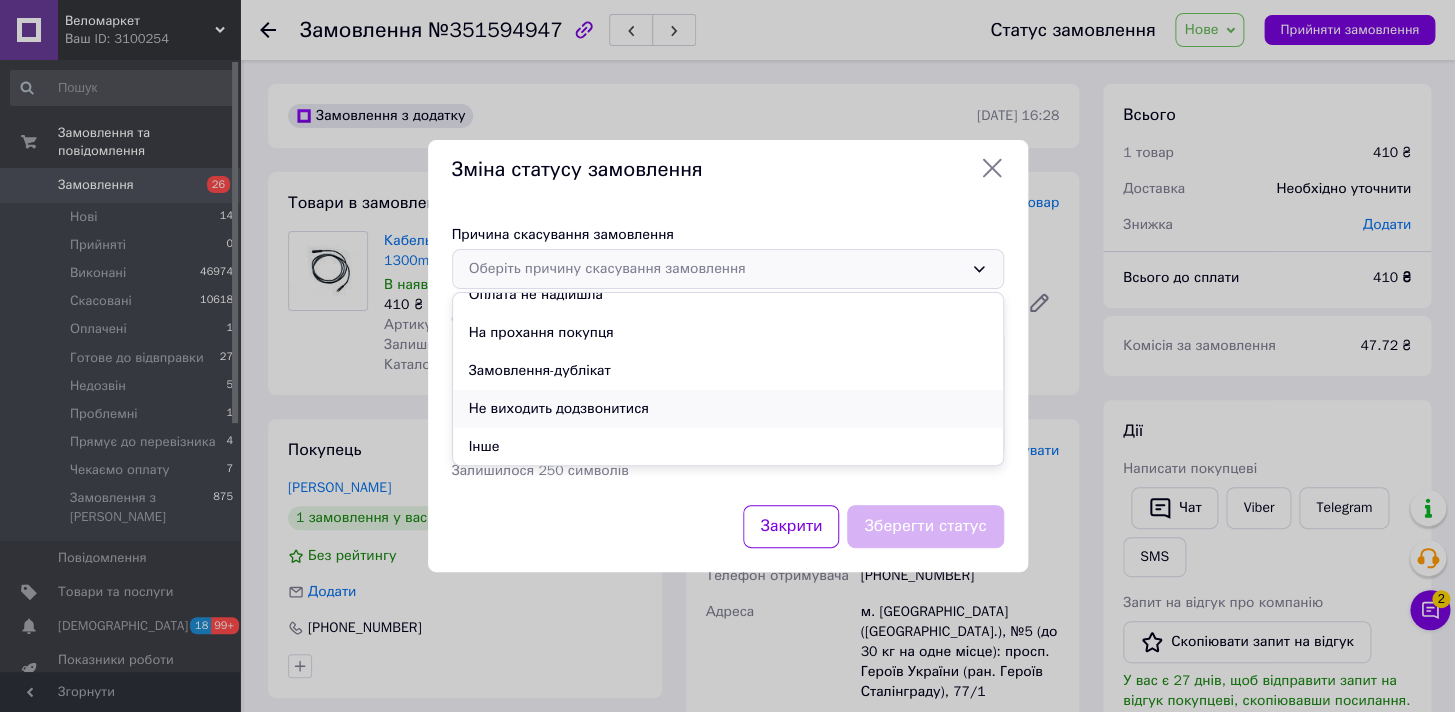 click on "Не виходить додзвонитися" at bounding box center [728, 409] 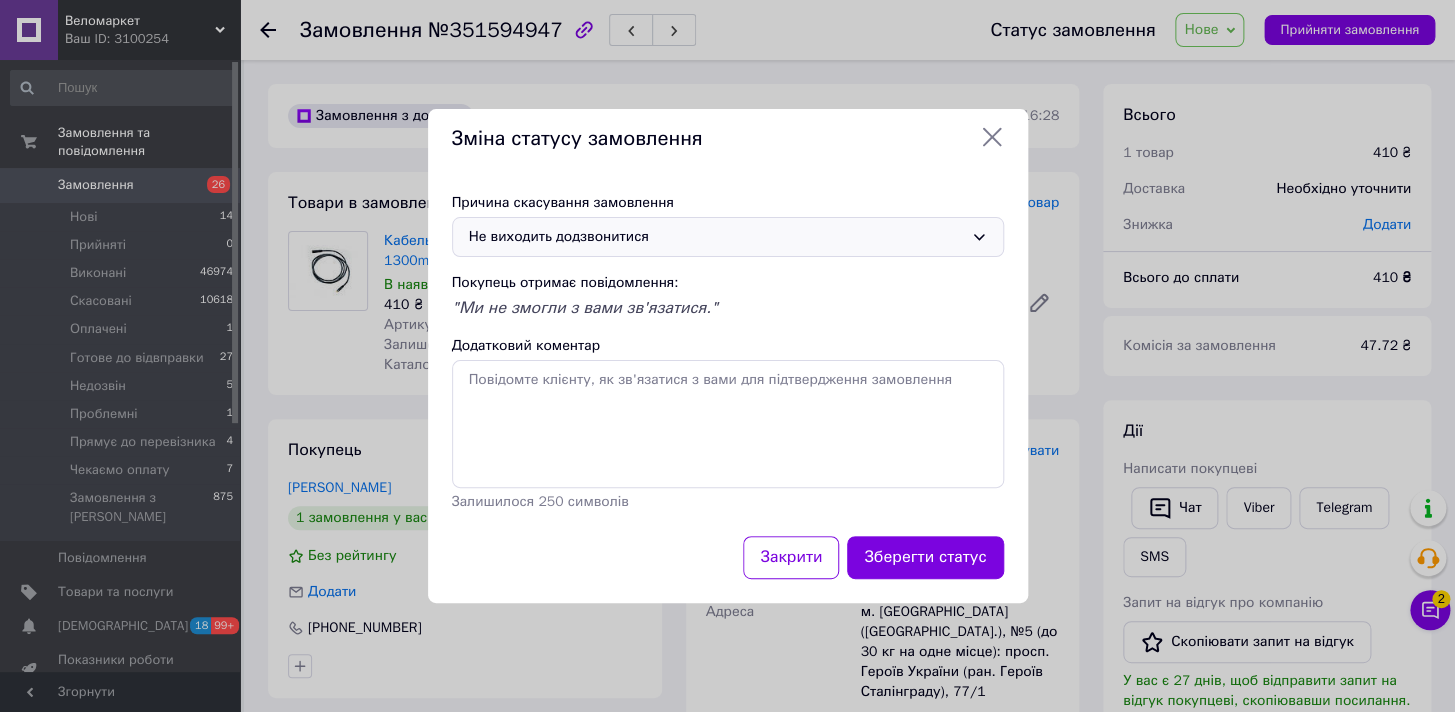 click on "Зберегти статус" at bounding box center (925, 557) 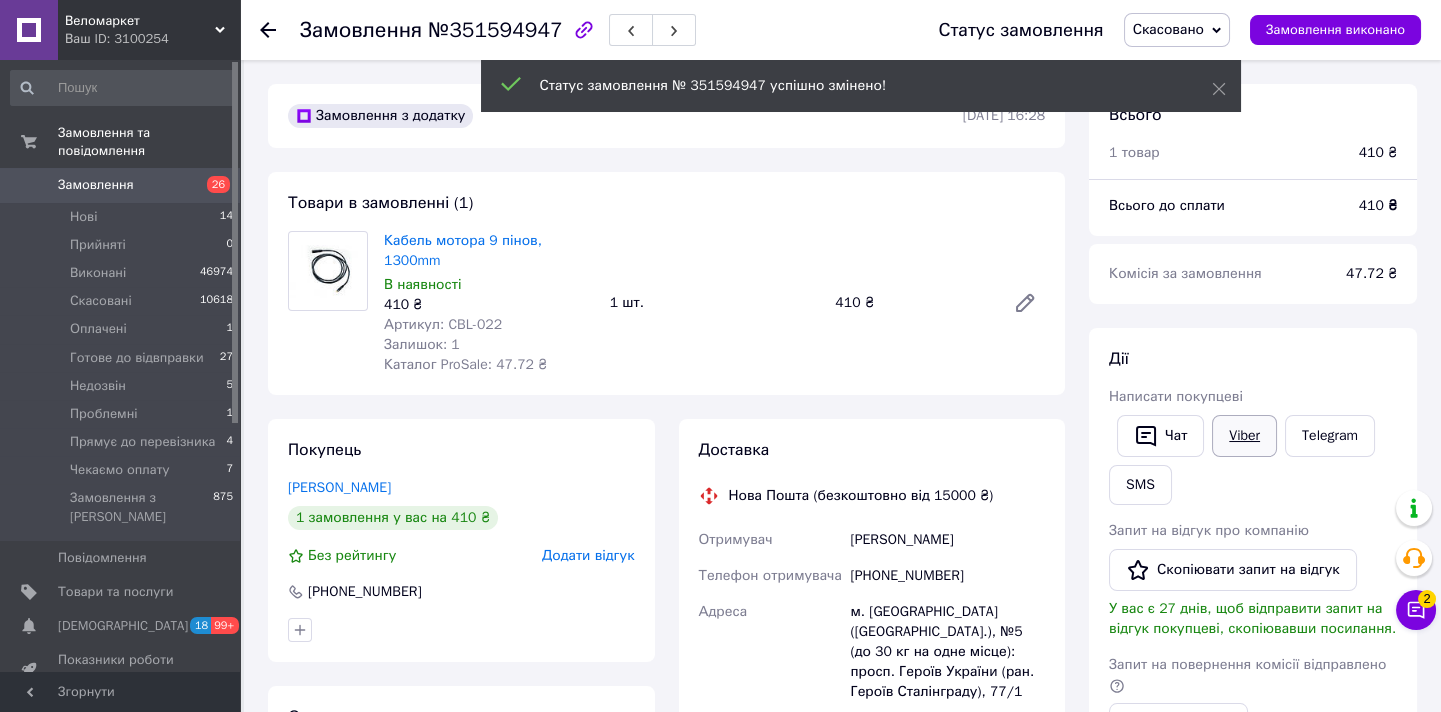 click on "Viber" at bounding box center [1244, 436] 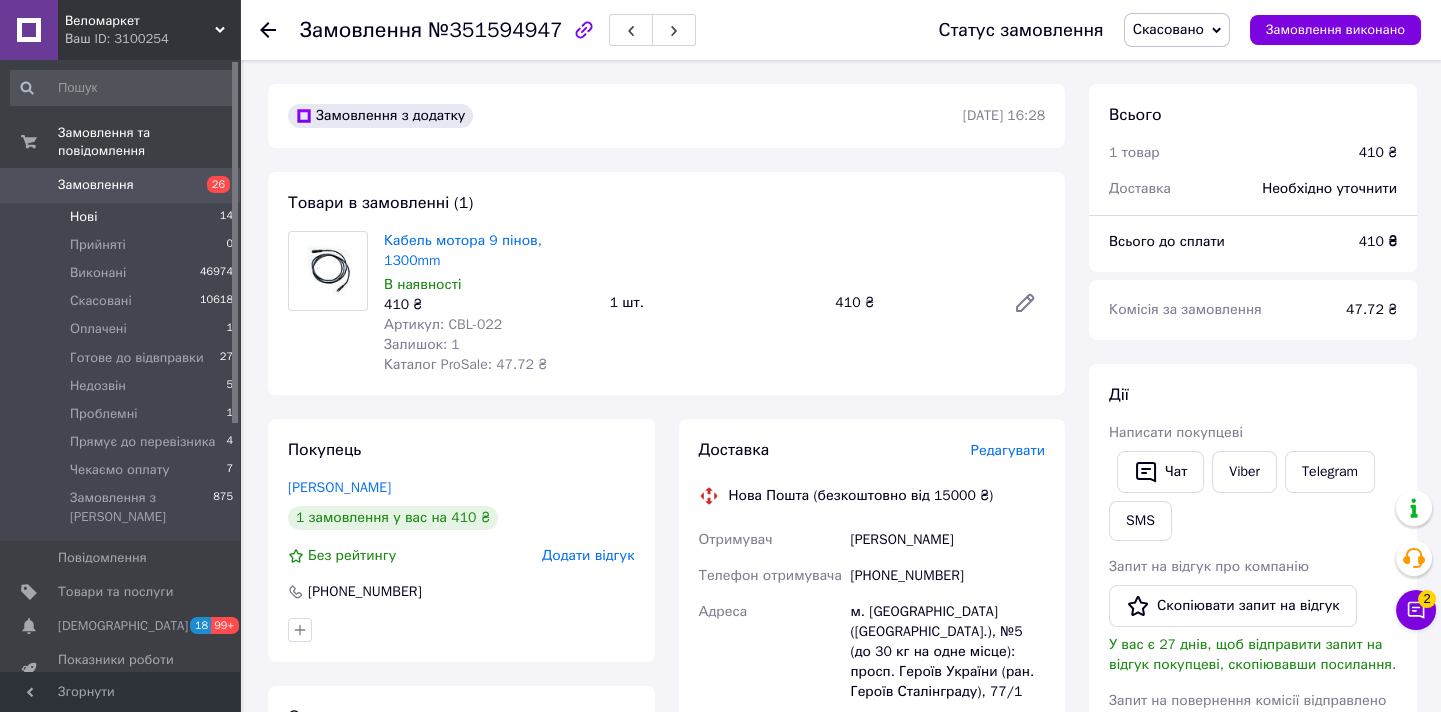 click on "Нові 14" at bounding box center (122, 217) 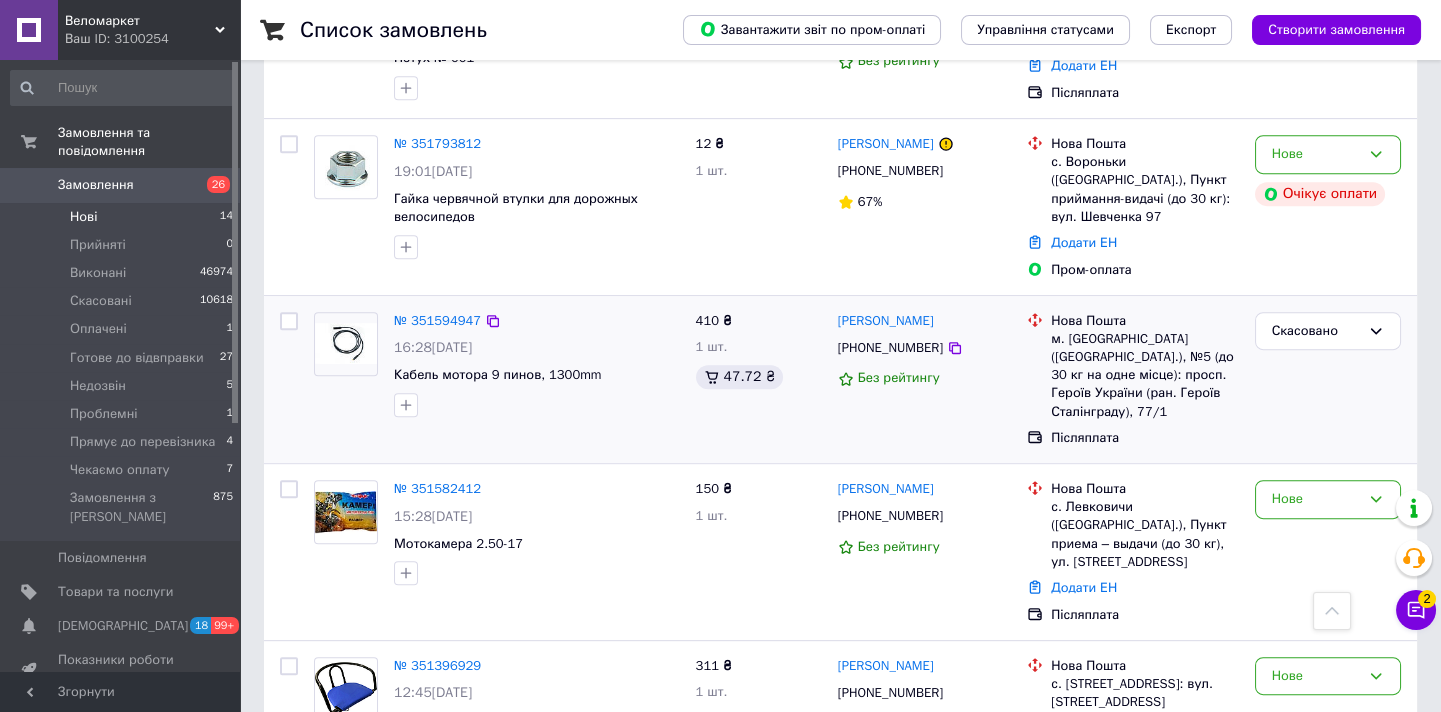 scroll, scrollTop: 2090, scrollLeft: 0, axis: vertical 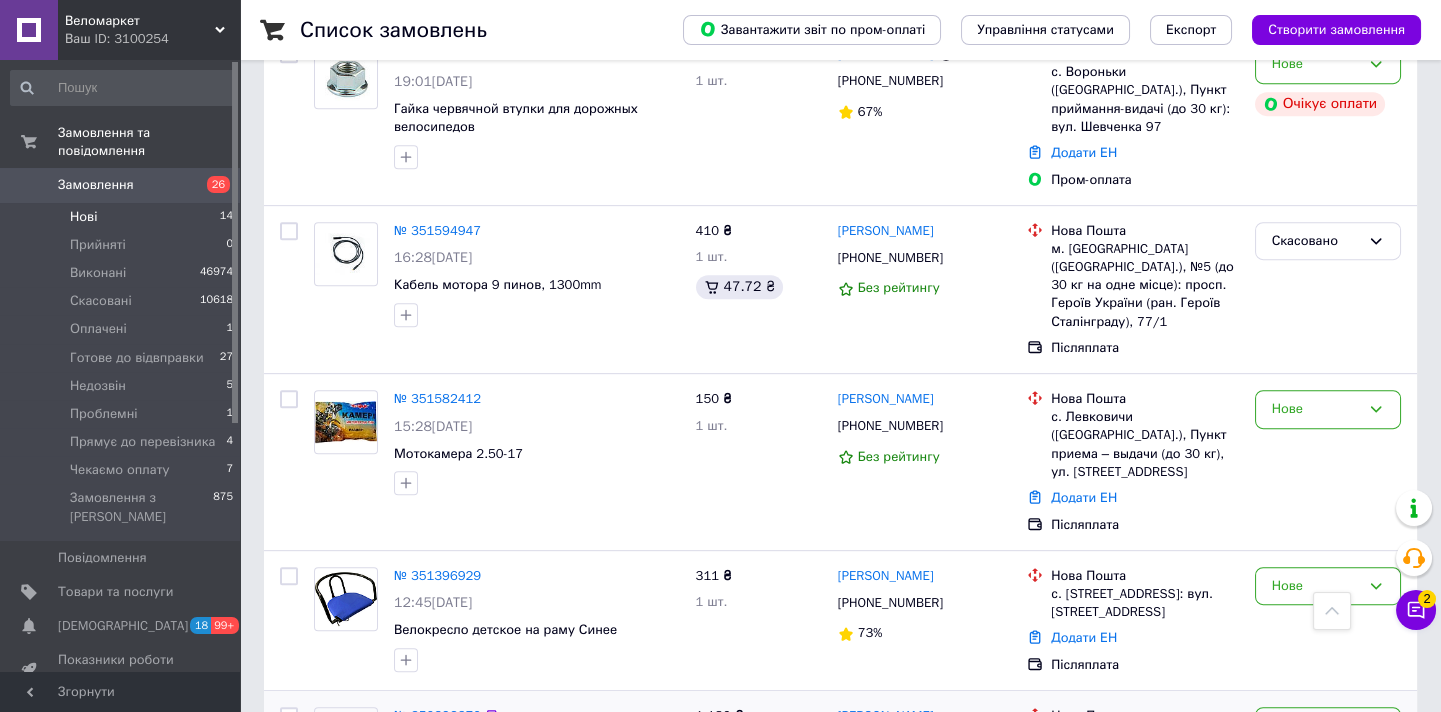 click on "Нове" at bounding box center (1316, 726) 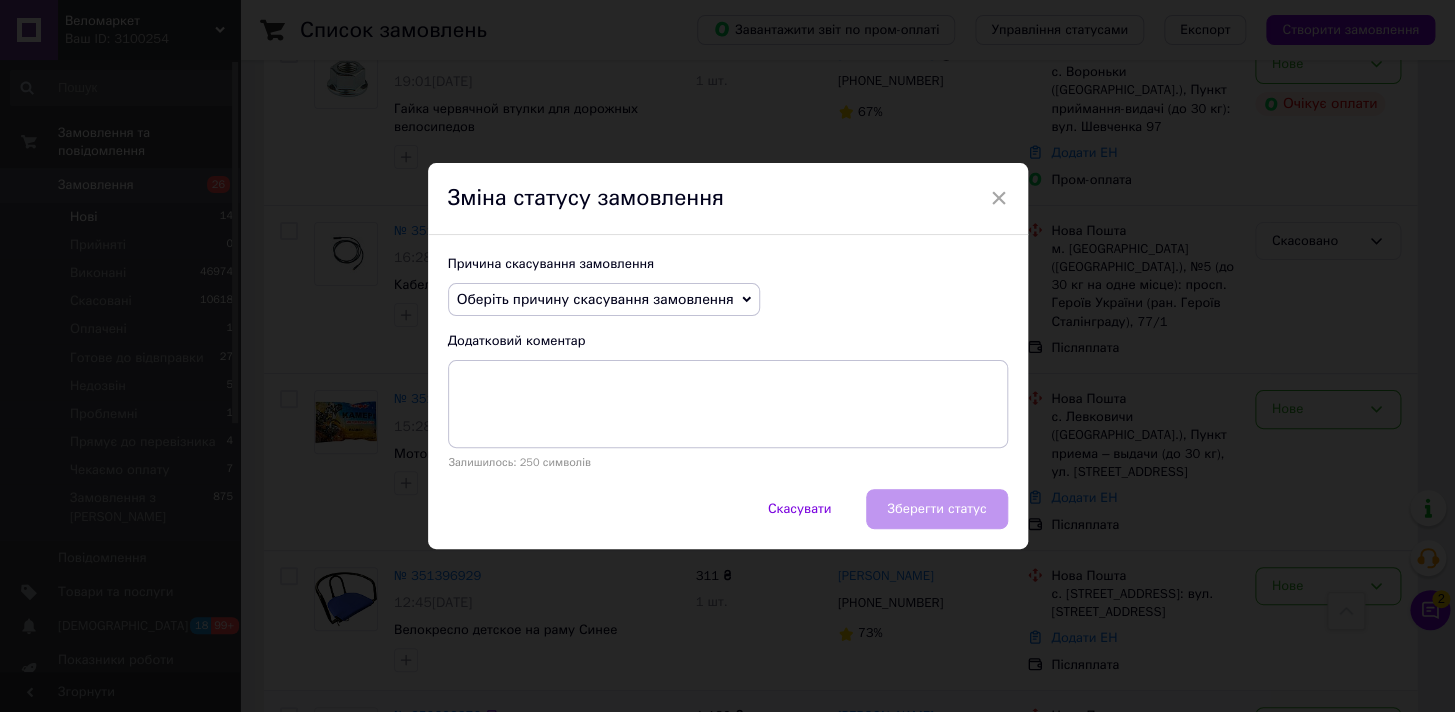 click on "Причина скасування замовлення Оберіть причину скасування замовлення Немає в наявності Немає різновиду товару Оплата не надійшла На прохання покупця Замовлення-дублікат Не виходить додзвонитися Інше Додатковий коментар Залишилось: 250 символів" at bounding box center (728, 362) 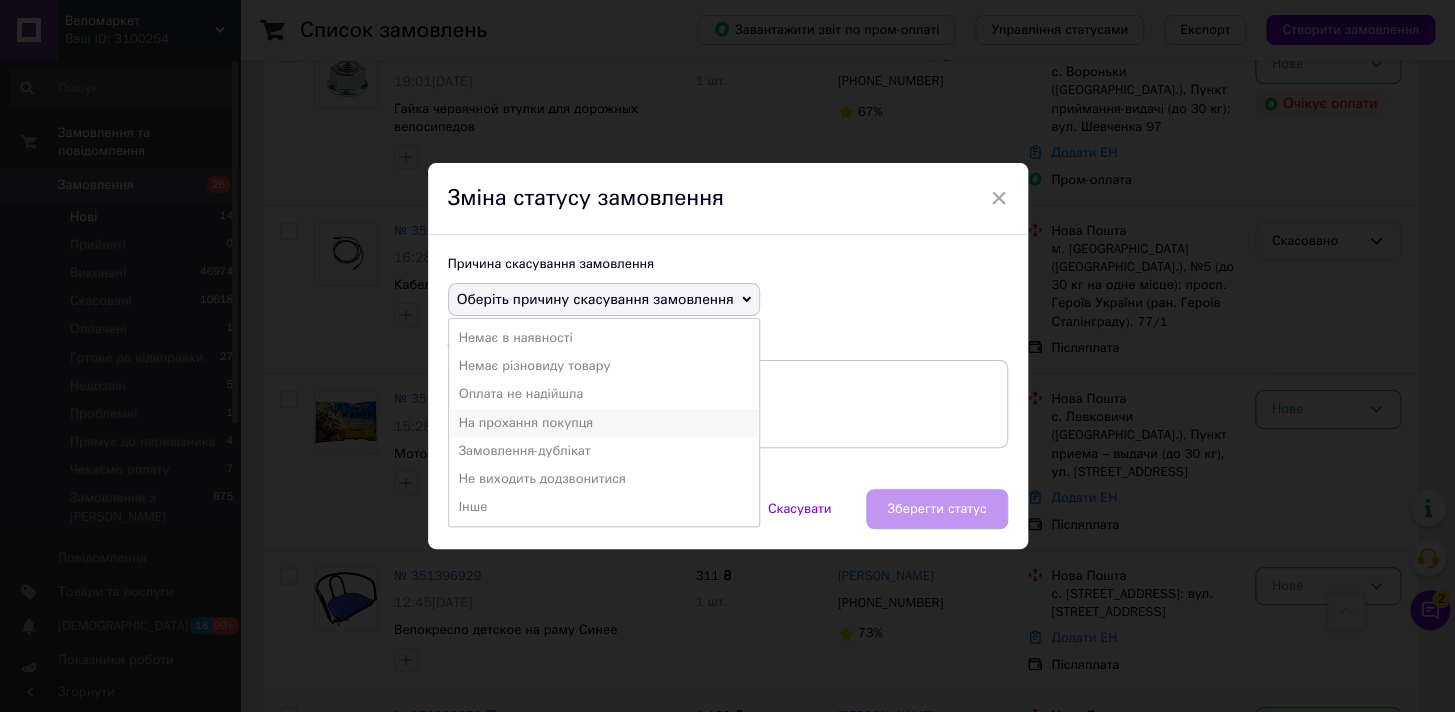 click on "На прохання покупця" at bounding box center (604, 423) 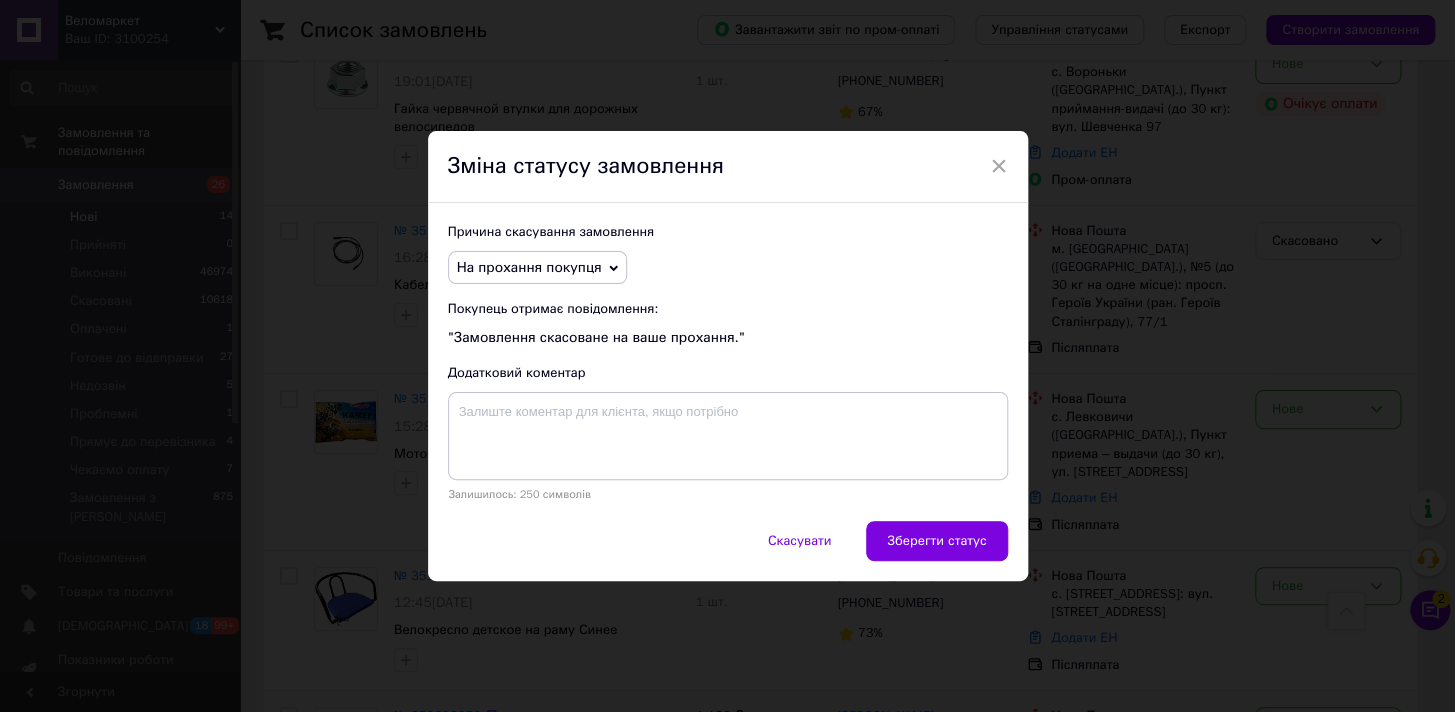 click on "Причина скасування замовлення На прохання покупця [PERSON_NAME] в наявності Немає різновиду товару Оплата не надійшла Замовлення-дублікат Не виходить додзвонитися Інше Покупець отримає повідомлення: "Замовлення скасоване на ваше прохання." Додатковий коментар Залишилось: 250 символів" at bounding box center (728, 362) 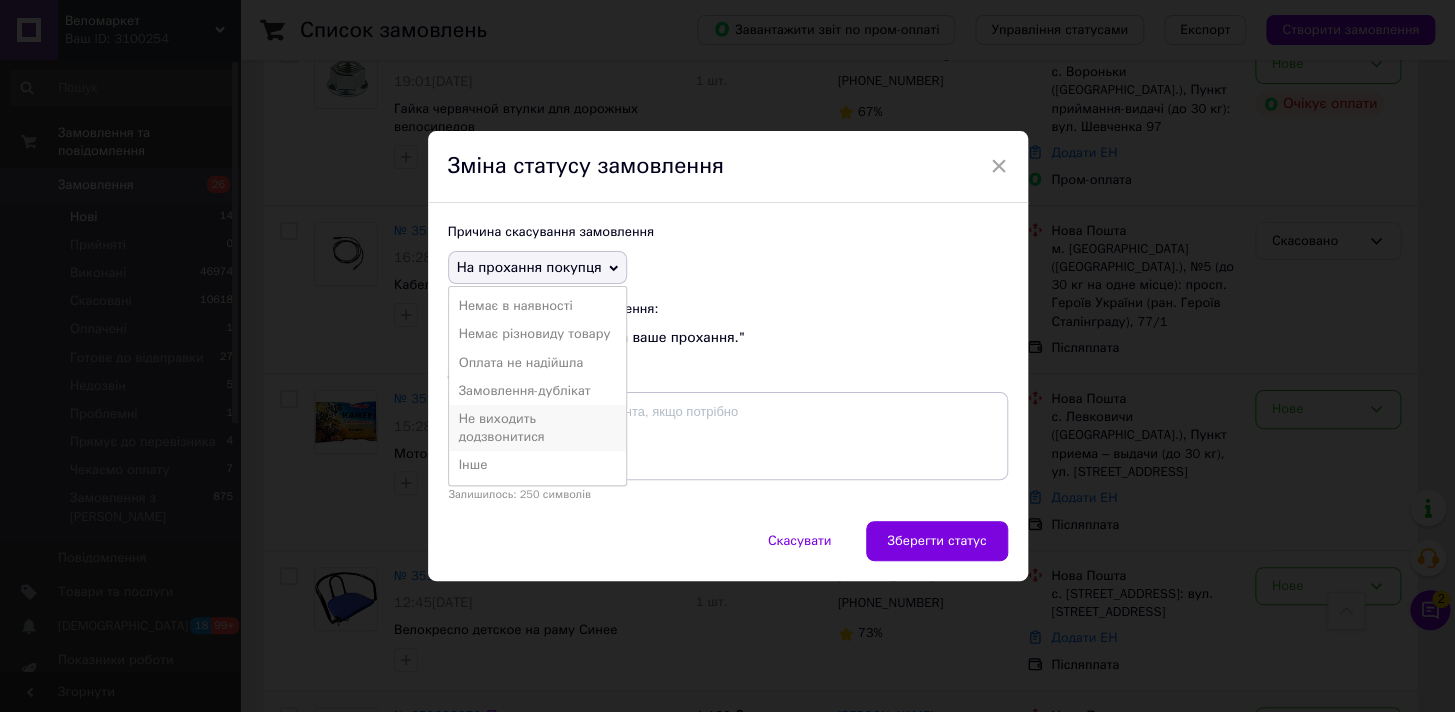 click on "Не виходить додзвонитися" at bounding box center [538, 428] 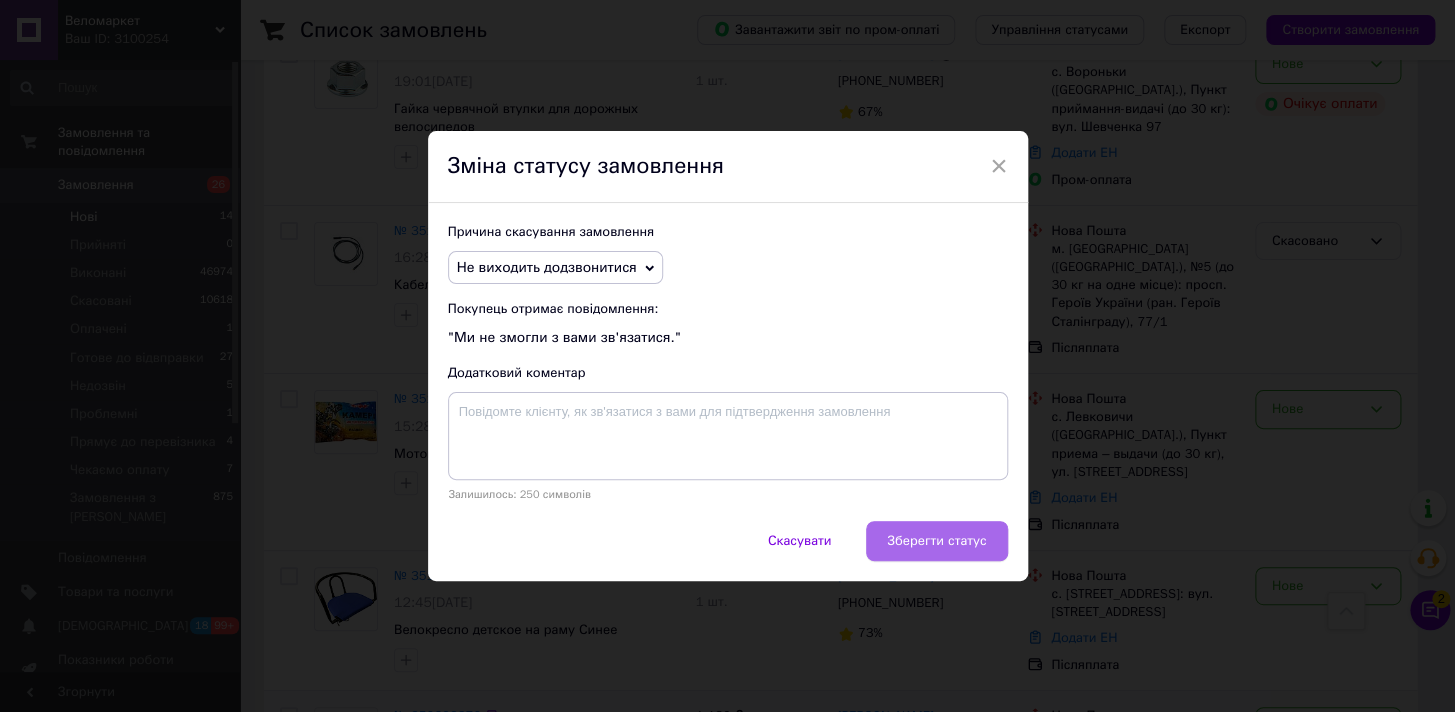 click on "Зберегти статус" at bounding box center (936, 541) 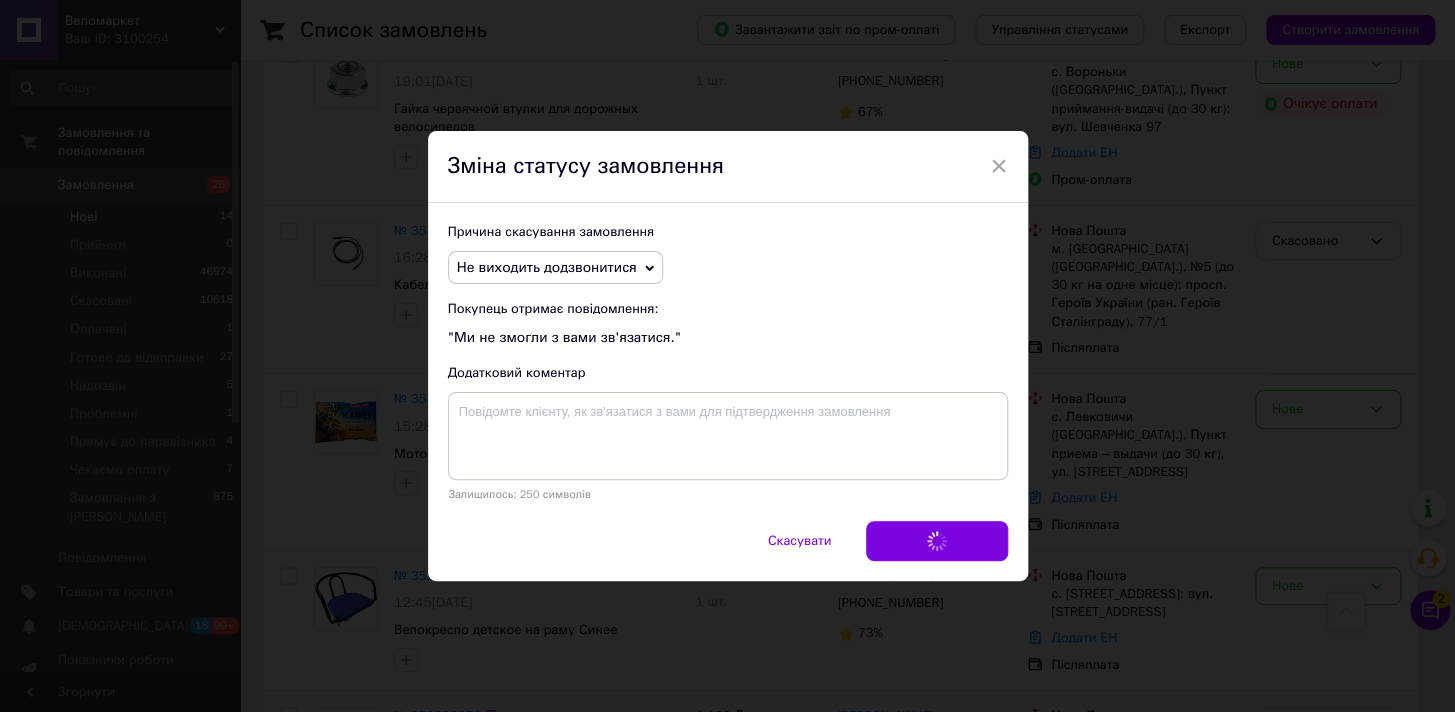 click on "Скасувати   Зберегти статус" at bounding box center [728, 551] 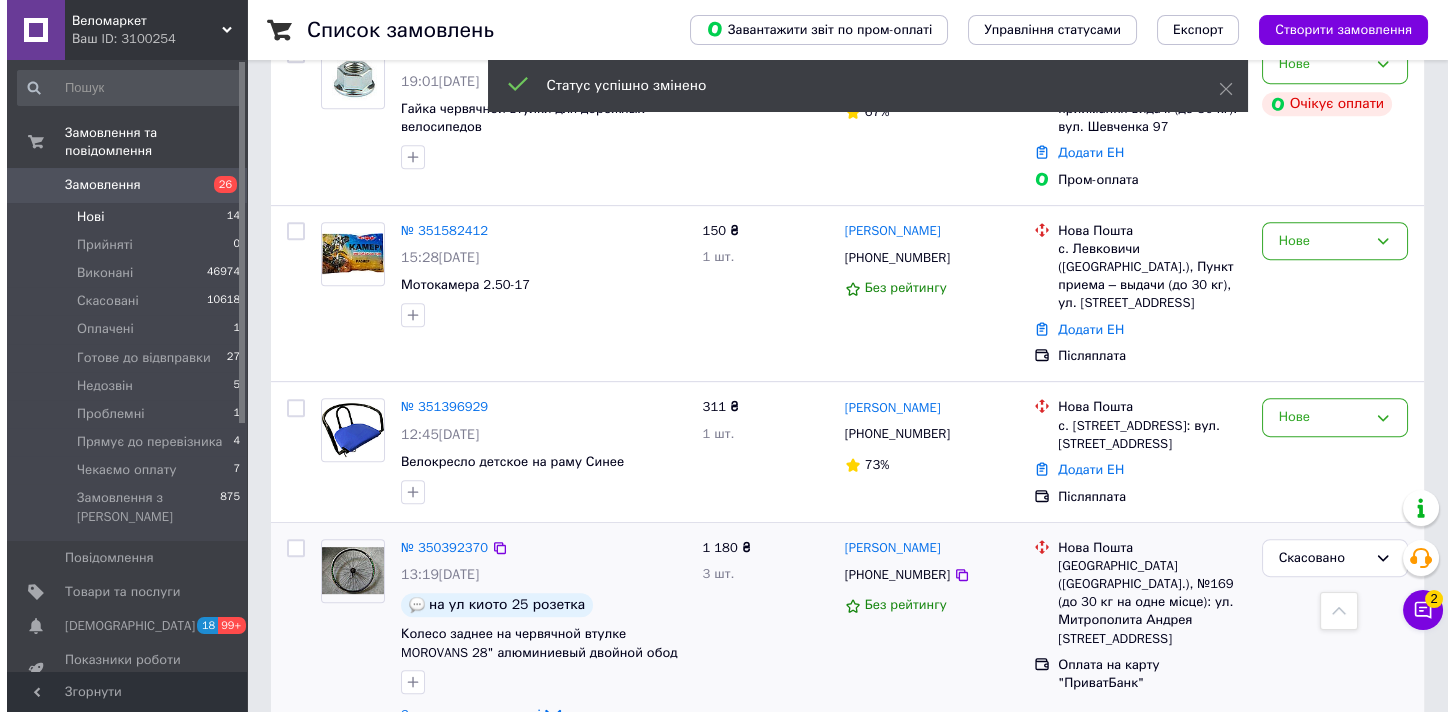 scroll, scrollTop: 1942, scrollLeft: 0, axis: vertical 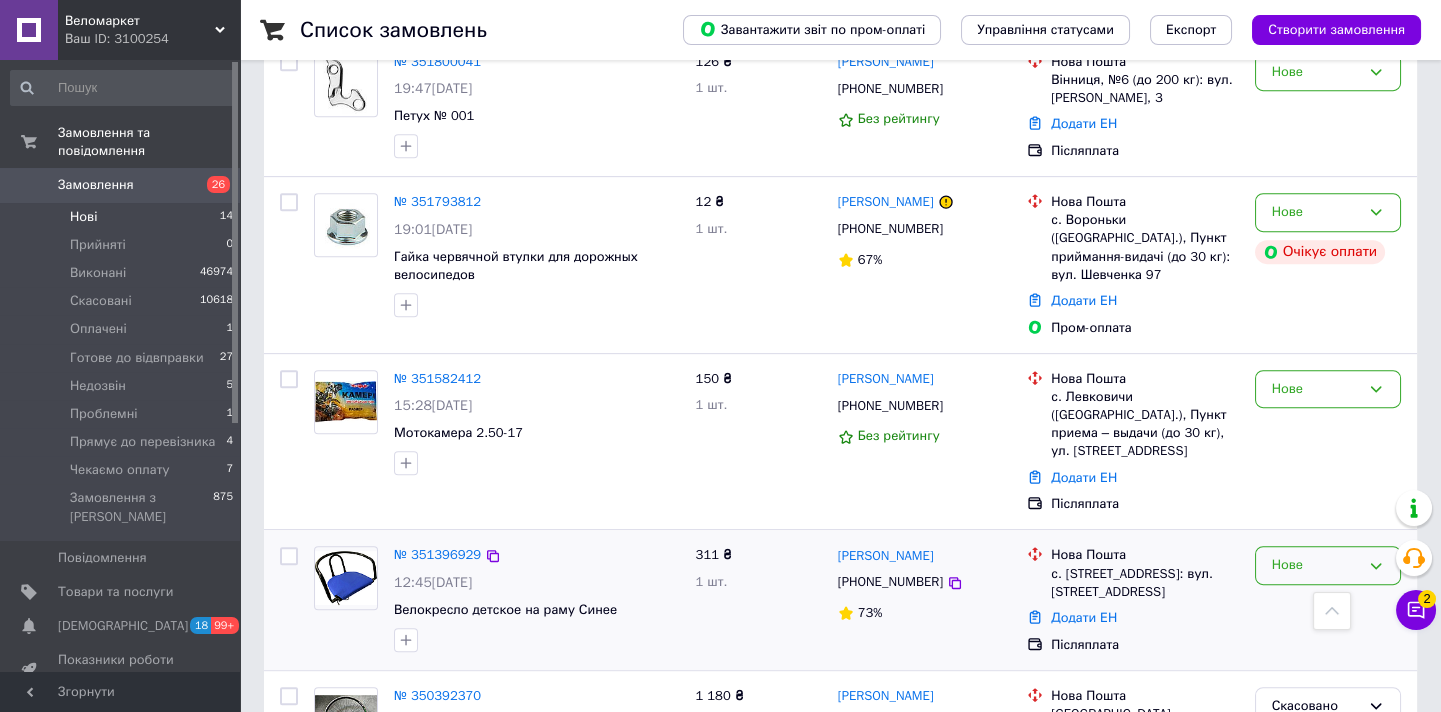 click on "Нове" at bounding box center (1328, 565) 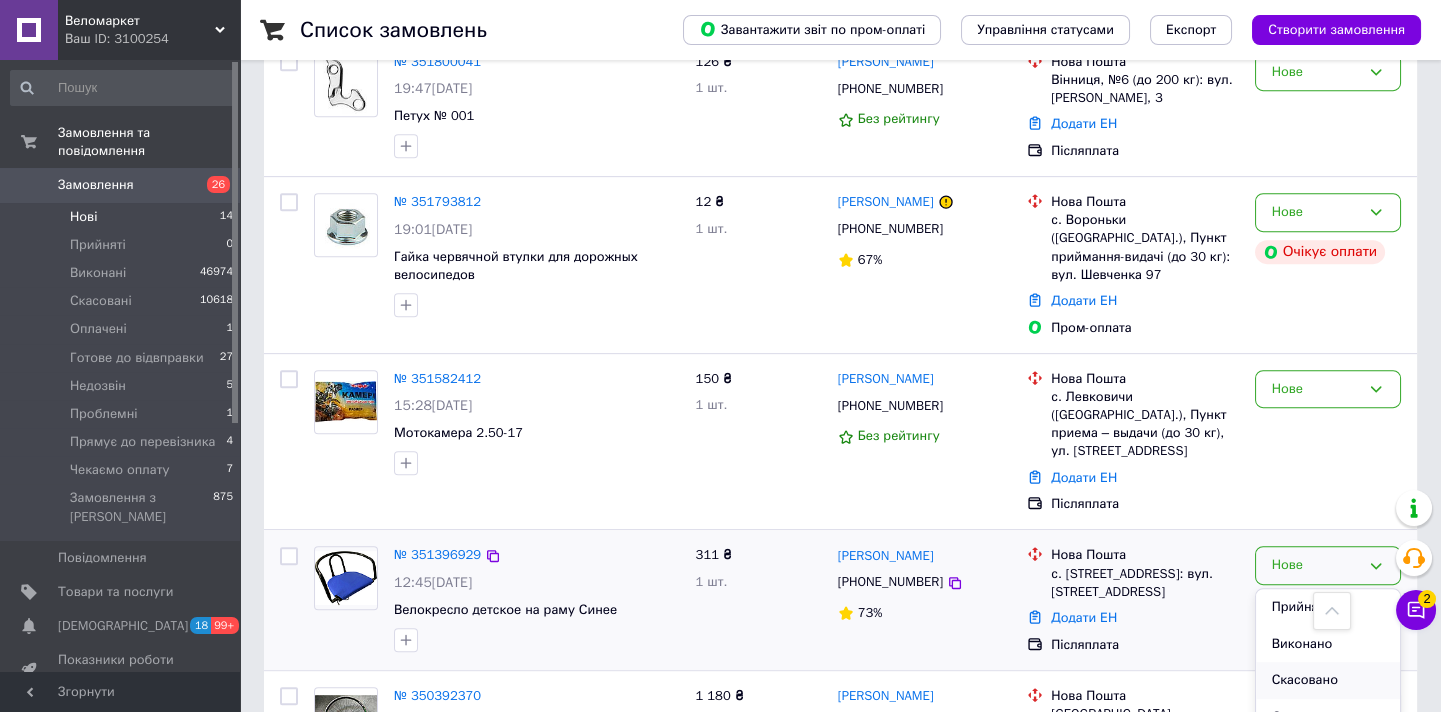 click on "Скасовано" at bounding box center [1328, 680] 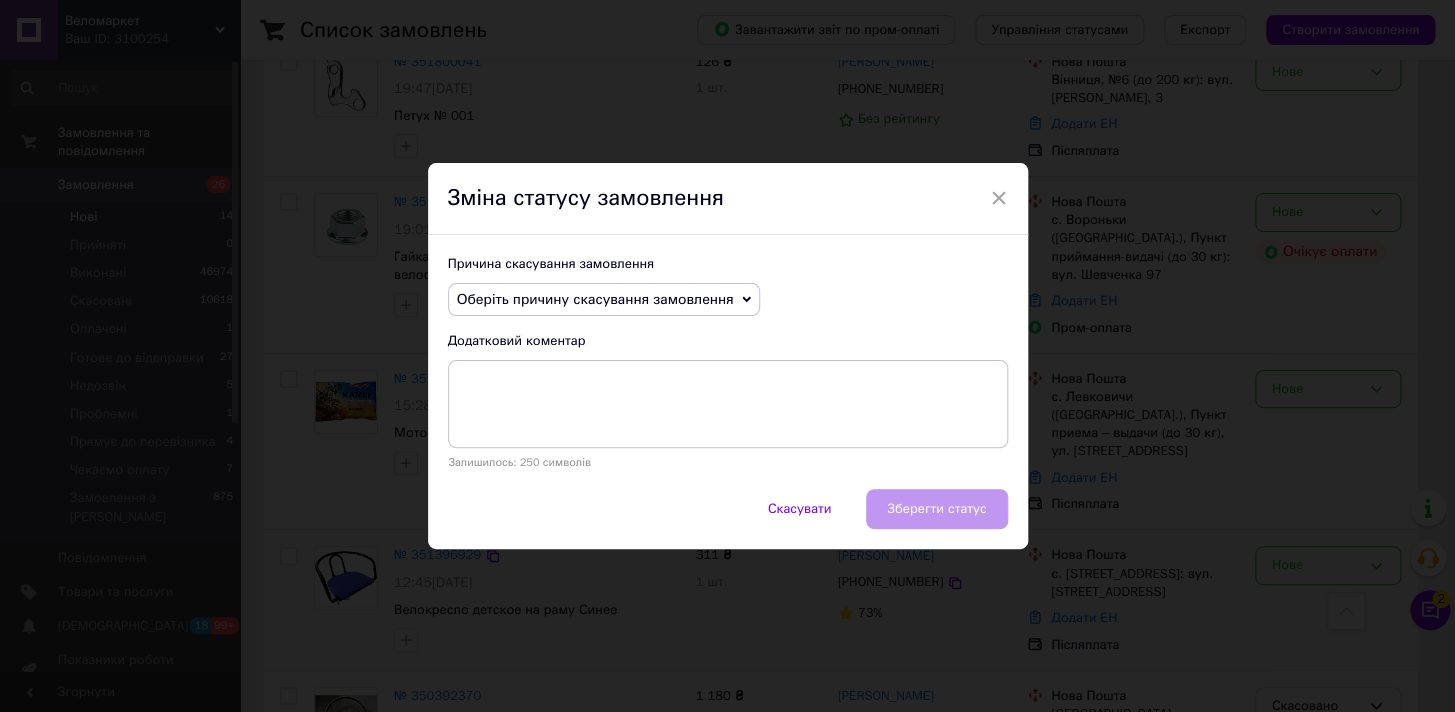 click on "Оберіть причину скасування замовлення" at bounding box center (595, 299) 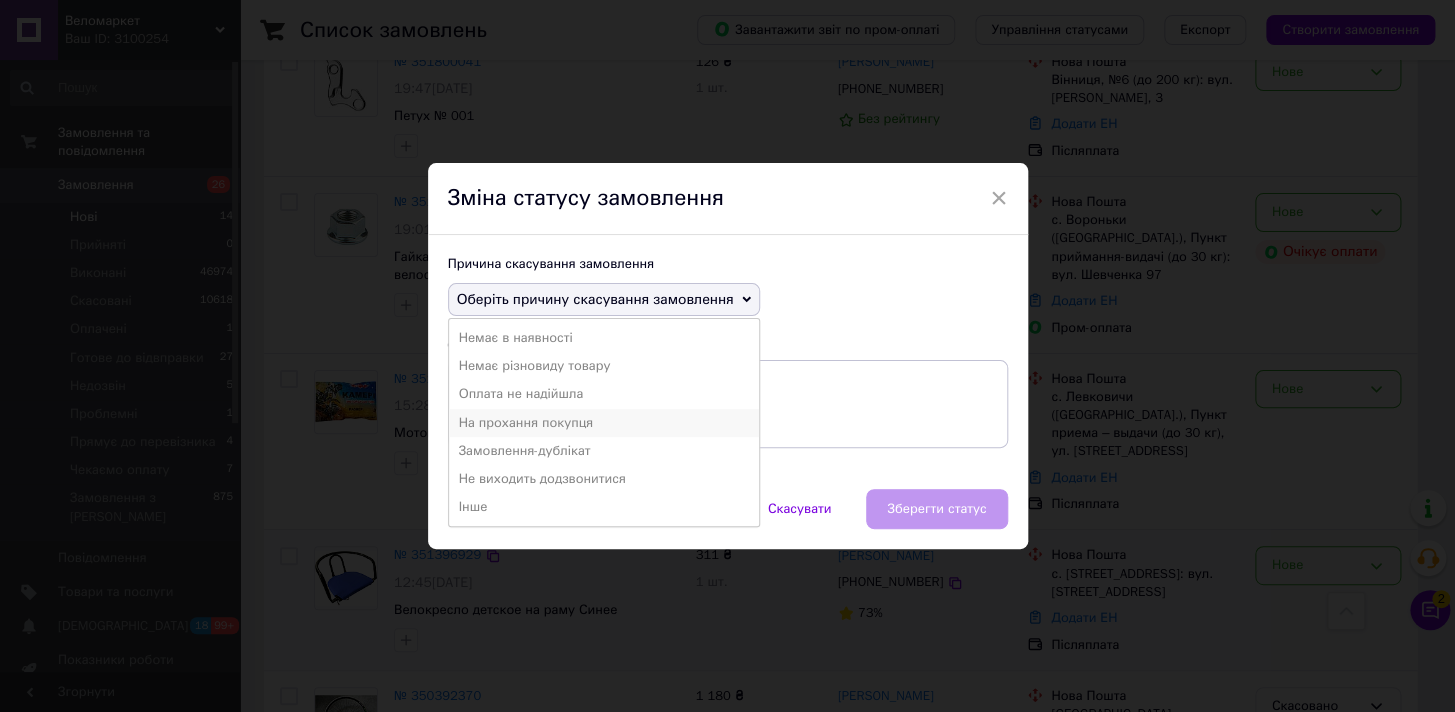 click on "На прохання покупця" at bounding box center [604, 423] 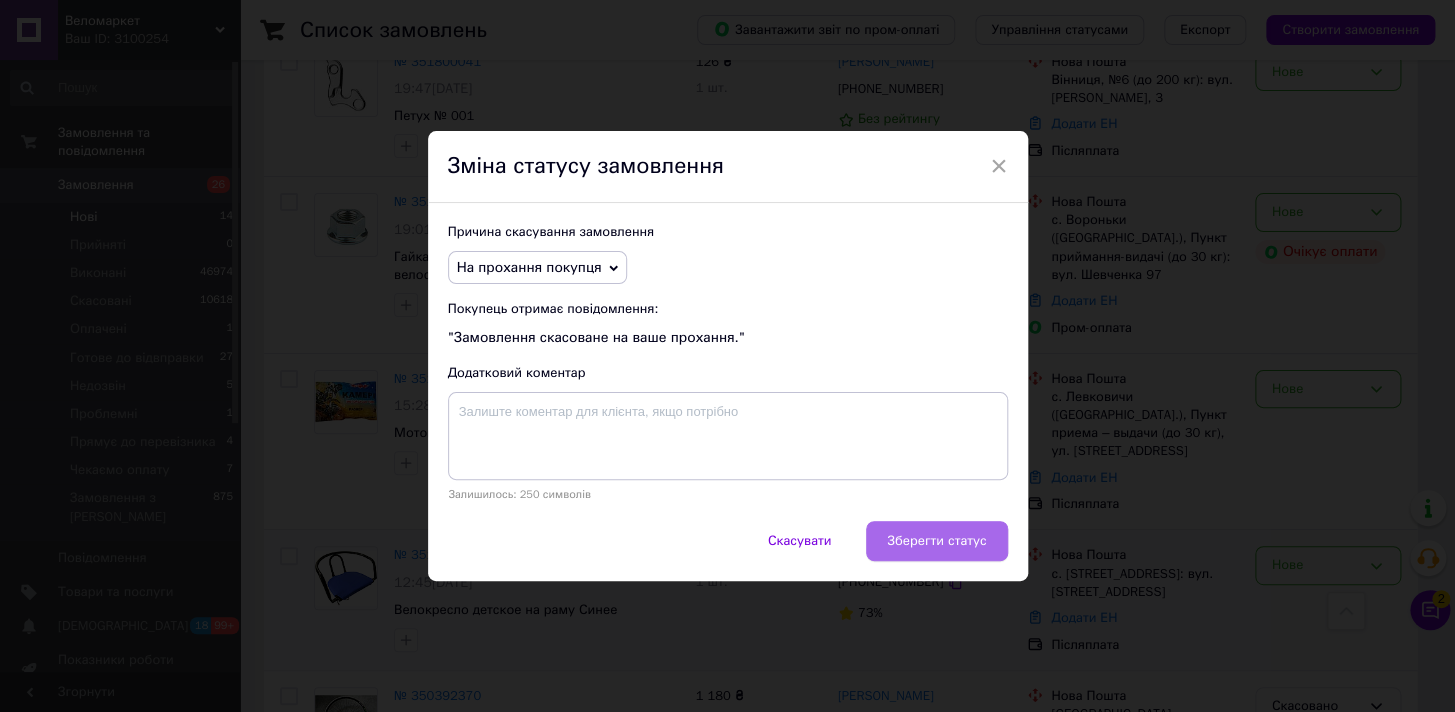click on "Зберегти статус" at bounding box center [936, 541] 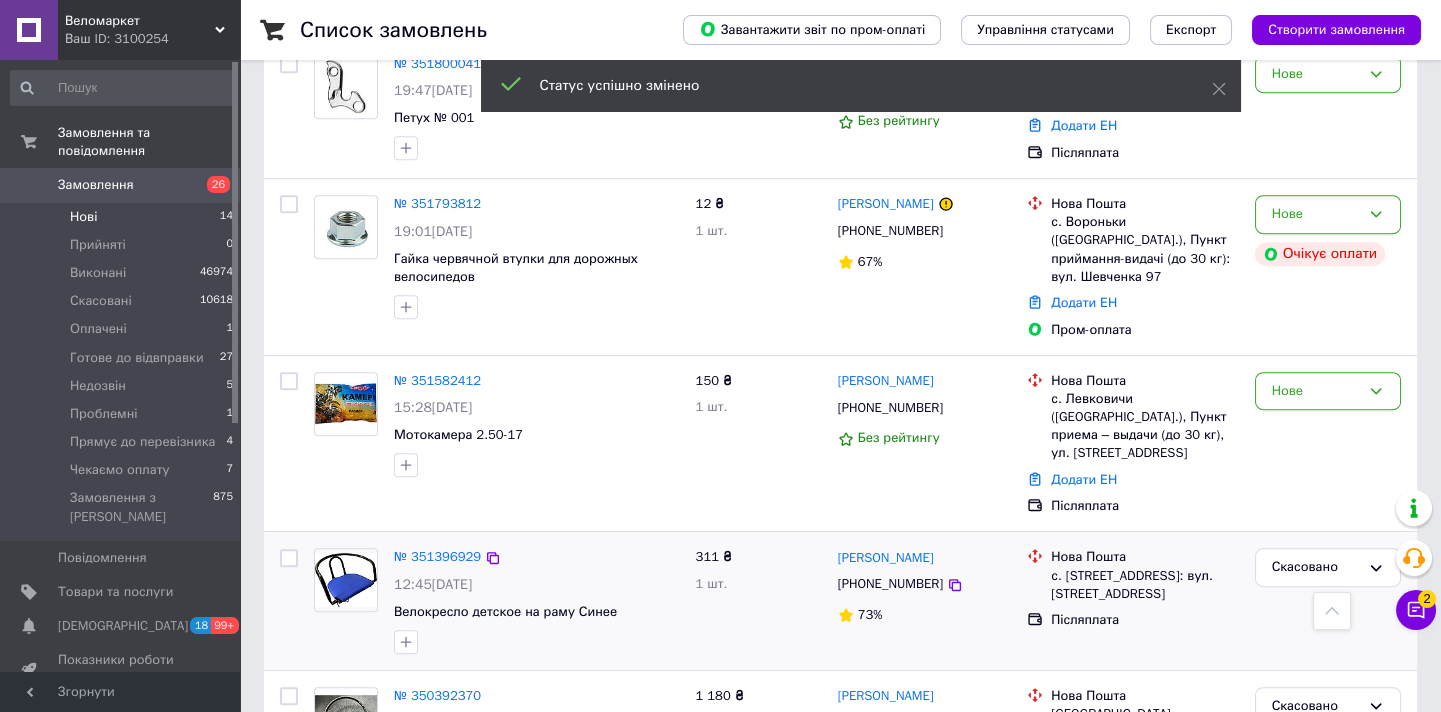 scroll, scrollTop: 1850, scrollLeft: 0, axis: vertical 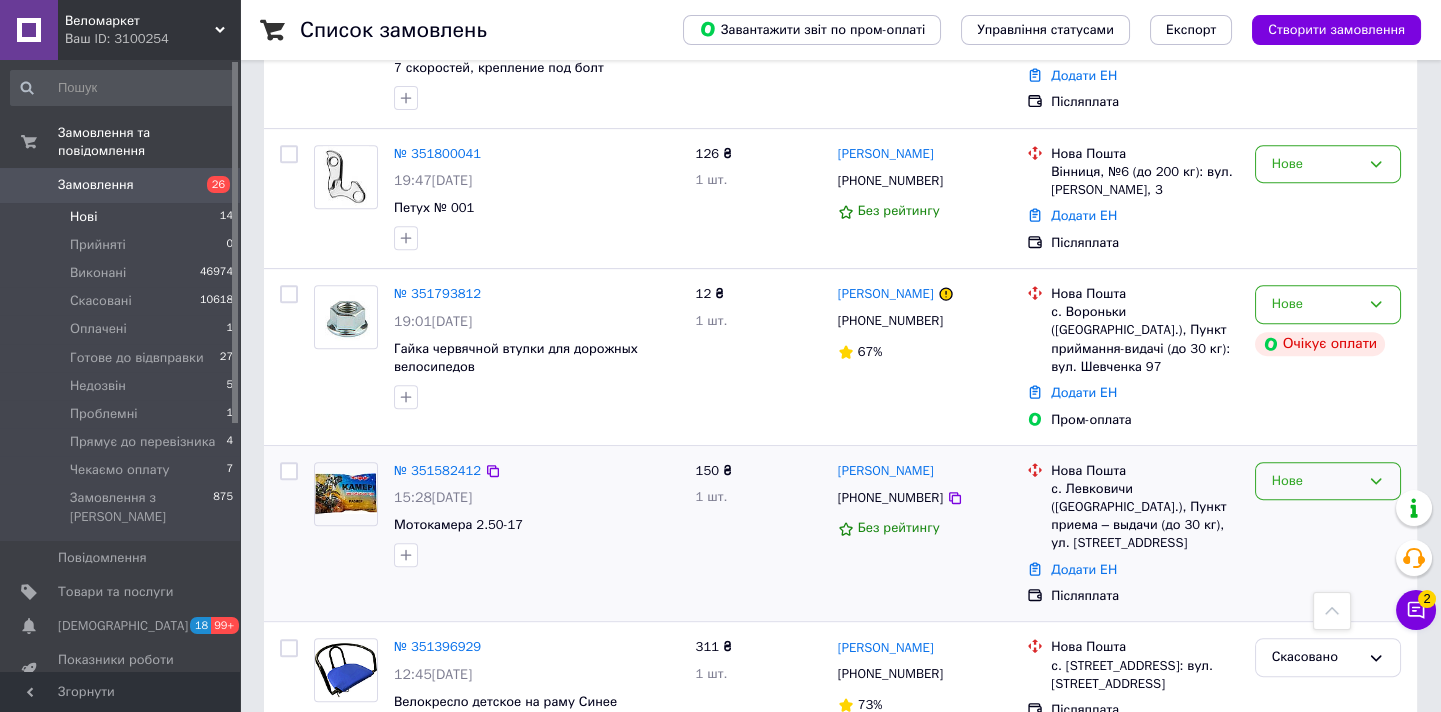 click on "Нове" at bounding box center [1328, 481] 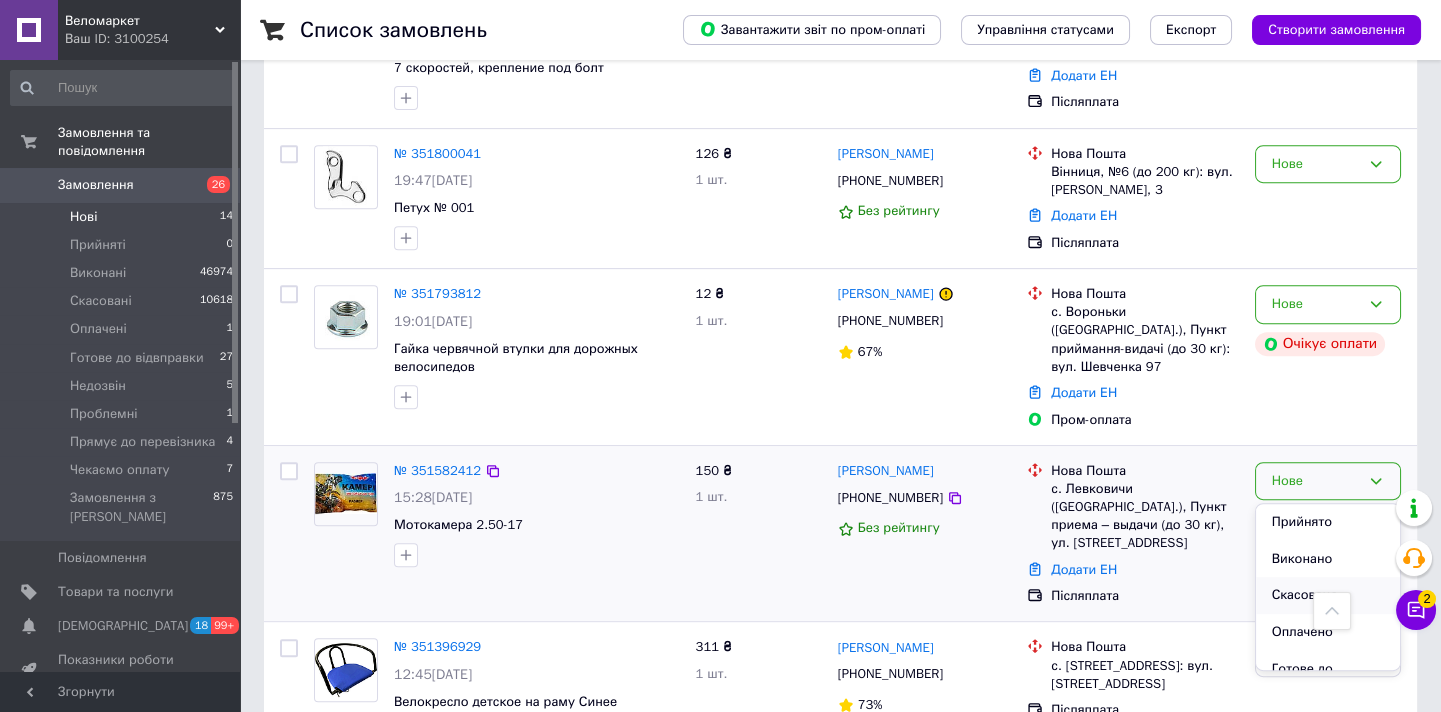 click on "Скасовано" at bounding box center (1328, 595) 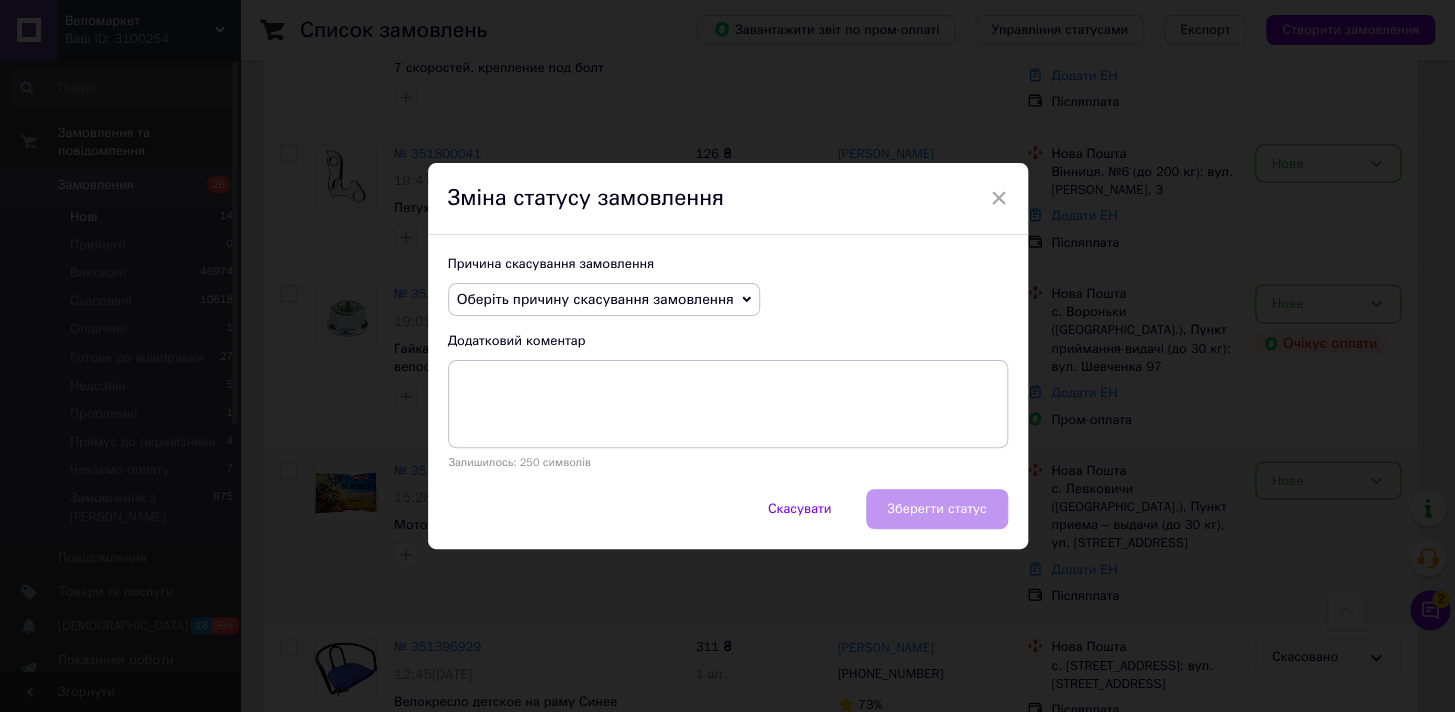 click on "Оберіть причину скасування замовлення" at bounding box center [595, 299] 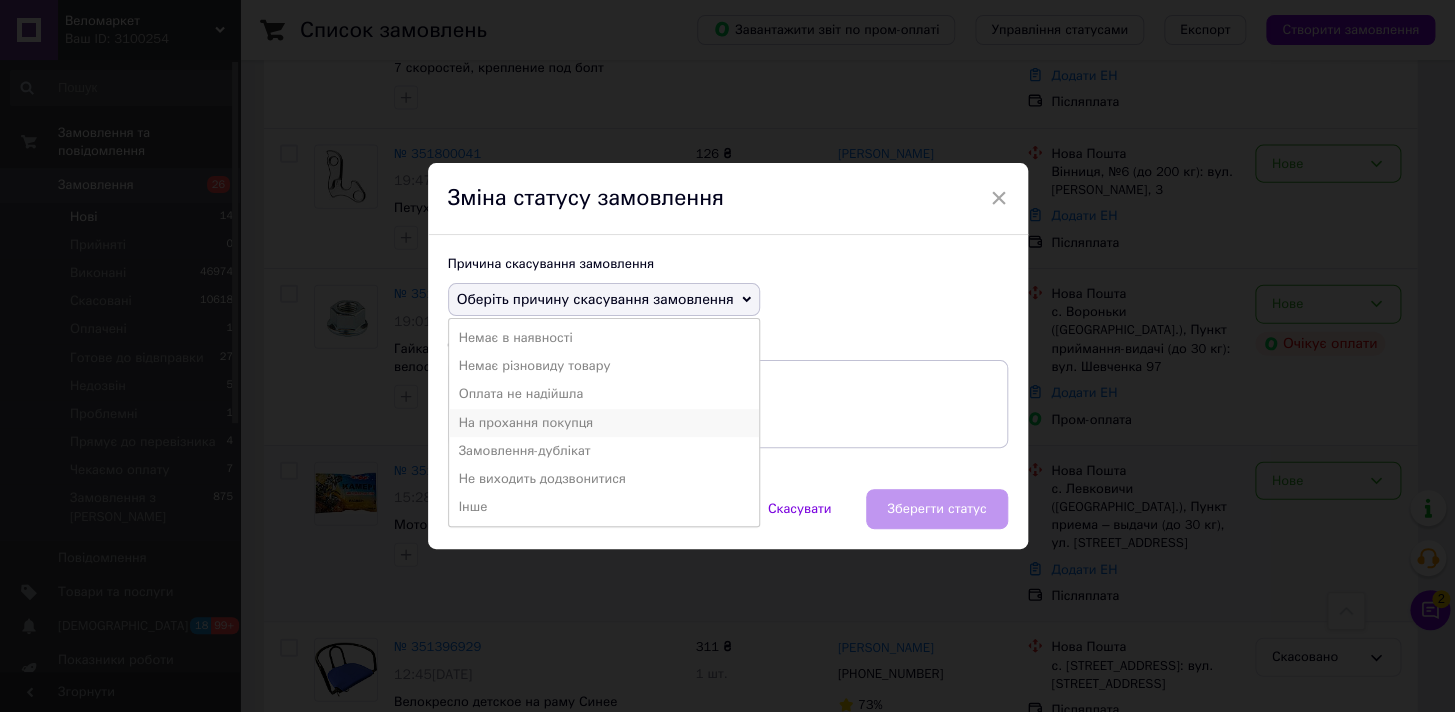 click on "На прохання покупця" at bounding box center (604, 423) 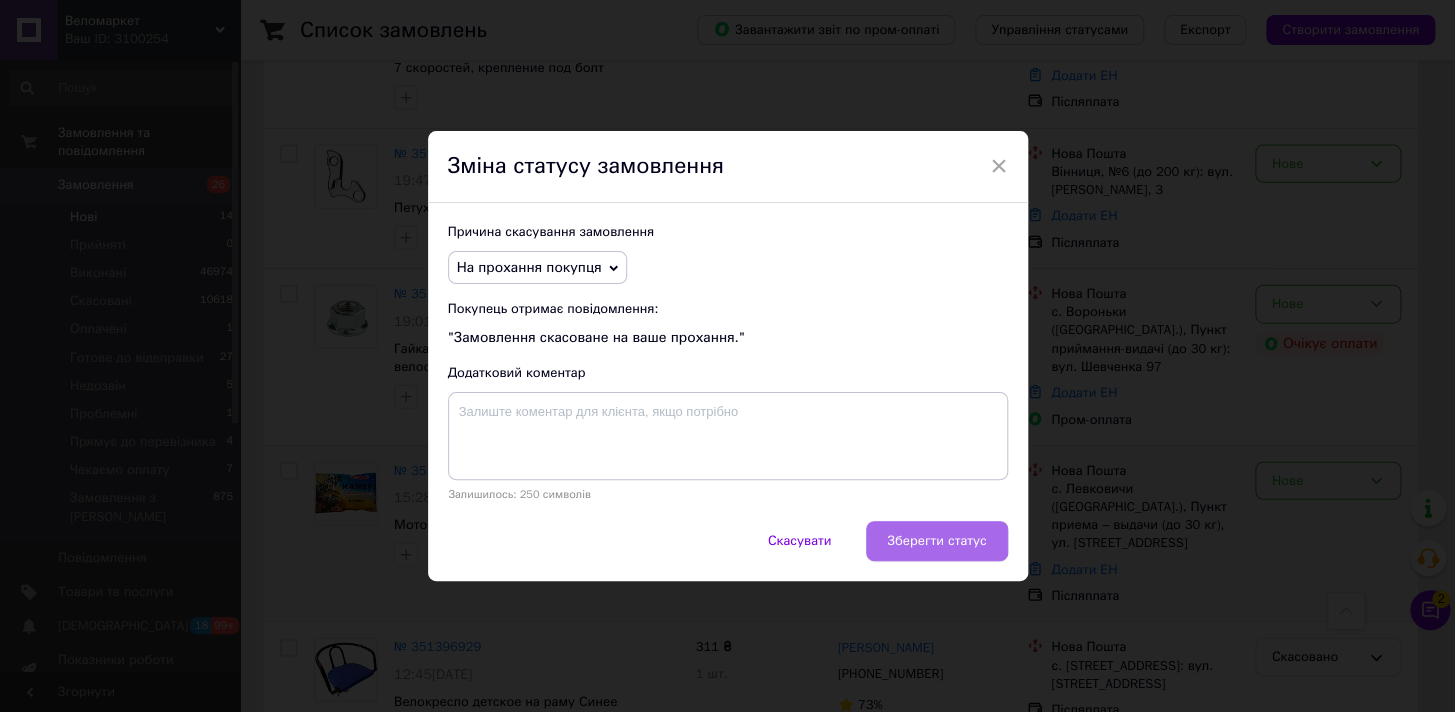 click on "Зберегти статус" at bounding box center [936, 541] 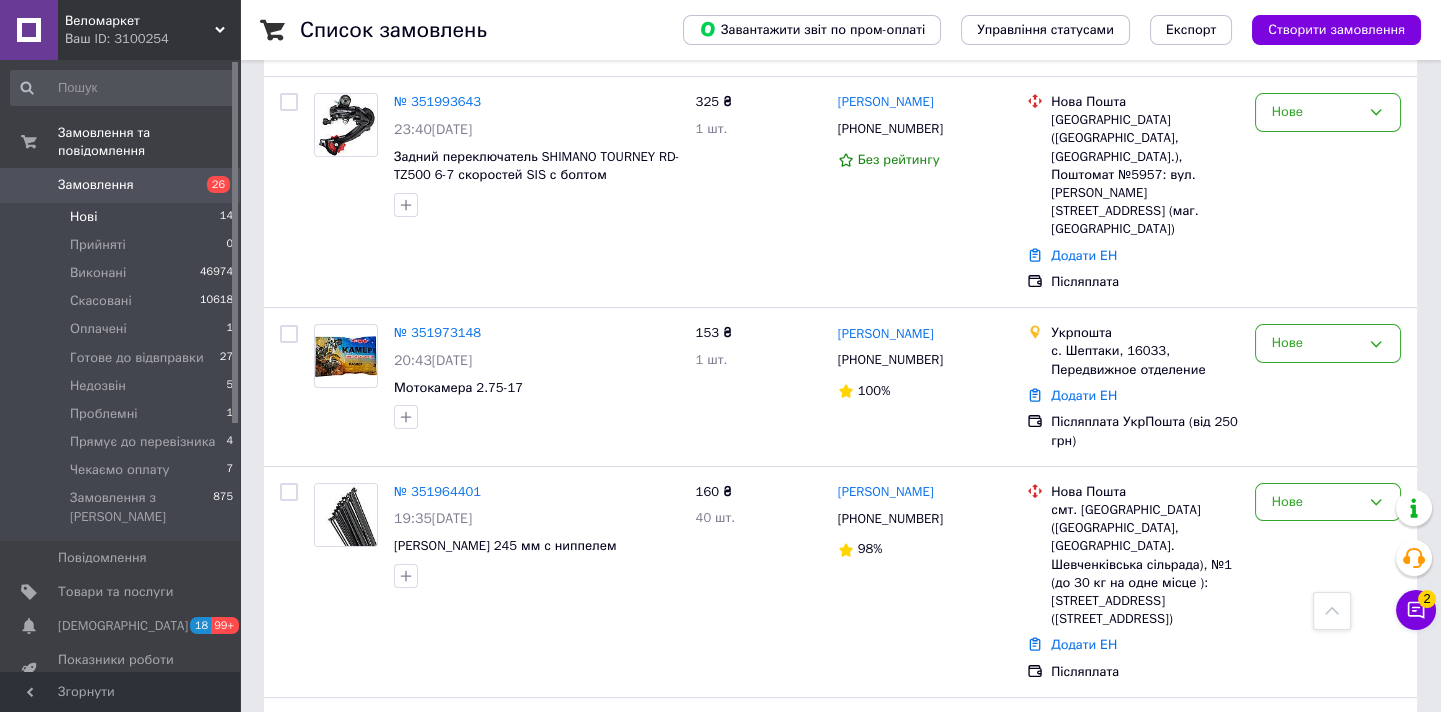 scroll, scrollTop: 1181, scrollLeft: 0, axis: vertical 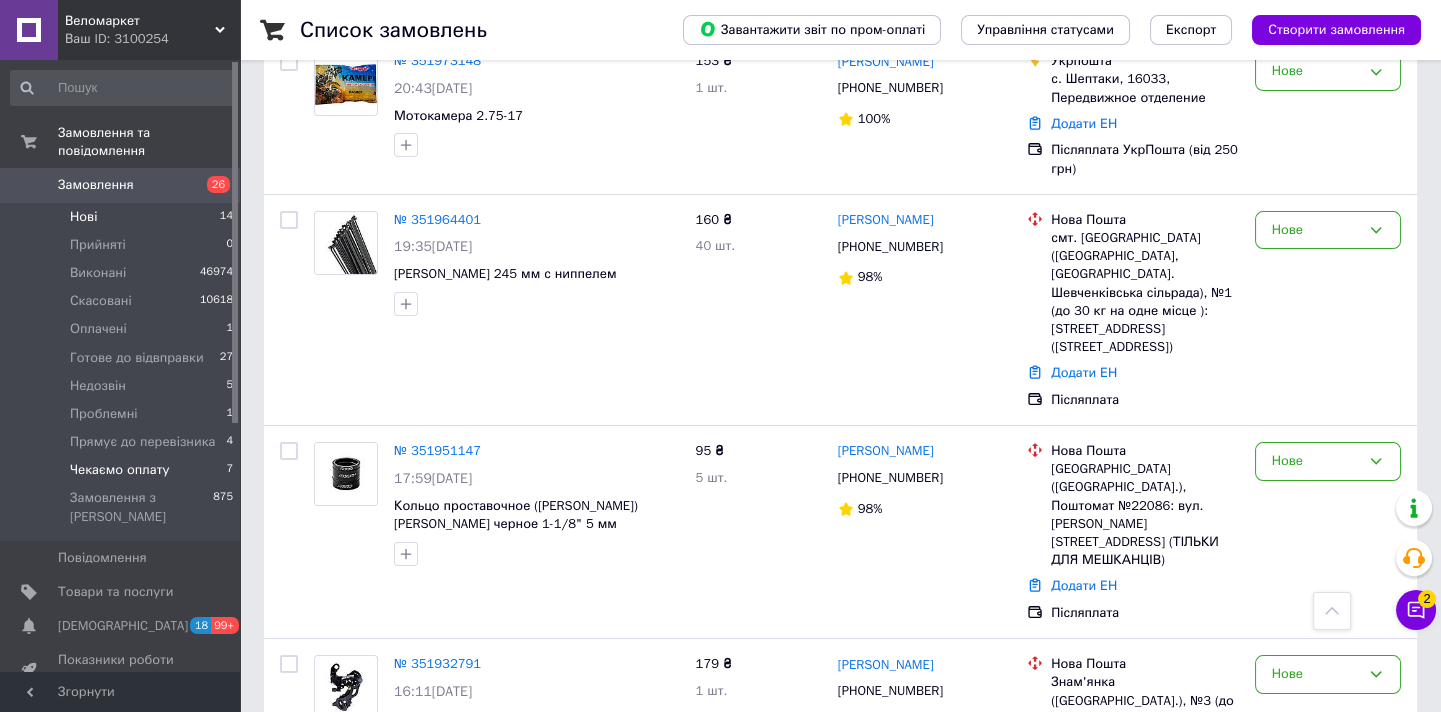 click on "Чекаємо оплату 7" at bounding box center (122, 470) 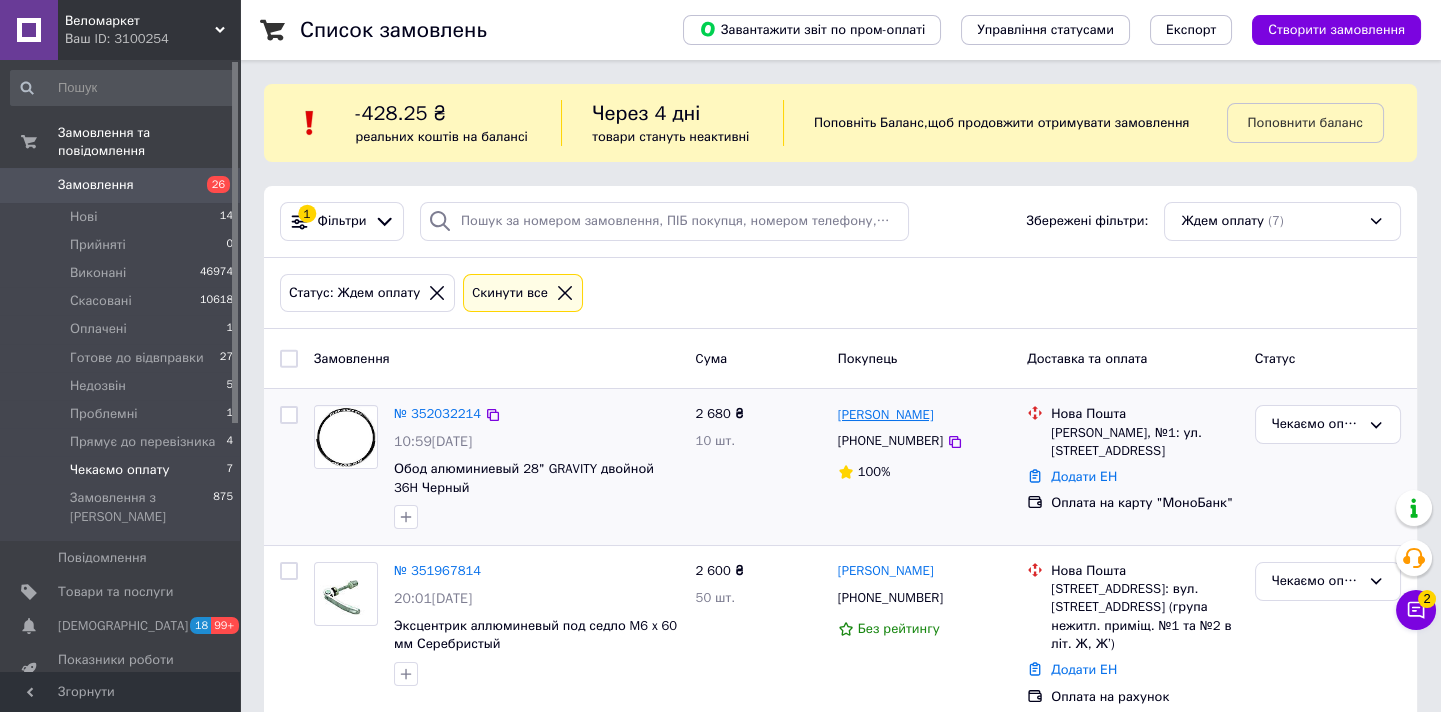 scroll, scrollTop: 181, scrollLeft: 0, axis: vertical 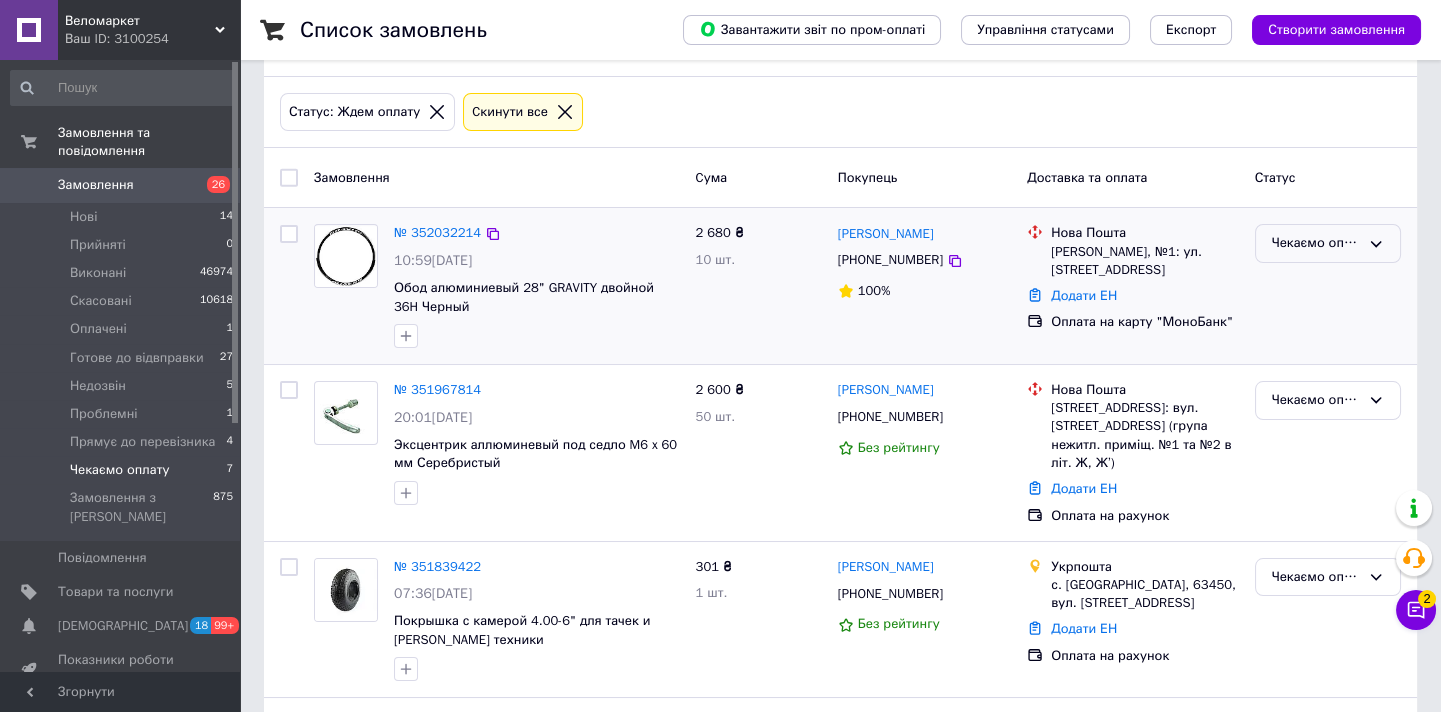 click on "Чекаємо оплату" at bounding box center [1316, 243] 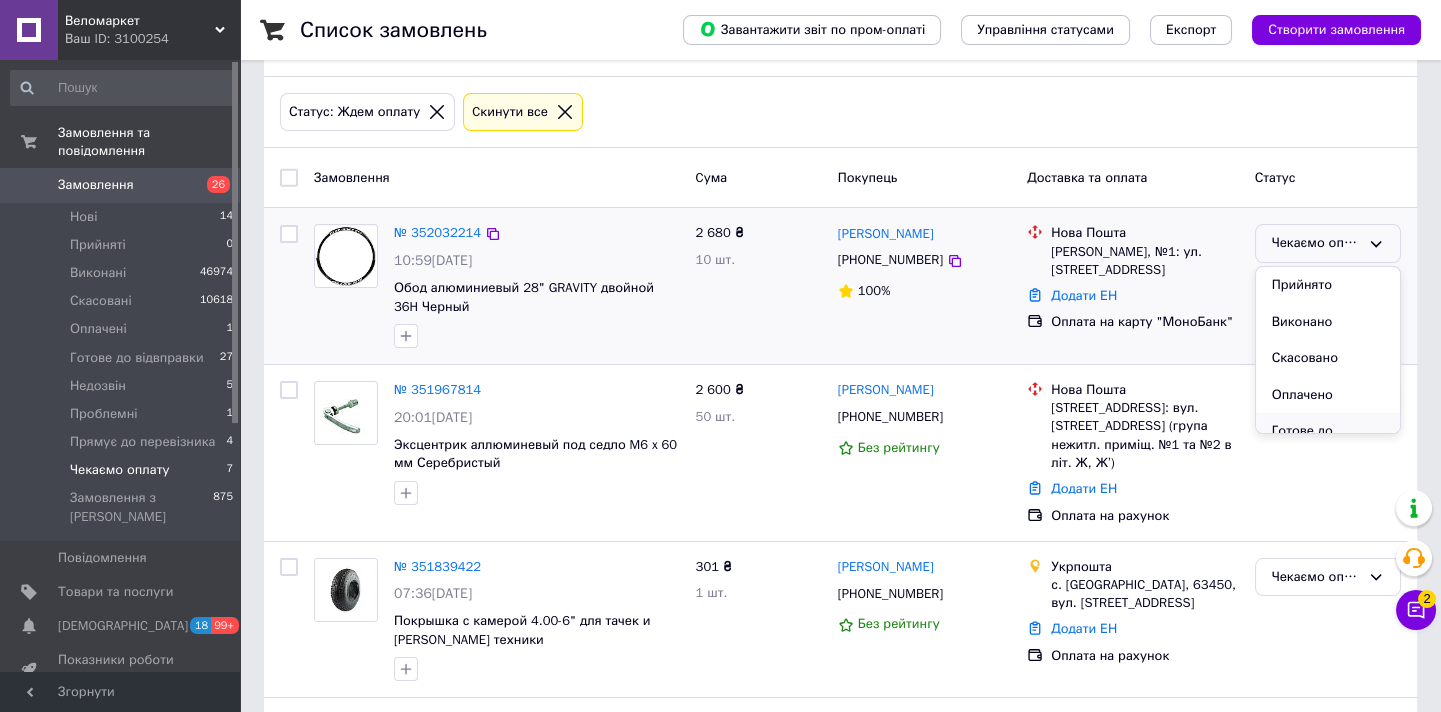 click on "Готове до відвправки" at bounding box center [1328, 441] 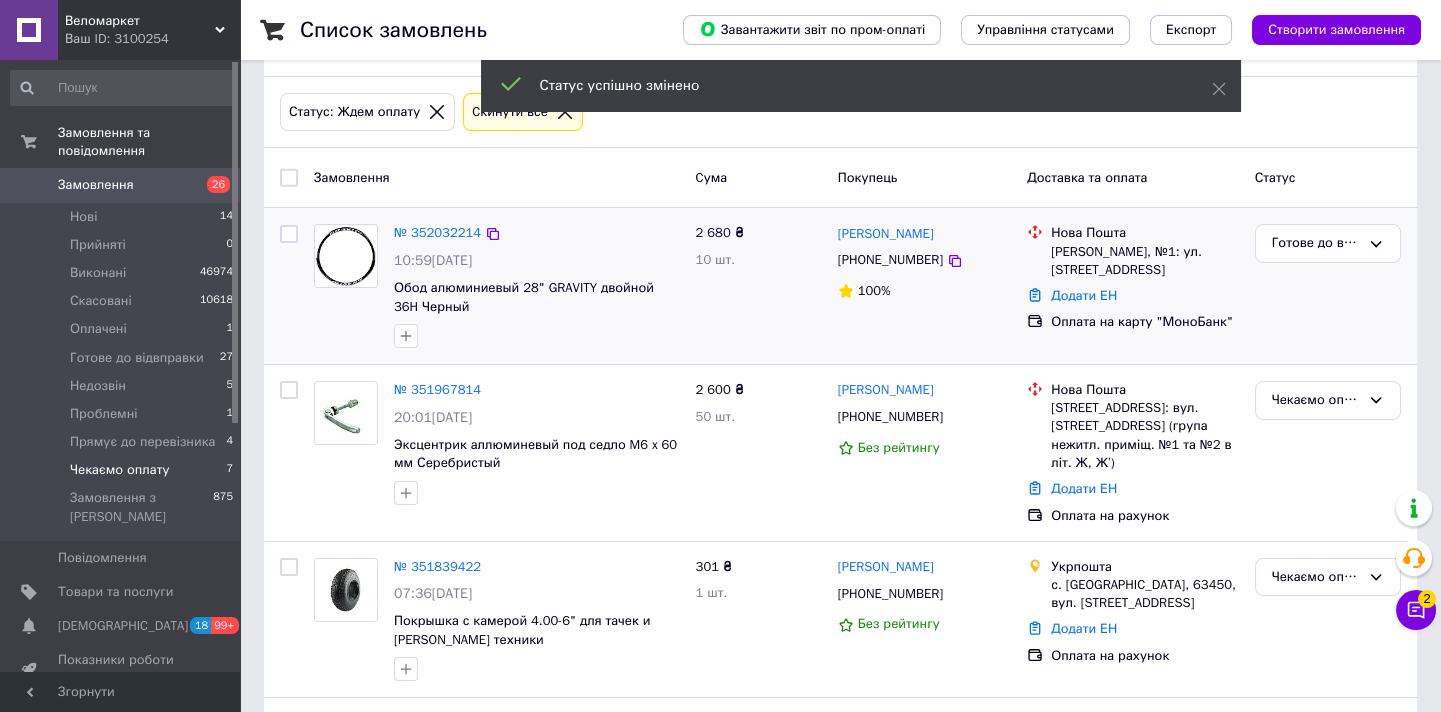 scroll, scrollTop: 272, scrollLeft: 0, axis: vertical 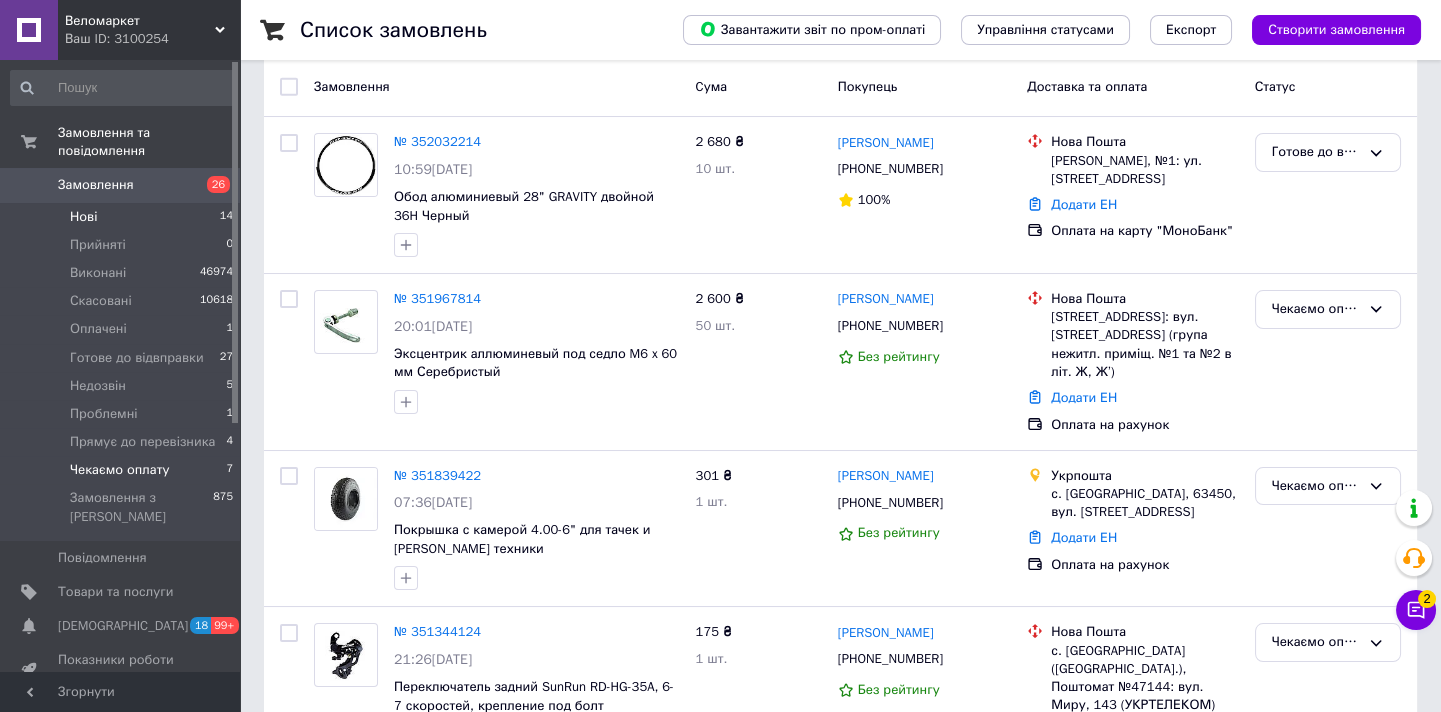 click on "Нові 14" at bounding box center (122, 217) 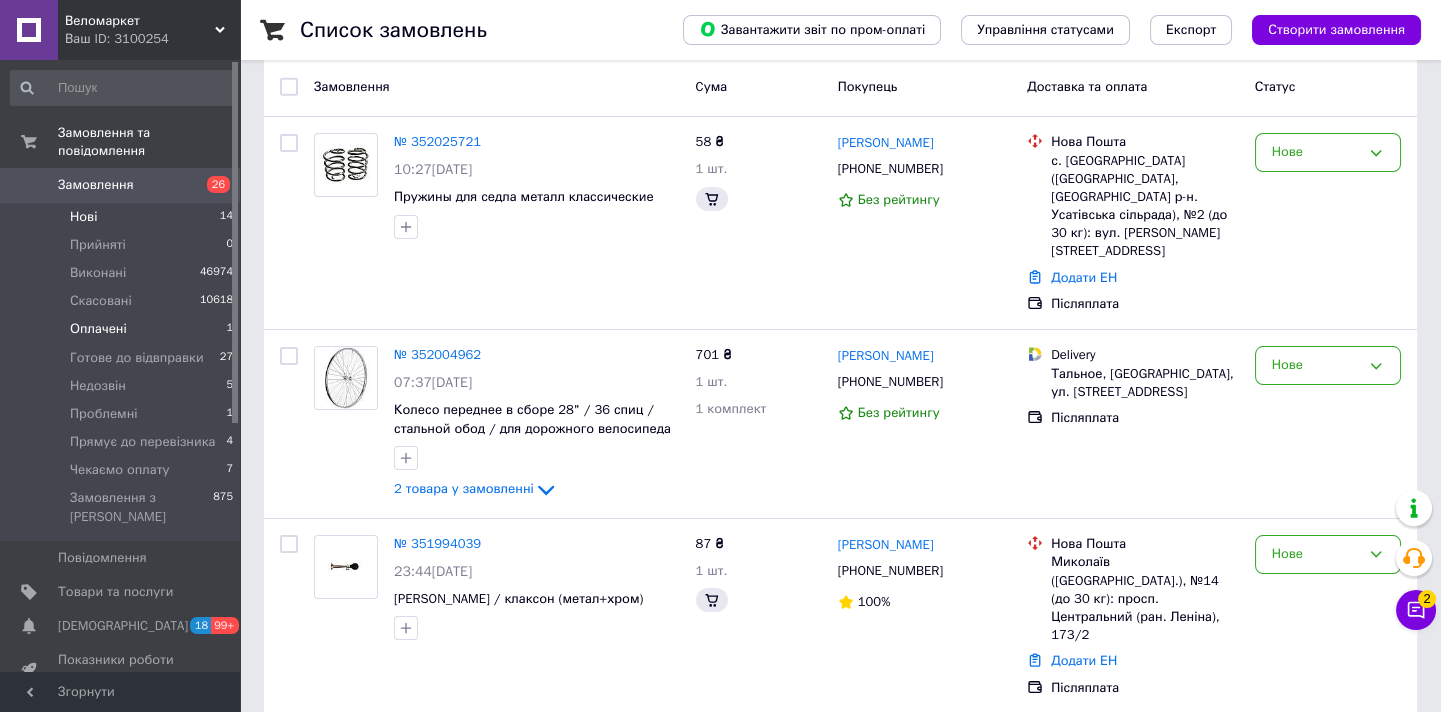scroll, scrollTop: 0, scrollLeft: 0, axis: both 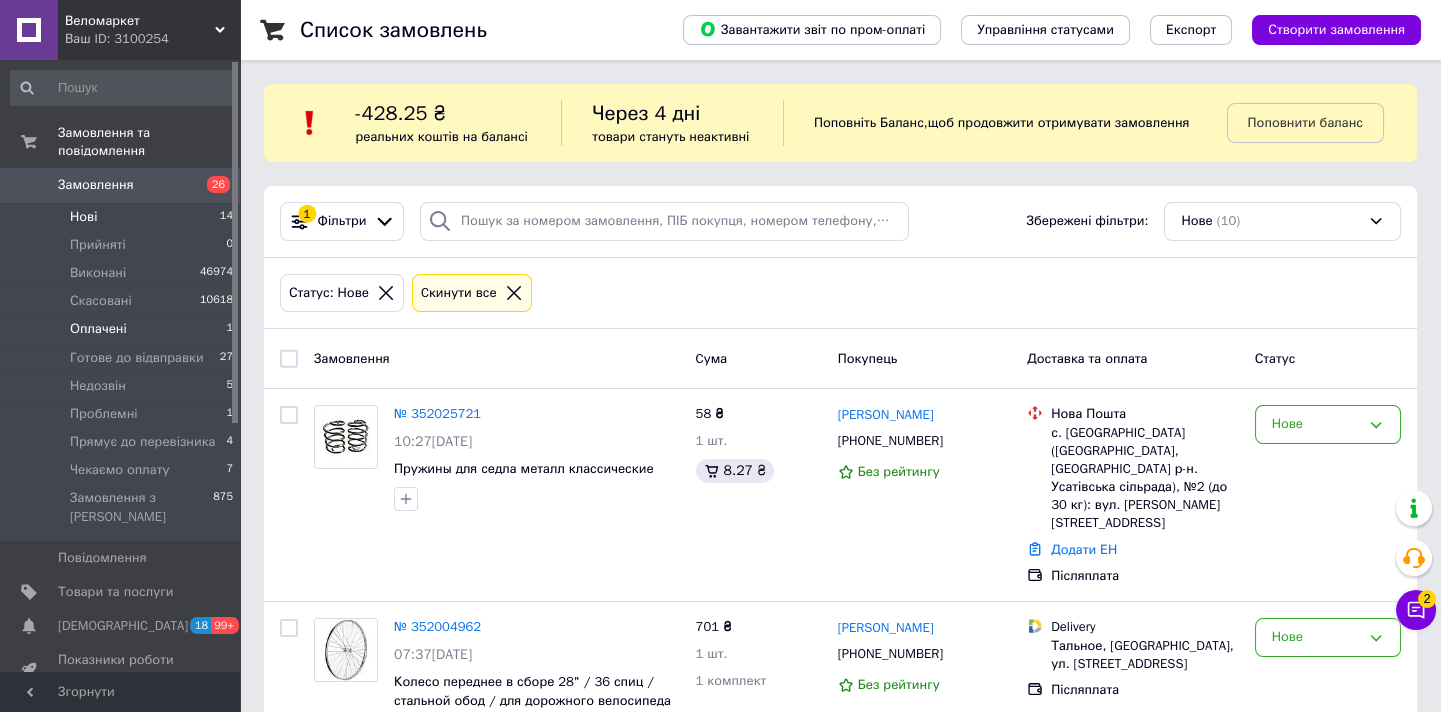 click on "Оплачені 1" at bounding box center [122, 329] 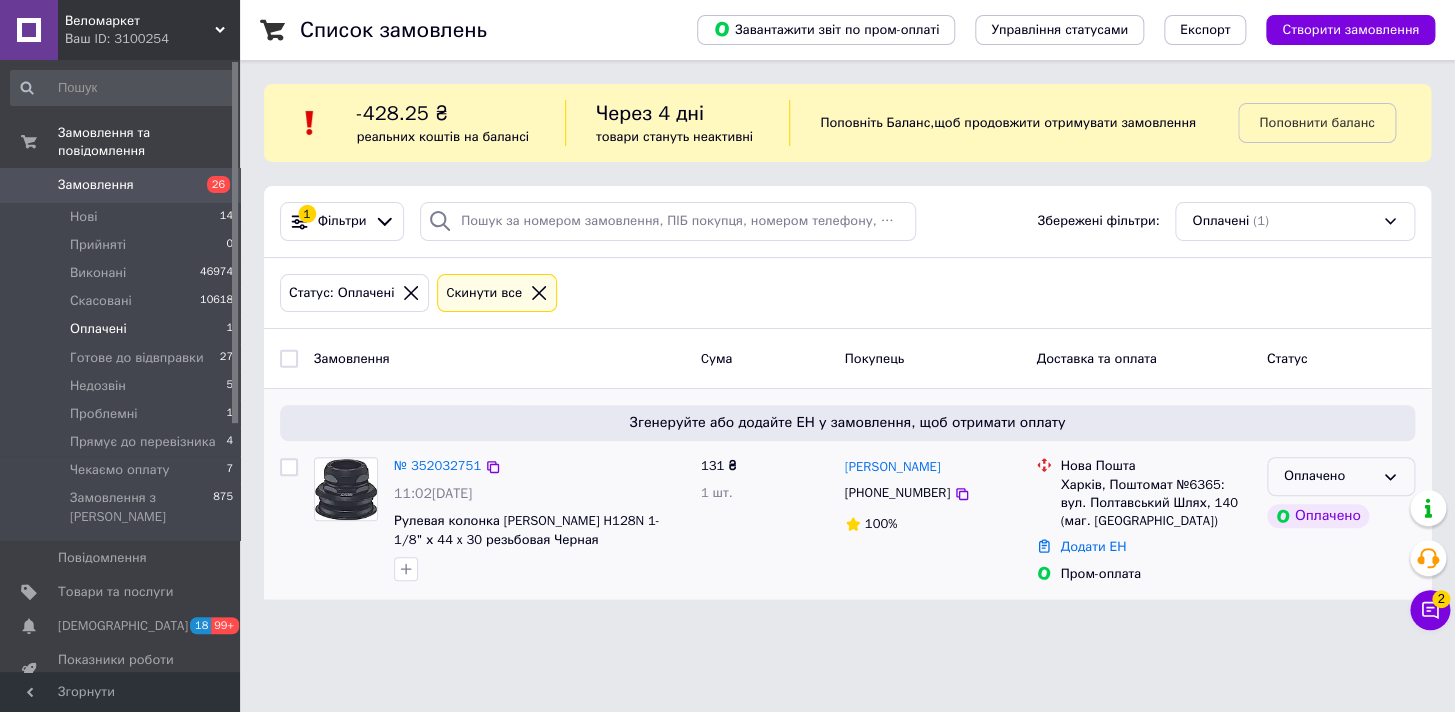 click 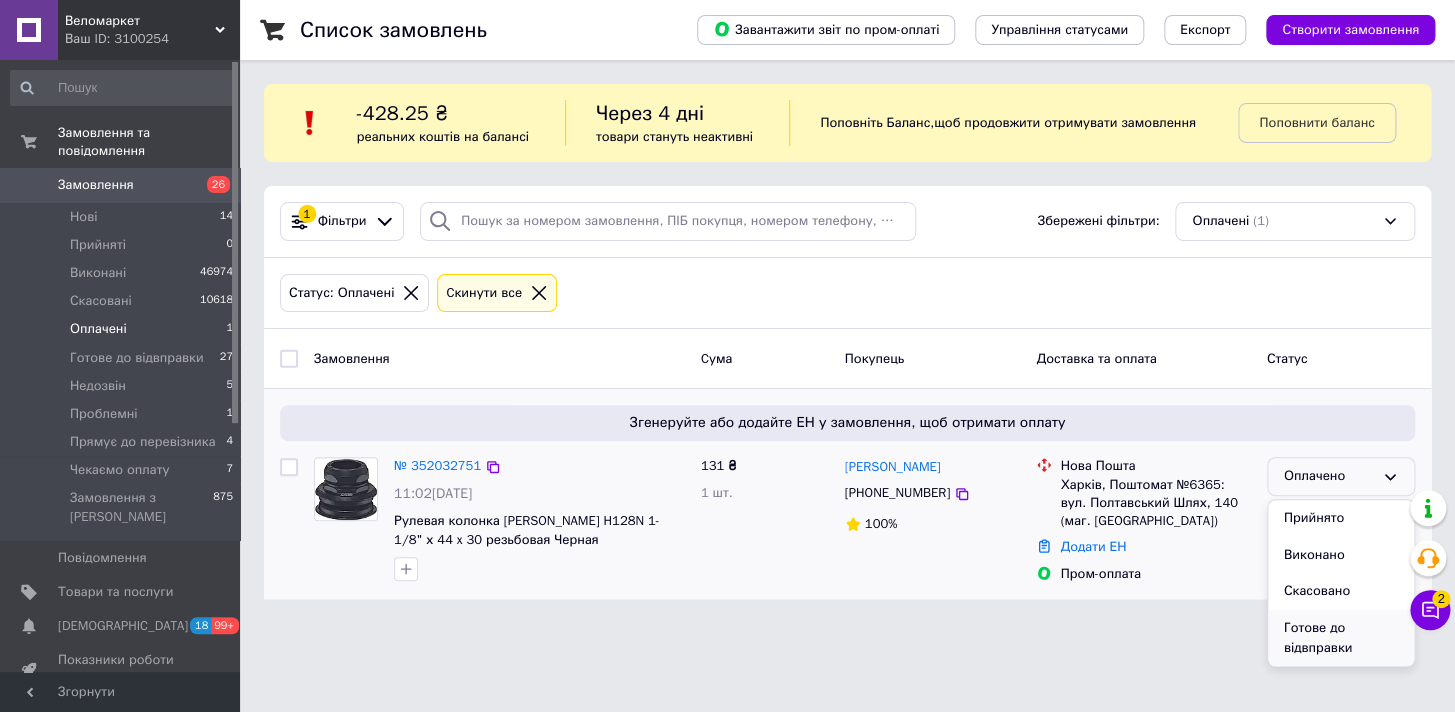 click on "Готове до відвправки" at bounding box center [1341, 638] 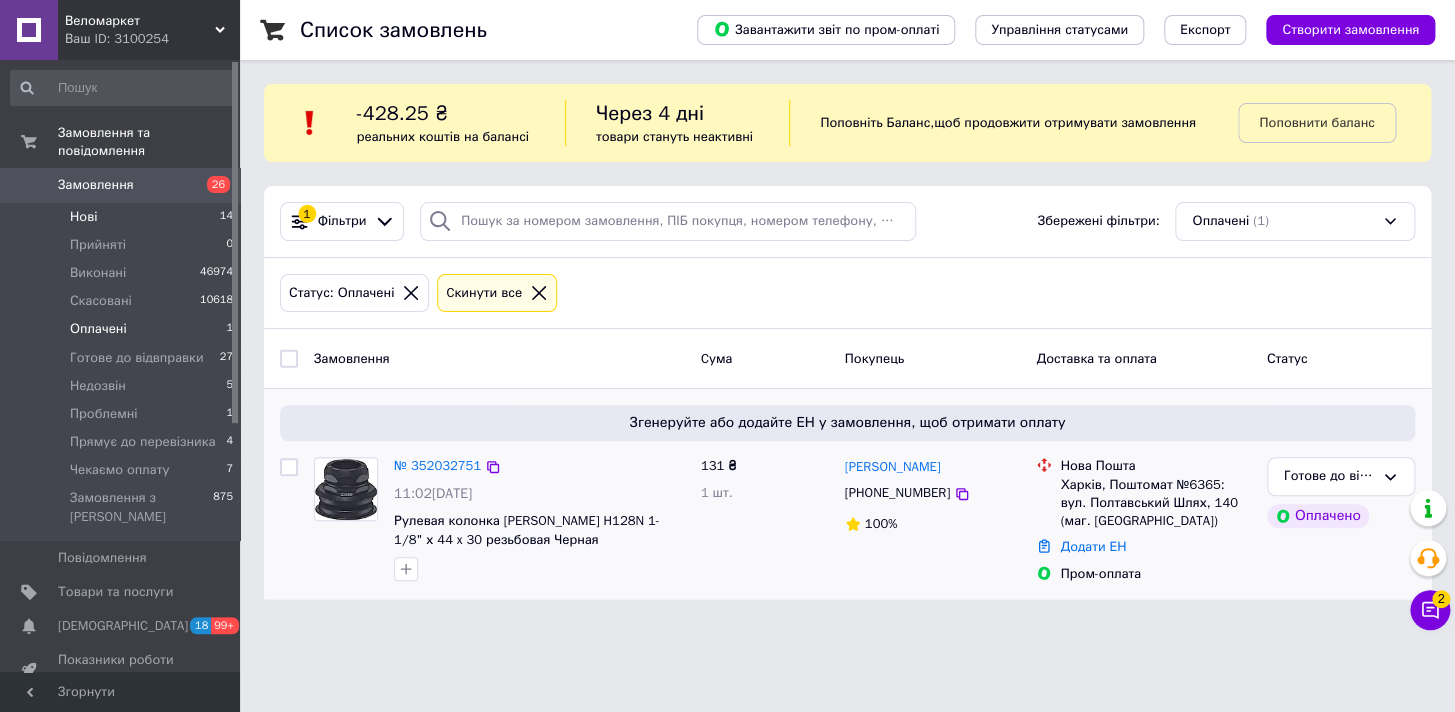 click on "Нові" at bounding box center (83, 217) 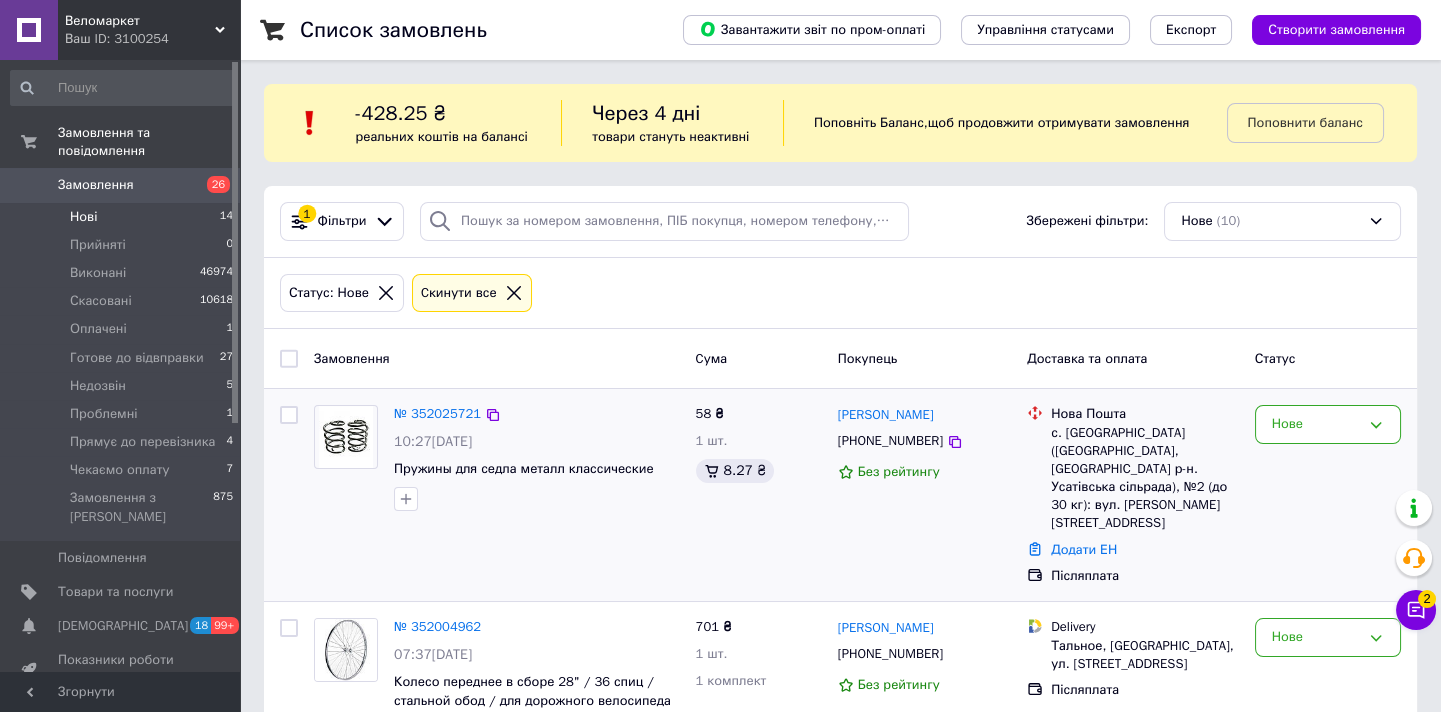scroll, scrollTop: 181, scrollLeft: 0, axis: vertical 